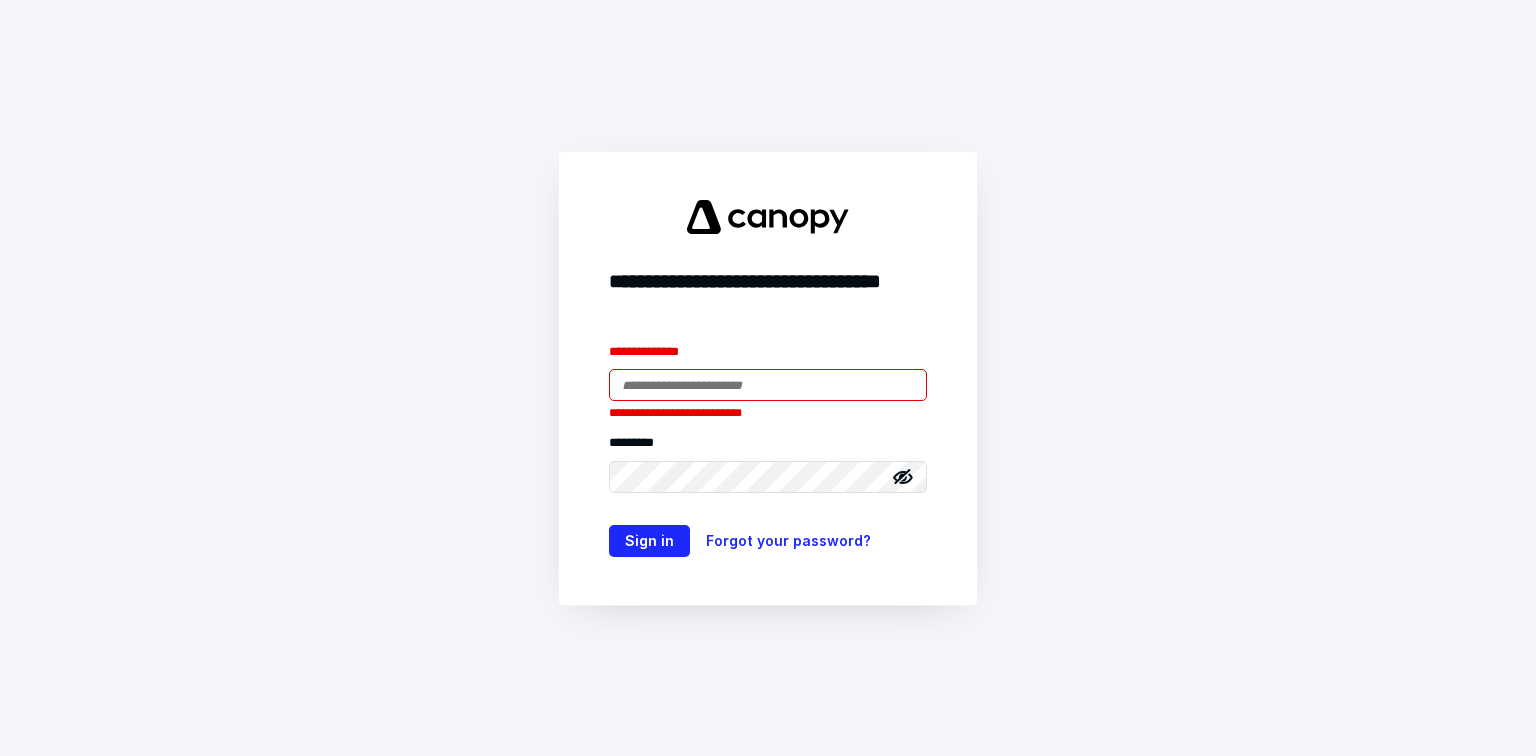 scroll, scrollTop: 0, scrollLeft: 0, axis: both 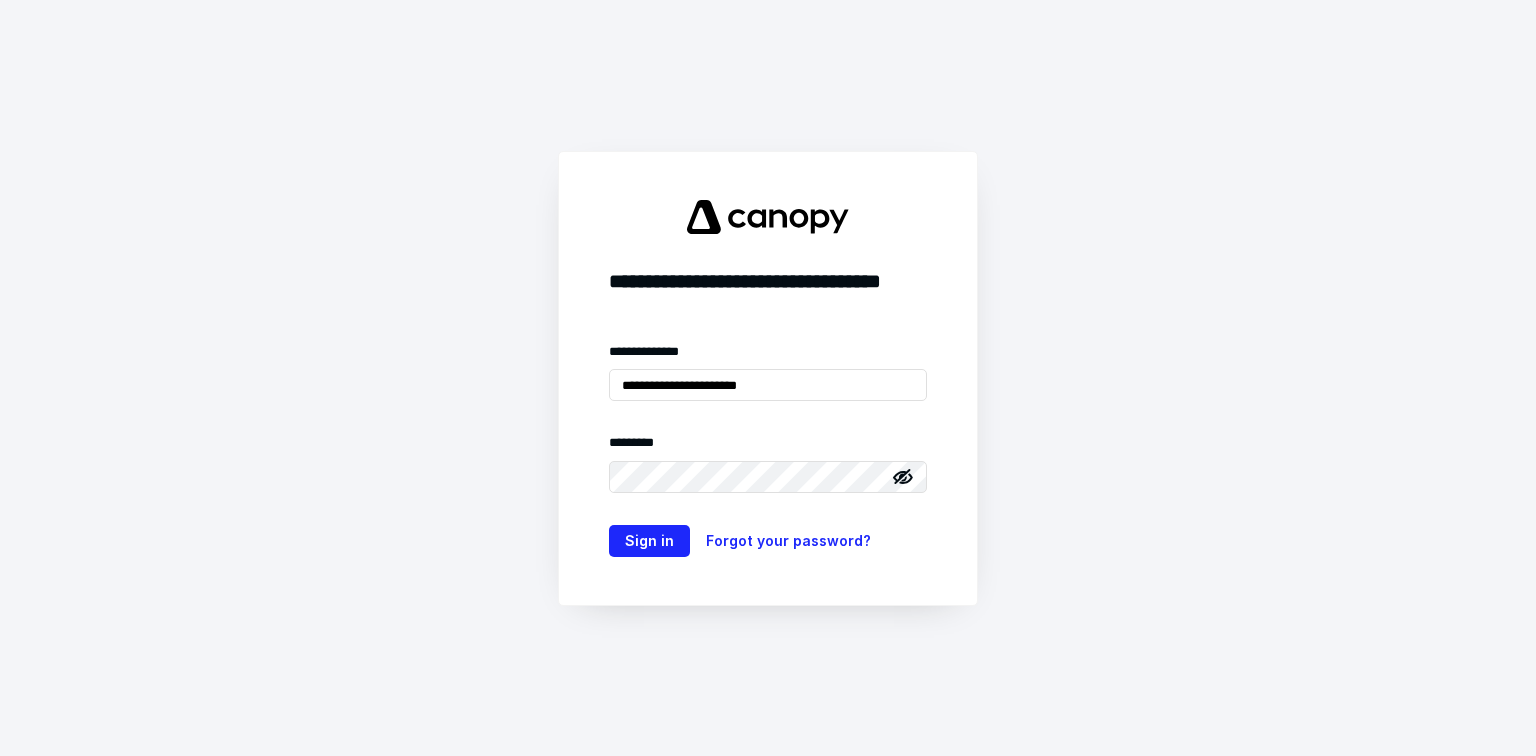 type on "**********" 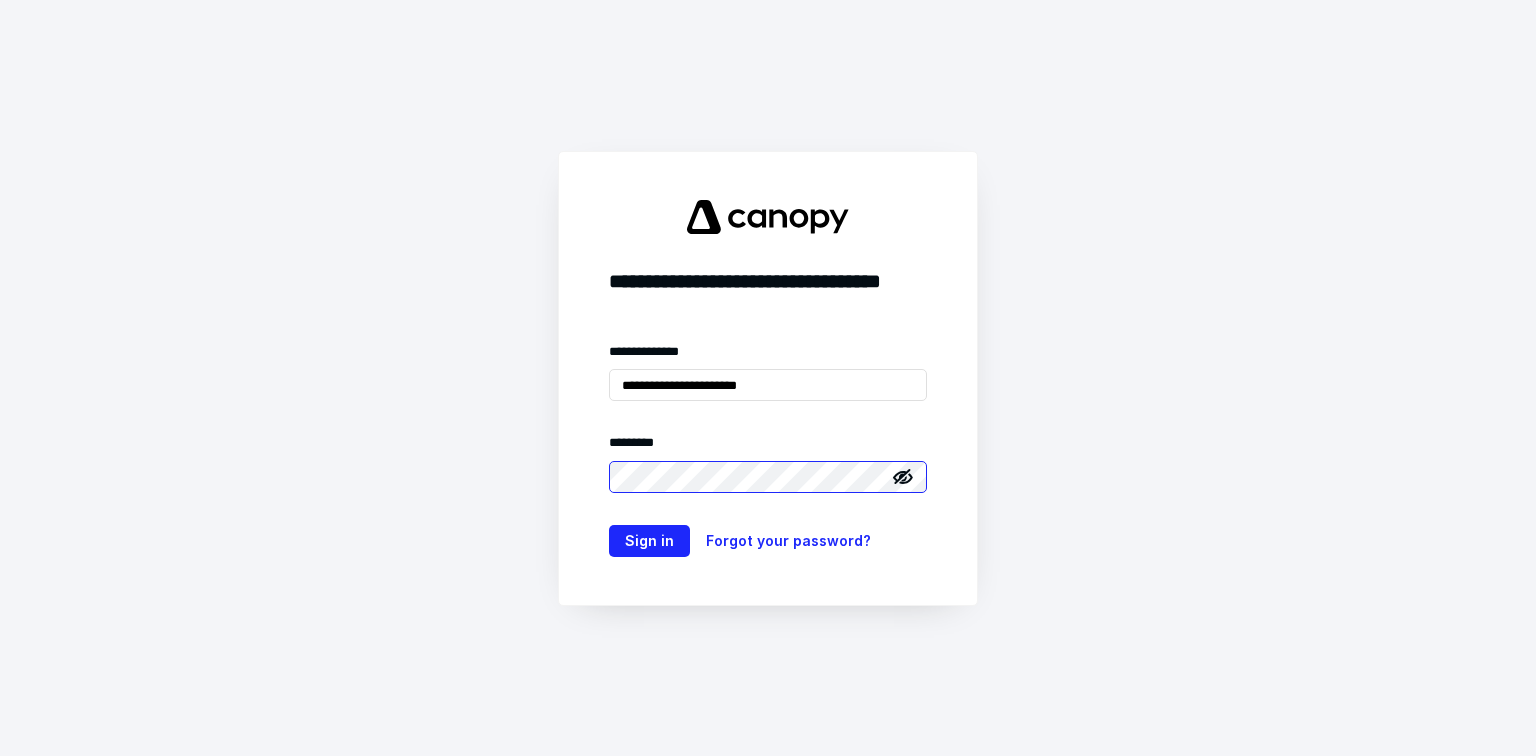 click on "Sign in" at bounding box center [649, 541] 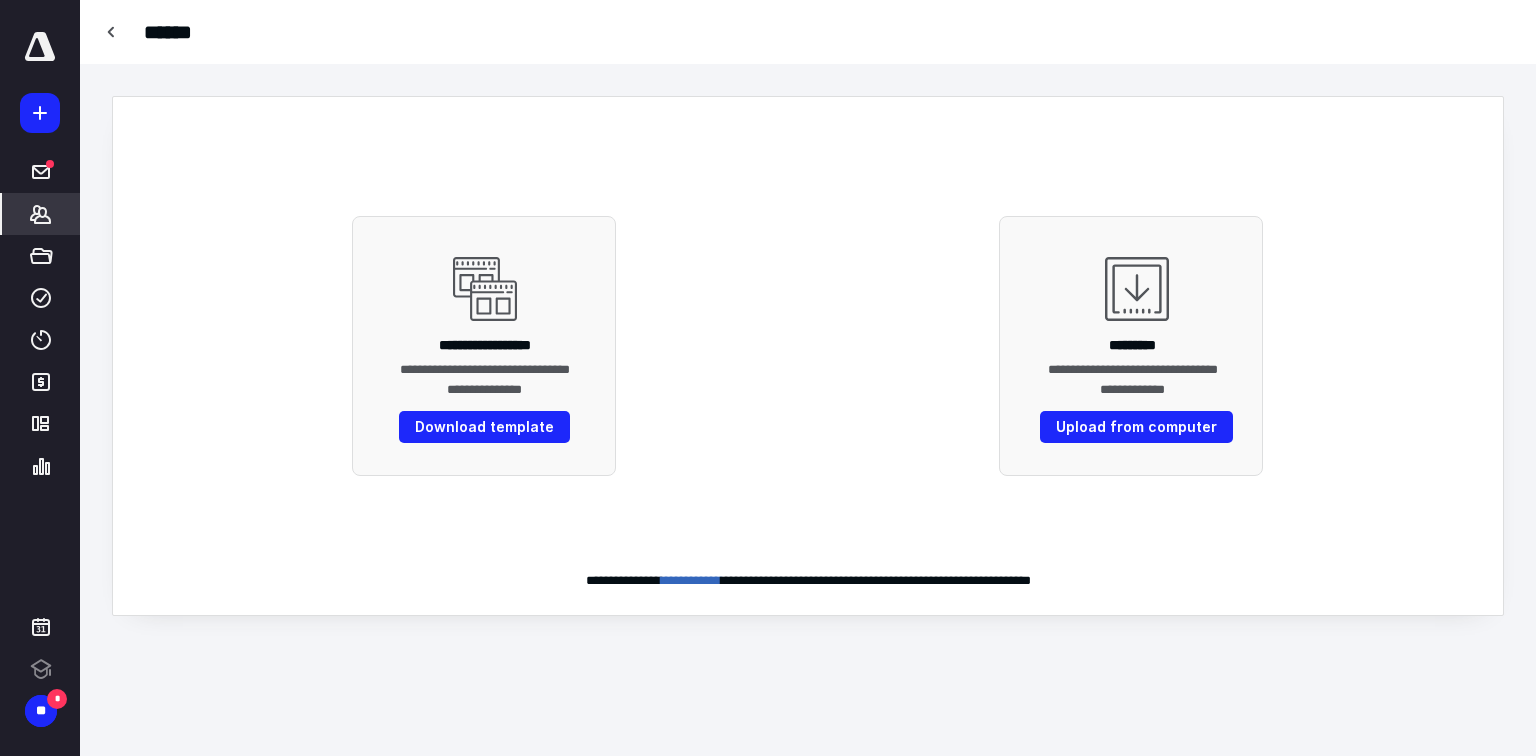 scroll, scrollTop: 0, scrollLeft: 0, axis: both 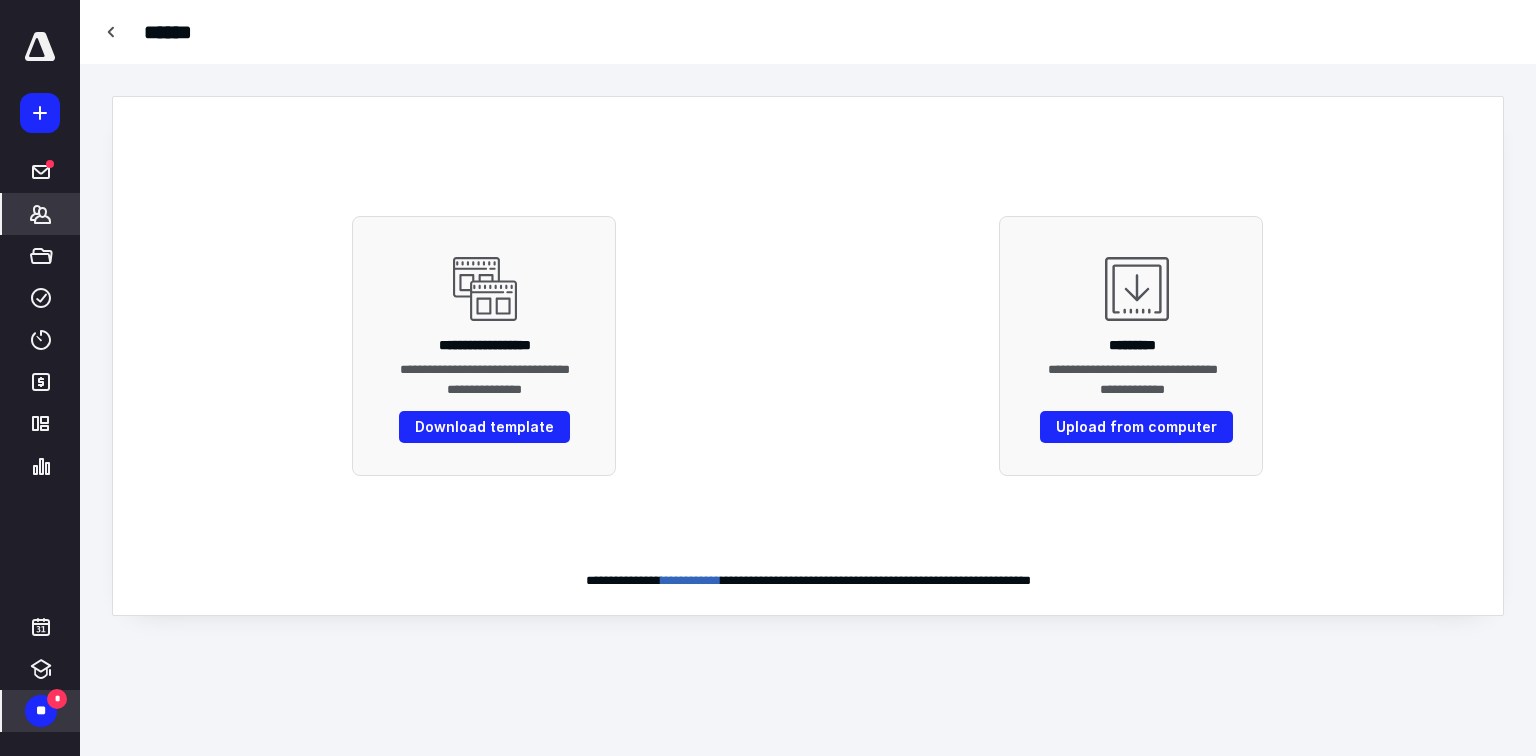 click on "**" at bounding box center [41, 711] 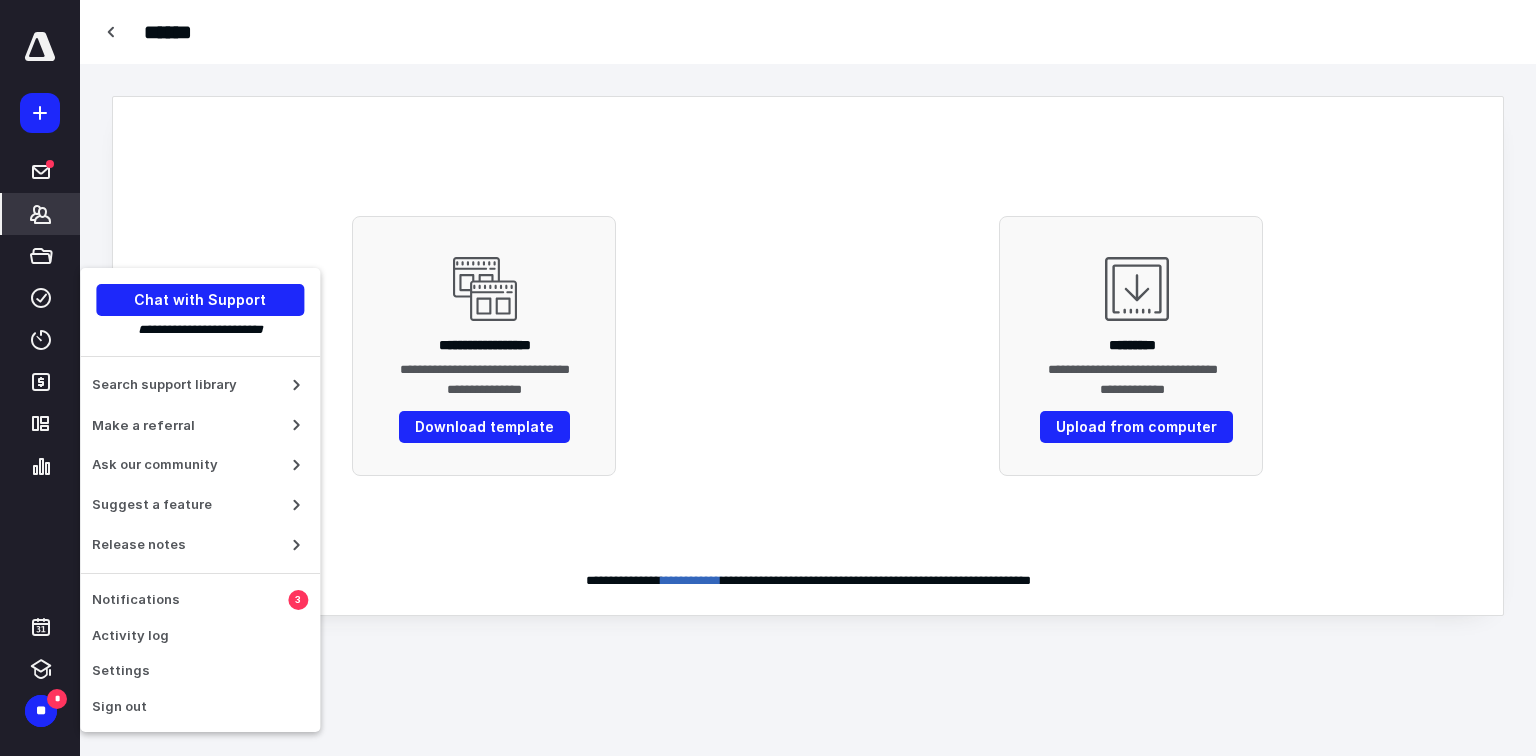 click on "**********" at bounding box center [808, 378] 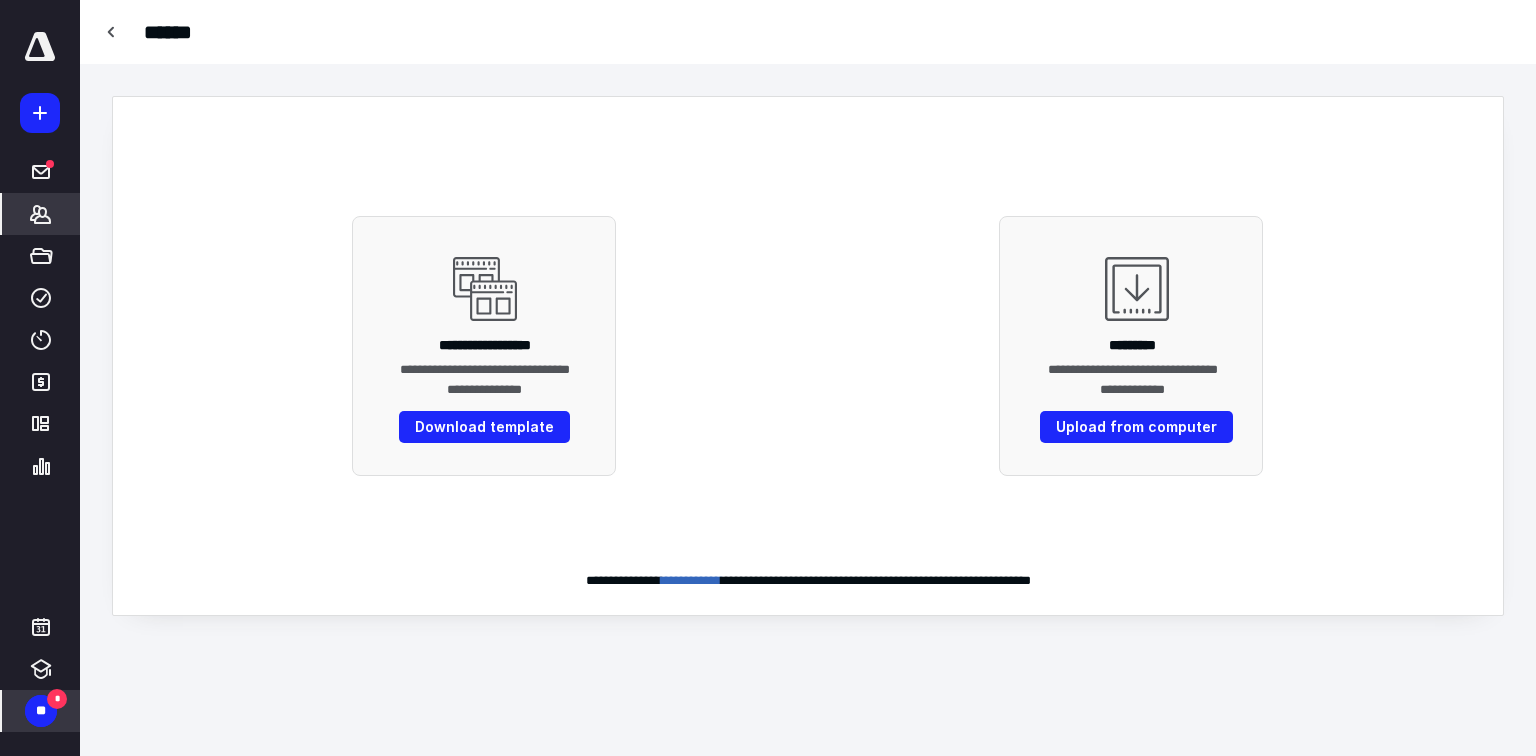 click on "**" at bounding box center (41, 711) 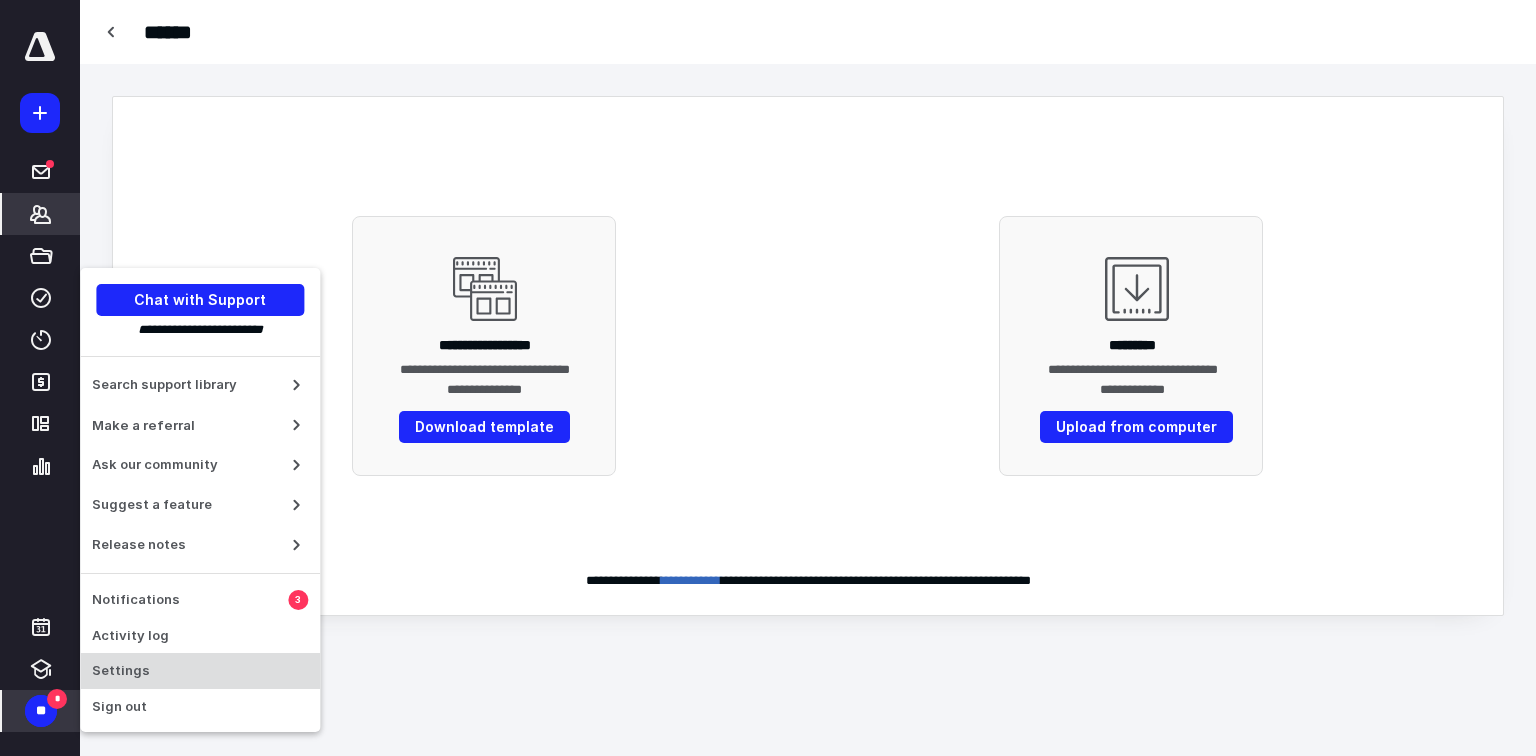 click on "Settings" at bounding box center [200, 671] 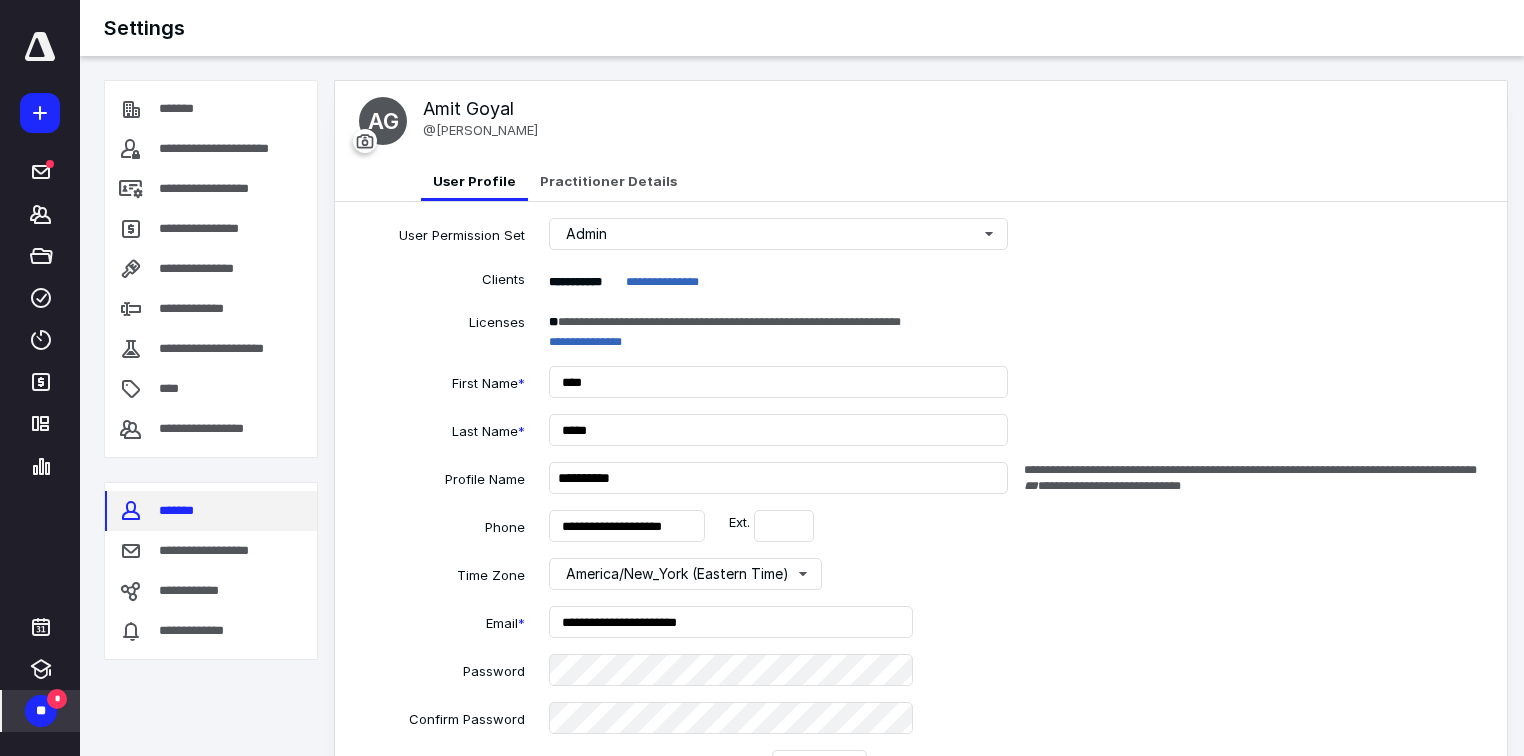 type on "**********" 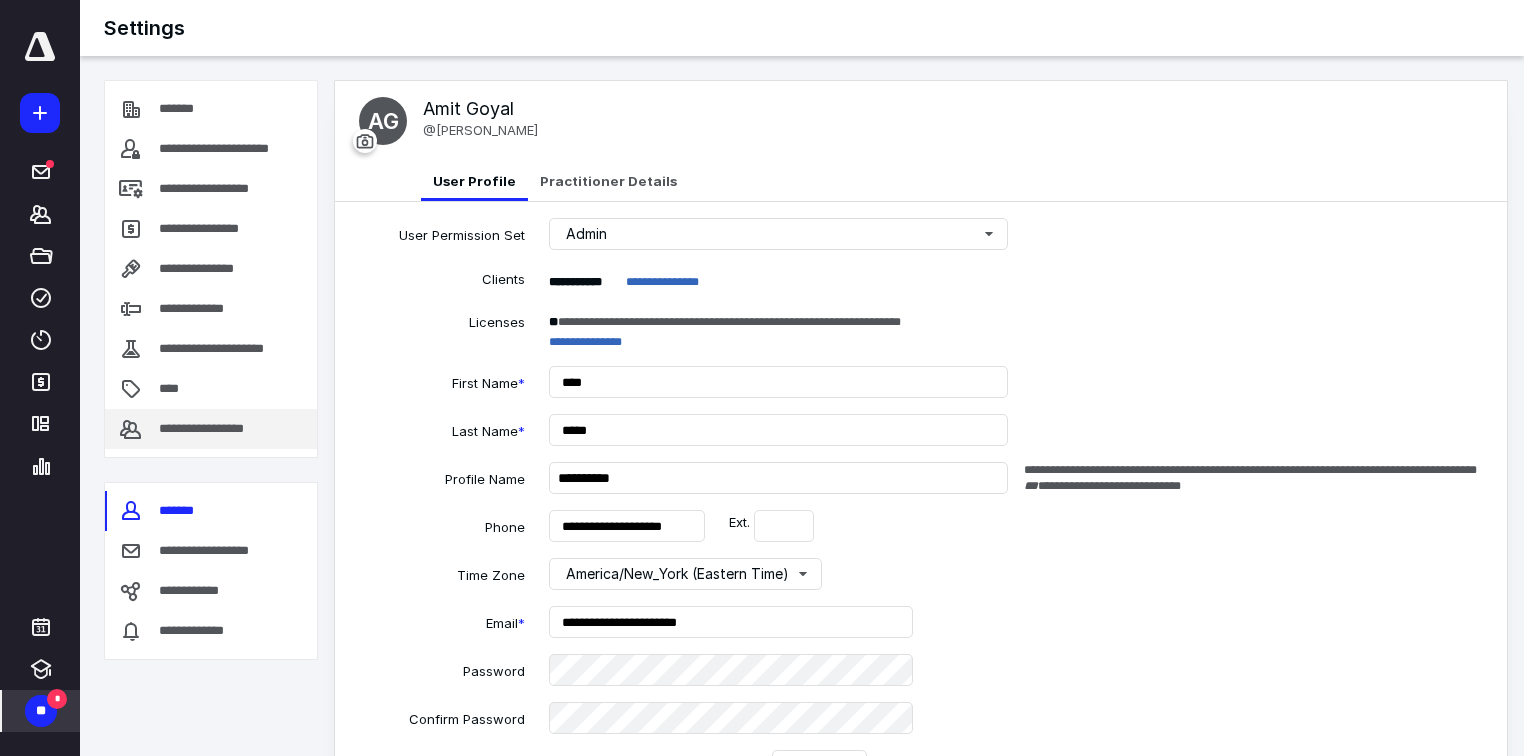 click on "**********" at bounding box center (217, 429) 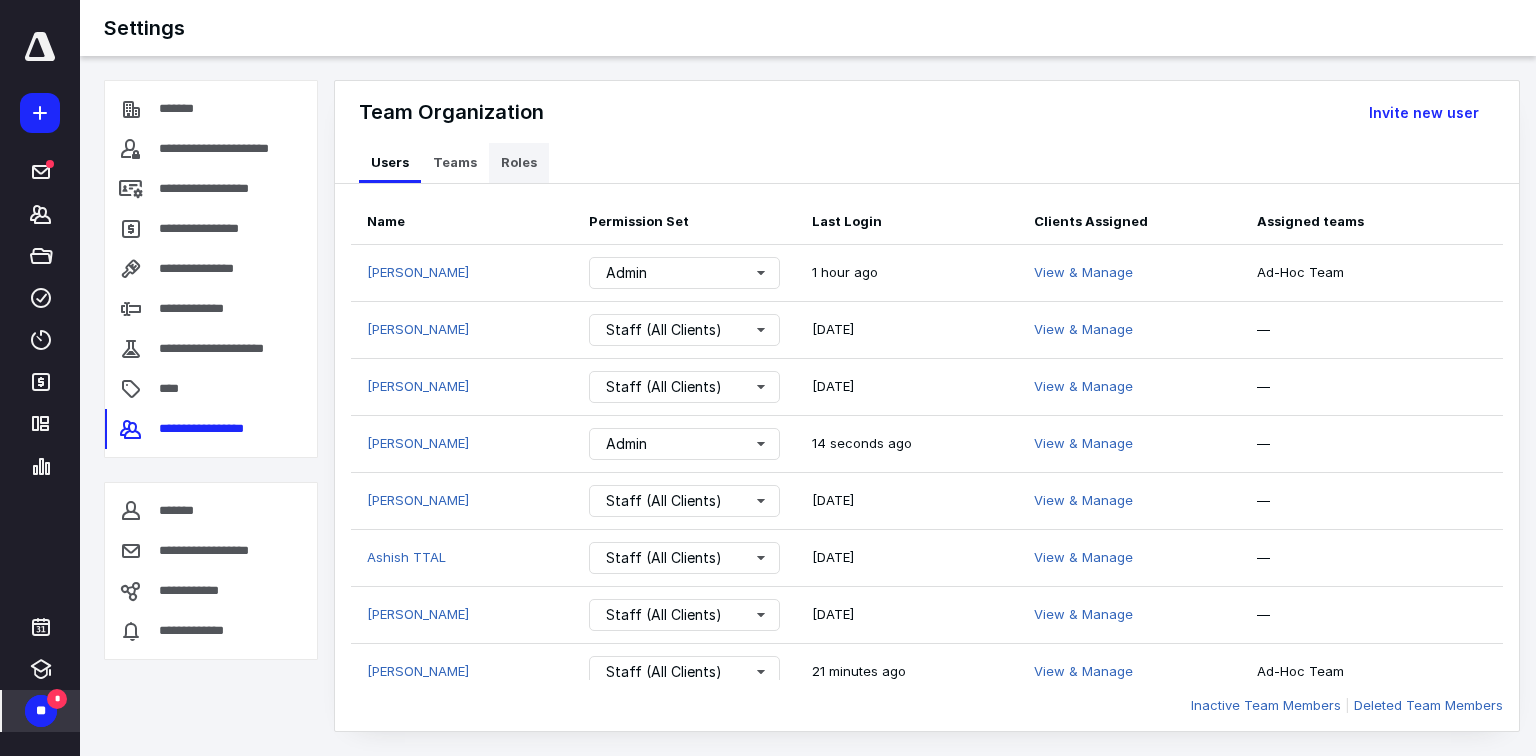 click on "Roles" at bounding box center (519, 163) 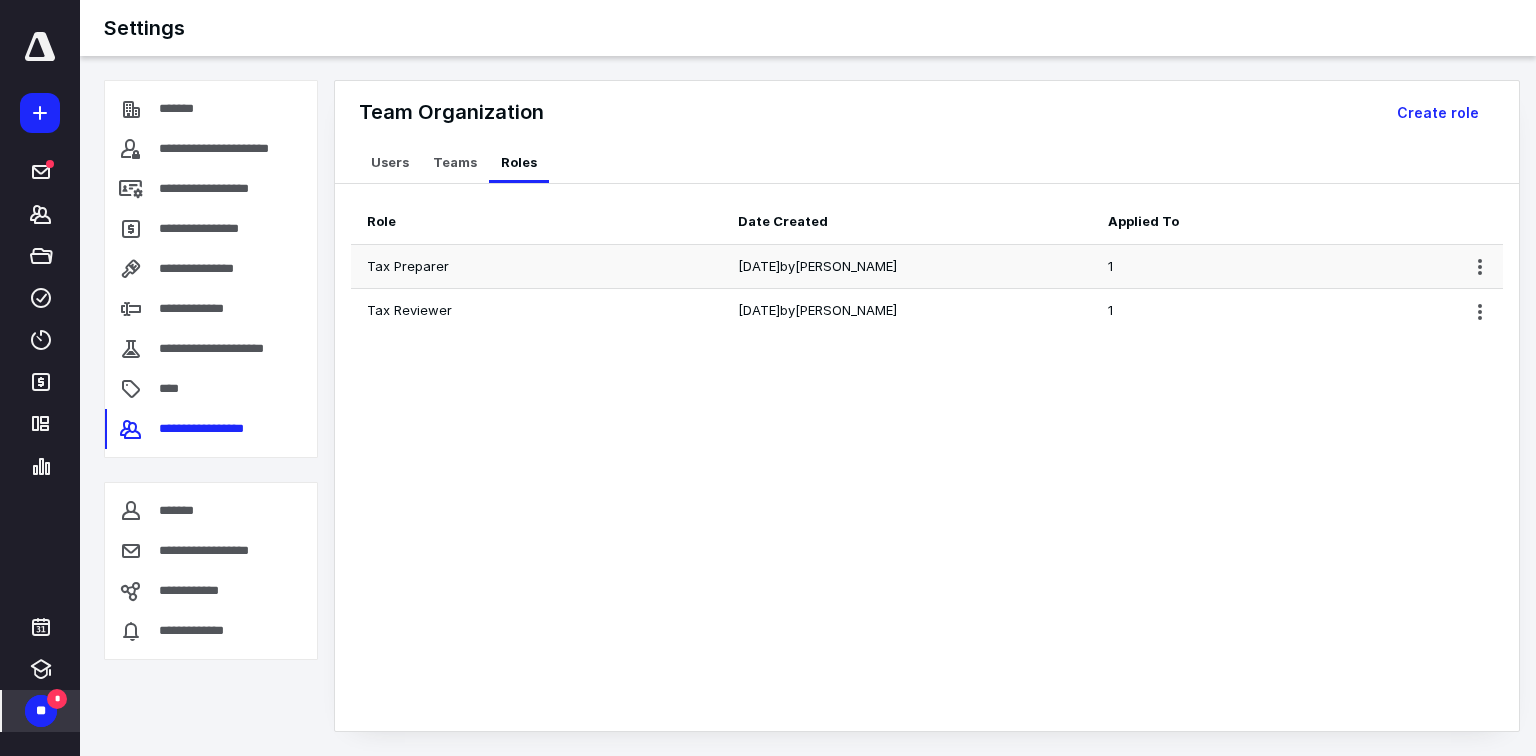 click on "[DATE]  by  [PERSON_NAME]" at bounding box center [907, 267] 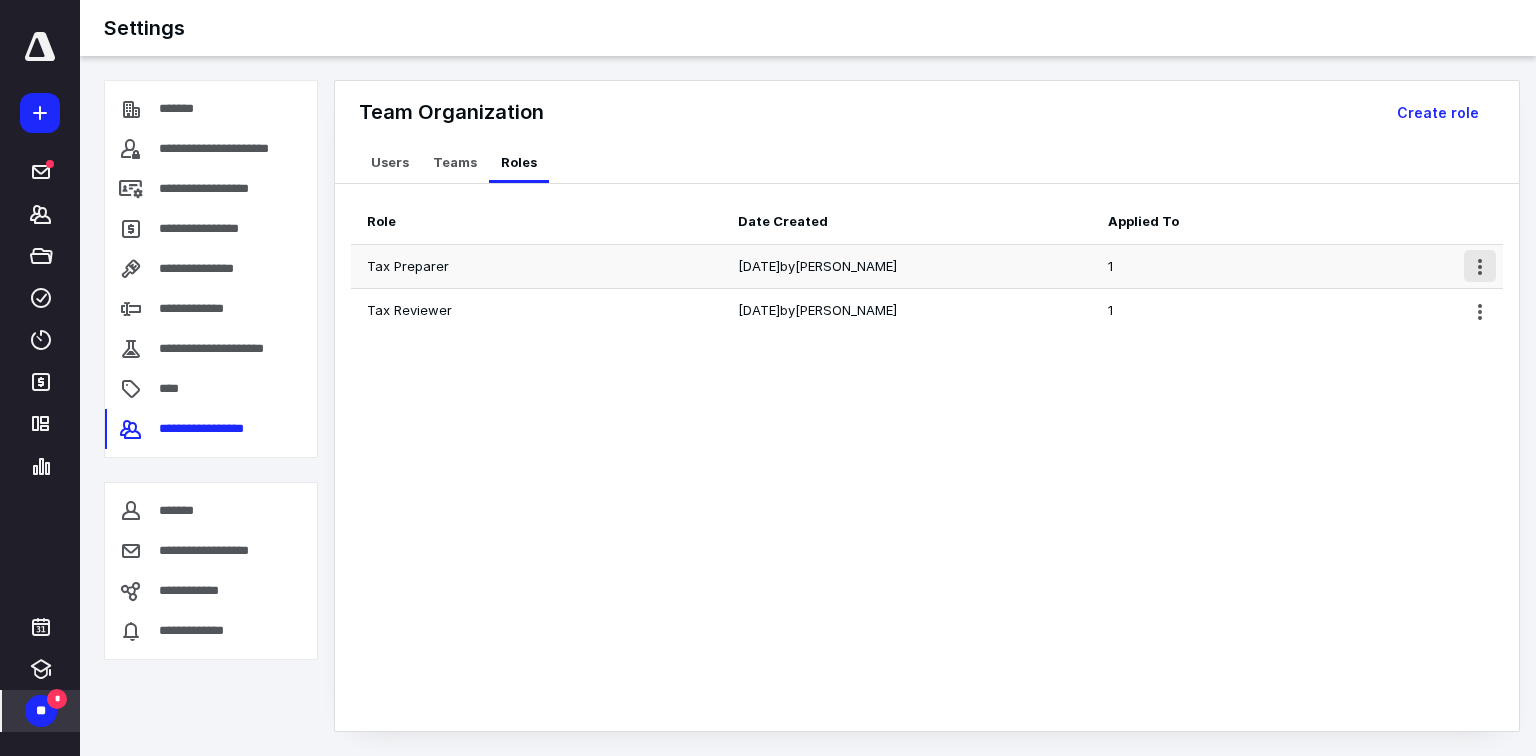 click at bounding box center (1480, 266) 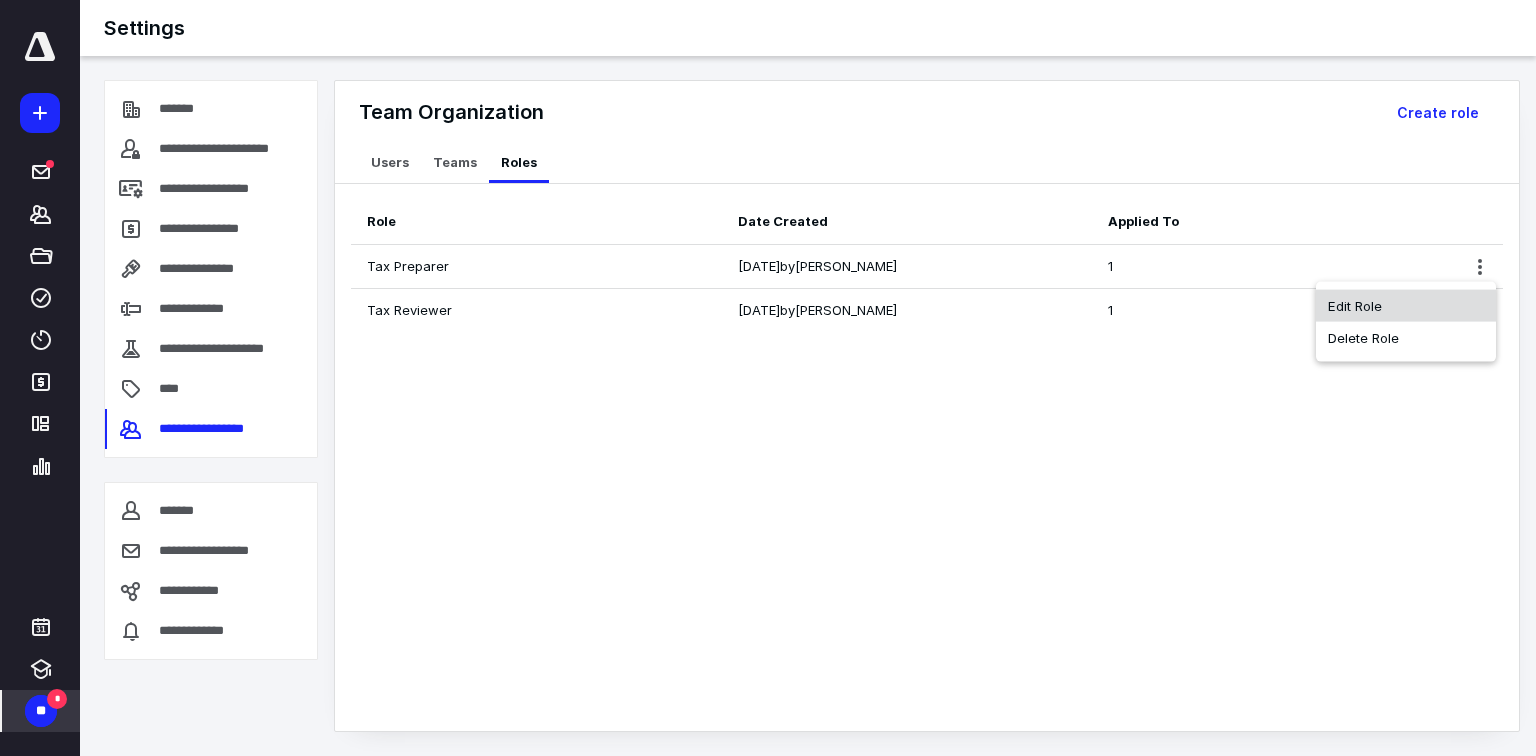 click on "Edit Role" at bounding box center (1406, 306) 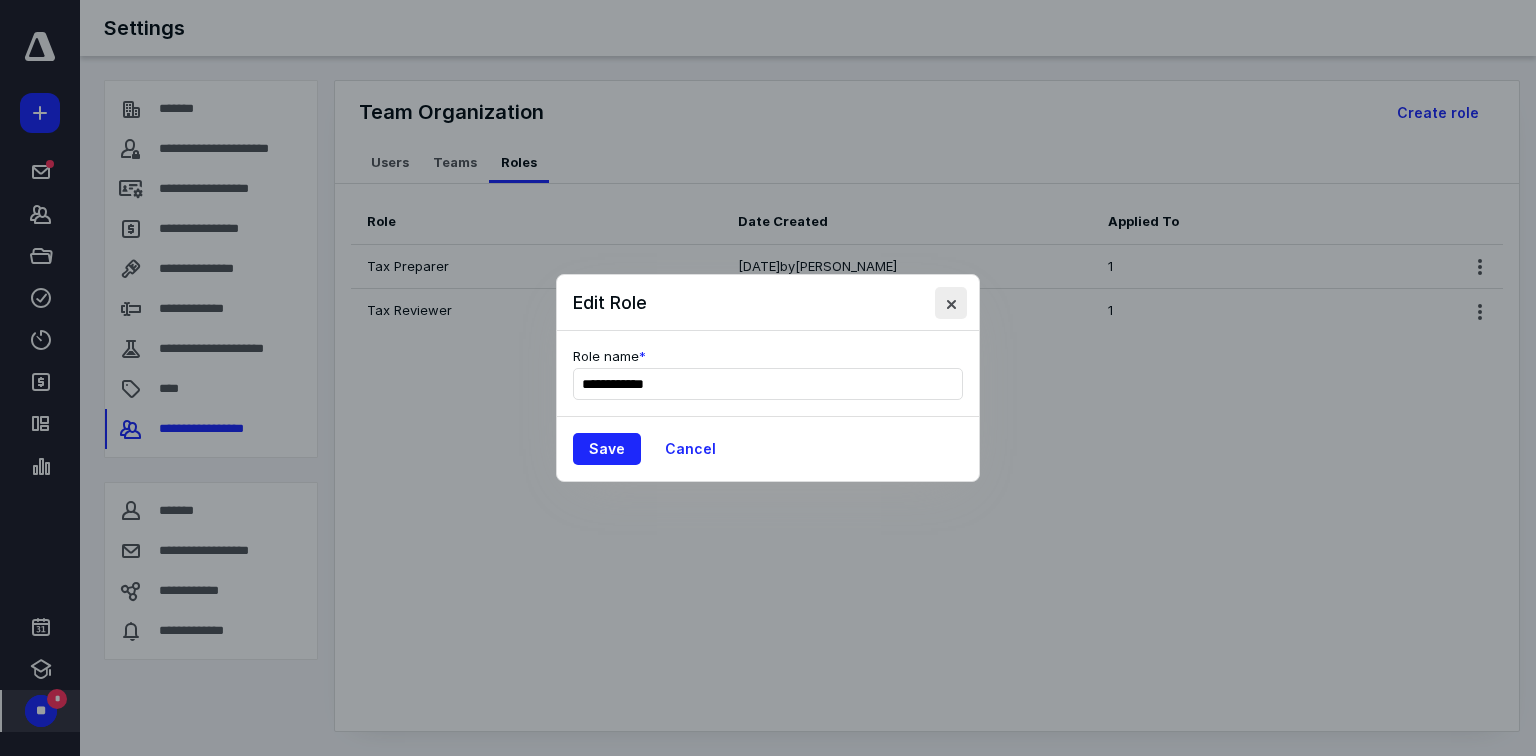 click at bounding box center [951, 303] 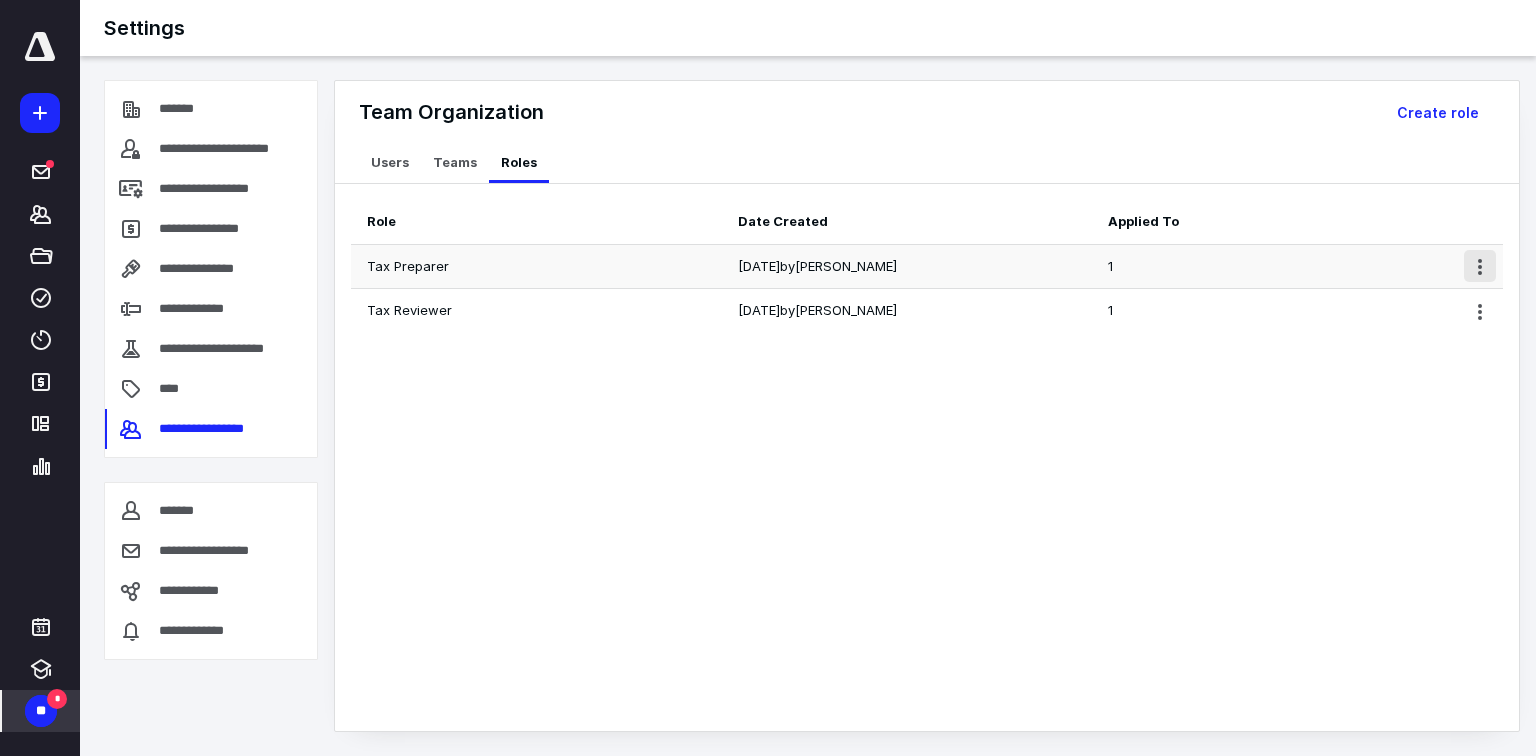 click at bounding box center [1480, 266] 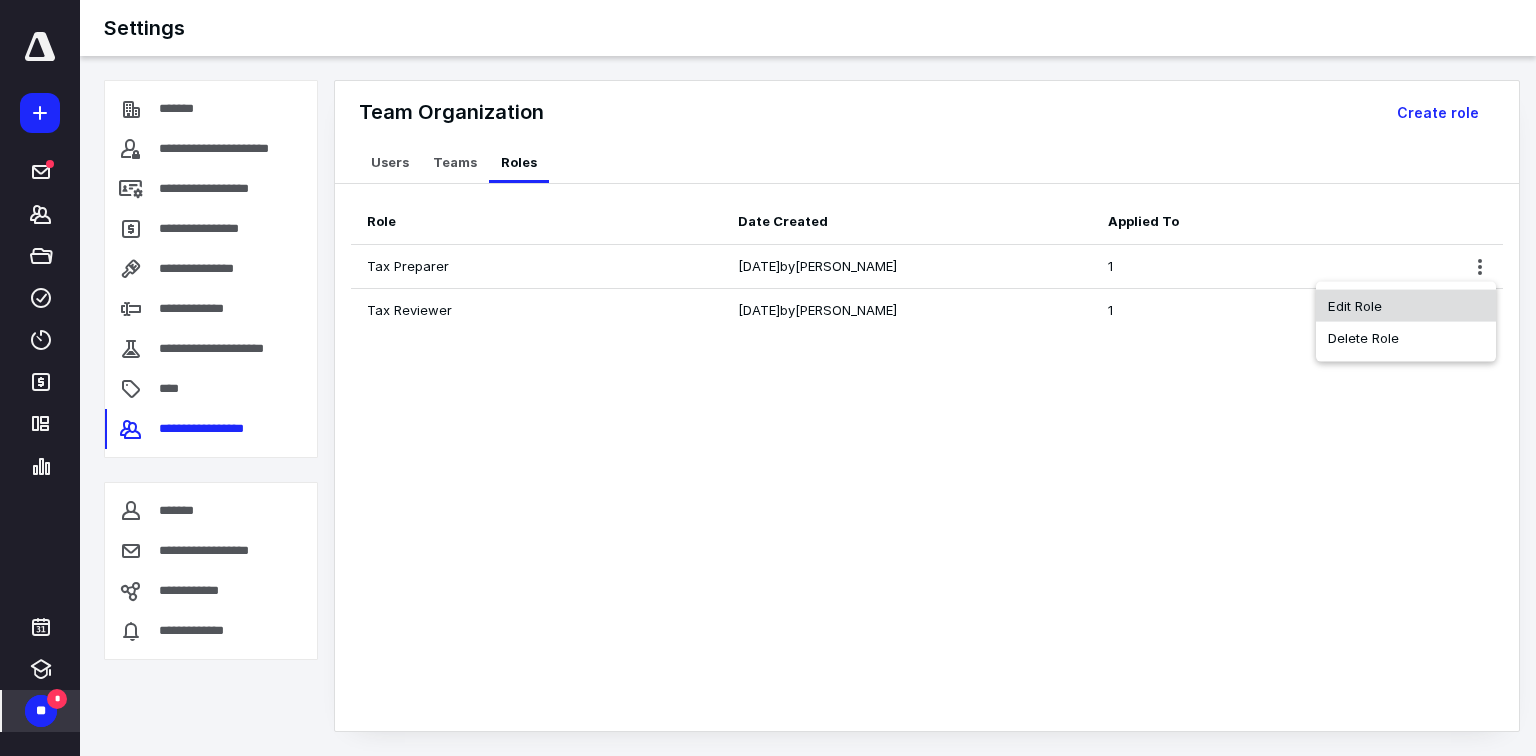 click on "Edit Role" at bounding box center (1406, 306) 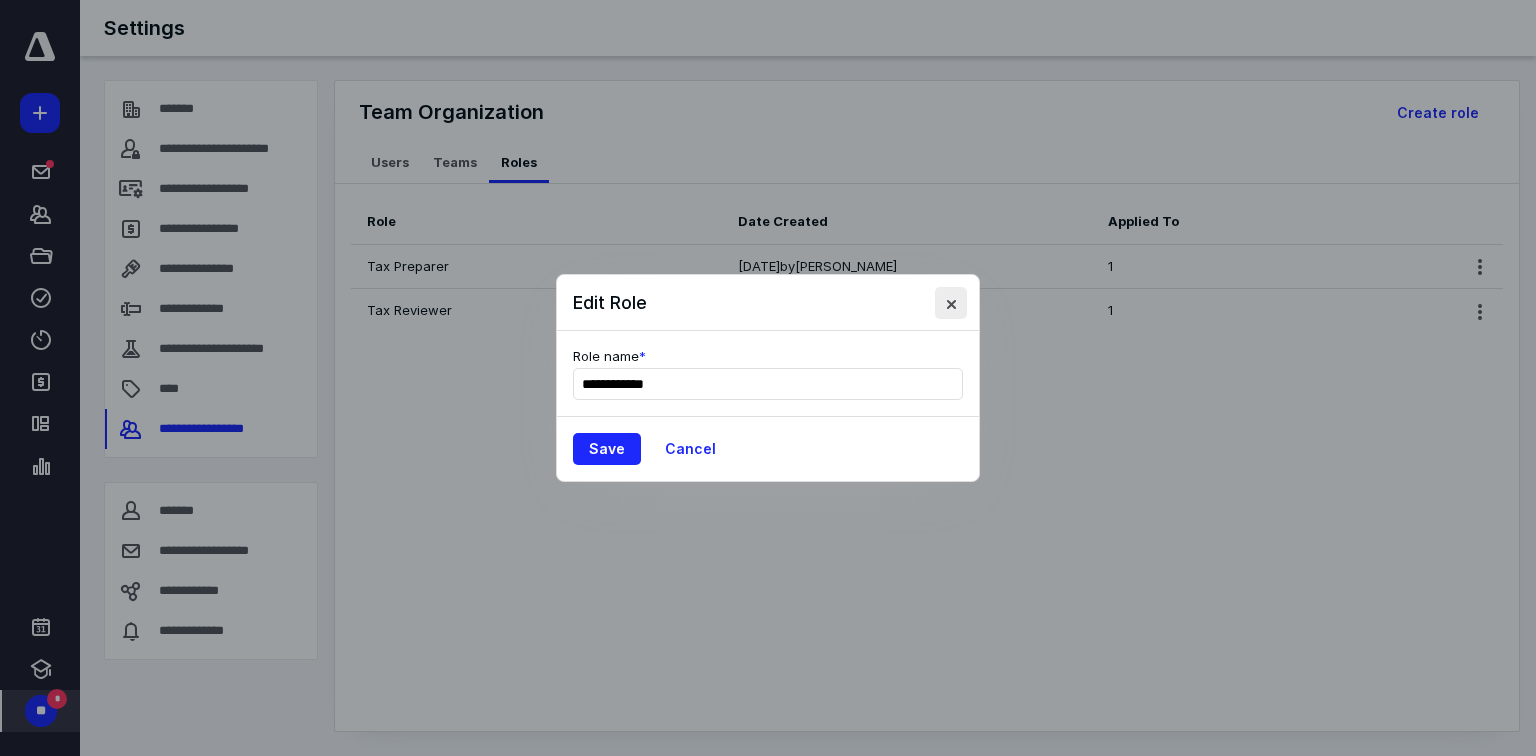 click at bounding box center [951, 303] 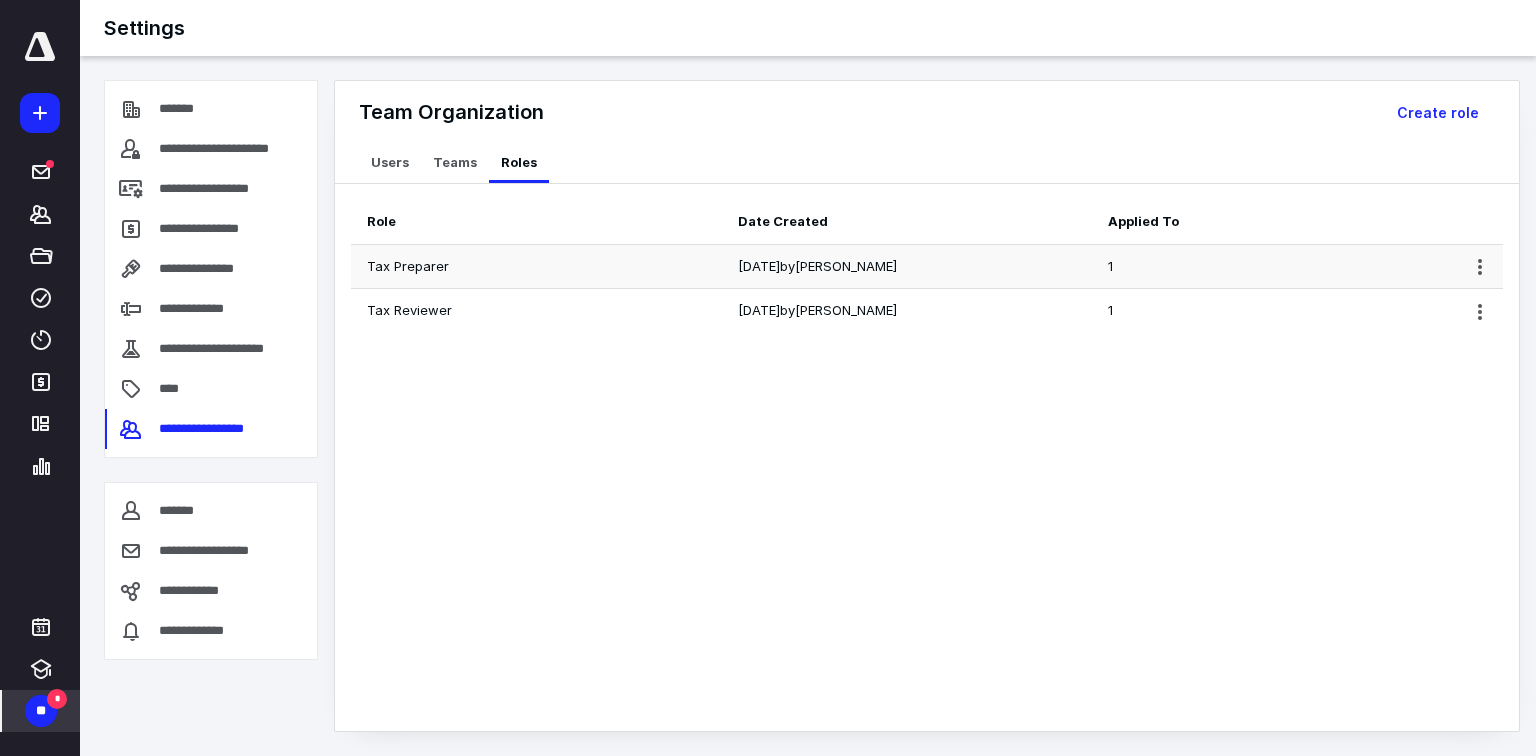 click on "Tax Preparer" at bounding box center (536, 267) 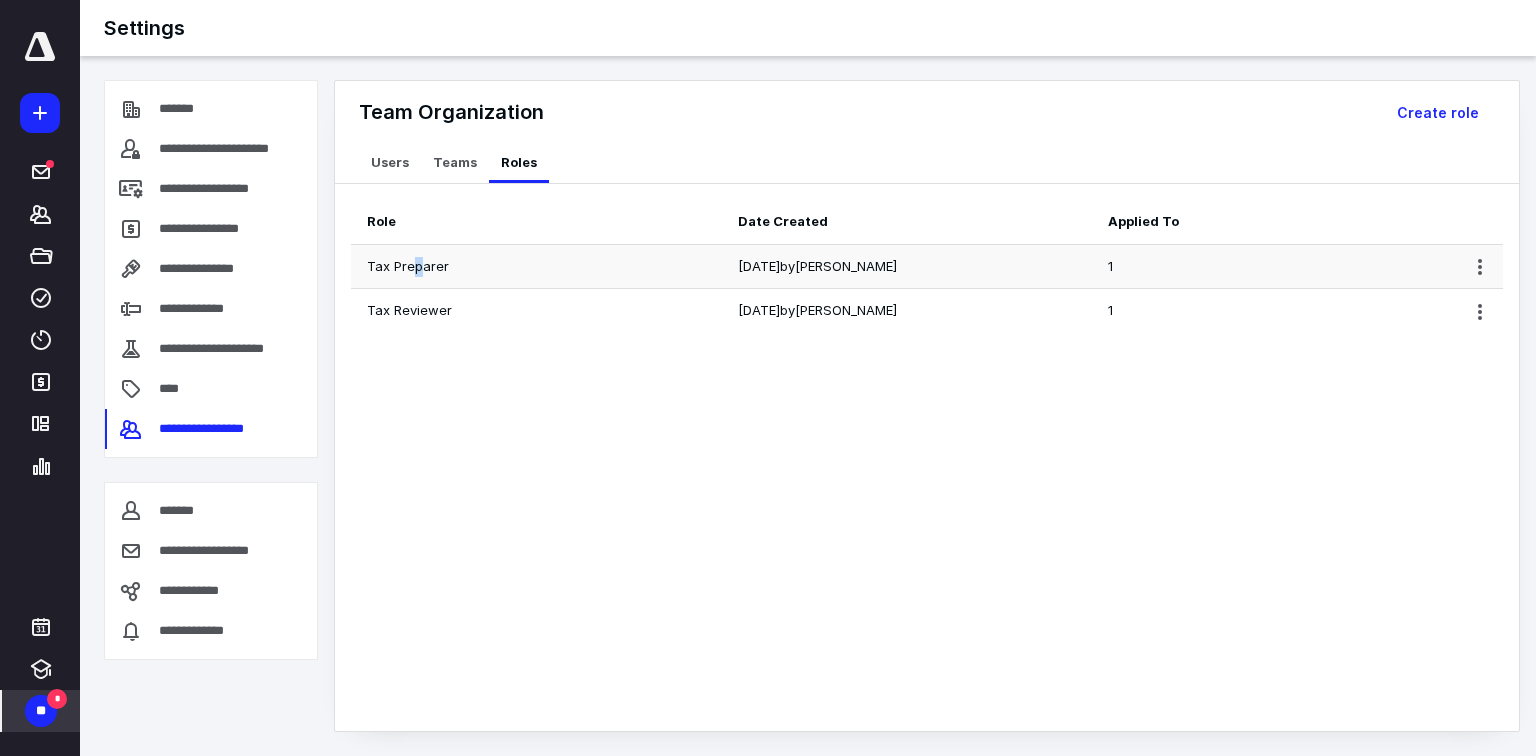 click on "Tax Preparer" at bounding box center (536, 267) 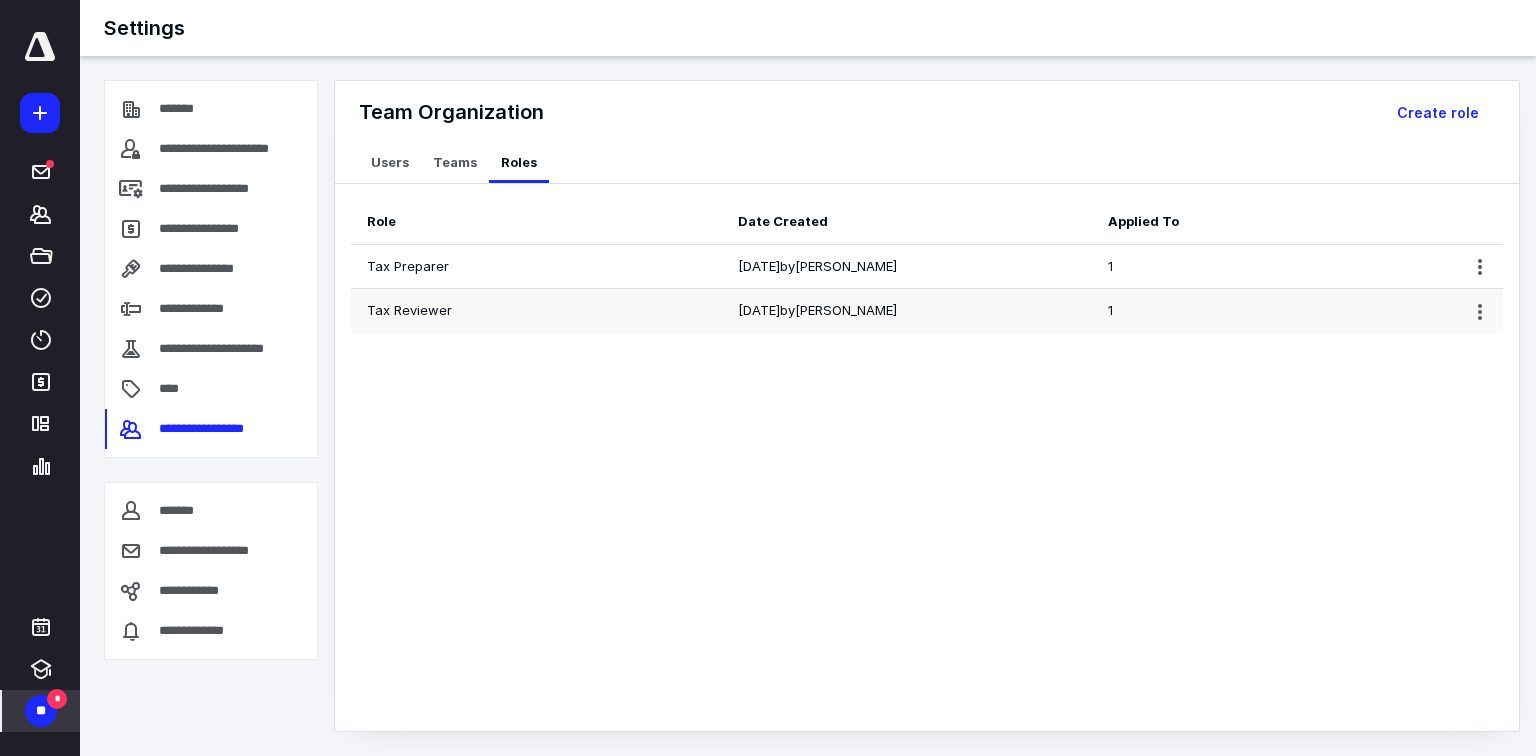 click on "Tax Reviewer" at bounding box center [536, 311] 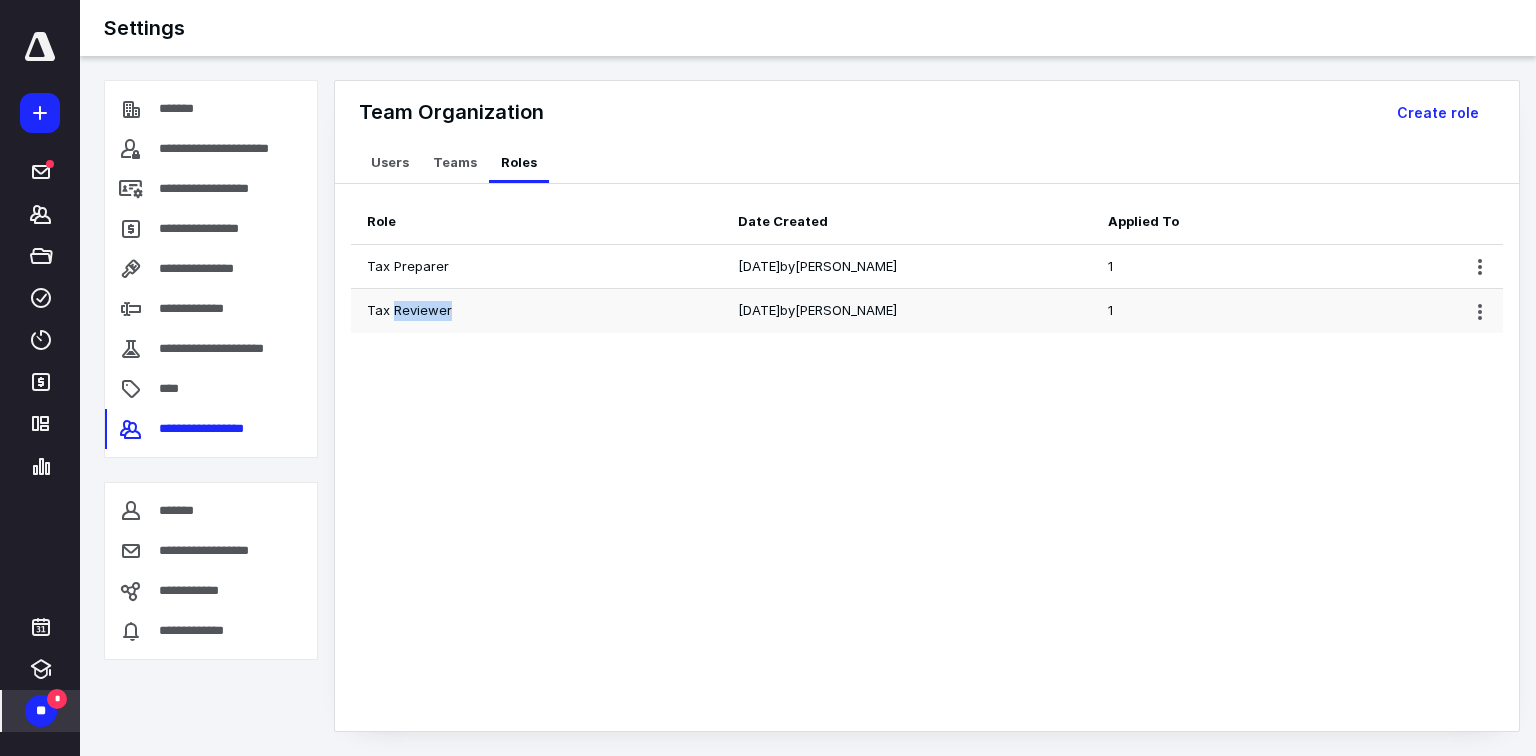 click on "Tax Reviewer" at bounding box center (536, 311) 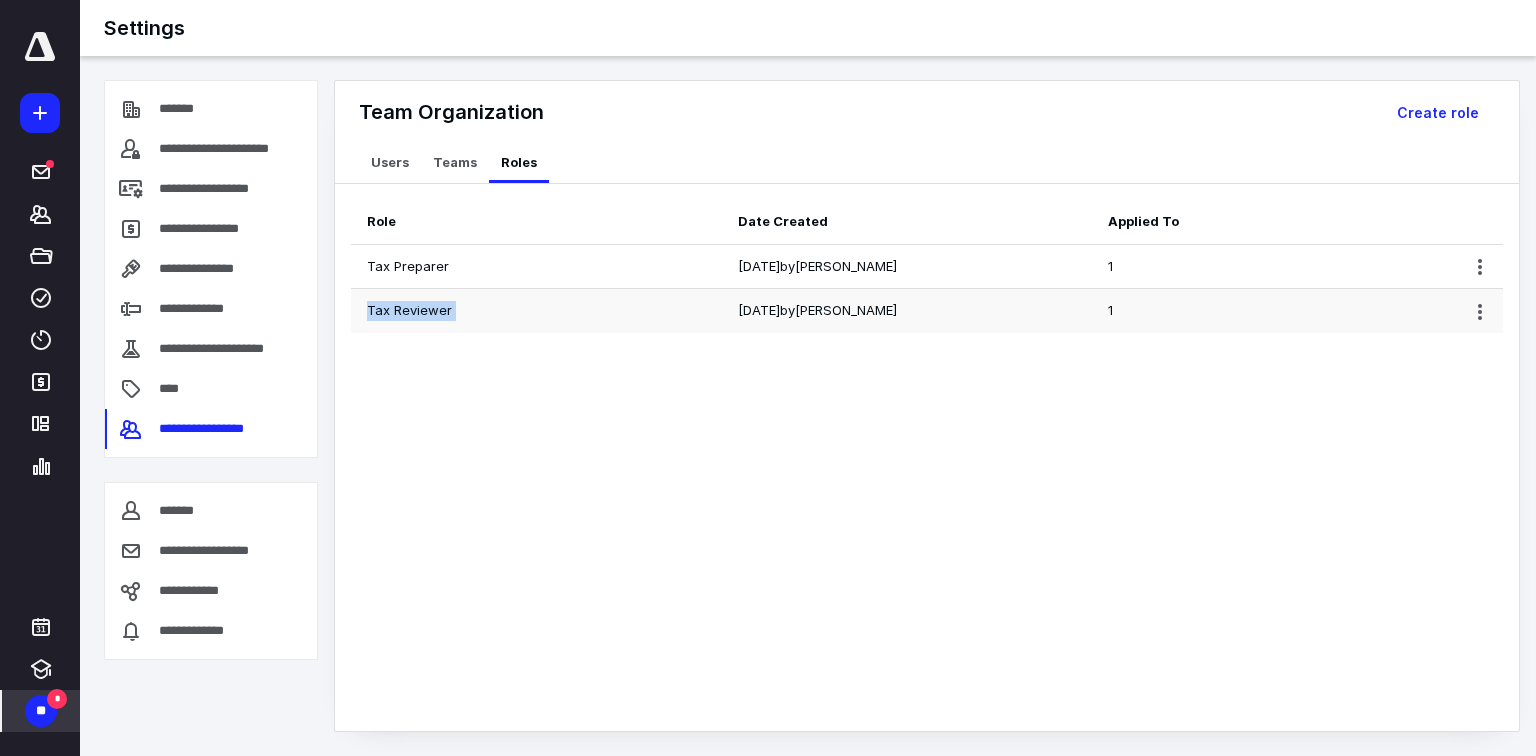 click on "Tax Reviewer" at bounding box center [536, 311] 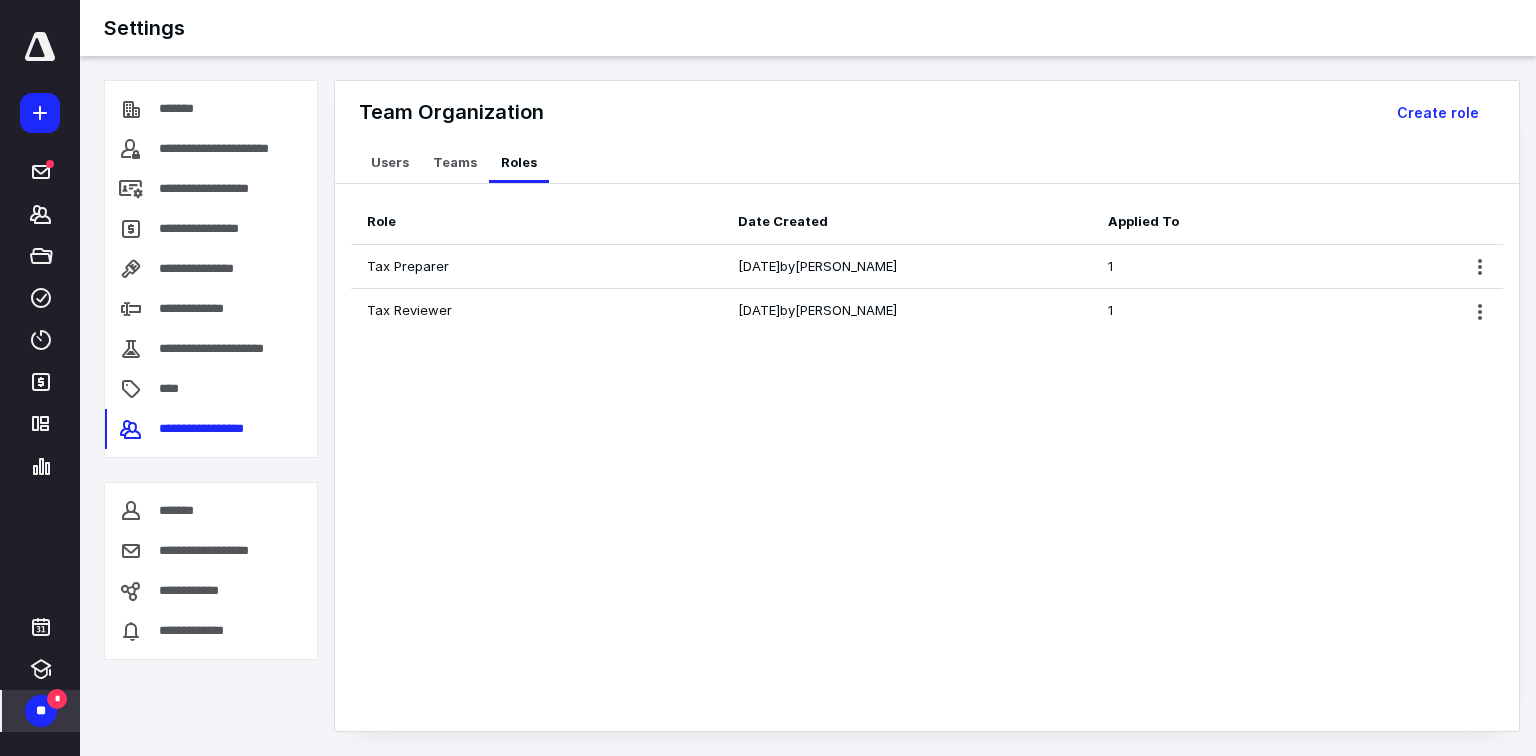 click on "Role Date Created Applied To Tax Preparer [DATE]  by  [PERSON_NAME] 1 Tax Reviewer [DATE]  by  [PERSON_NAME] 1" at bounding box center (927, 457) 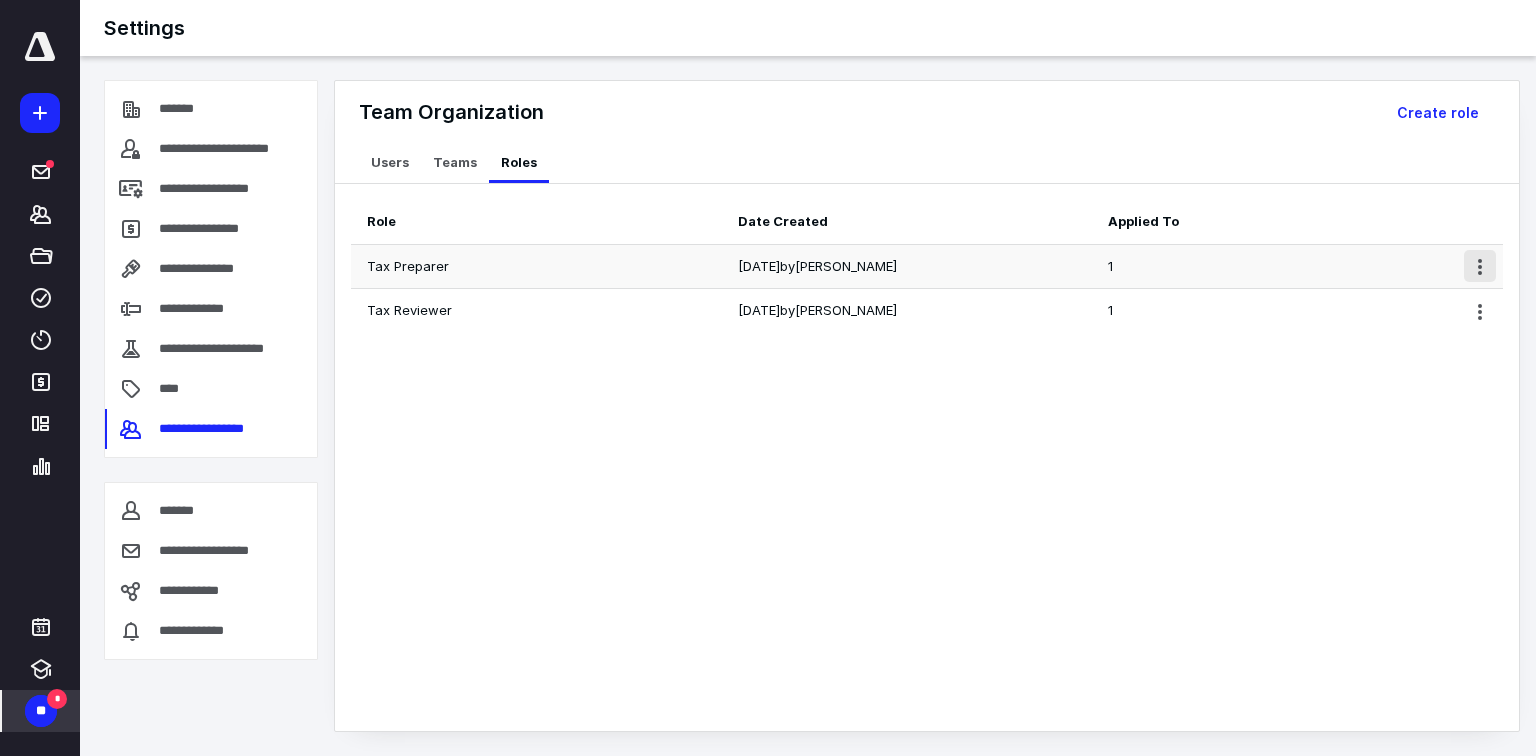 click at bounding box center [1480, 266] 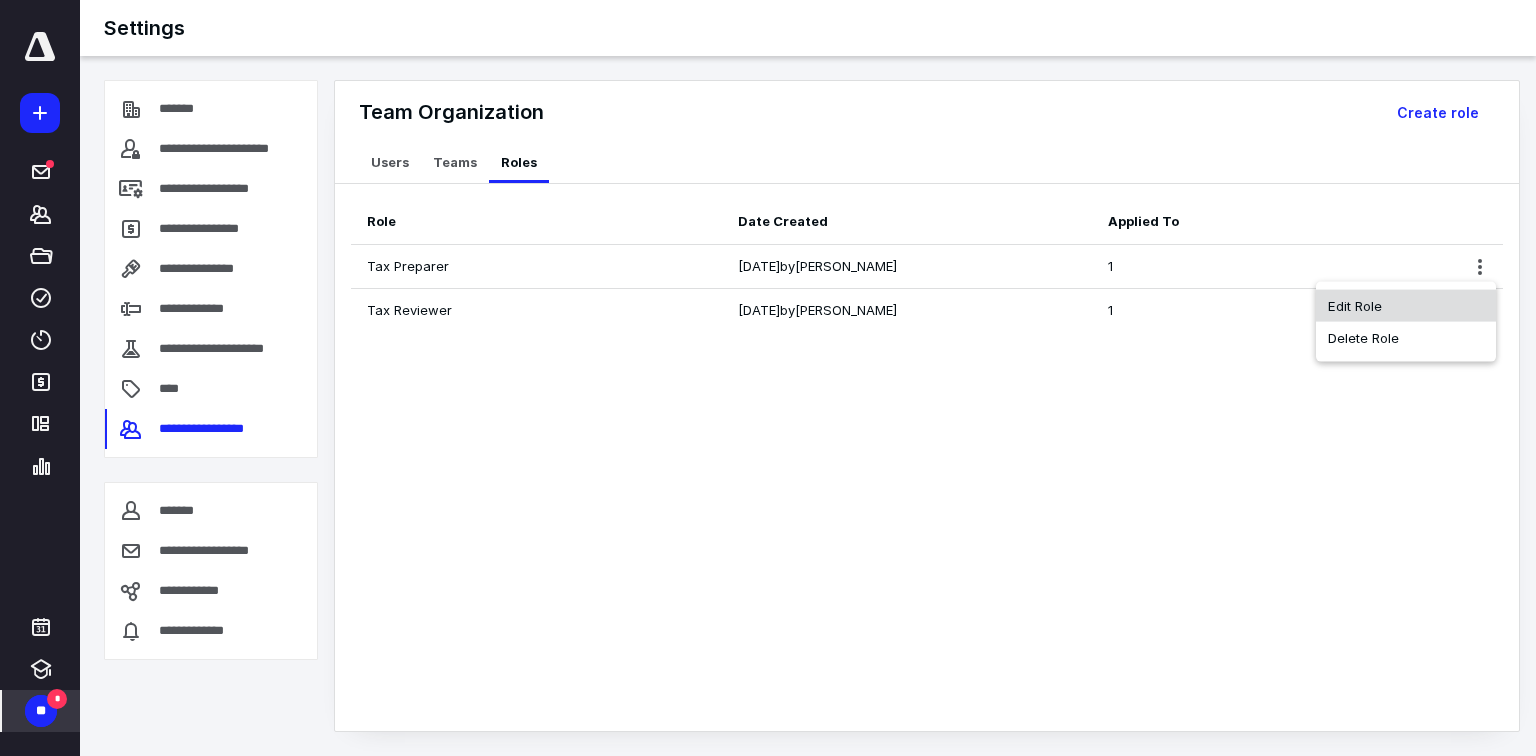 click on "Edit Role" at bounding box center (1406, 306) 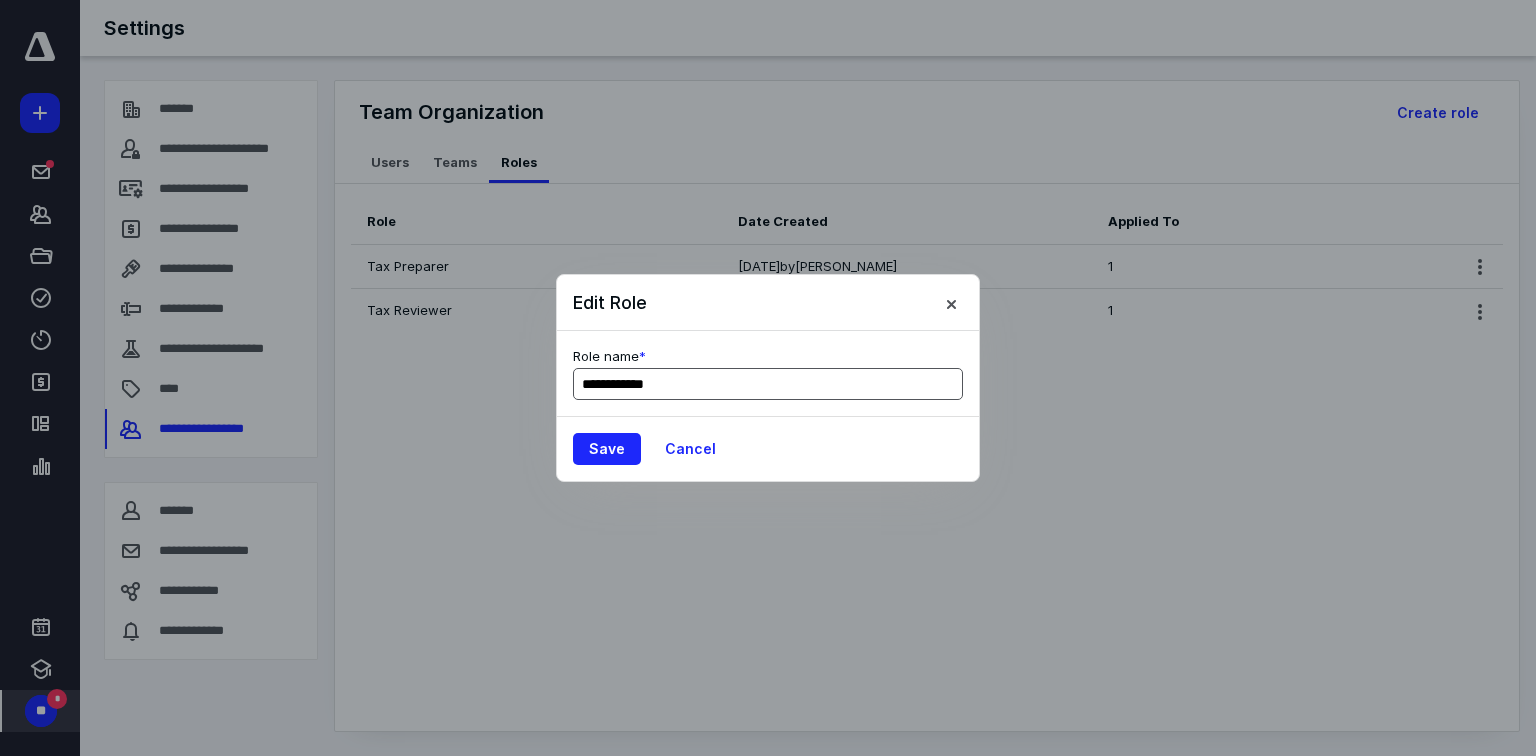 drag, startPoint x: 696, startPoint y: 384, endPoint x: 572, endPoint y: 372, distance: 124.57929 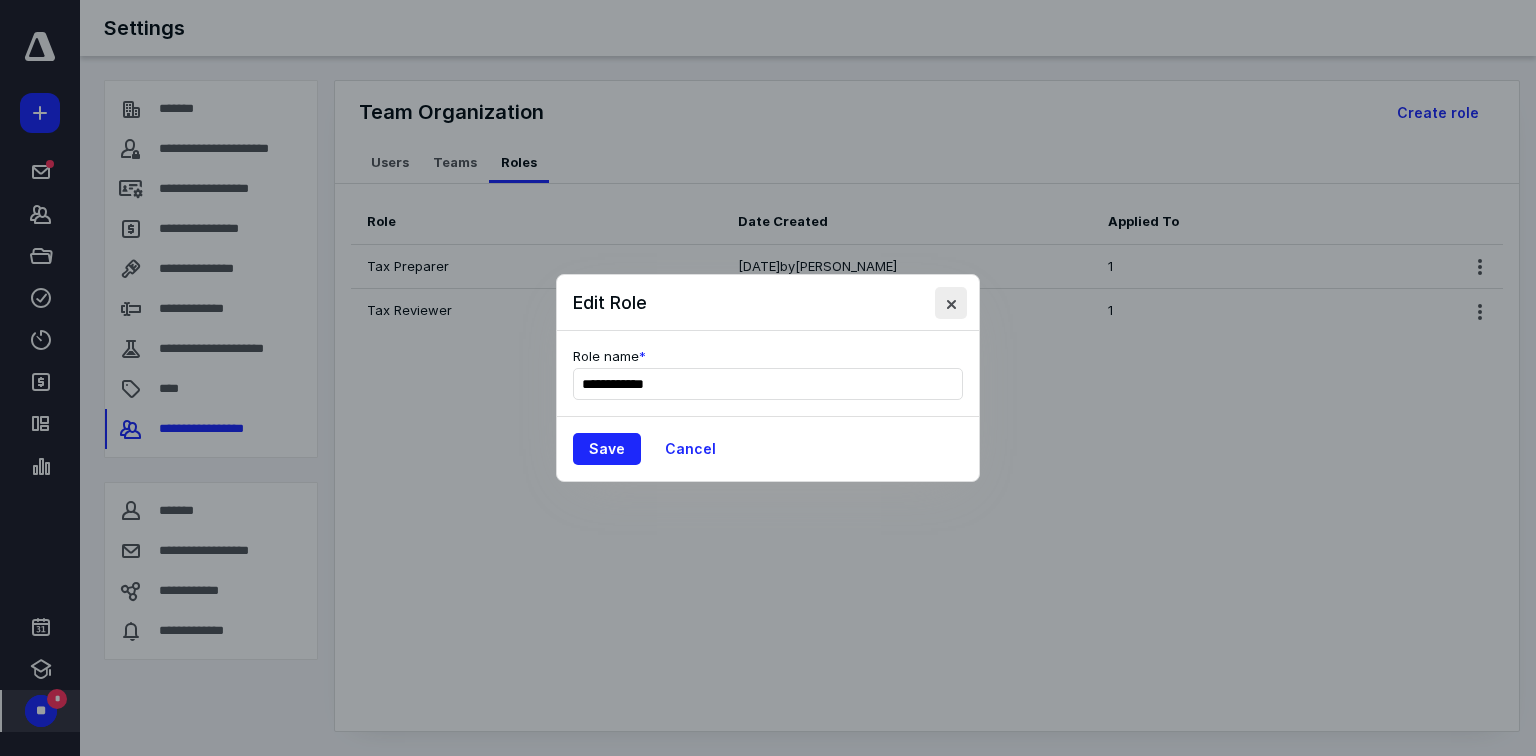 click at bounding box center (951, 303) 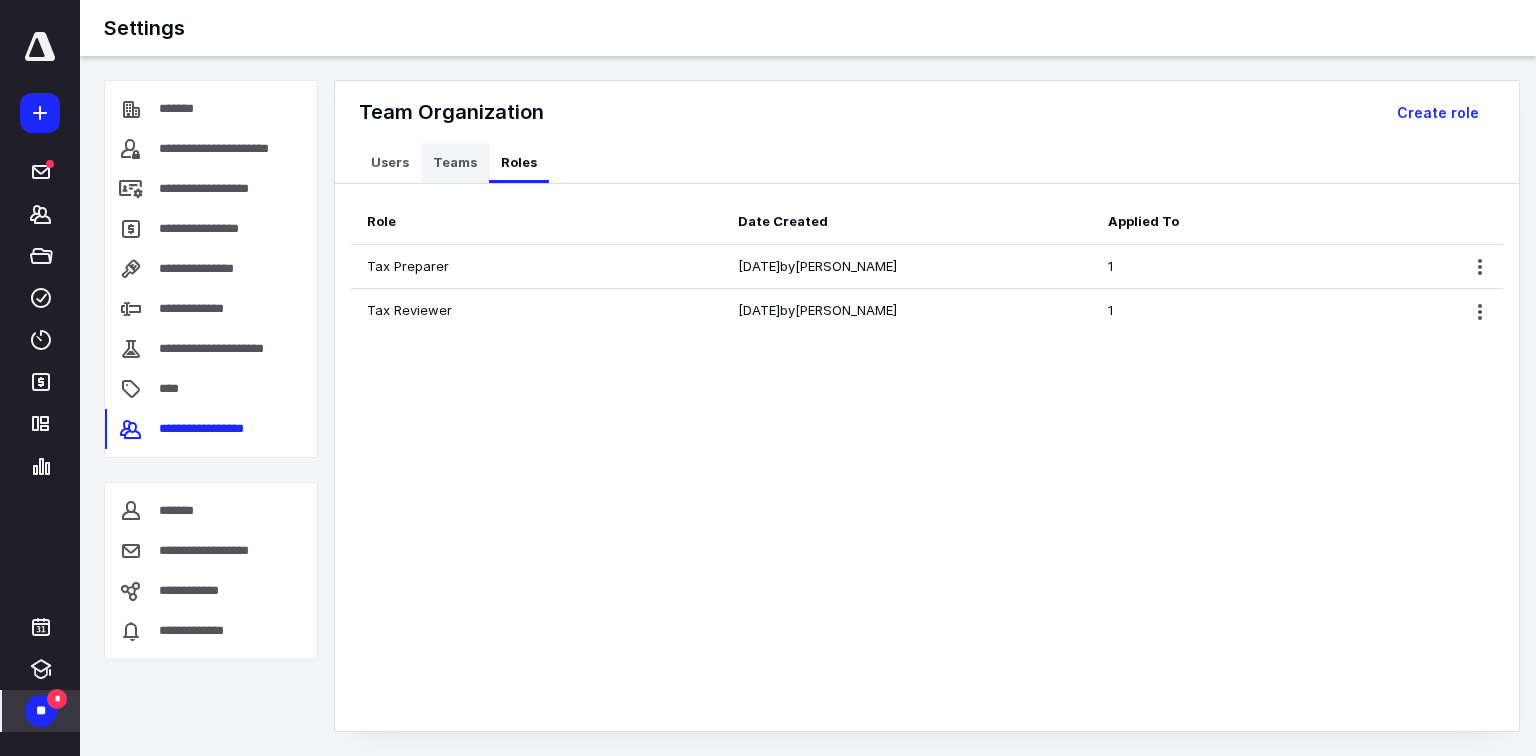 click on "Teams" at bounding box center [455, 163] 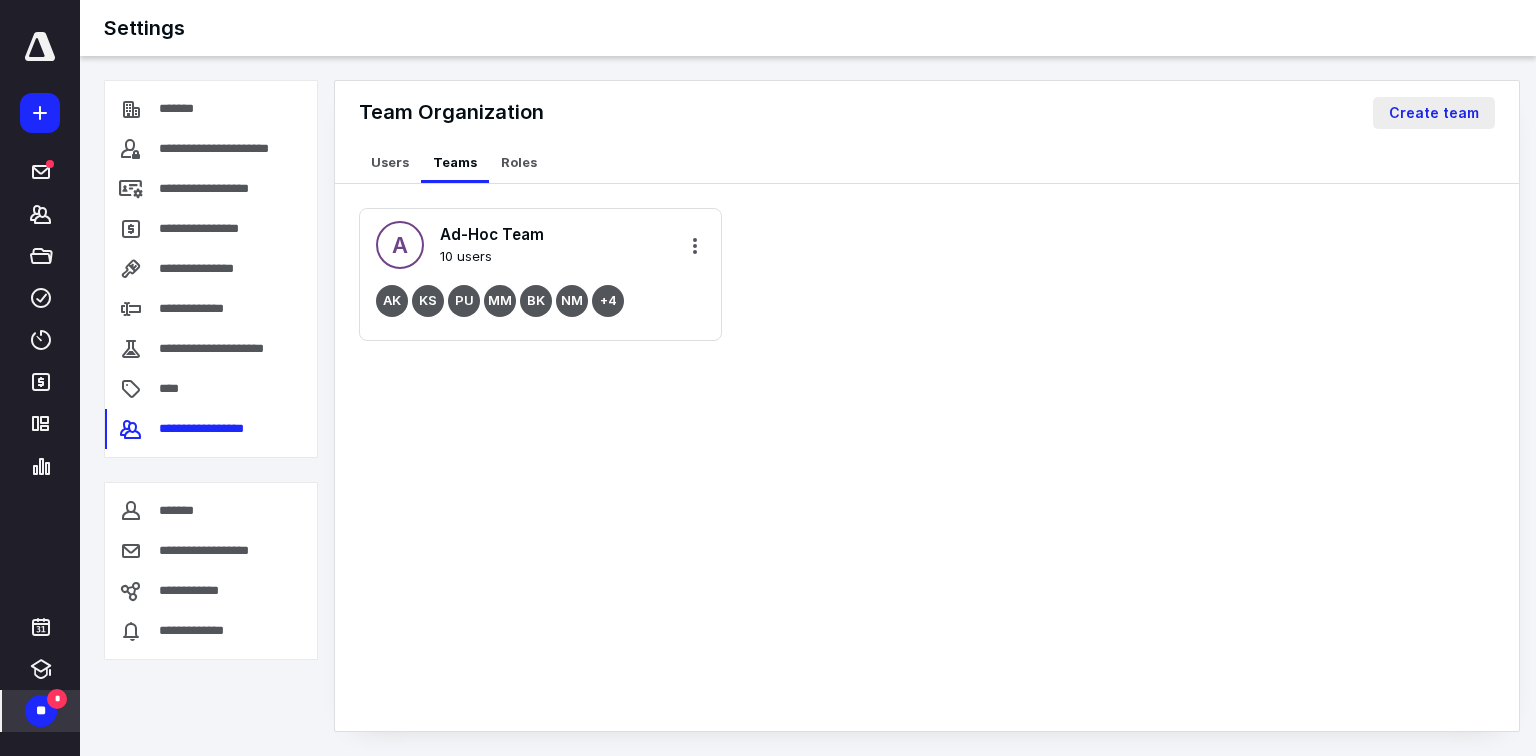 click on "Create team" at bounding box center (1434, 113) 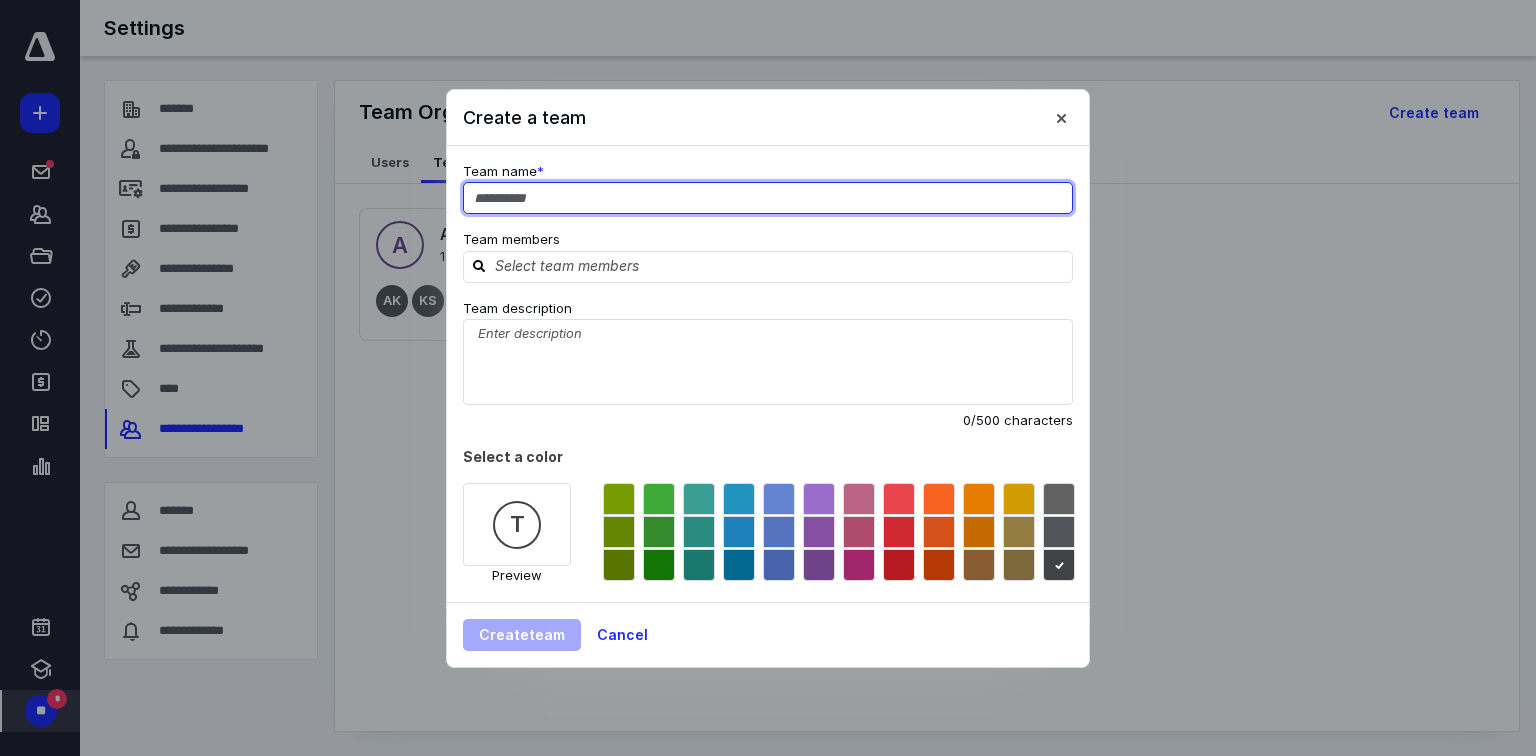 click at bounding box center (768, 198) 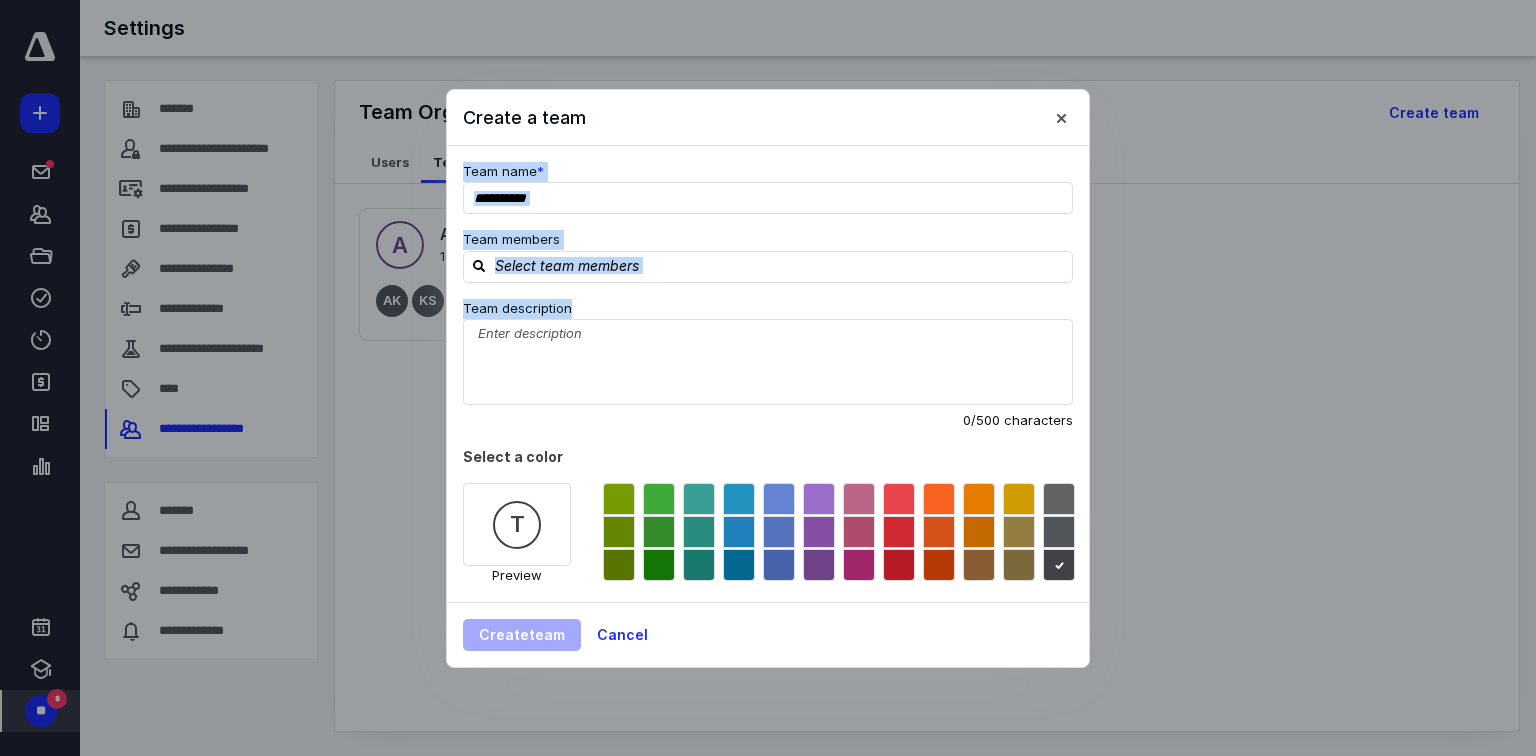 drag, startPoint x: 828, startPoint y: 113, endPoint x: 970, endPoint y: 353, distance: 278.86197 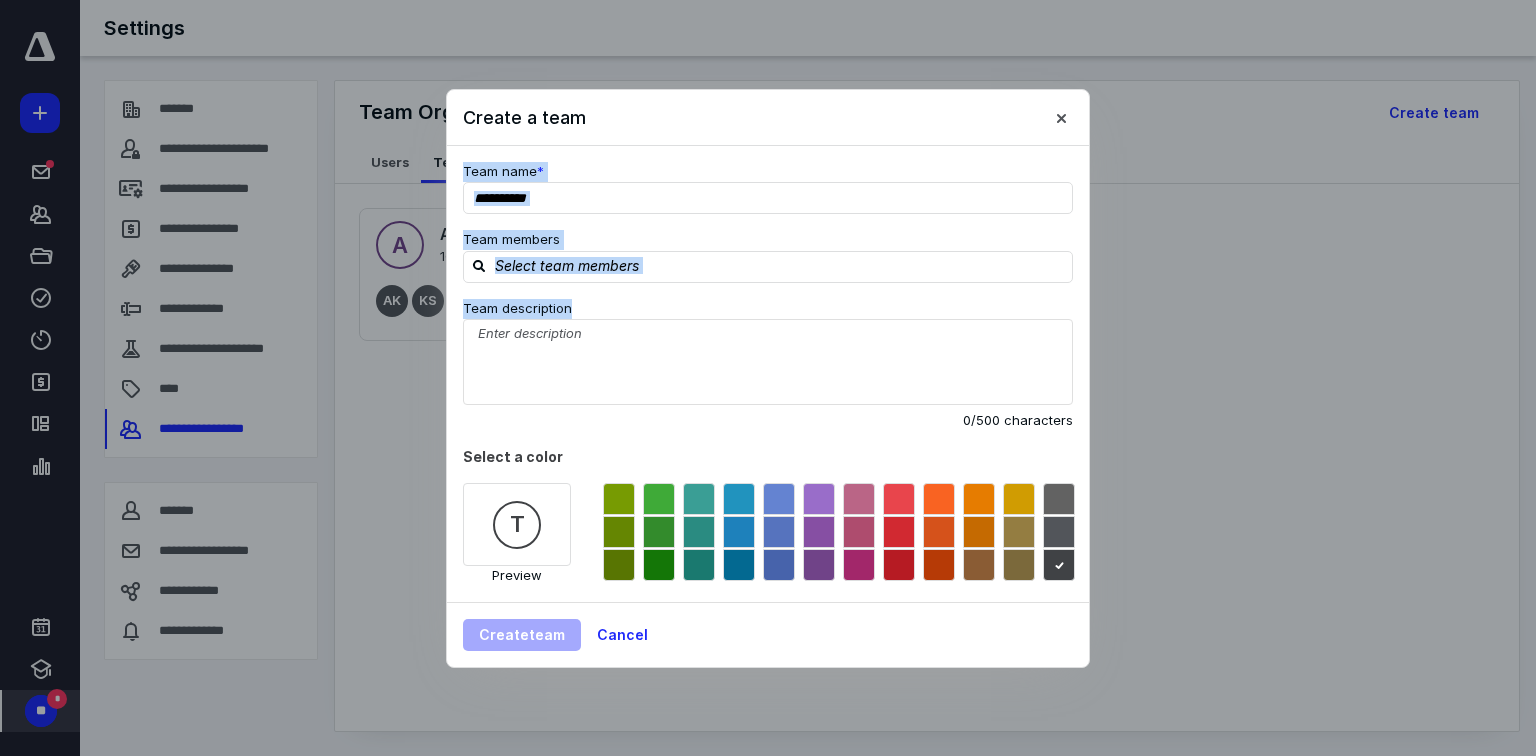 click on "Create a team Team name  * Team name must be unique Team members Team description 0 /500 characters Select a color T Preview Create  team Cancel" at bounding box center (768, 378) 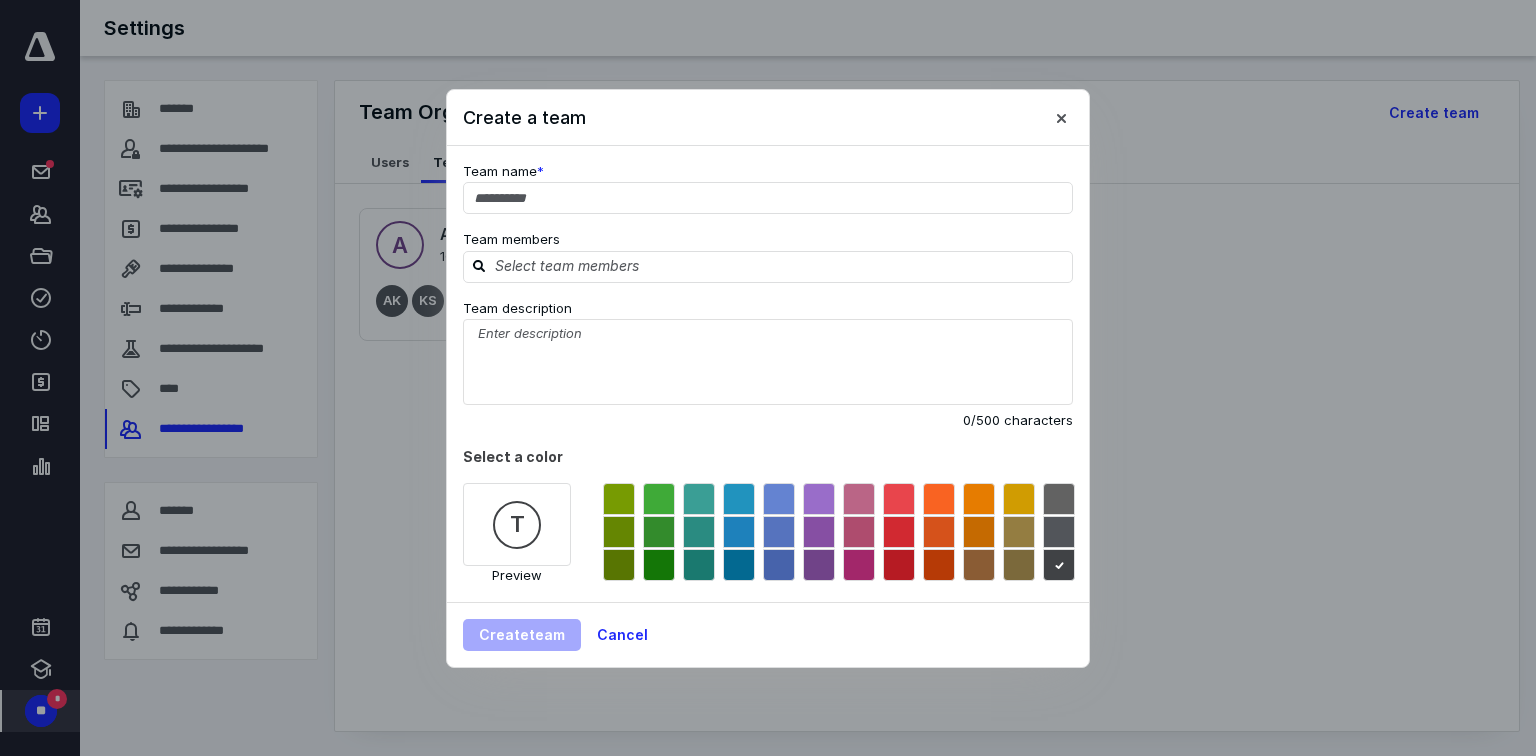click on "Create a team" at bounding box center [768, 118] 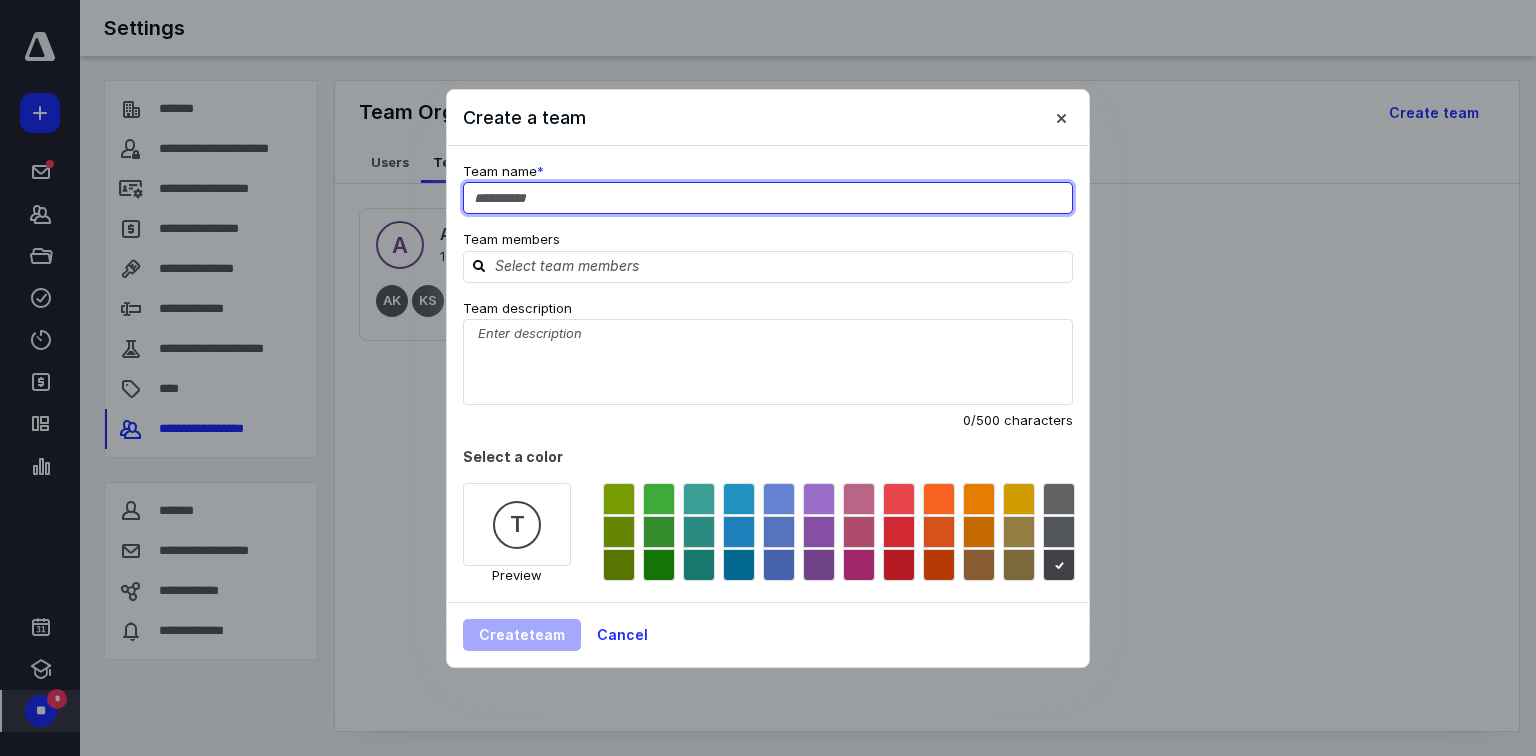 click at bounding box center [768, 198] 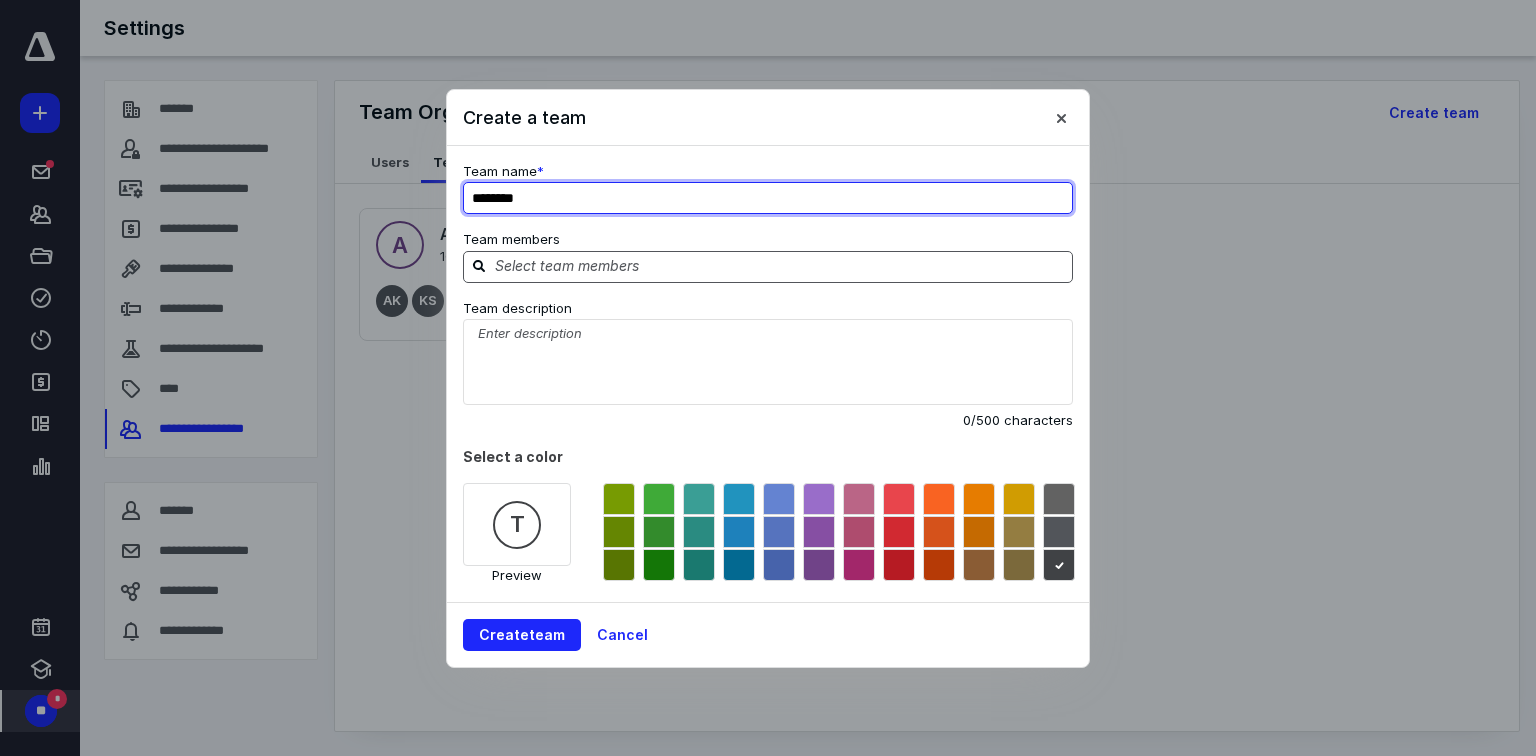type on "********" 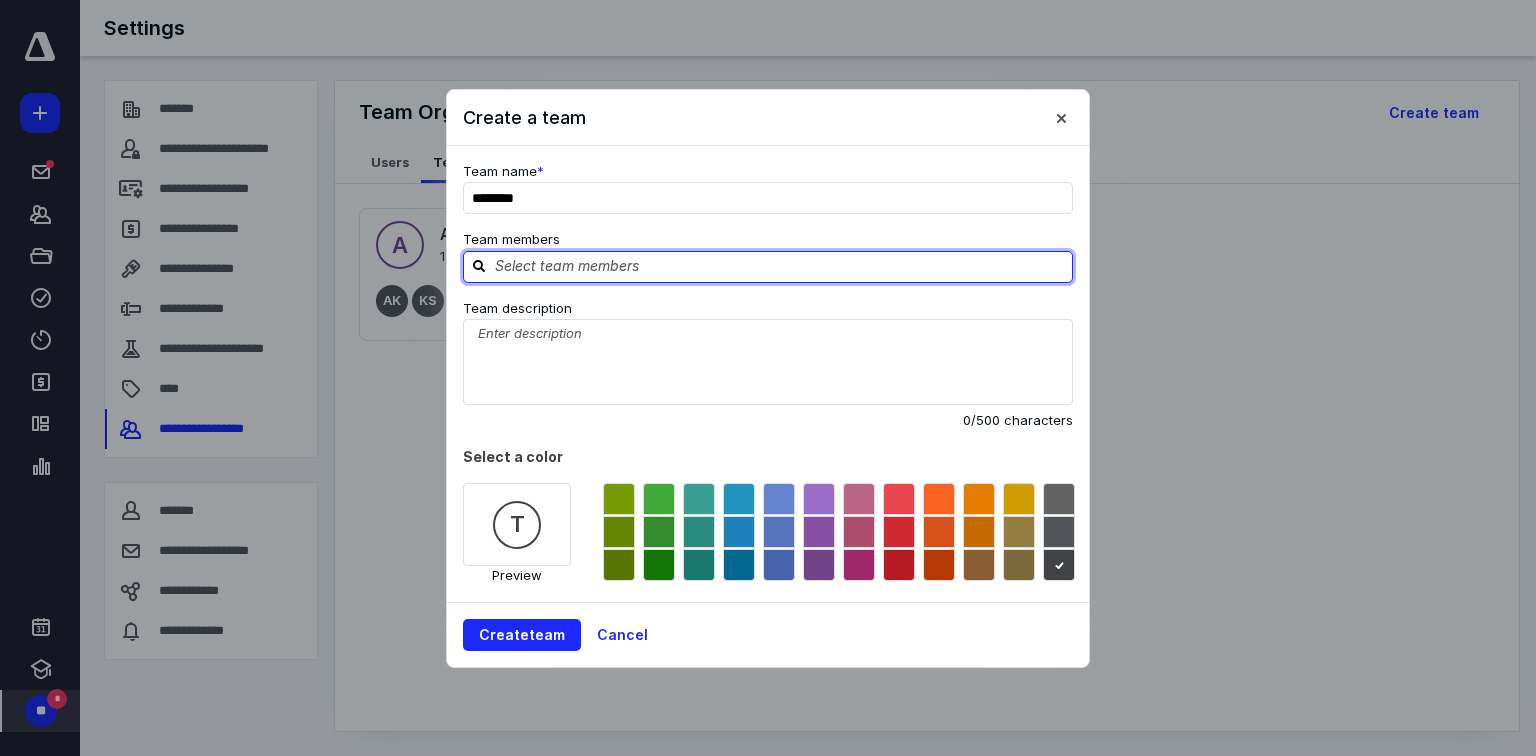 click at bounding box center [780, 266] 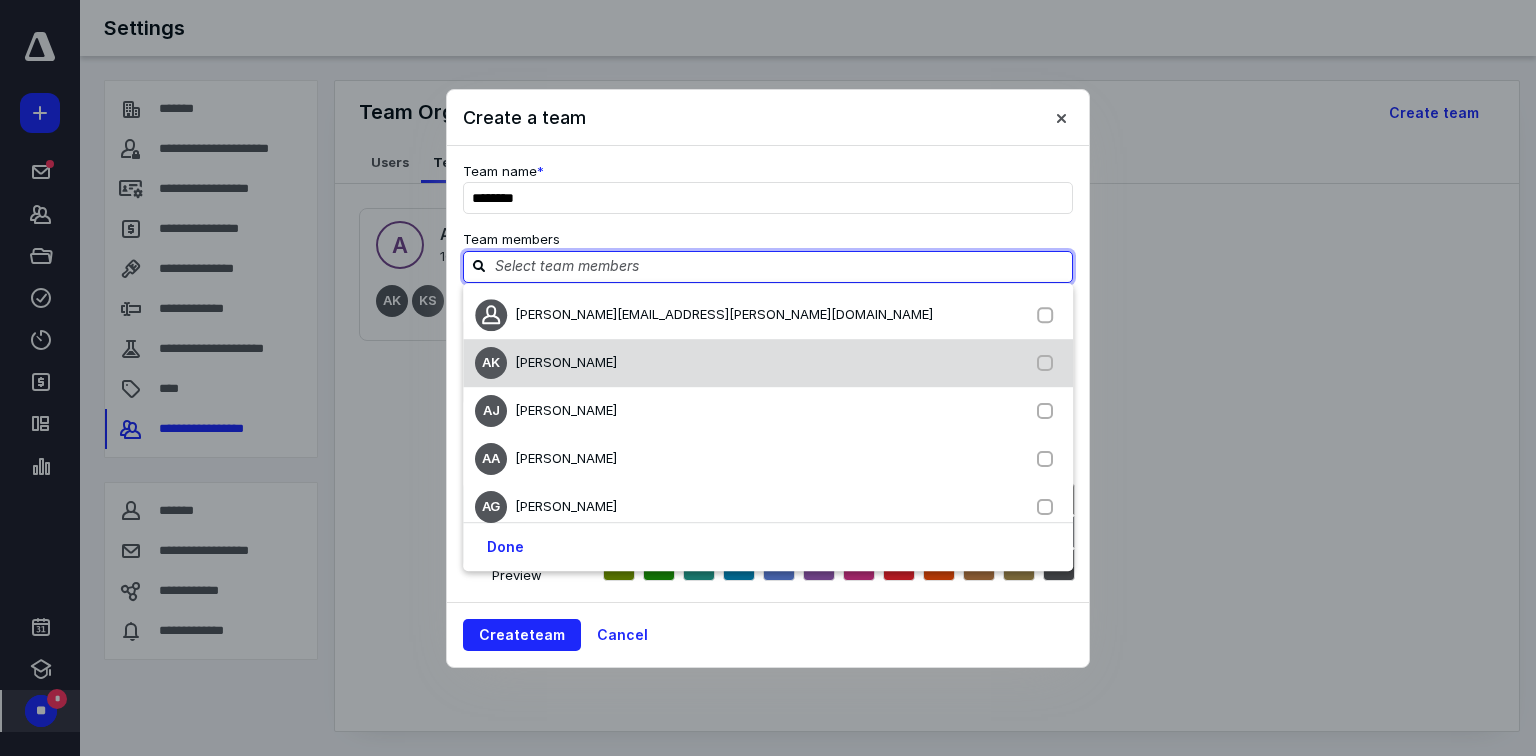 click on "AK [PERSON_NAME]" at bounding box center (768, 363) 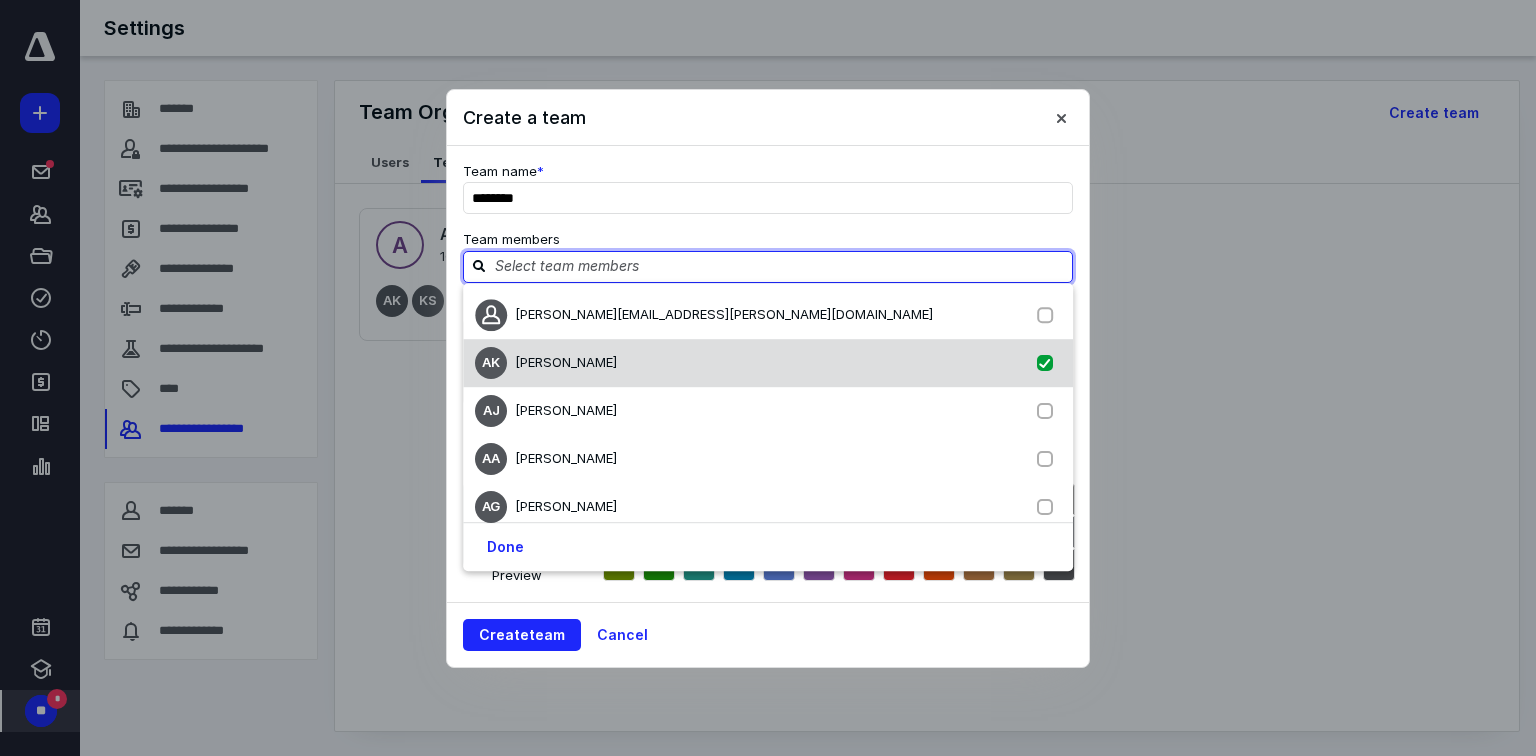 checkbox on "true" 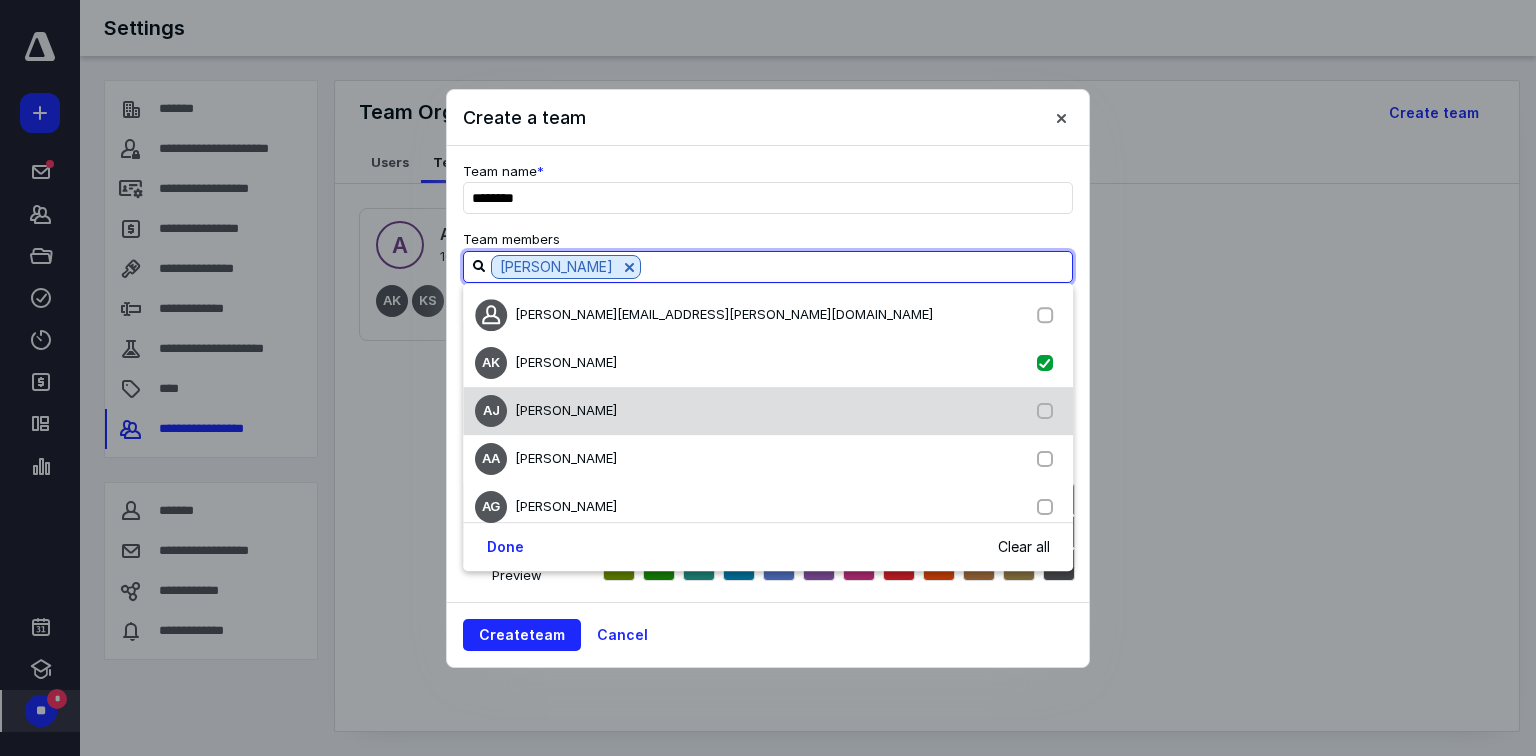 click on "[PERSON_NAME] [PERSON_NAME]" at bounding box center [768, 411] 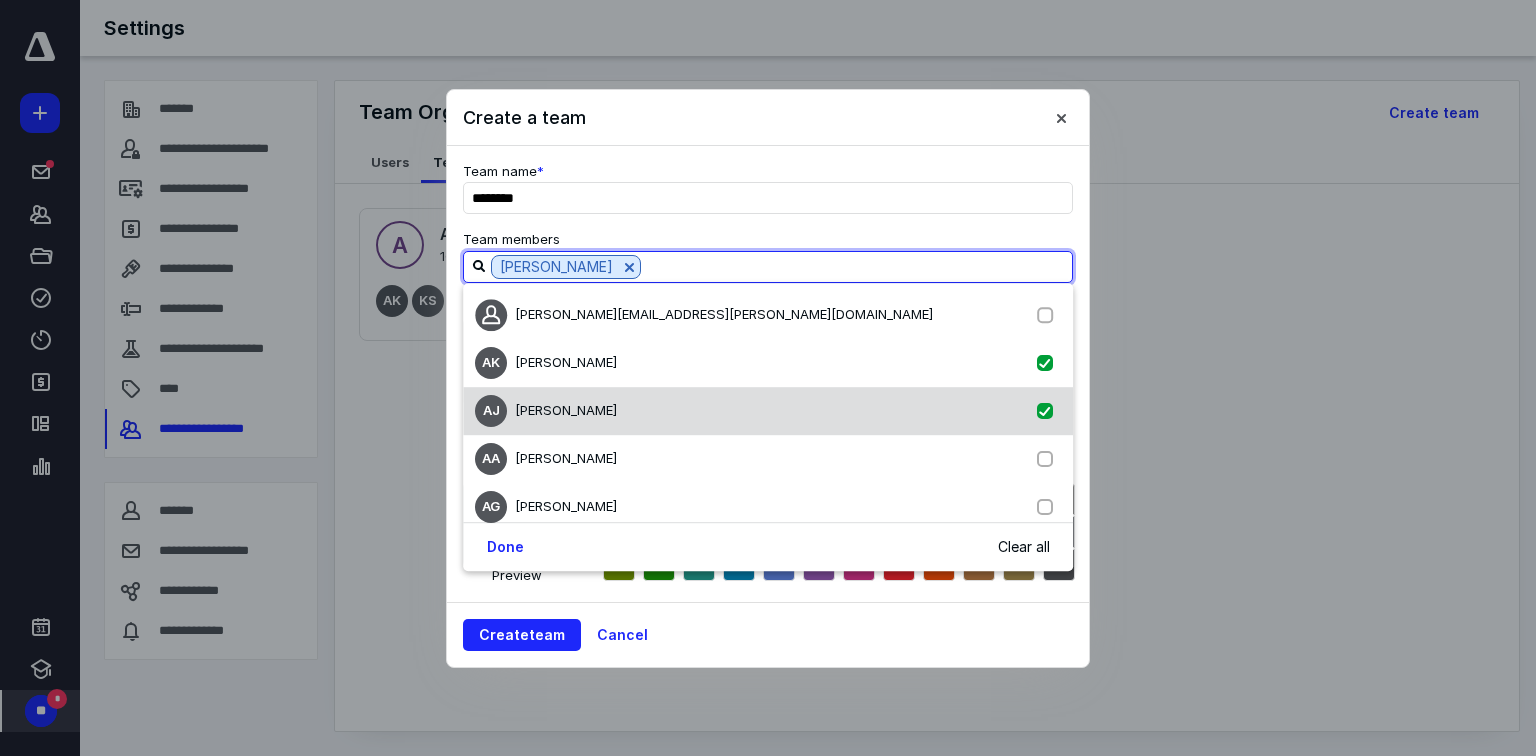 checkbox on "true" 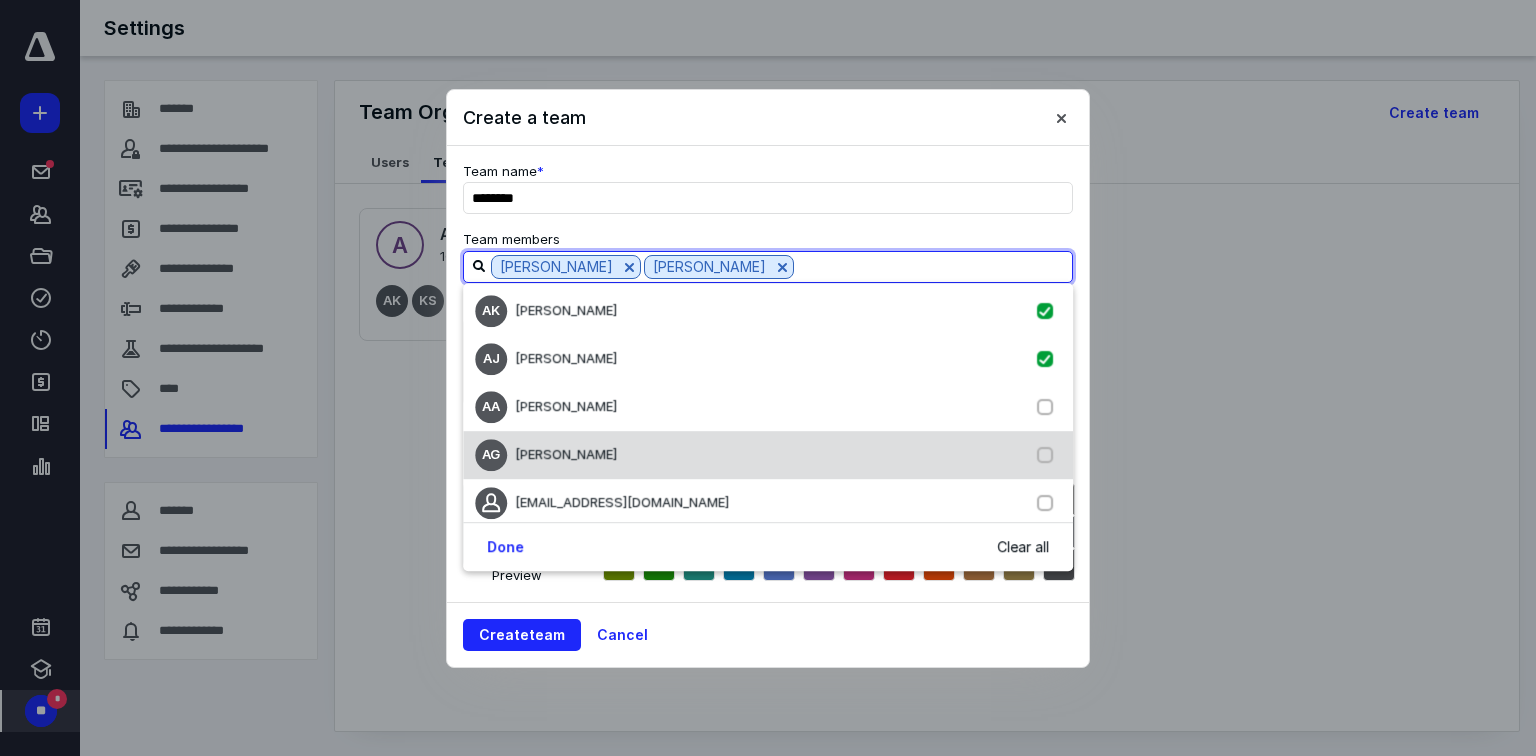 scroll, scrollTop: 80, scrollLeft: 0, axis: vertical 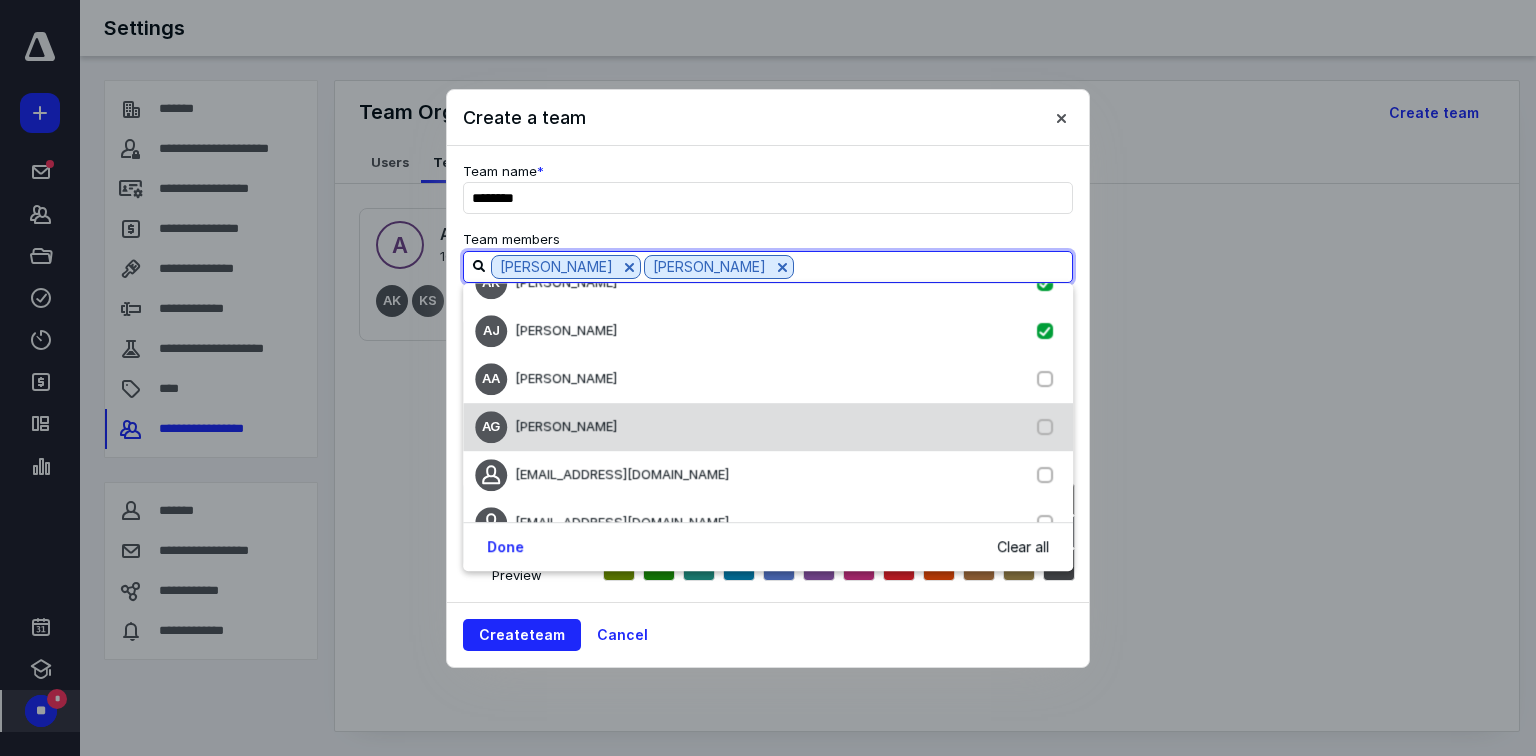 click on "AG [PERSON_NAME]" at bounding box center (768, 427) 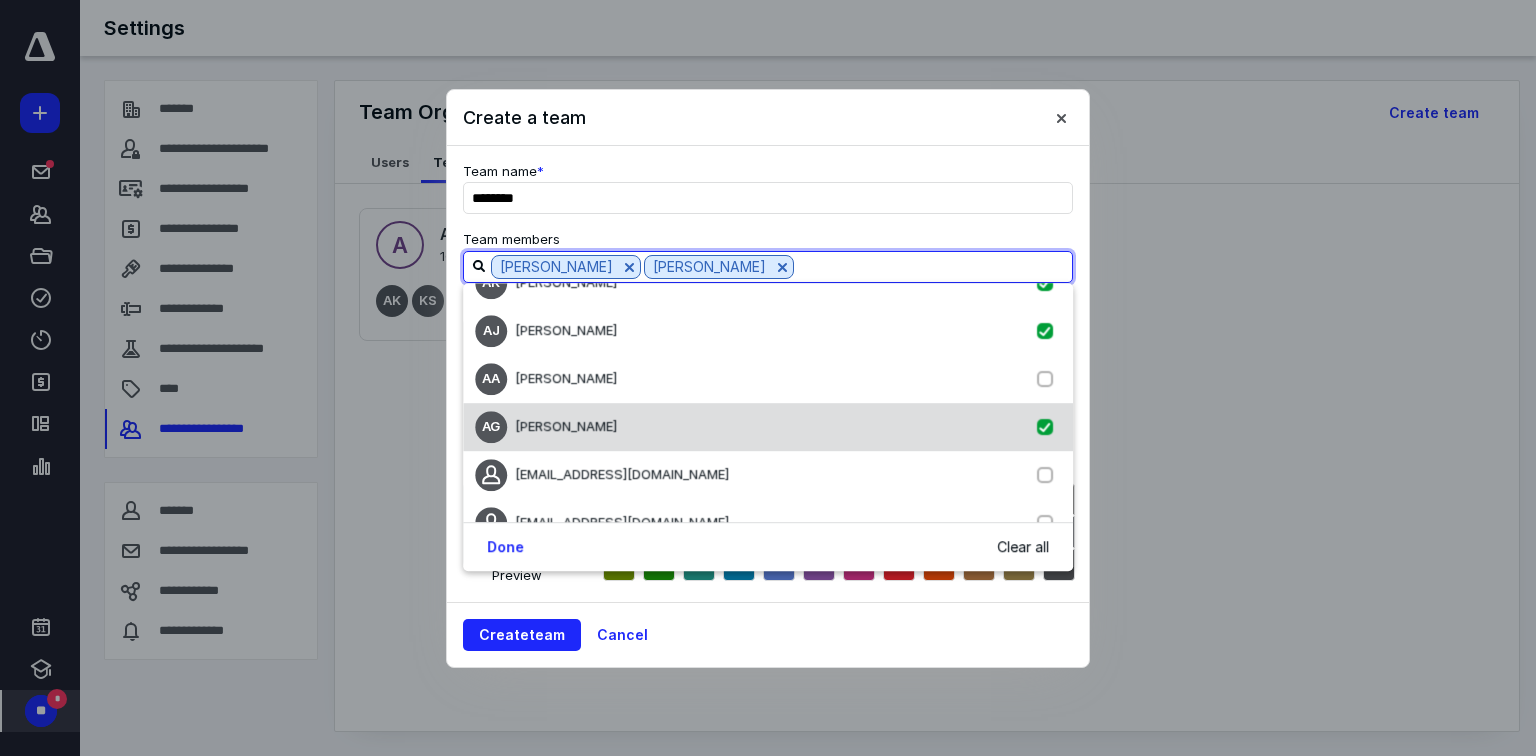checkbox on "true" 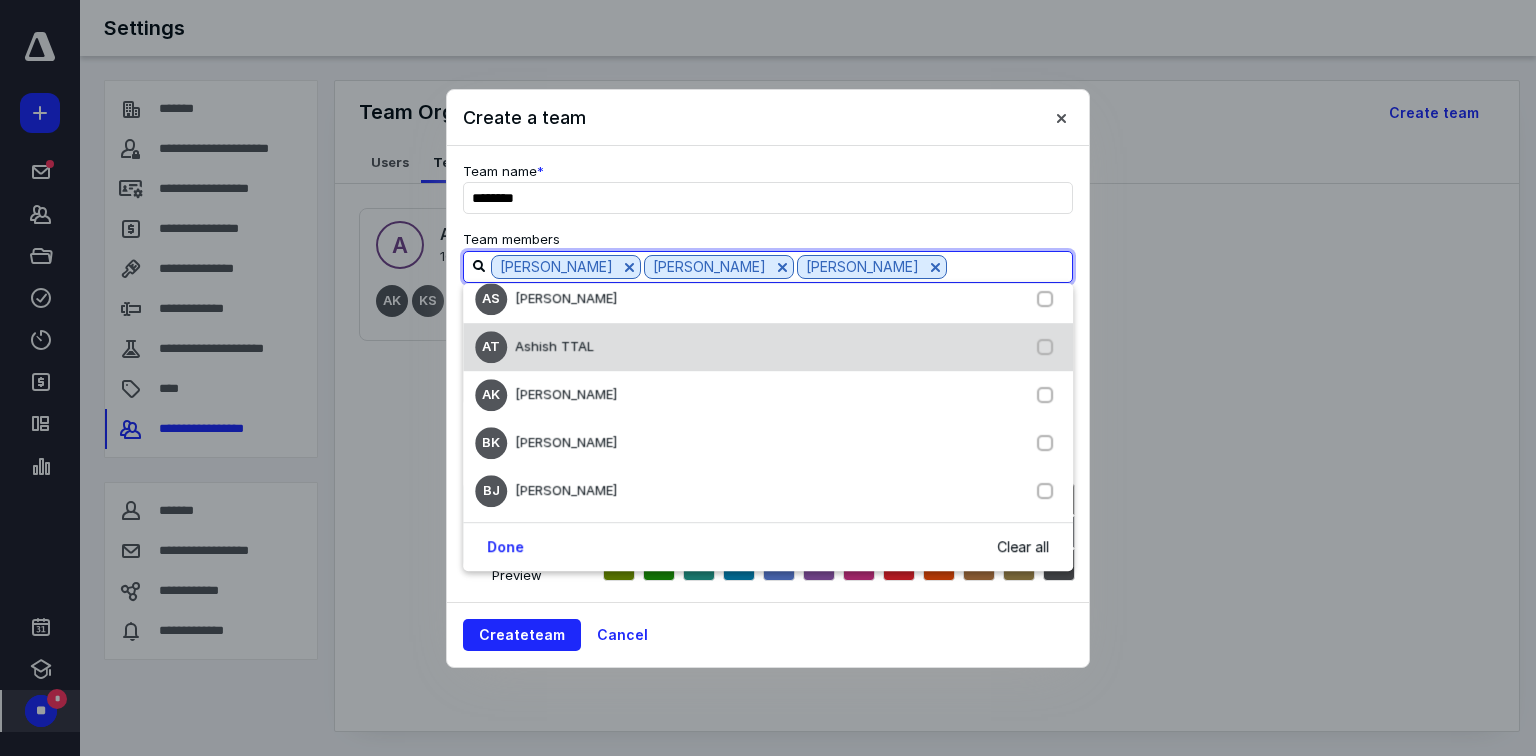 scroll, scrollTop: 480, scrollLeft: 0, axis: vertical 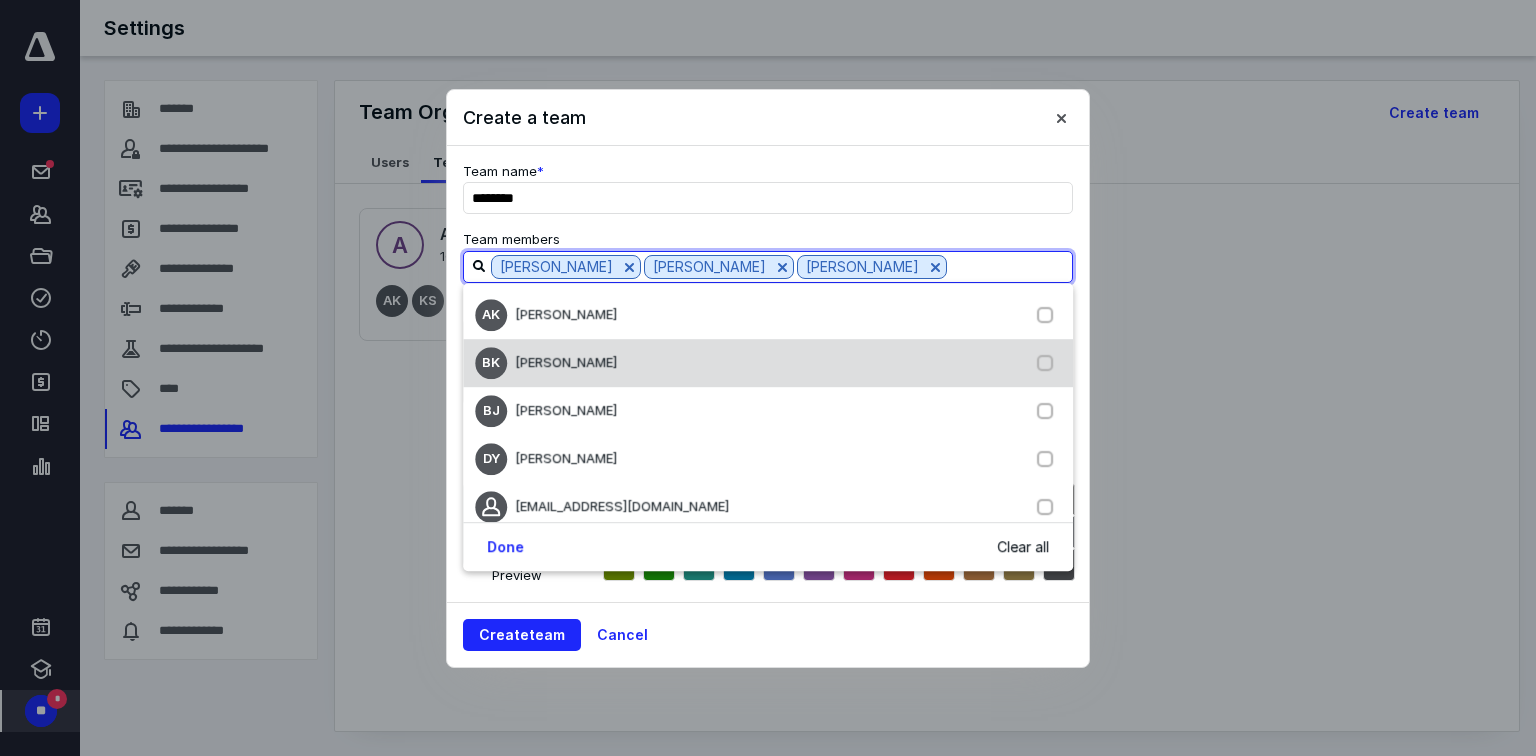 click on "[PERSON_NAME]" at bounding box center (566, 362) 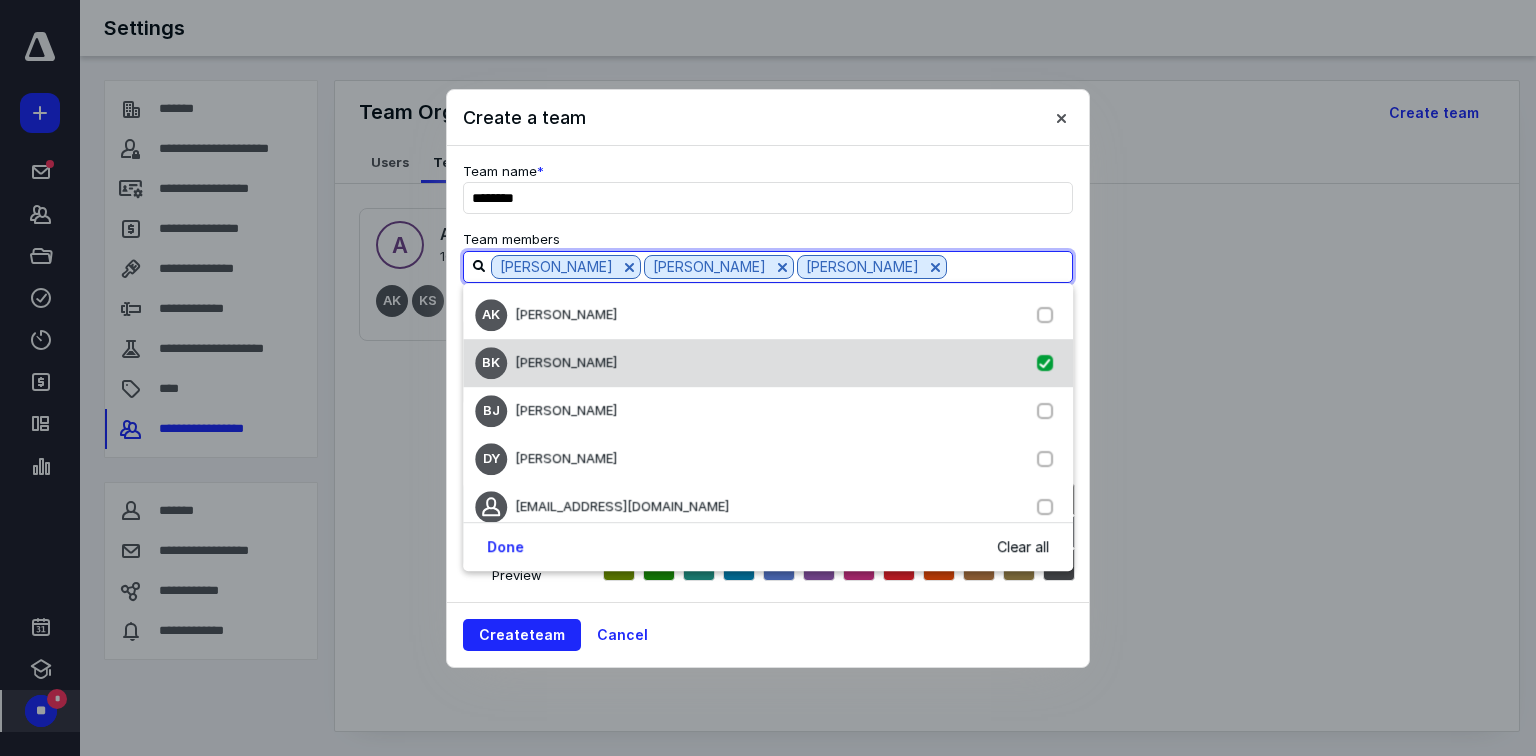 checkbox on "true" 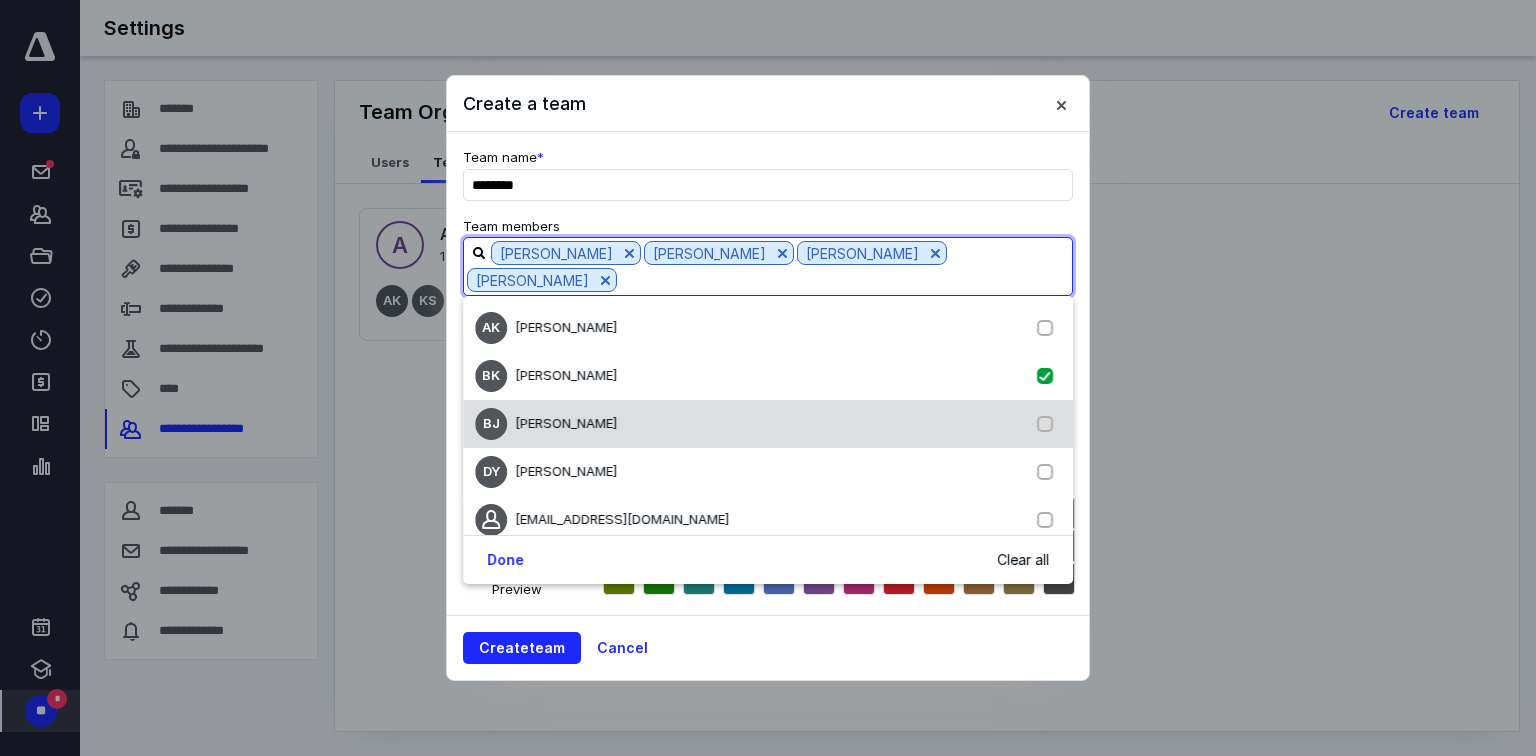 scroll, scrollTop: 560, scrollLeft: 0, axis: vertical 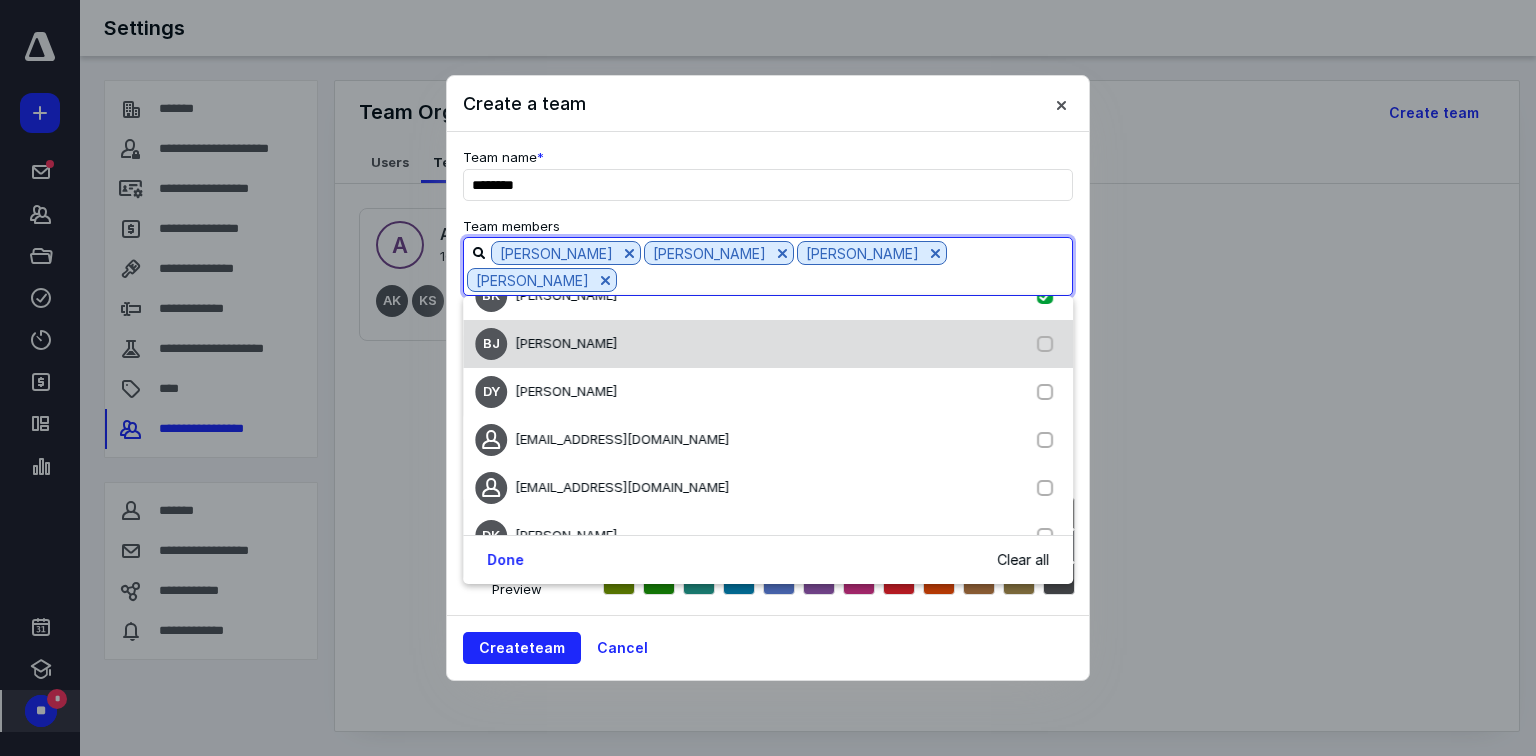 click on "[PERSON_NAME] [PERSON_NAME]" at bounding box center (768, 344) 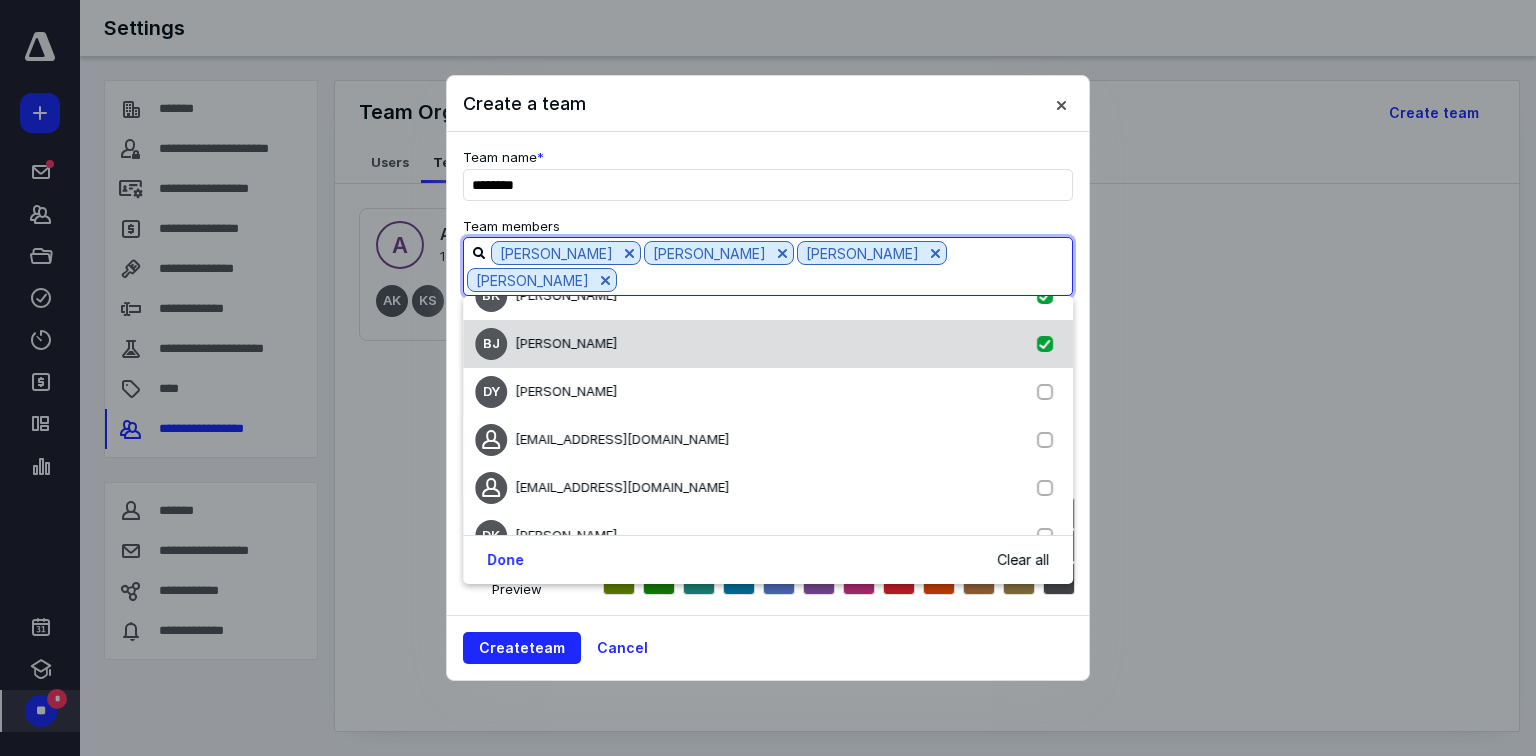 checkbox on "true" 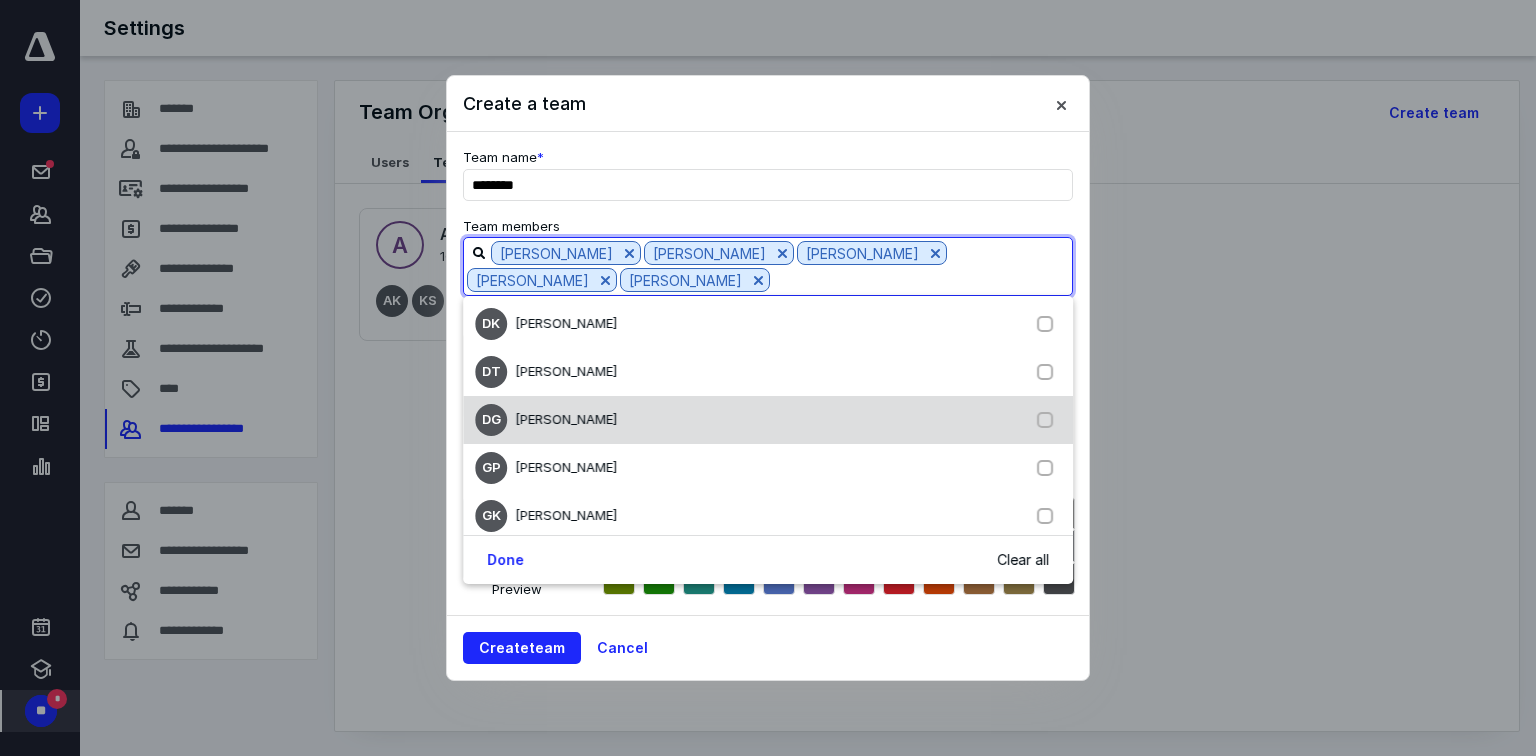scroll, scrollTop: 800, scrollLeft: 0, axis: vertical 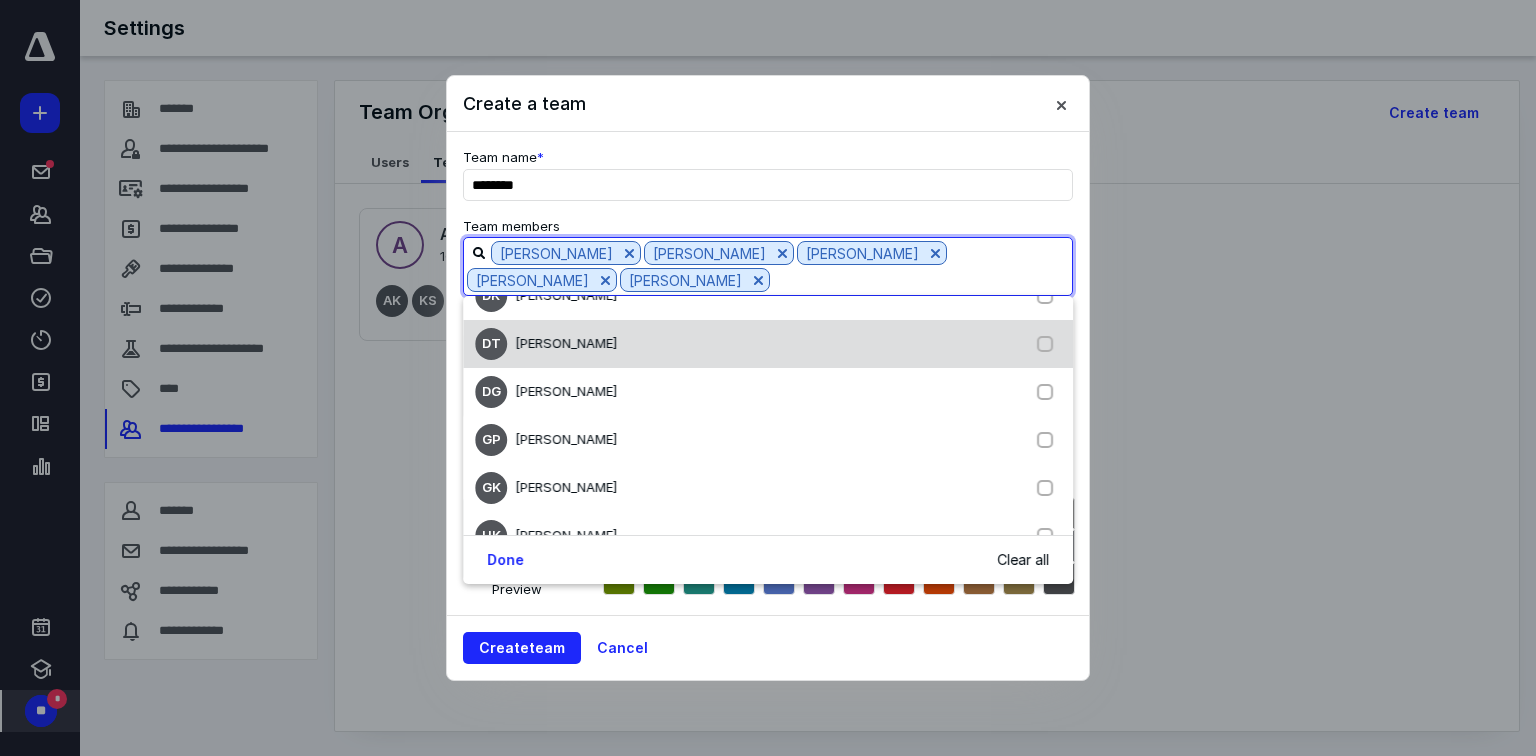 click on "DT [PERSON_NAME]" at bounding box center (550, 344) 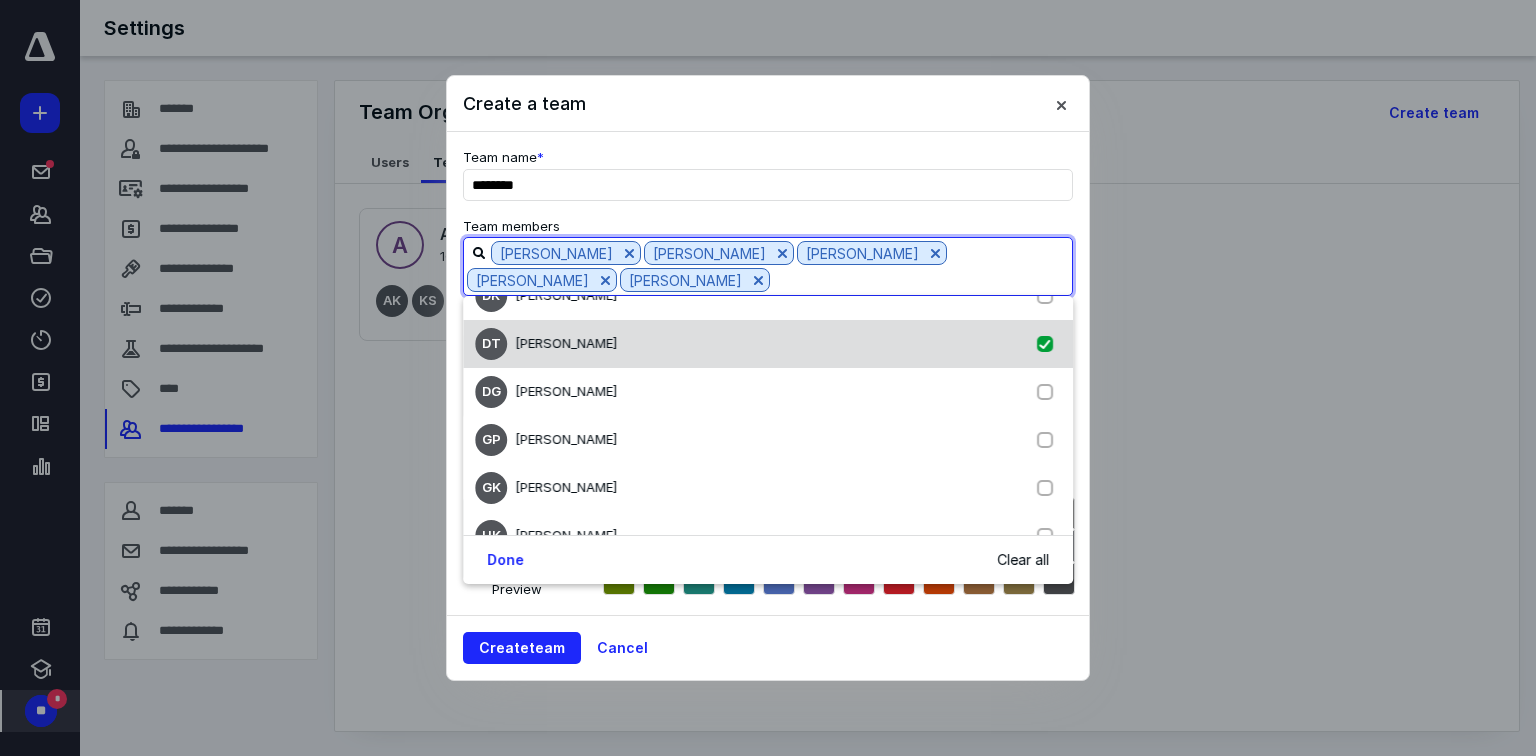 checkbox on "true" 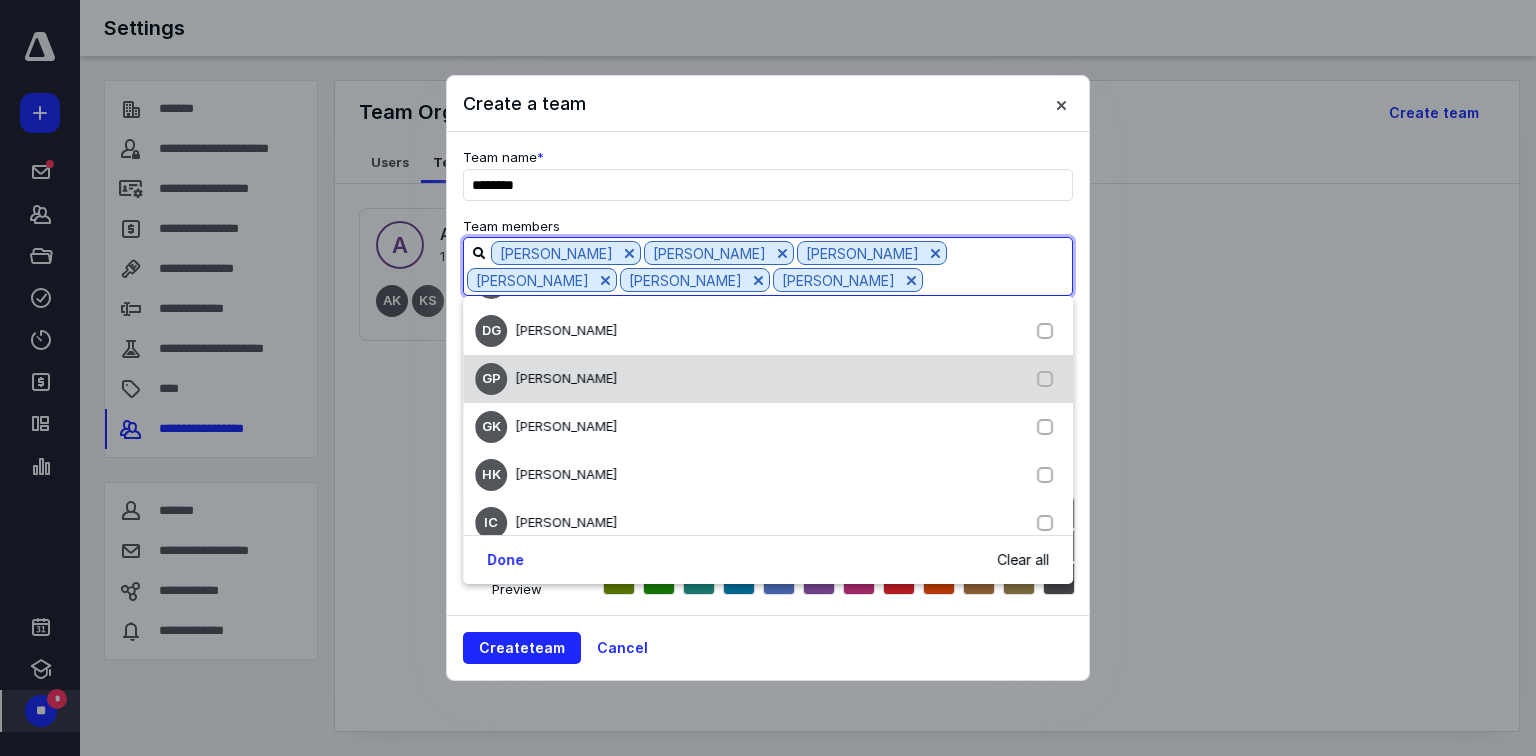scroll, scrollTop: 880, scrollLeft: 0, axis: vertical 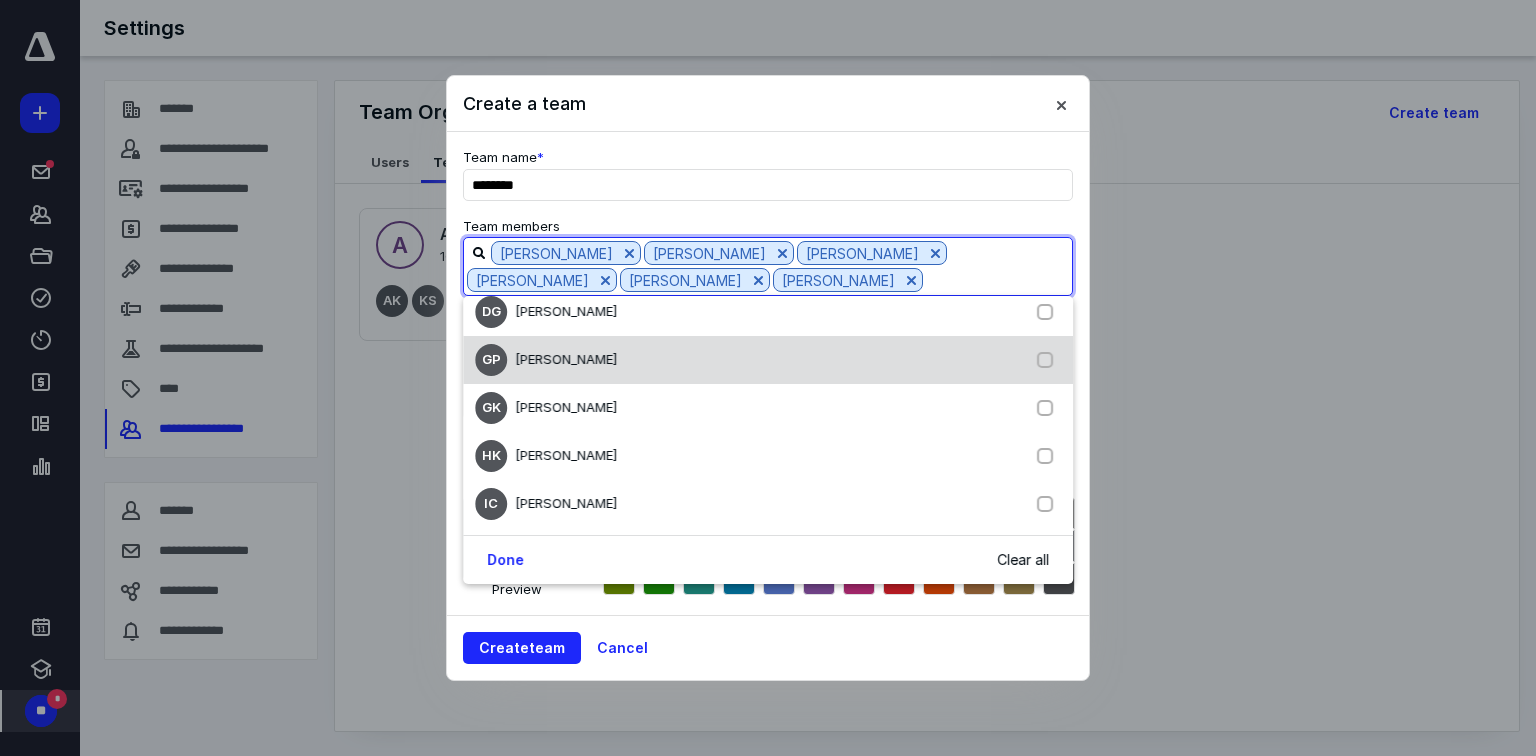 click on "[PERSON_NAME]" at bounding box center [570, 360] 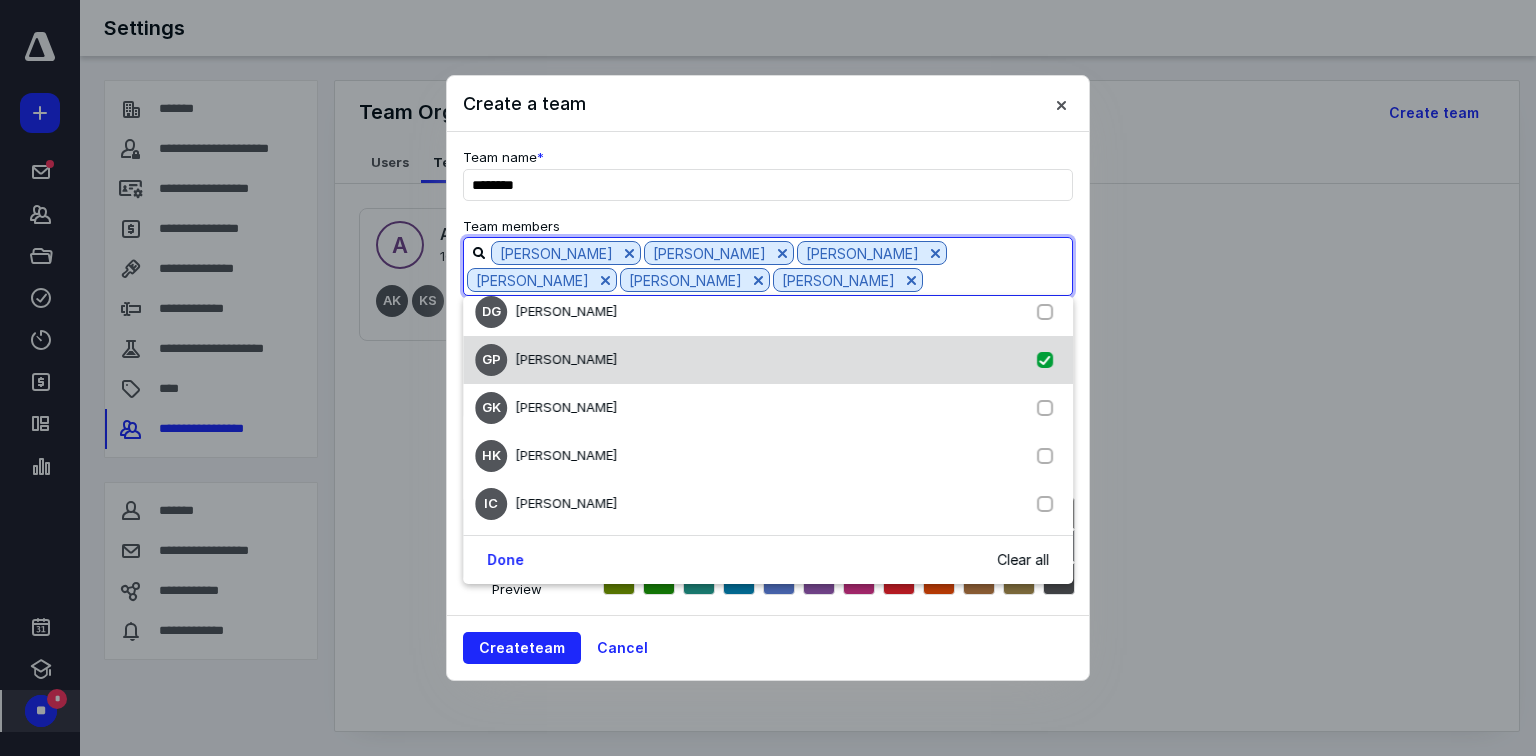 checkbox on "true" 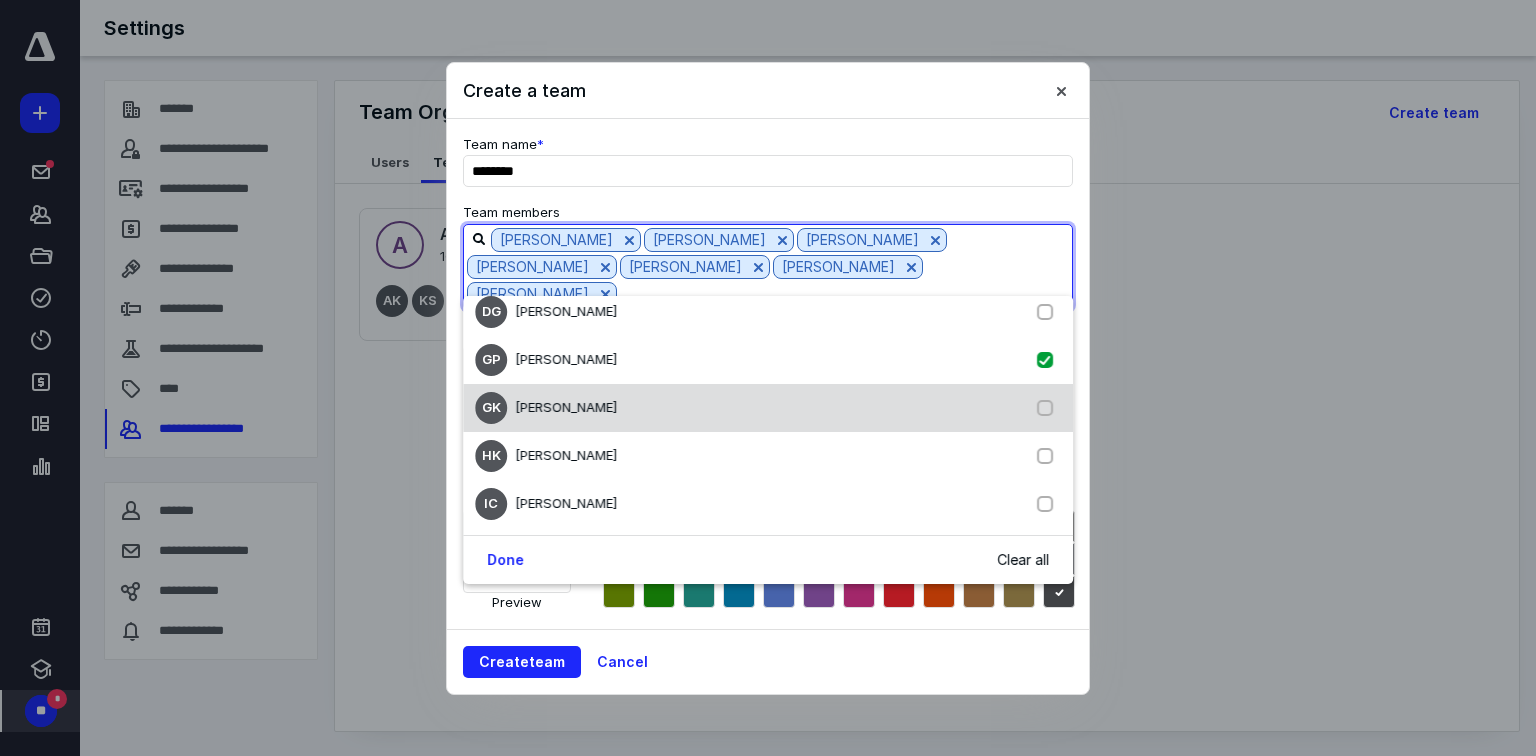 click on "GK [PERSON_NAME]" at bounding box center (768, 408) 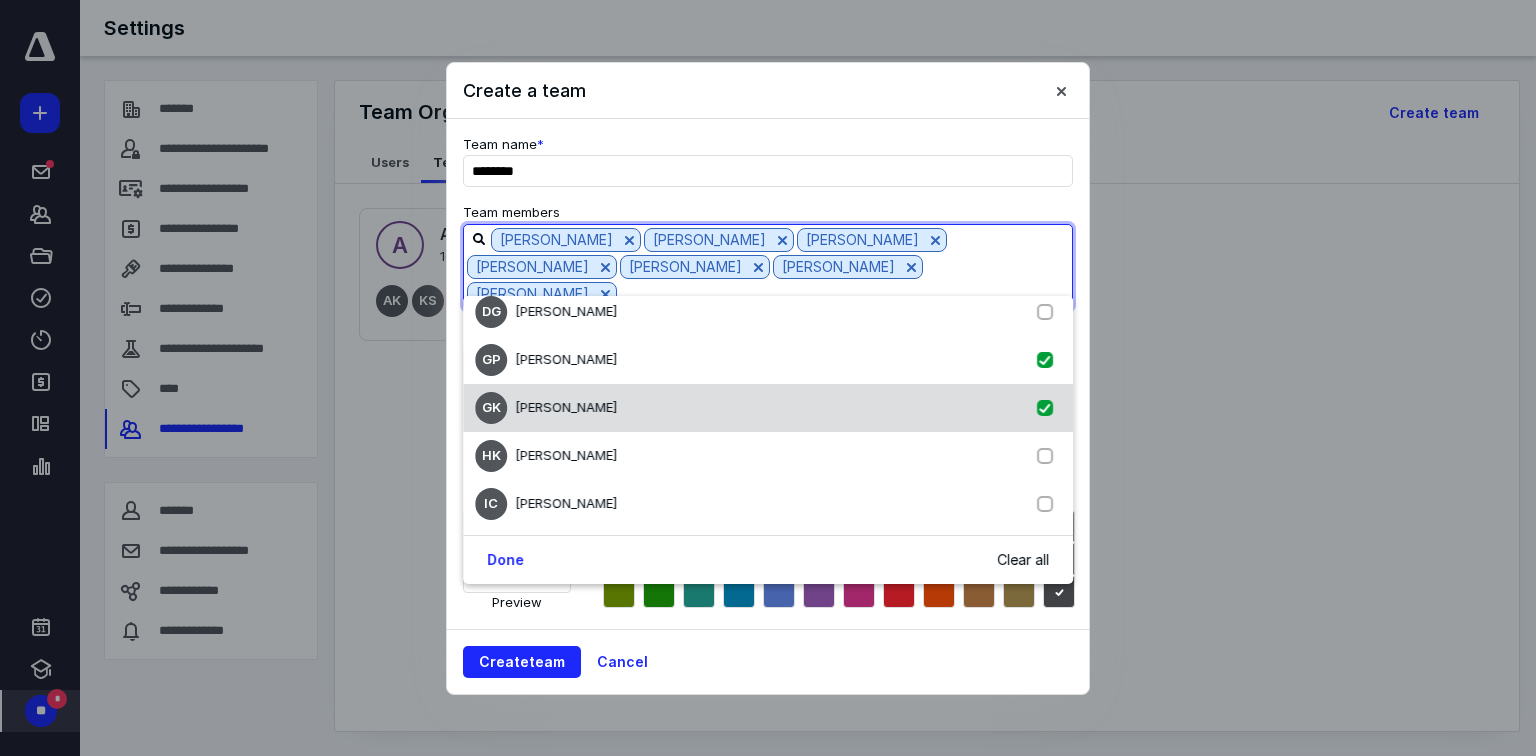checkbox on "true" 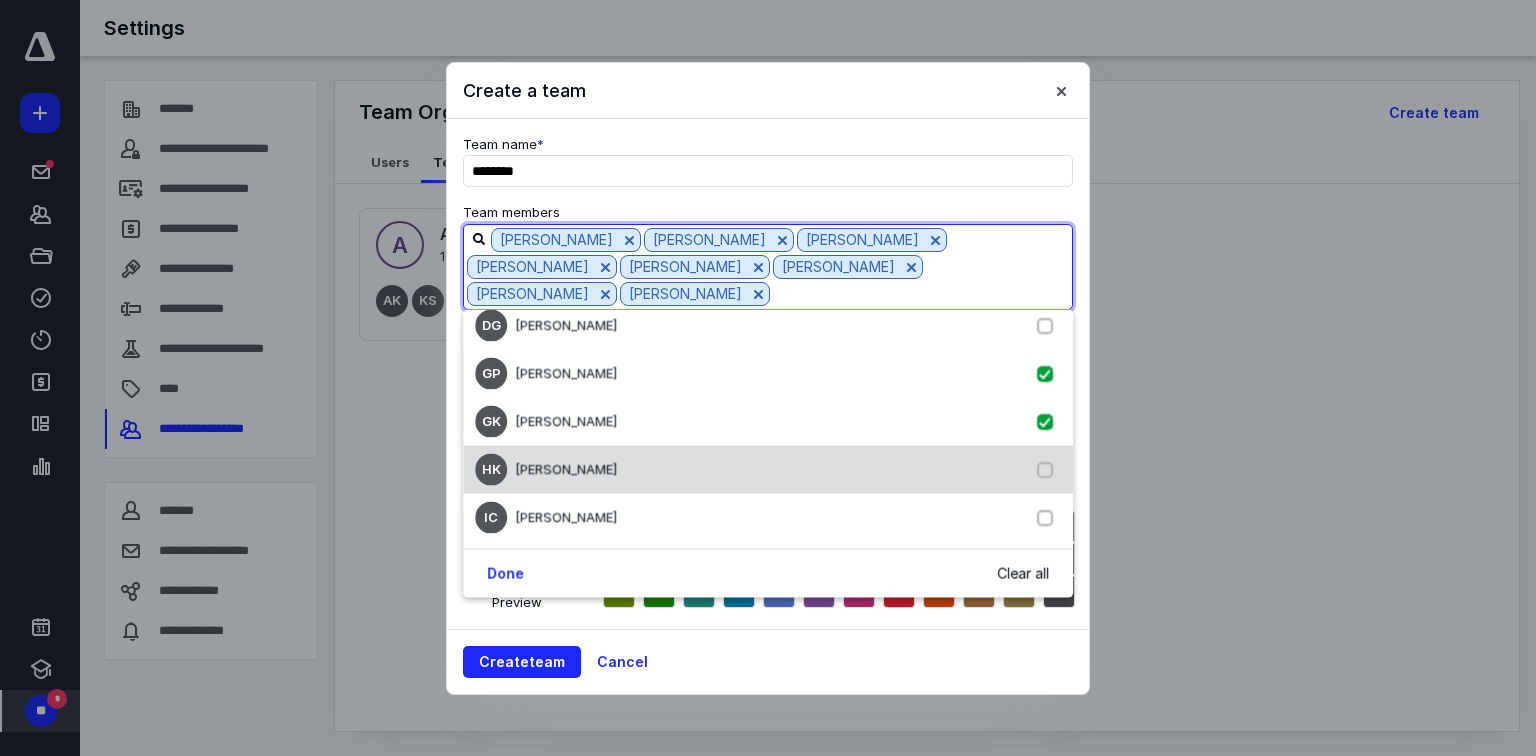 click on "HK [PERSON_NAME]" at bounding box center [768, 470] 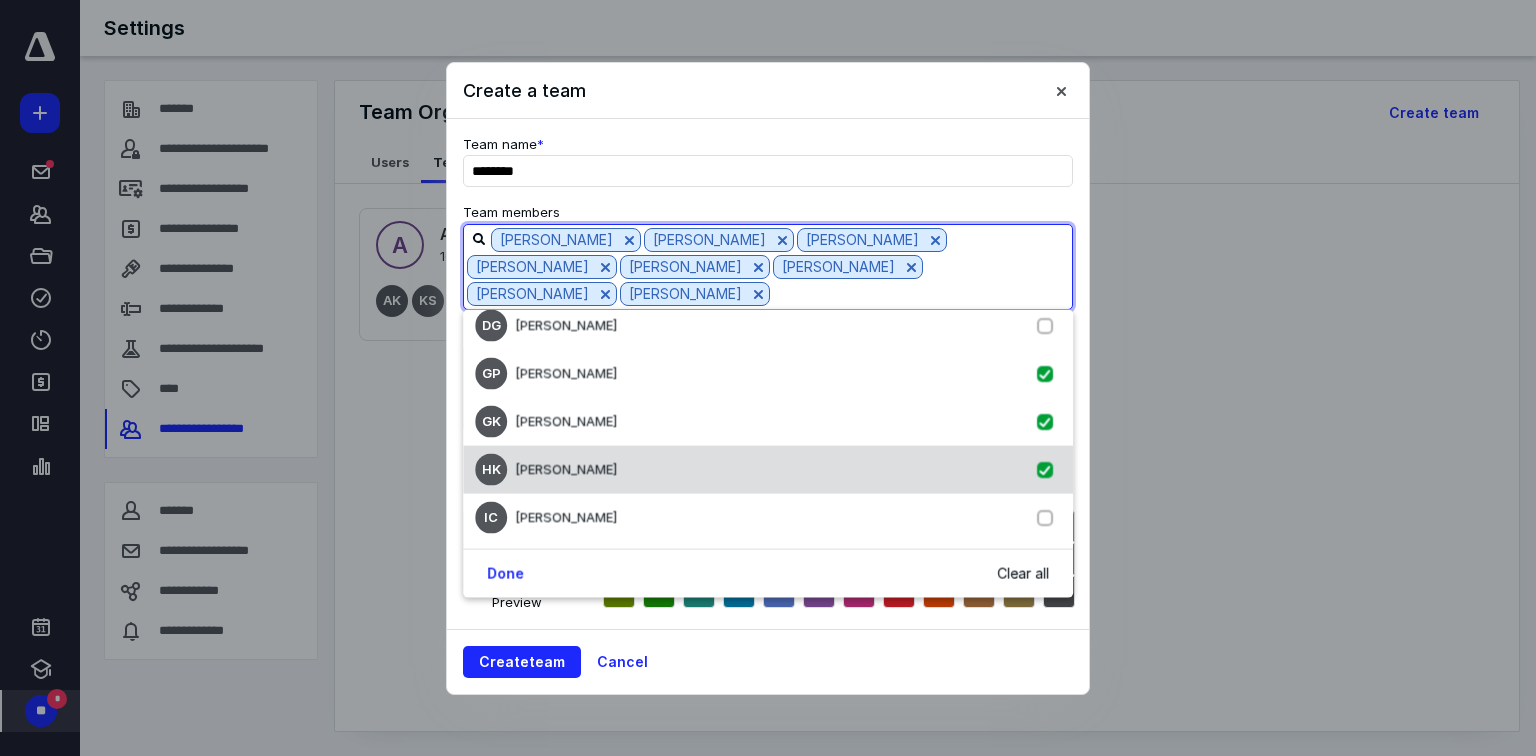 checkbox on "true" 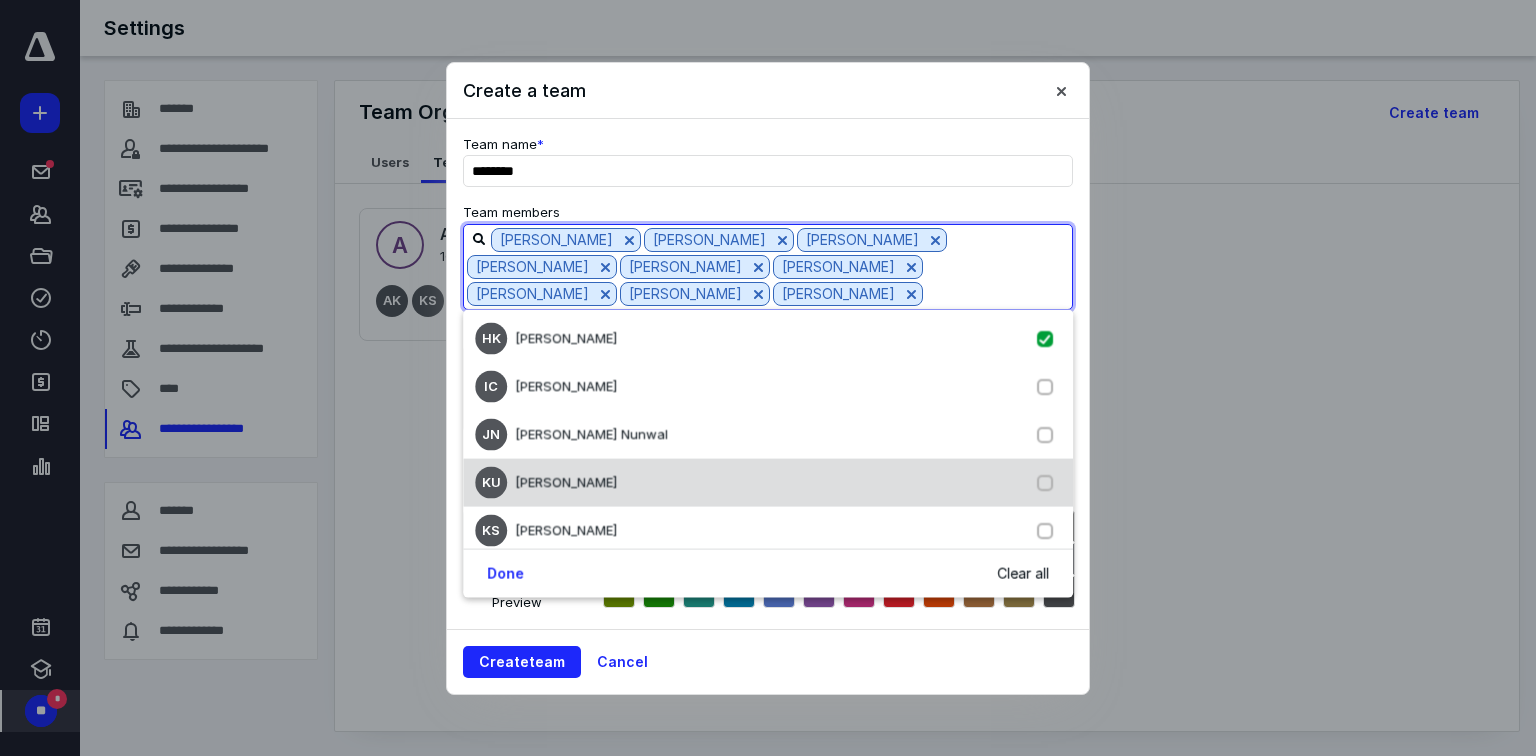 scroll, scrollTop: 1040, scrollLeft: 0, axis: vertical 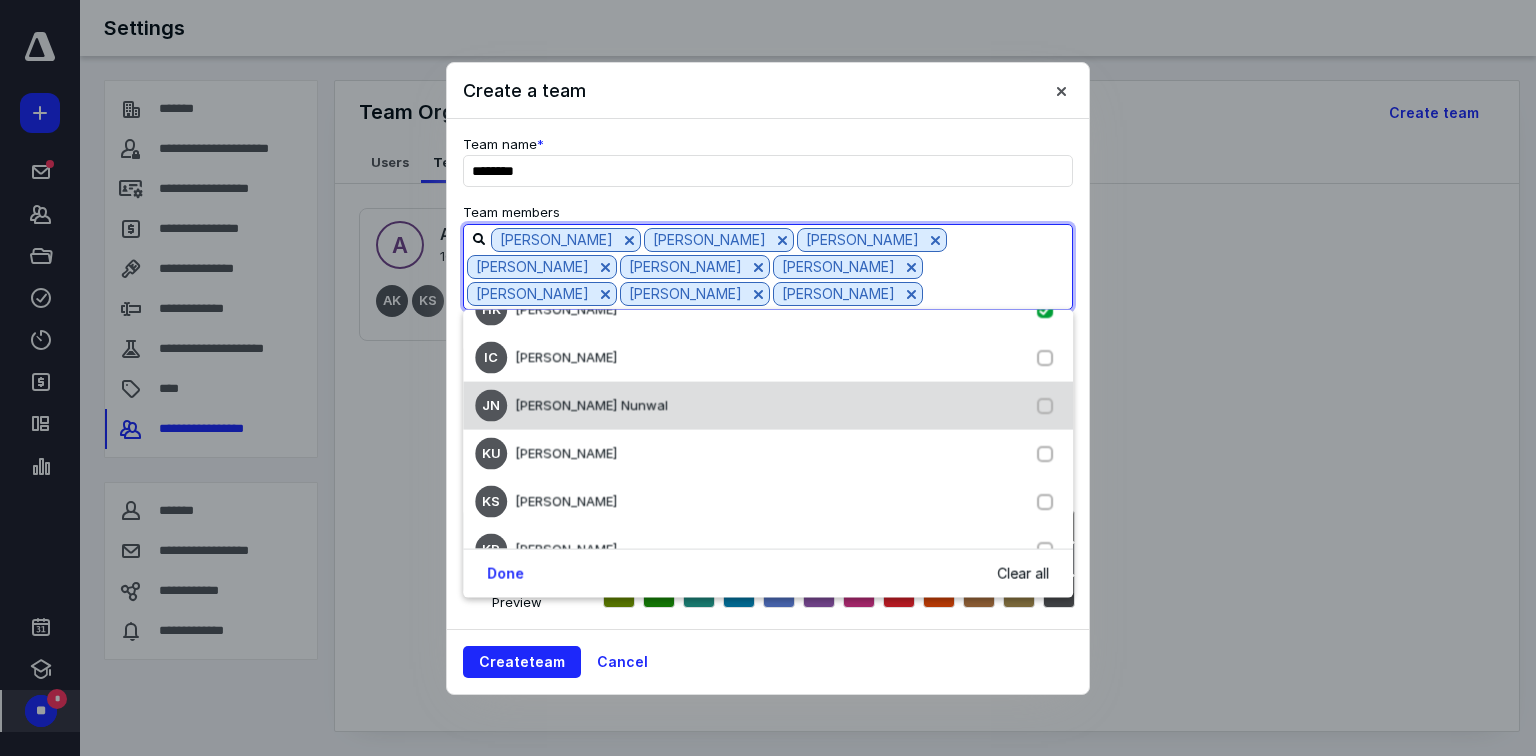 click on "JN [PERSON_NAME]" at bounding box center (768, 406) 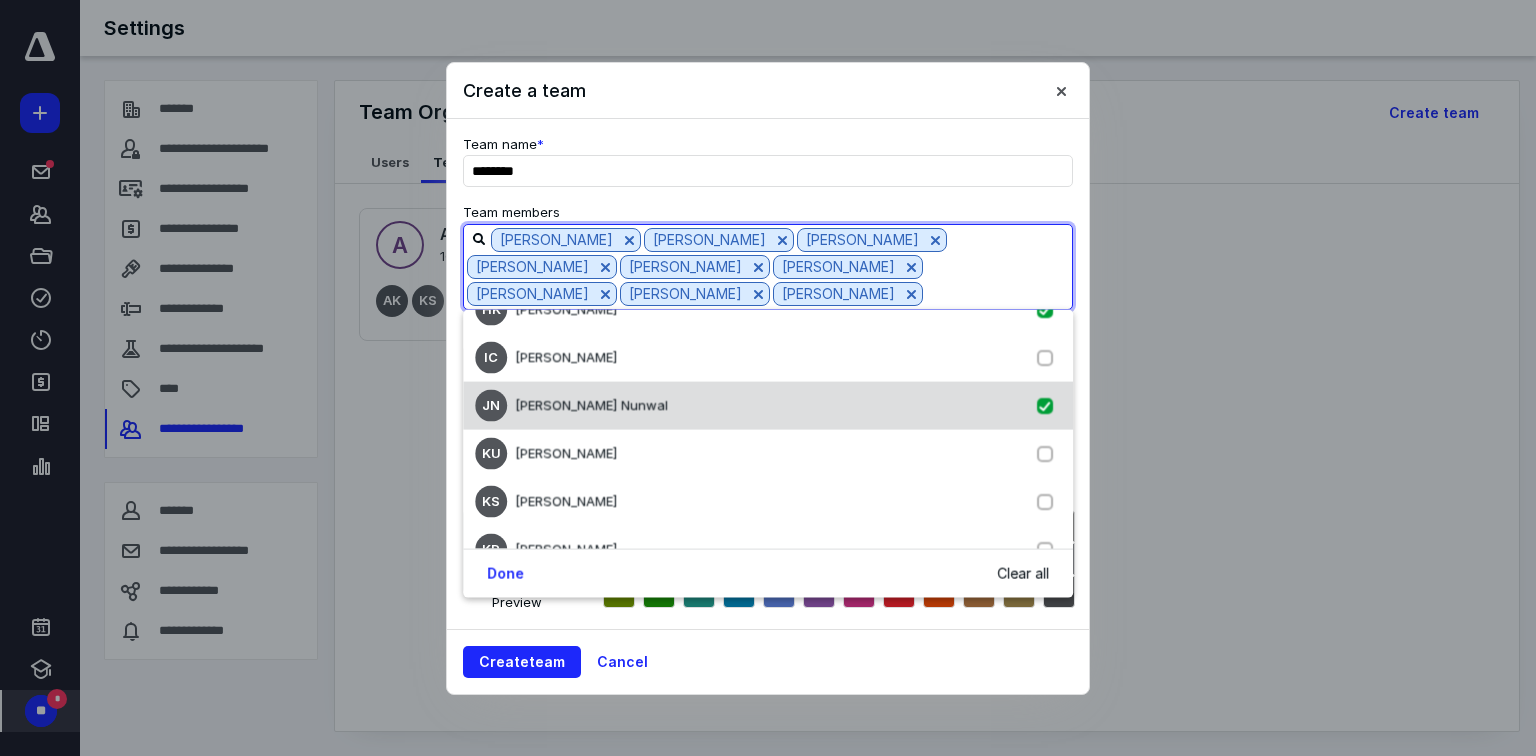 checkbox on "true" 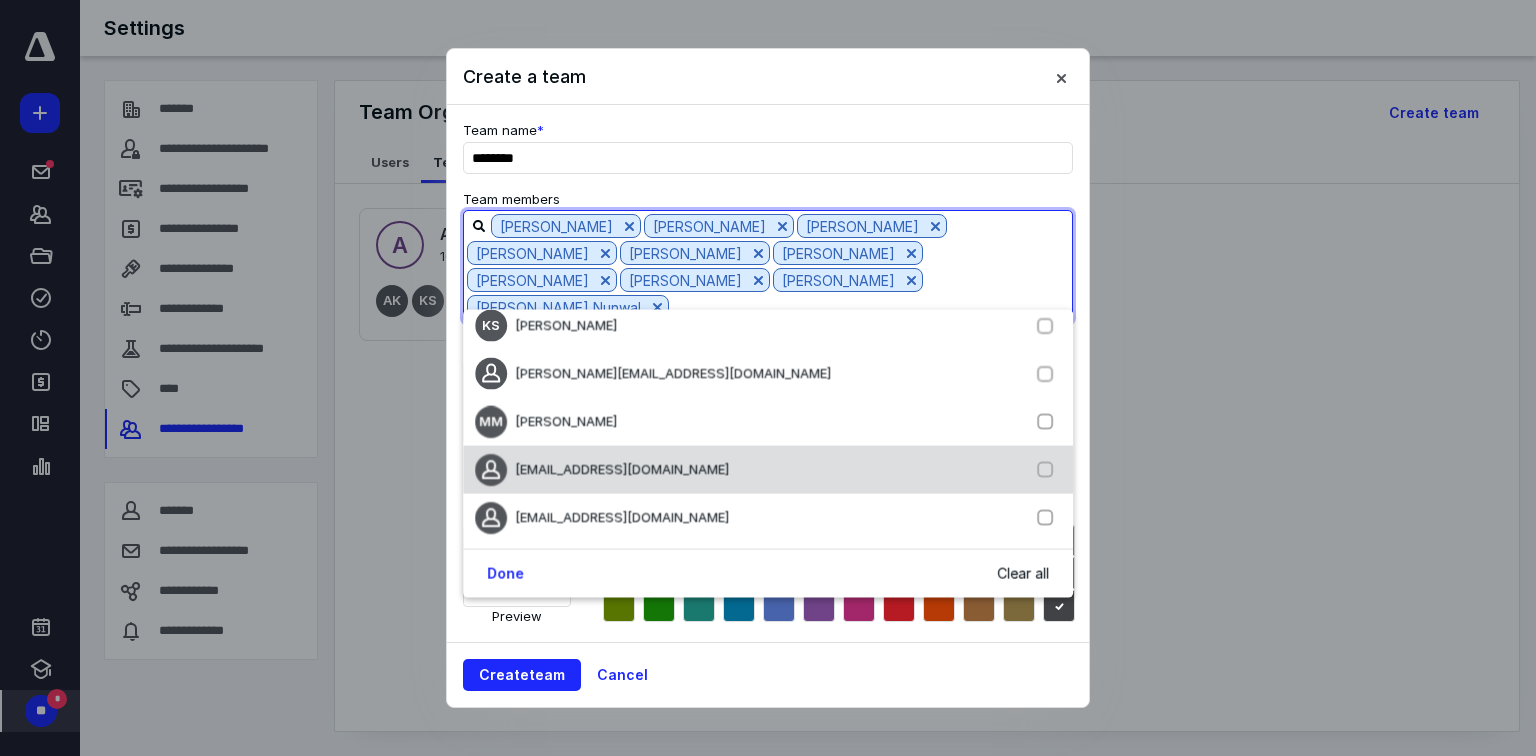 scroll, scrollTop: 1440, scrollLeft: 0, axis: vertical 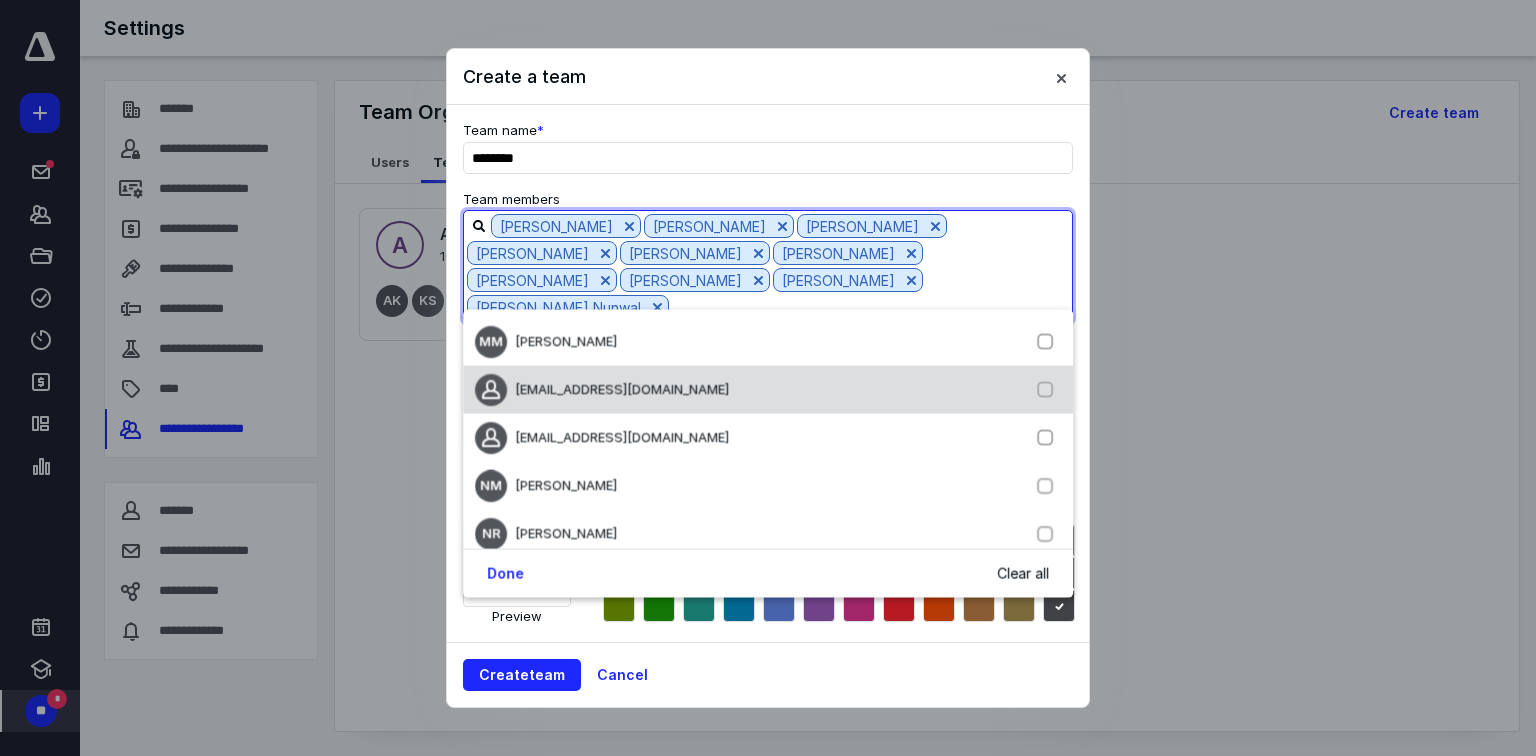 click on "[EMAIL_ADDRESS][DOMAIN_NAME]" at bounding box center [622, 389] 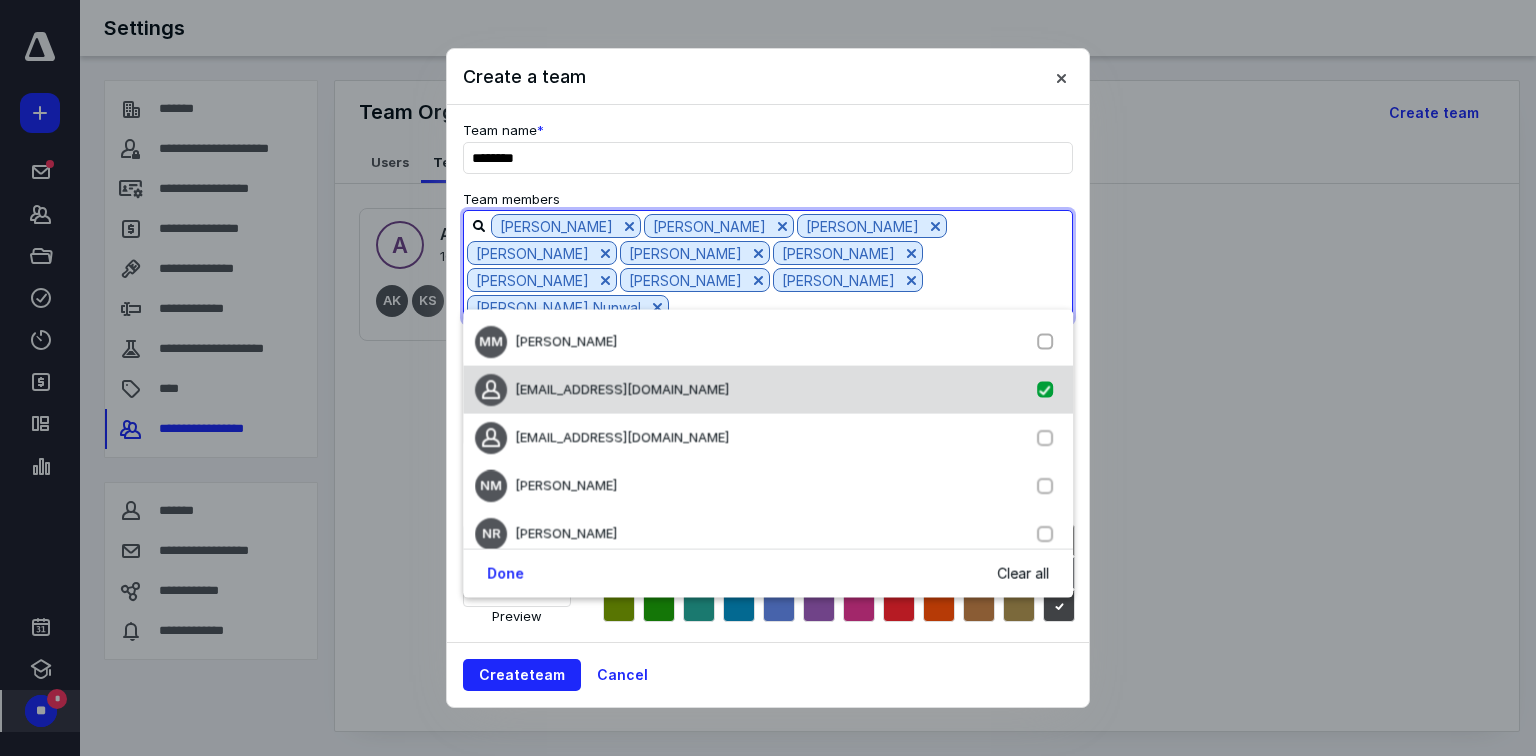 checkbox on "true" 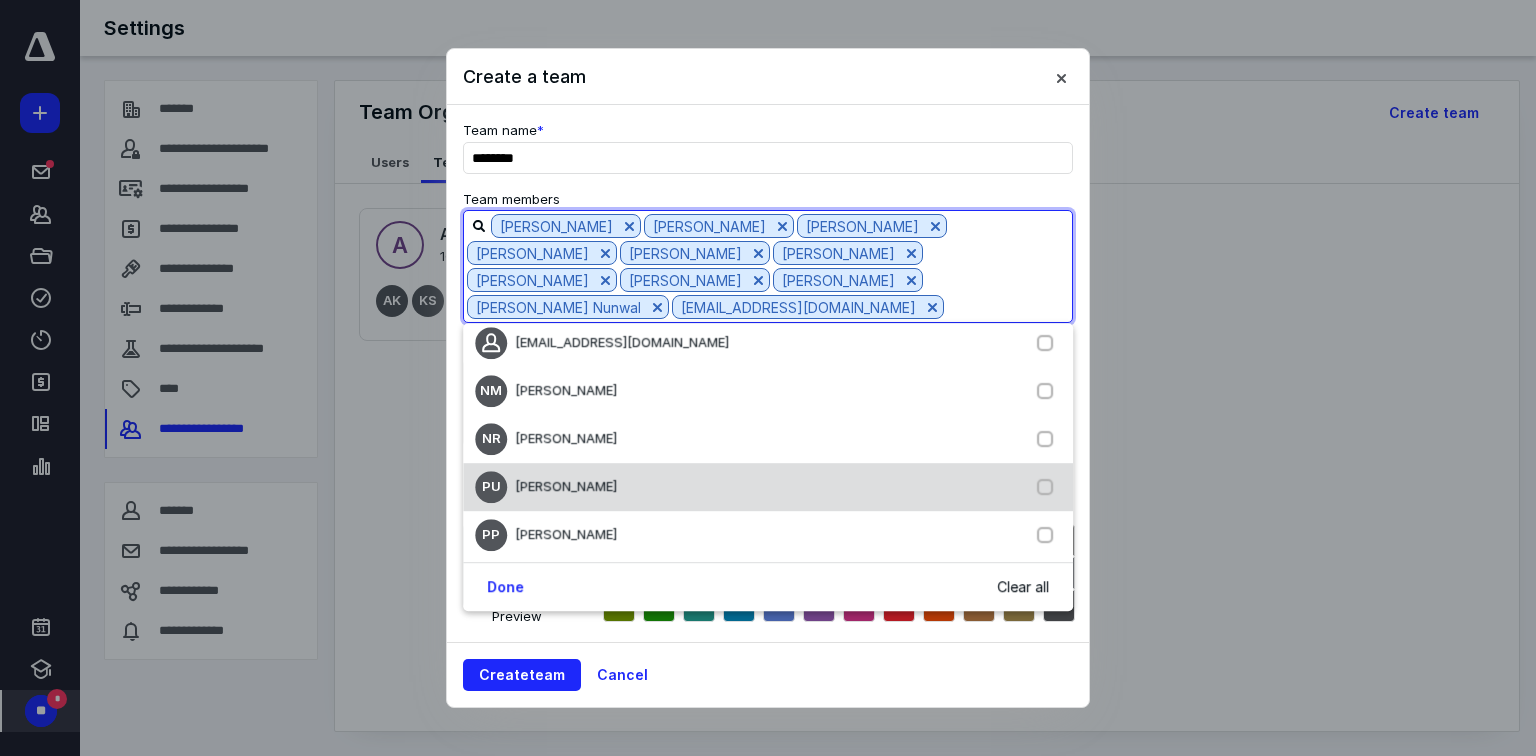 scroll, scrollTop: 1520, scrollLeft: 0, axis: vertical 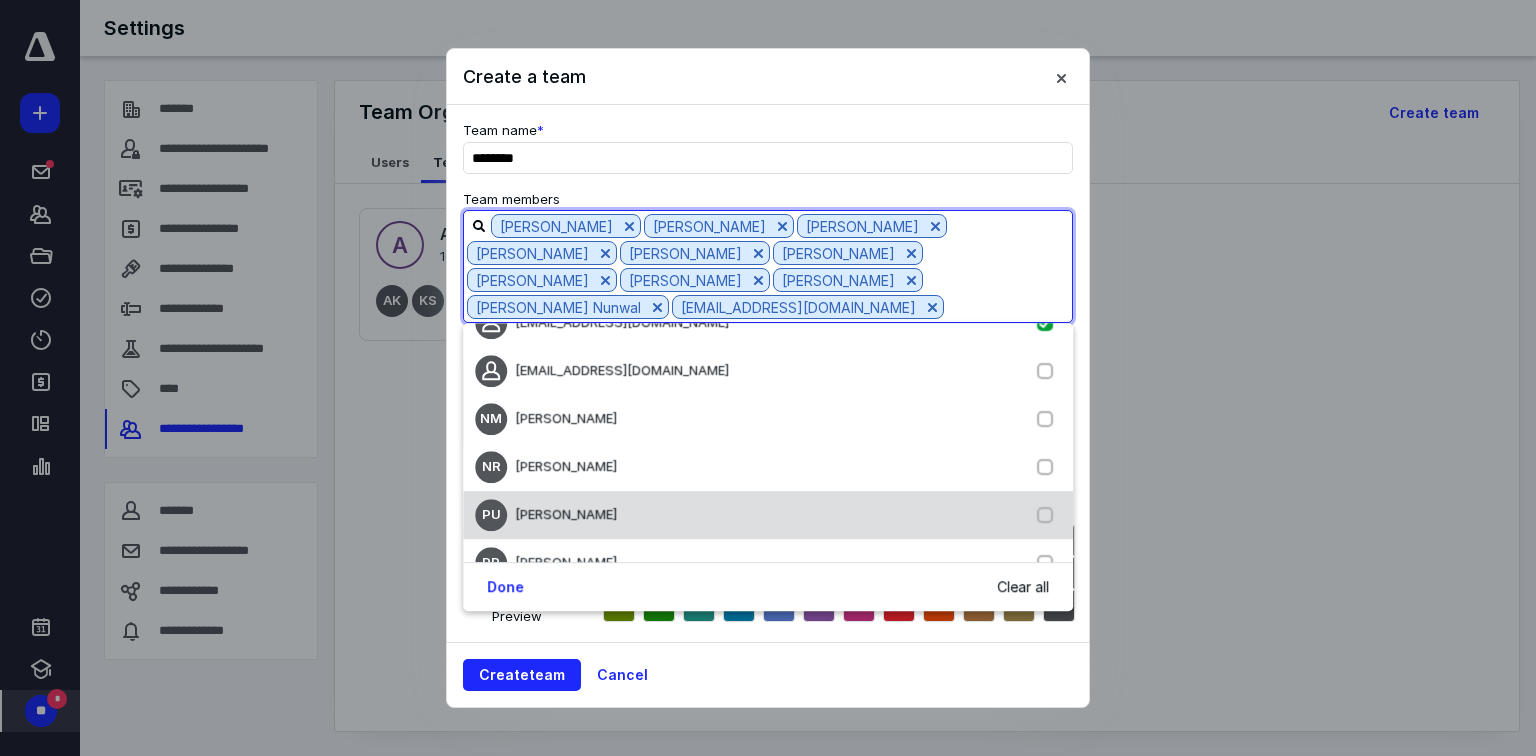 click on "[PERSON_NAME]" at bounding box center [566, 418] 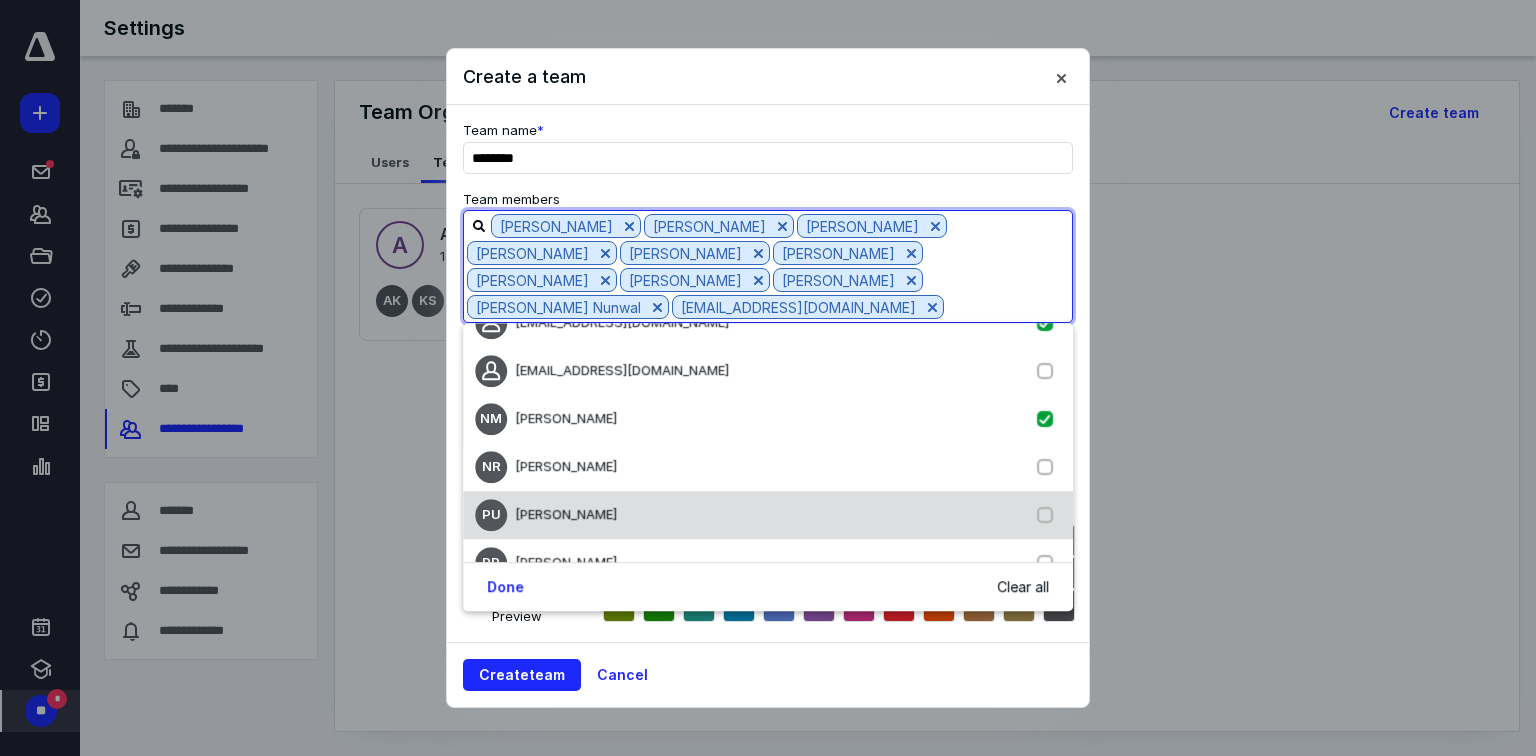 checkbox on "true" 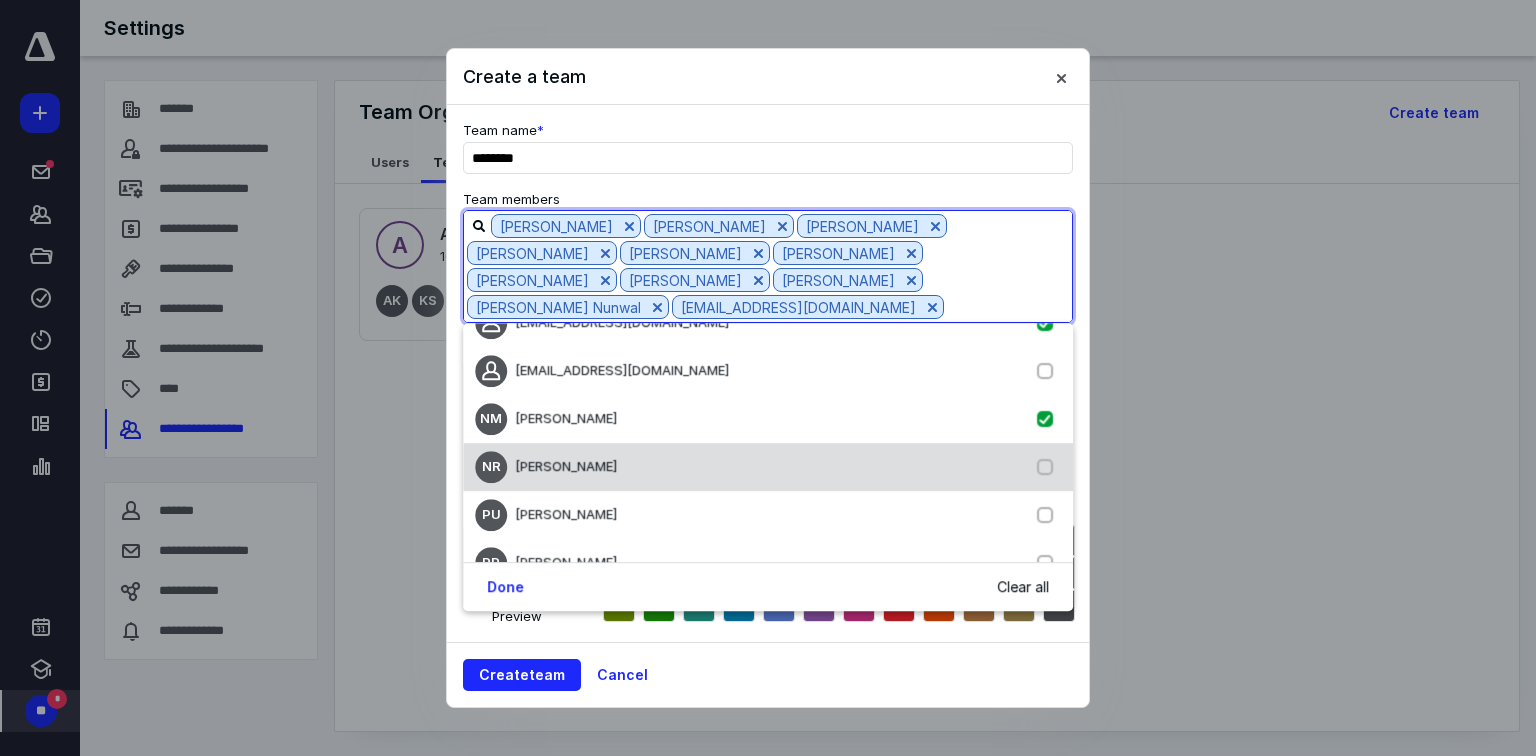 click on "NR [PERSON_NAME]" at bounding box center (768, 467) 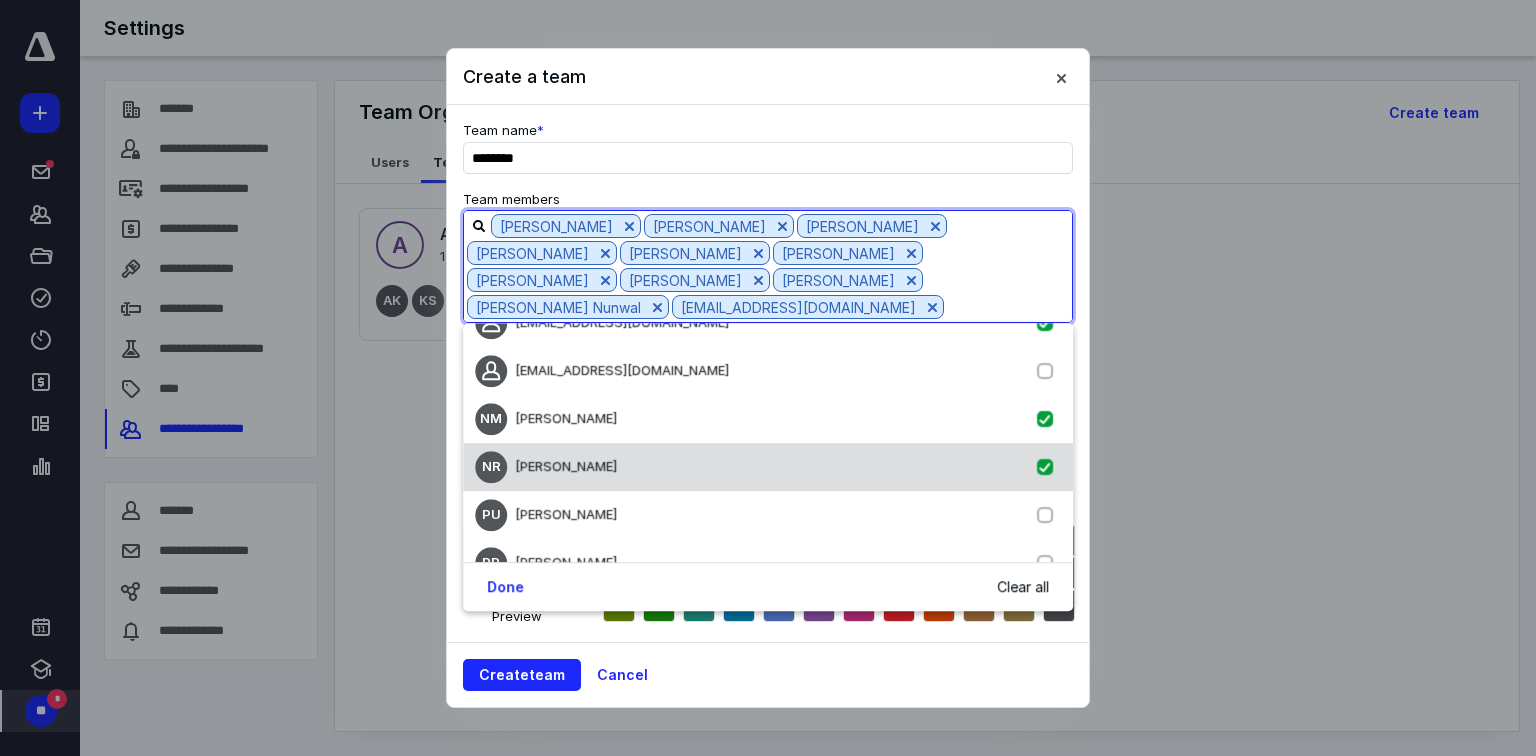 checkbox on "true" 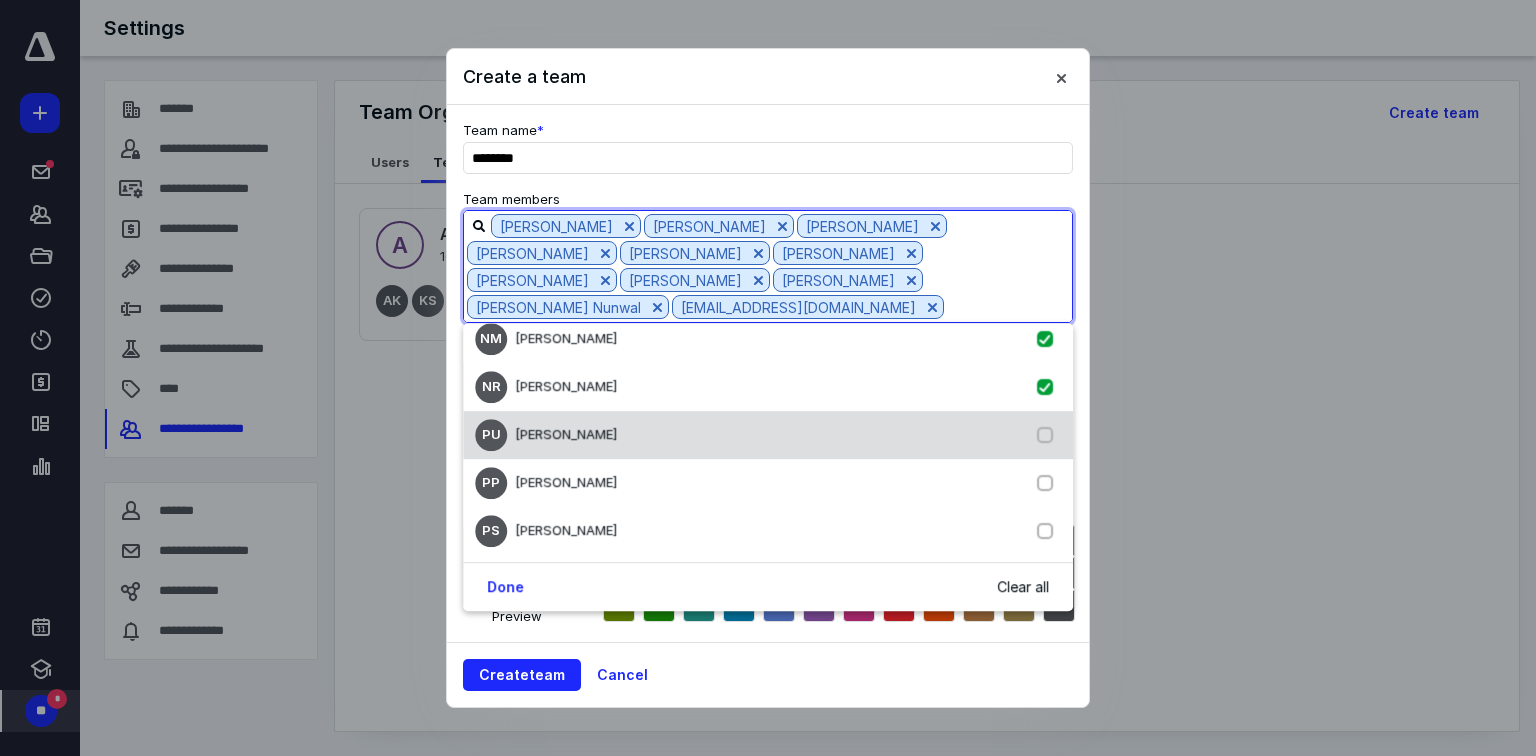 scroll, scrollTop: 1680, scrollLeft: 0, axis: vertical 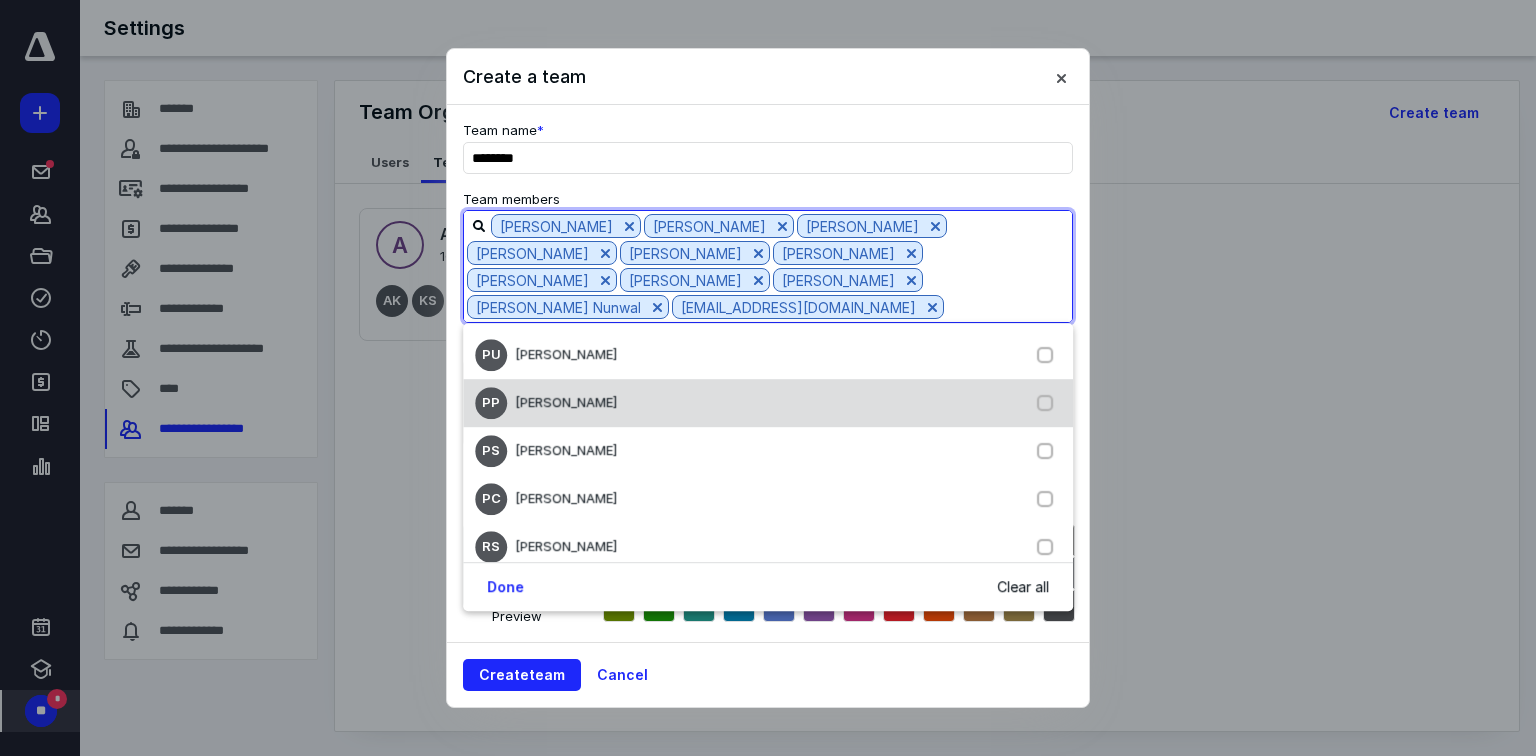 click on "PP [PERSON_NAME]" at bounding box center (768, 403) 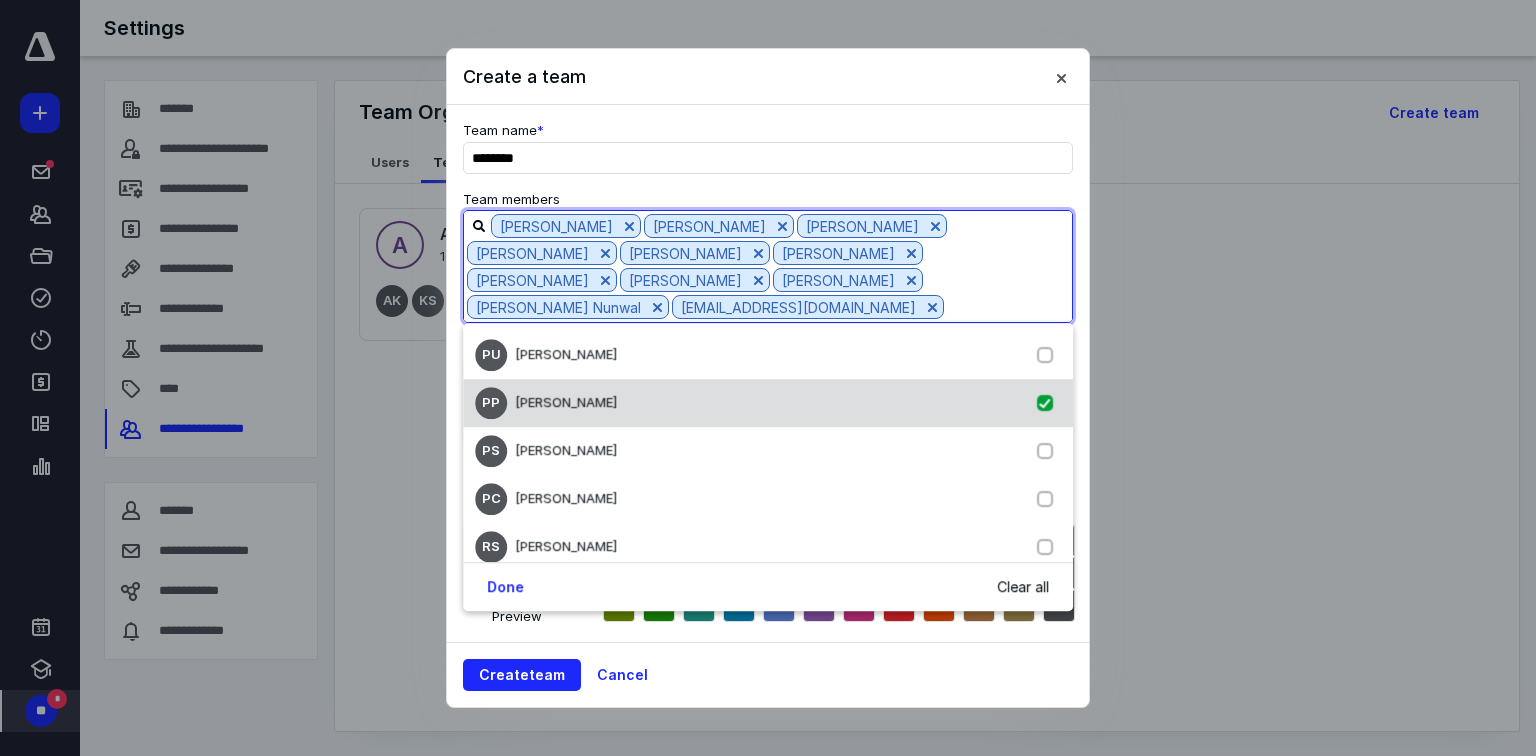 checkbox on "true" 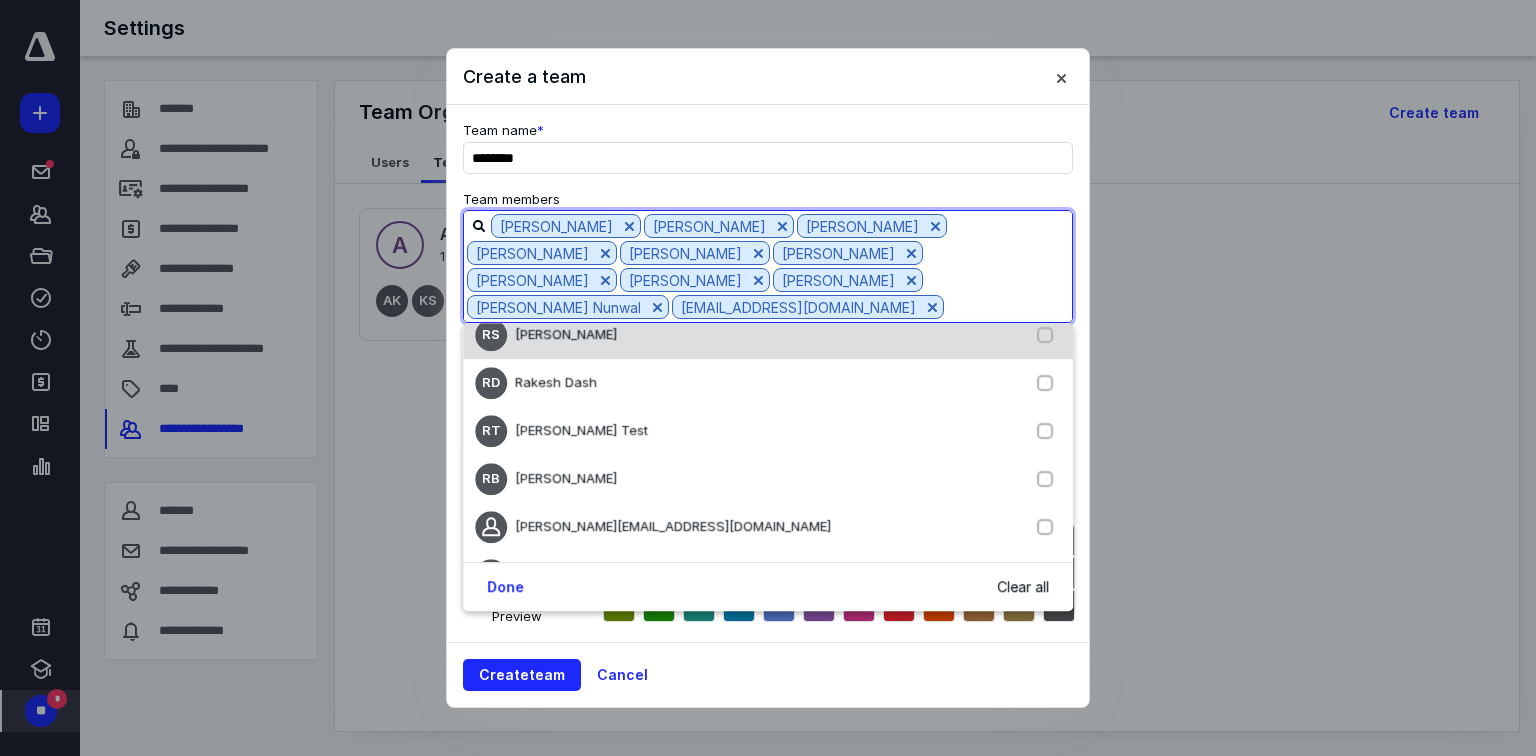 scroll, scrollTop: 1920, scrollLeft: 0, axis: vertical 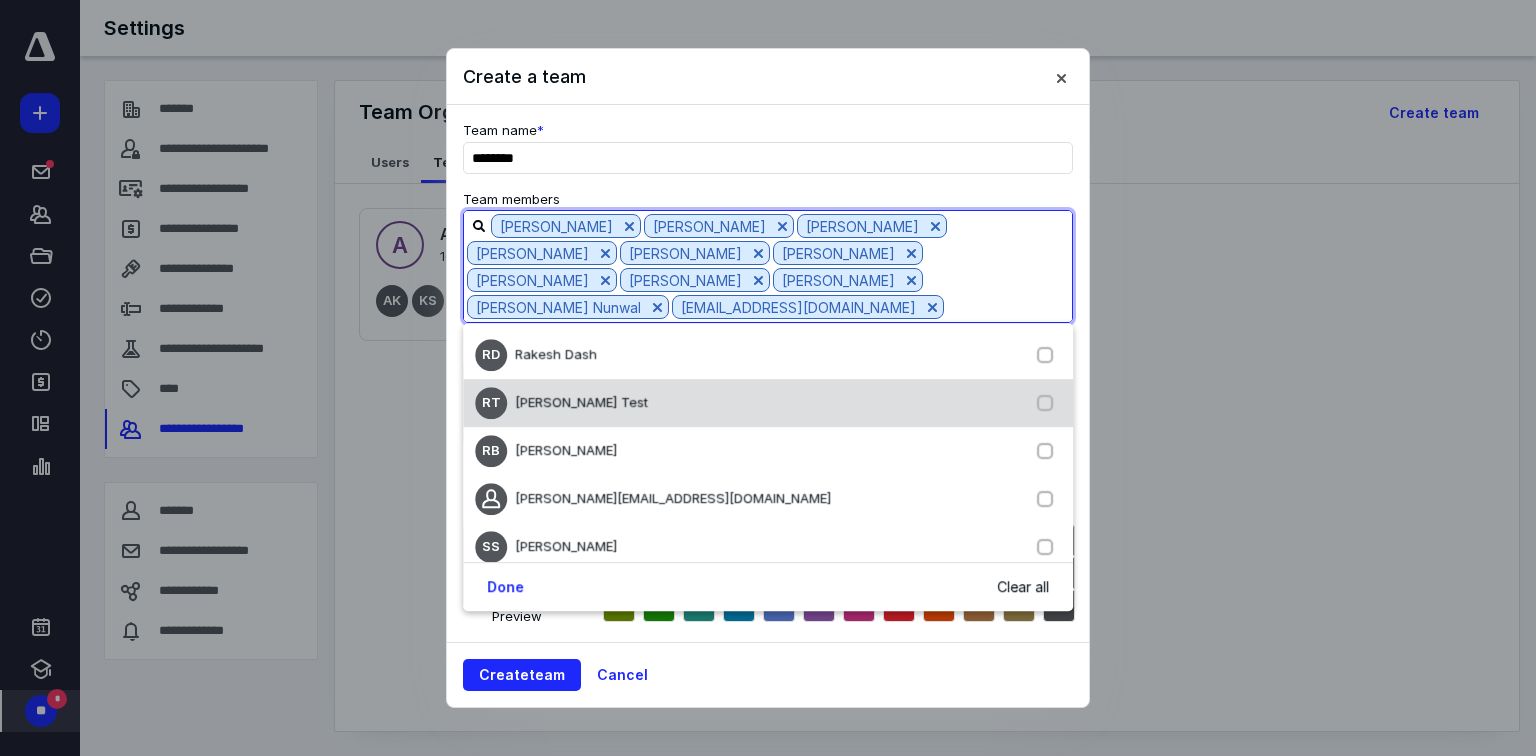 click on "[PERSON_NAME] Test" at bounding box center [768, 403] 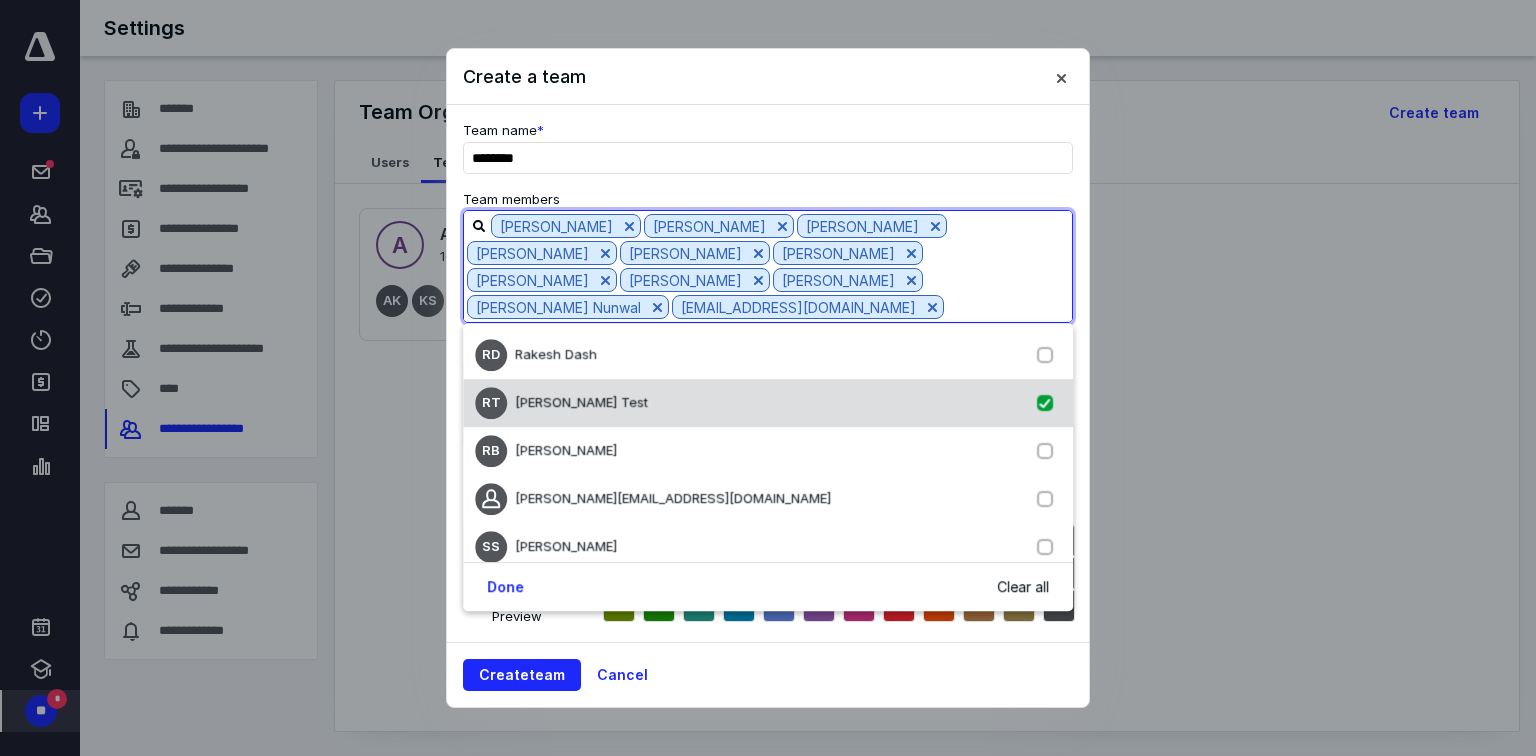 checkbox on "true" 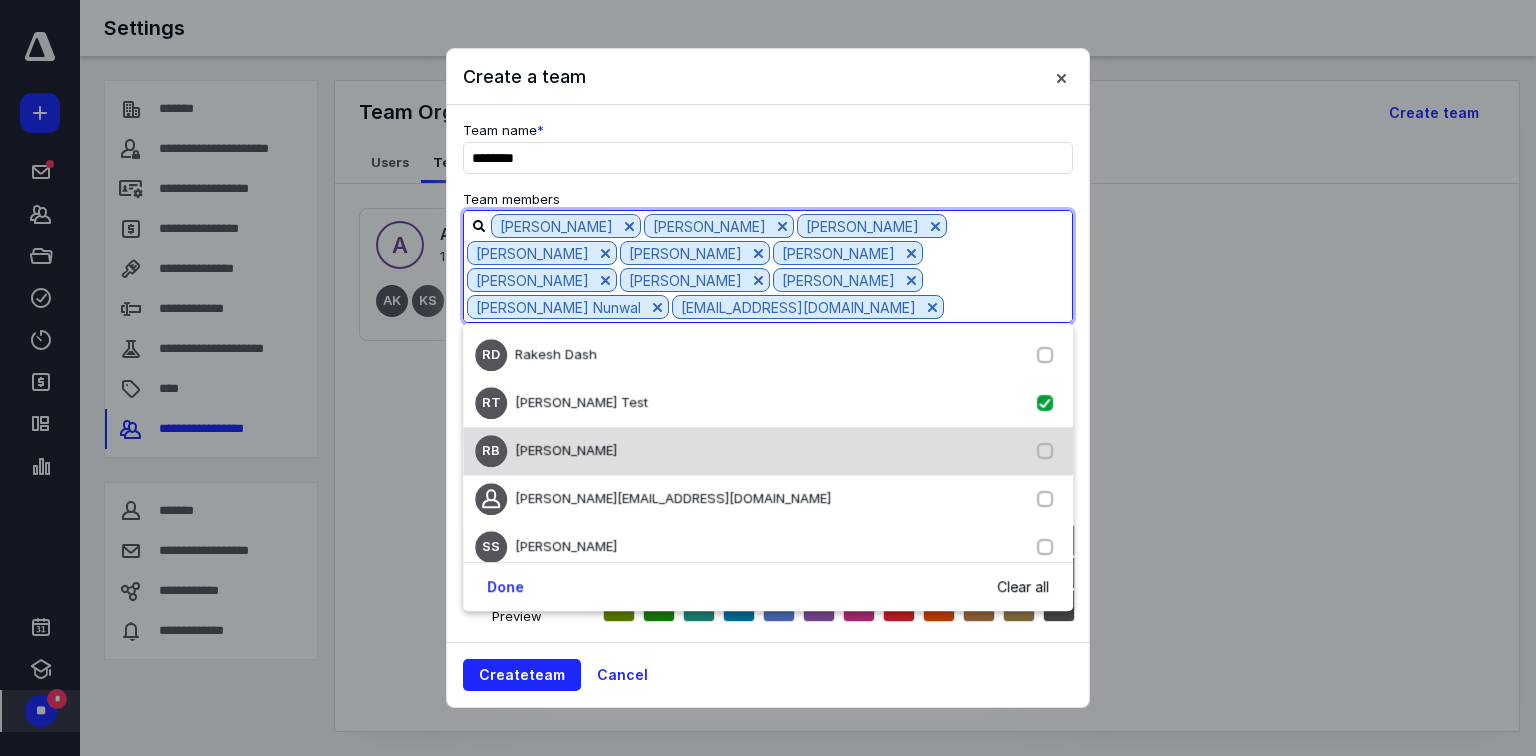 scroll, scrollTop: 2000, scrollLeft: 0, axis: vertical 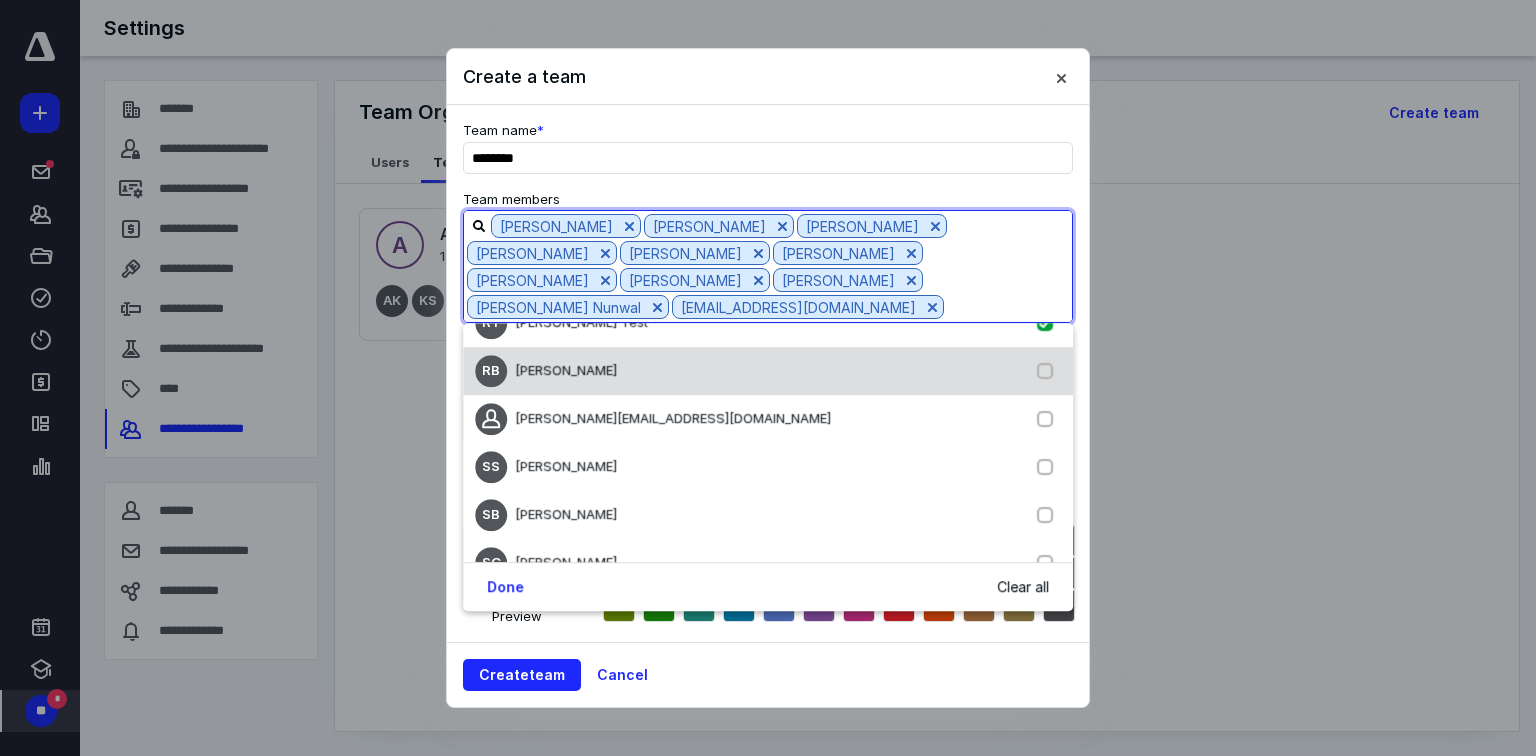 click on "RB [PERSON_NAME]" at bounding box center (768, 371) 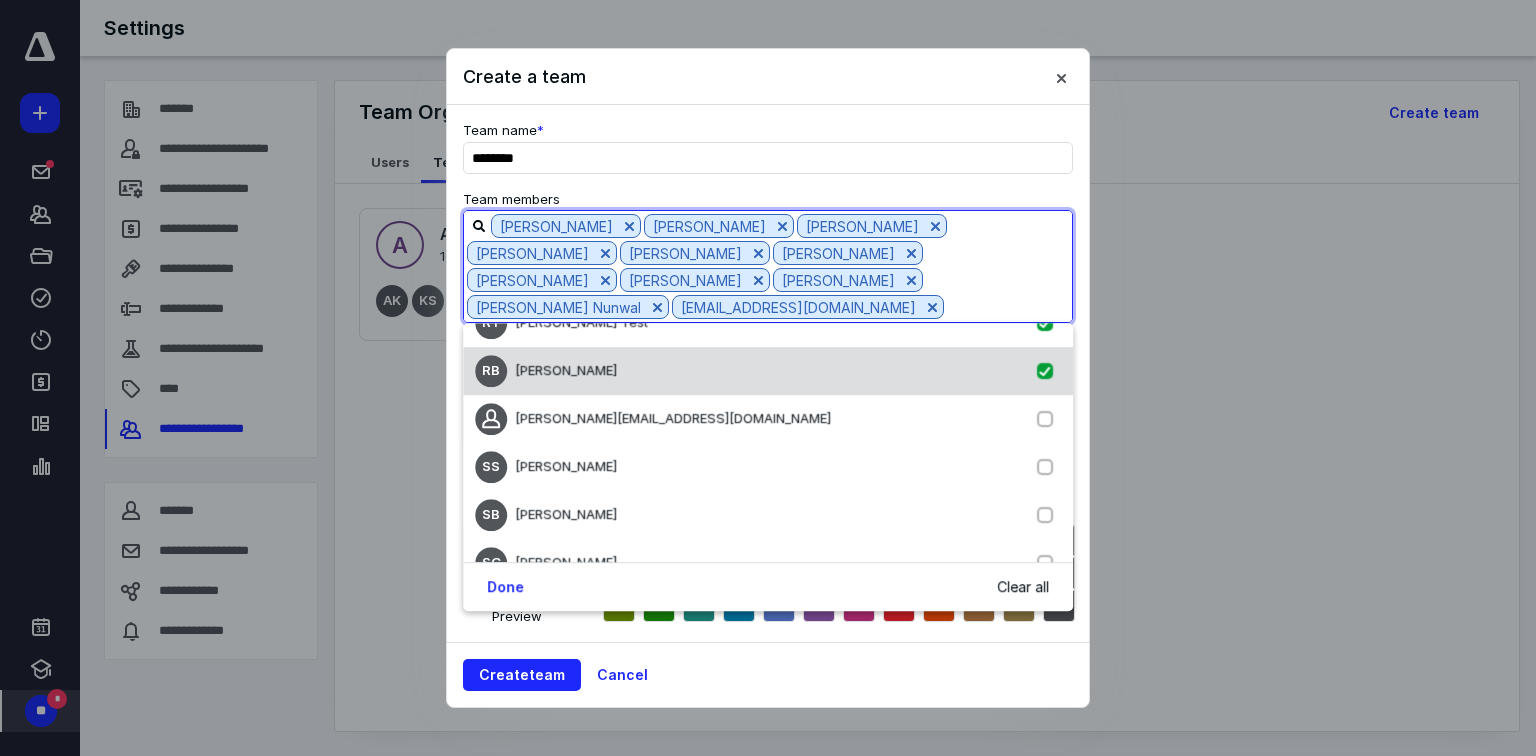 checkbox on "true" 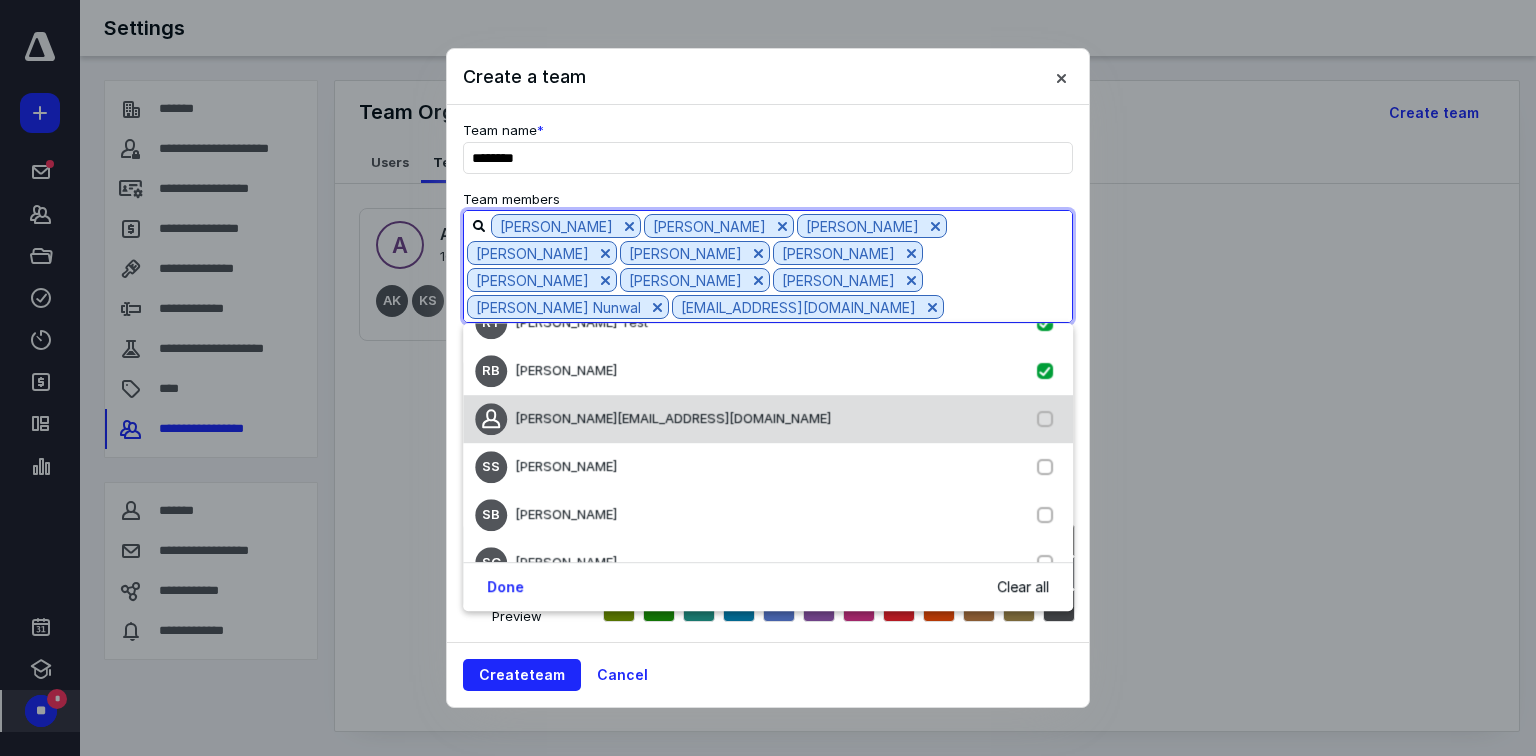 scroll, scrollTop: 2080, scrollLeft: 0, axis: vertical 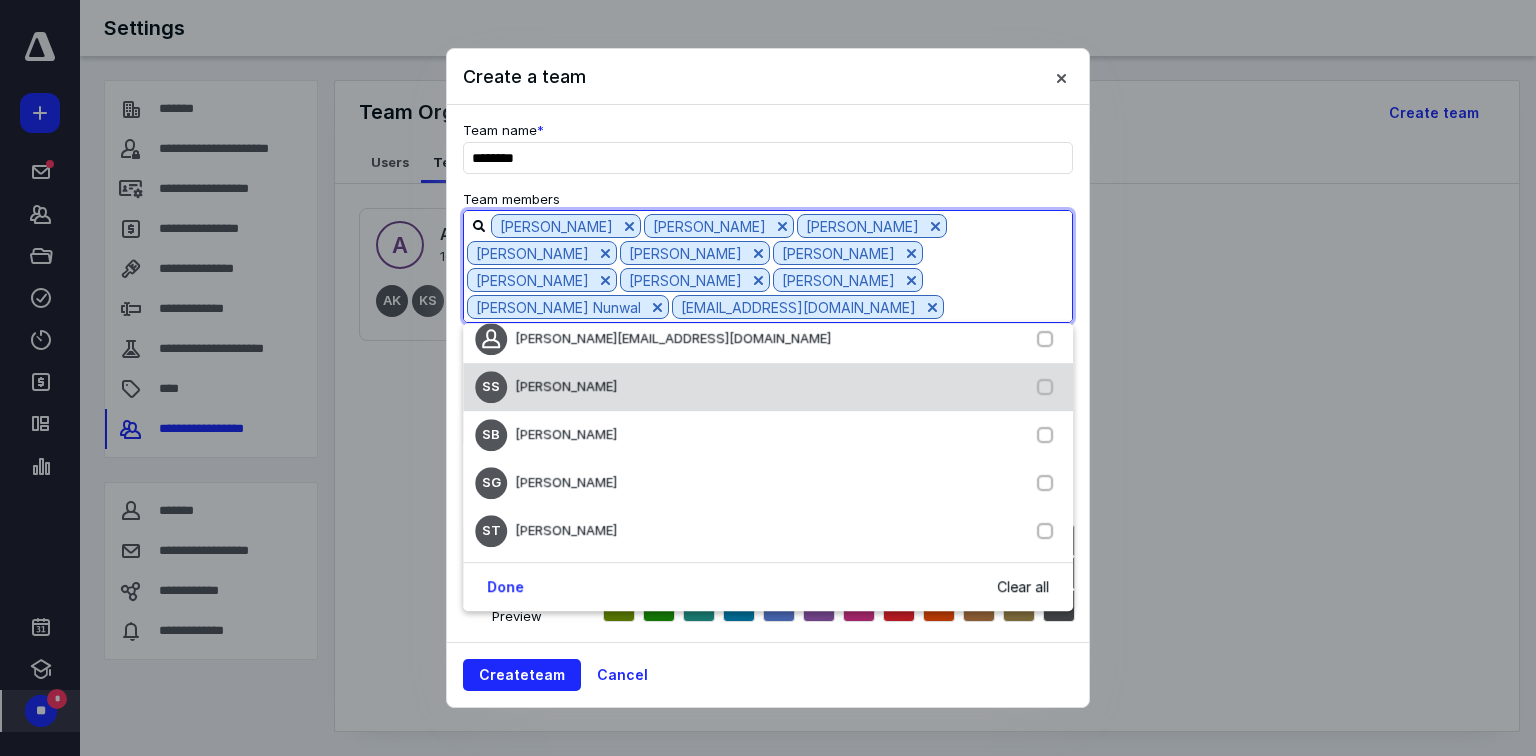click on "[PERSON_NAME]" at bounding box center [566, 386] 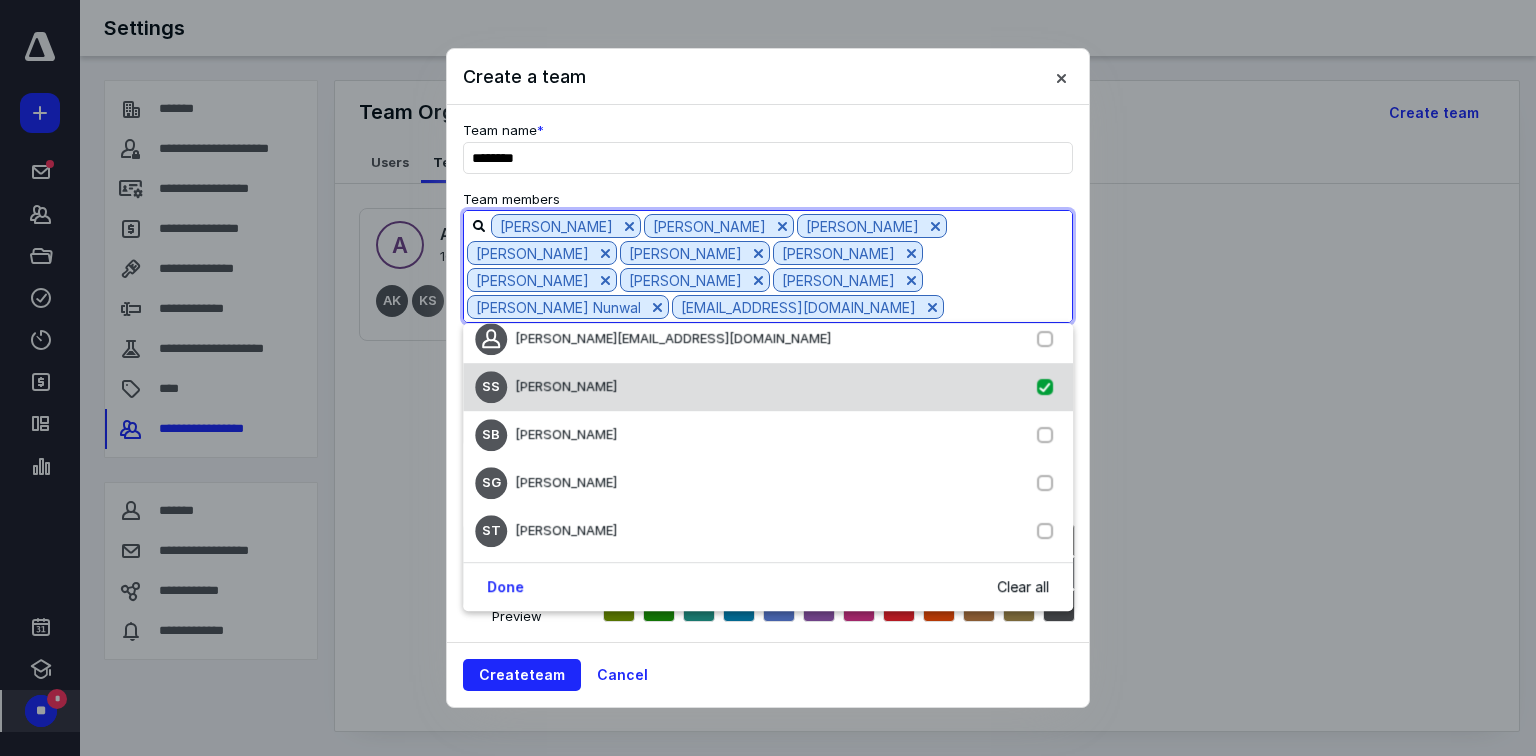checkbox on "true" 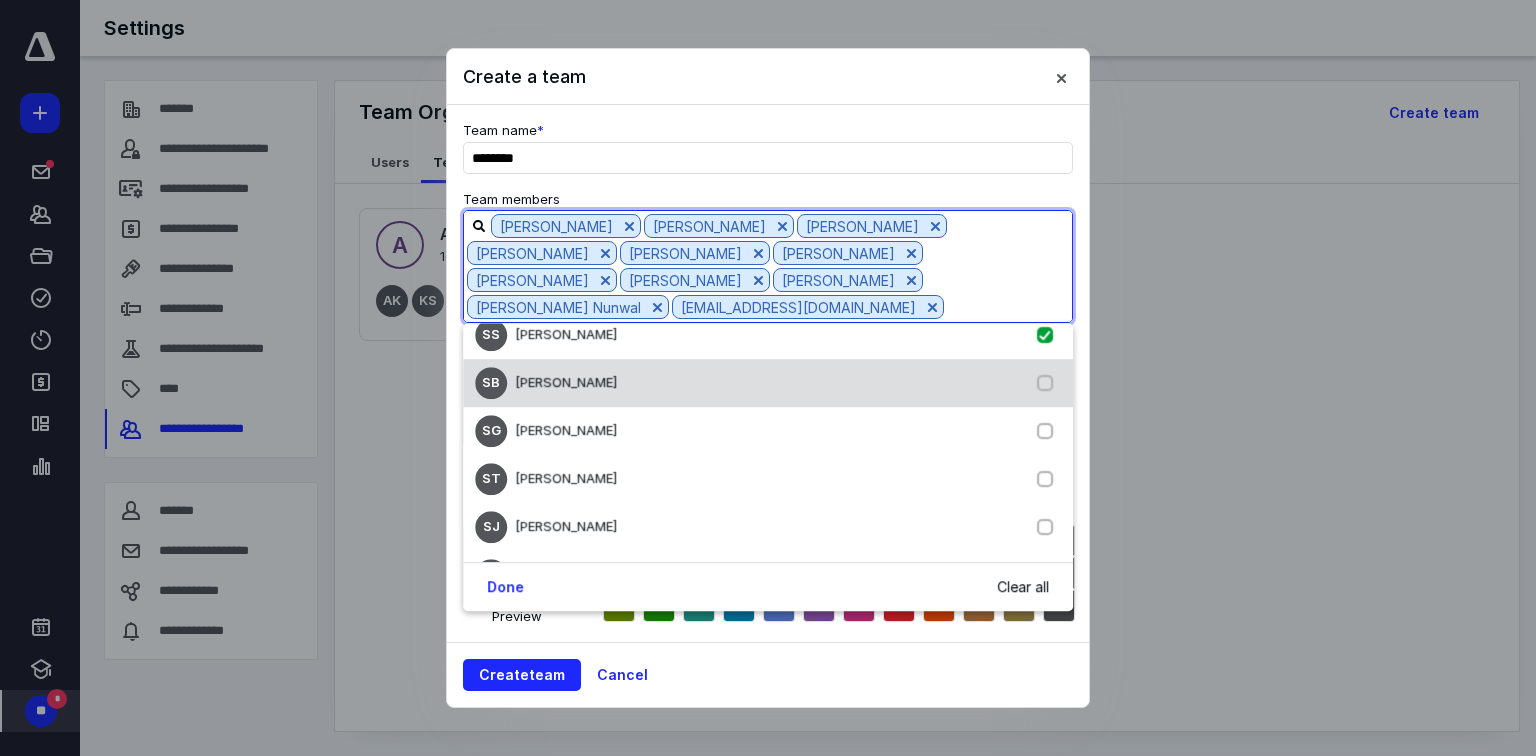 scroll, scrollTop: 2160, scrollLeft: 0, axis: vertical 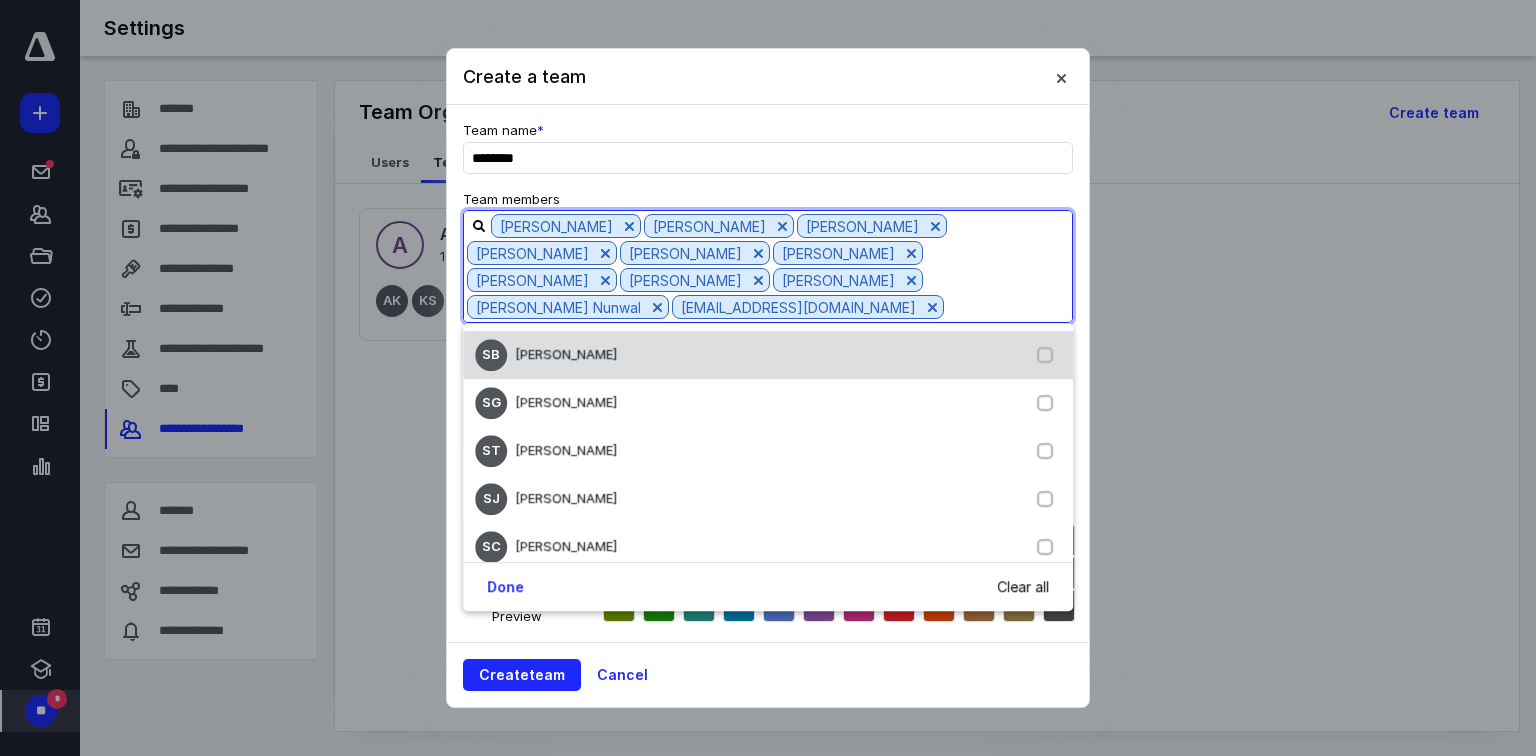 click on "[PERSON_NAME]" at bounding box center [566, 354] 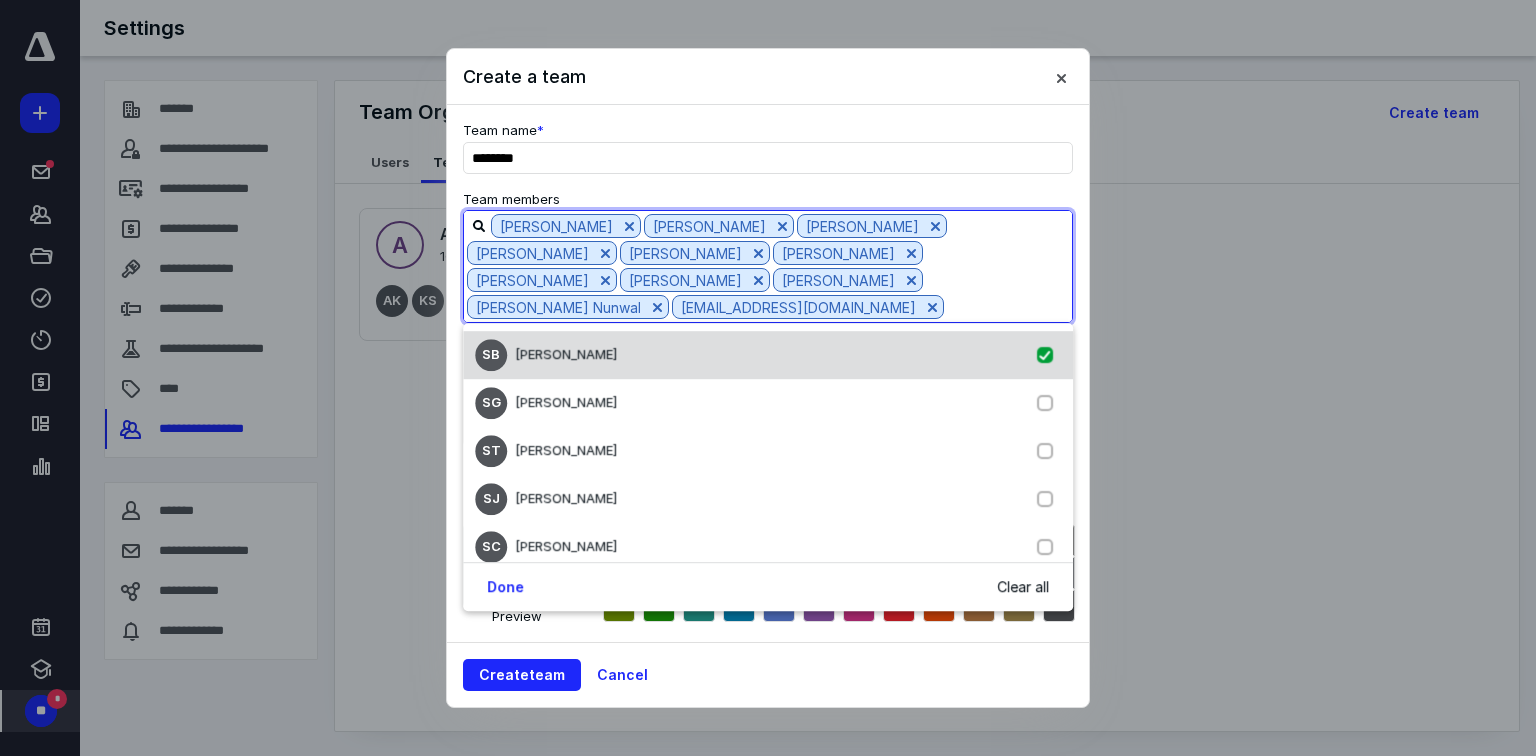 checkbox on "true" 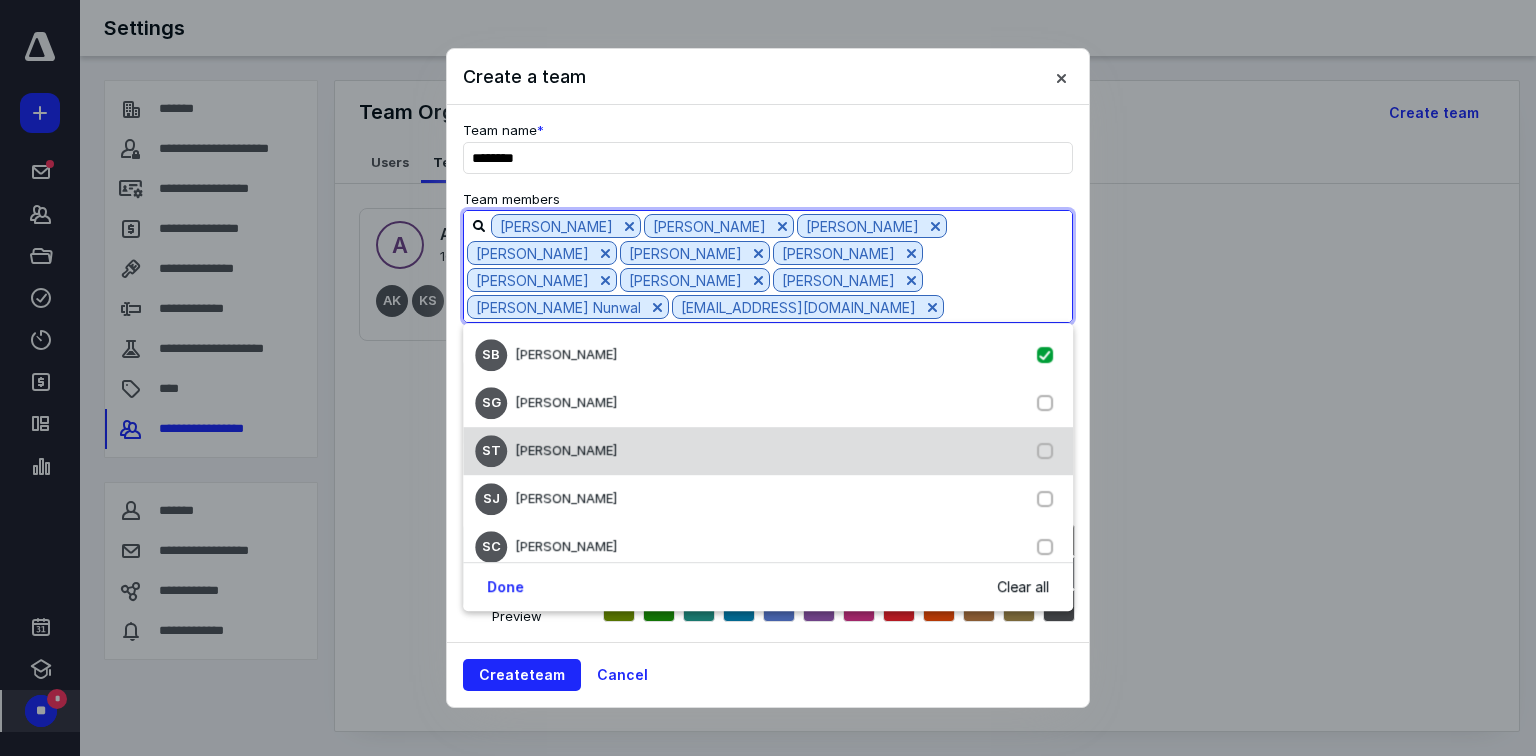 click on "ST [PERSON_NAME]" at bounding box center [768, 451] 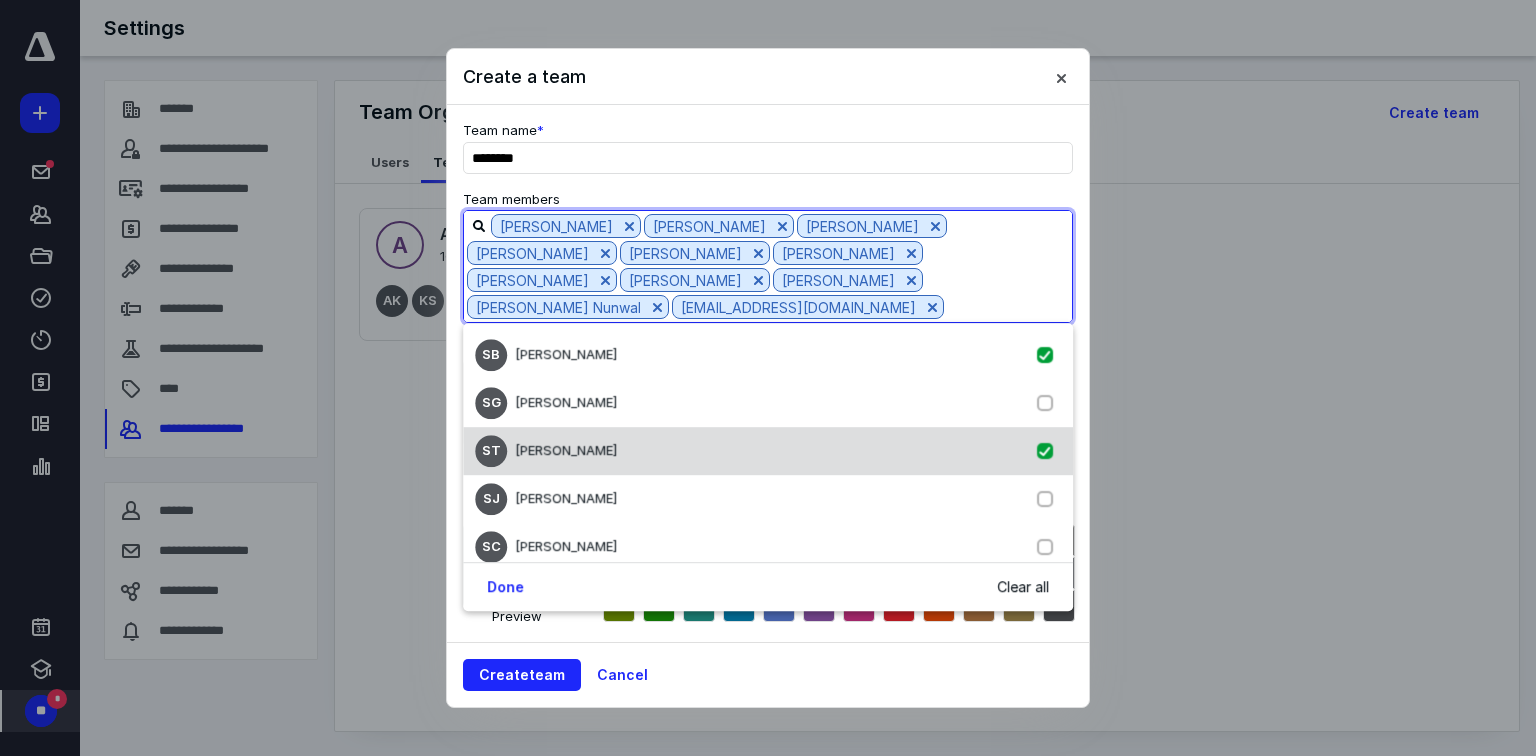 checkbox on "true" 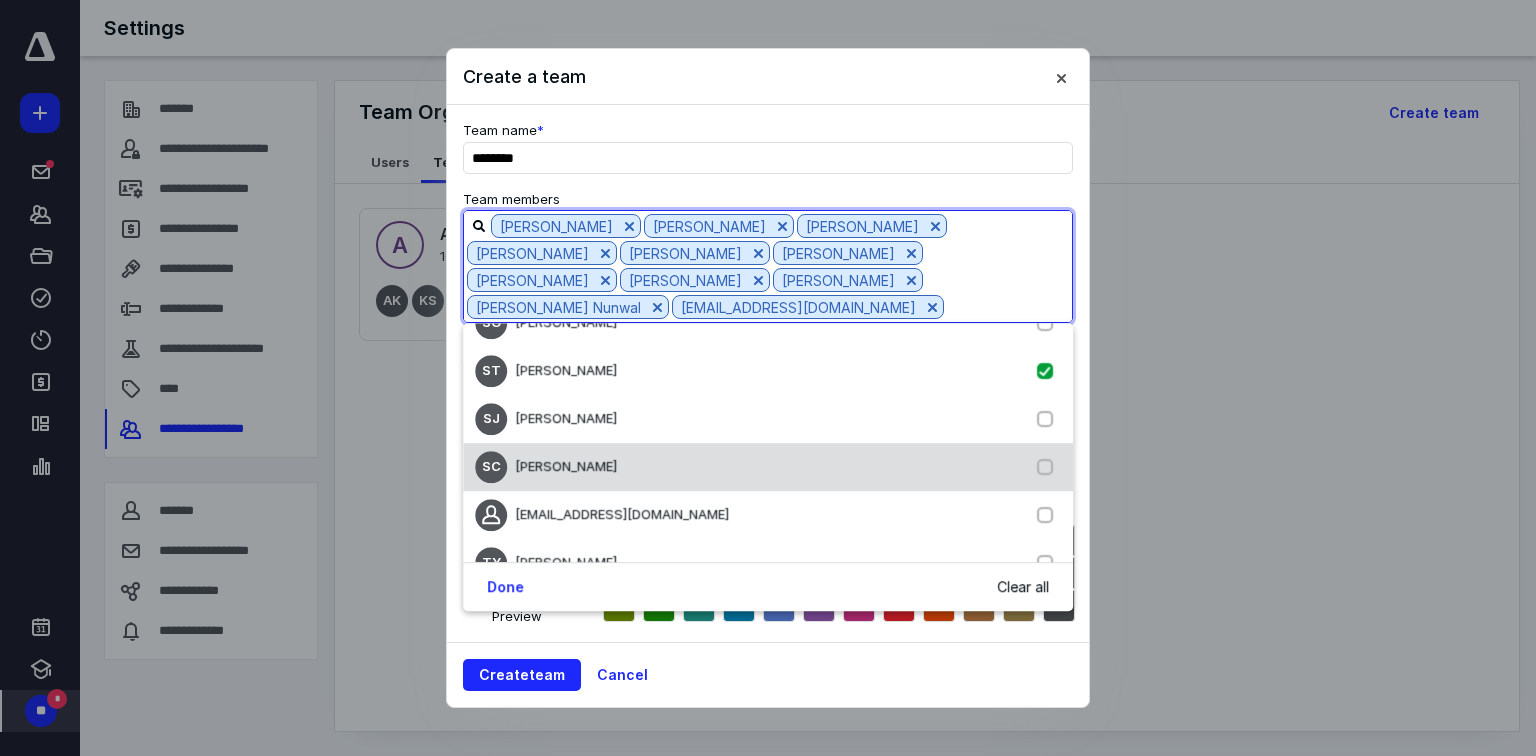 scroll, scrollTop: 2320, scrollLeft: 0, axis: vertical 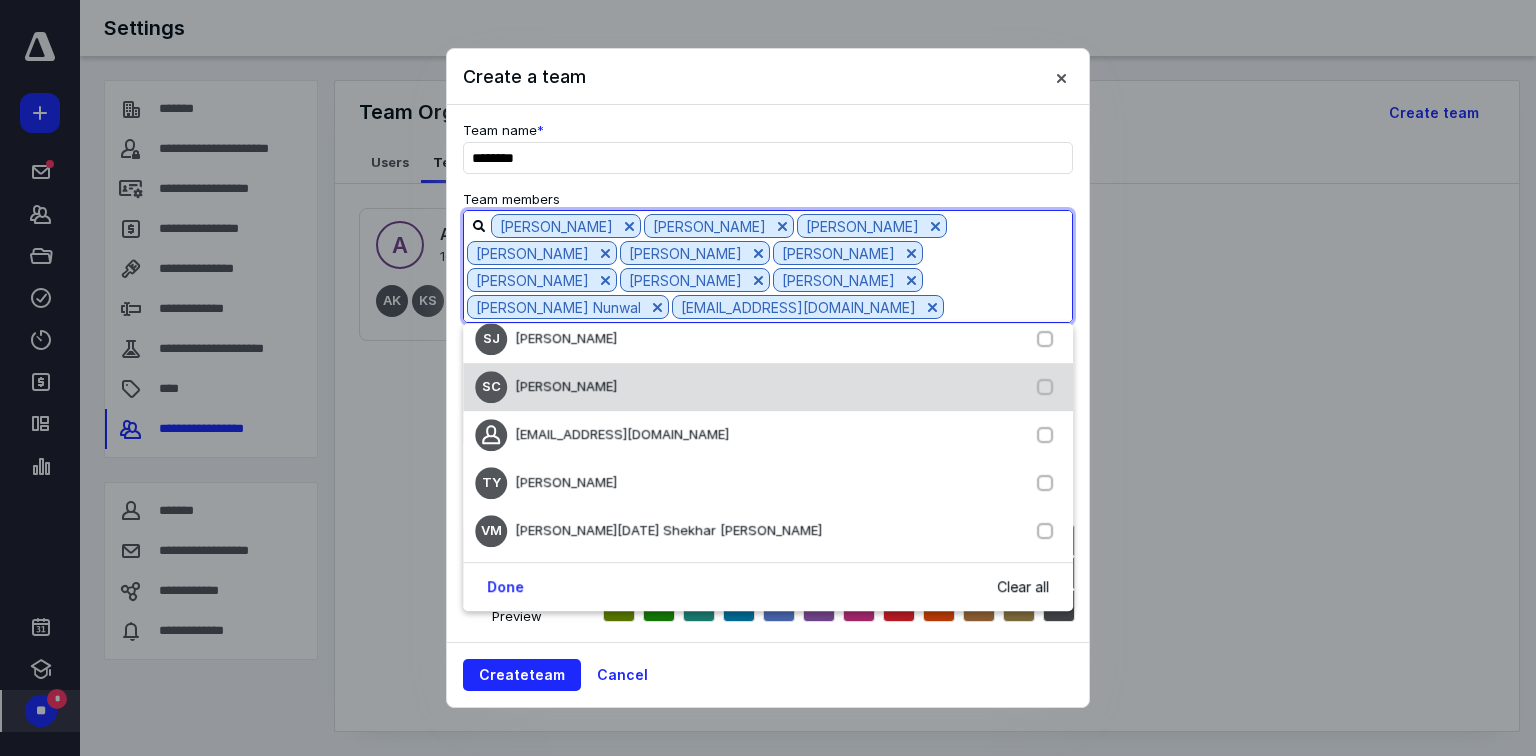click on "[PERSON_NAME]" at bounding box center (566, 386) 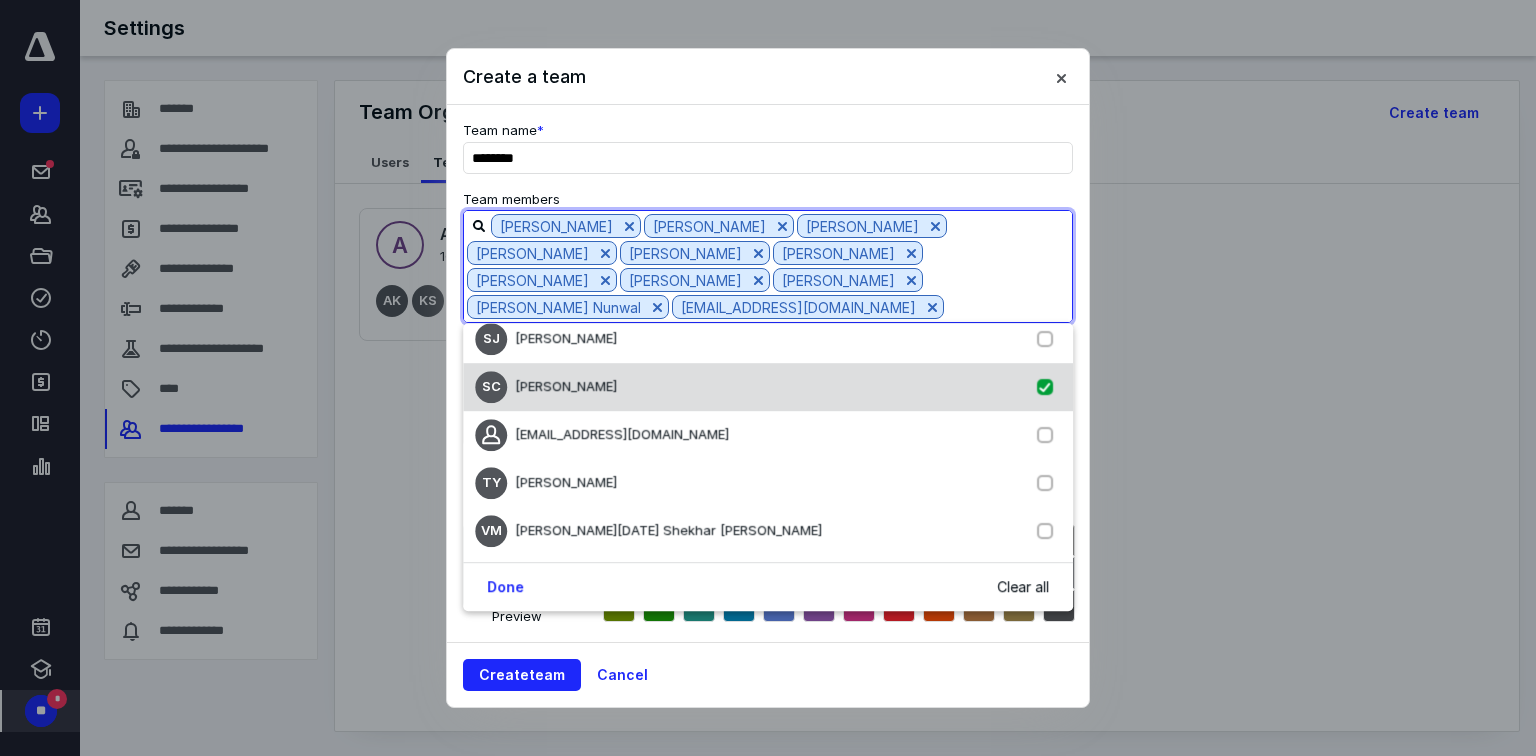 checkbox on "true" 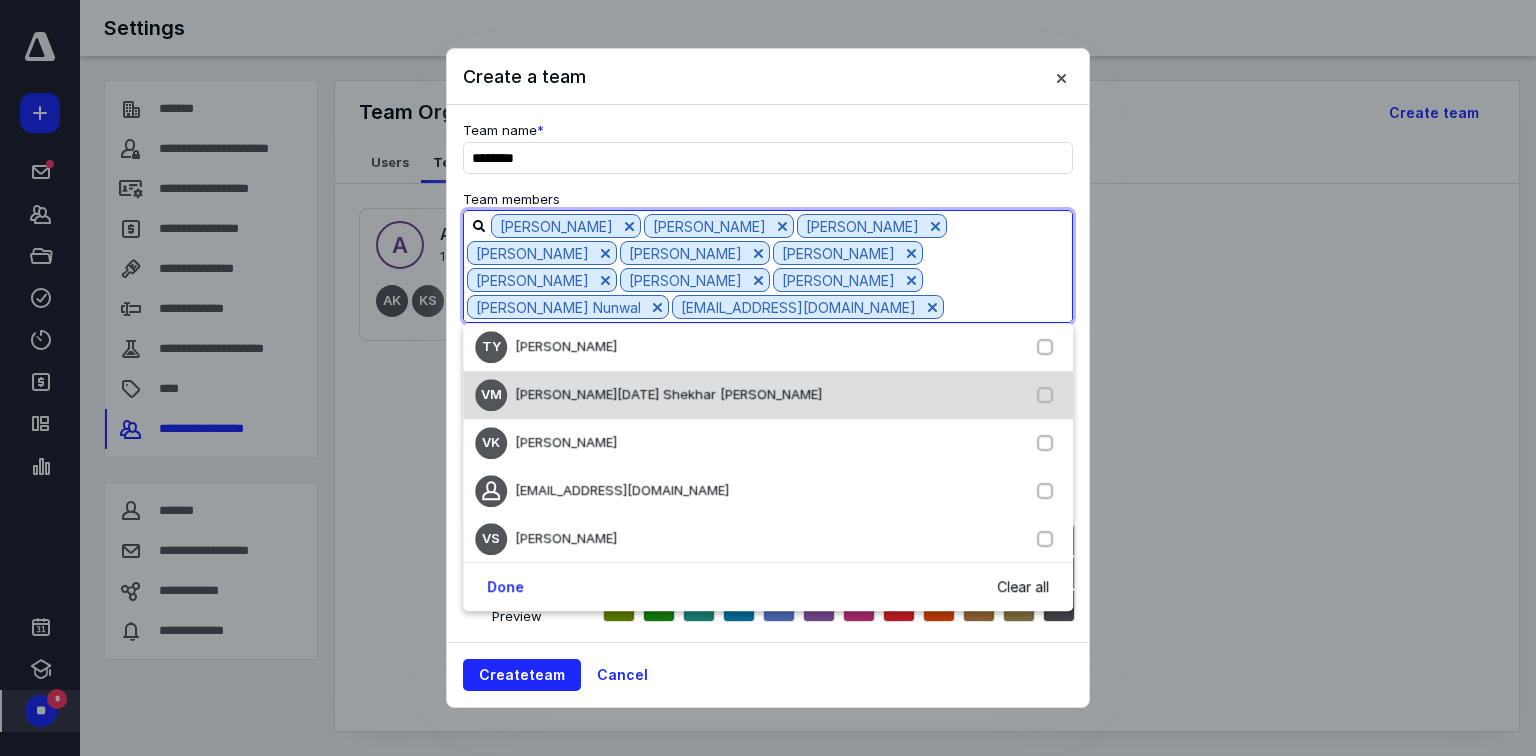 scroll, scrollTop: 2480, scrollLeft: 0, axis: vertical 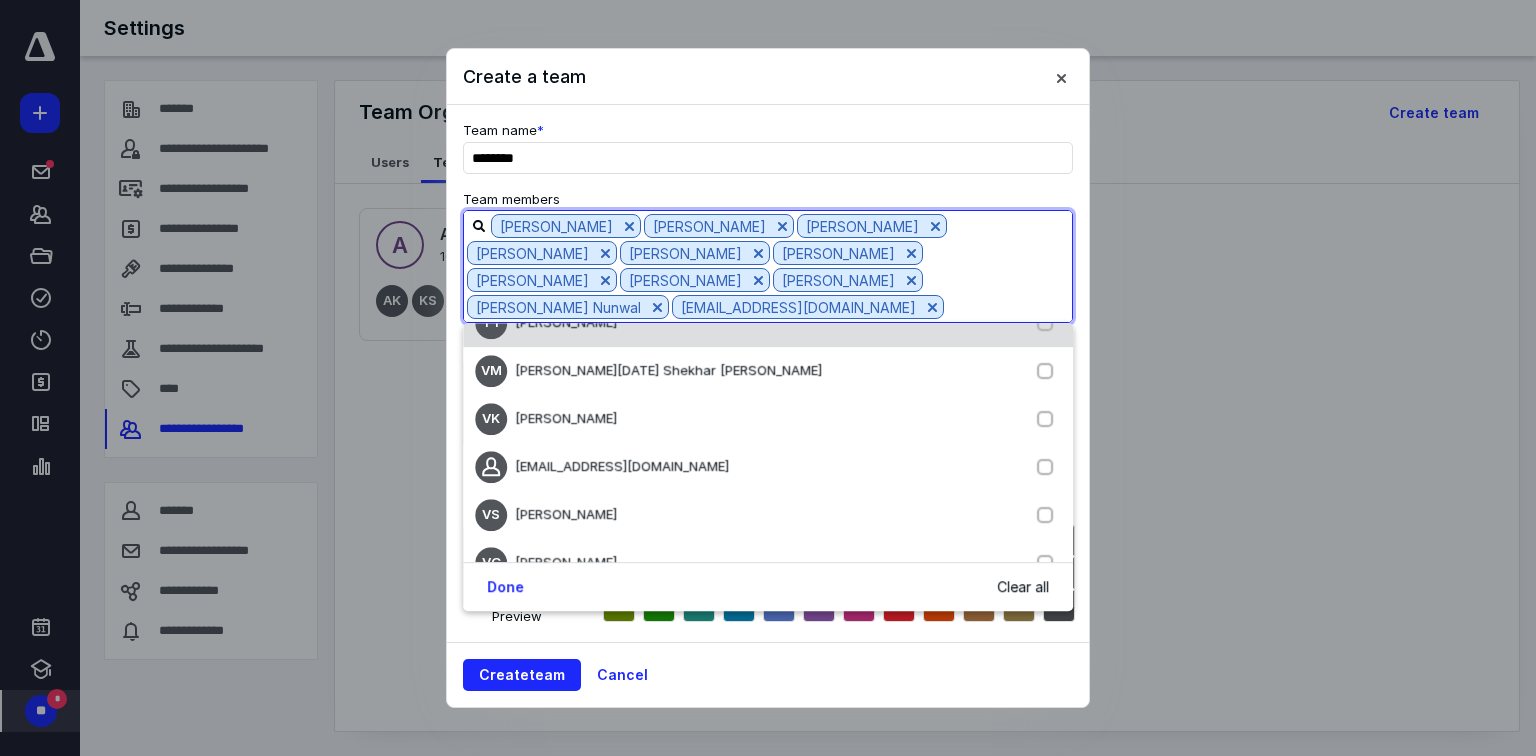 click on "[PERSON_NAME] [PERSON_NAME] yadav" at bounding box center (768, 323) 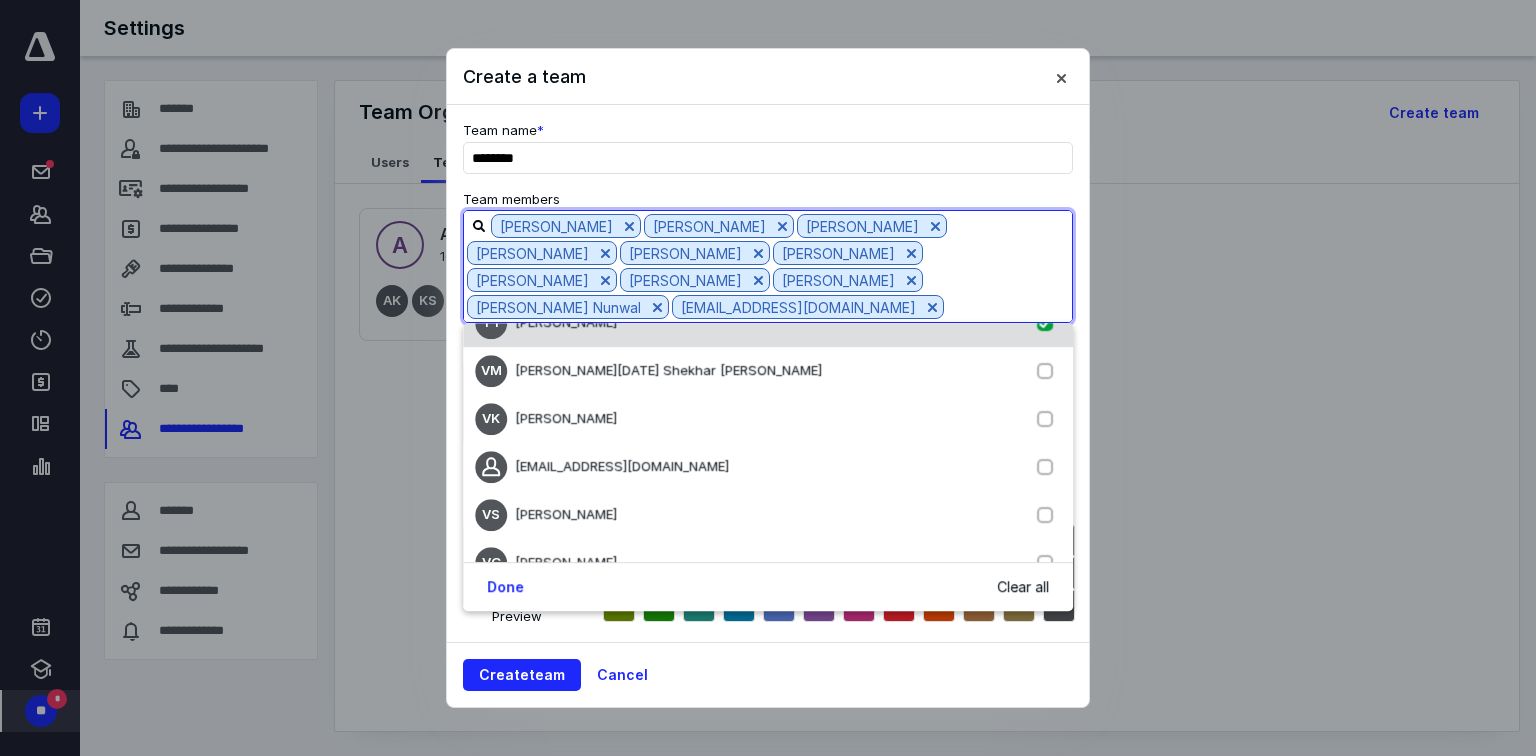 checkbox on "true" 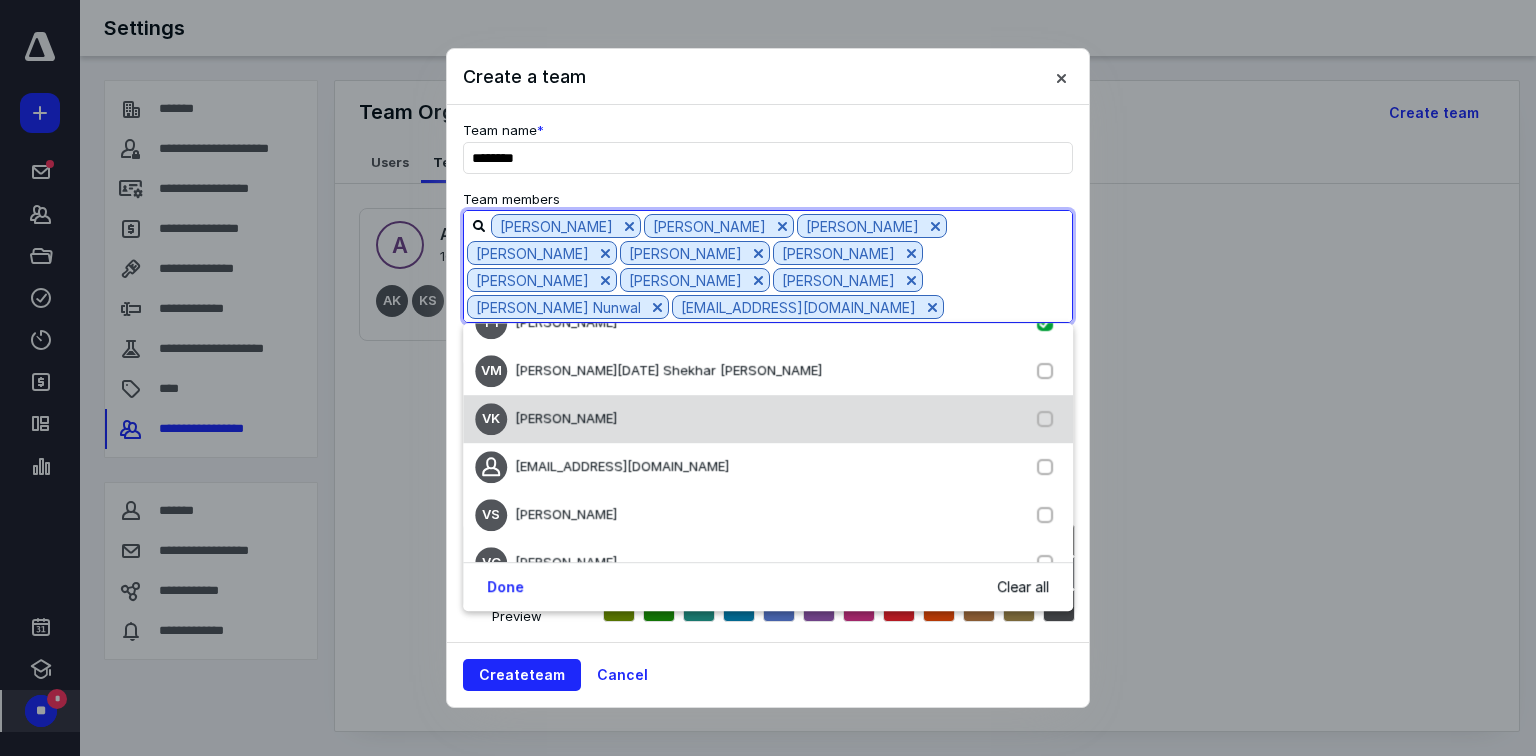 click on "[PERSON_NAME]" at bounding box center (570, 419) 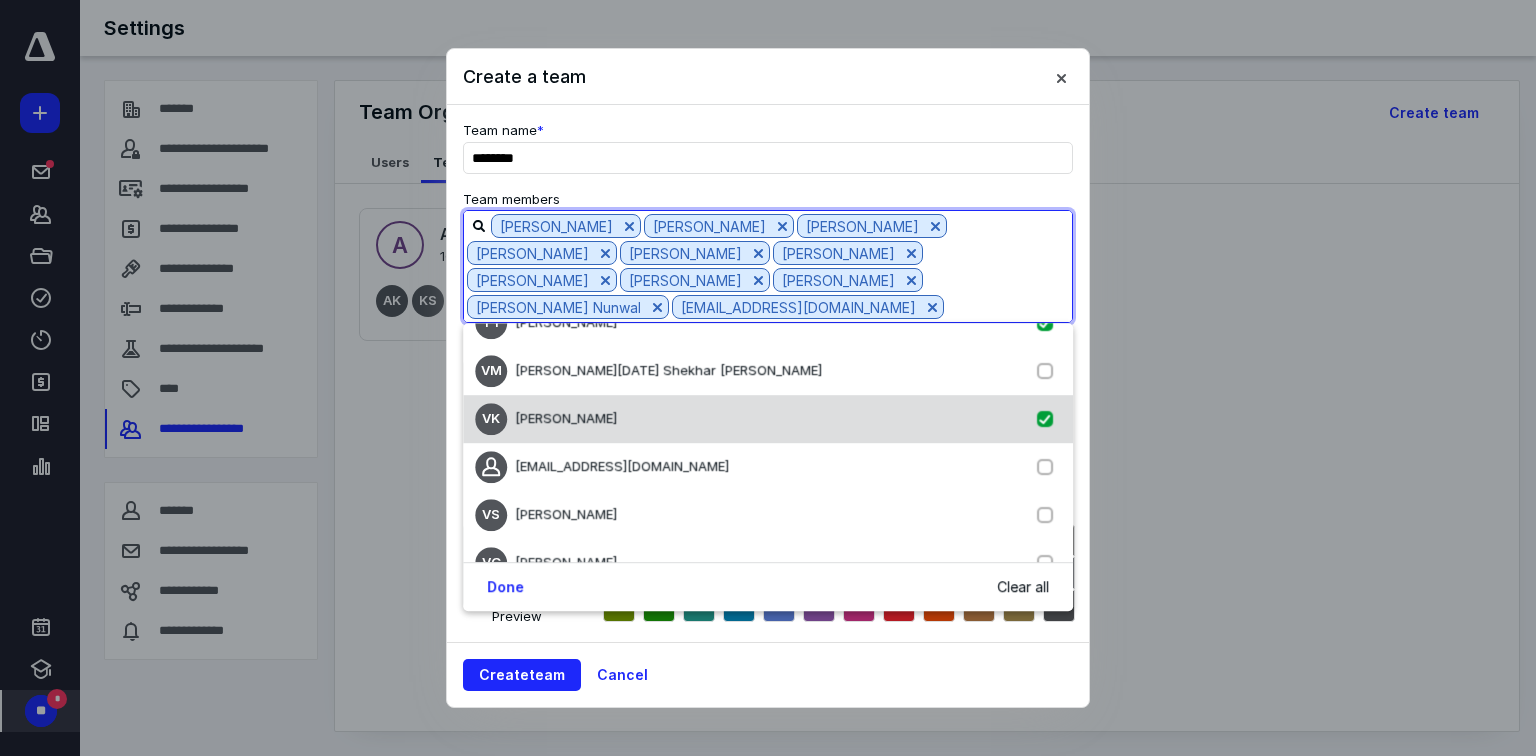 checkbox on "true" 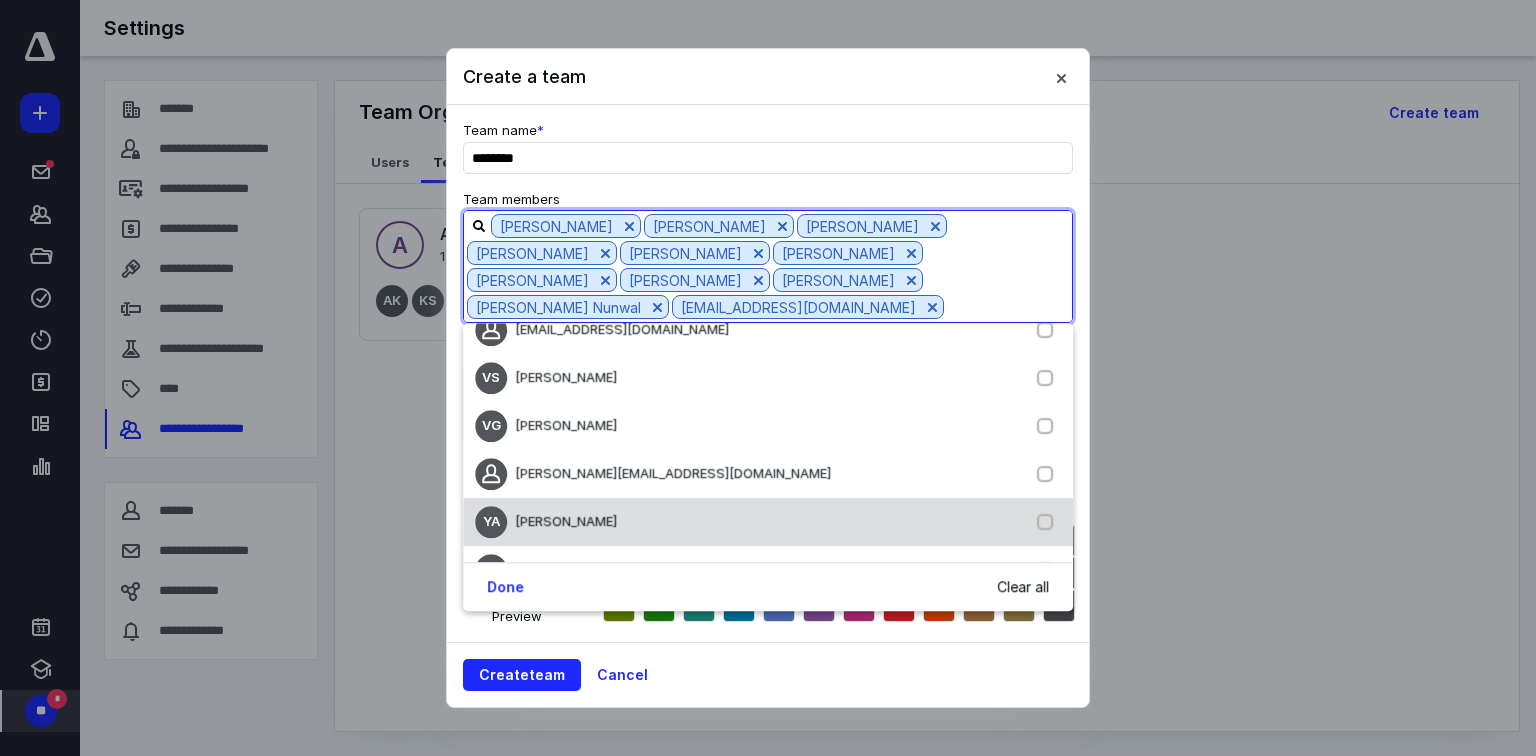 scroll, scrollTop: 2640, scrollLeft: 0, axis: vertical 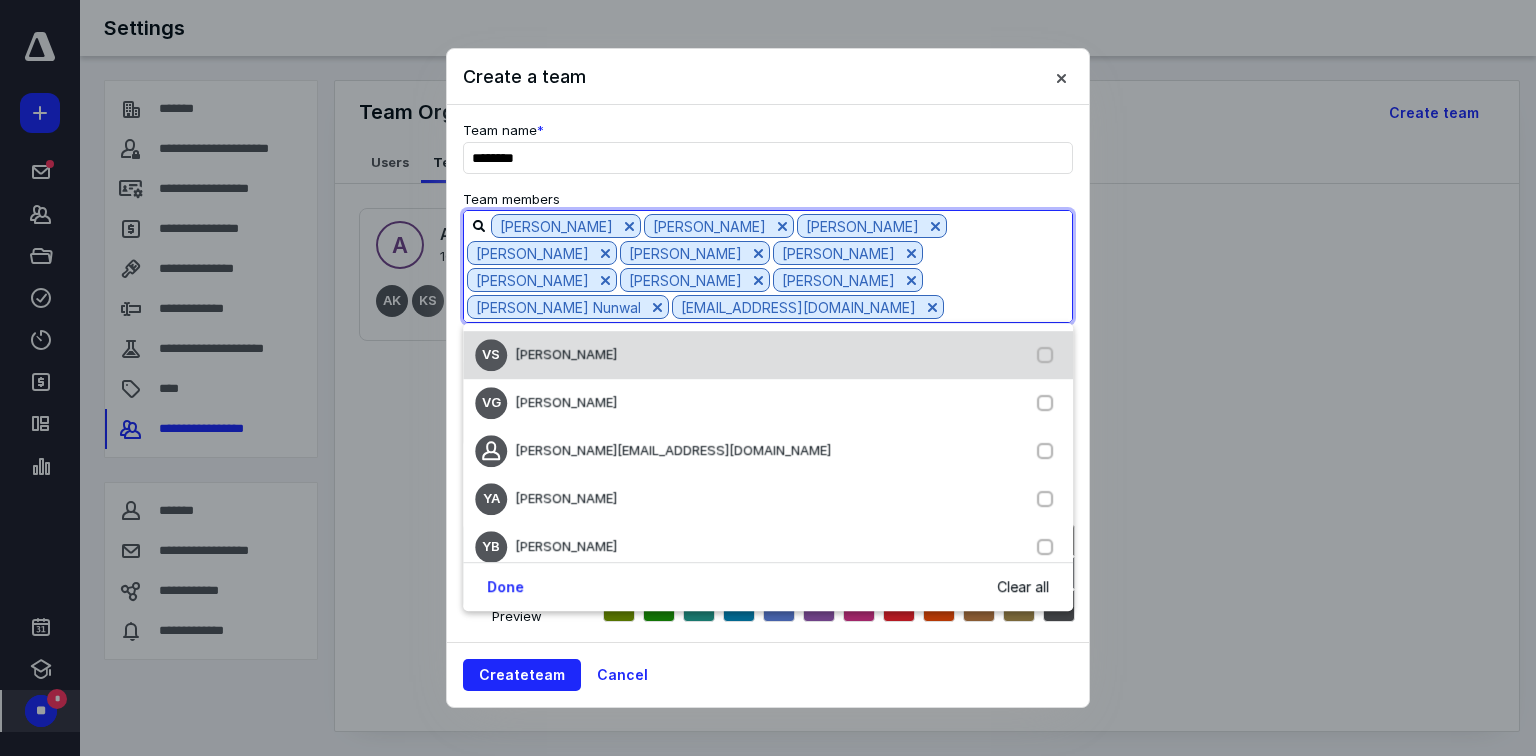 click on "[PERSON_NAME]" at bounding box center (566, 354) 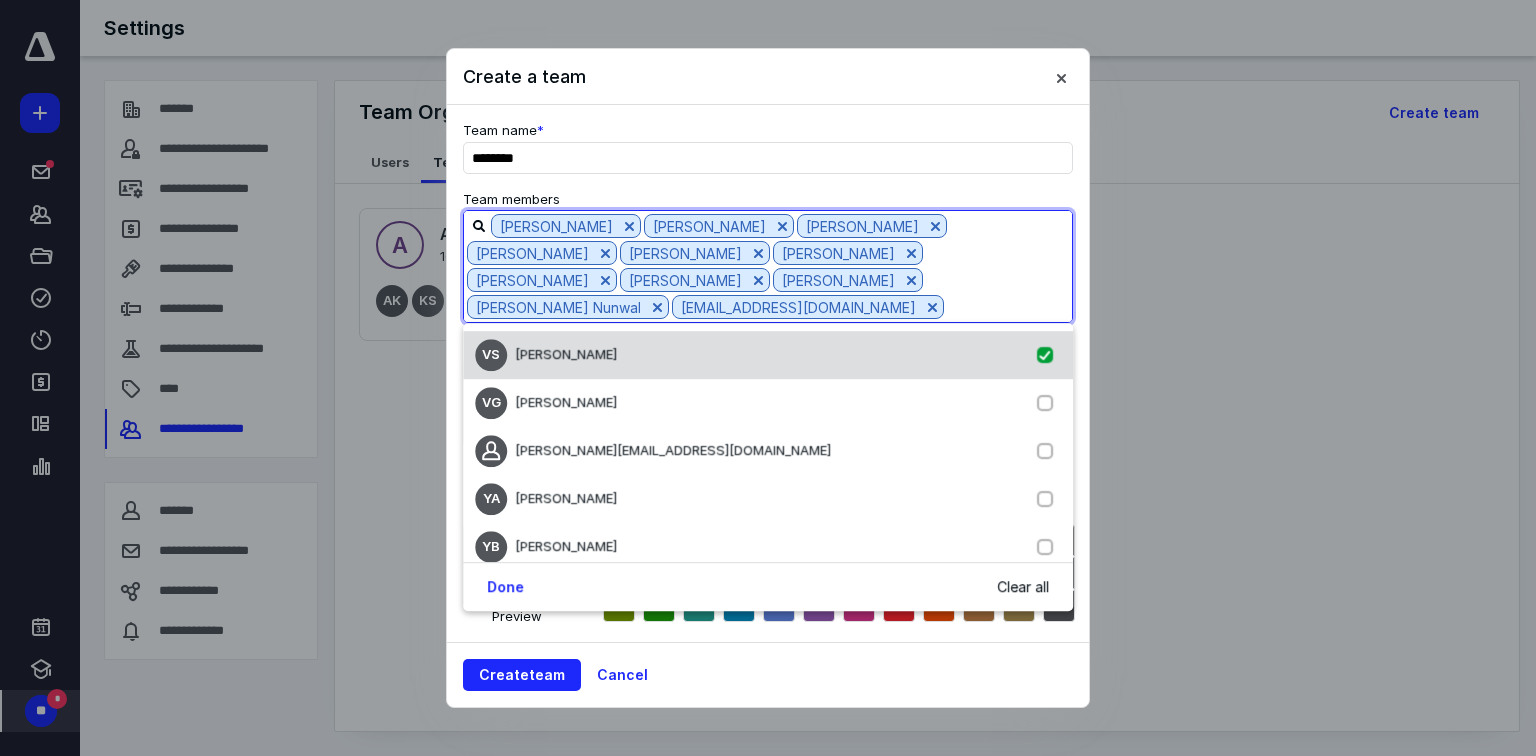 checkbox on "true" 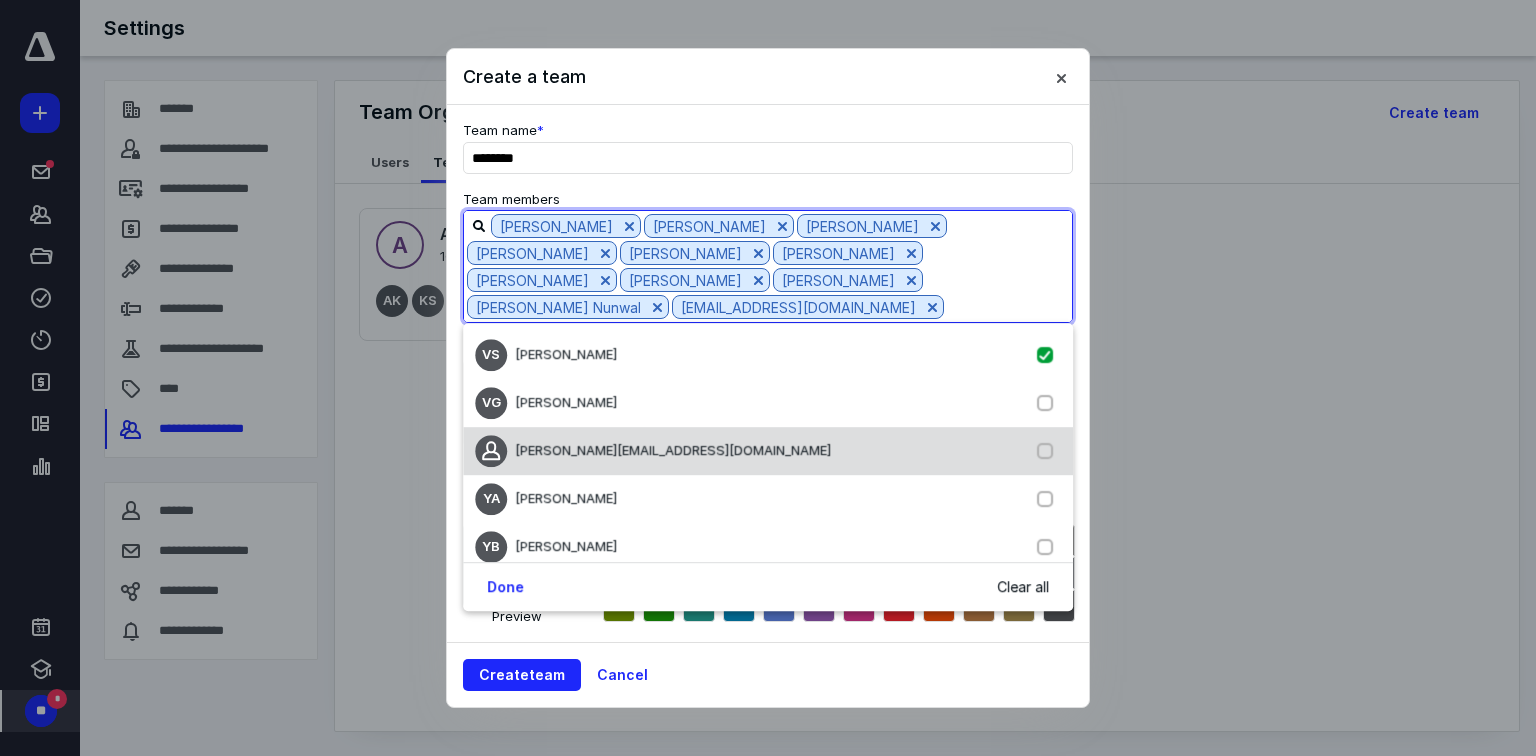 click on "[PERSON_NAME][EMAIL_ADDRESS][DOMAIN_NAME]" at bounding box center (673, 450) 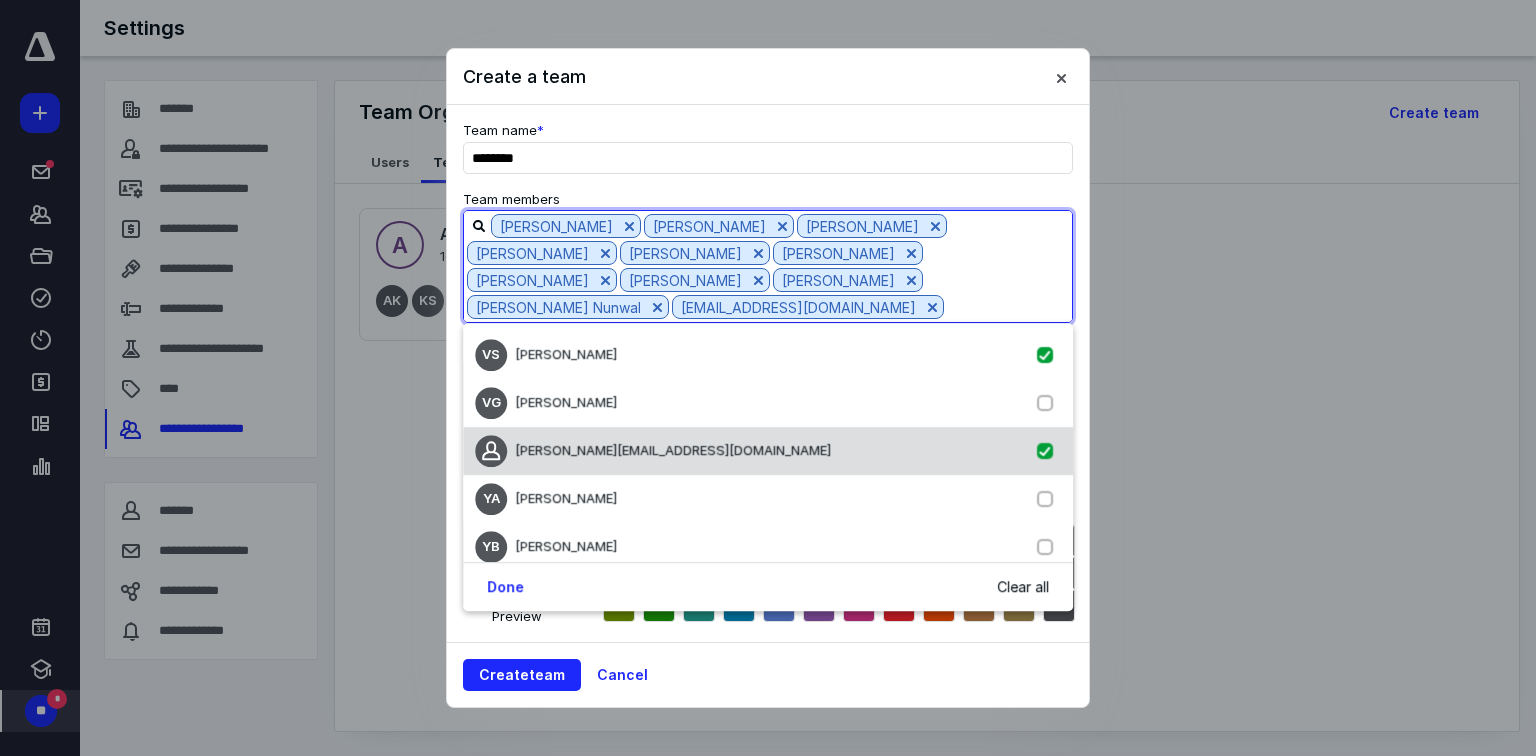 checkbox on "true" 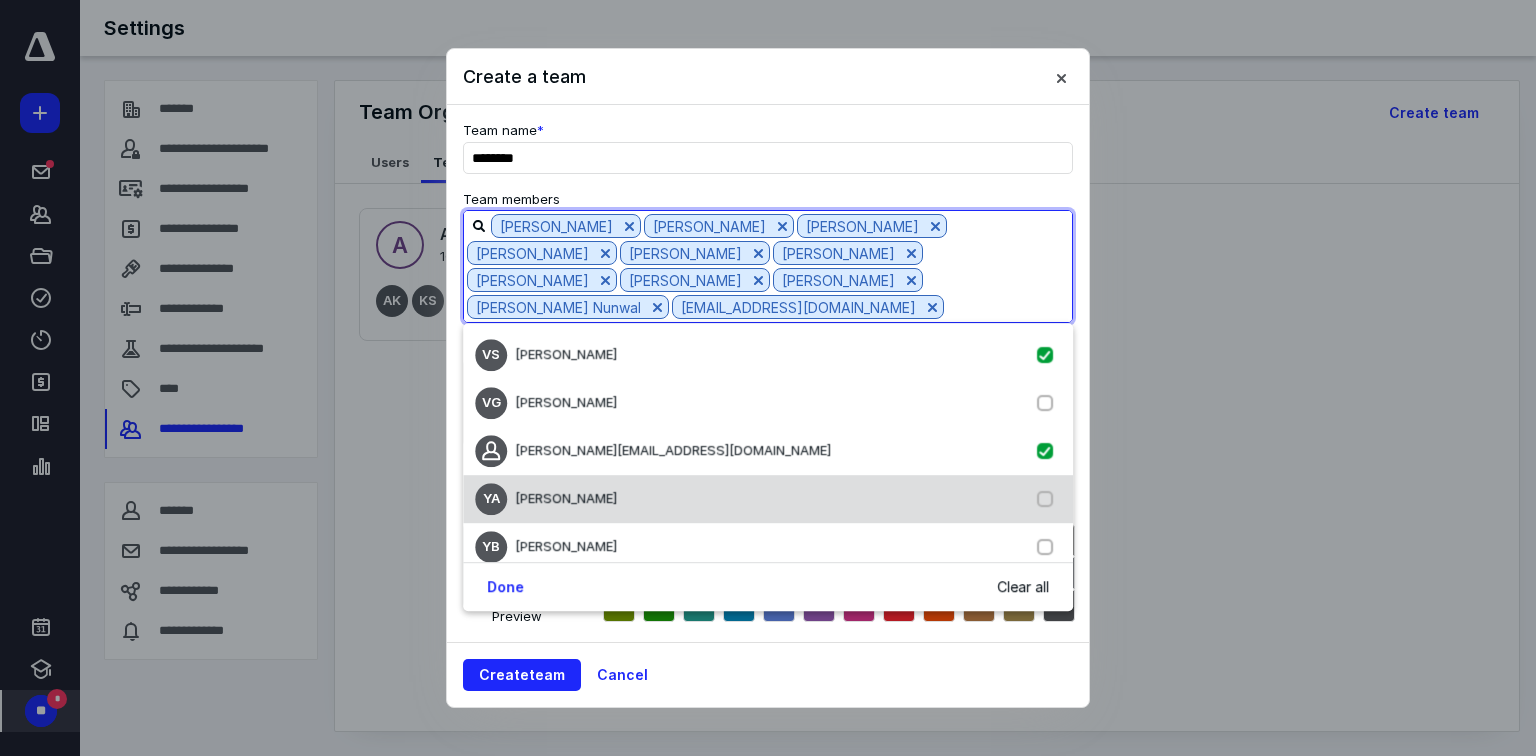 scroll, scrollTop: 2656, scrollLeft: 0, axis: vertical 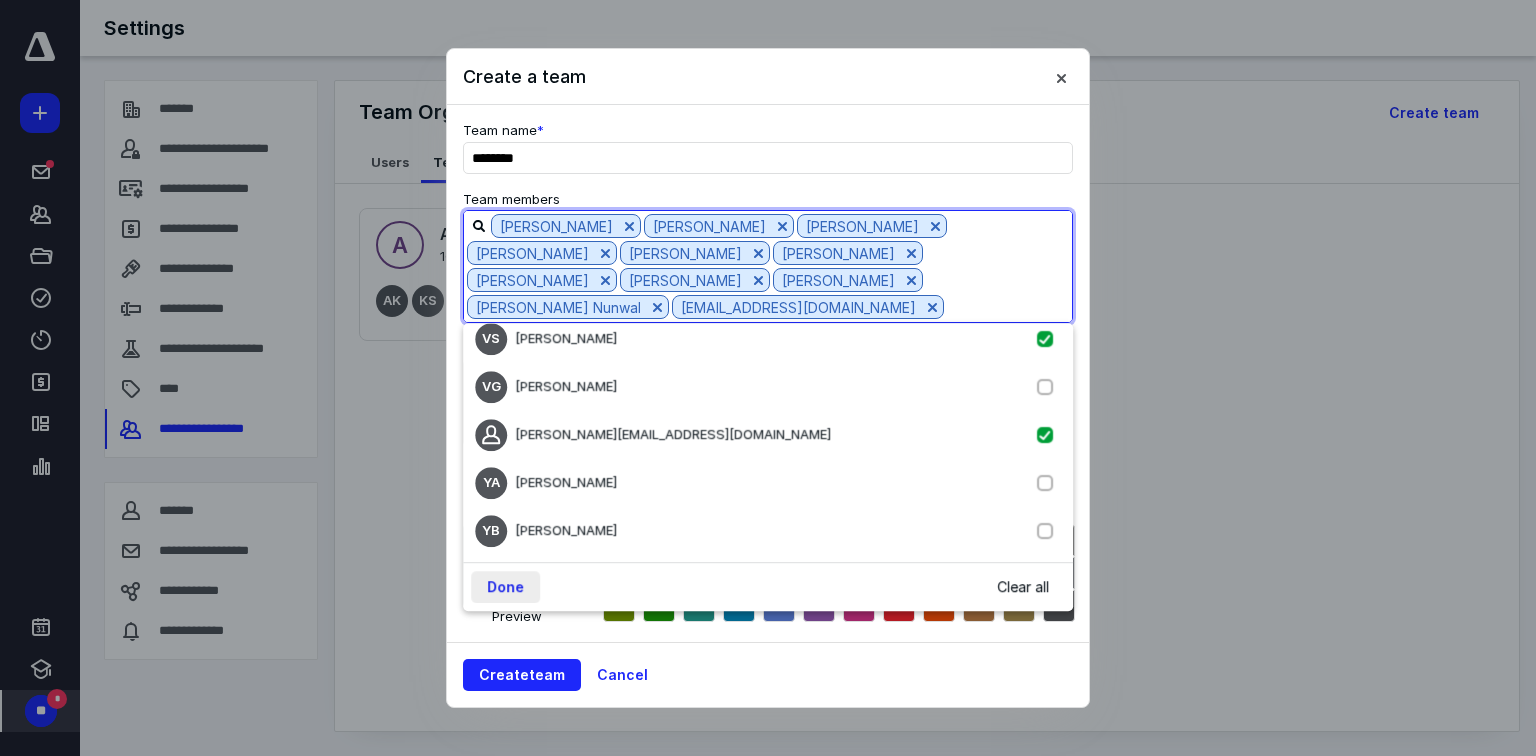 click on "Done" at bounding box center [505, 587] 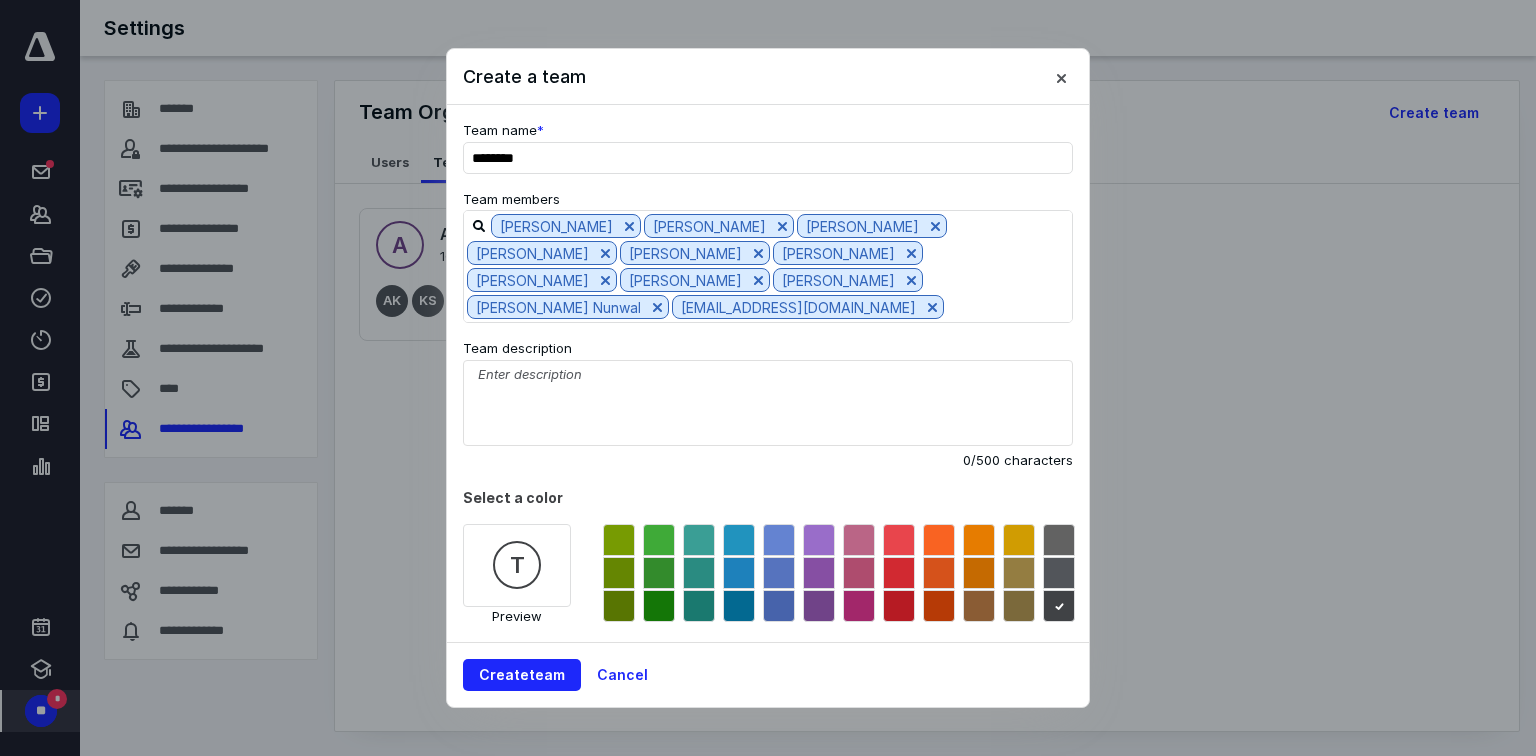 click at bounding box center [859, 540] 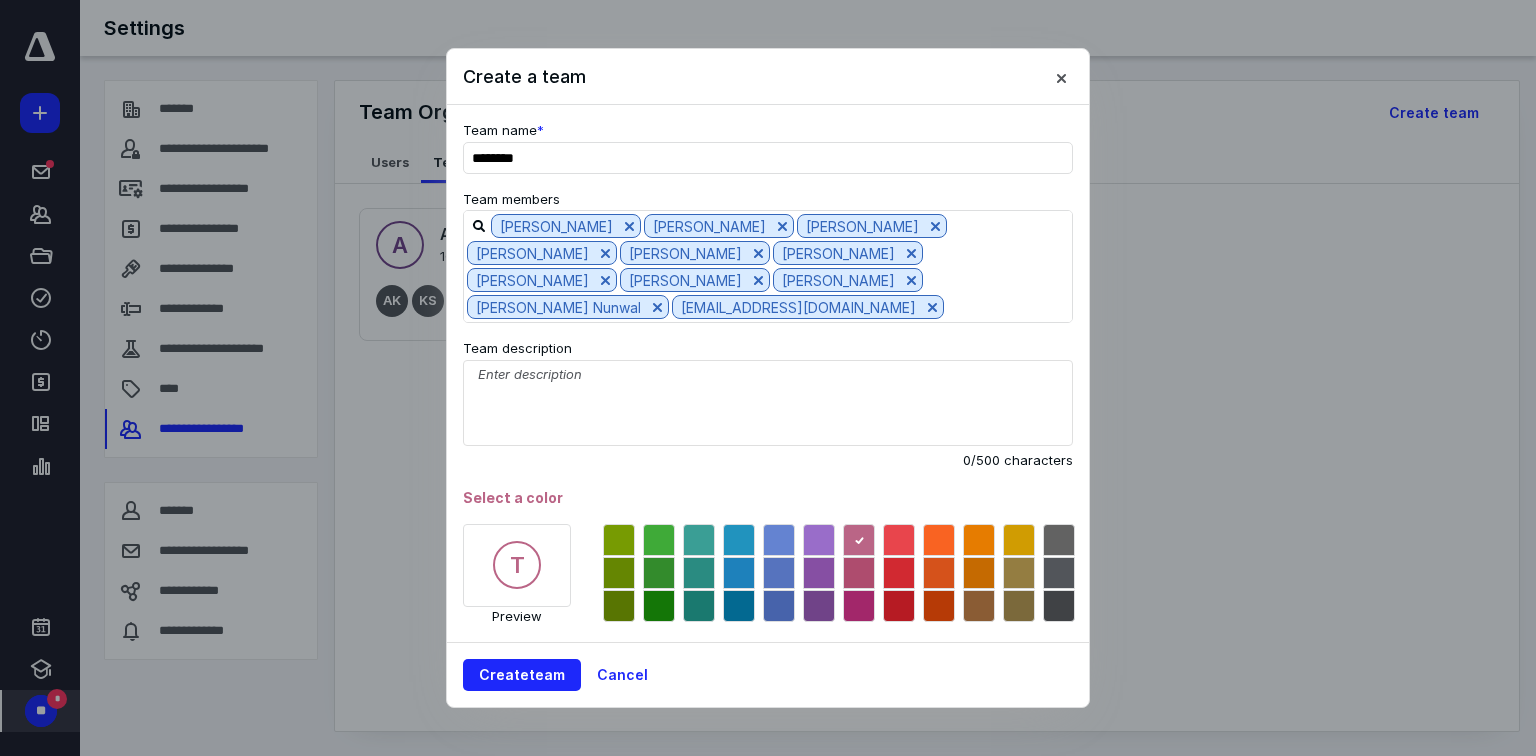 click at bounding box center (859, 606) 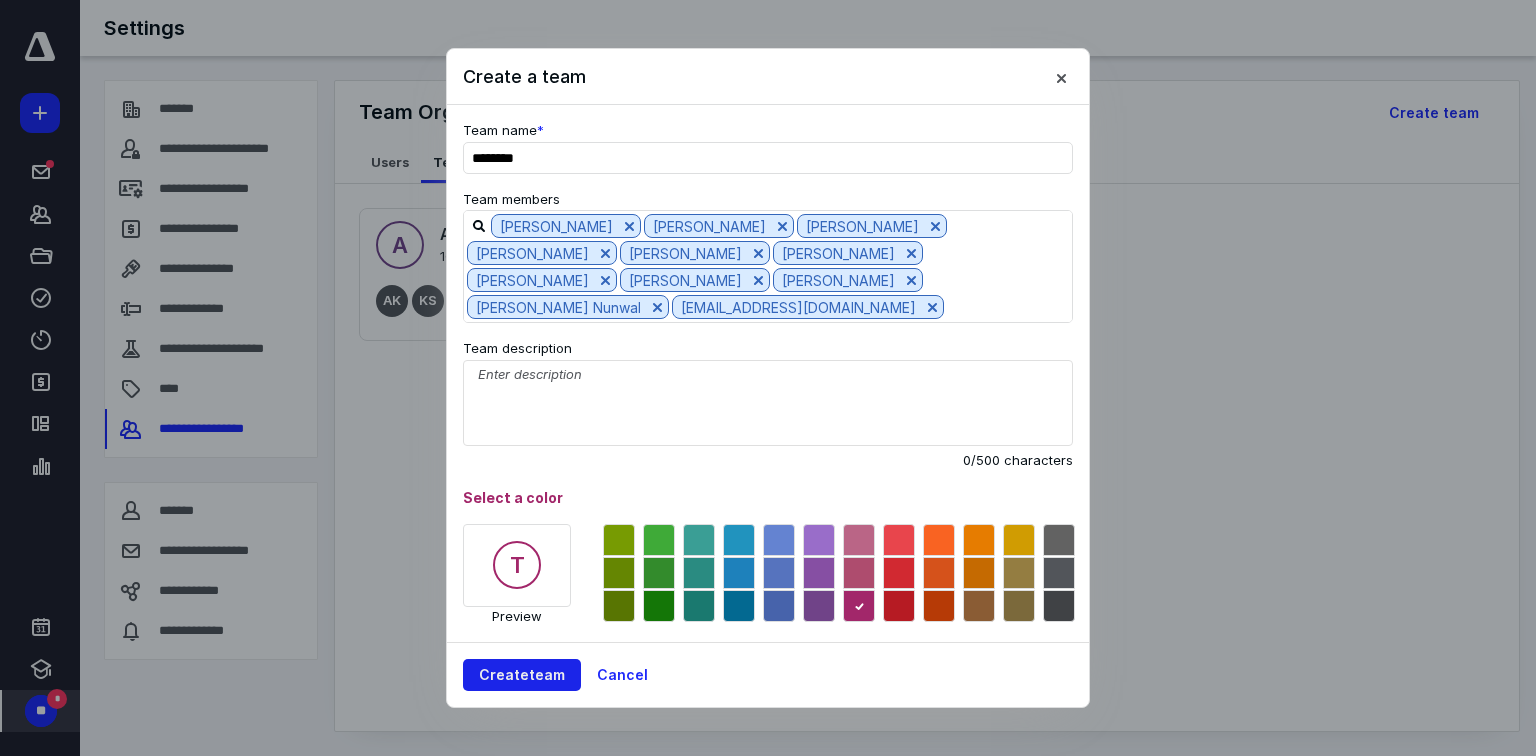 click on "Create  team" at bounding box center [522, 675] 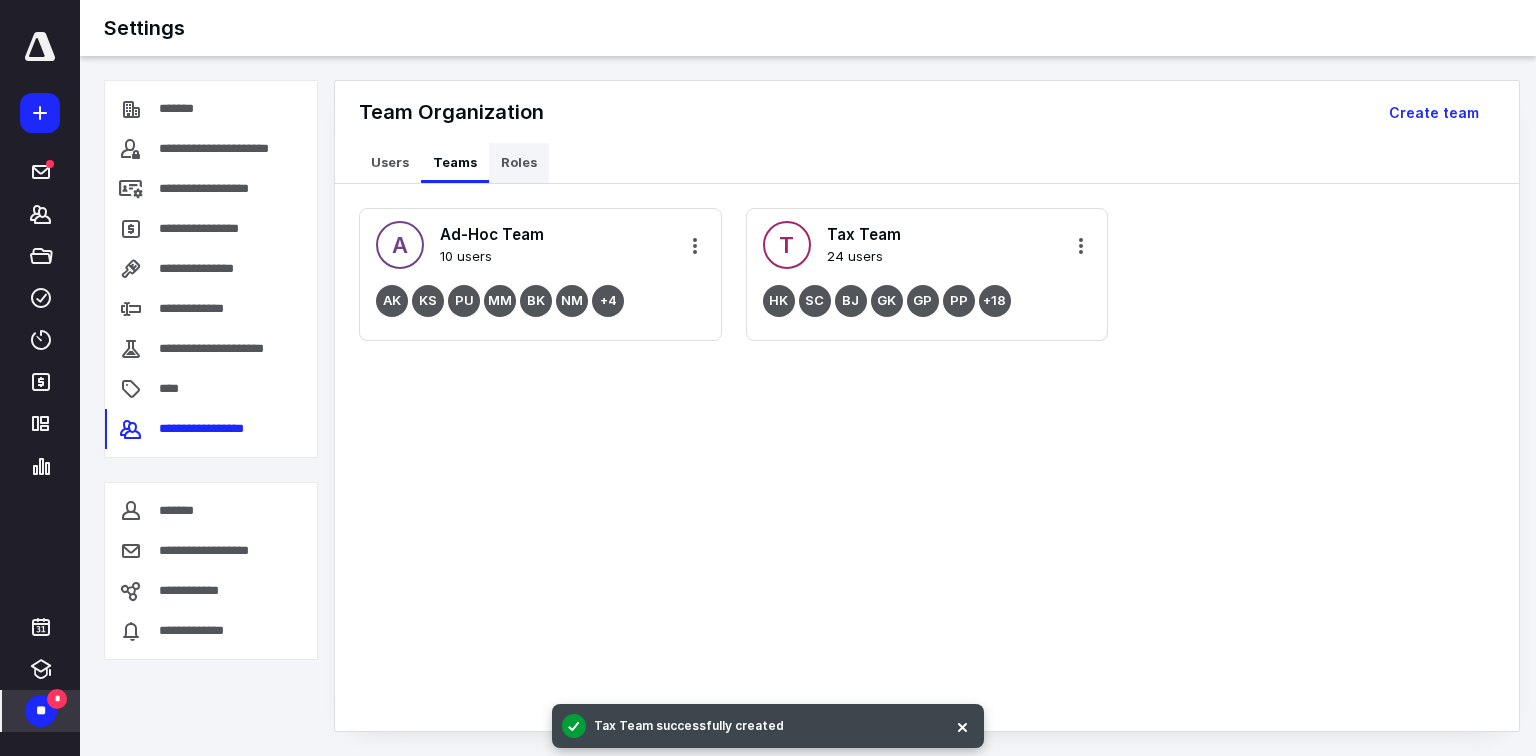 click on "Roles" at bounding box center [519, 163] 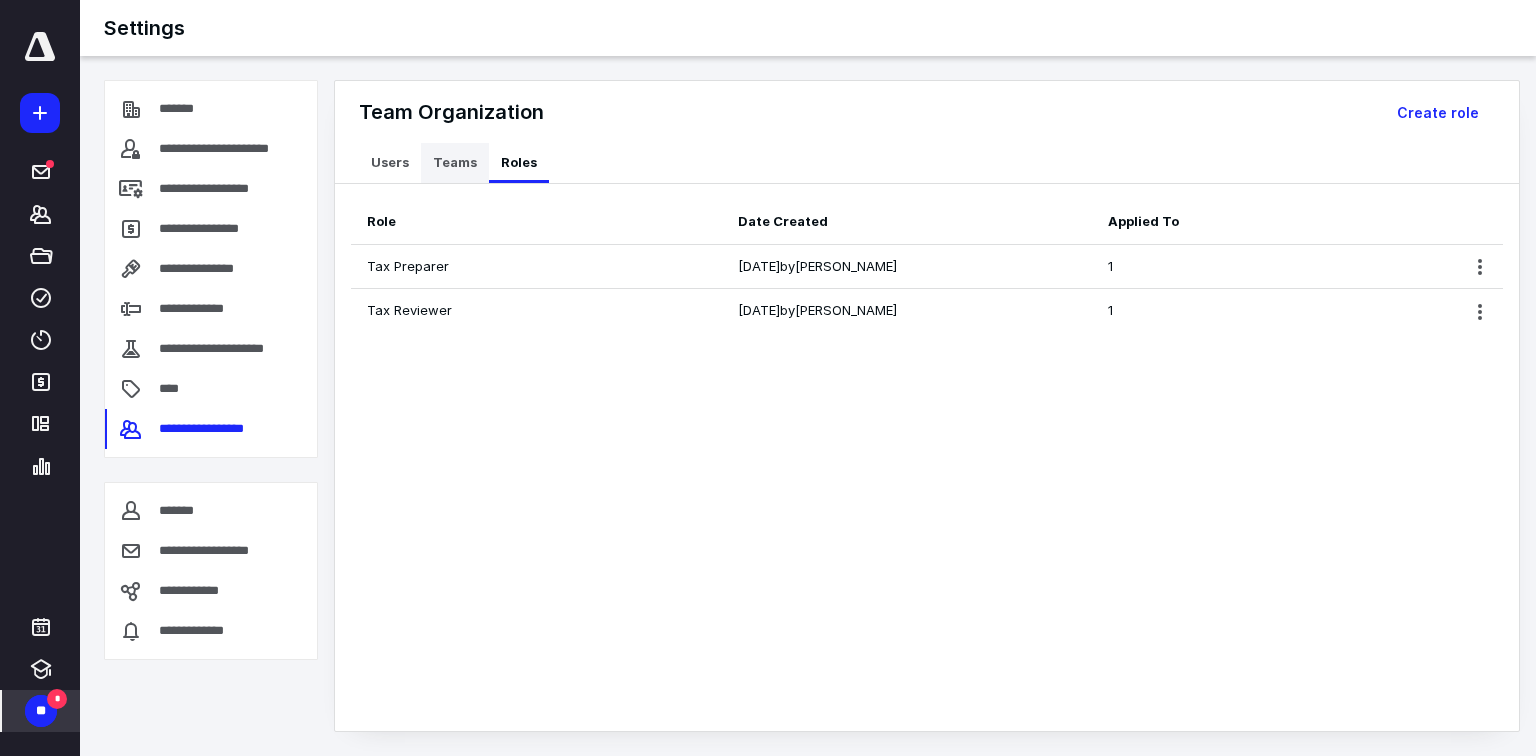 click on "Teams" at bounding box center (455, 163) 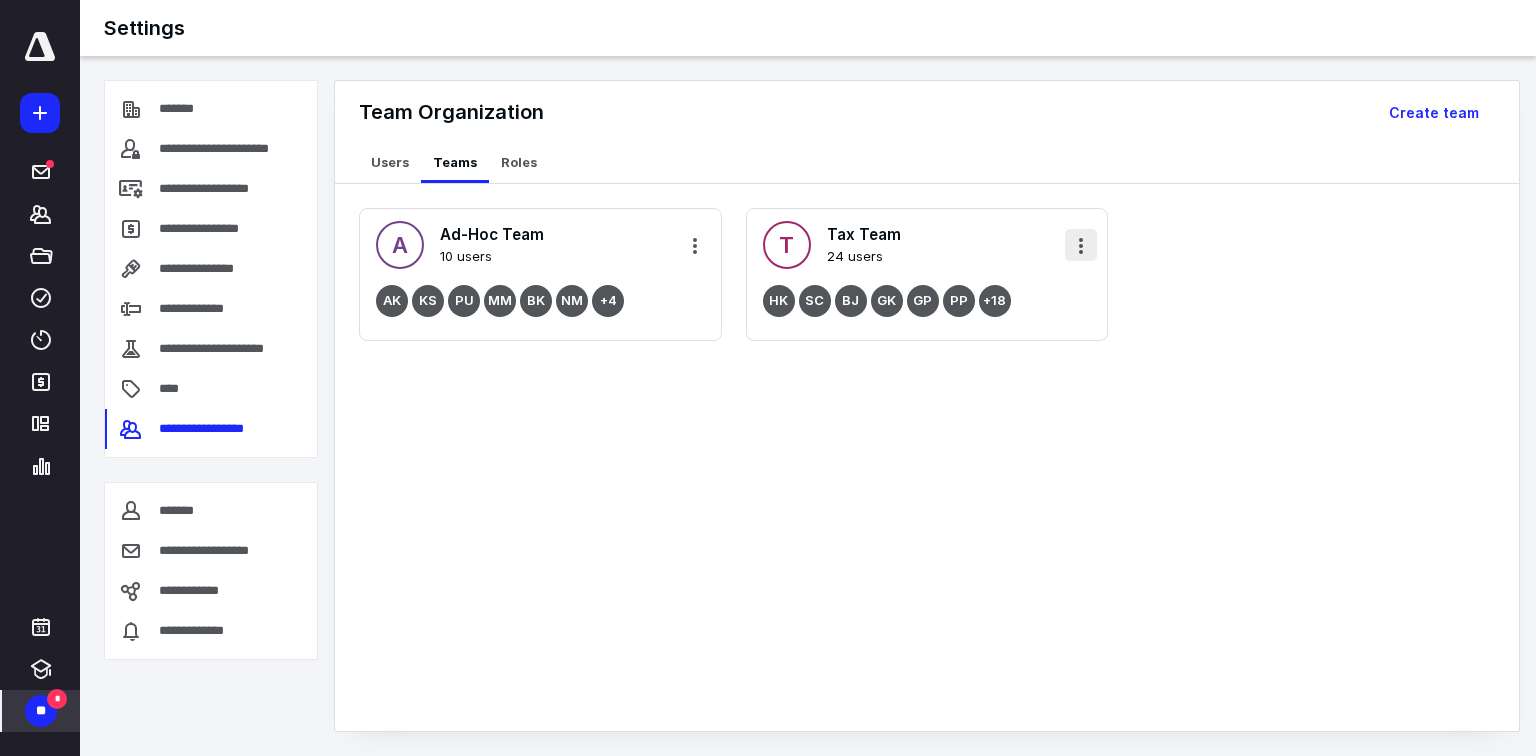 click at bounding box center (1081, 245) 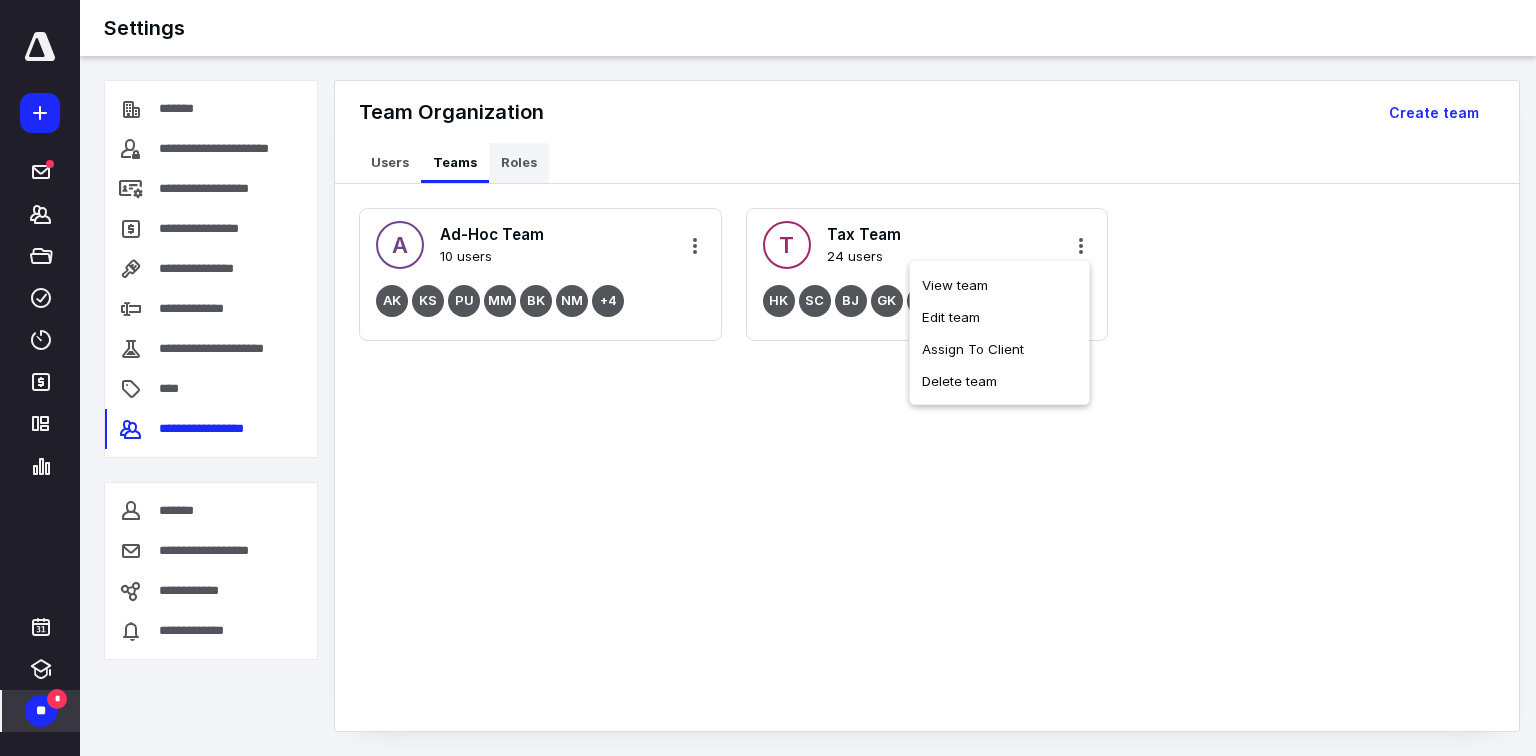 click on "Roles" at bounding box center (519, 163) 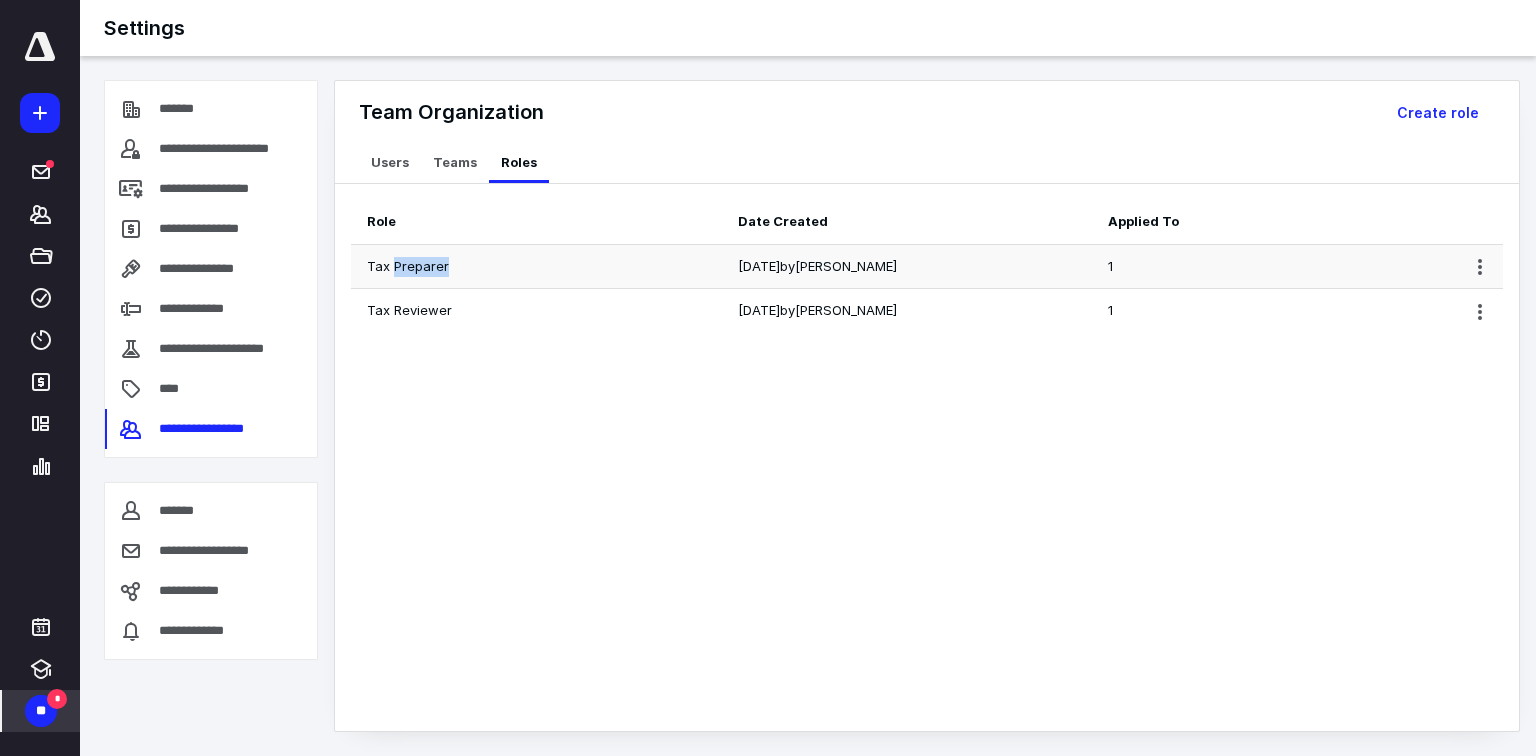 drag, startPoint x: 446, startPoint y: 265, endPoint x: 394, endPoint y: 263, distance: 52.03845 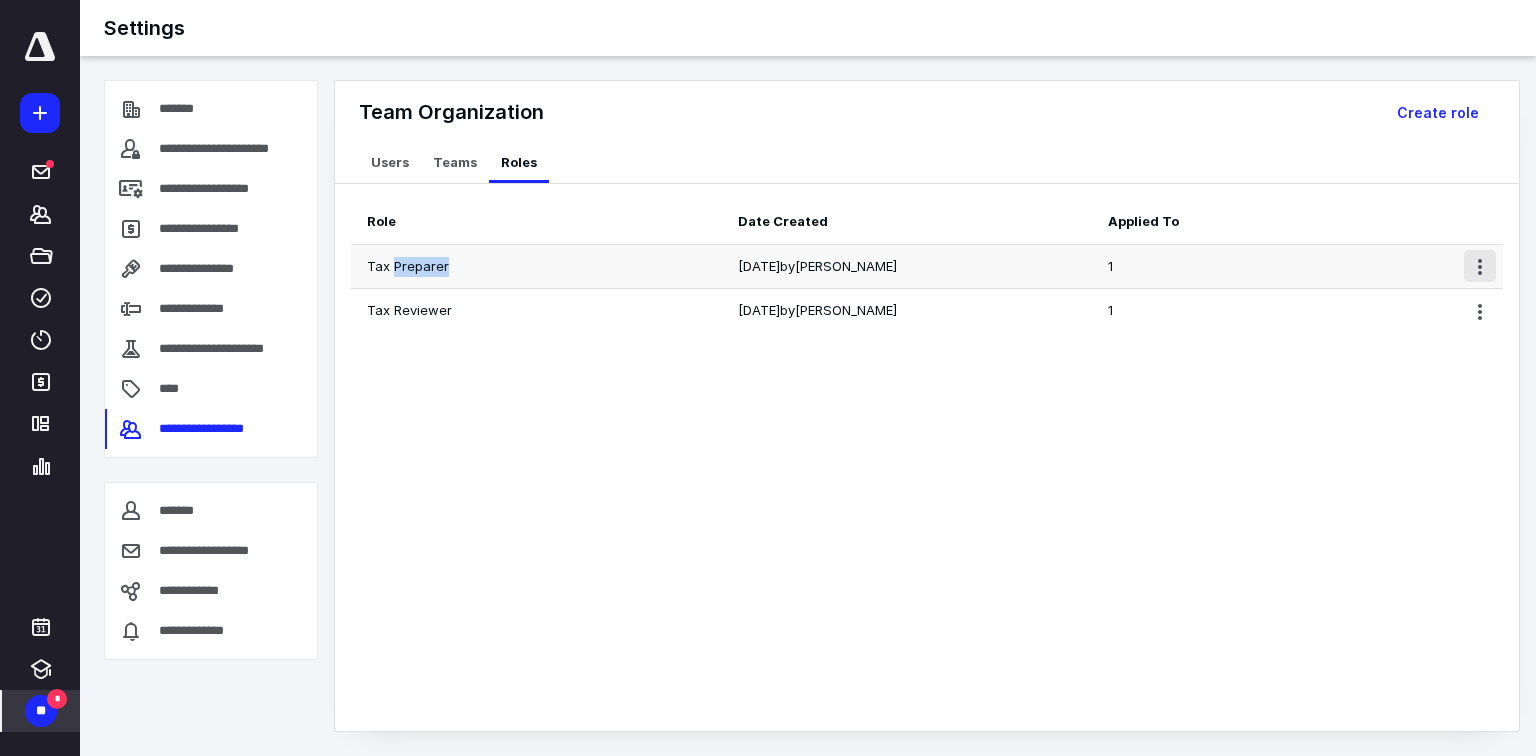 click at bounding box center [1480, 266] 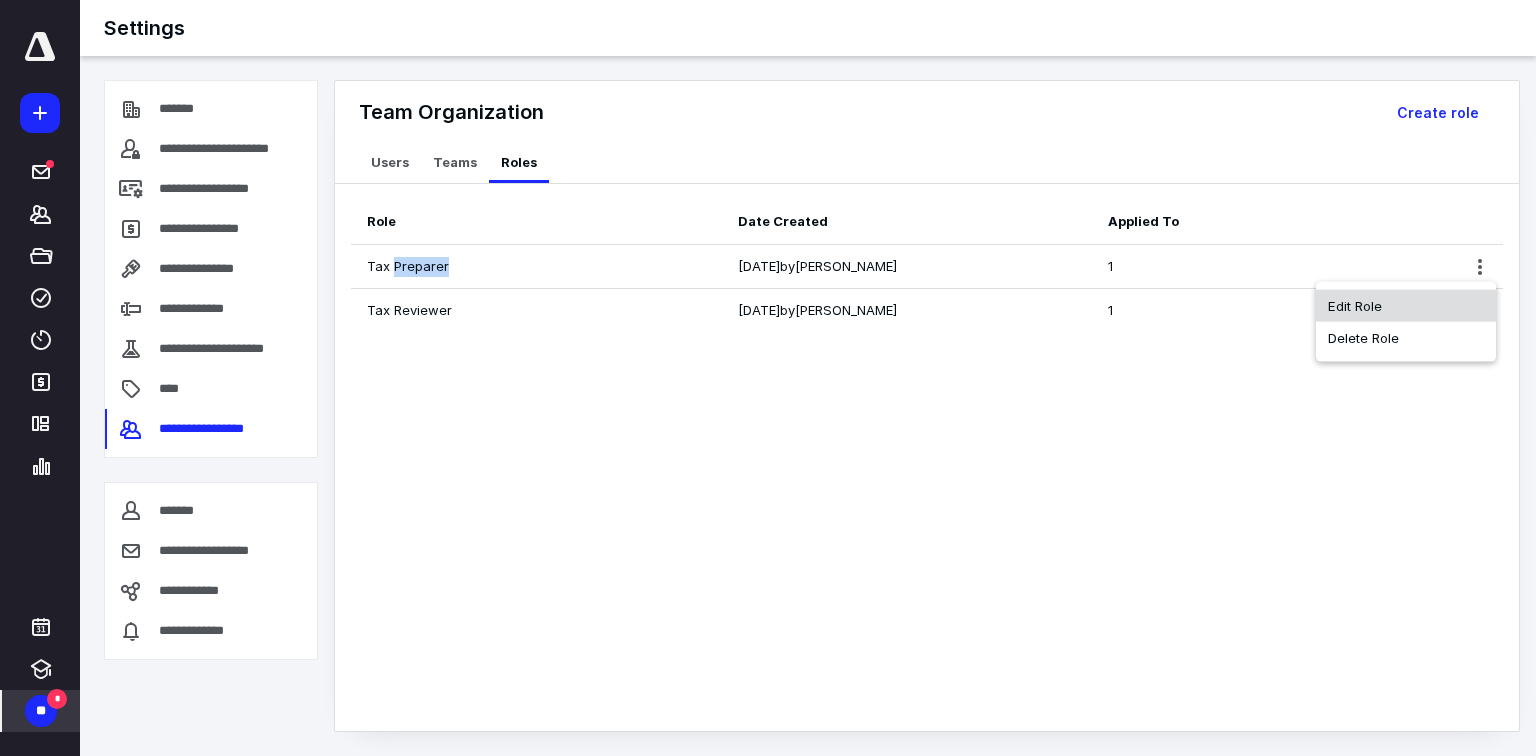 click on "Edit Role" at bounding box center [1406, 306] 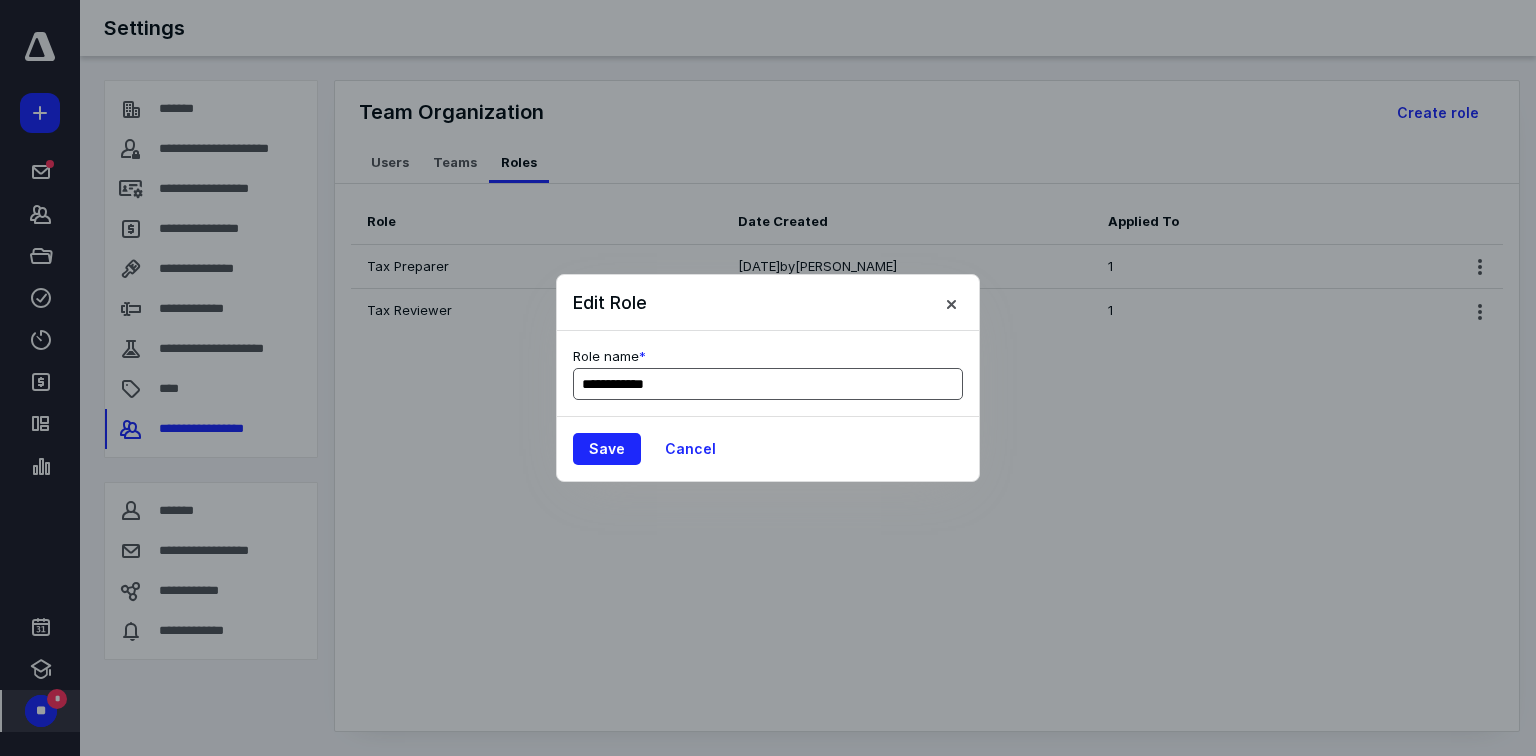 drag, startPoint x: 688, startPoint y: 384, endPoint x: 609, endPoint y: 382, distance: 79.025314 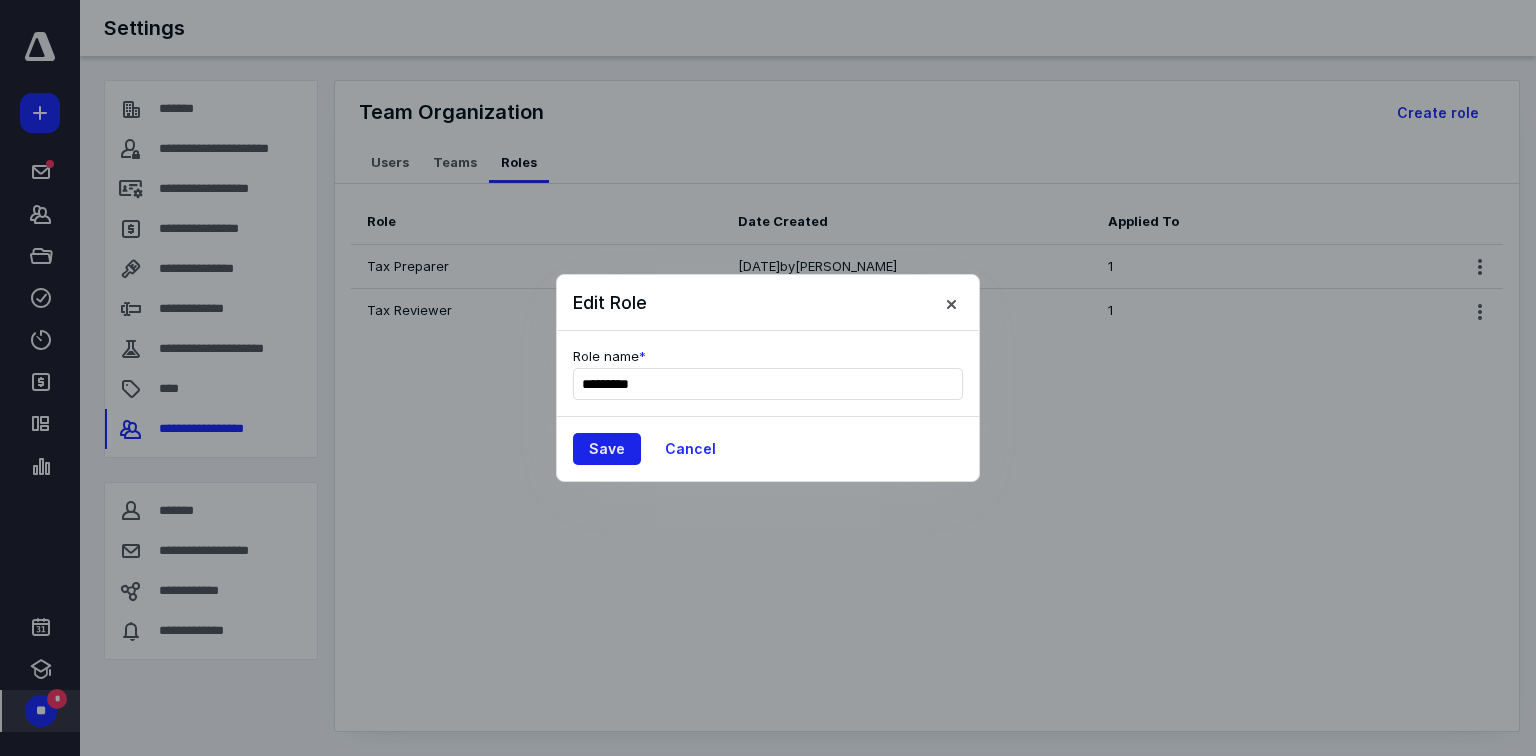 type on "*********" 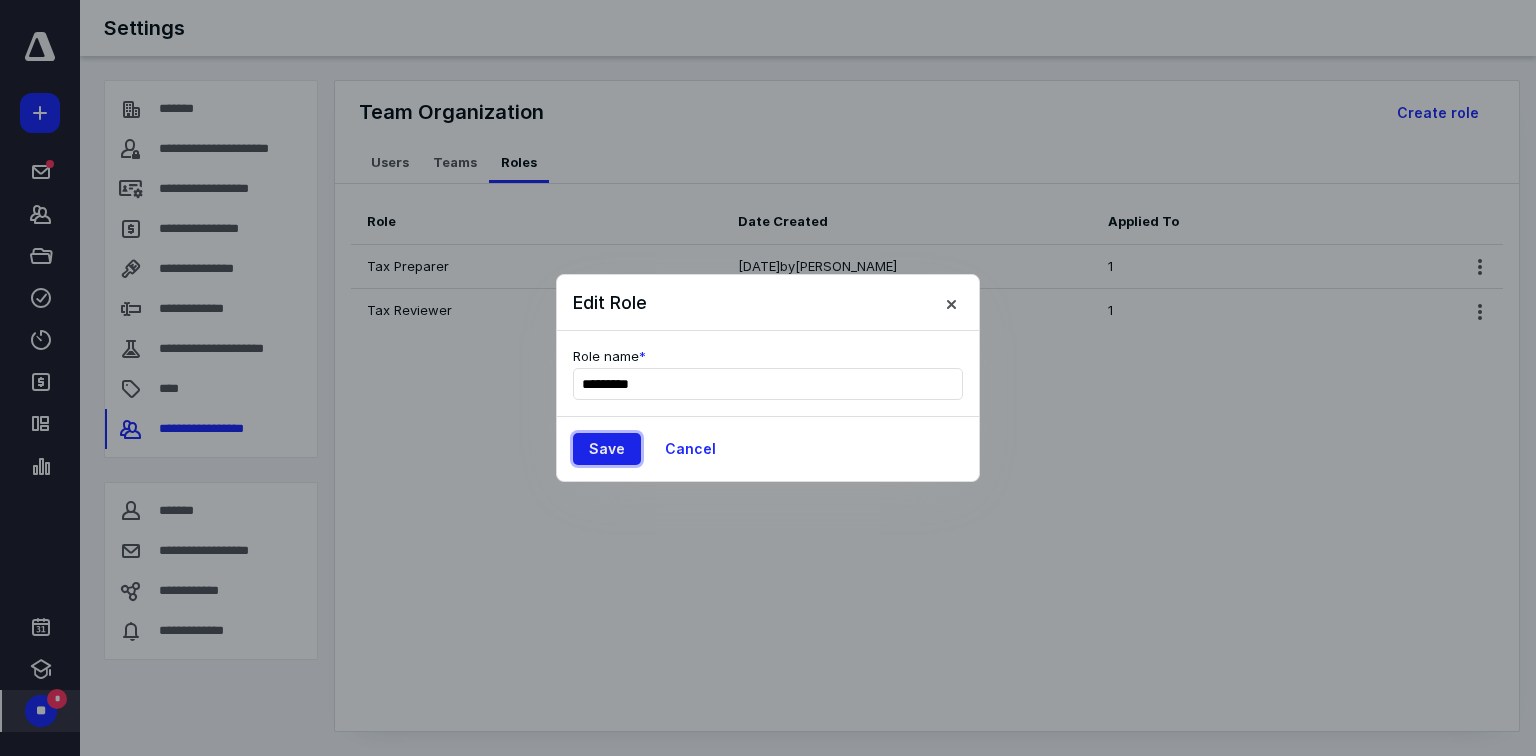 click on "Save" at bounding box center (607, 449) 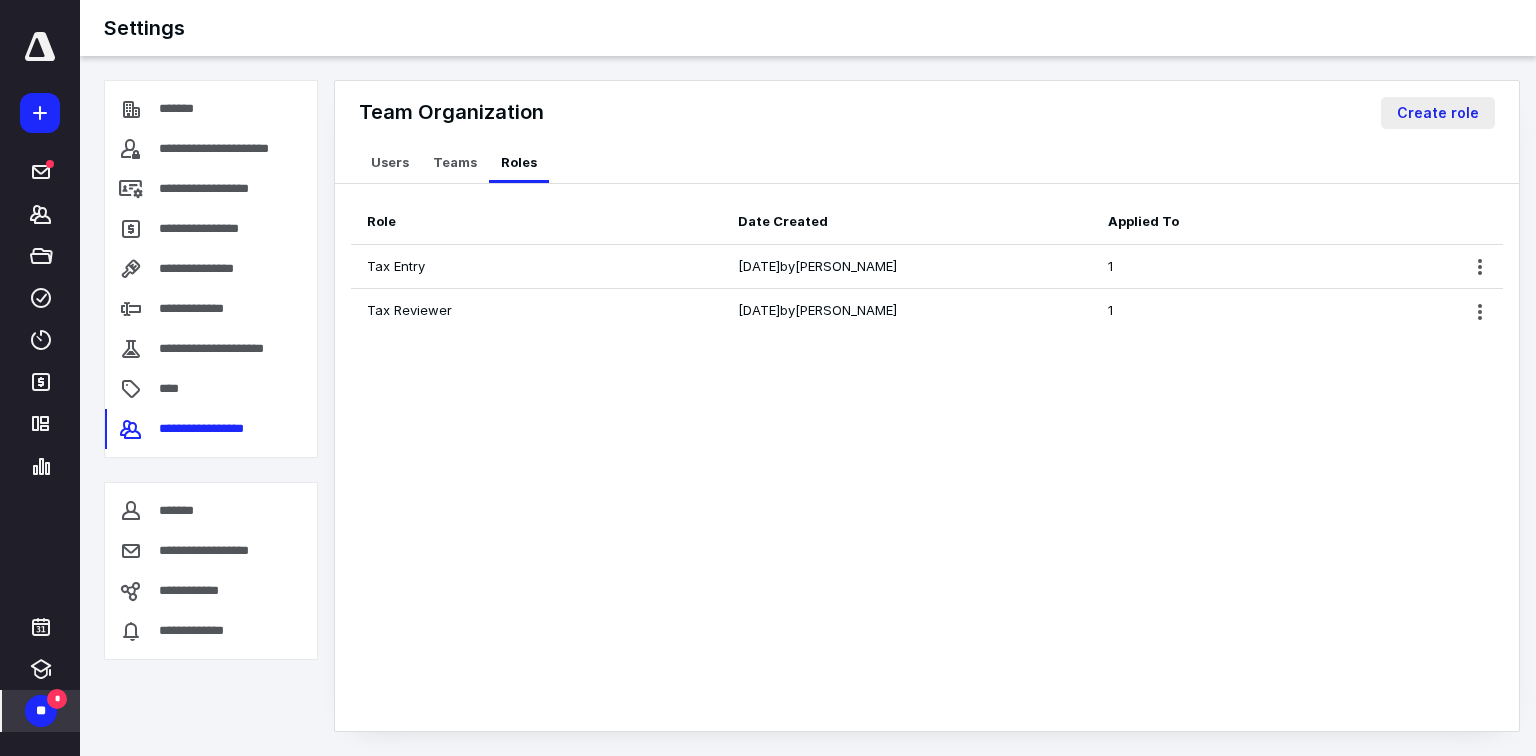 click on "Create role" at bounding box center (1438, 113) 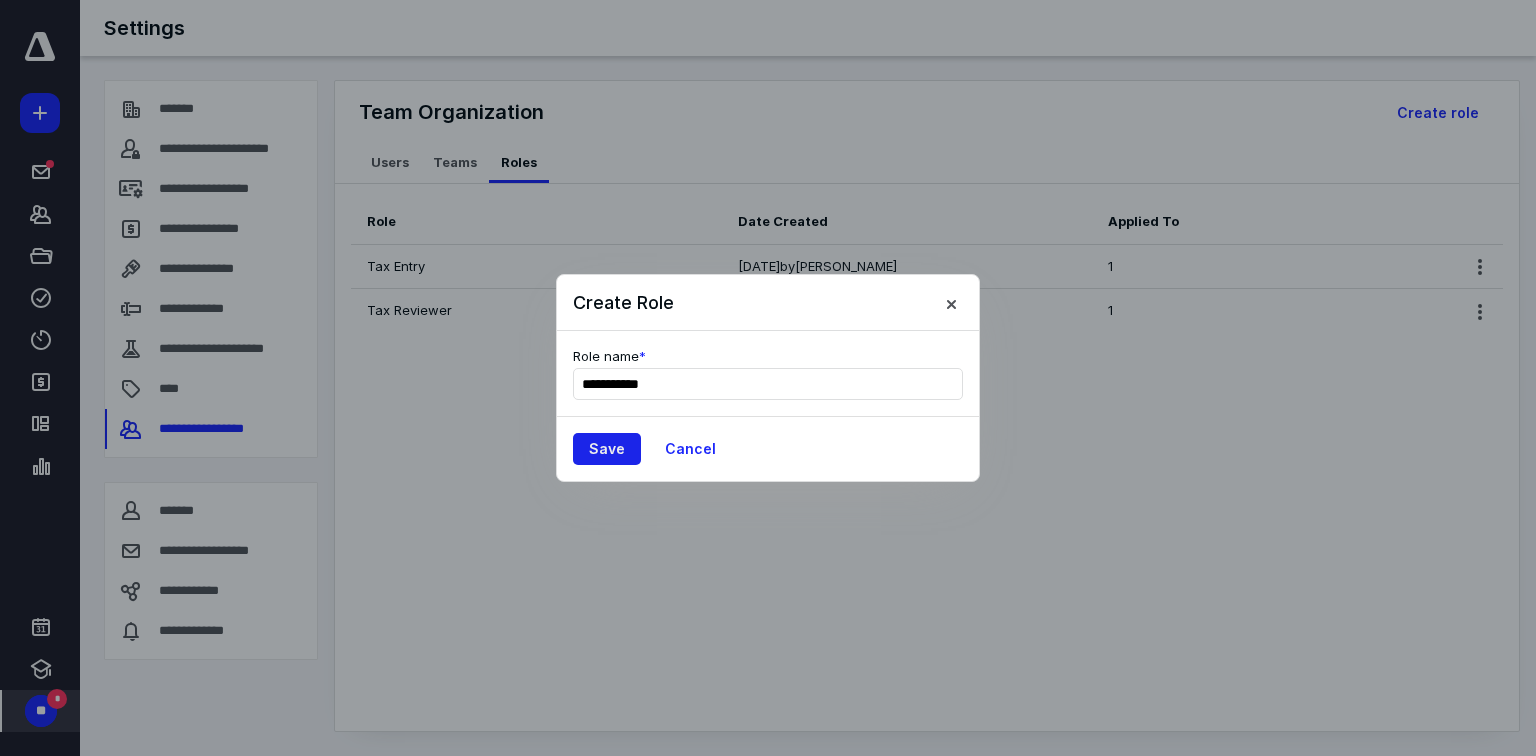 type on "**********" 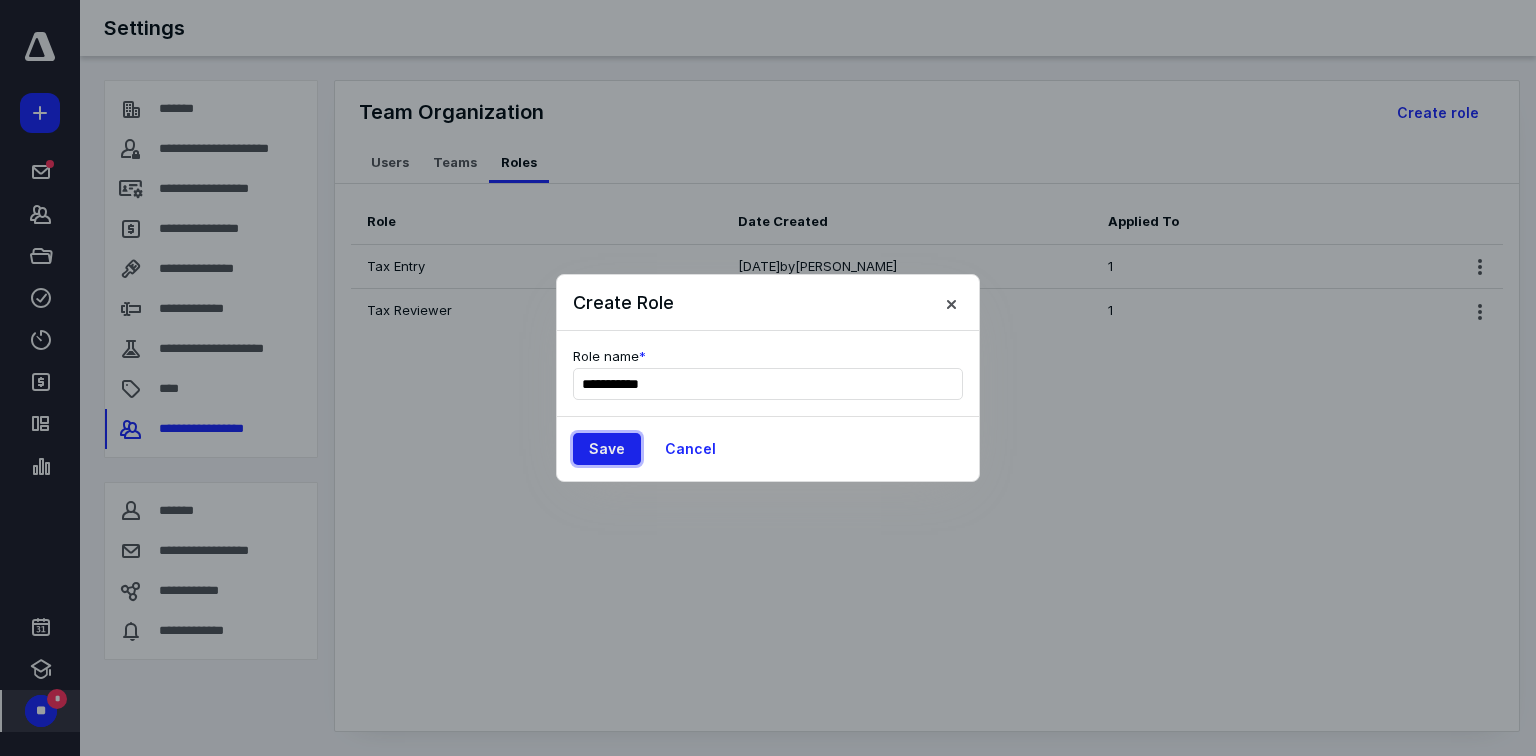 click on "Save" at bounding box center [607, 449] 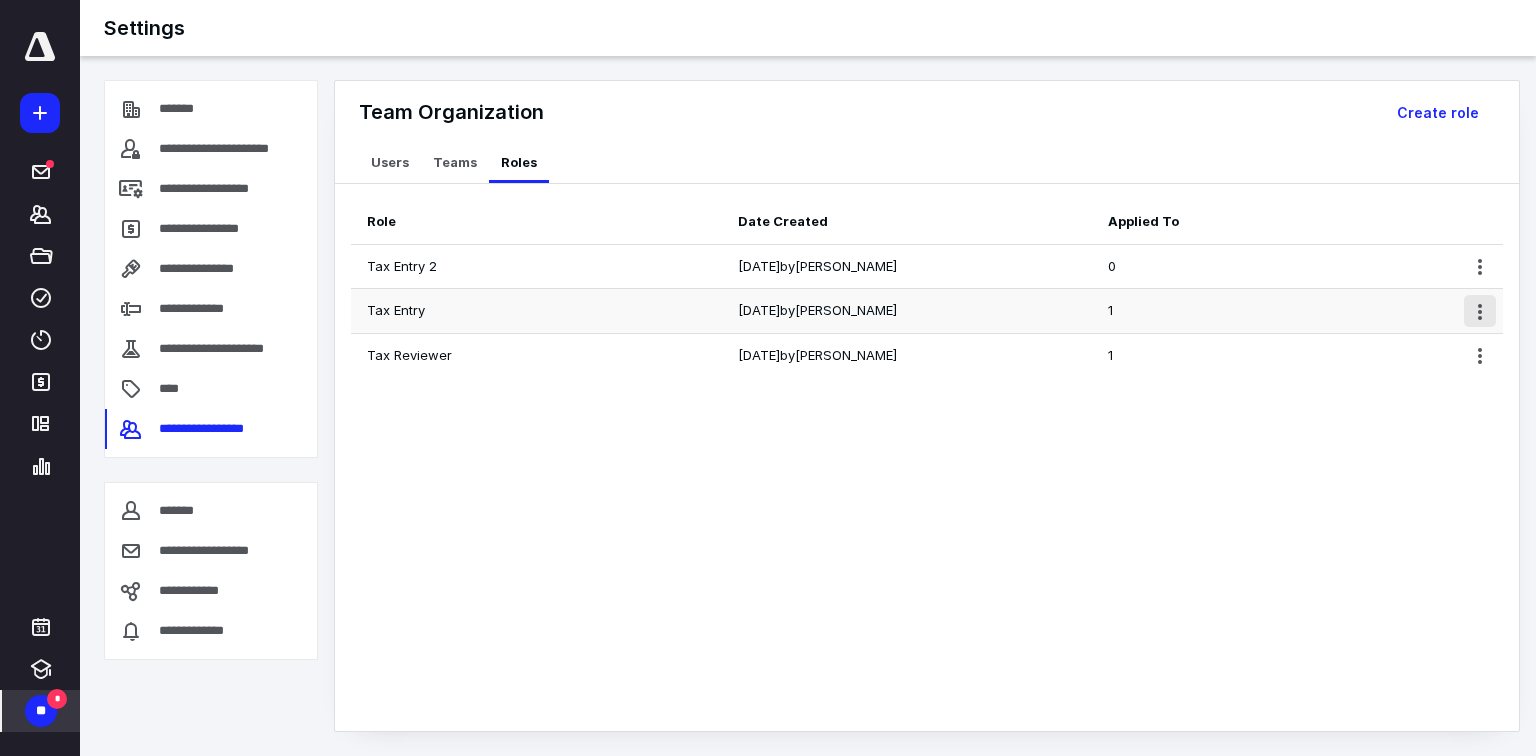 click at bounding box center (1480, 311) 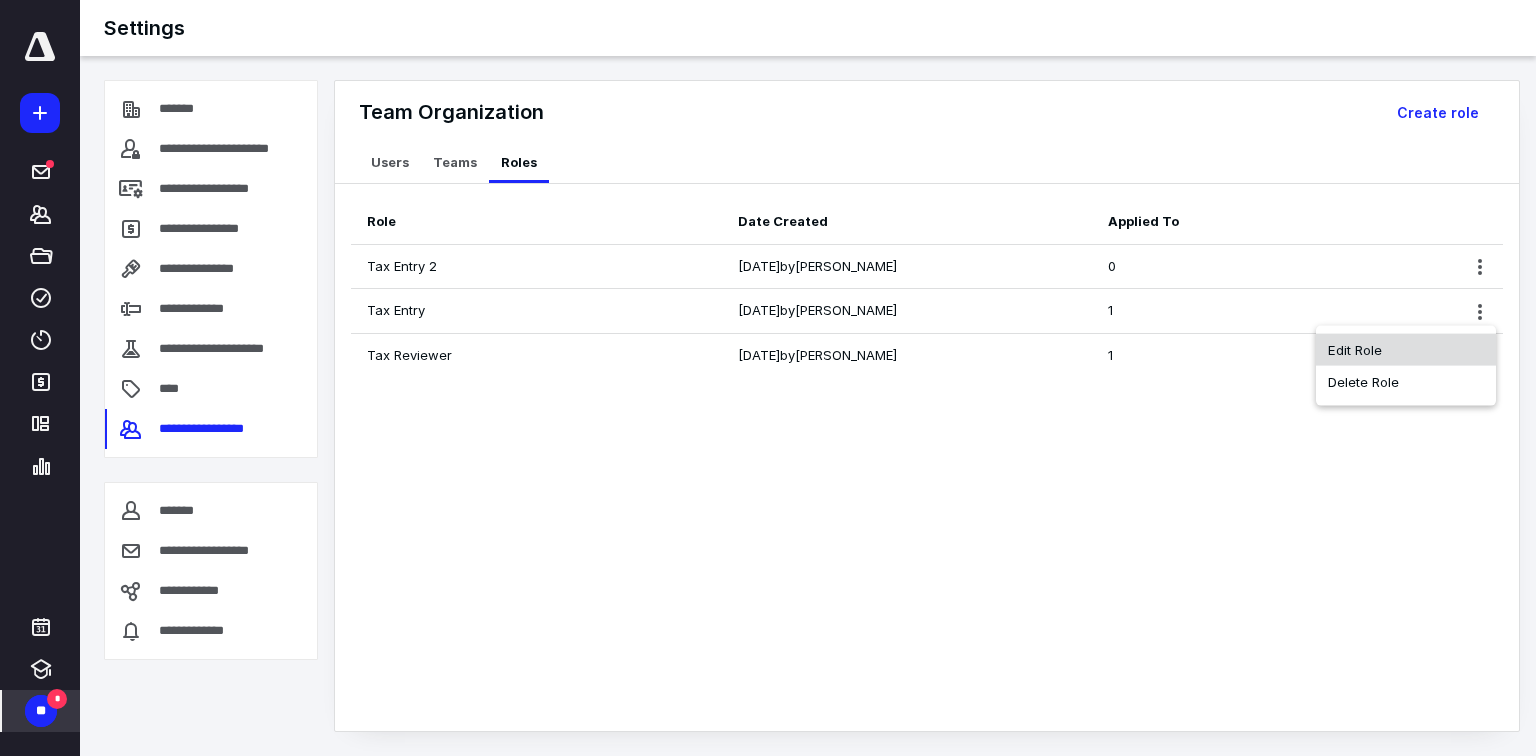 click on "Edit Role" at bounding box center [1406, 350] 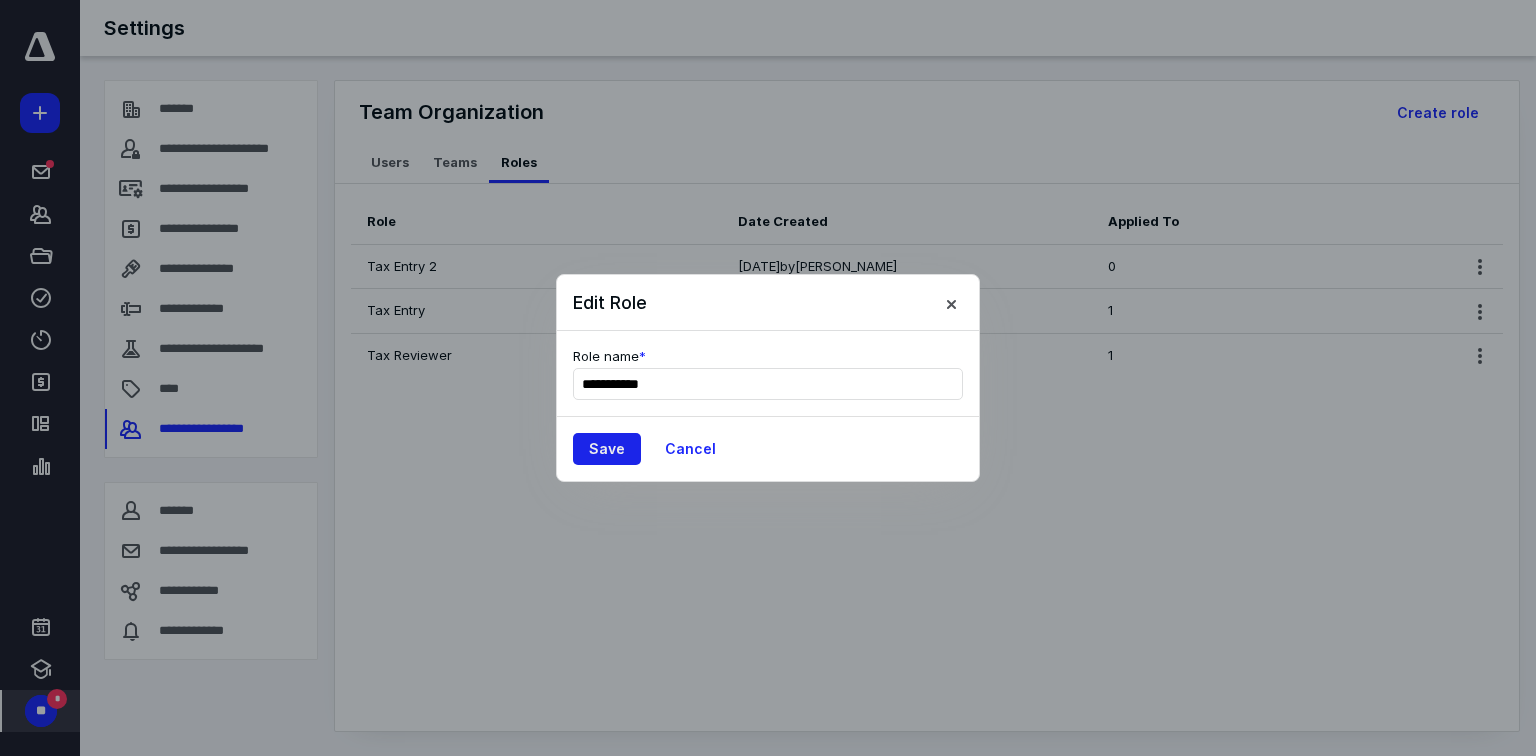 type on "**********" 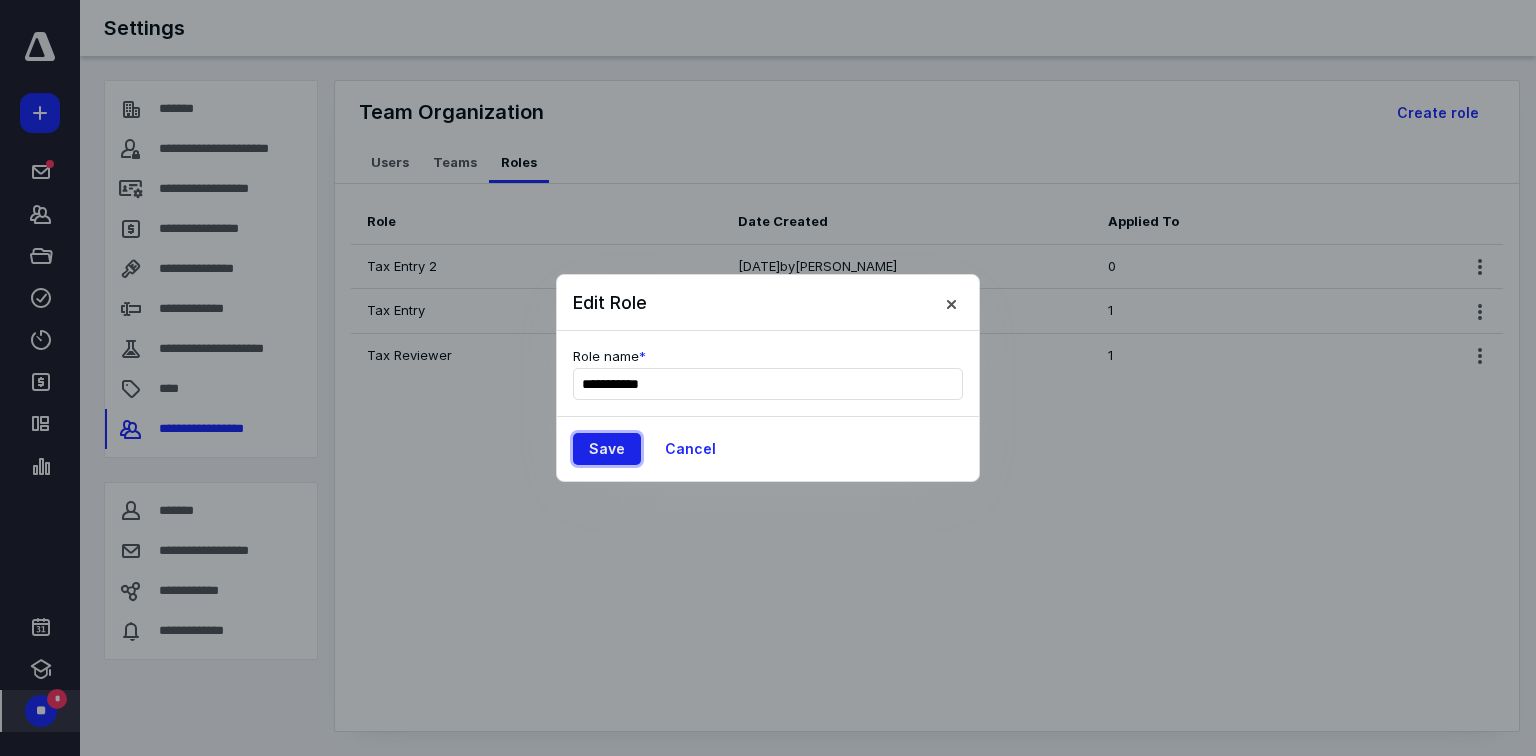 click on "Save" at bounding box center (607, 449) 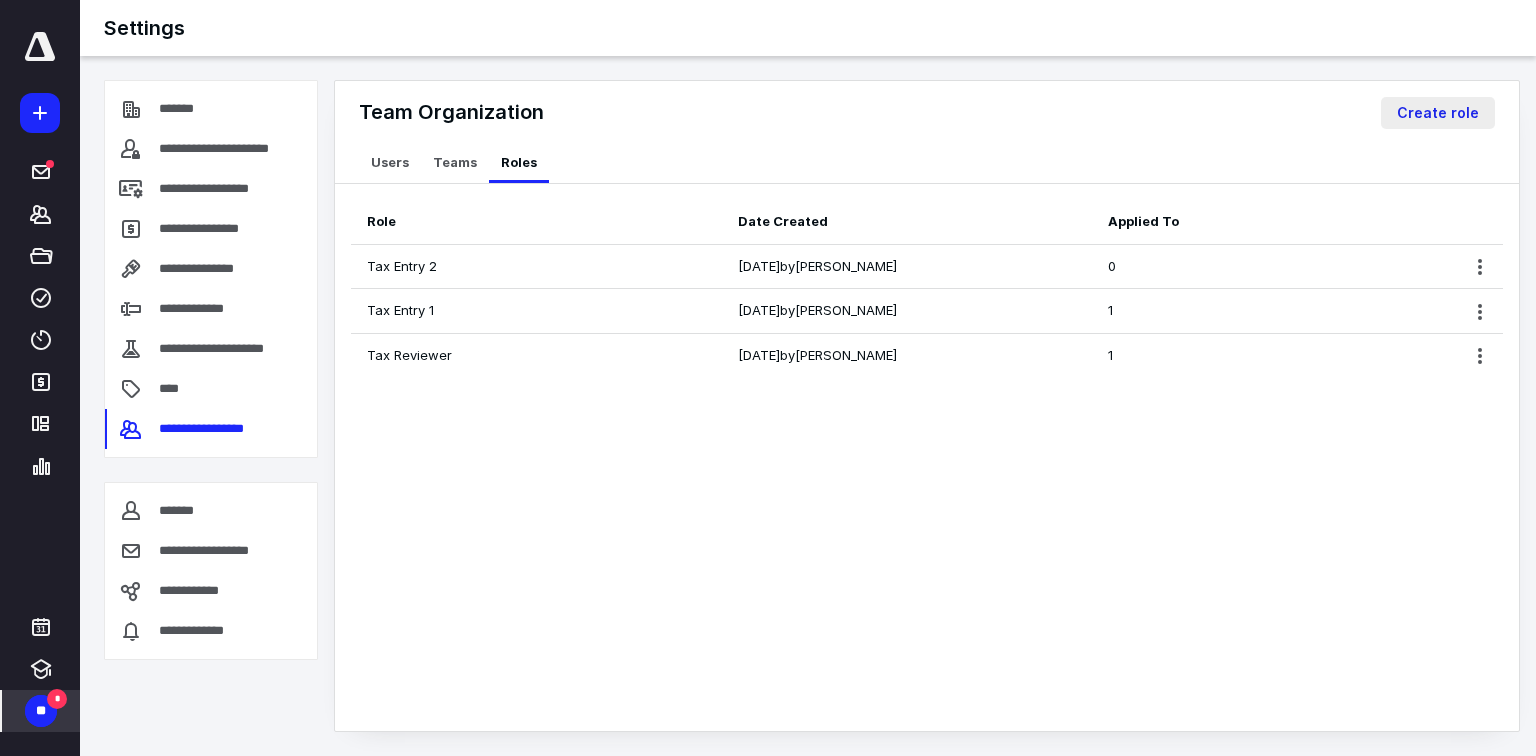 click on "Create role" at bounding box center [1438, 113] 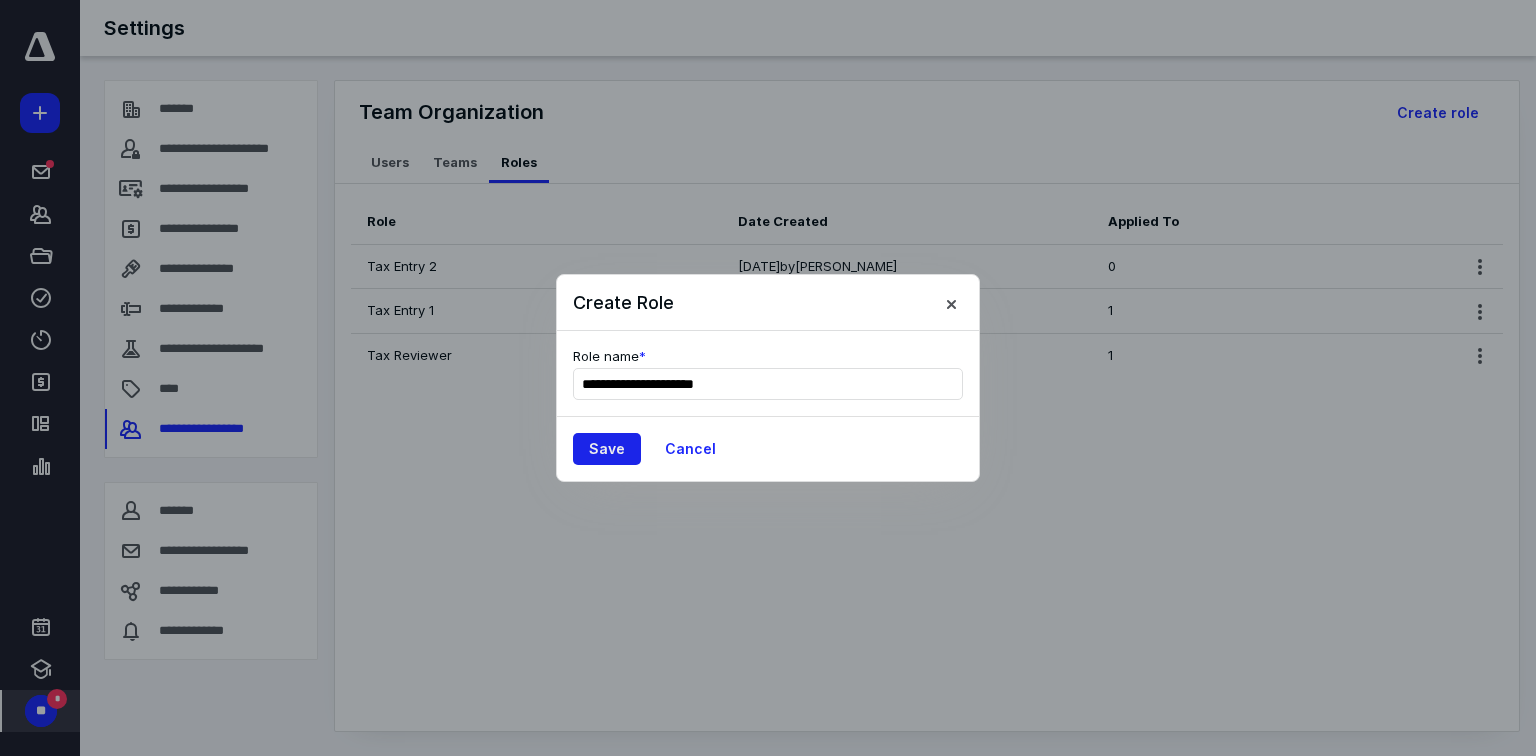type on "**********" 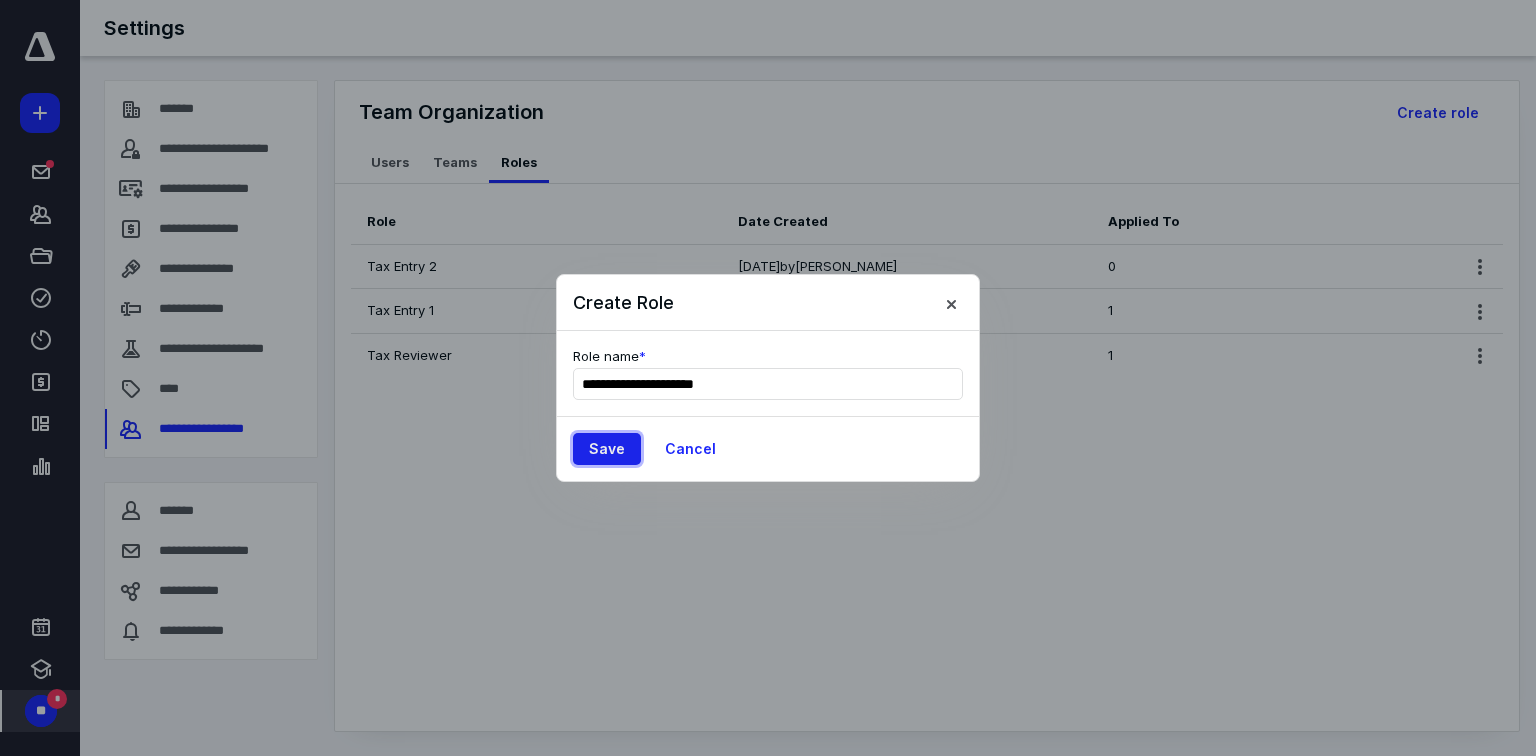click on "Save" at bounding box center [607, 449] 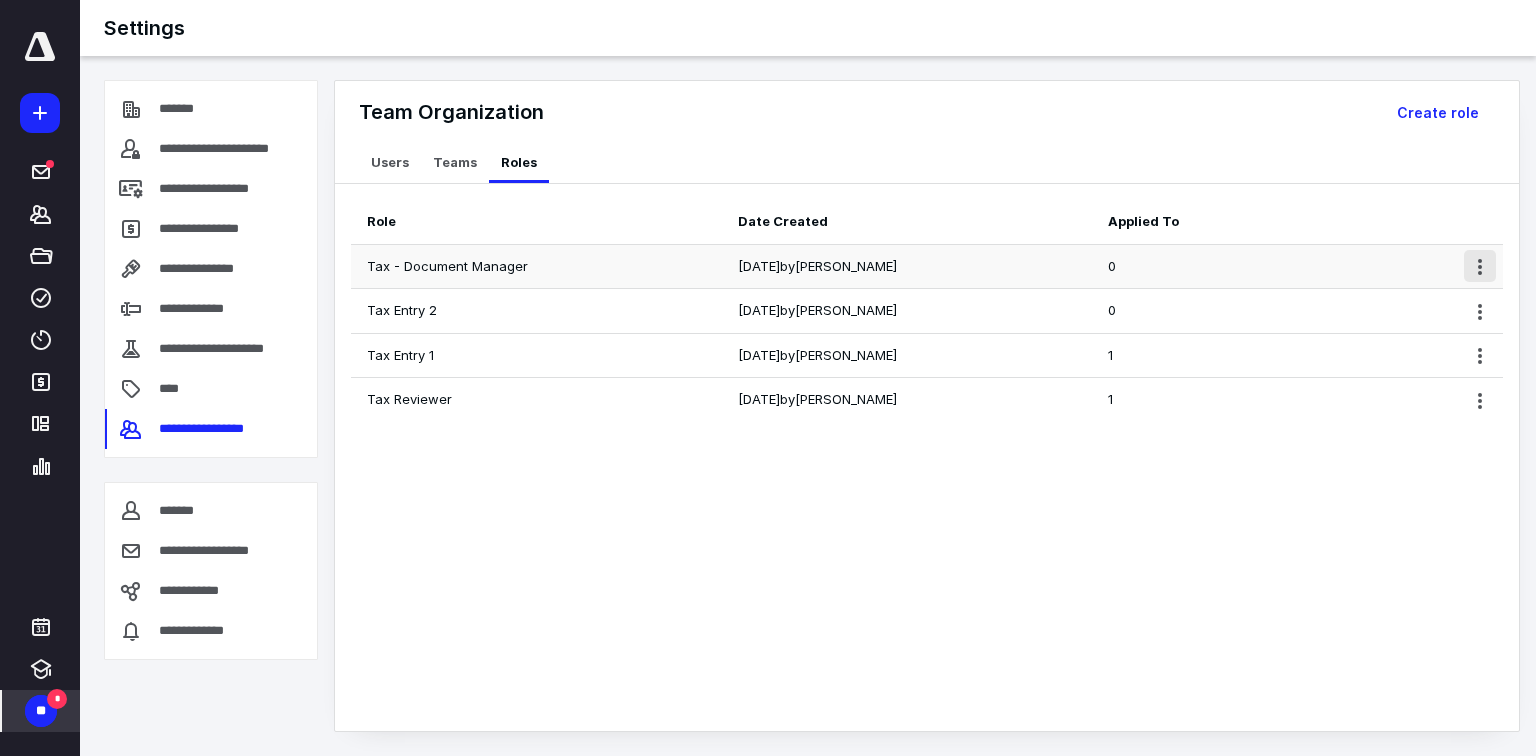 click at bounding box center (1480, 266) 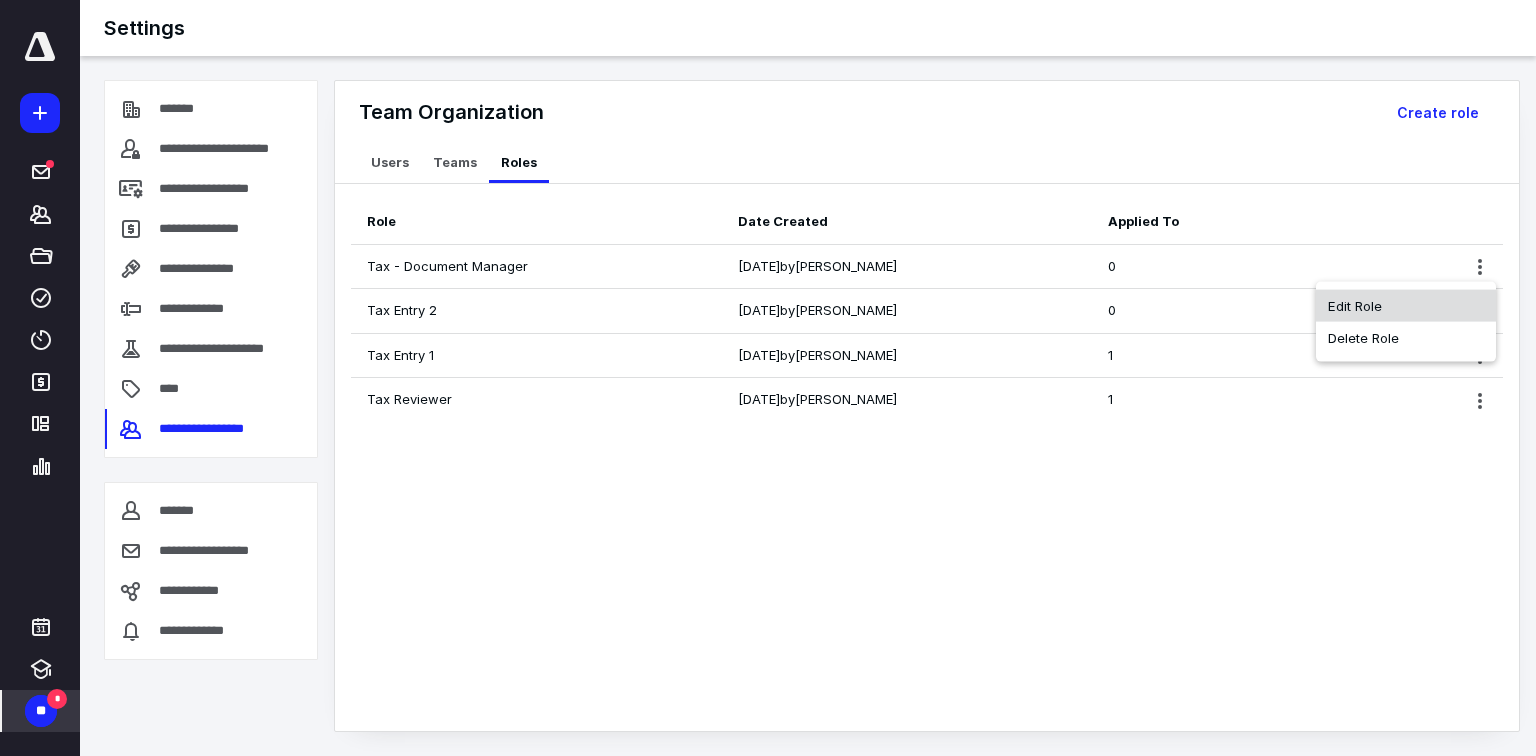 click on "Edit Role" at bounding box center [1406, 306] 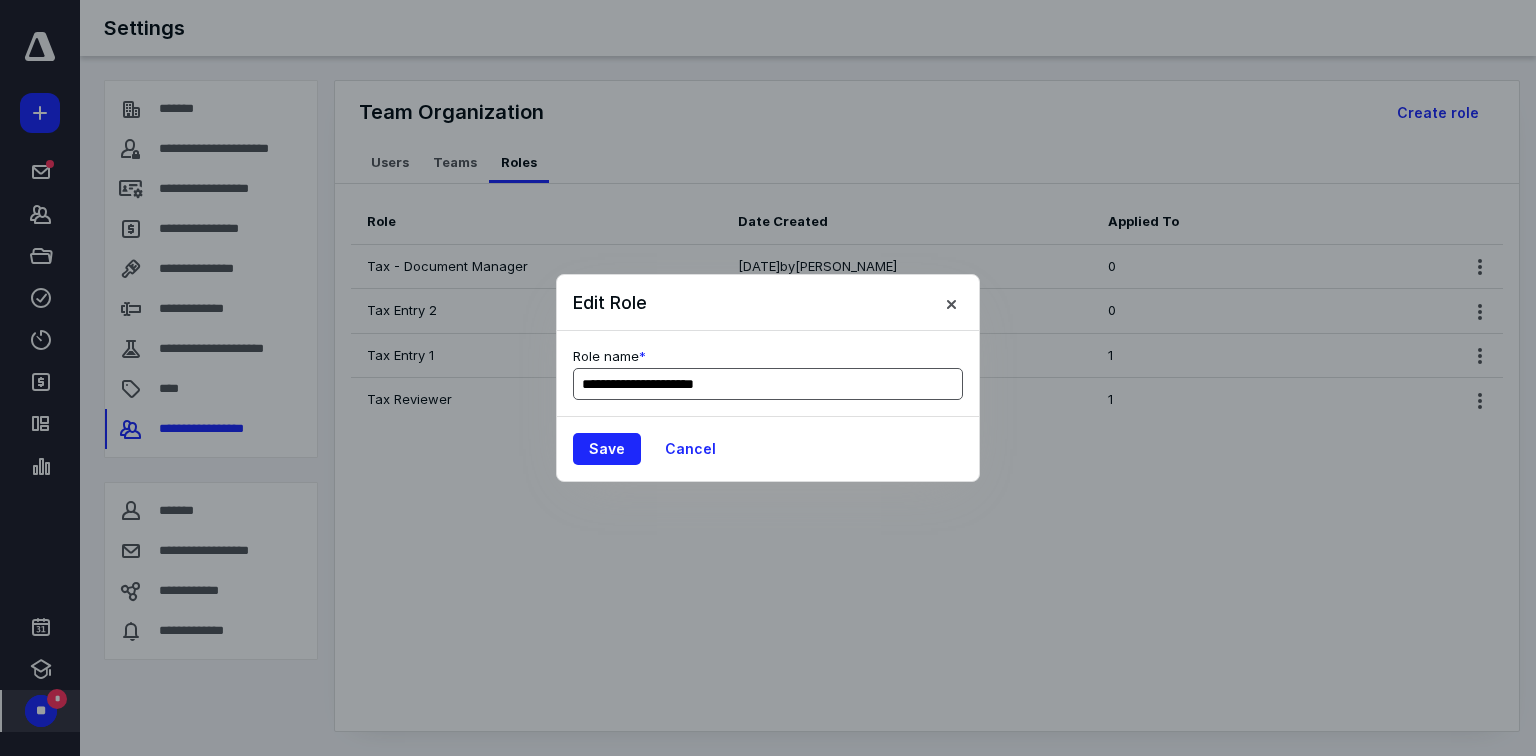 click on "**********" at bounding box center [768, 384] 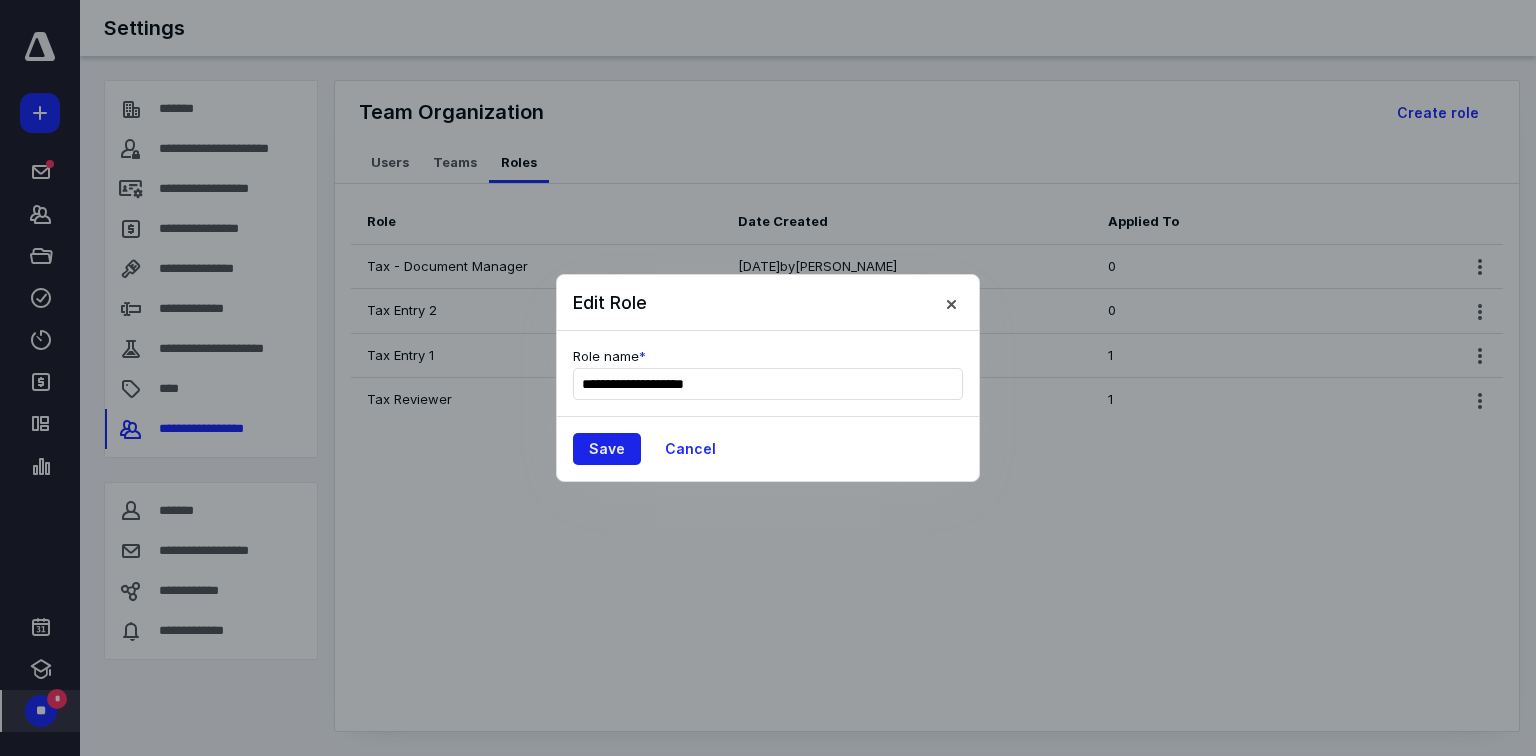 type on "**********" 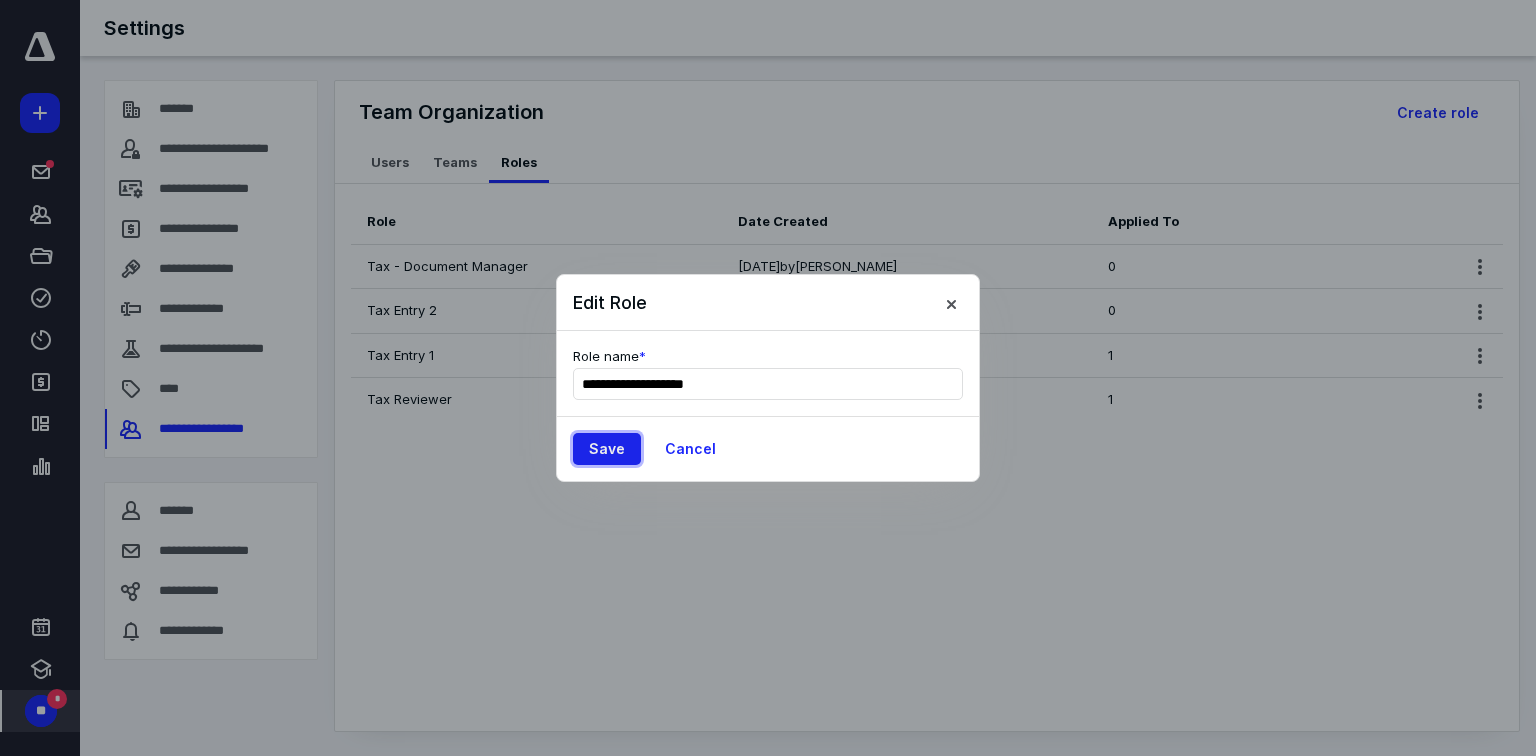 click on "Save" at bounding box center [607, 449] 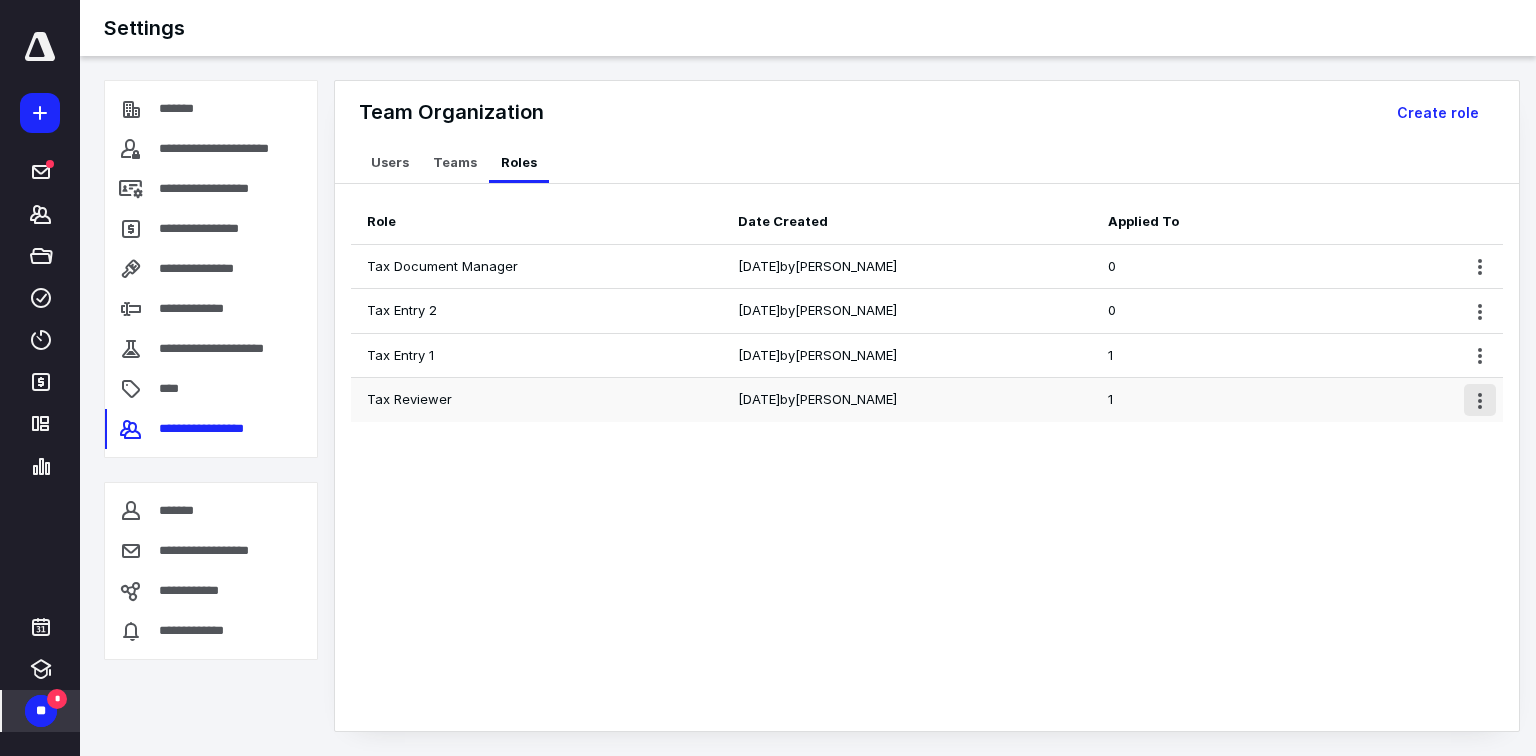 click at bounding box center (1480, 400) 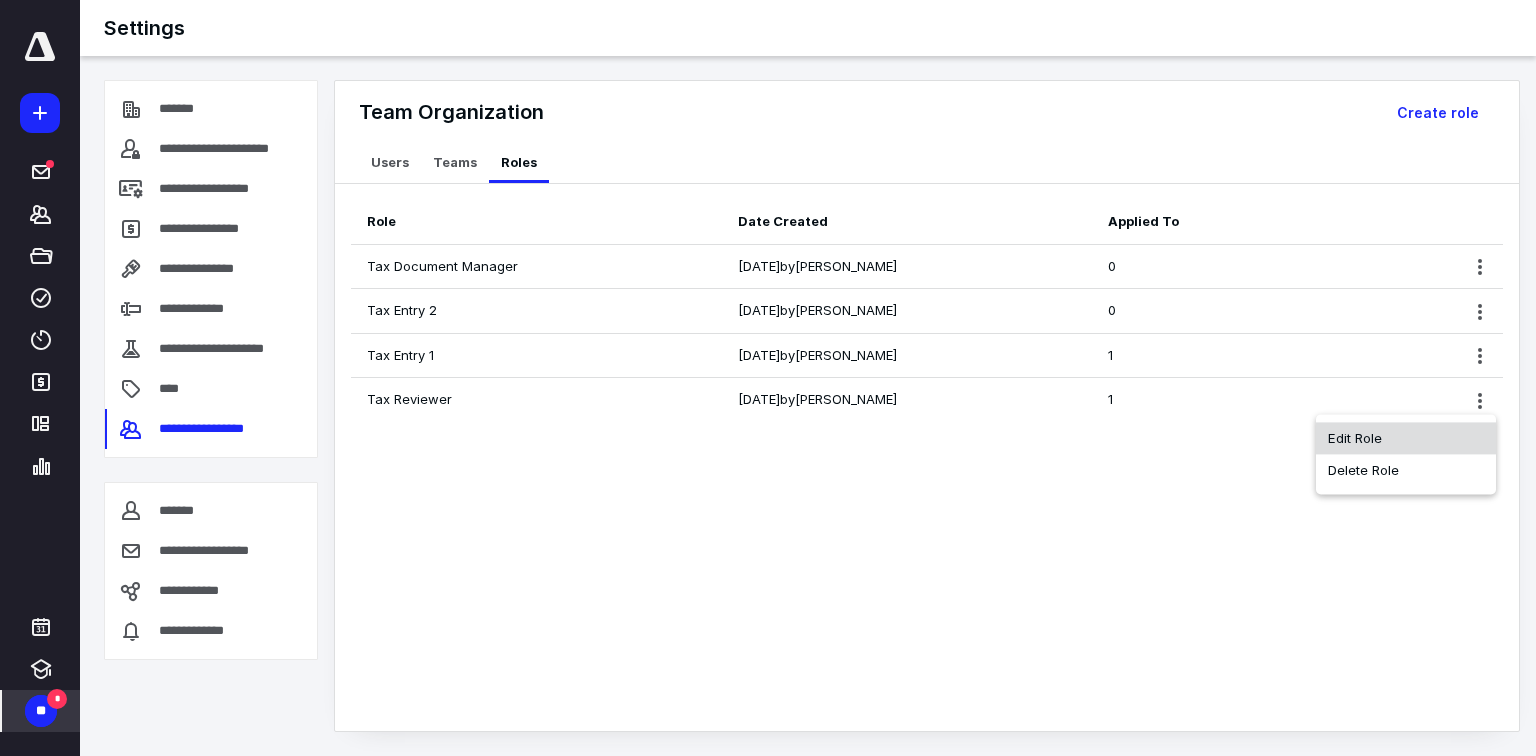 click on "Edit Role" at bounding box center (1406, 438) 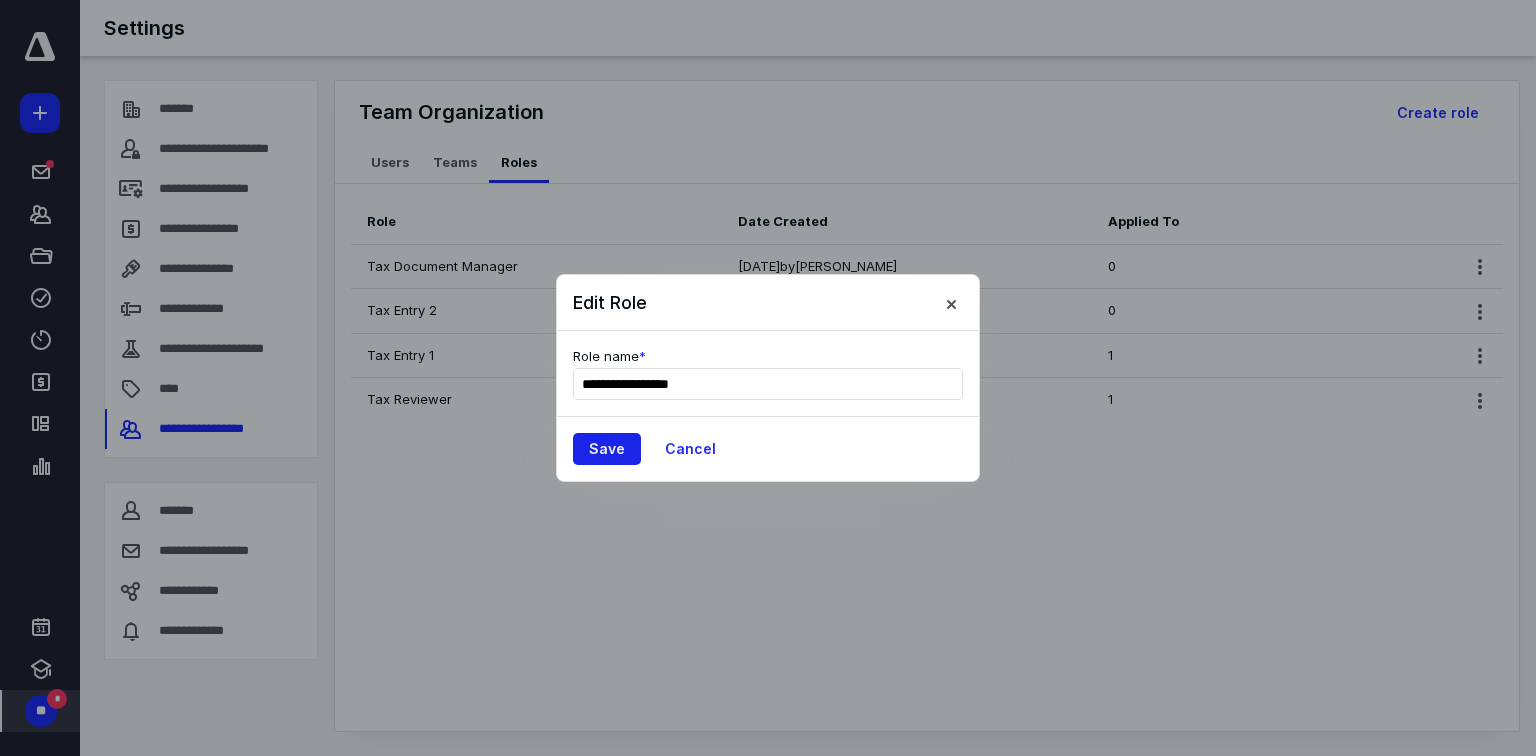 type on "**********" 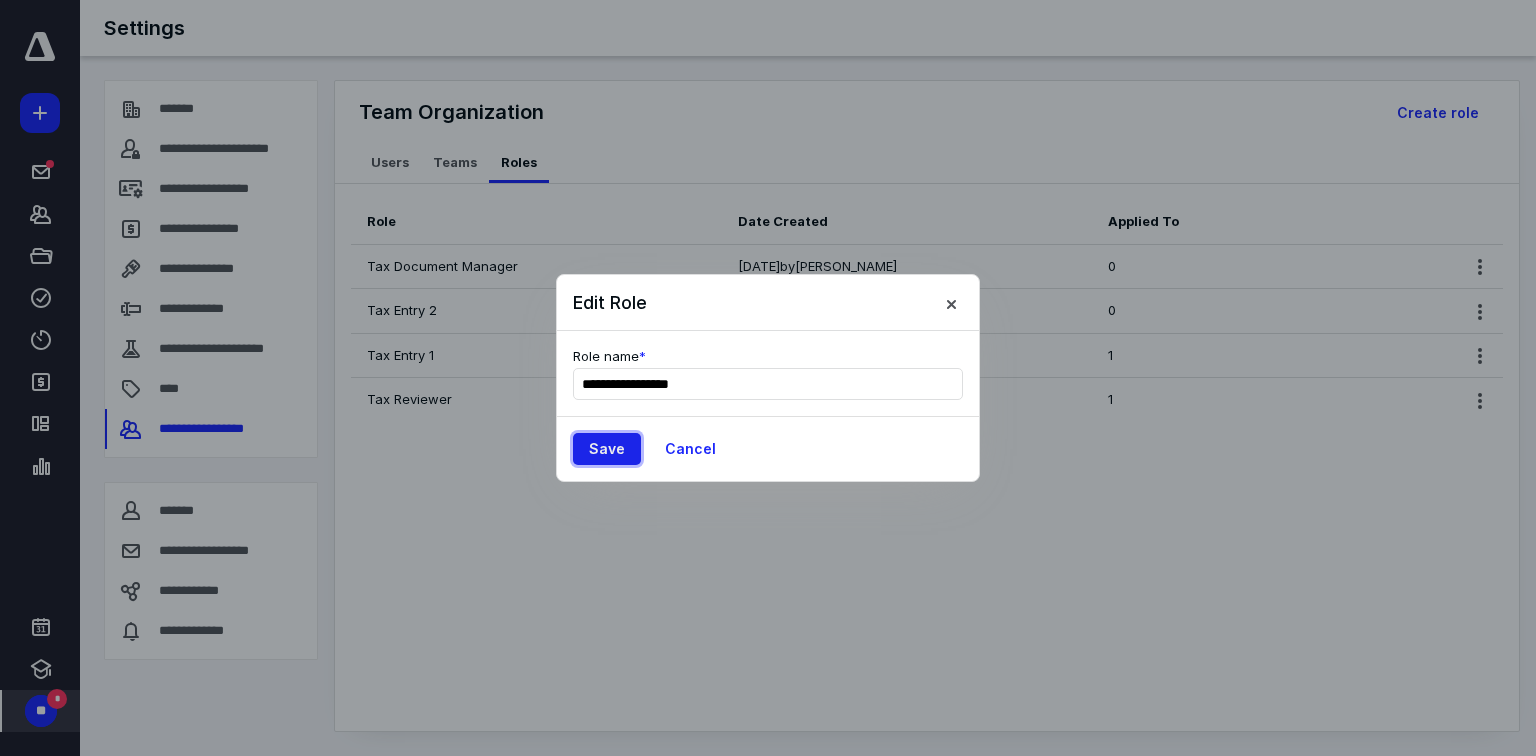 click on "Save" at bounding box center [607, 449] 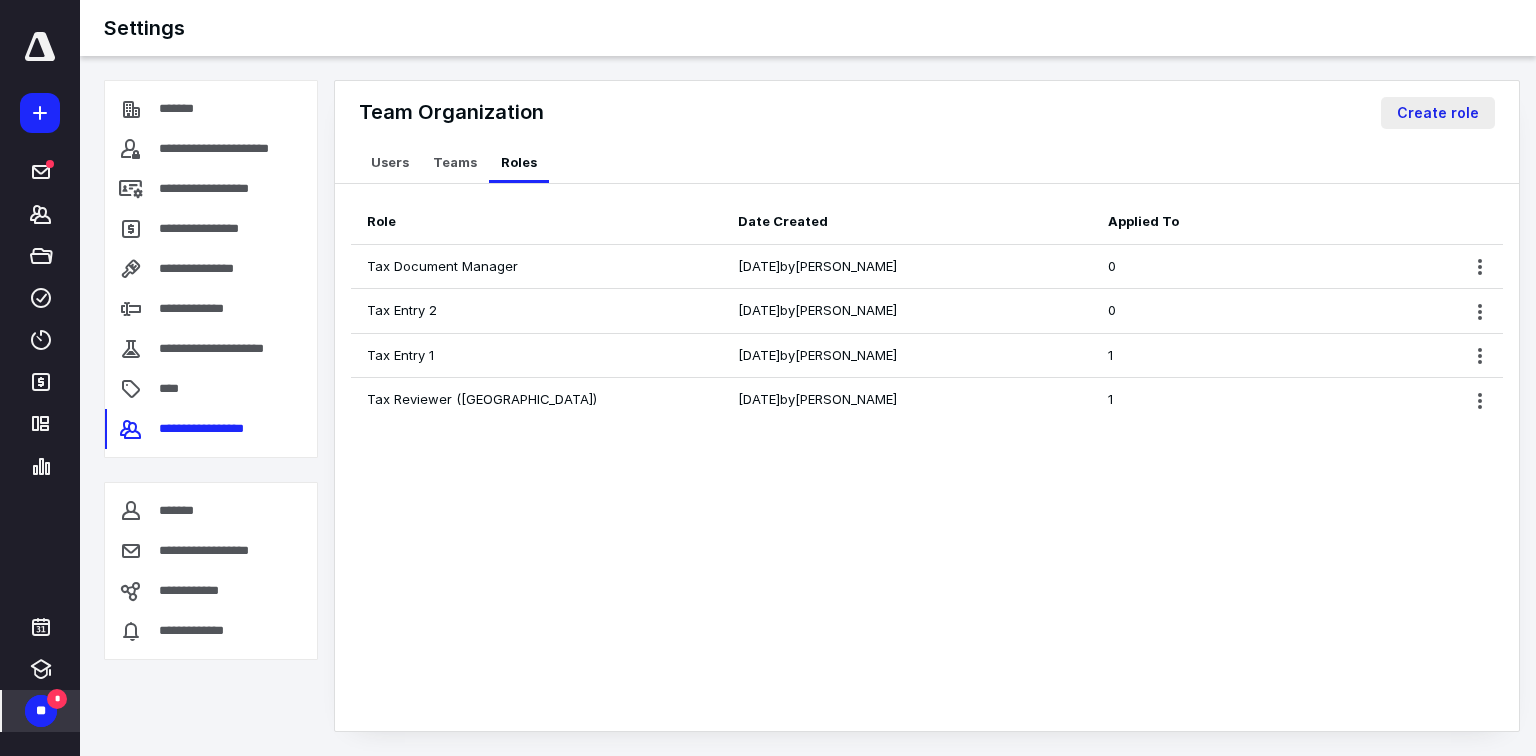 click on "Create role" at bounding box center (1438, 113) 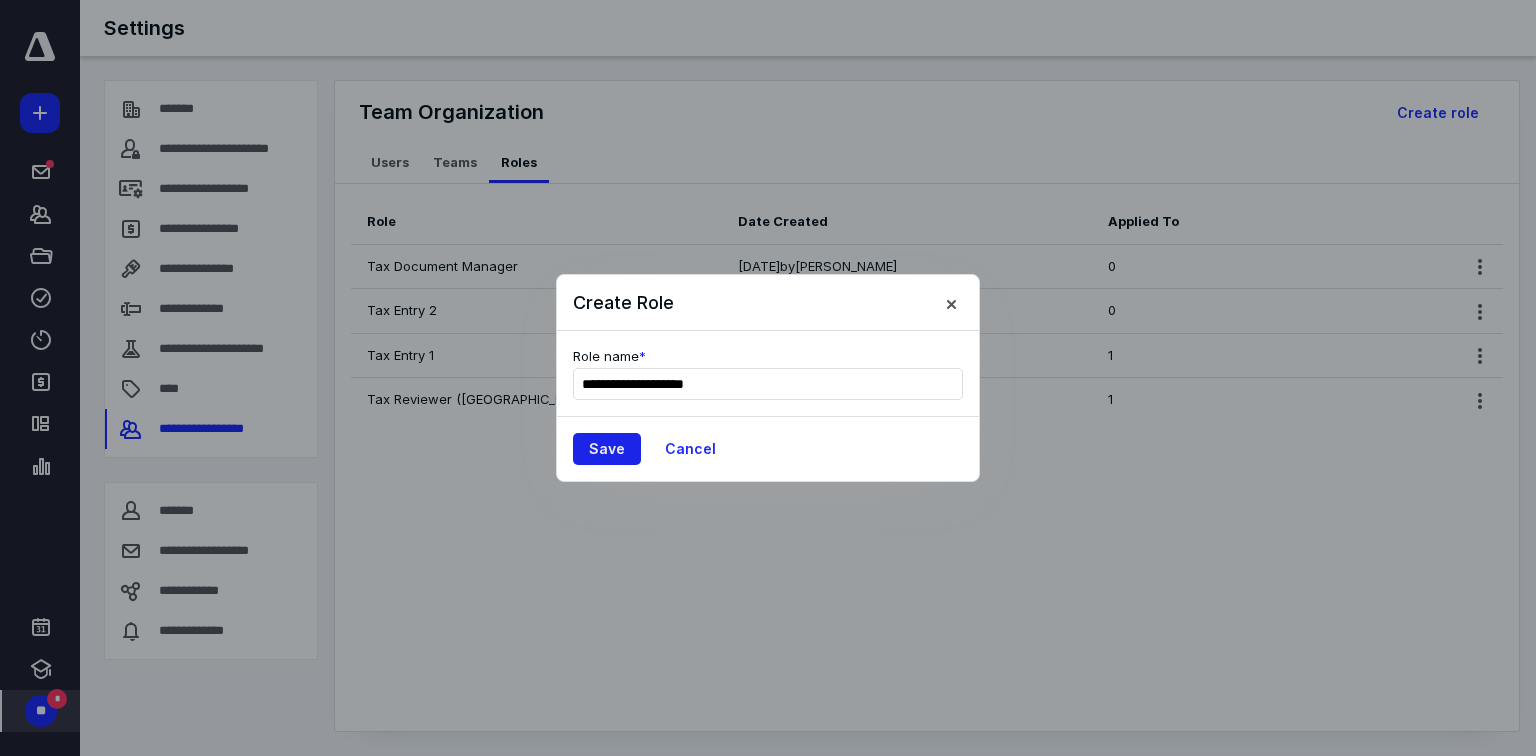 type on "**********" 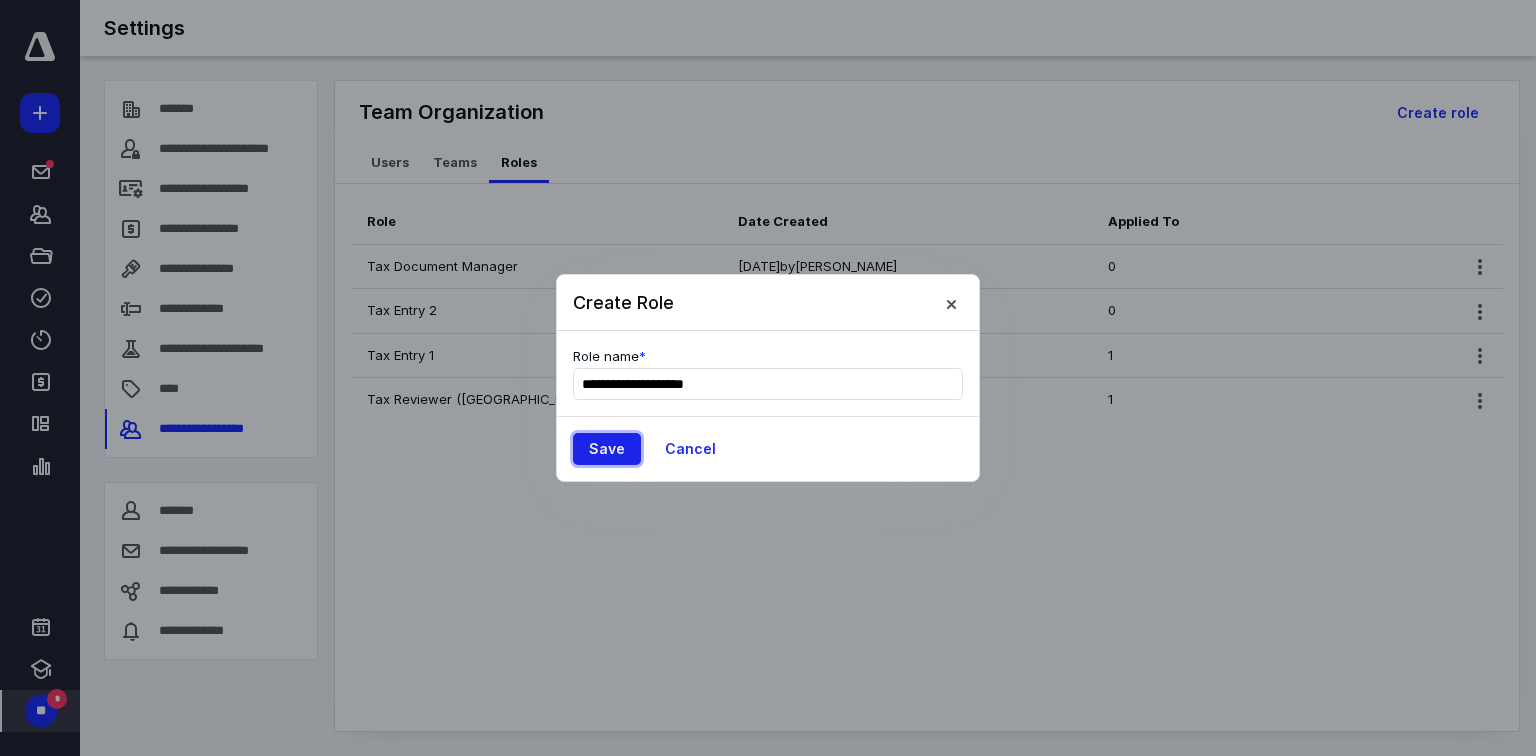 click on "Save" at bounding box center [607, 449] 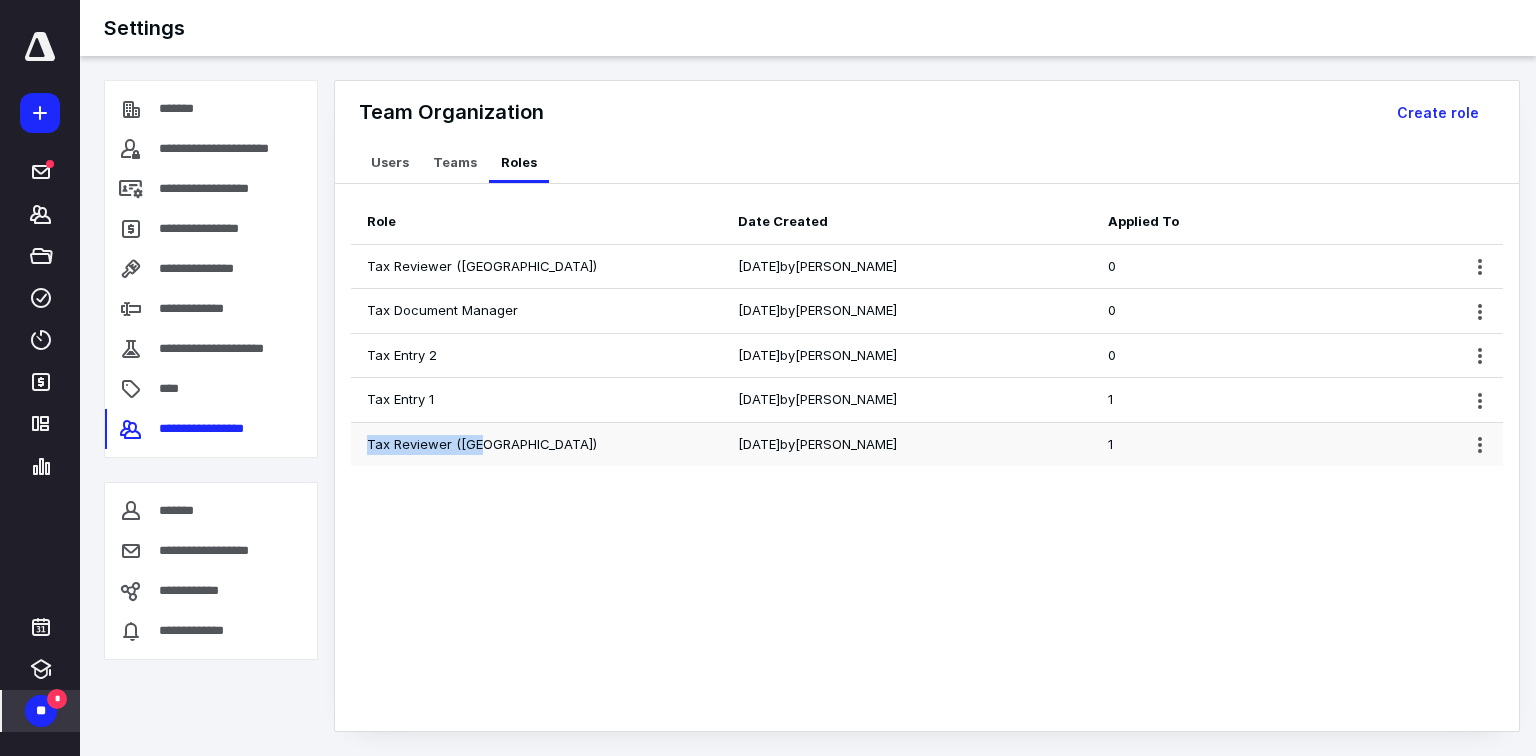 drag, startPoint x: 482, startPoint y: 436, endPoint x: 365, endPoint y: 436, distance: 117 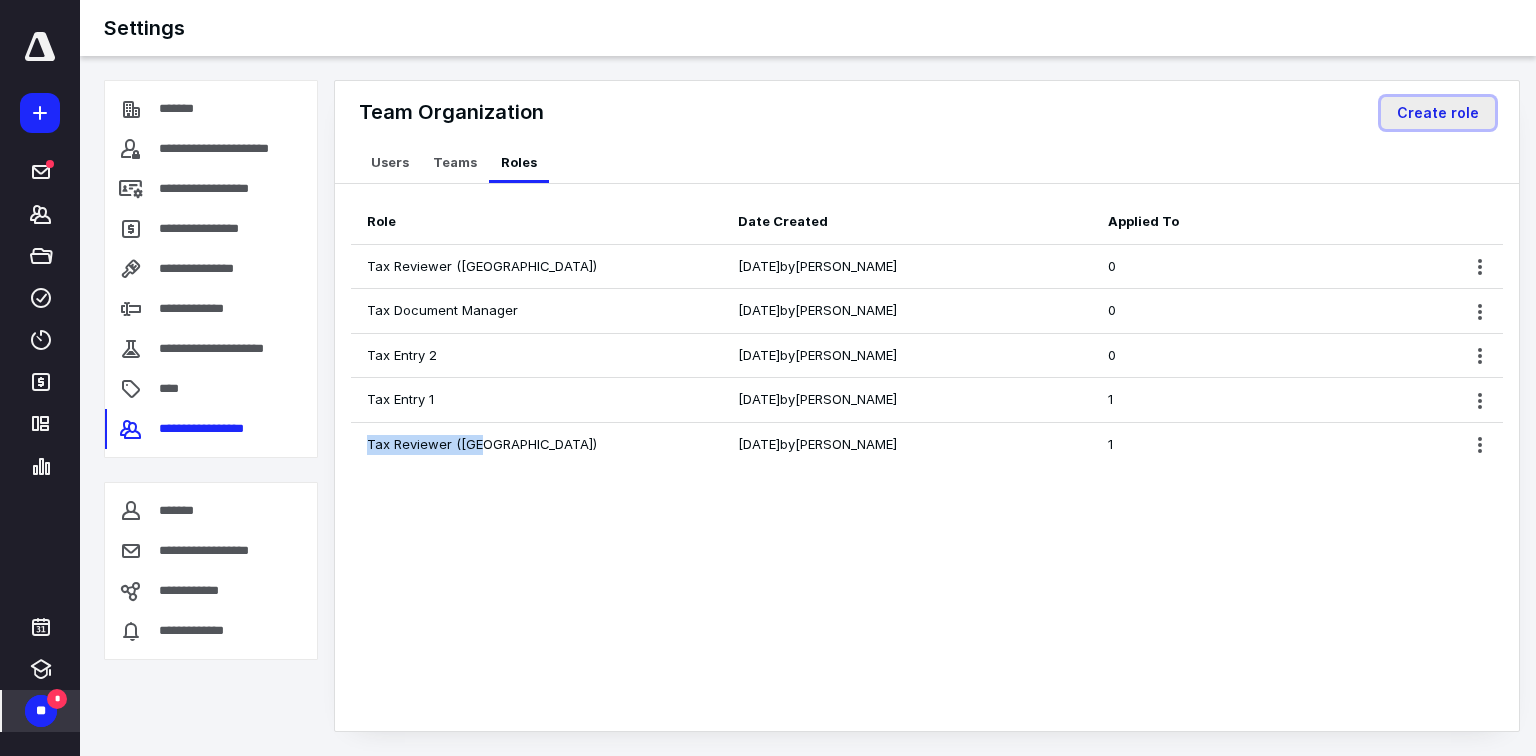 click on "Create role" at bounding box center [1438, 113] 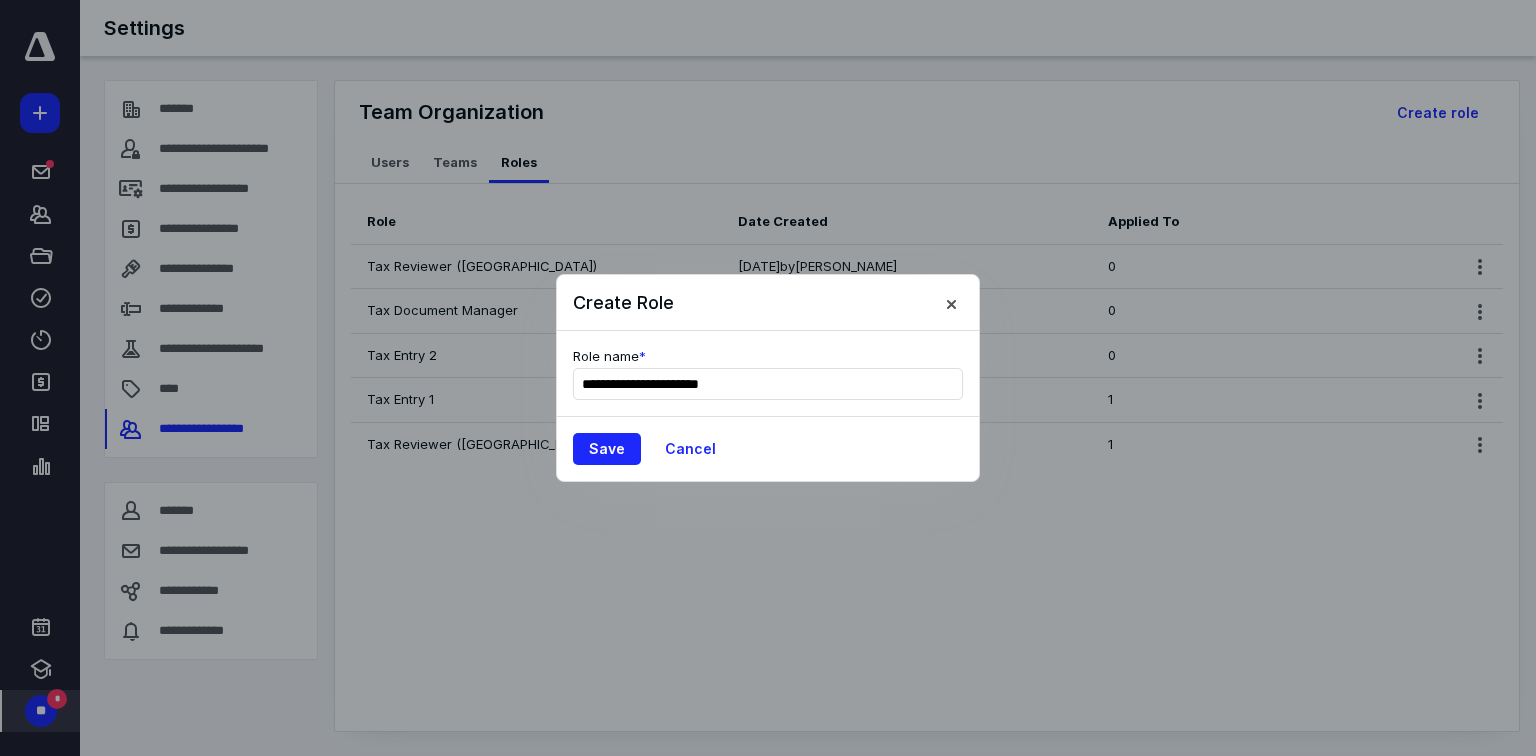 type on "**********" 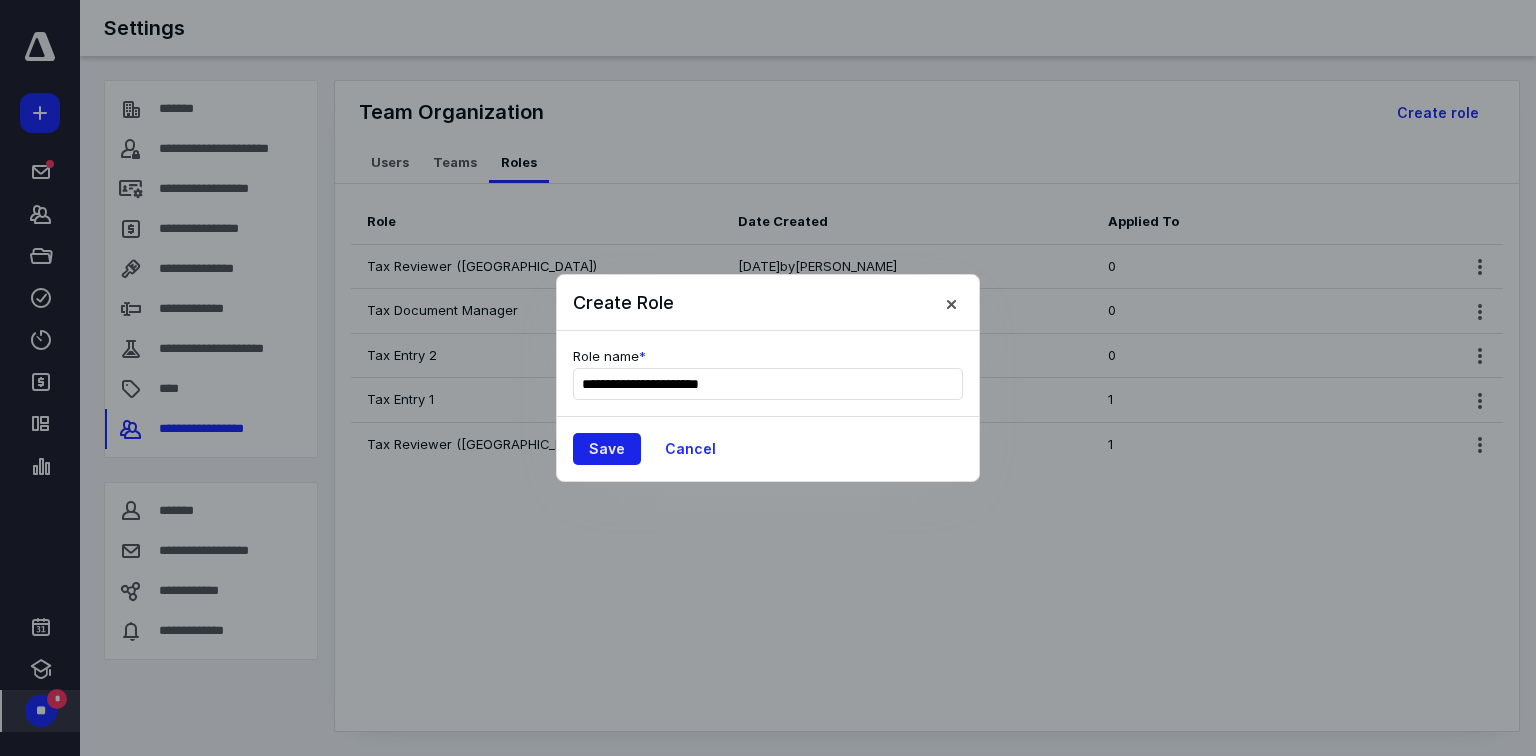 click on "Save" at bounding box center [607, 449] 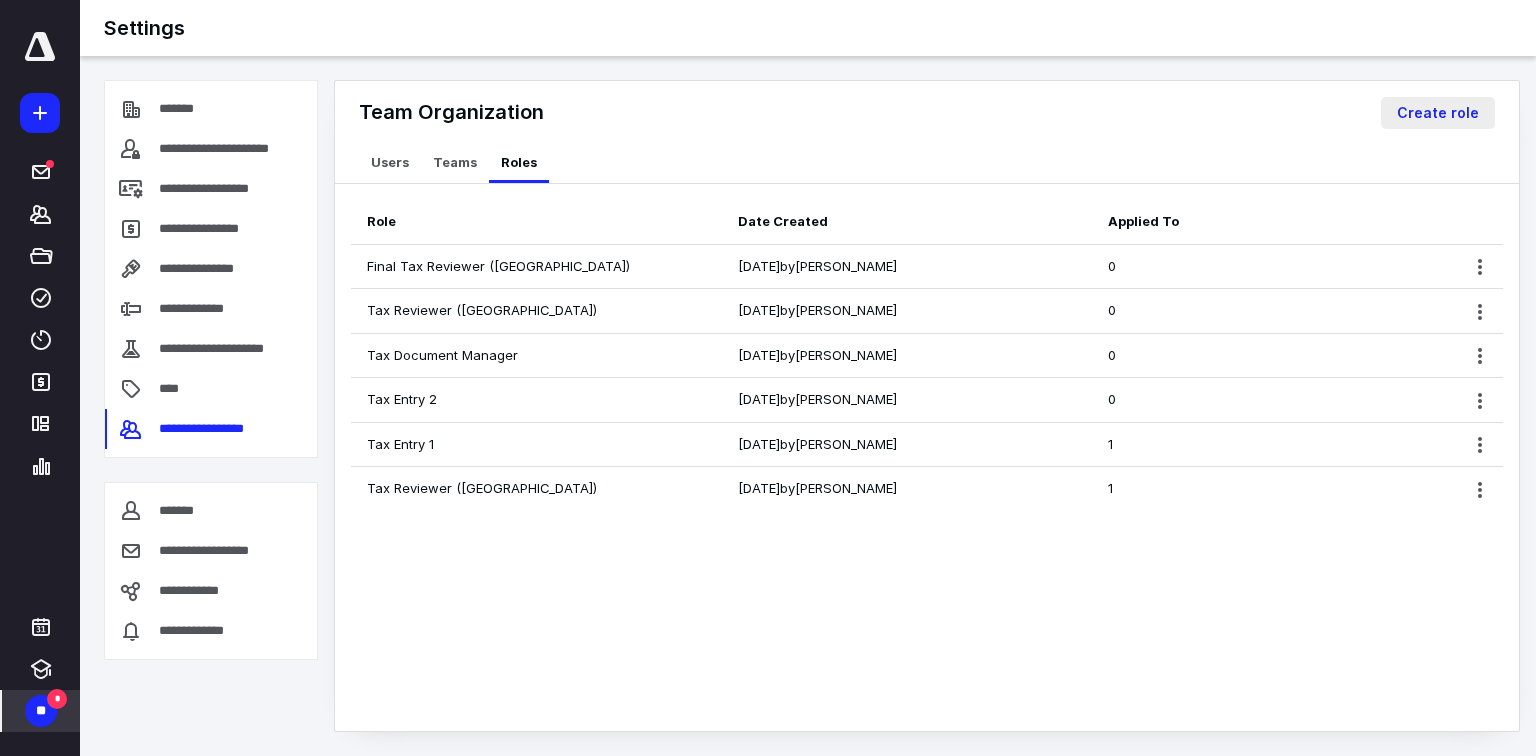 click on "Create role" at bounding box center (1438, 113) 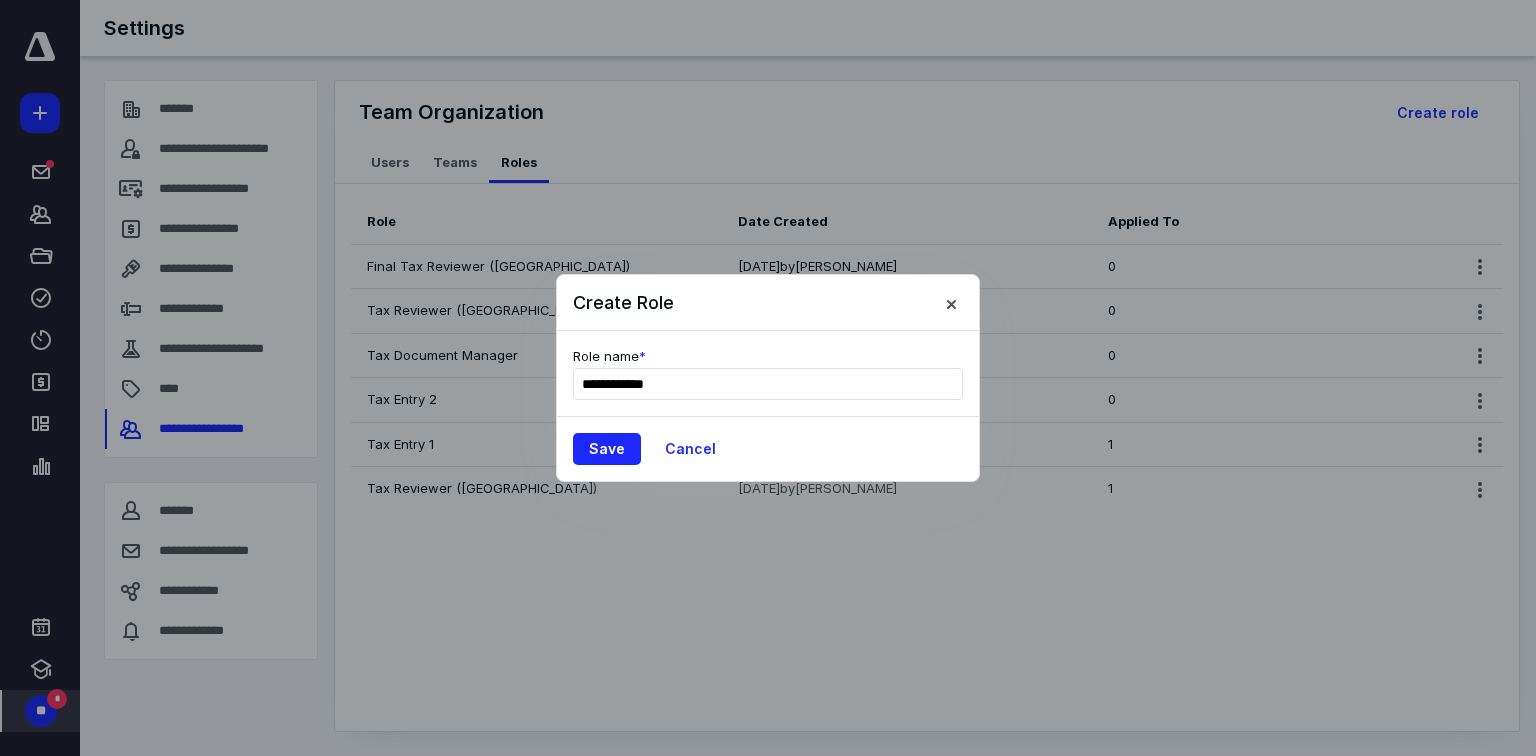 type on "**********" 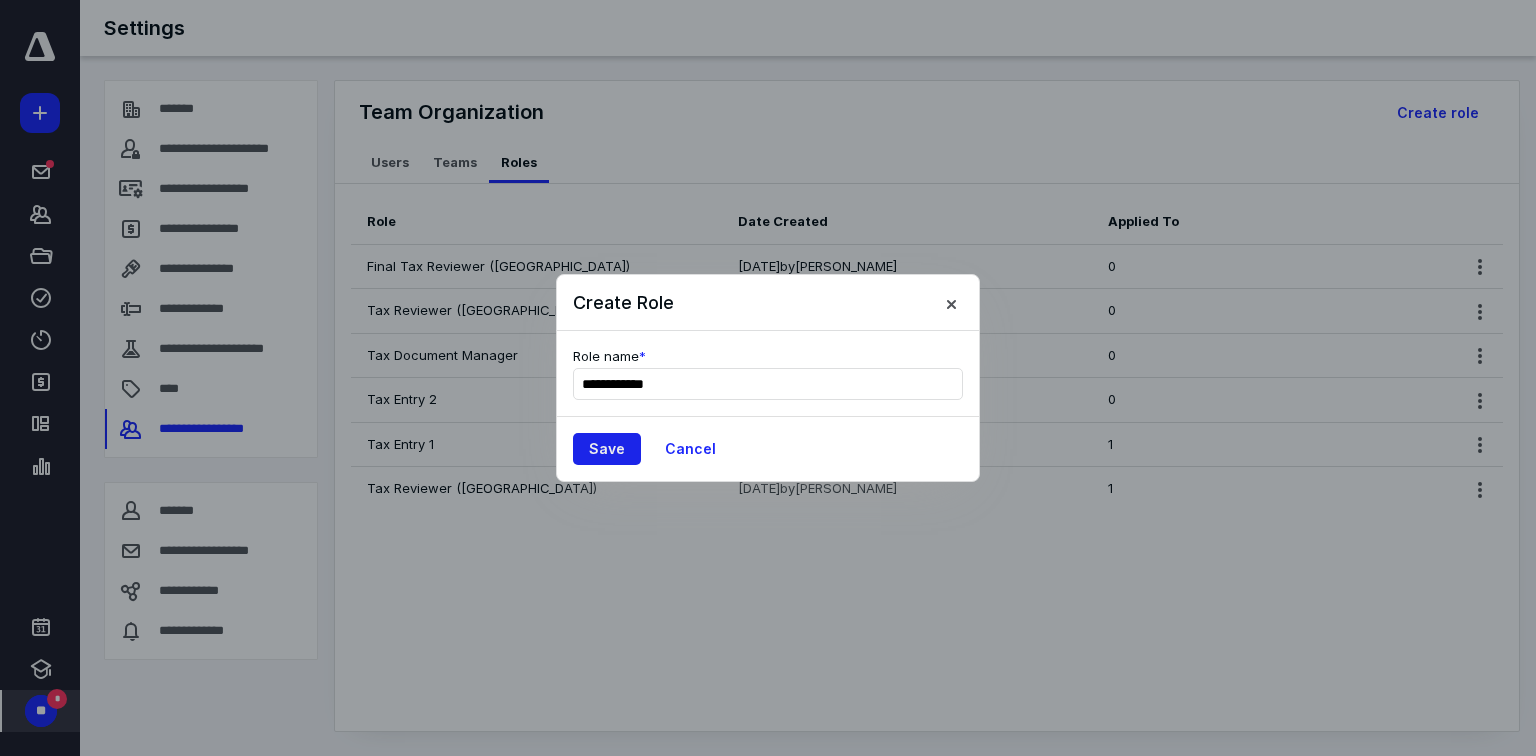 click on "Save" at bounding box center [607, 449] 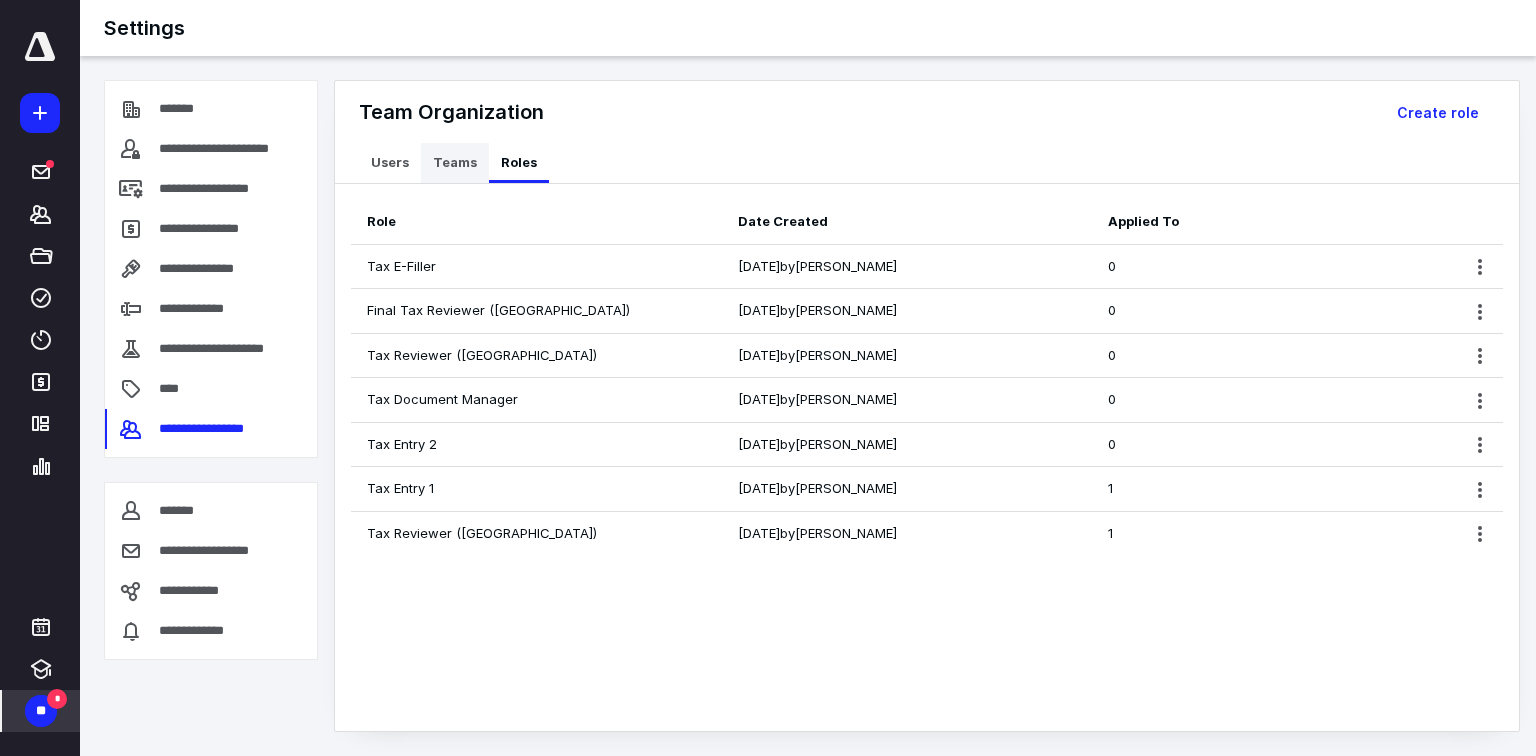 click on "Teams" at bounding box center (455, 163) 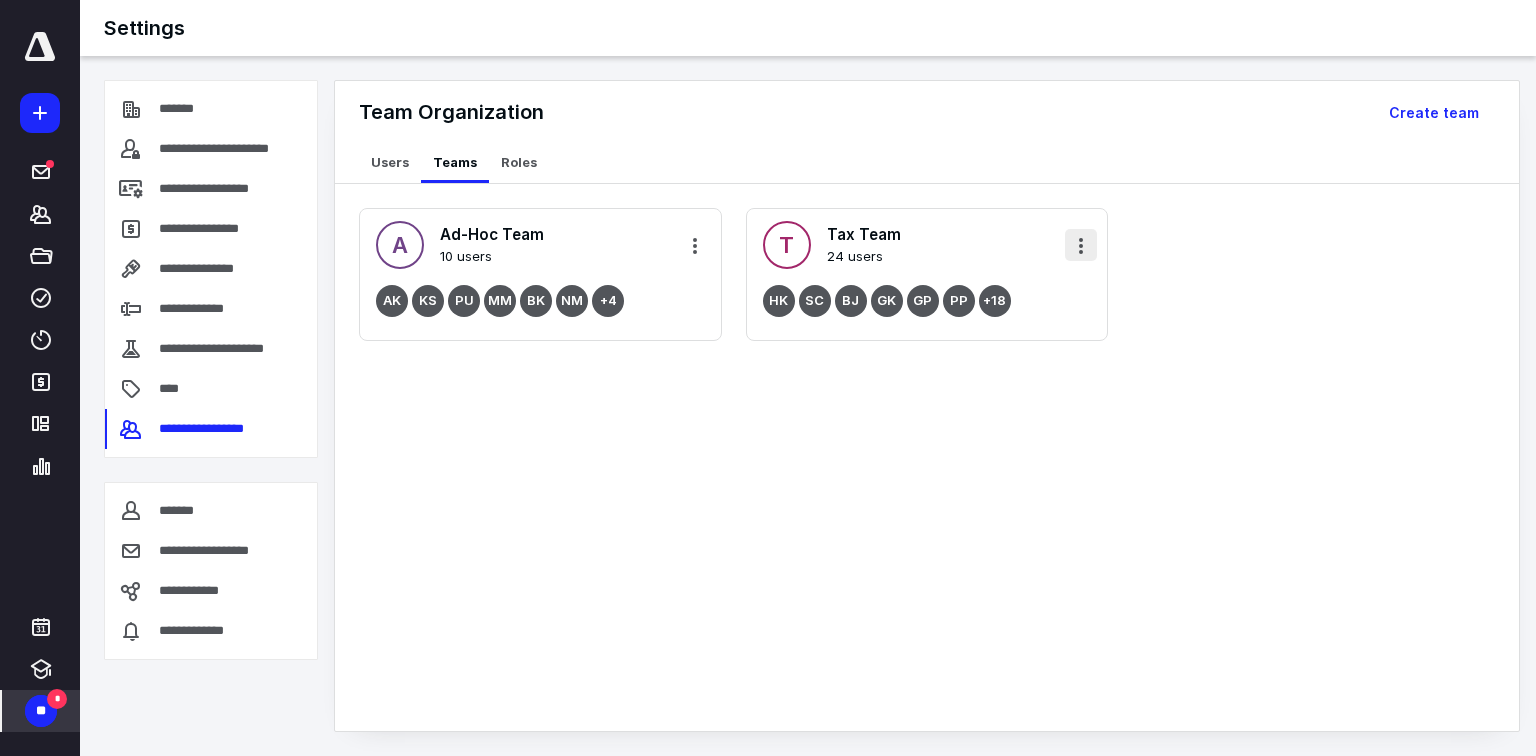 click at bounding box center [1081, 245] 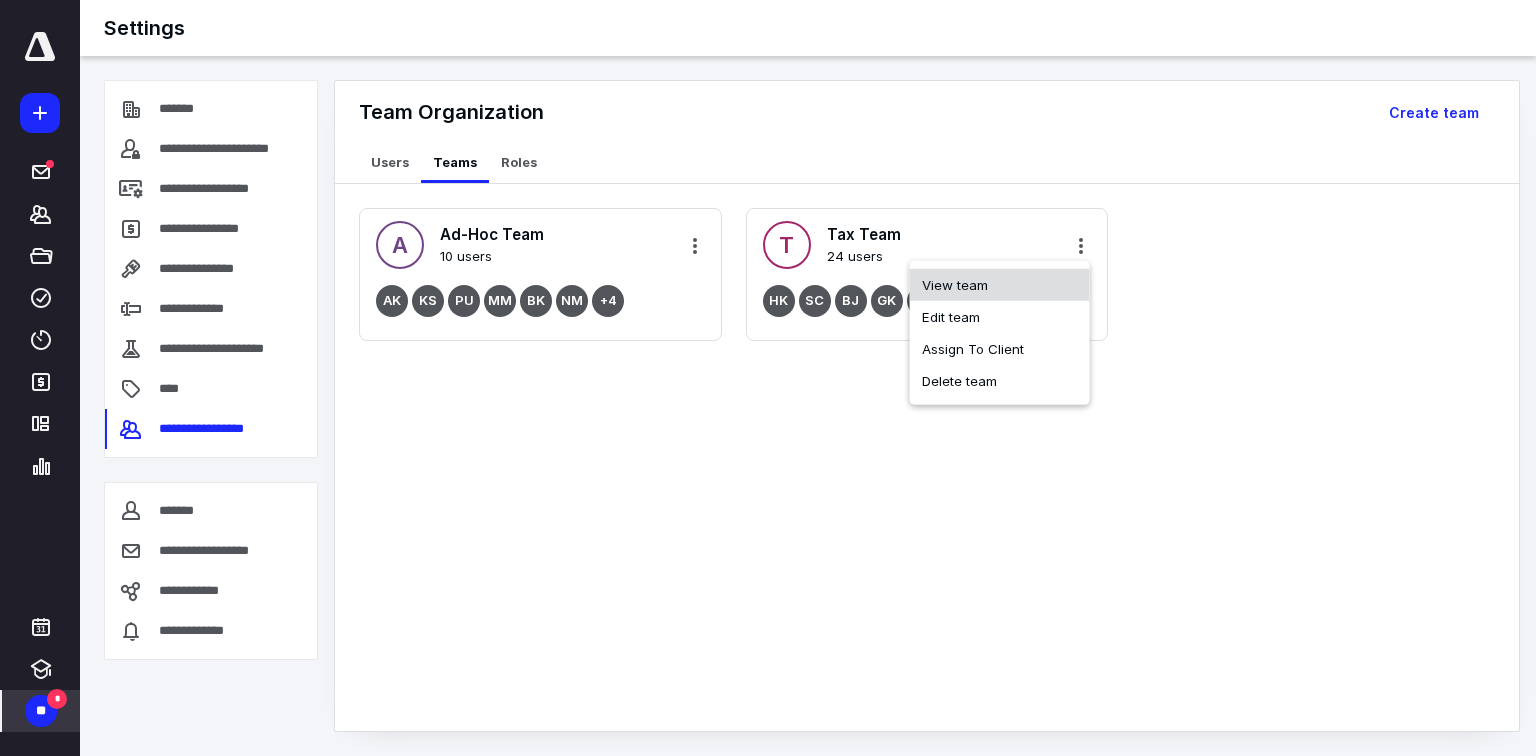 click on "View team" at bounding box center (1000, 285) 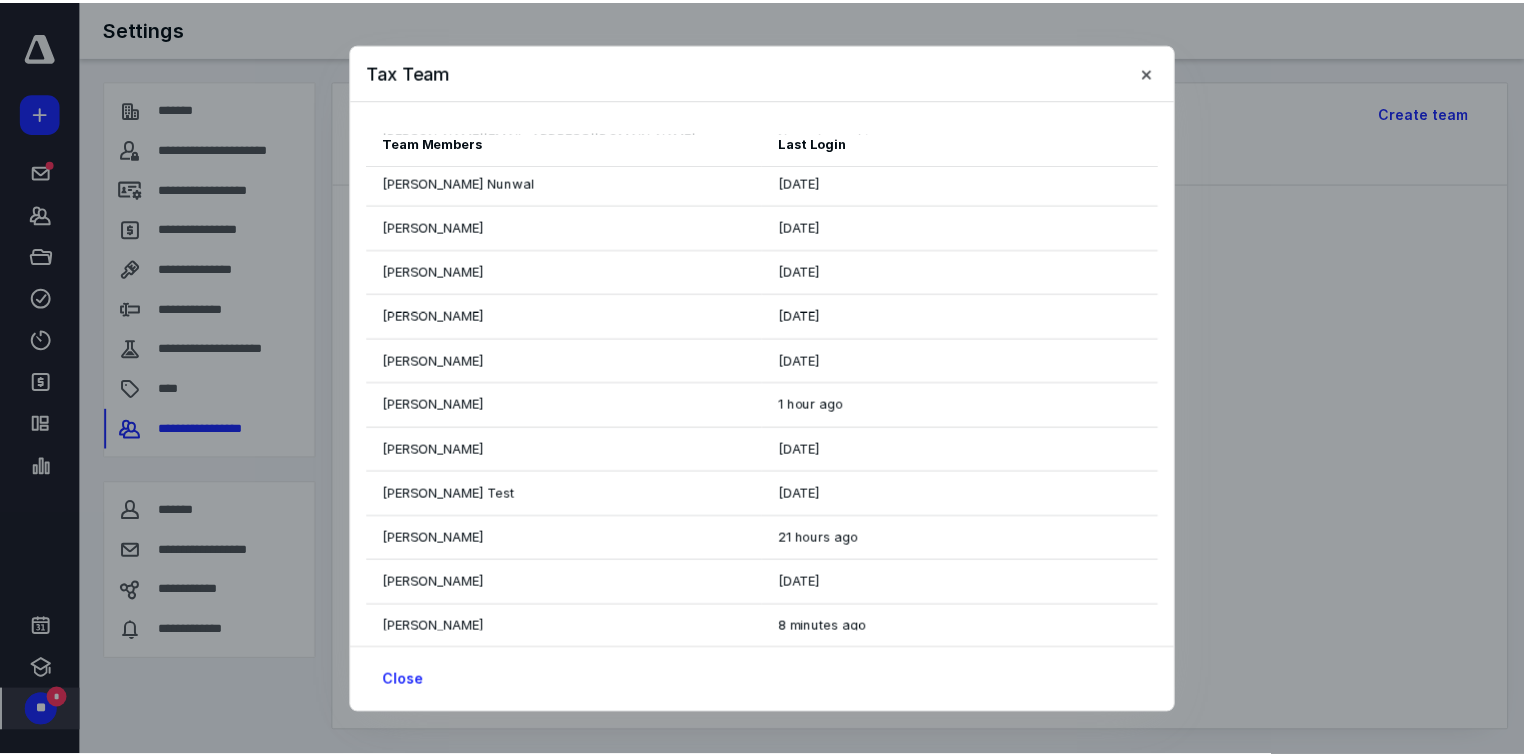 scroll, scrollTop: 595, scrollLeft: 0, axis: vertical 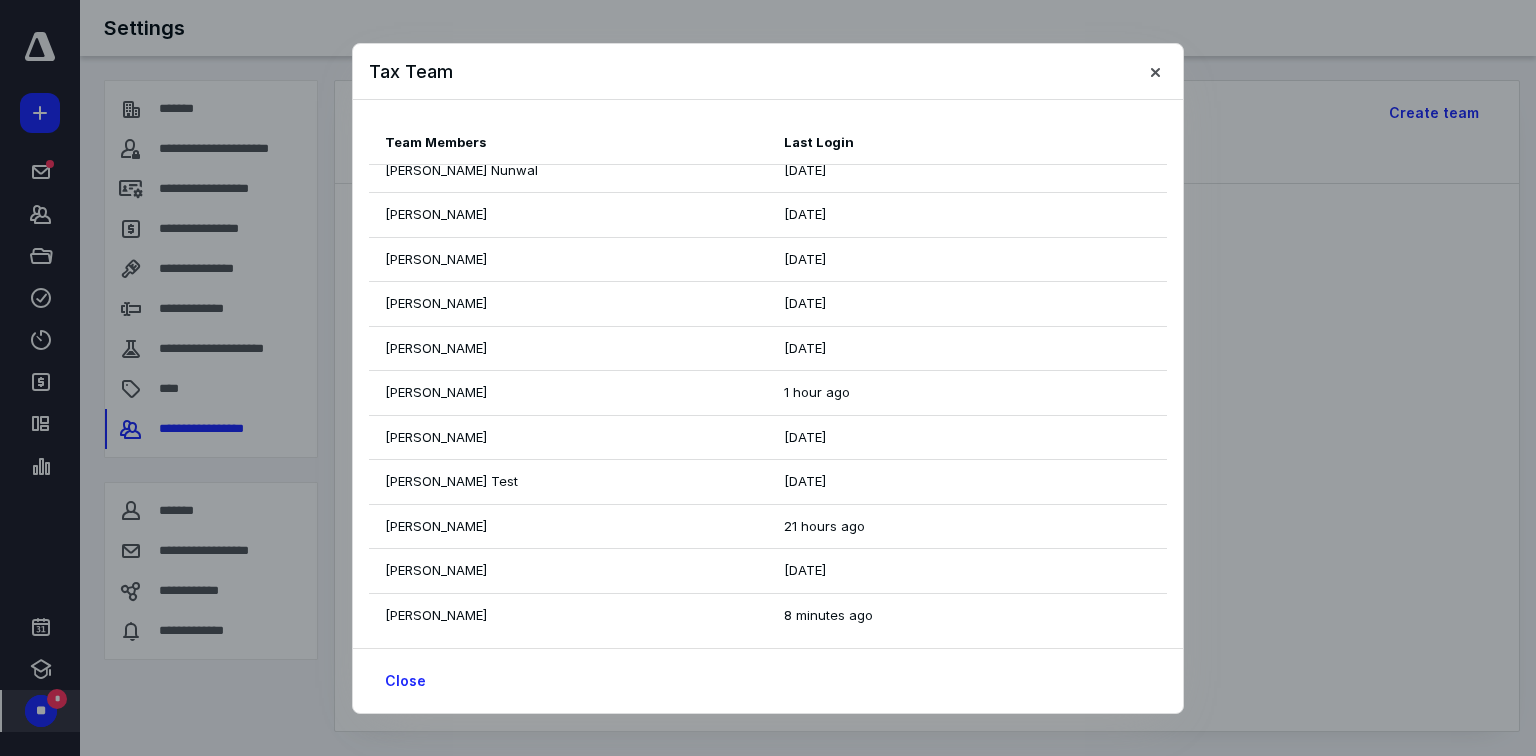 click on "8 minutes ago" at bounding box center (967, 615) 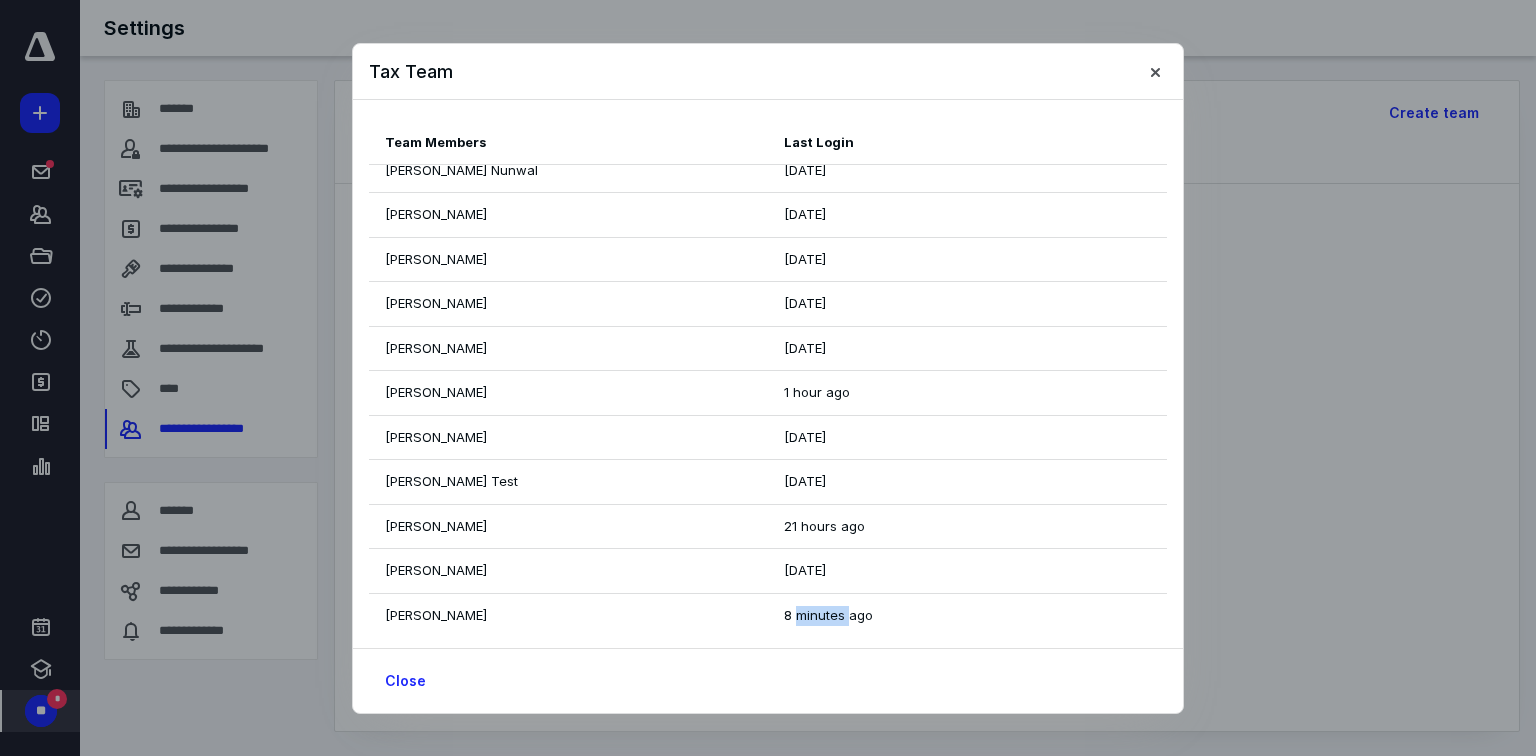 click on "8 minutes ago" at bounding box center (967, 615) 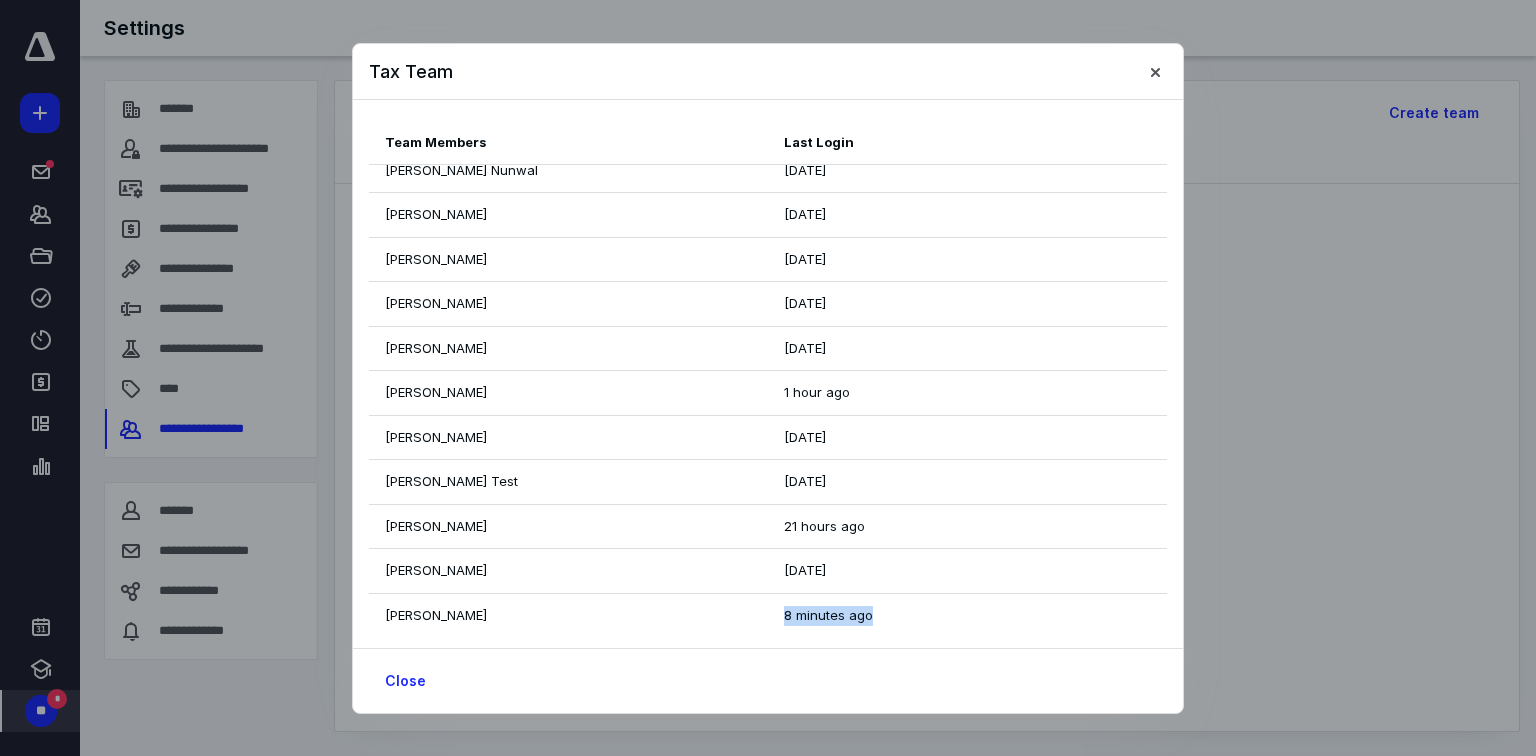 click on "8 minutes ago" at bounding box center (967, 615) 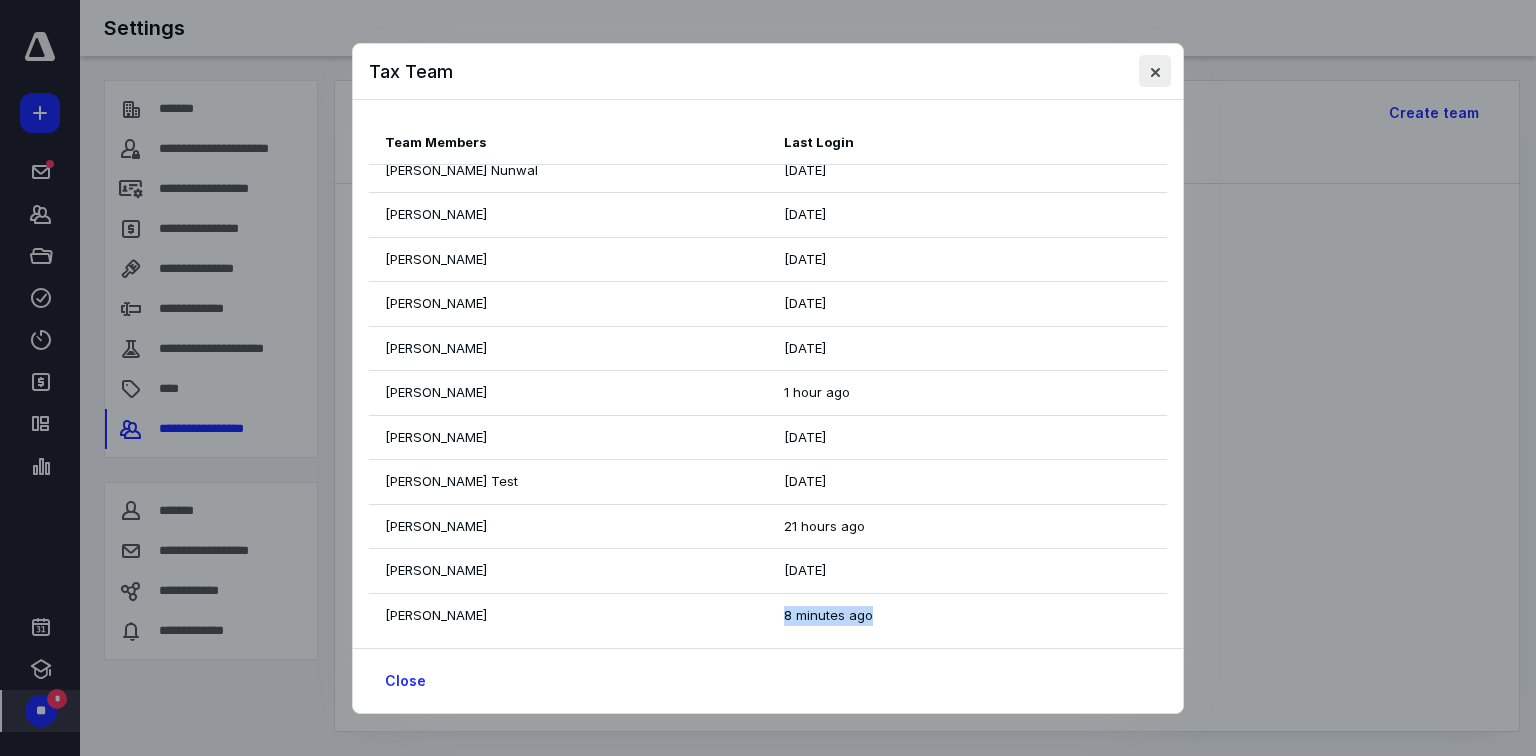 click at bounding box center (1155, 71) 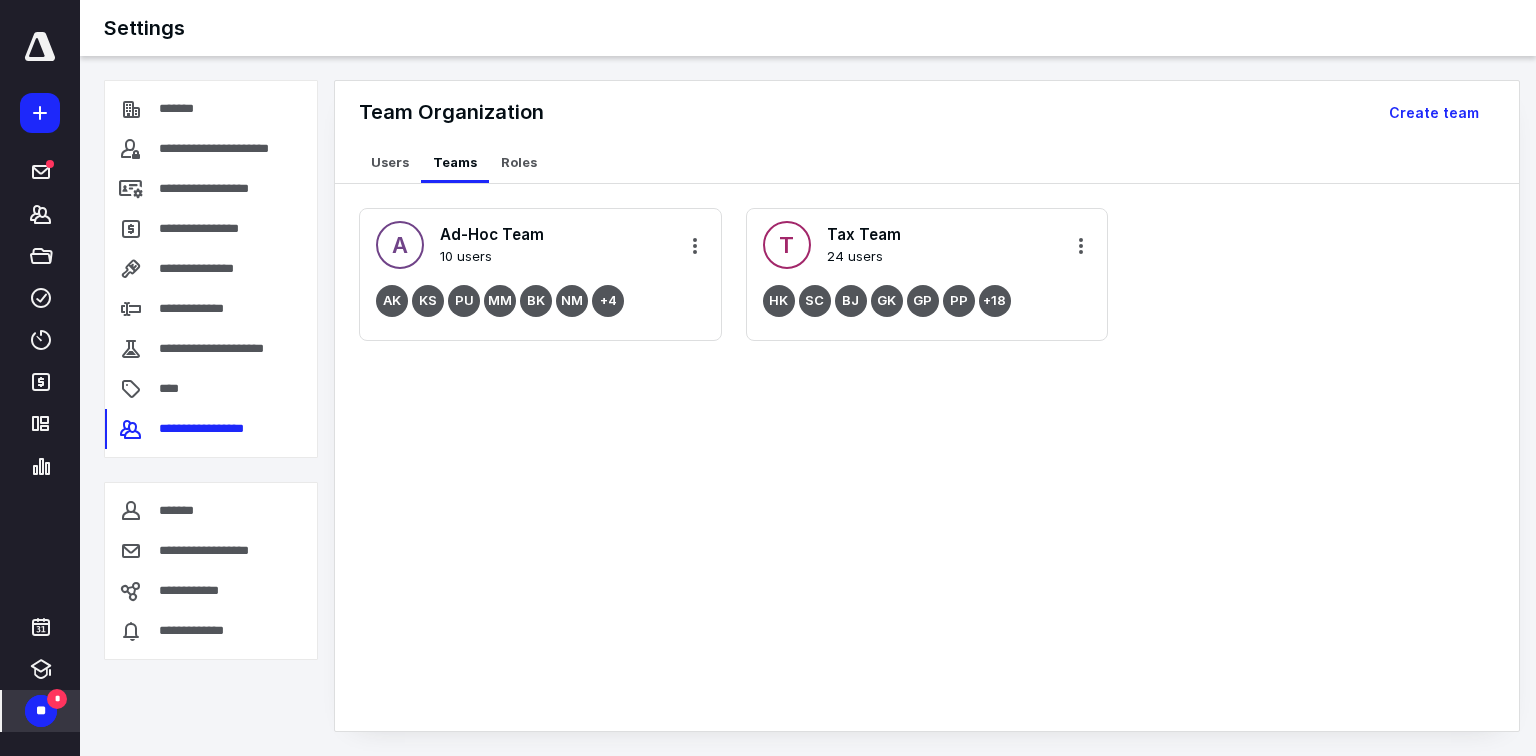 drag, startPoint x: 1074, startPoint y: 241, endPoint x: 1090, endPoint y: 240, distance: 16.03122 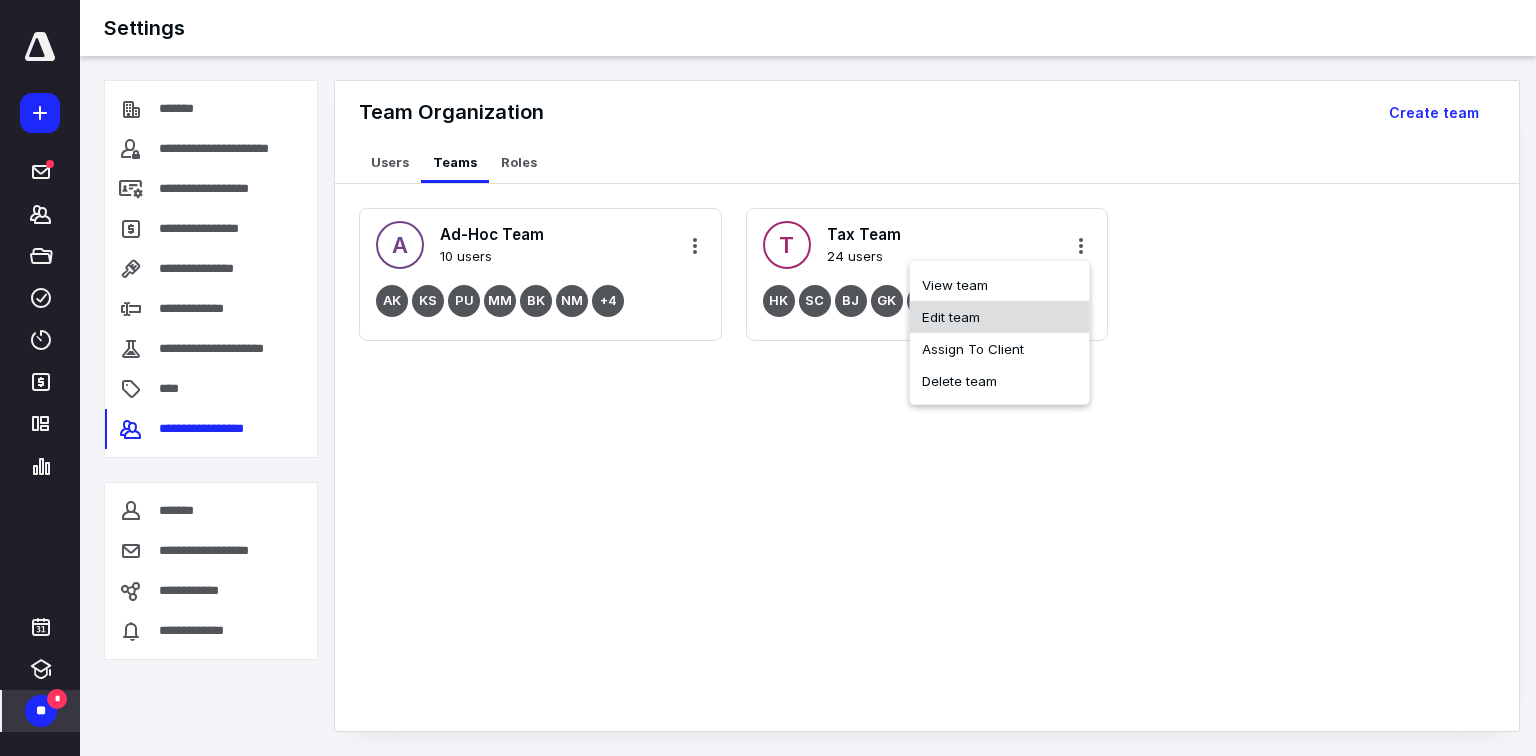 click on "Edit team" at bounding box center [1000, 317] 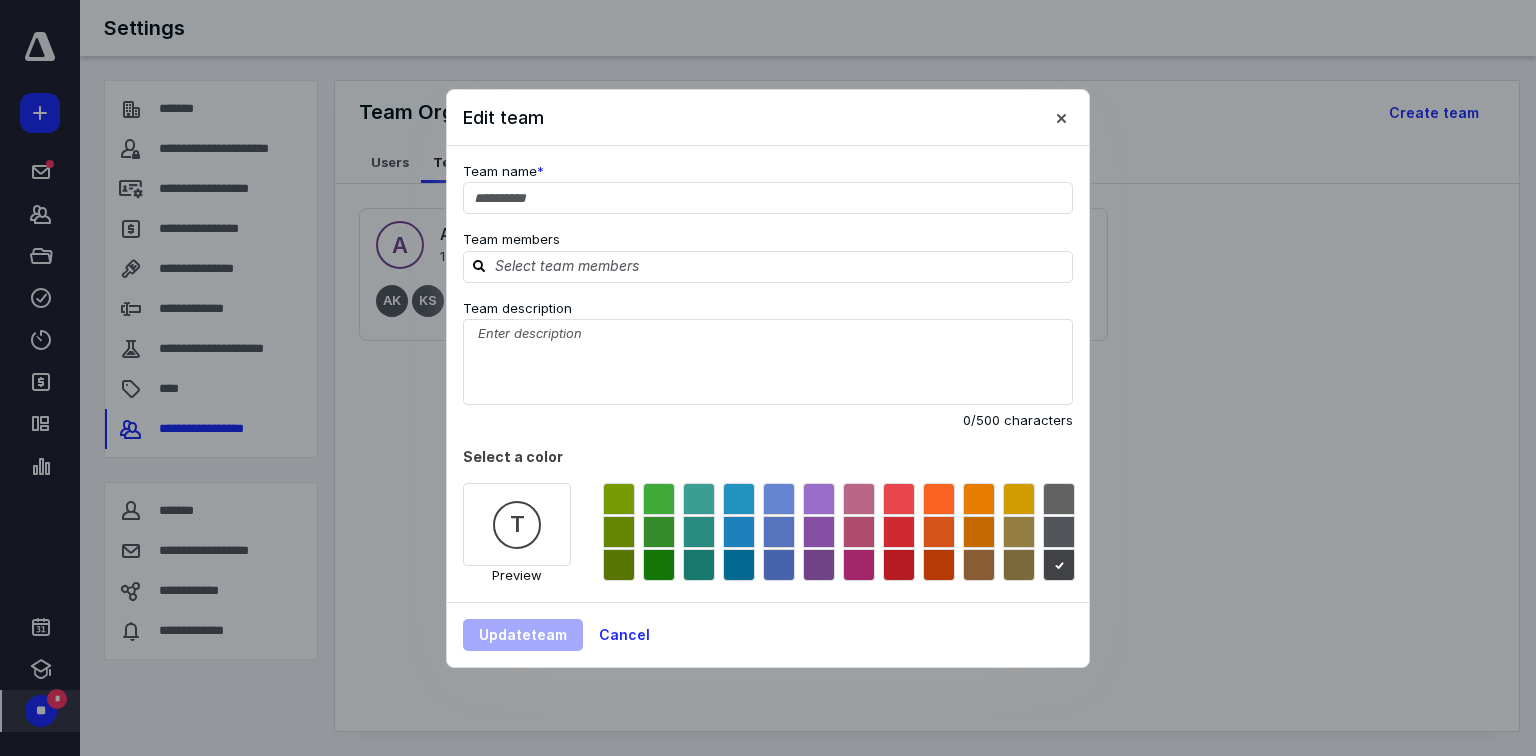 type on "********" 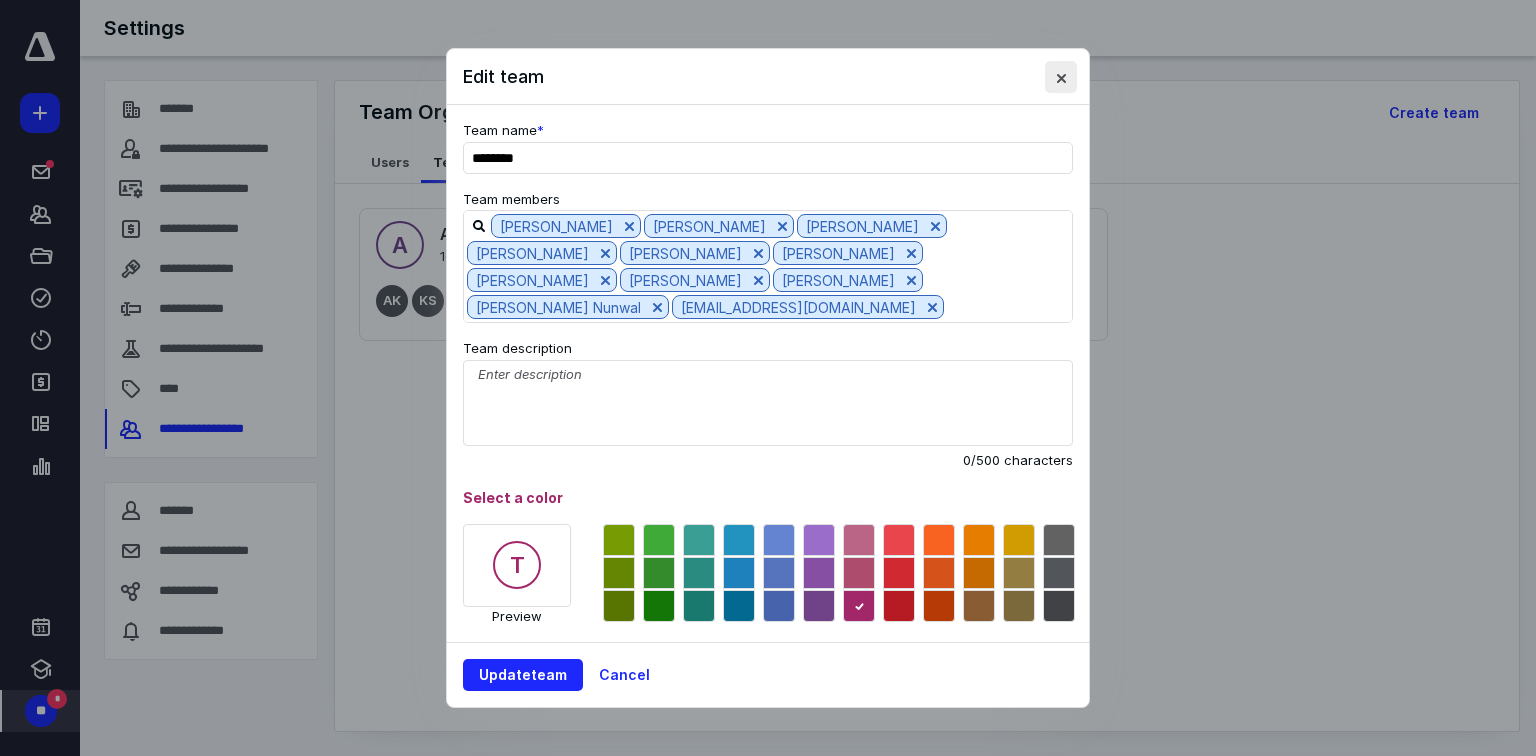 click at bounding box center (1061, 77) 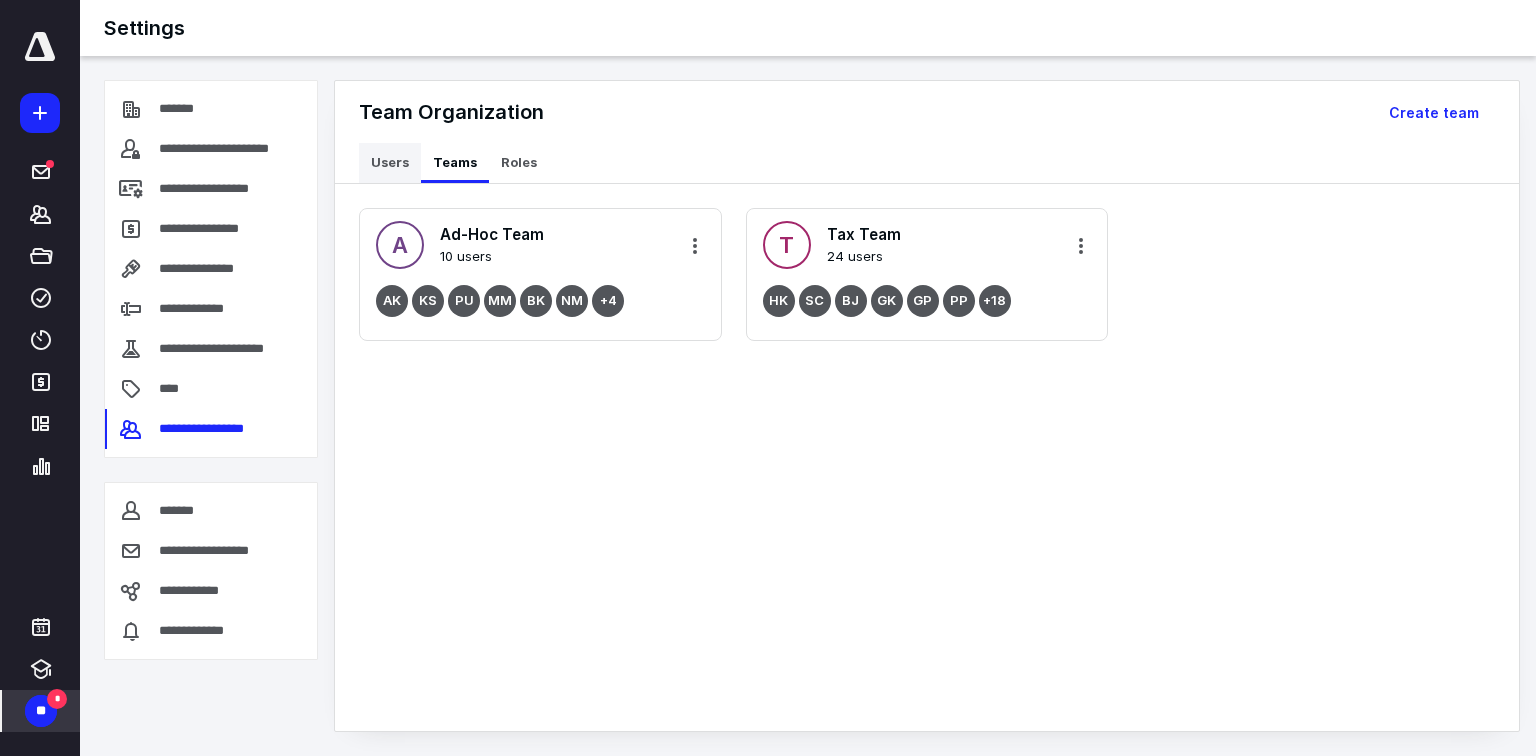 click on "Users" at bounding box center [390, 163] 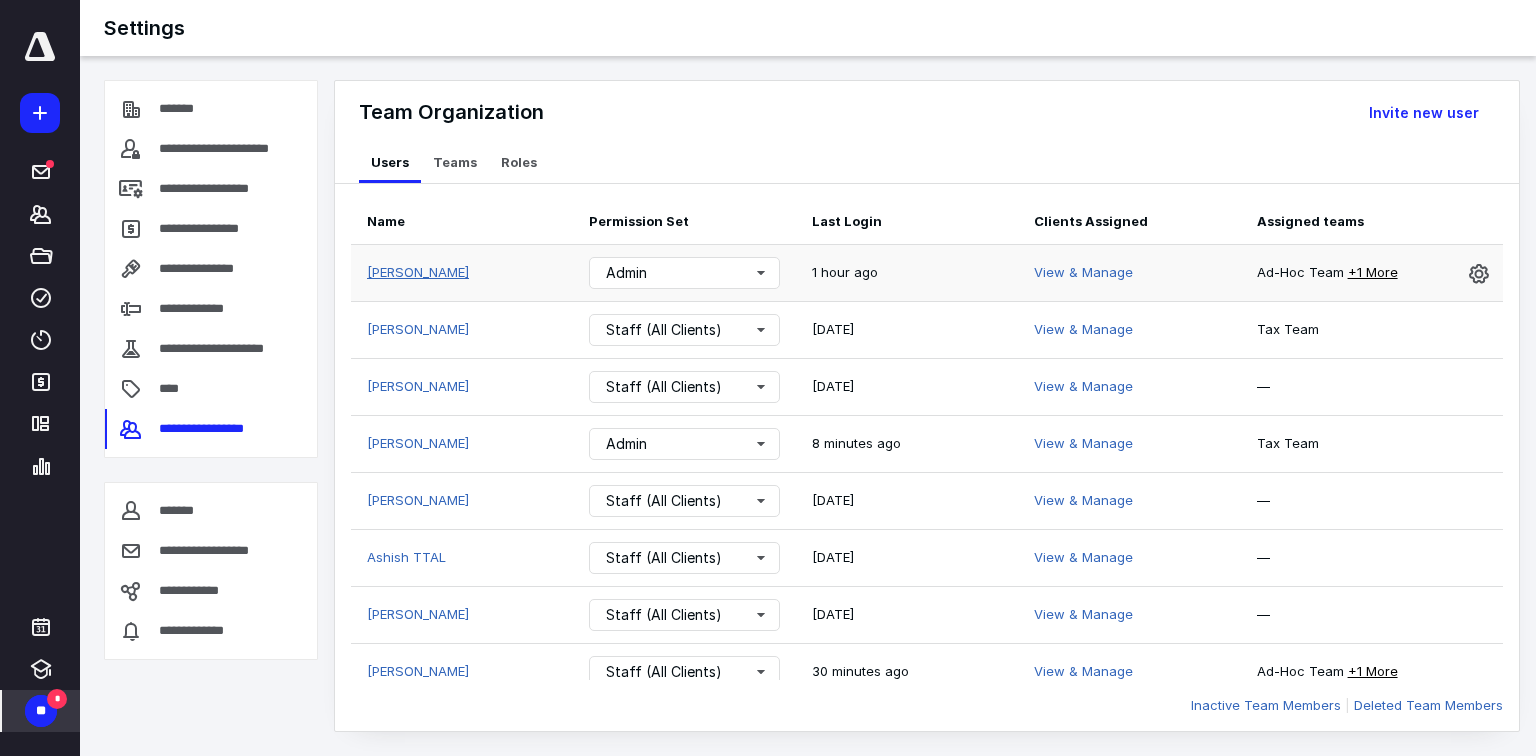 click on "[PERSON_NAME]" at bounding box center (418, 272) 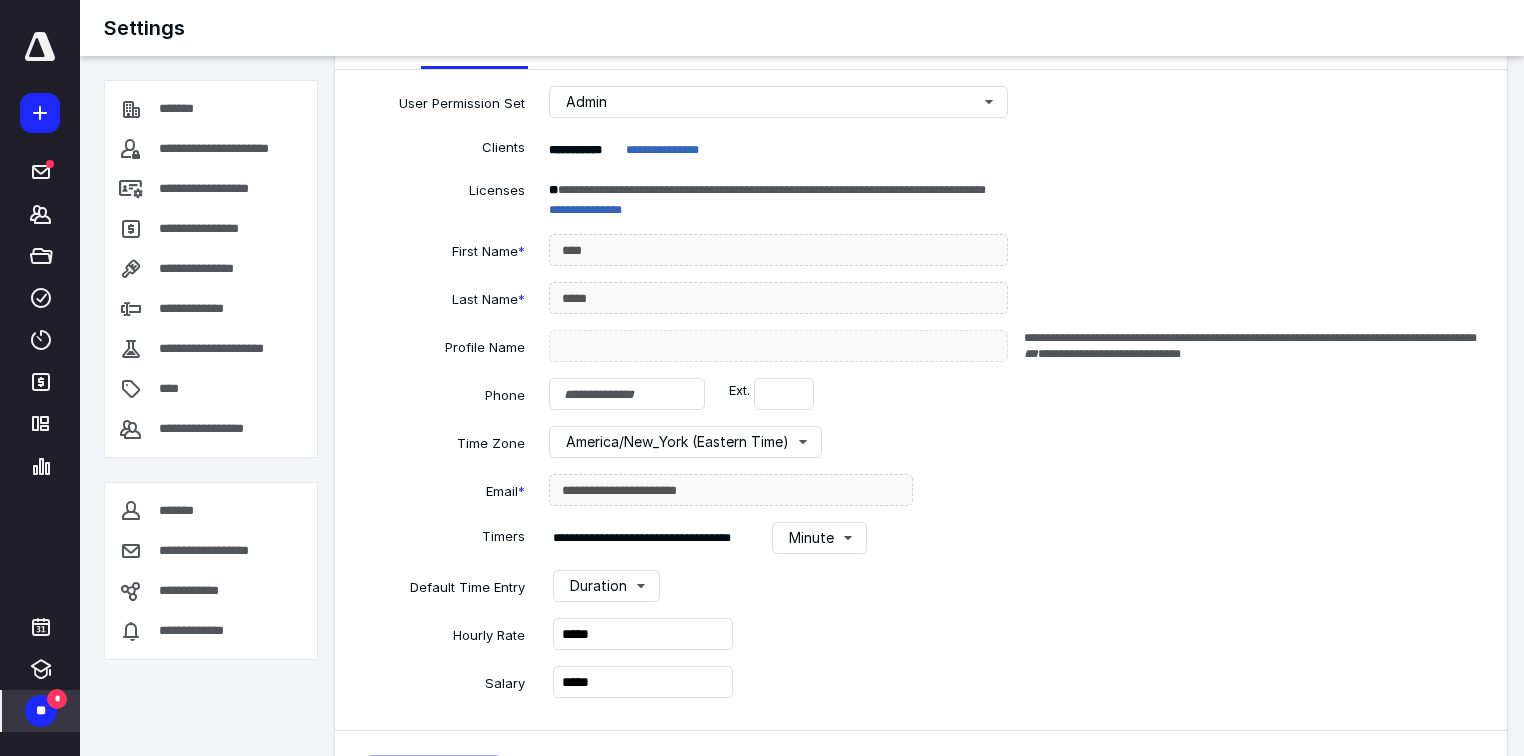 scroll, scrollTop: 0, scrollLeft: 0, axis: both 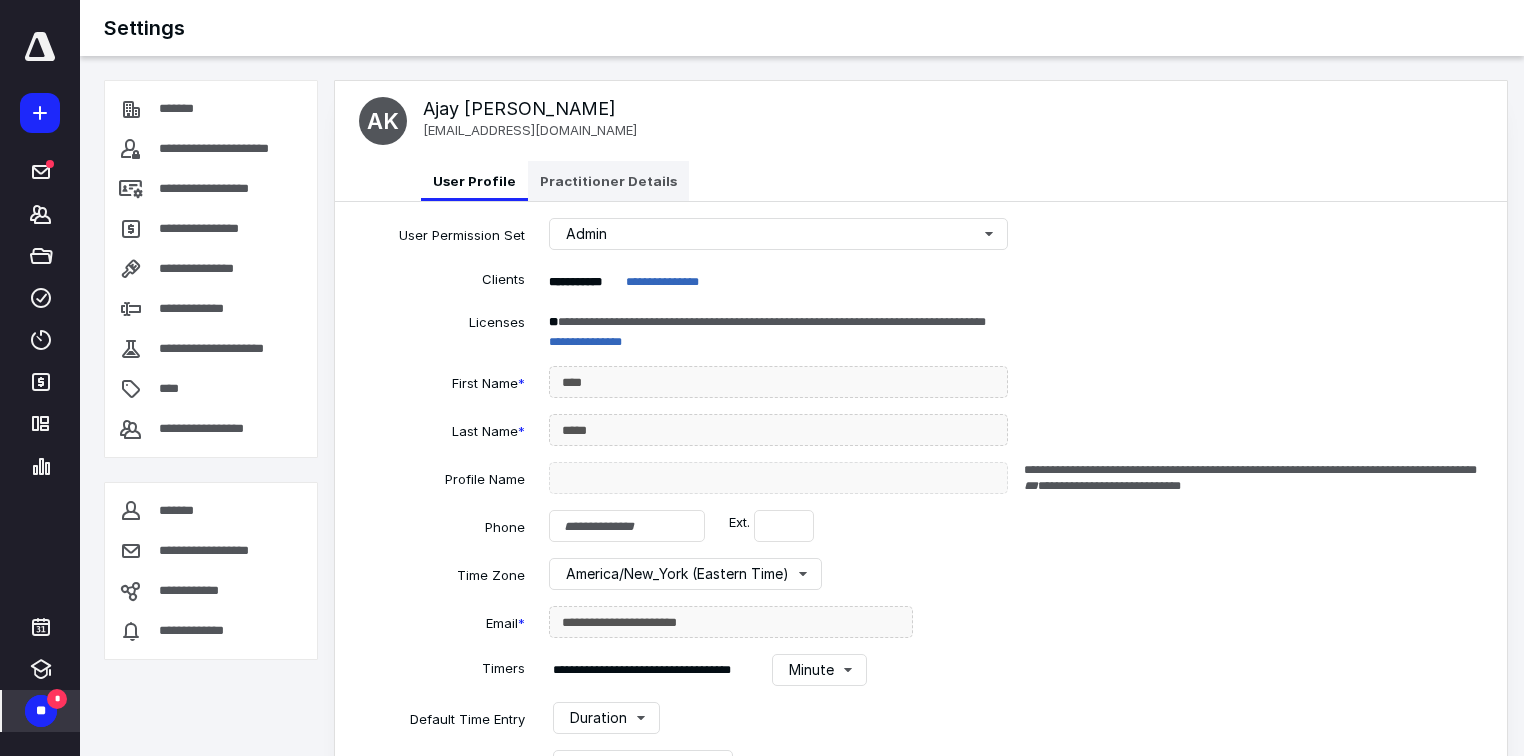 click on "Practitioner Details" at bounding box center (608, 181) 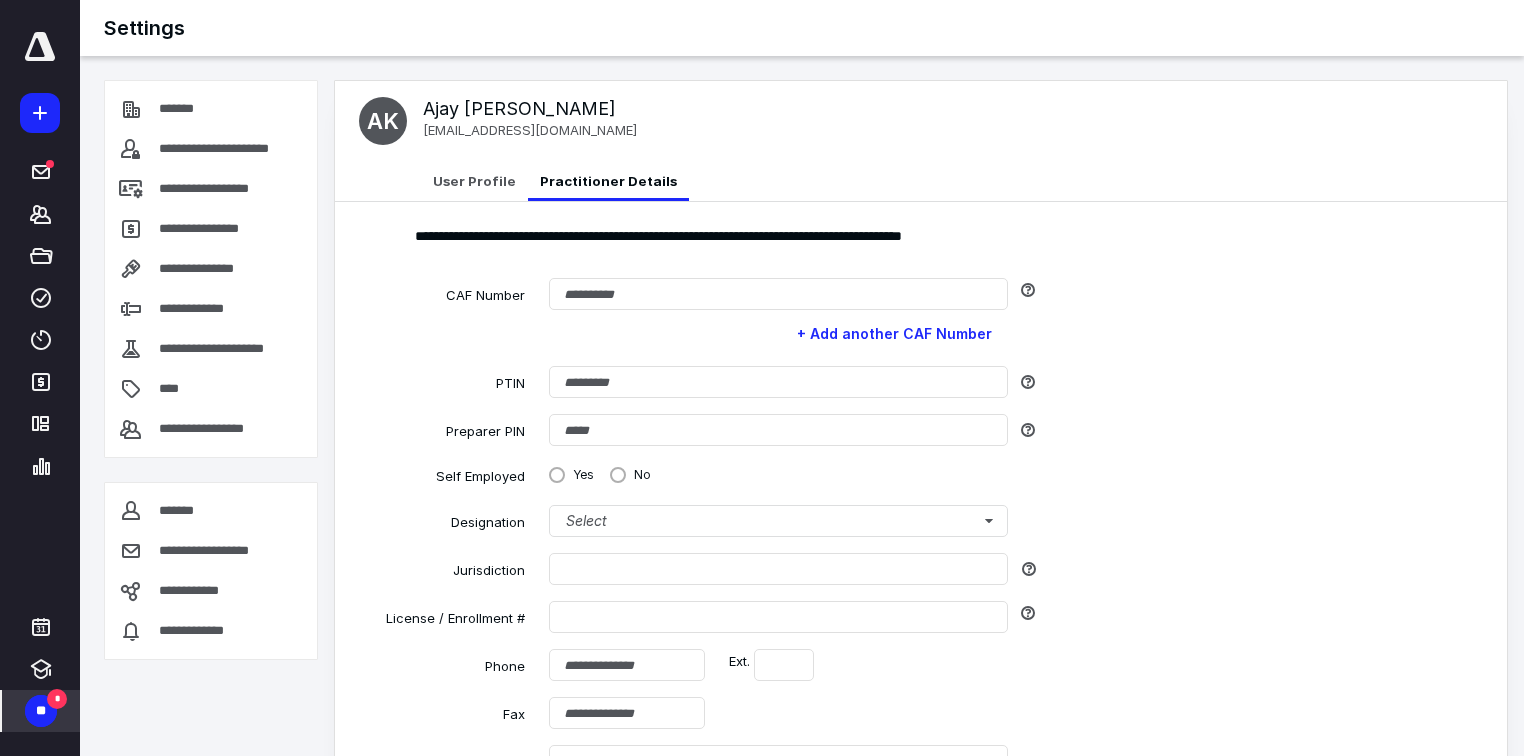 click on "**********" at bounding box center [921, 633] 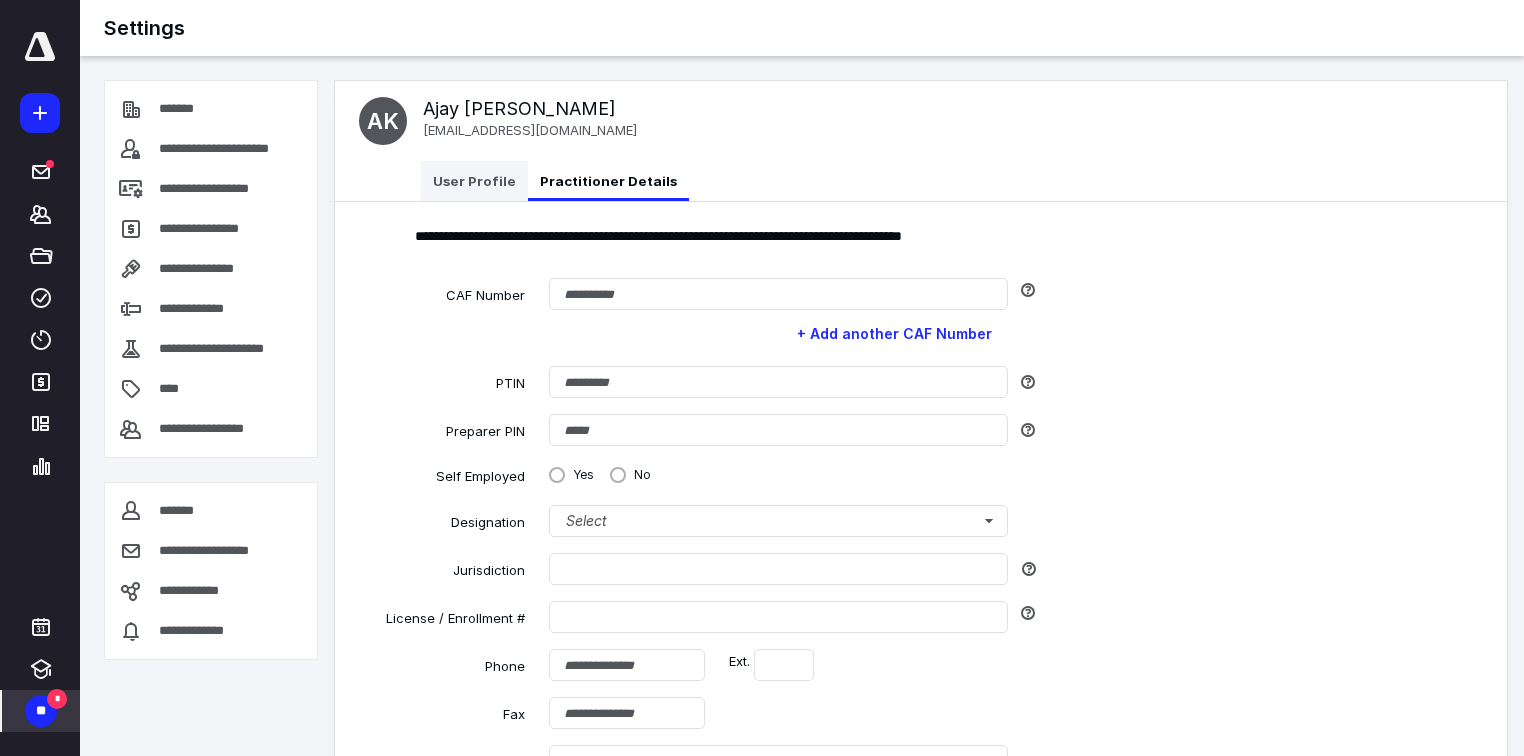 click on "User Profile" at bounding box center [474, 181] 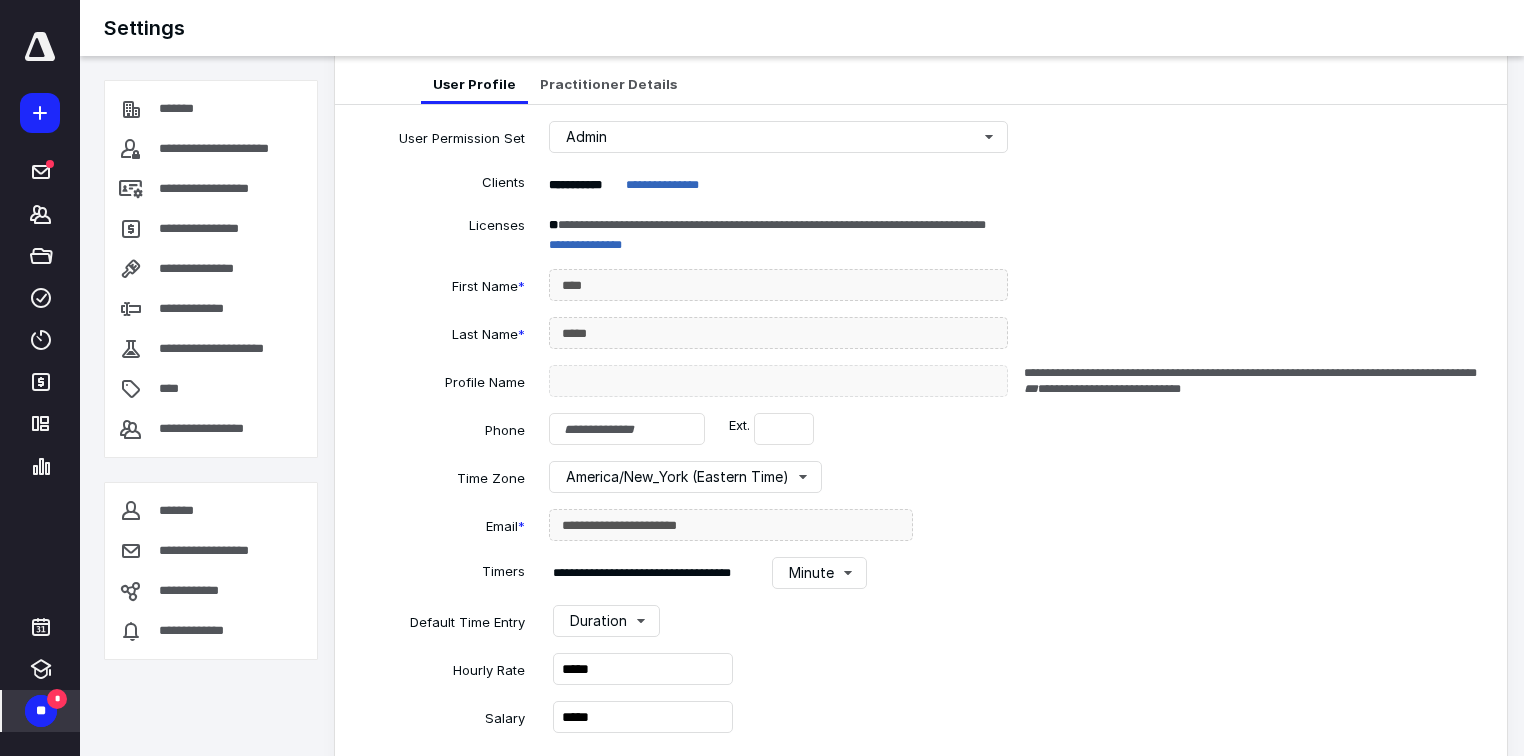 scroll, scrollTop: 0, scrollLeft: 0, axis: both 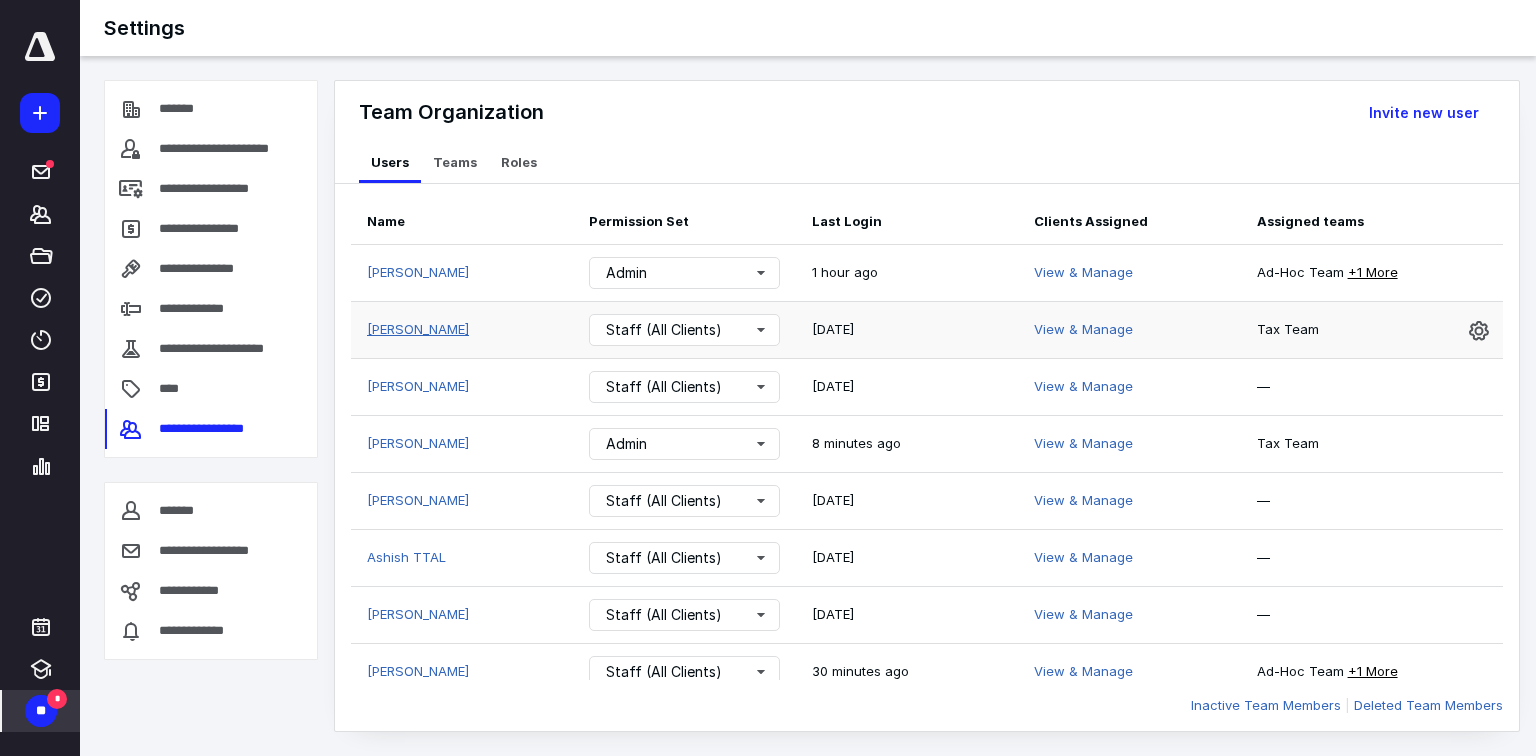 click on "[PERSON_NAME]" at bounding box center (418, 329) 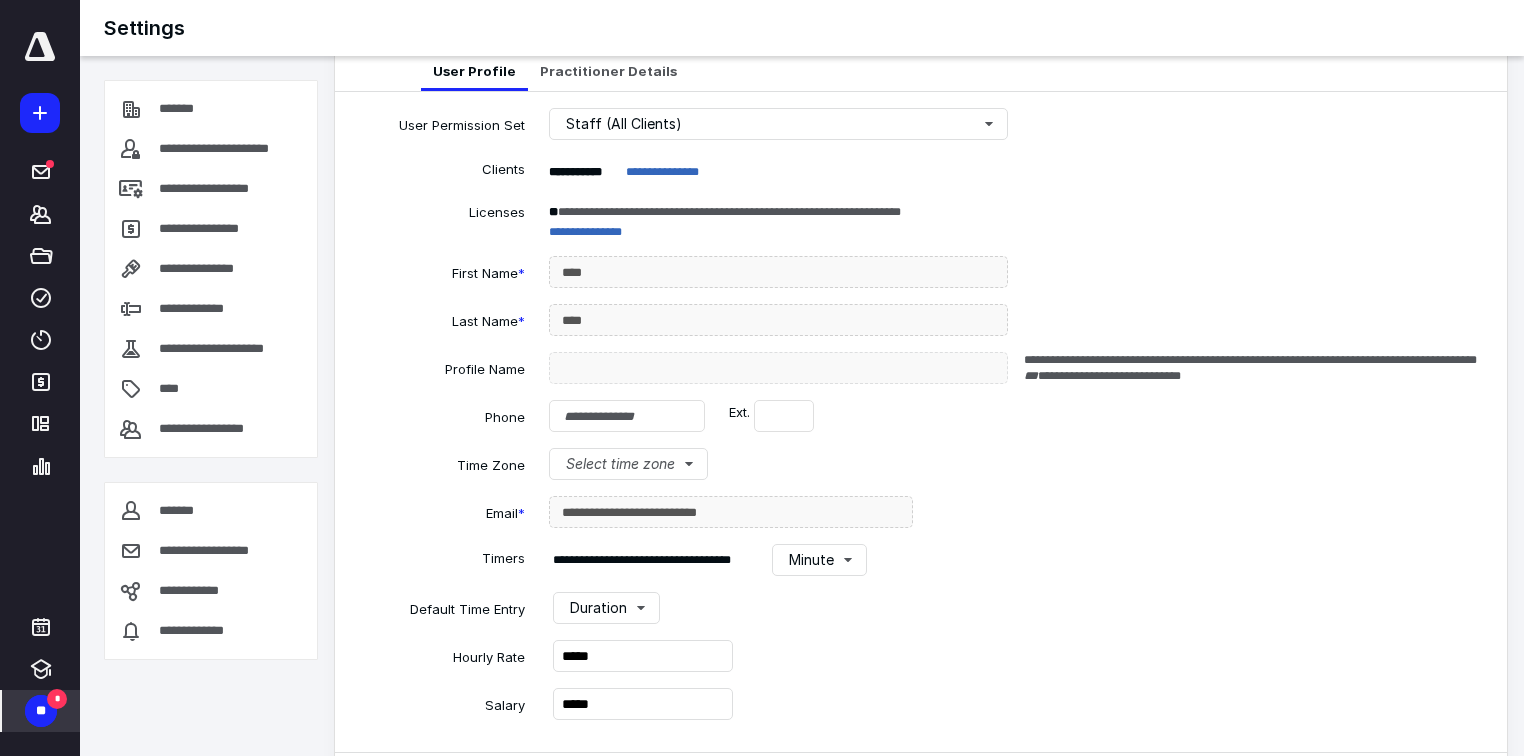 scroll, scrollTop: 0, scrollLeft: 0, axis: both 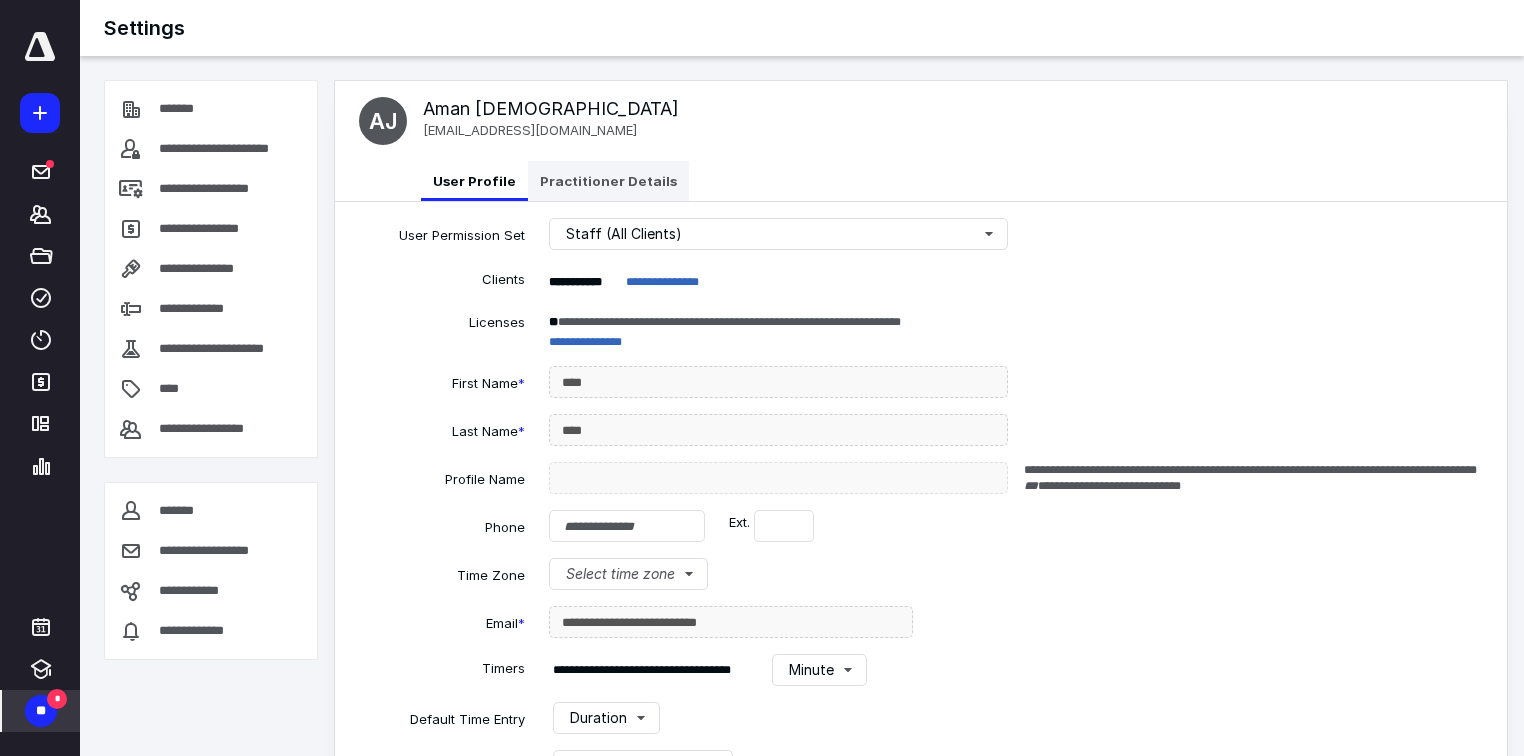 click on "Practitioner Details" at bounding box center (608, 181) 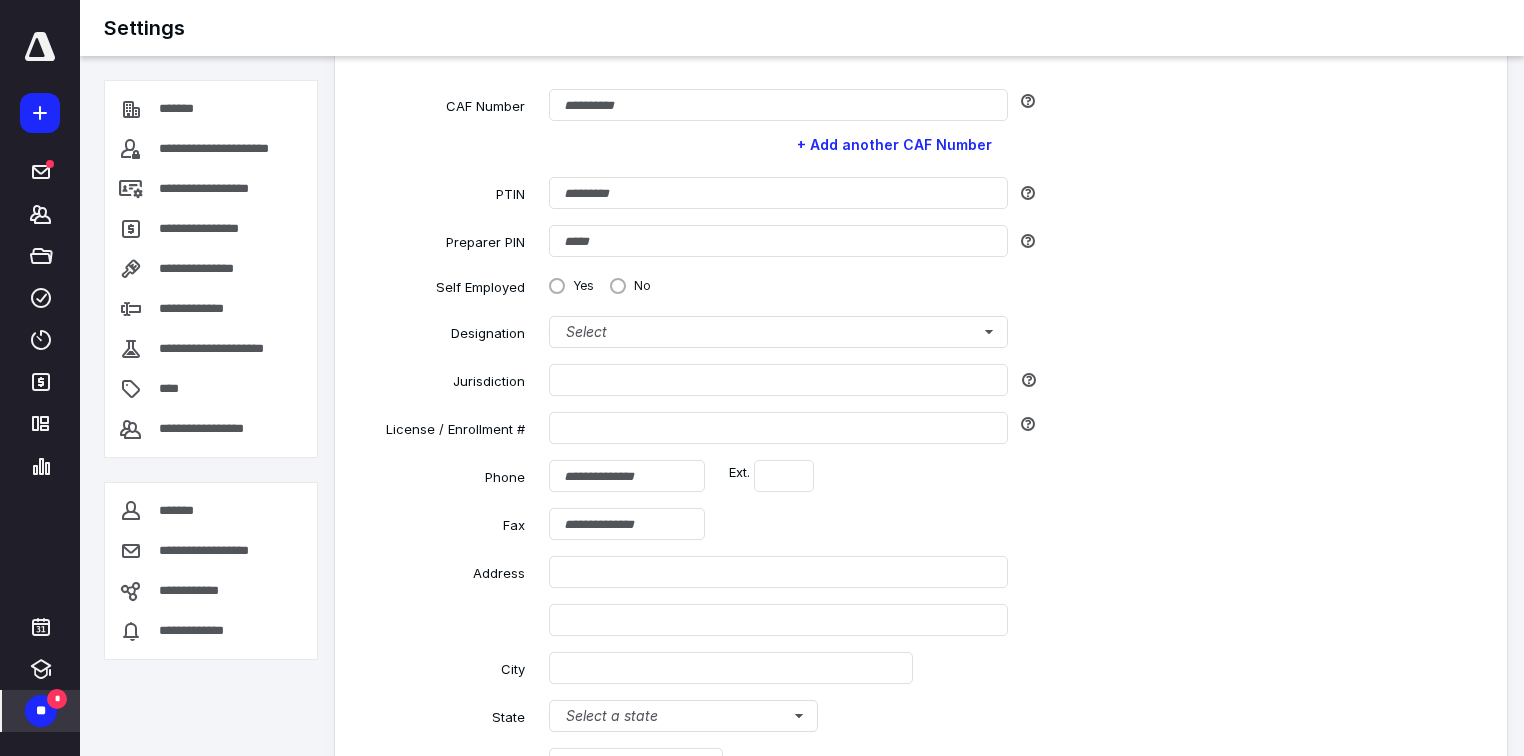 scroll, scrollTop: 0, scrollLeft: 0, axis: both 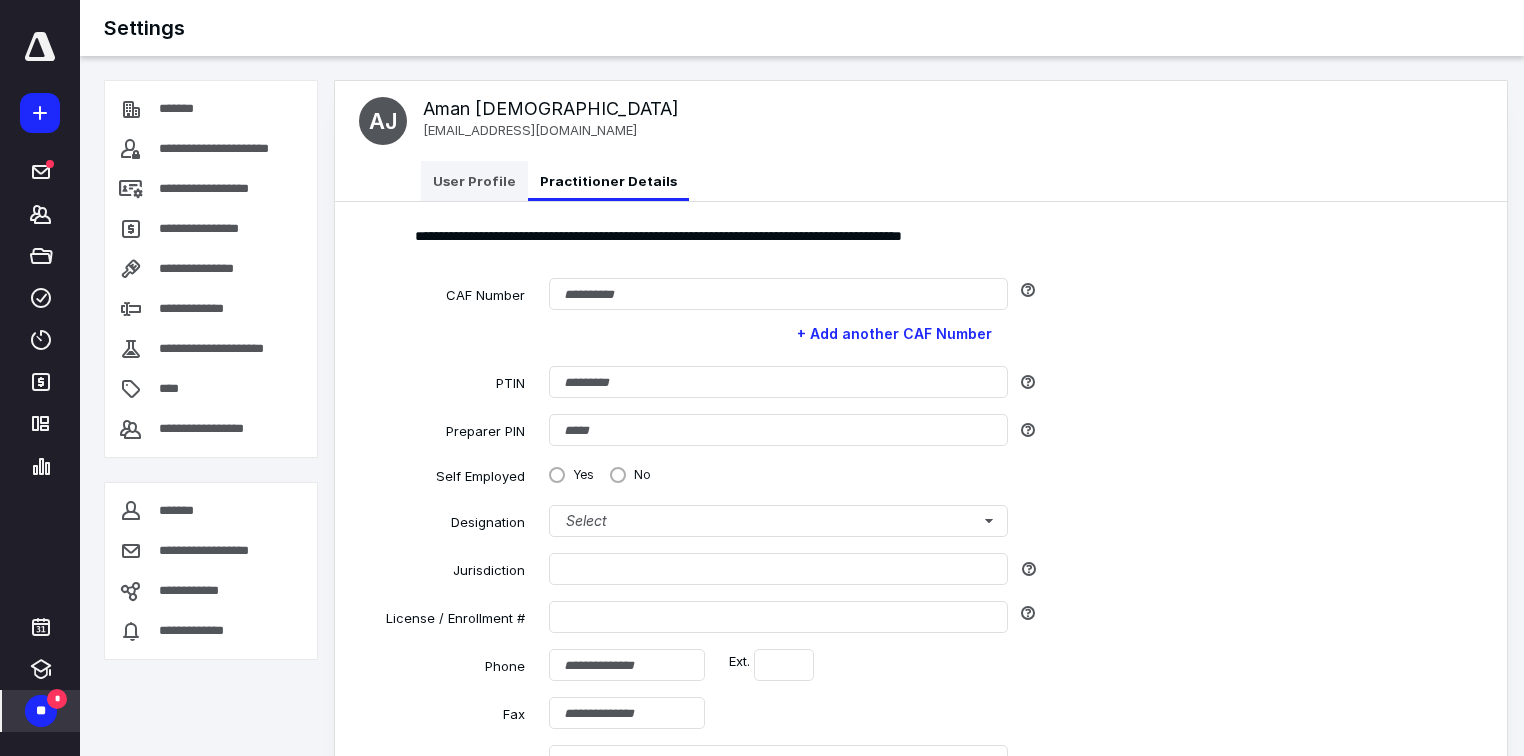 click on "User Profile" at bounding box center [474, 181] 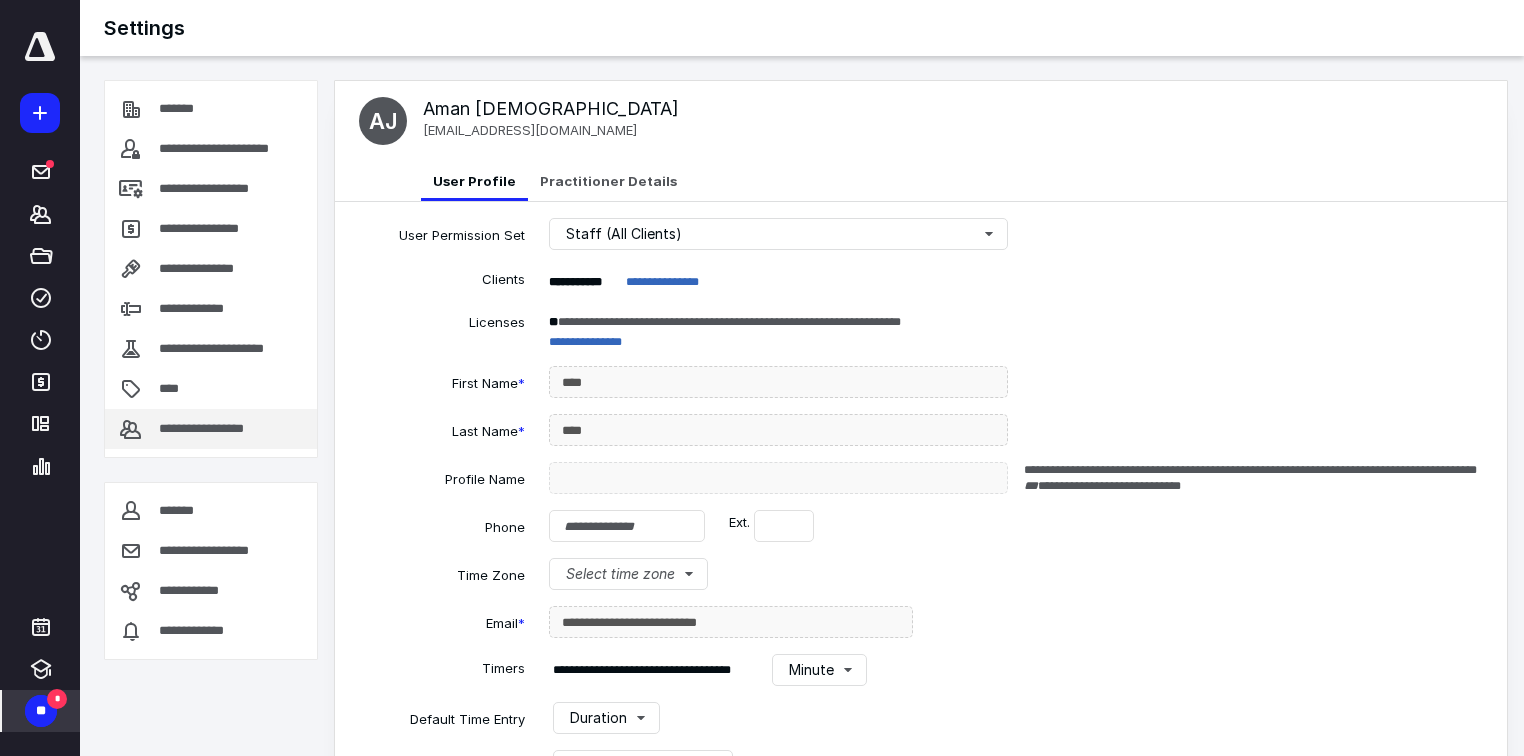 click on "**********" at bounding box center [217, 429] 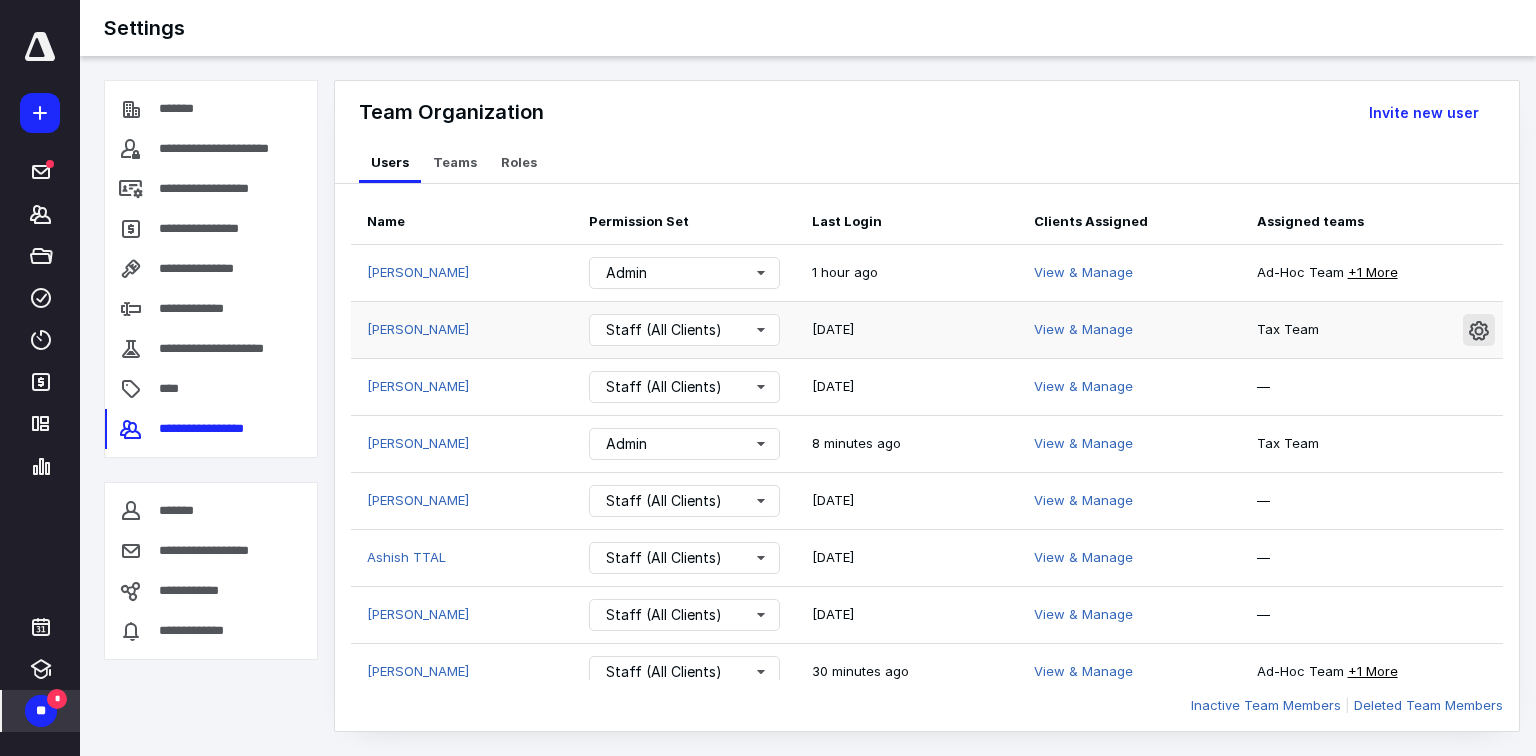 click at bounding box center (1479, 330) 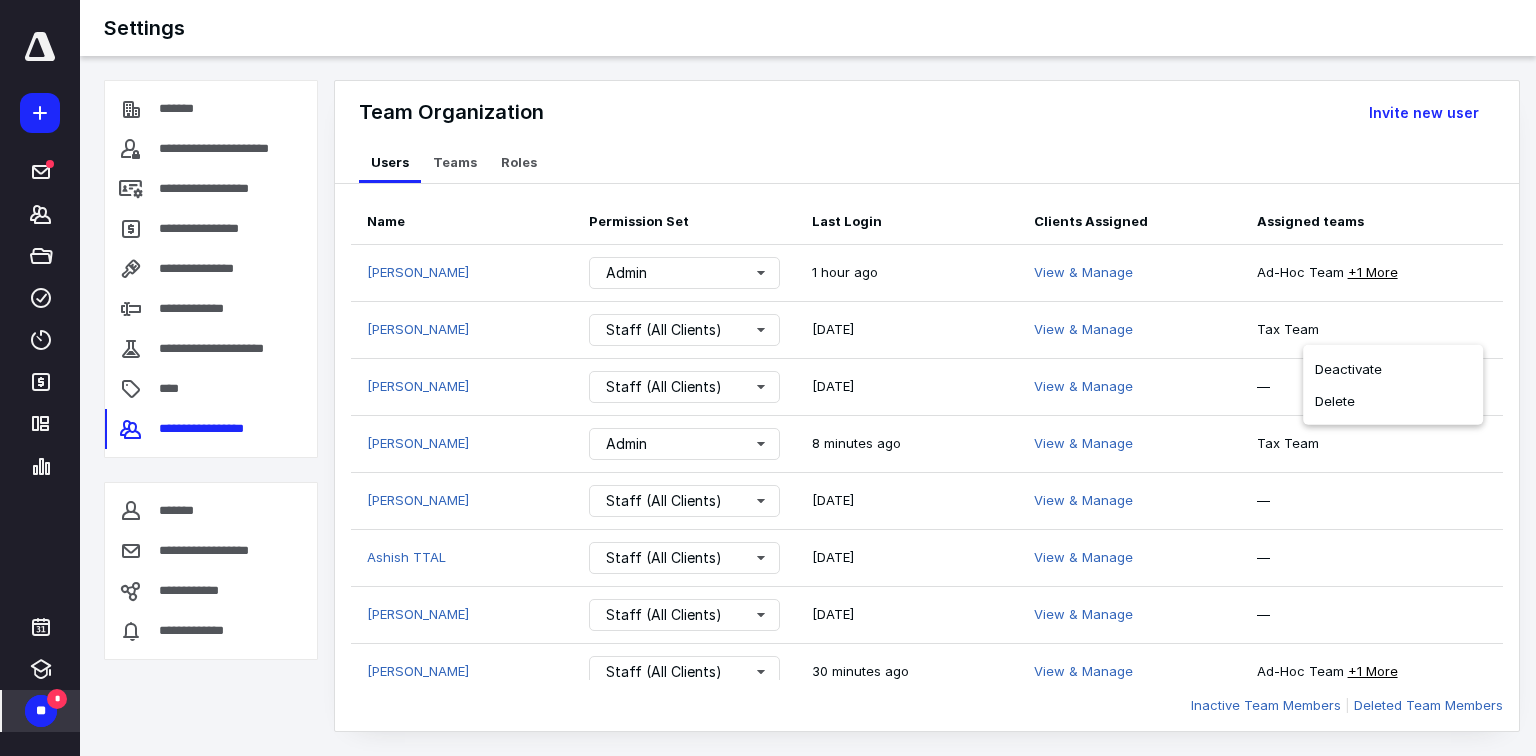 click on "Team Organization Users Teams Roles Invite new user" at bounding box center (927, 132) 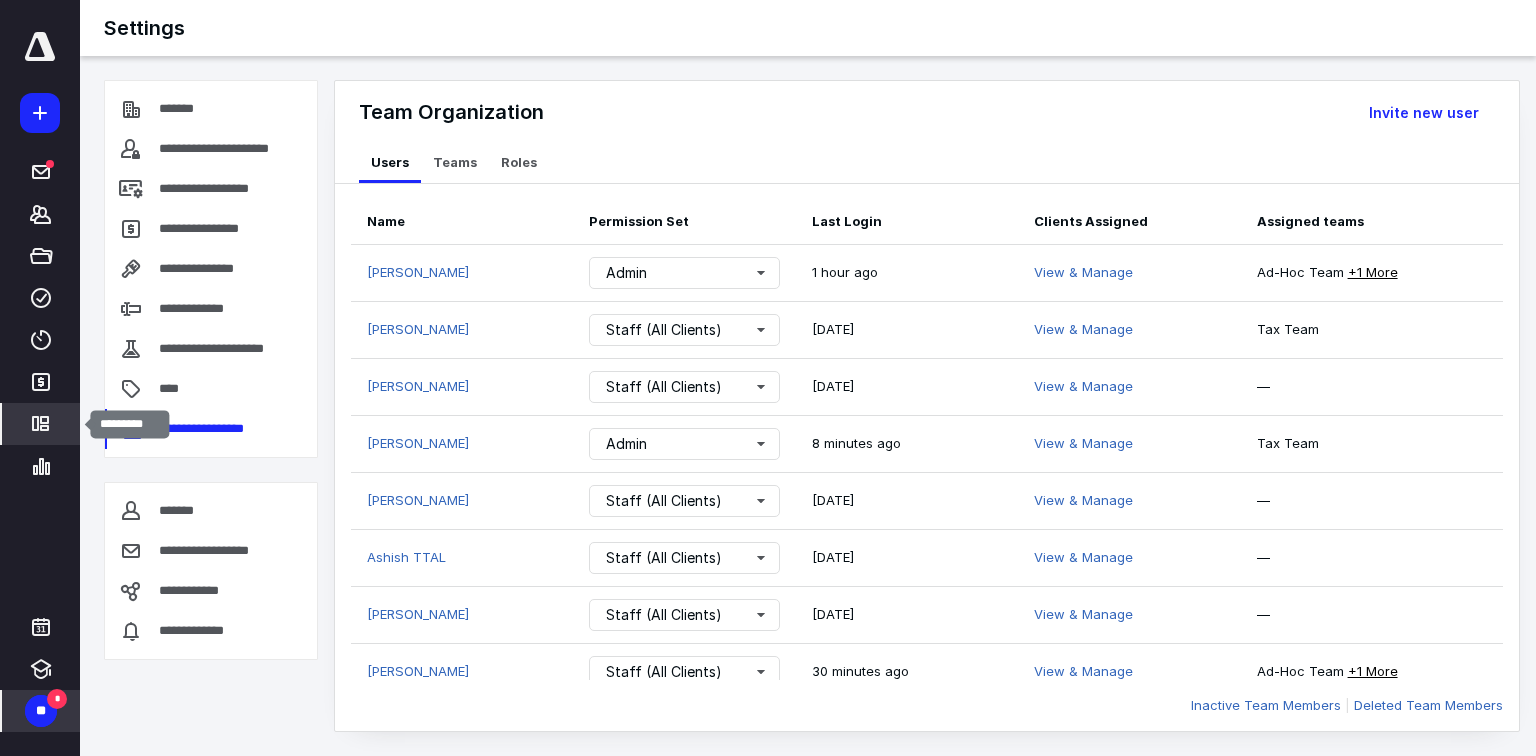 click on "*********" at bounding box center [41, 424] 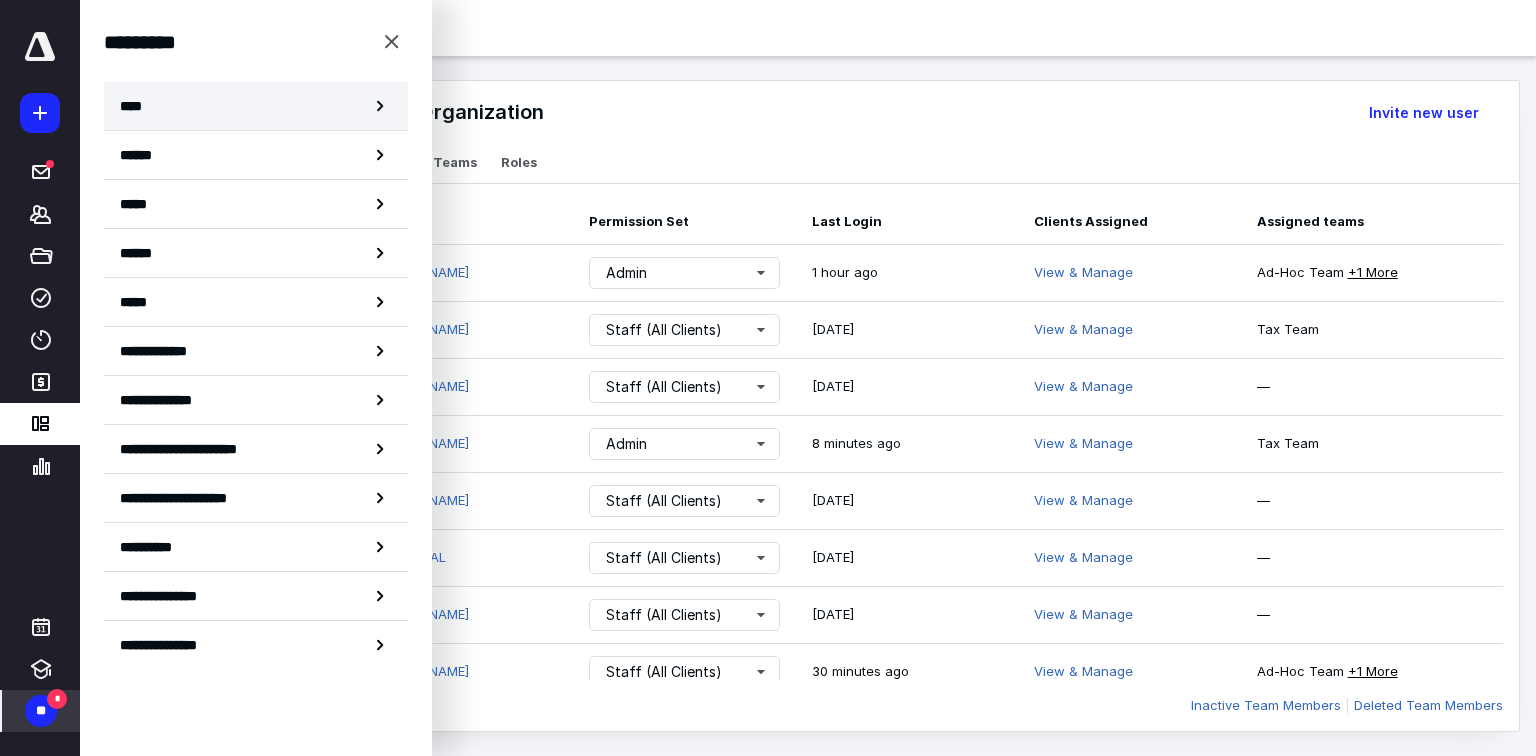 click on "****" at bounding box center (256, 106) 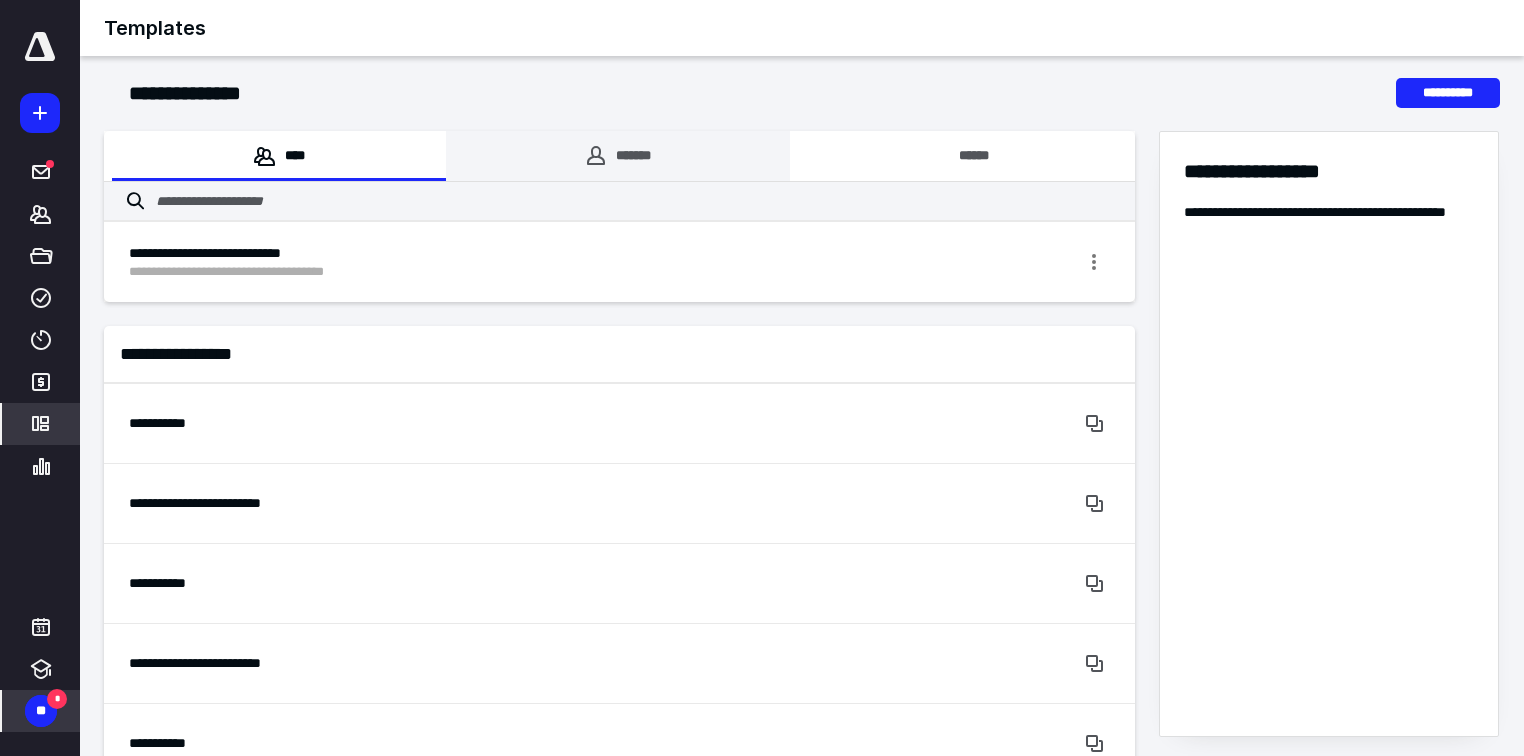 click 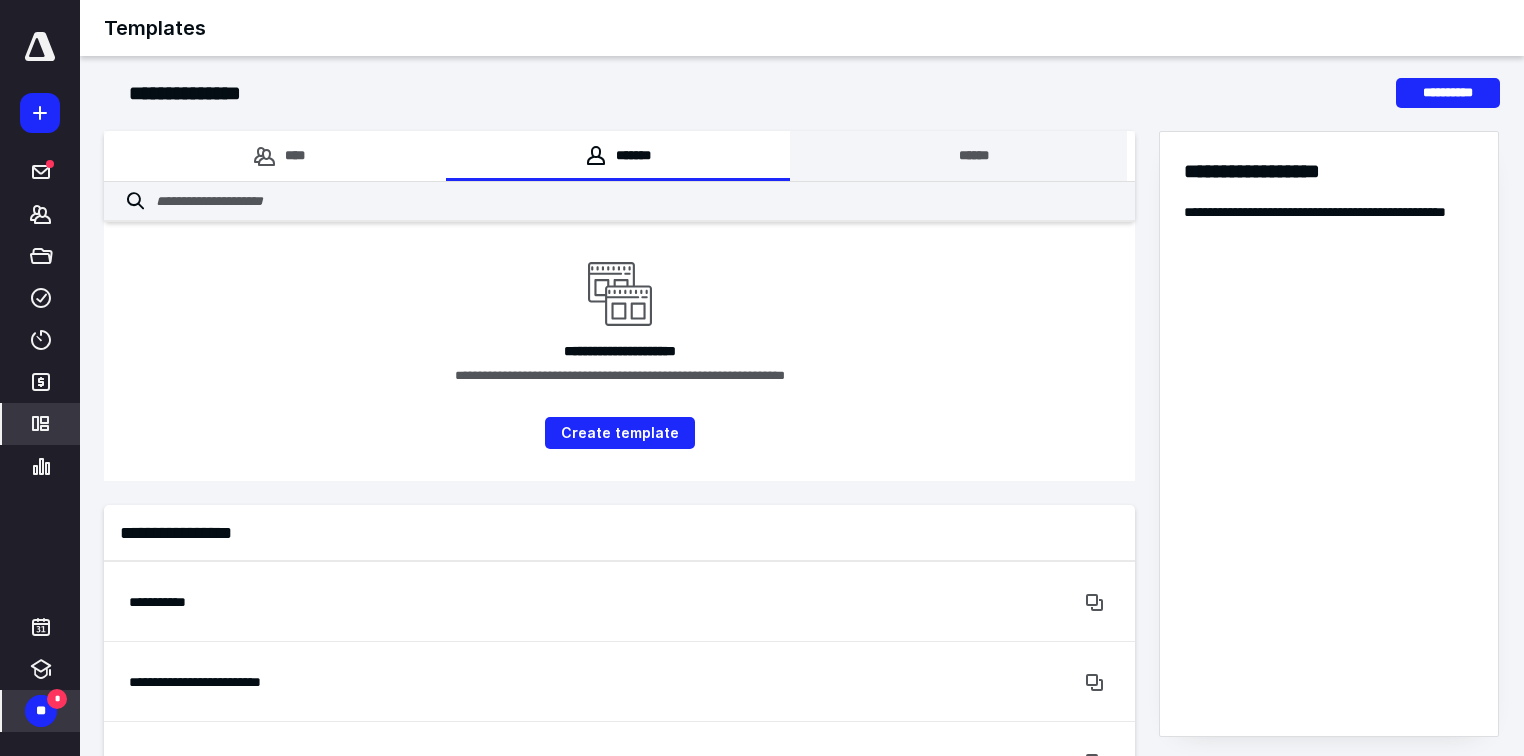 click on "******" at bounding box center [958, 156] 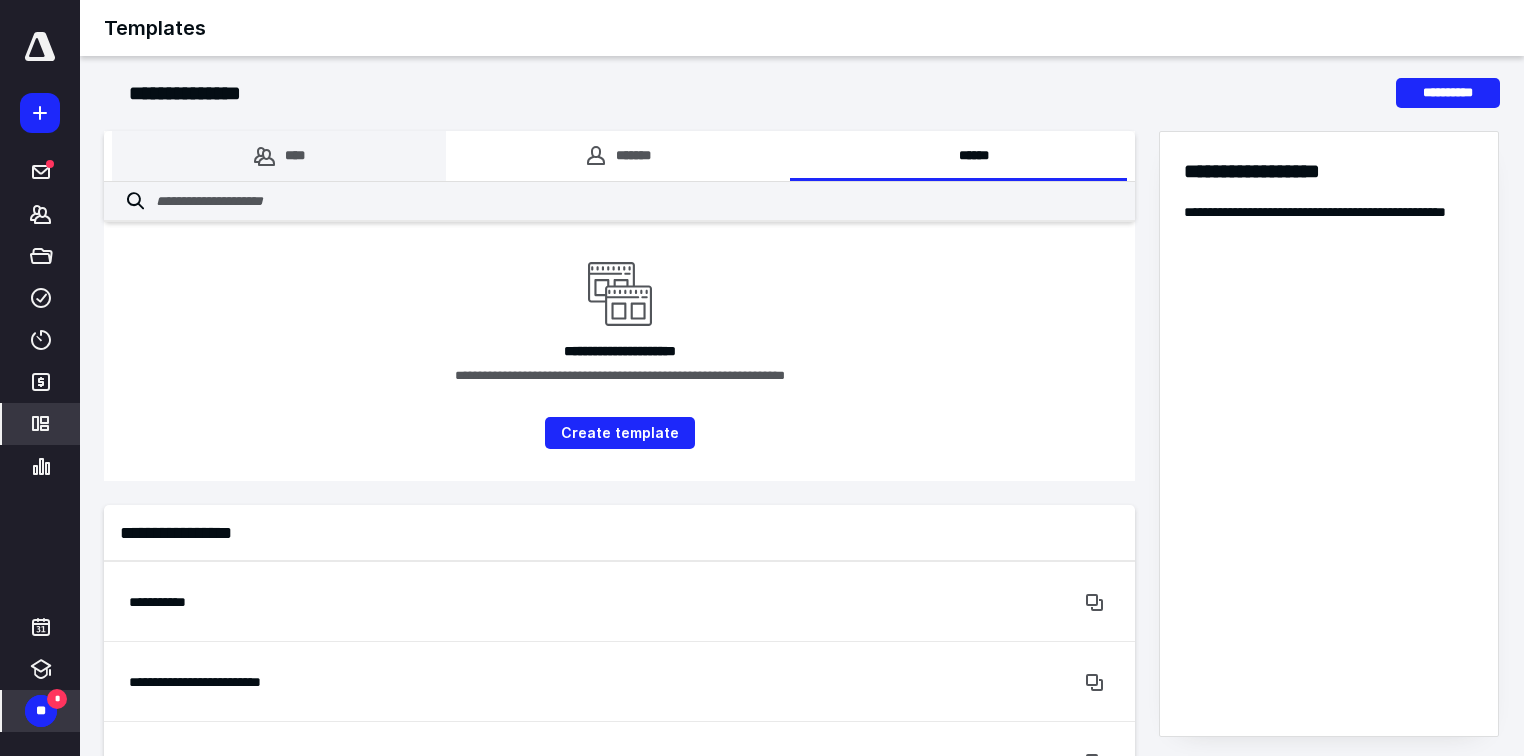 click on "****" at bounding box center [279, 156] 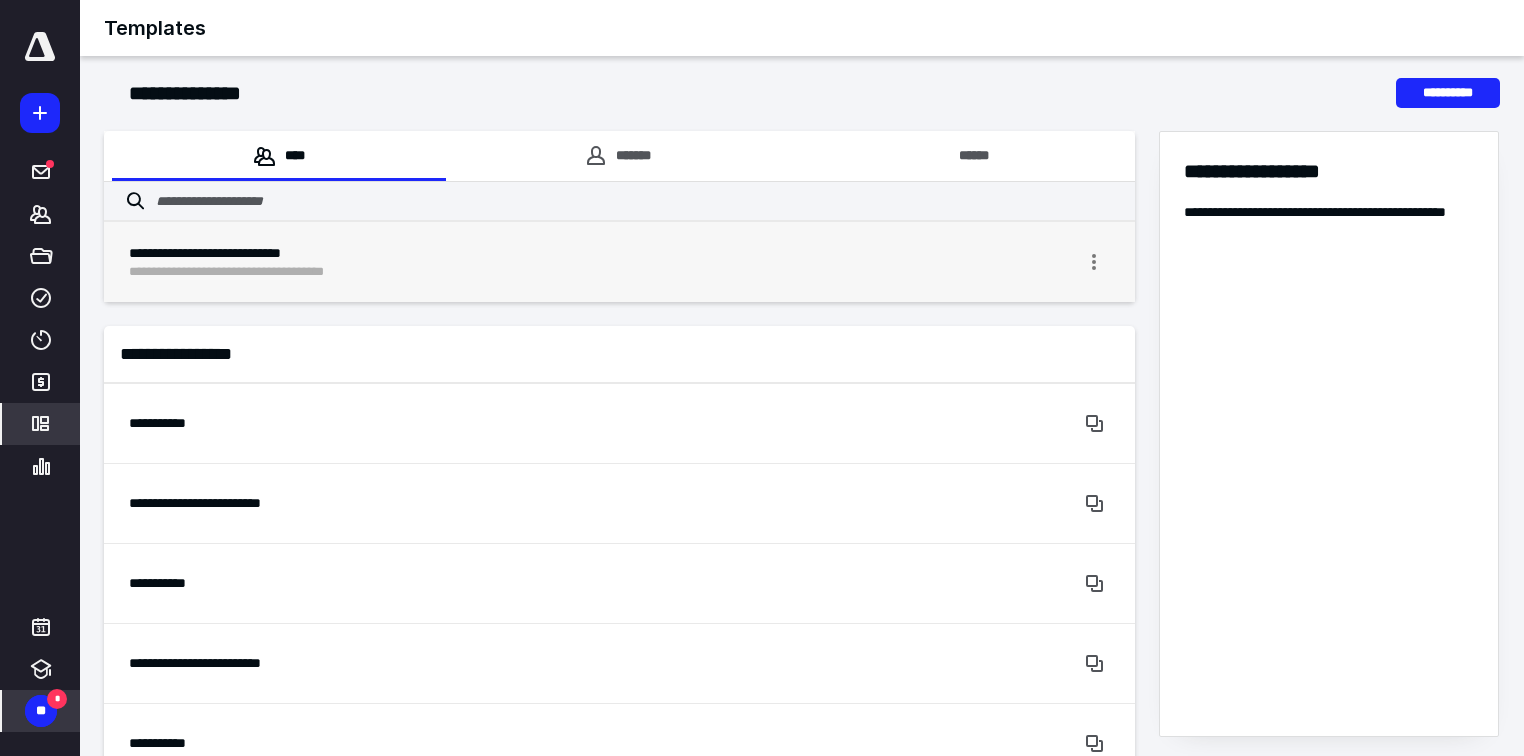 click on "**********" at bounding box center [544, 253] 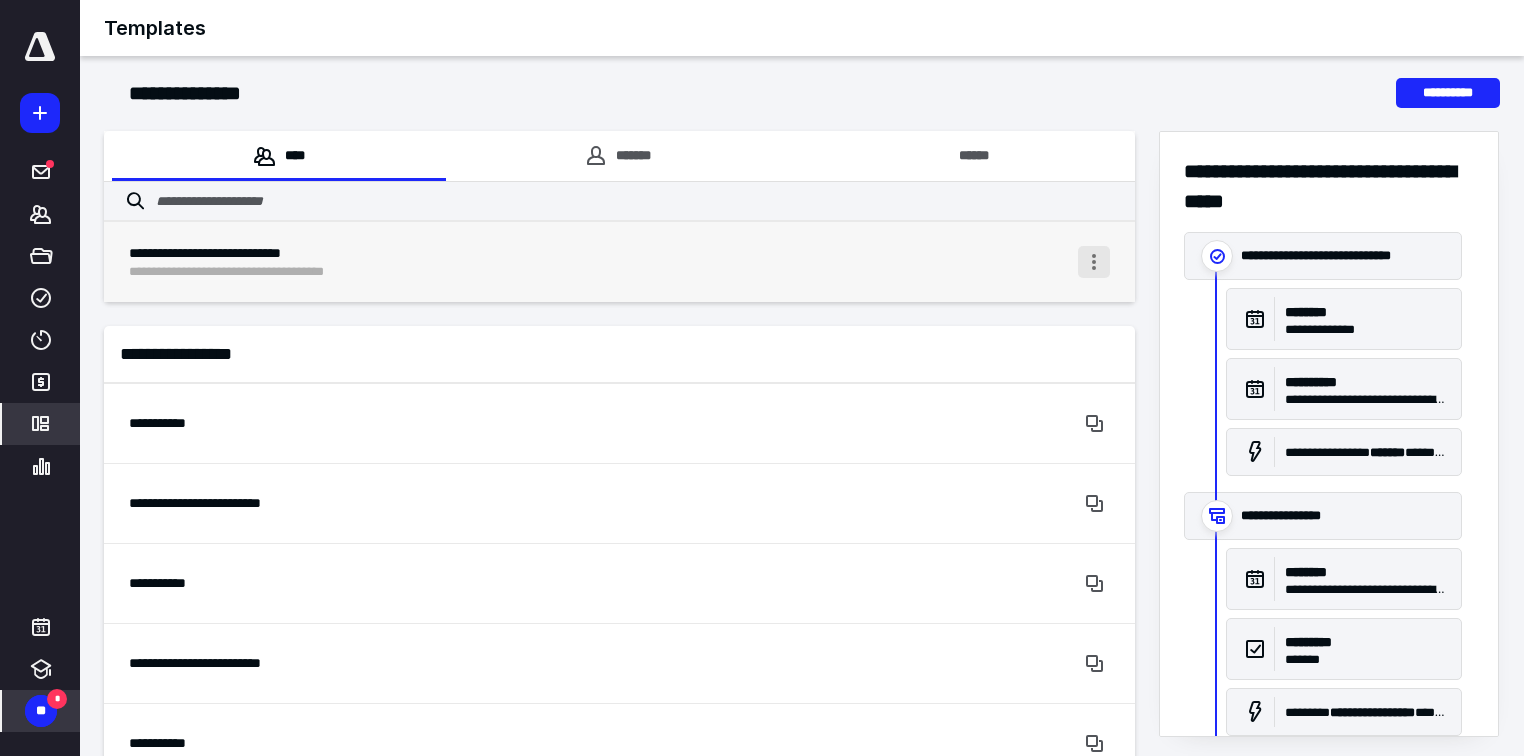 click at bounding box center [1094, 262] 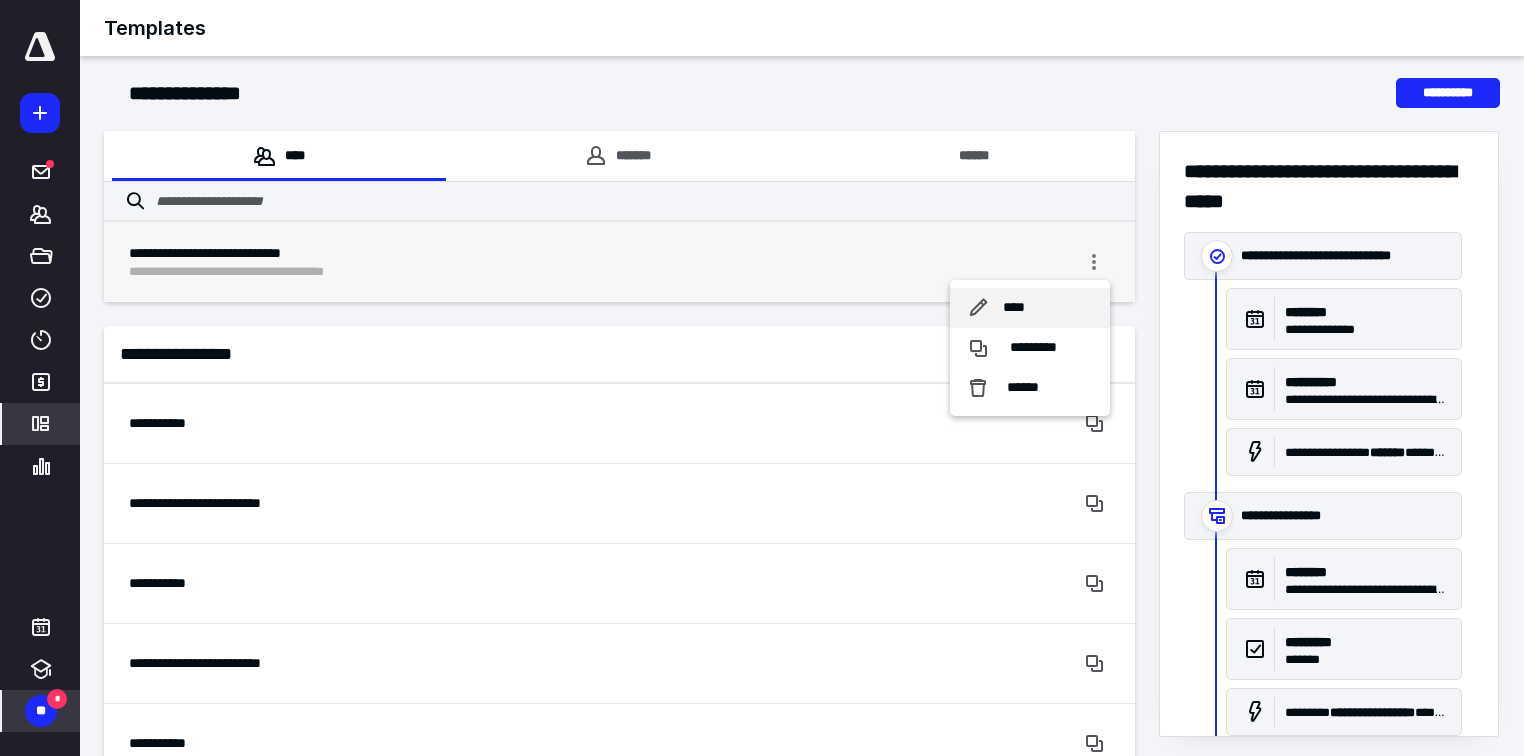 click on "****" at bounding box center [1014, 308] 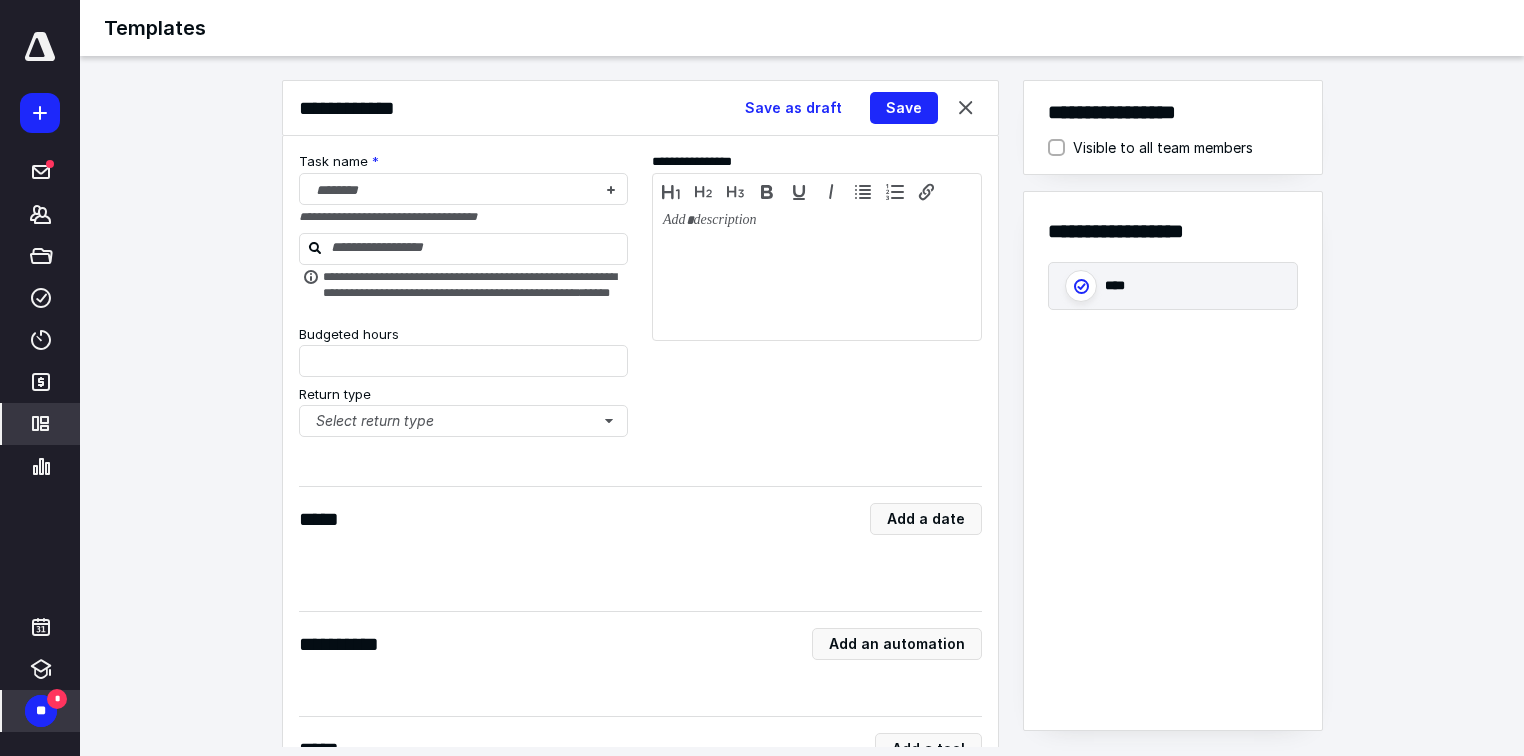 type on "**" 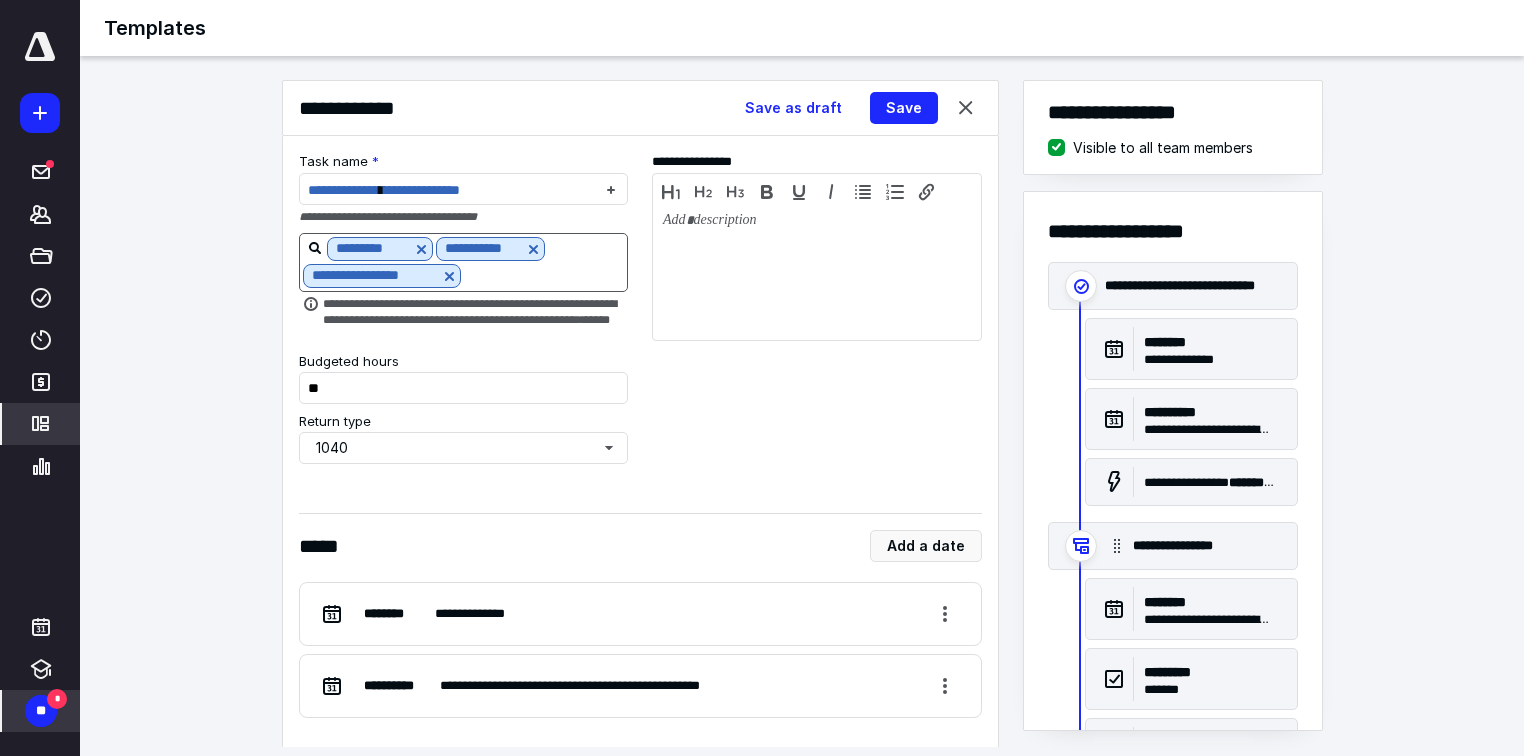 click at bounding box center (544, 275) 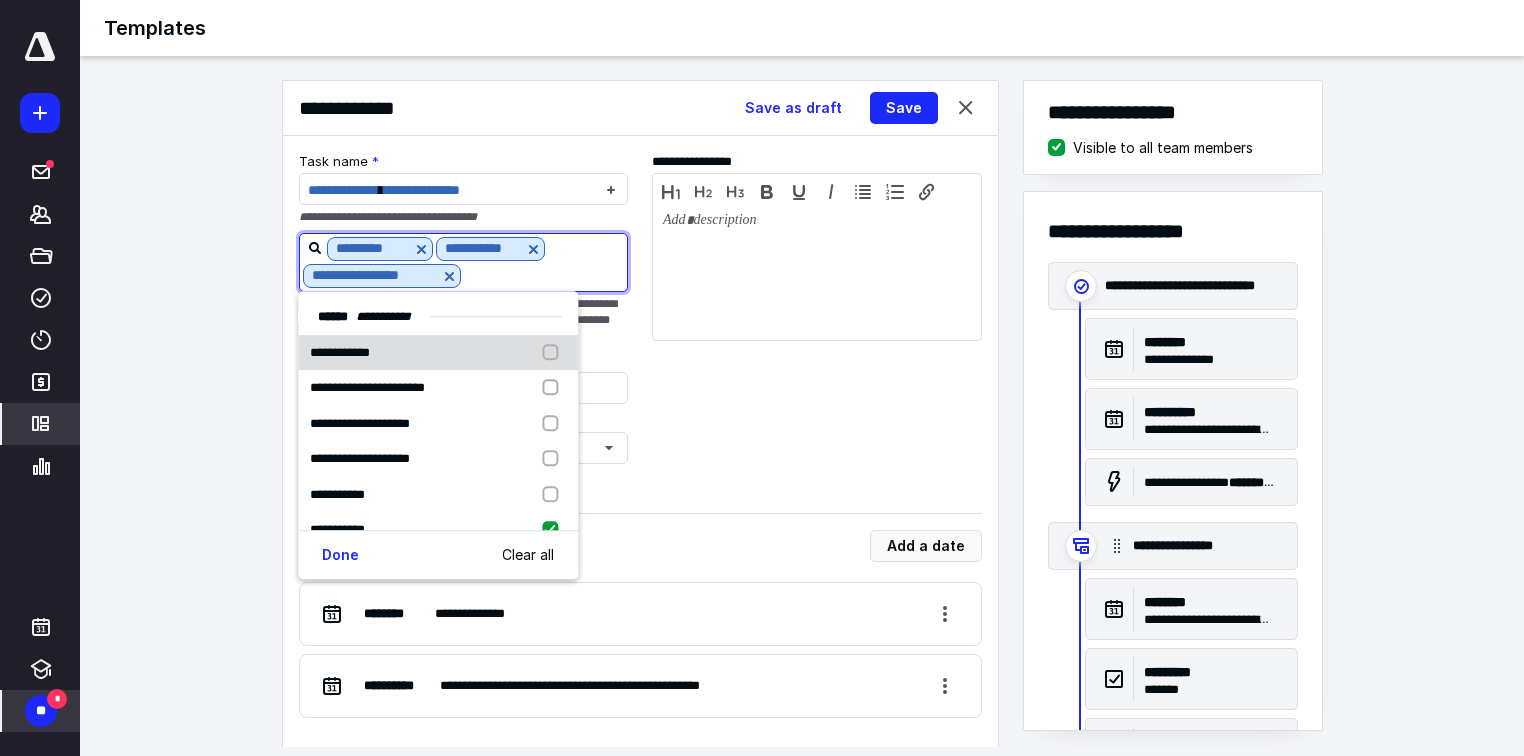 click at bounding box center [554, 353] 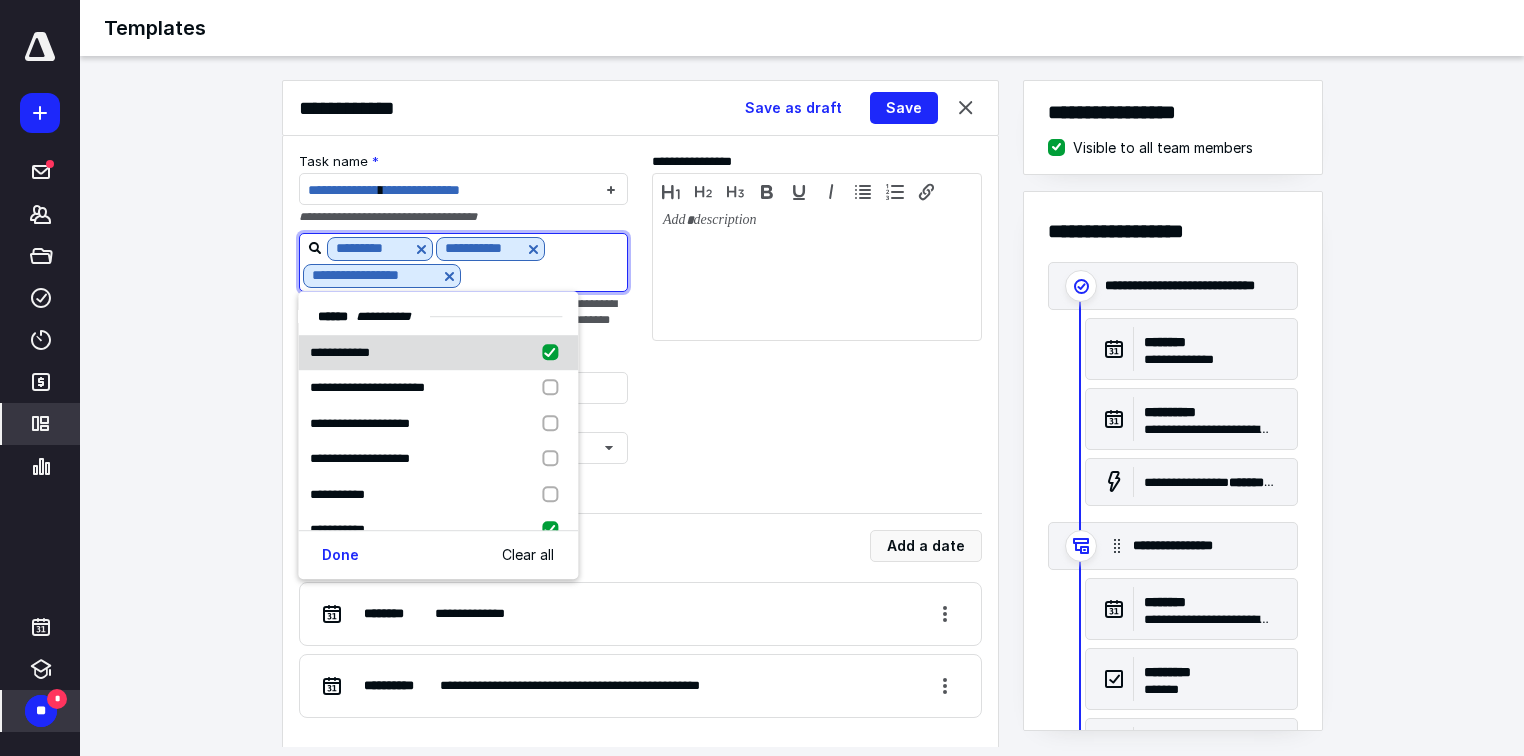 checkbox on "true" 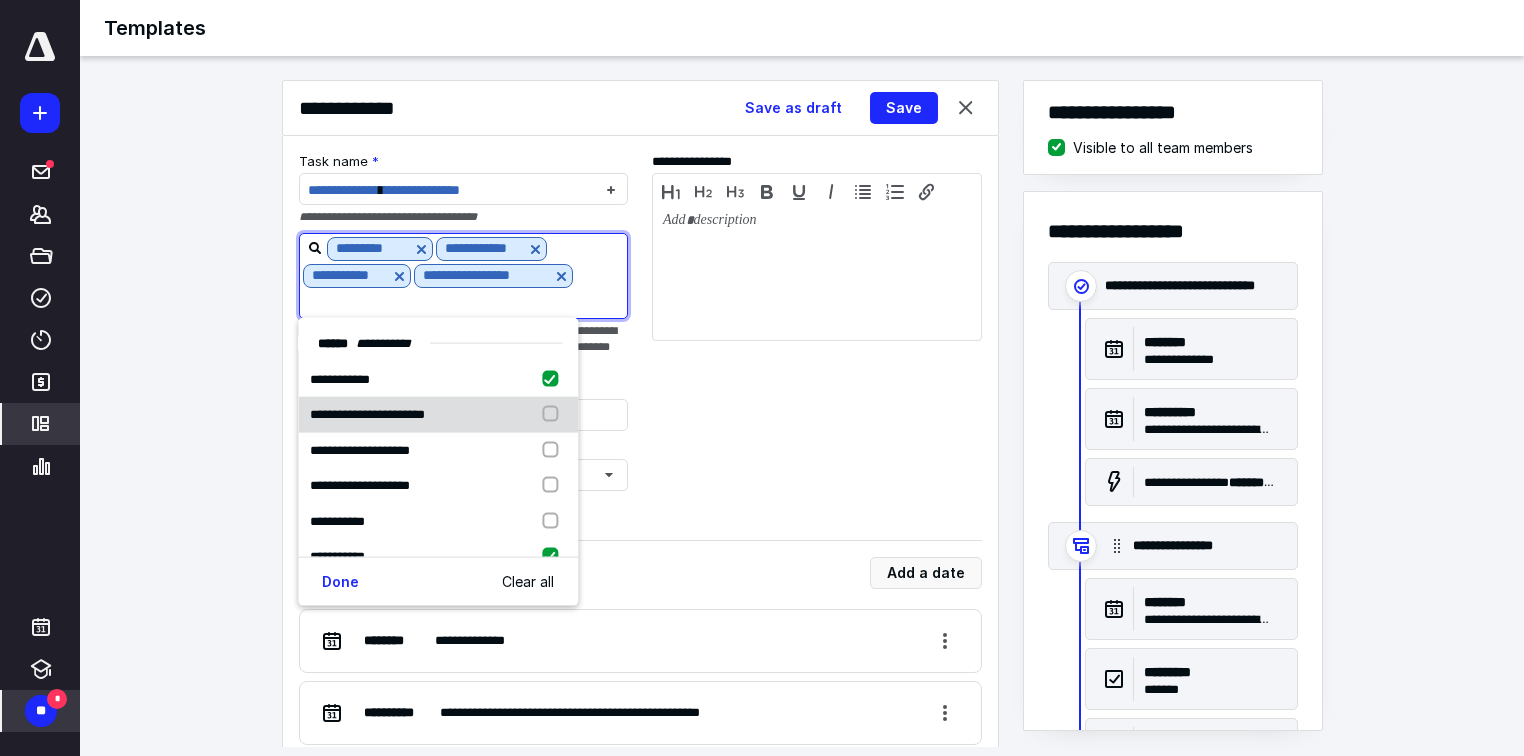 click at bounding box center [554, 415] 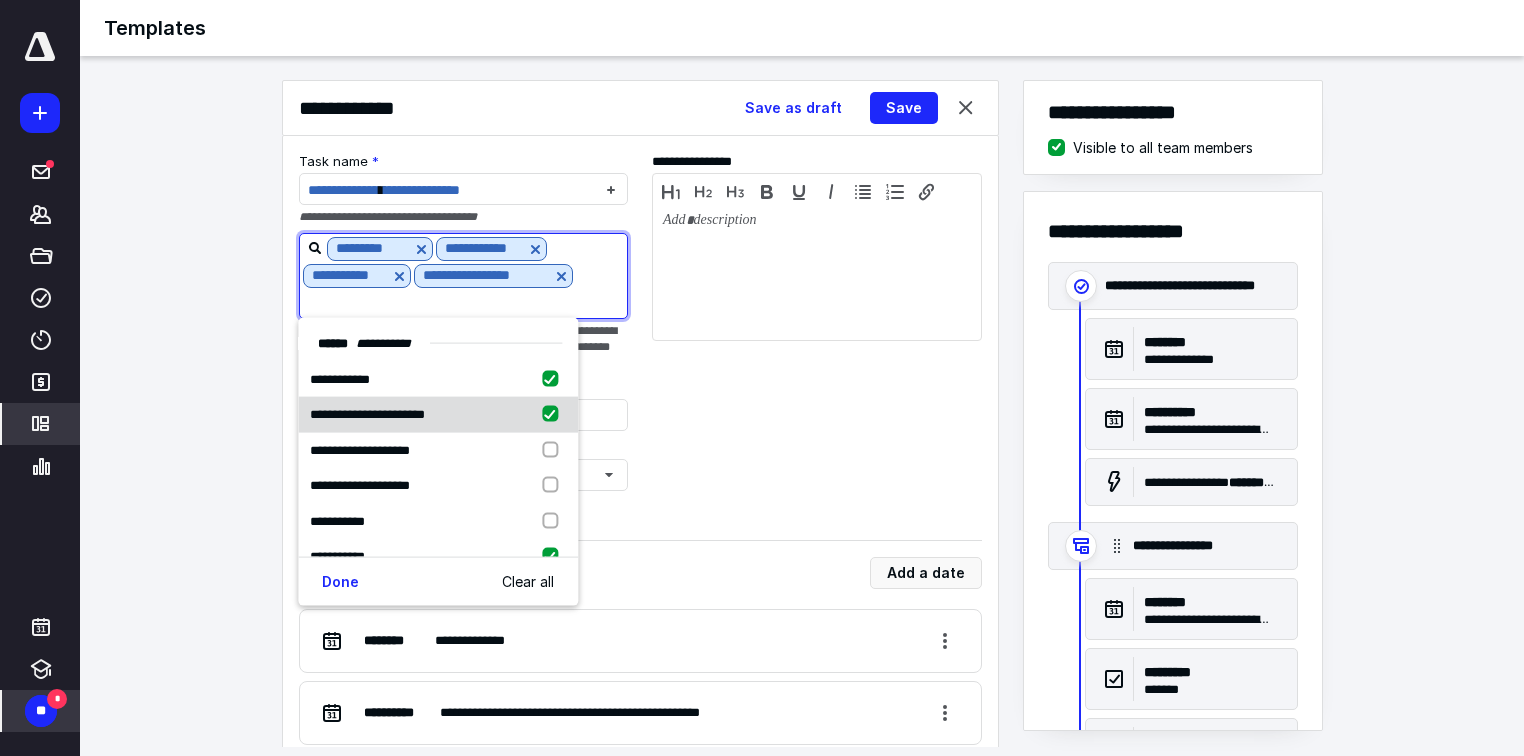 checkbox on "true" 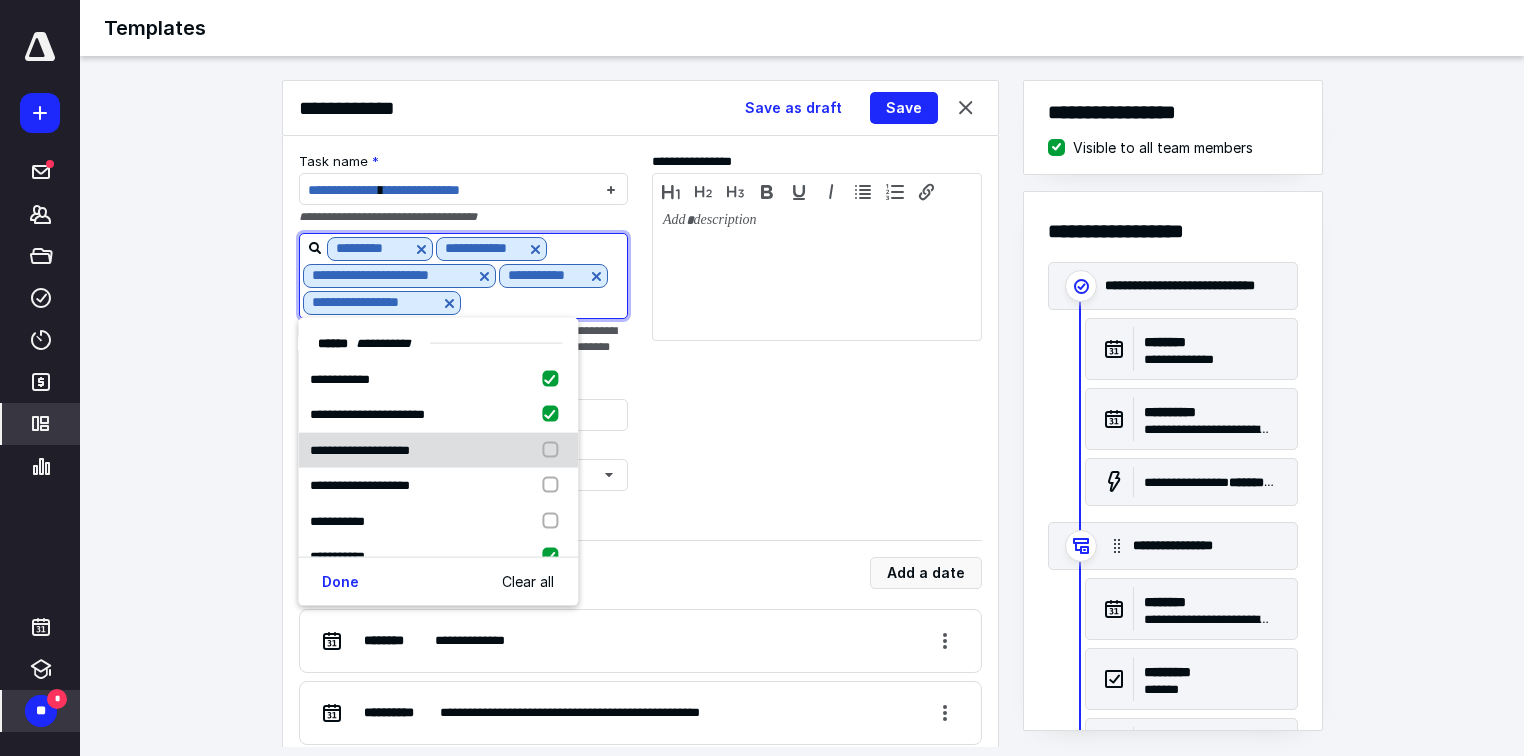 click at bounding box center [554, 450] 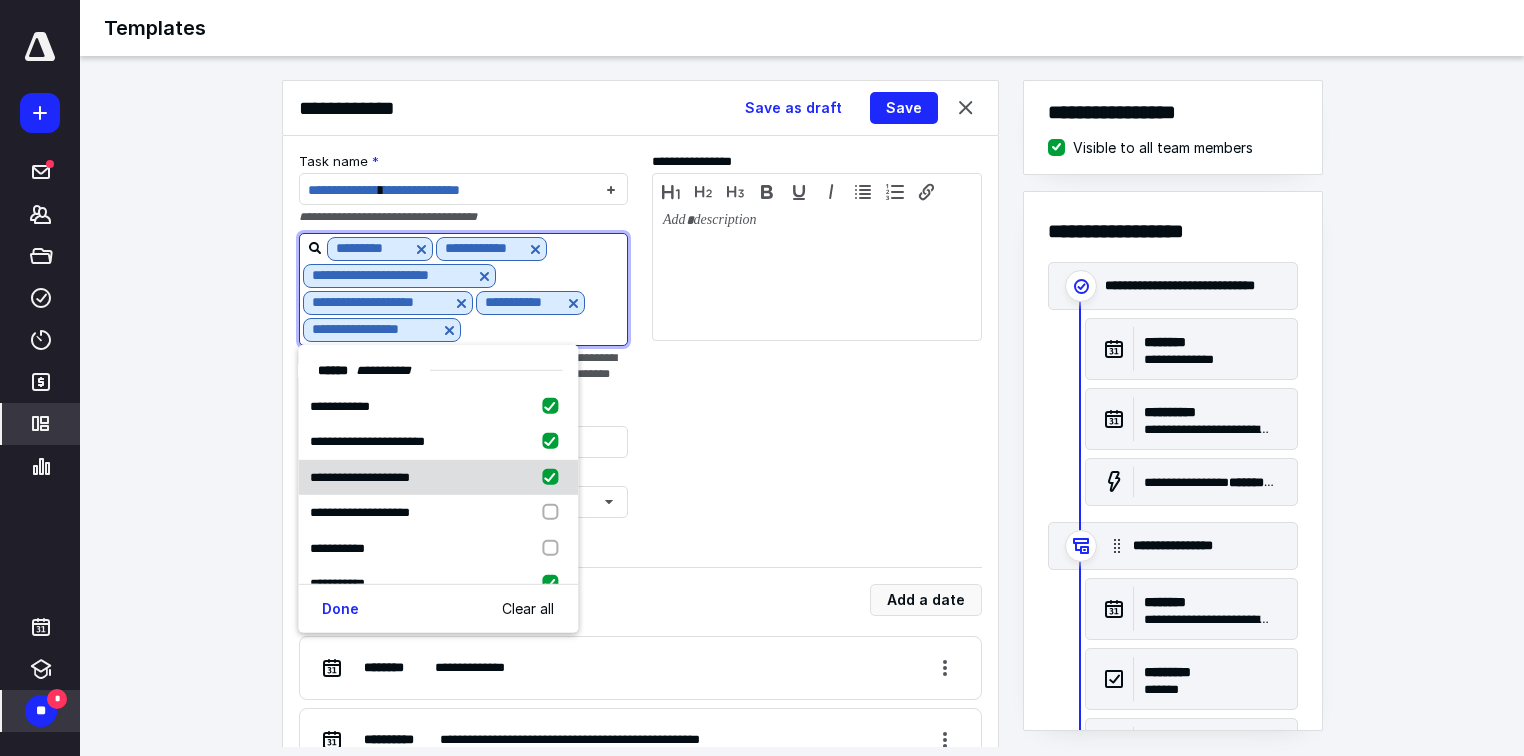 click at bounding box center (554, 478) 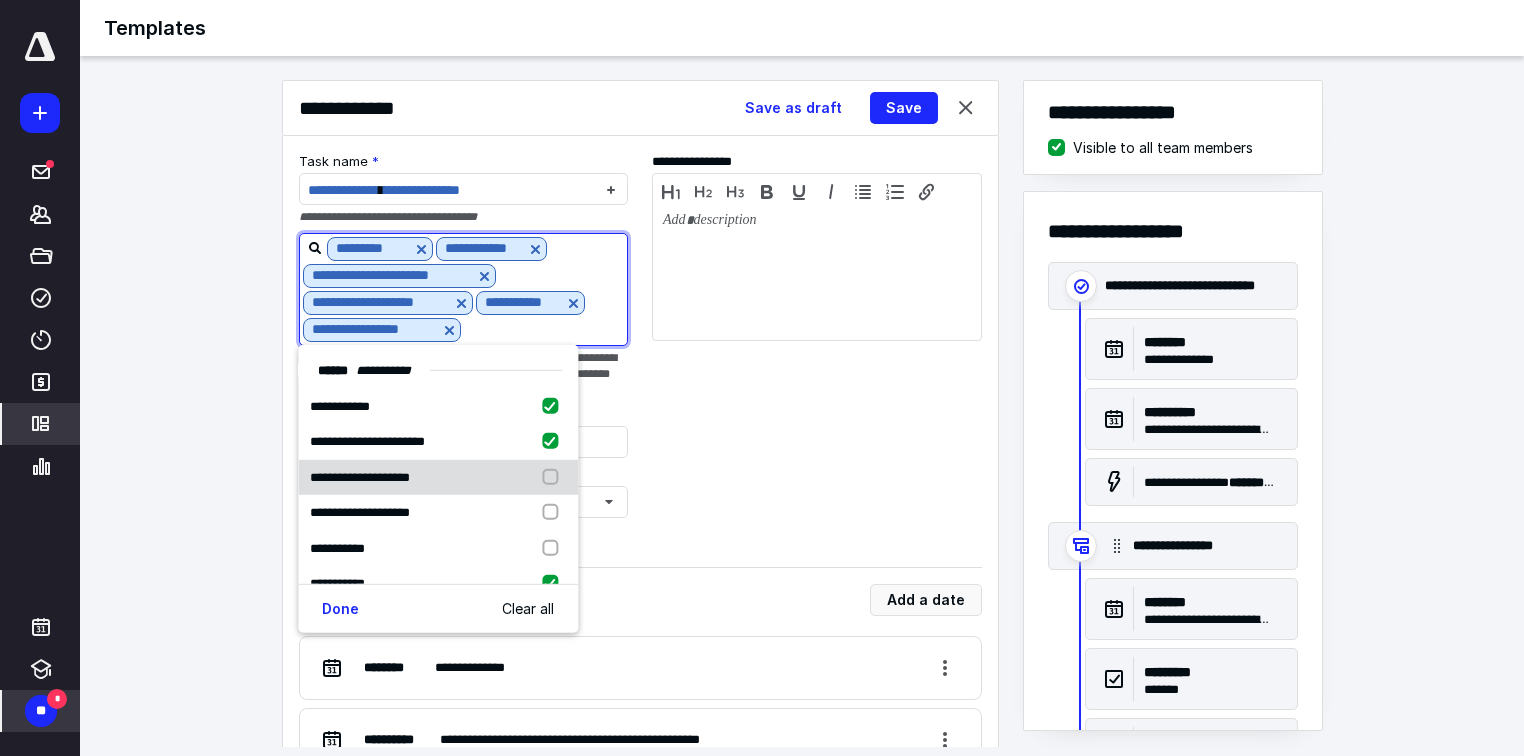 checkbox on "false" 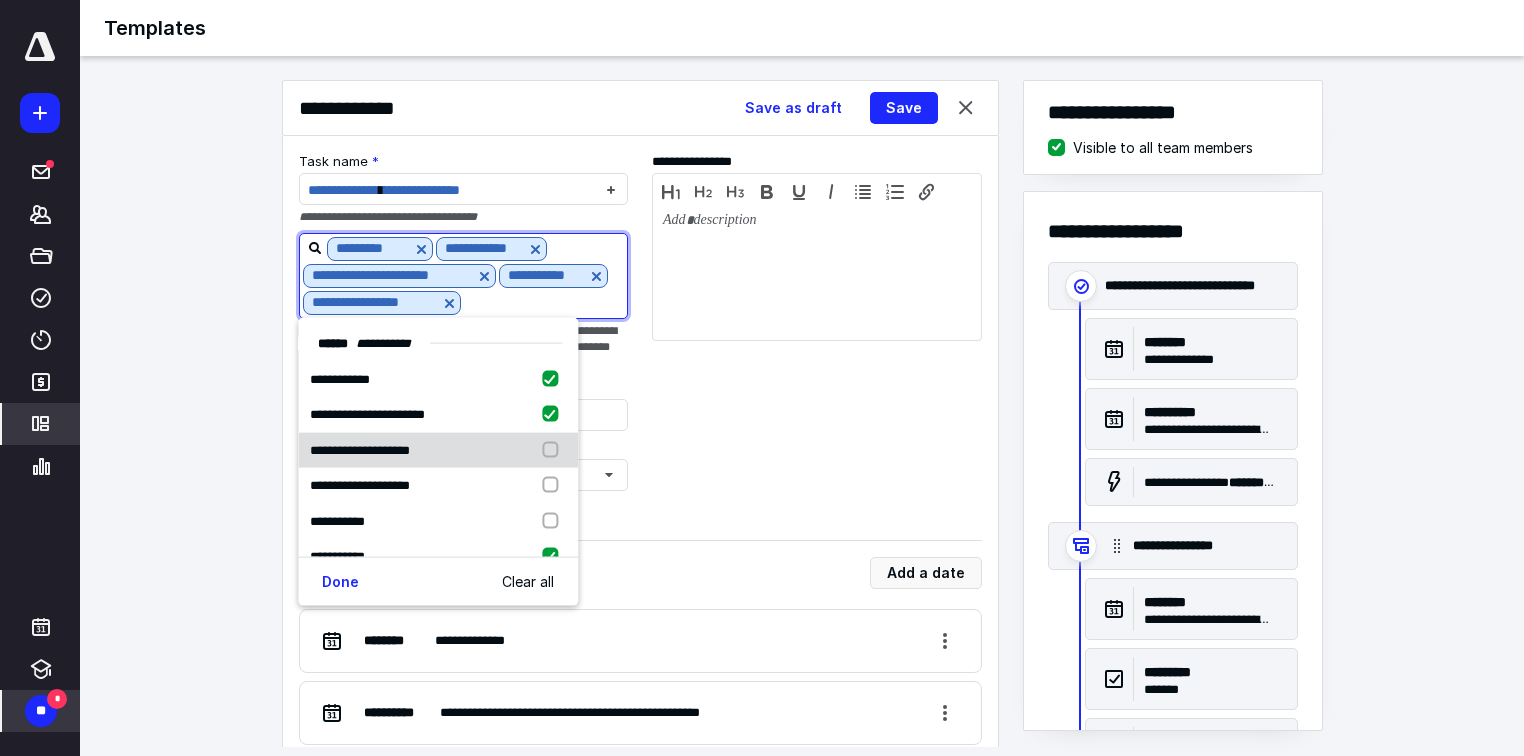 click at bounding box center [554, 486] 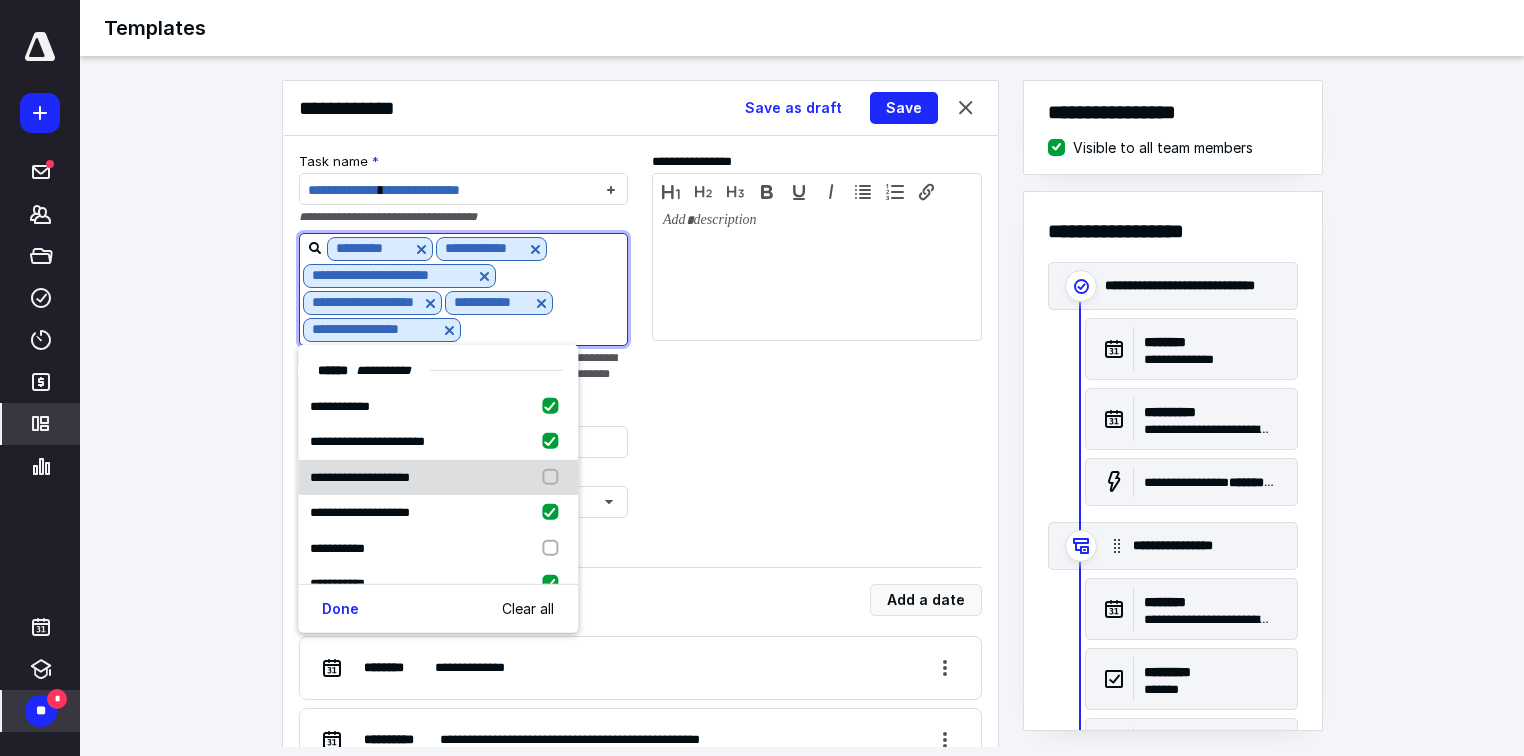 checkbox on "true" 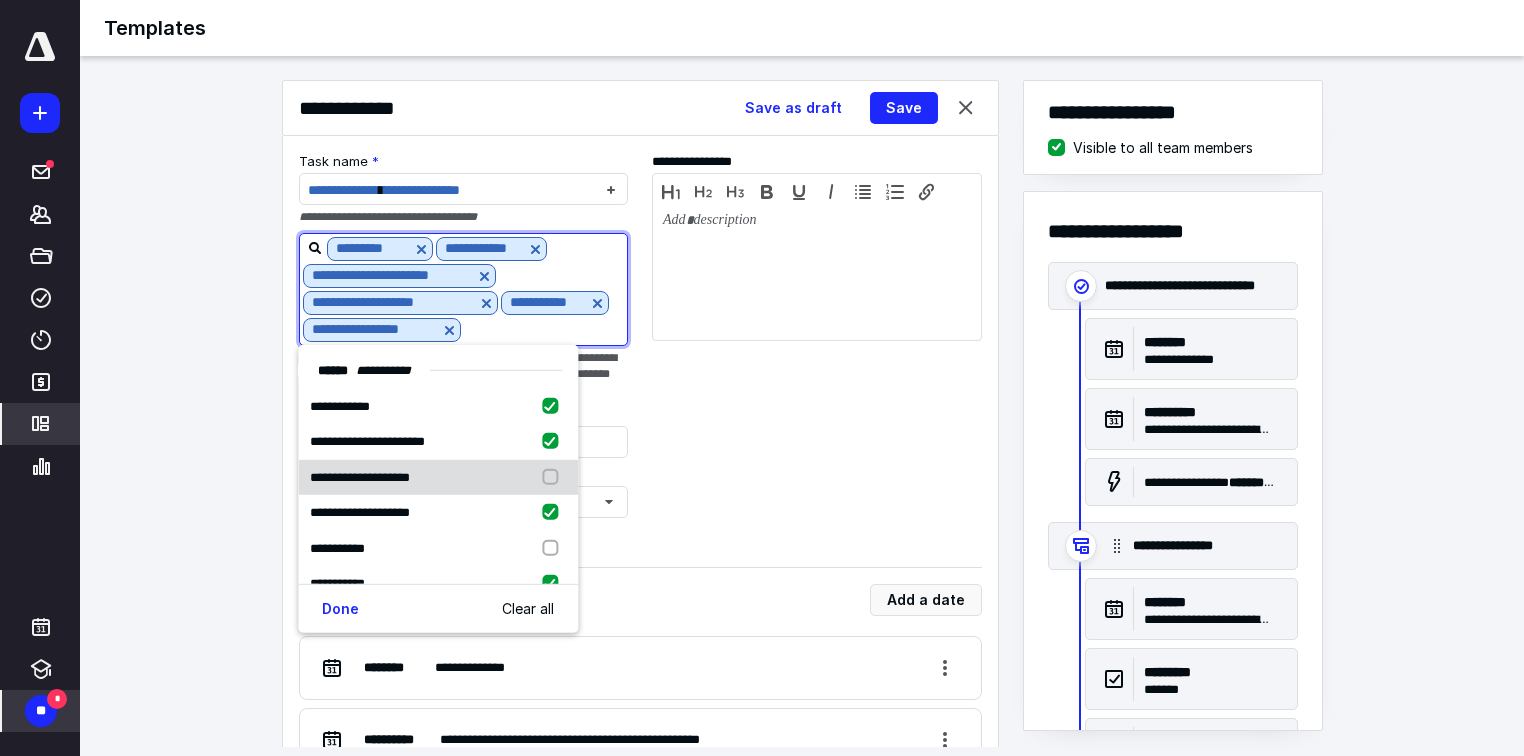 drag, startPoint x: 539, startPoint y: 475, endPoint x: 547, endPoint y: 492, distance: 18.788294 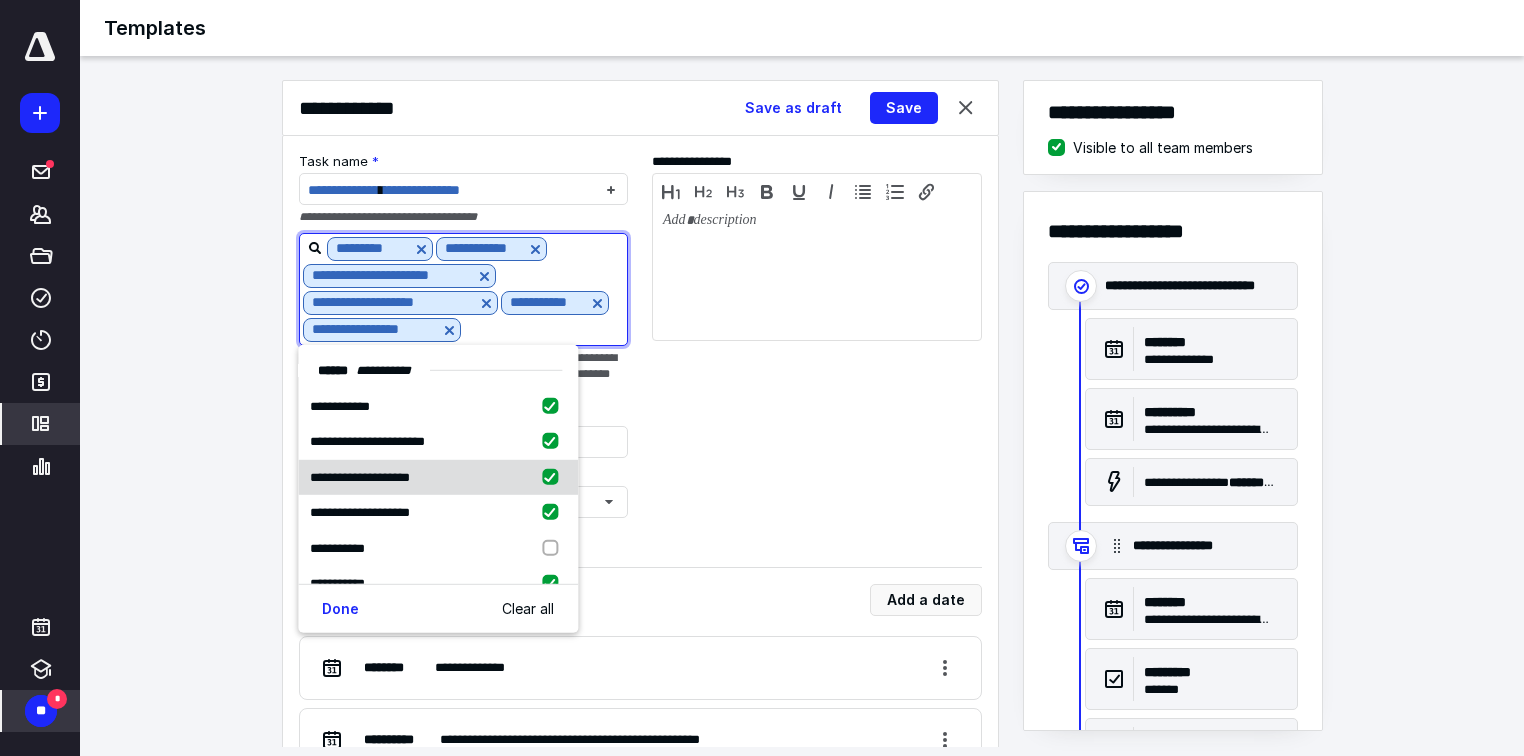 checkbox on "true" 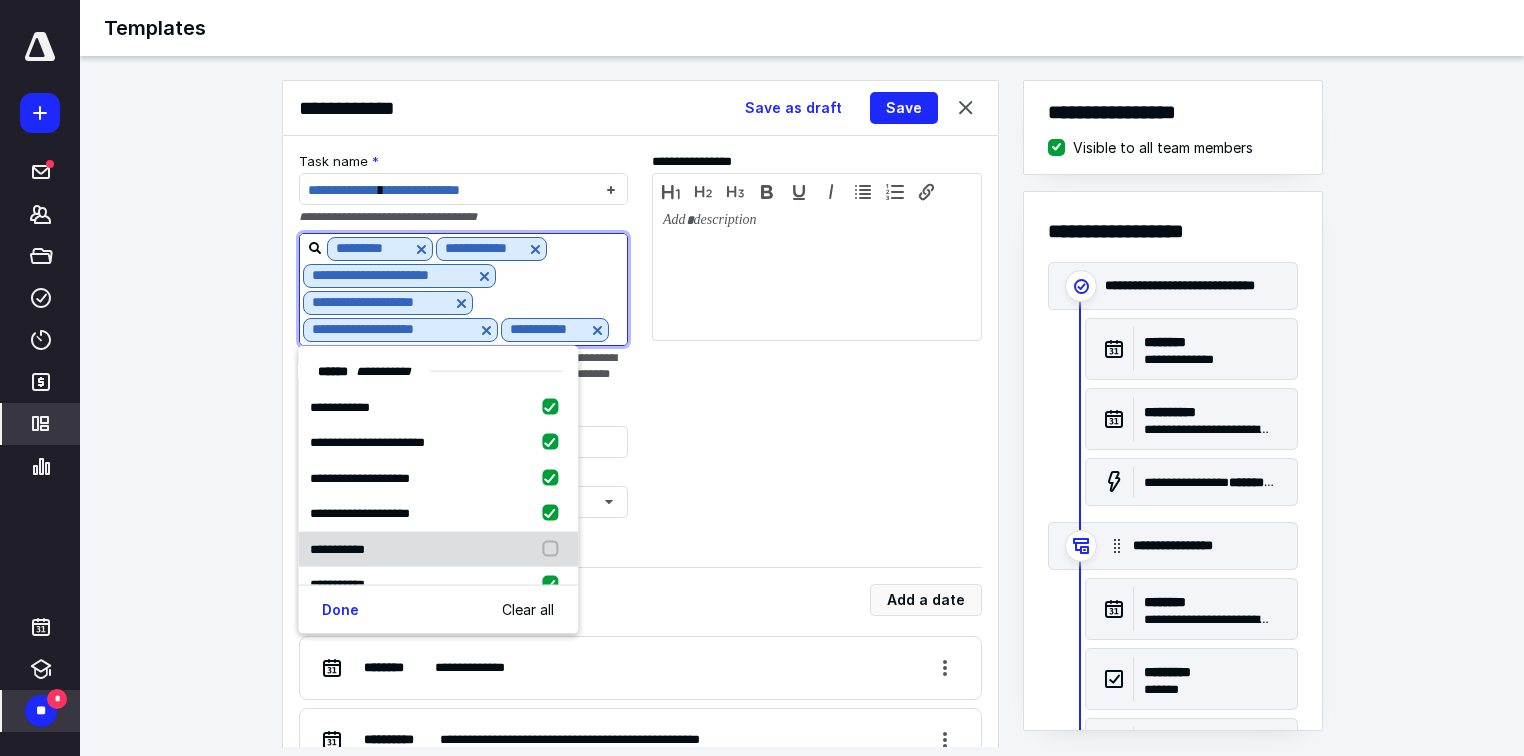click at bounding box center (554, 549) 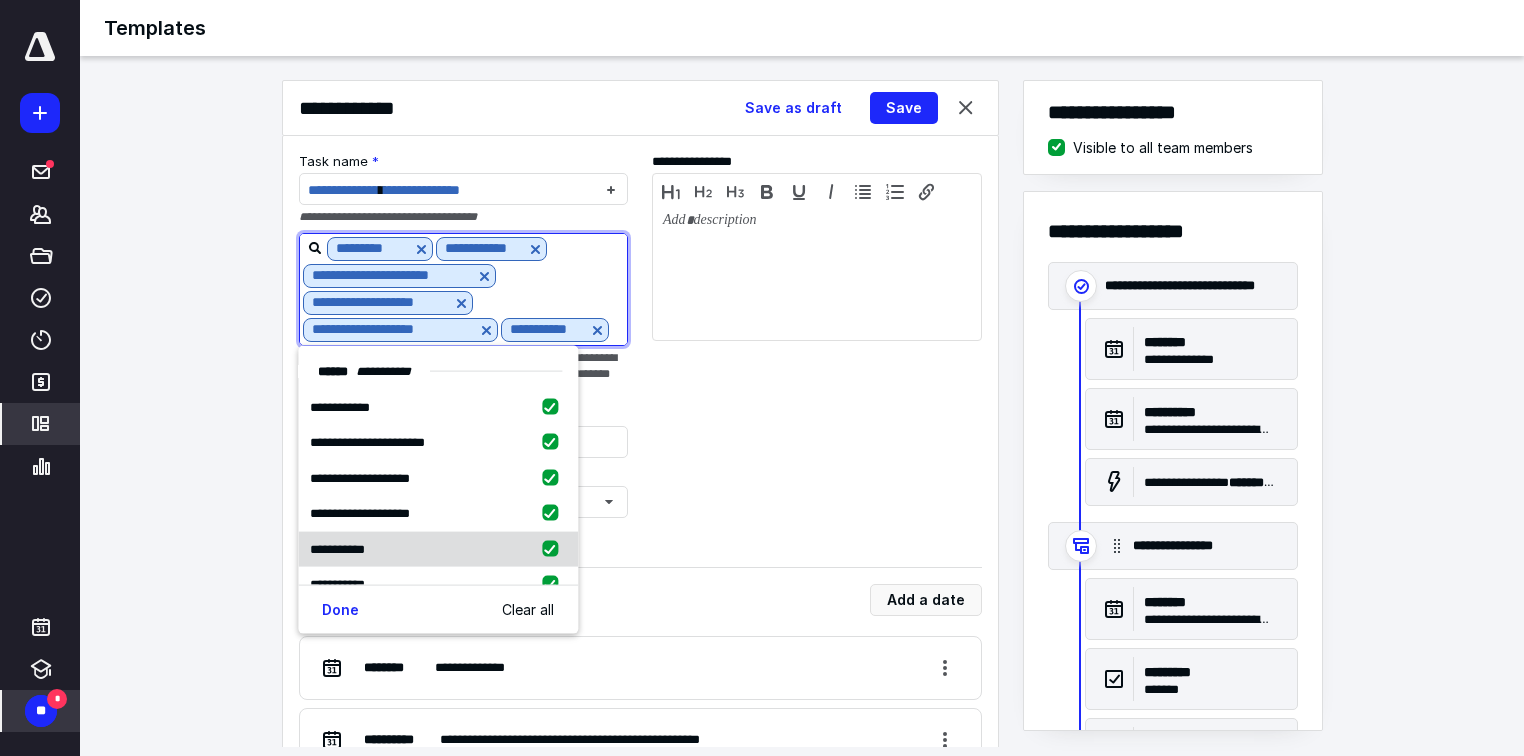 checkbox on "true" 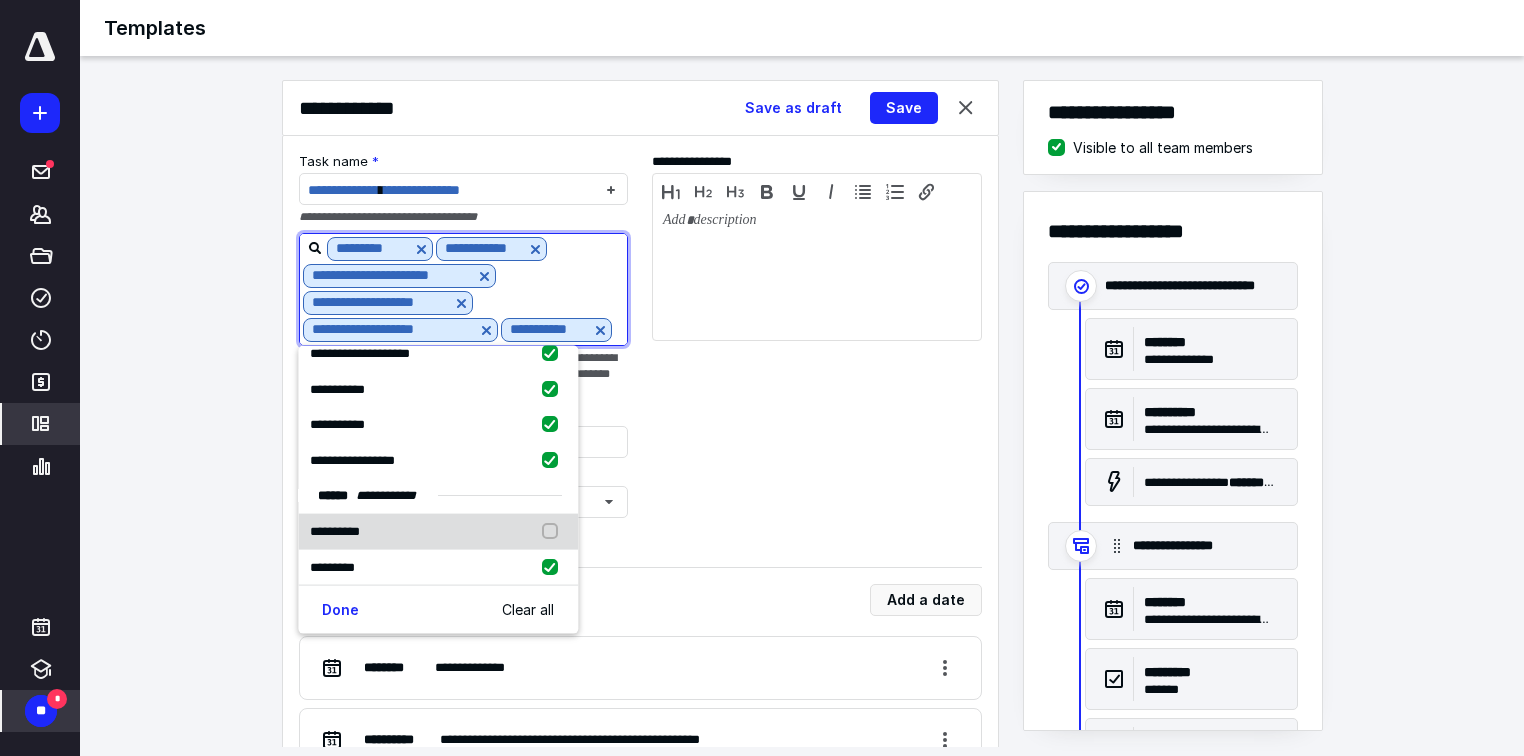 scroll, scrollTop: 240, scrollLeft: 0, axis: vertical 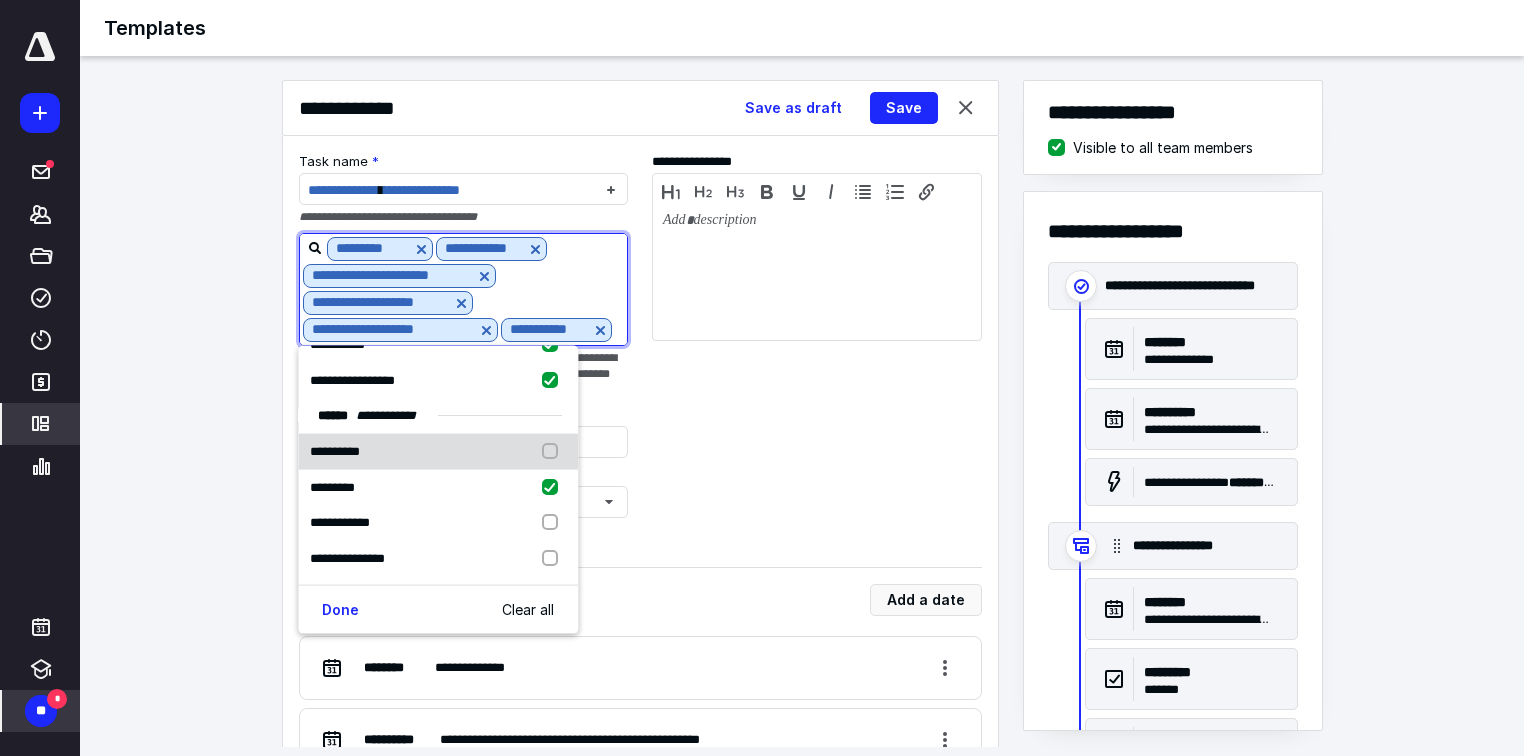 click at bounding box center [554, 452] 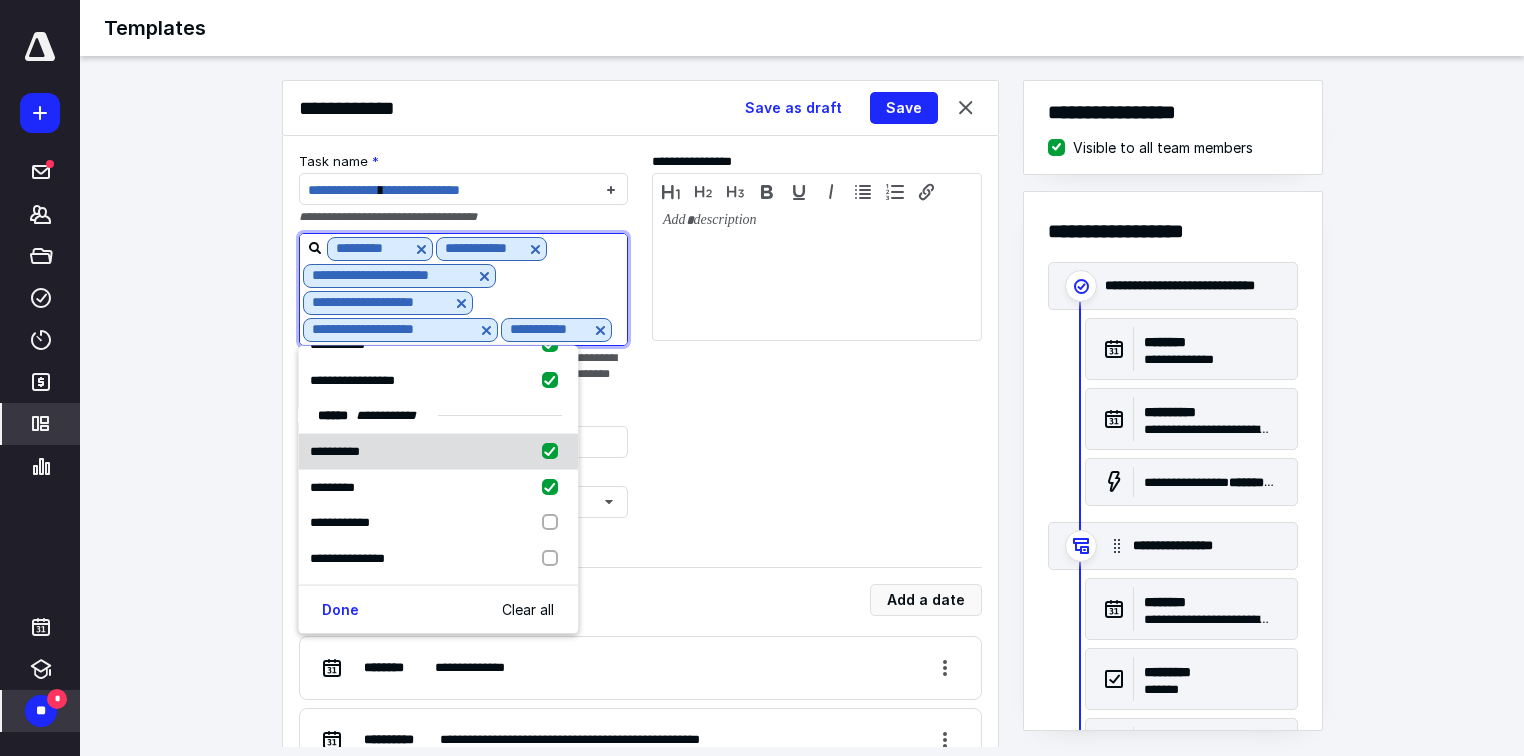 checkbox on "true" 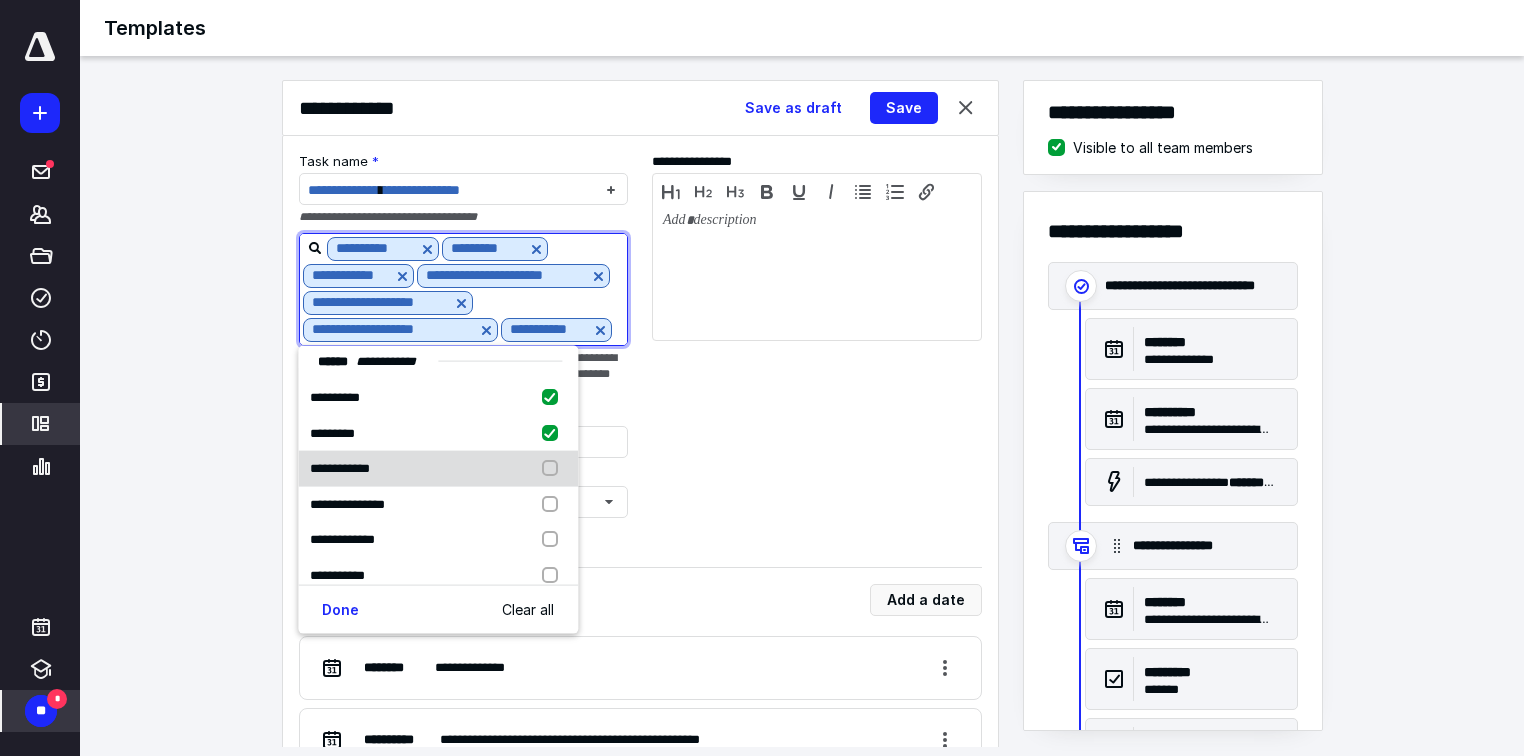 scroll, scrollTop: 320, scrollLeft: 0, axis: vertical 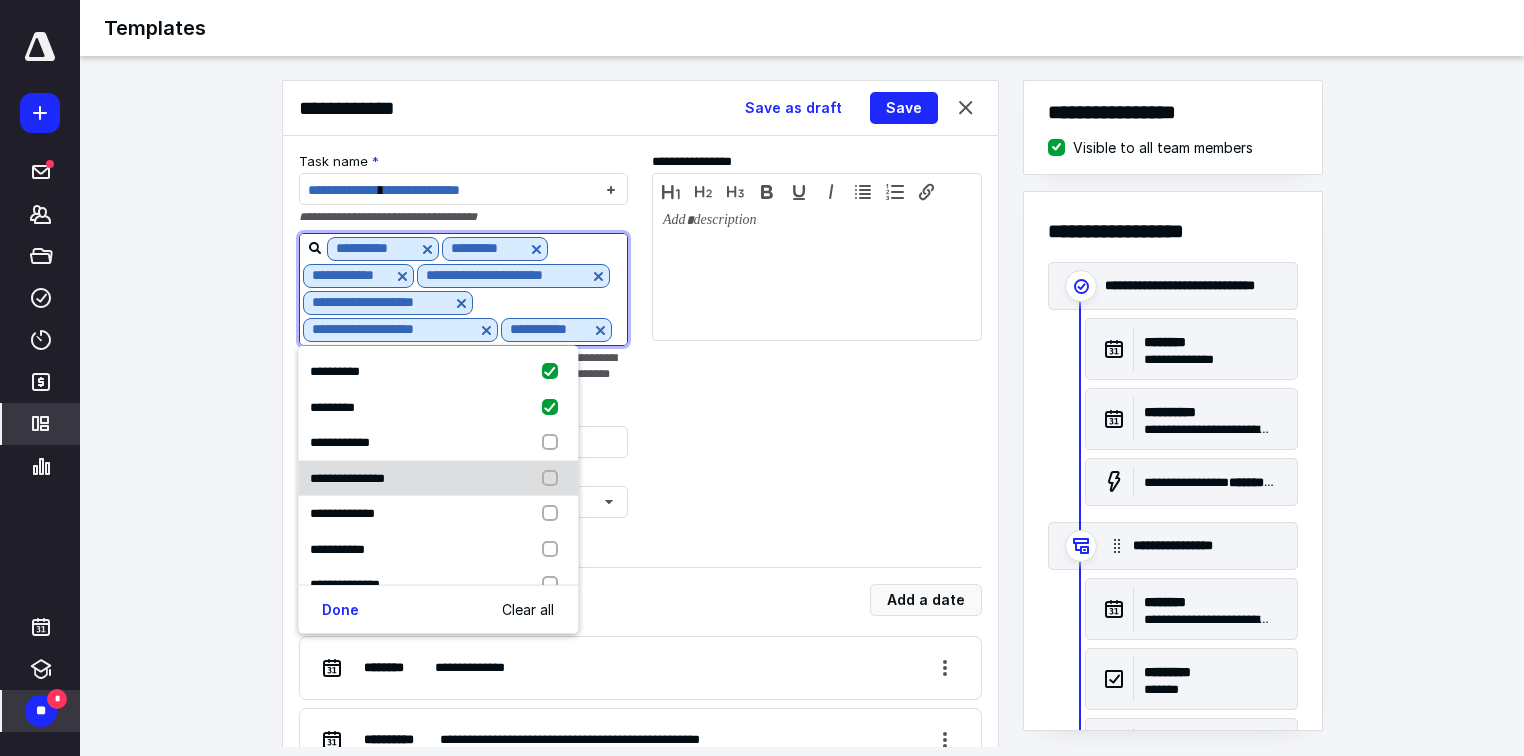 click at bounding box center (554, 478) 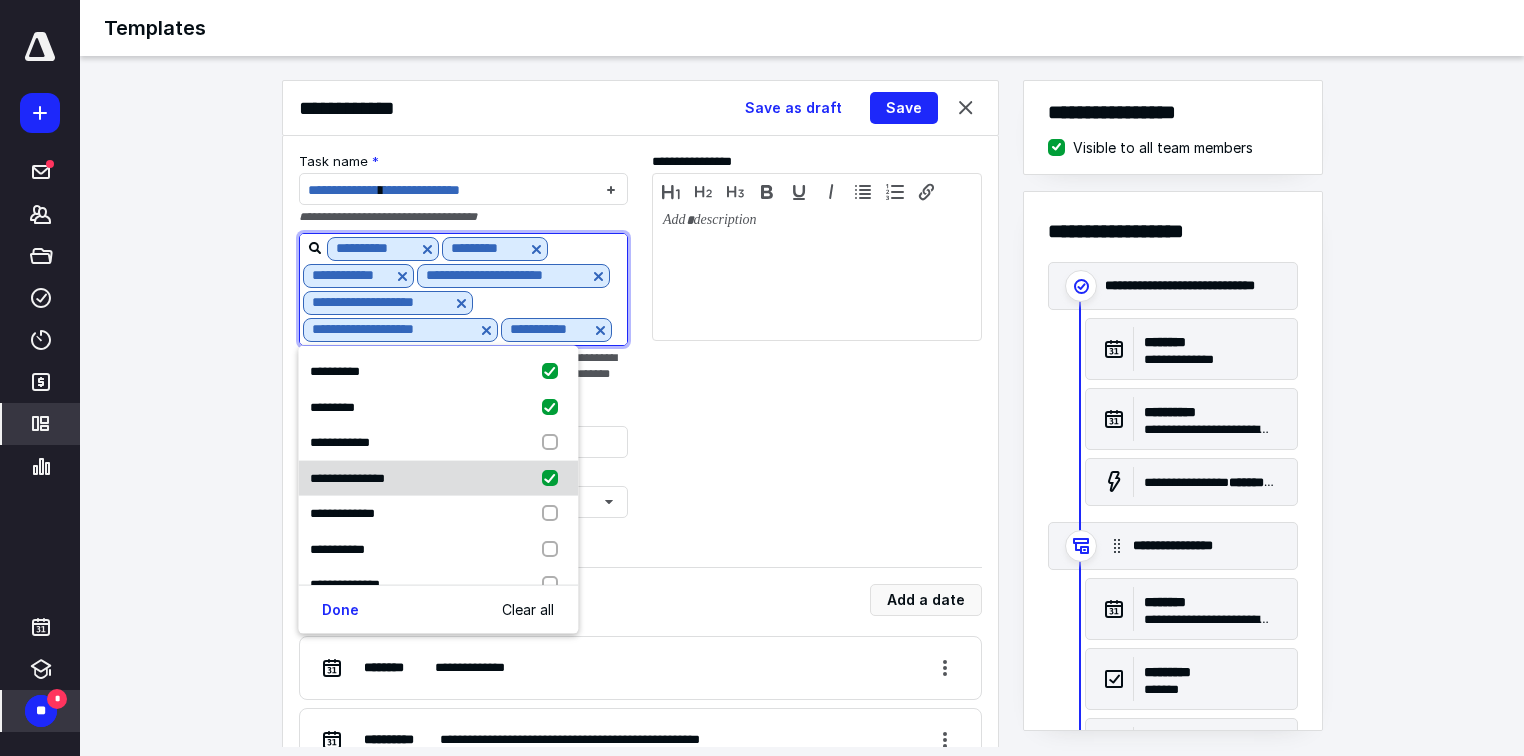 checkbox on "true" 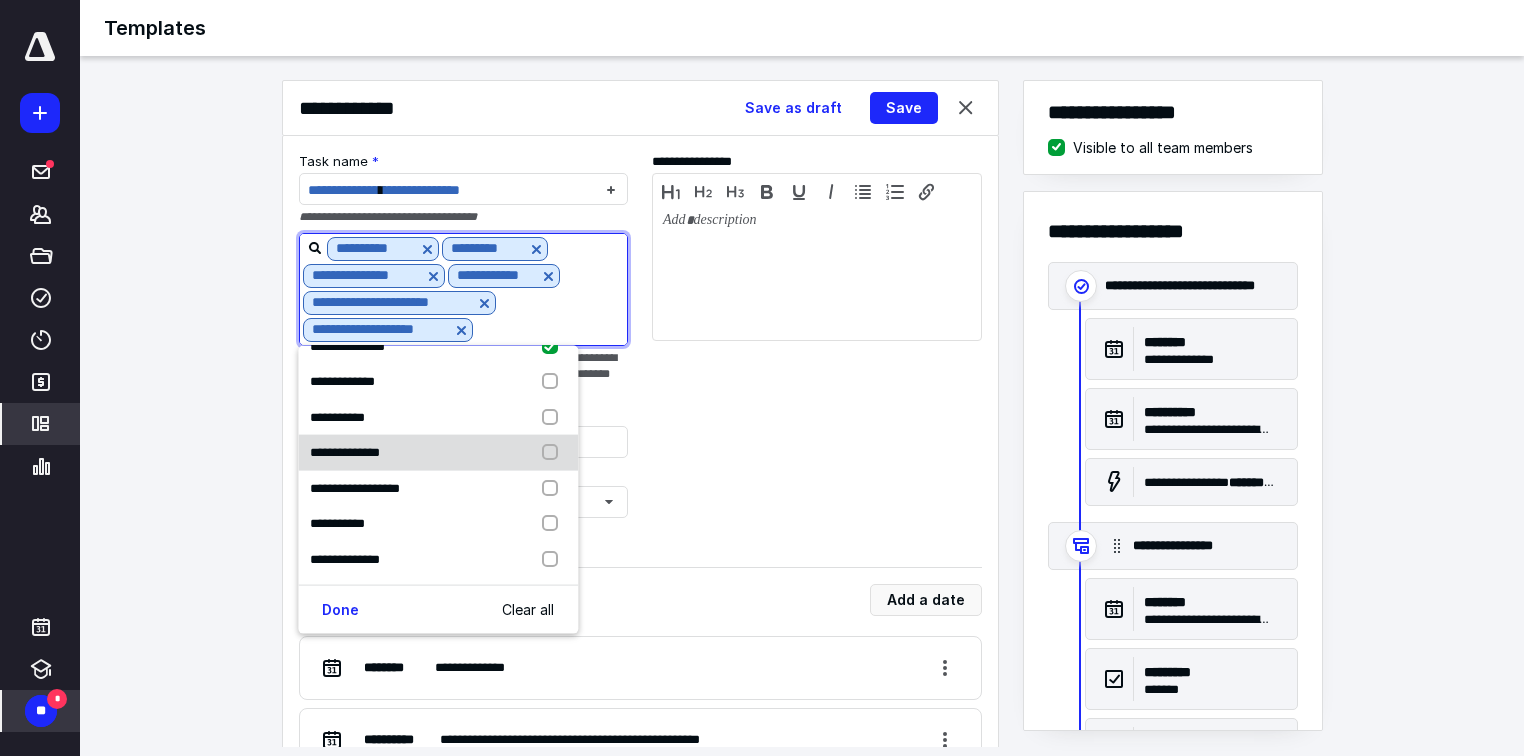 scroll, scrollTop: 480, scrollLeft: 0, axis: vertical 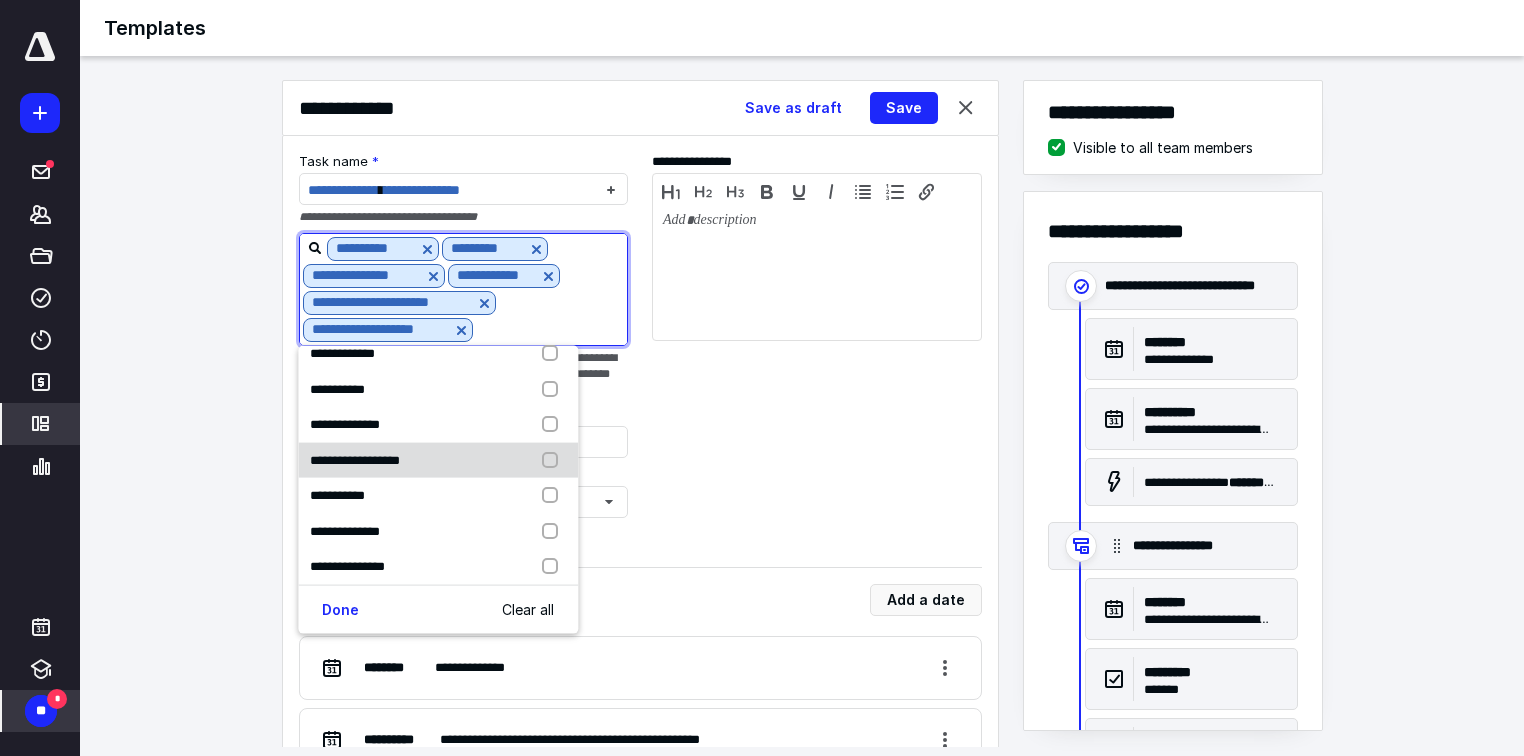 click at bounding box center (554, 460) 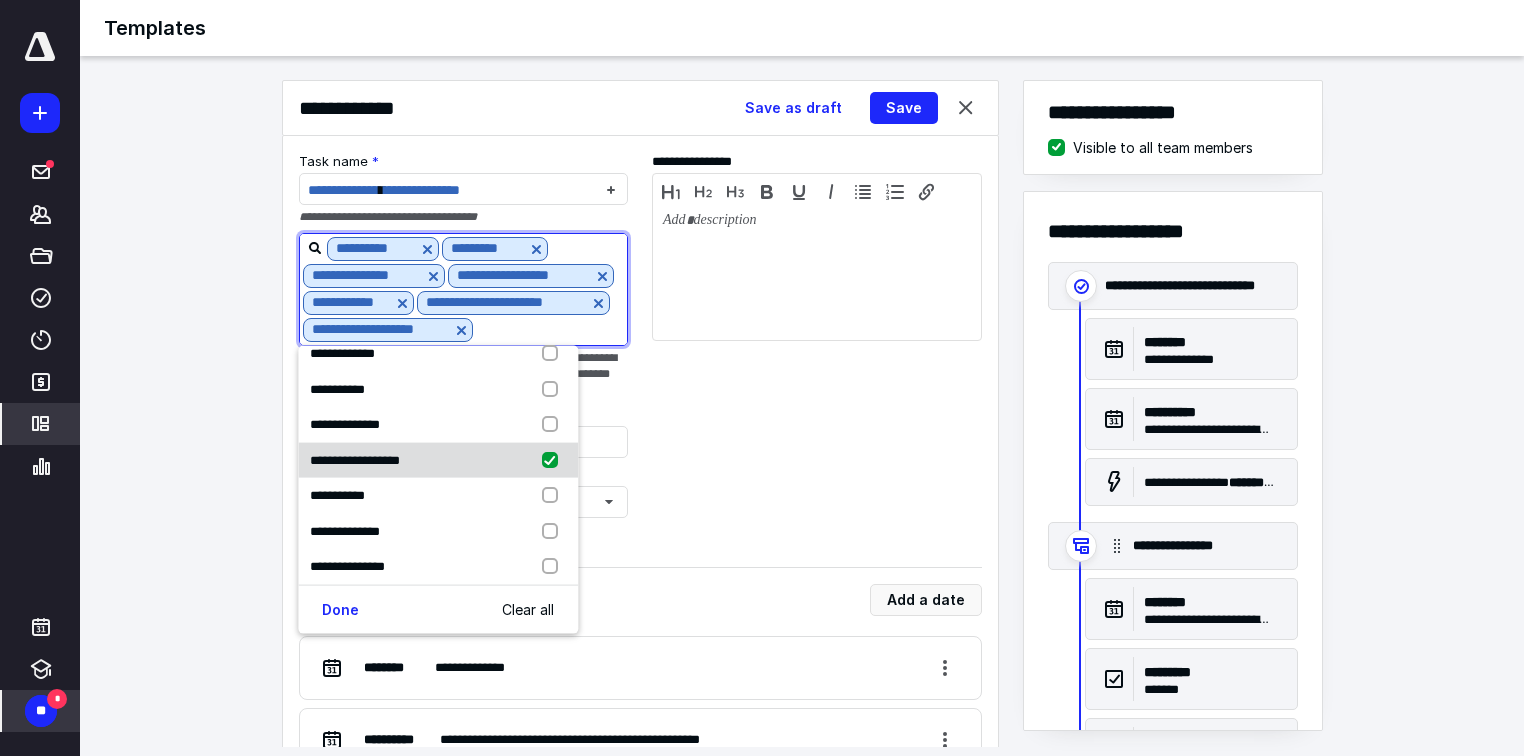 click at bounding box center [554, 460] 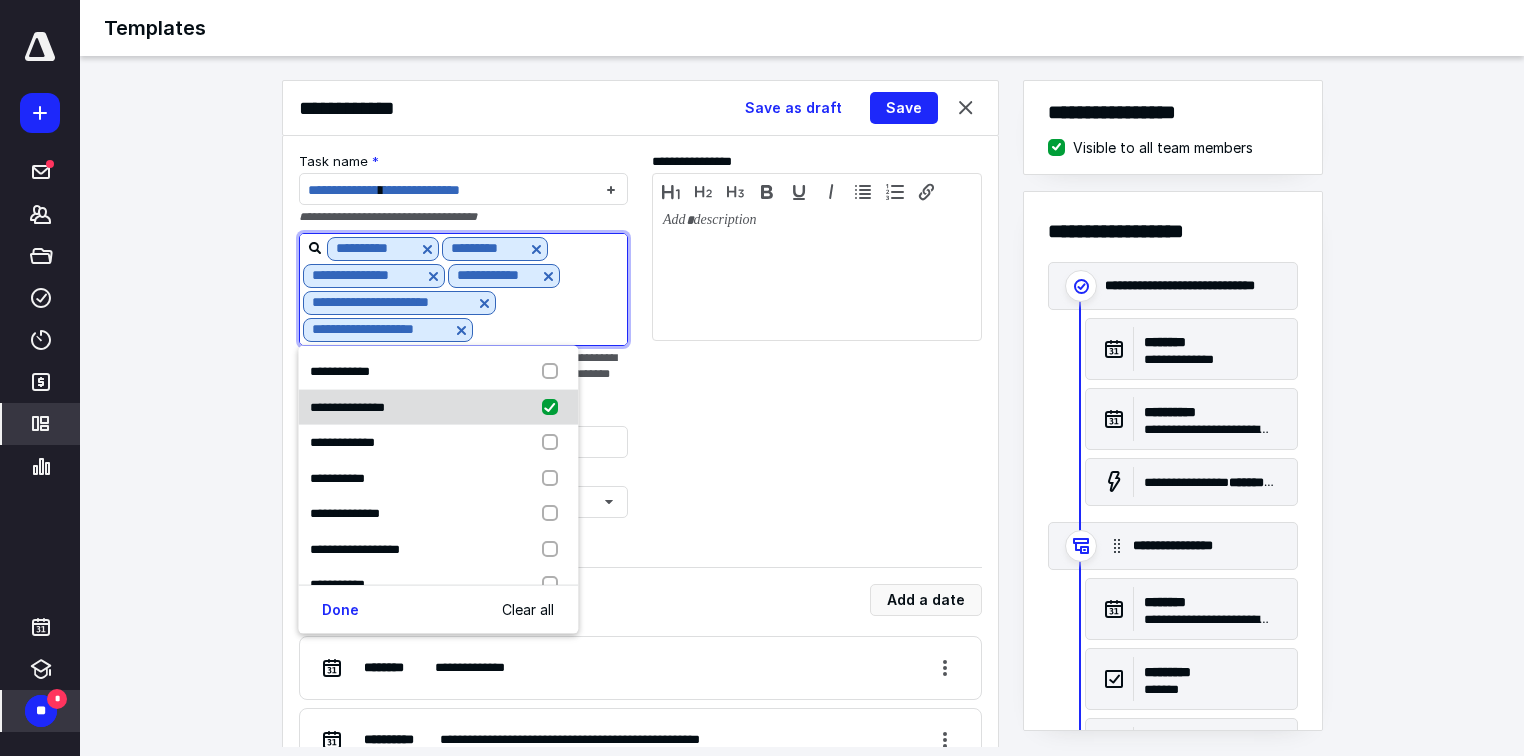 scroll, scrollTop: 400, scrollLeft: 0, axis: vertical 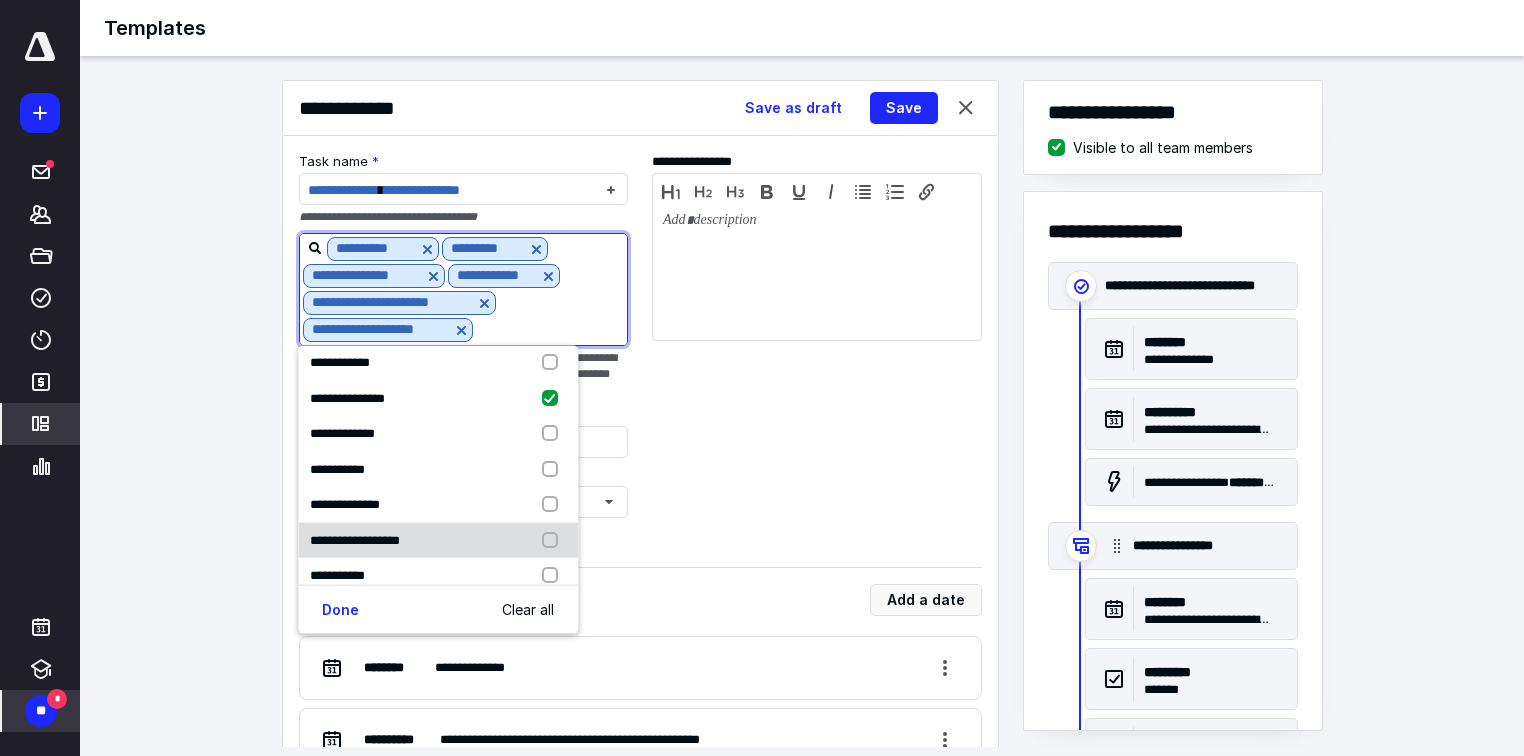 click at bounding box center (554, 540) 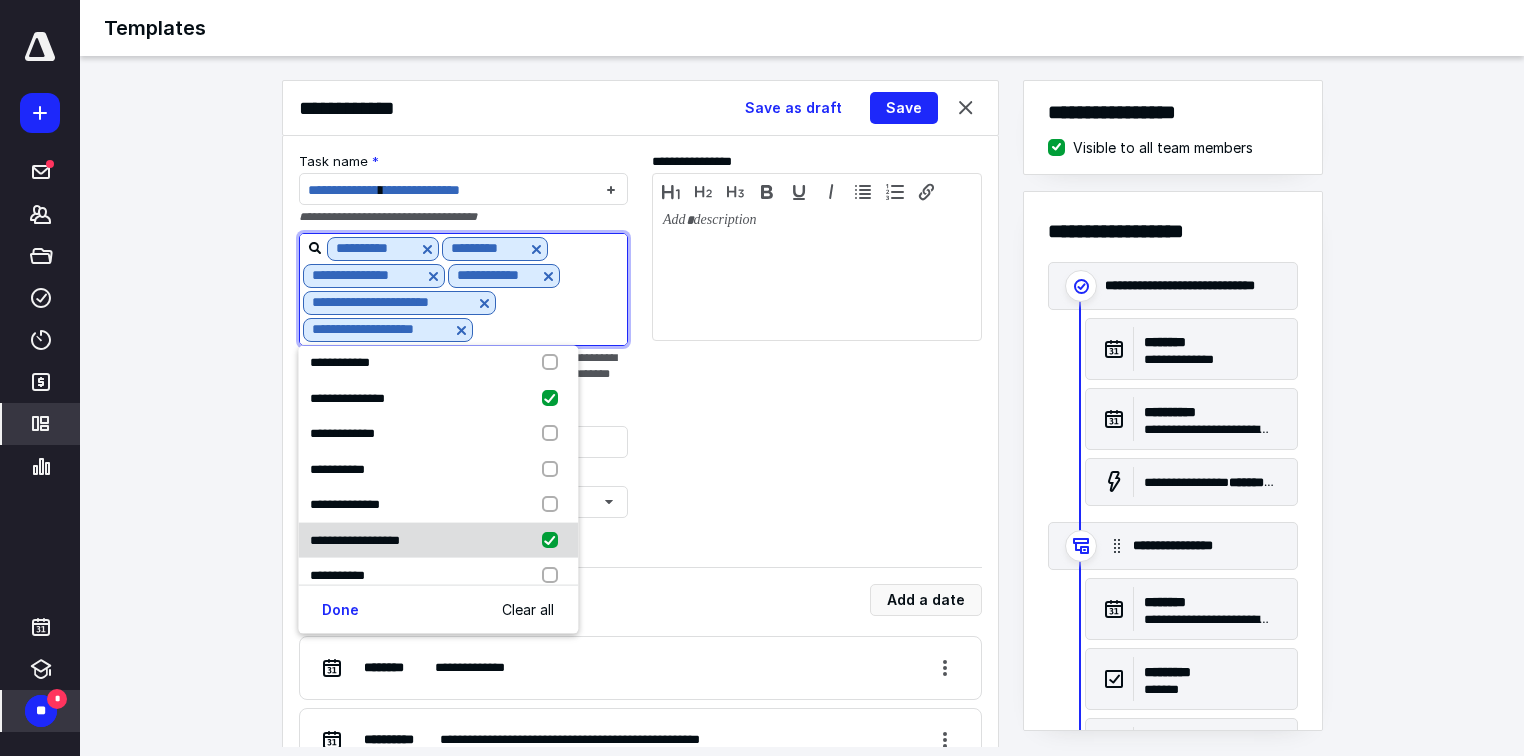 checkbox on "true" 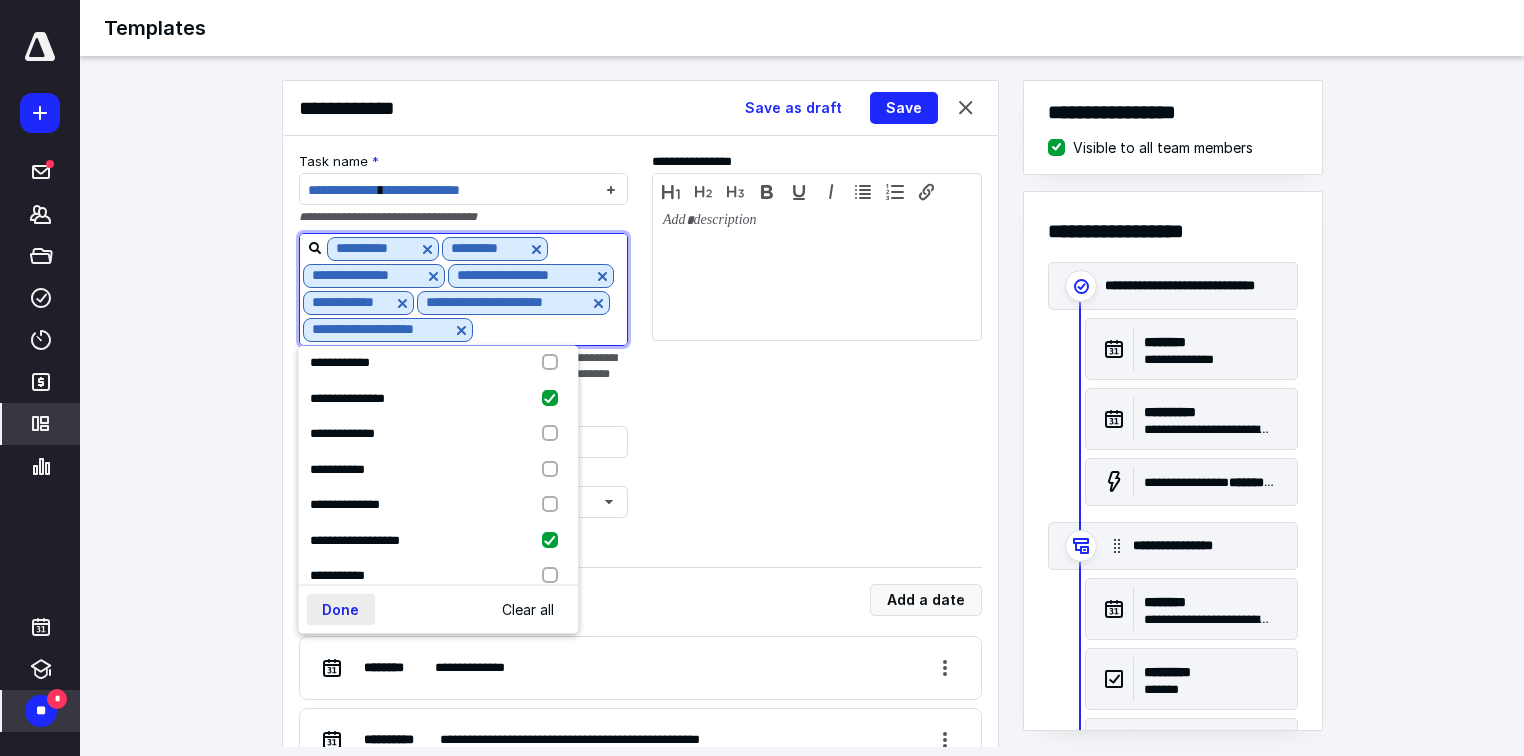 click on "Done" at bounding box center [340, 610] 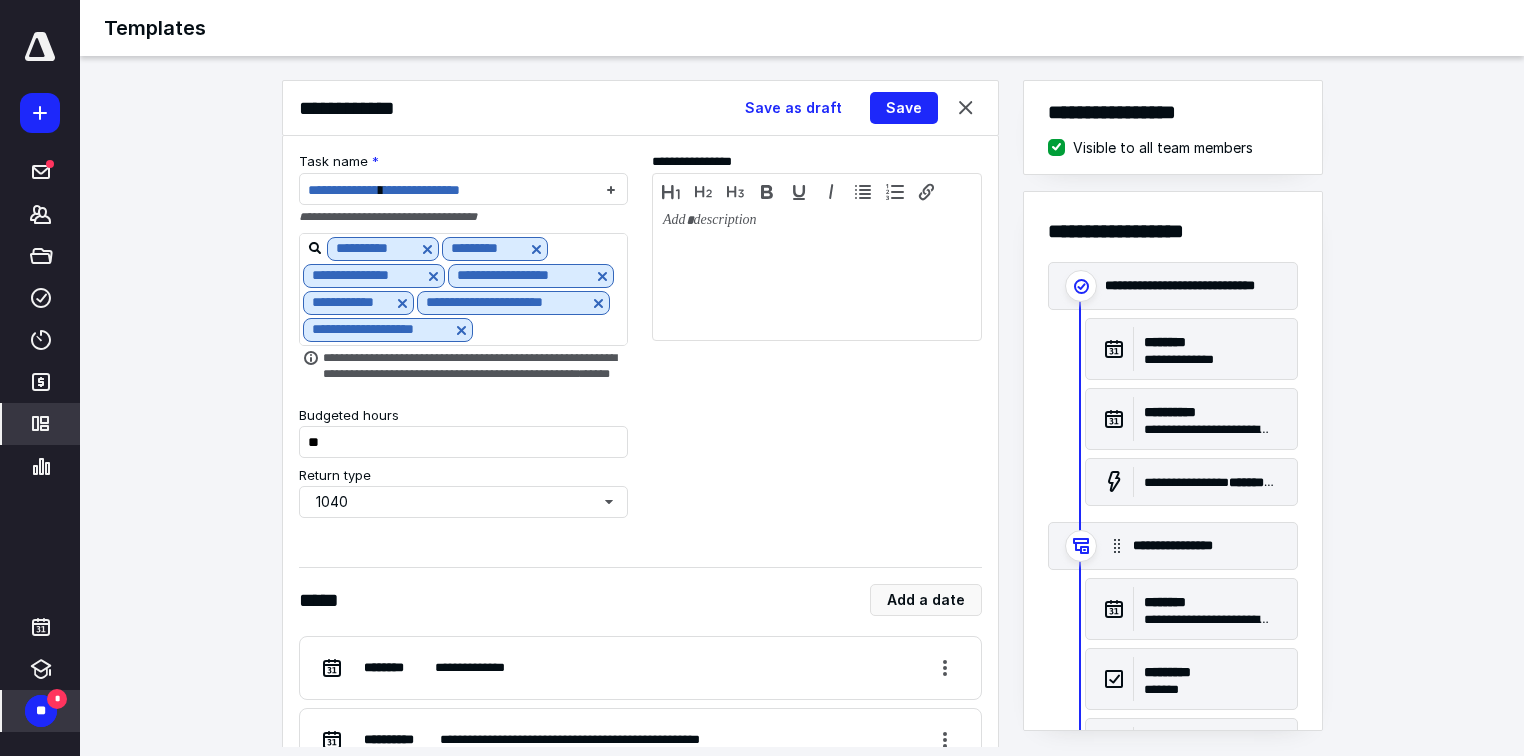 click on "**********" at bounding box center (640, 339) 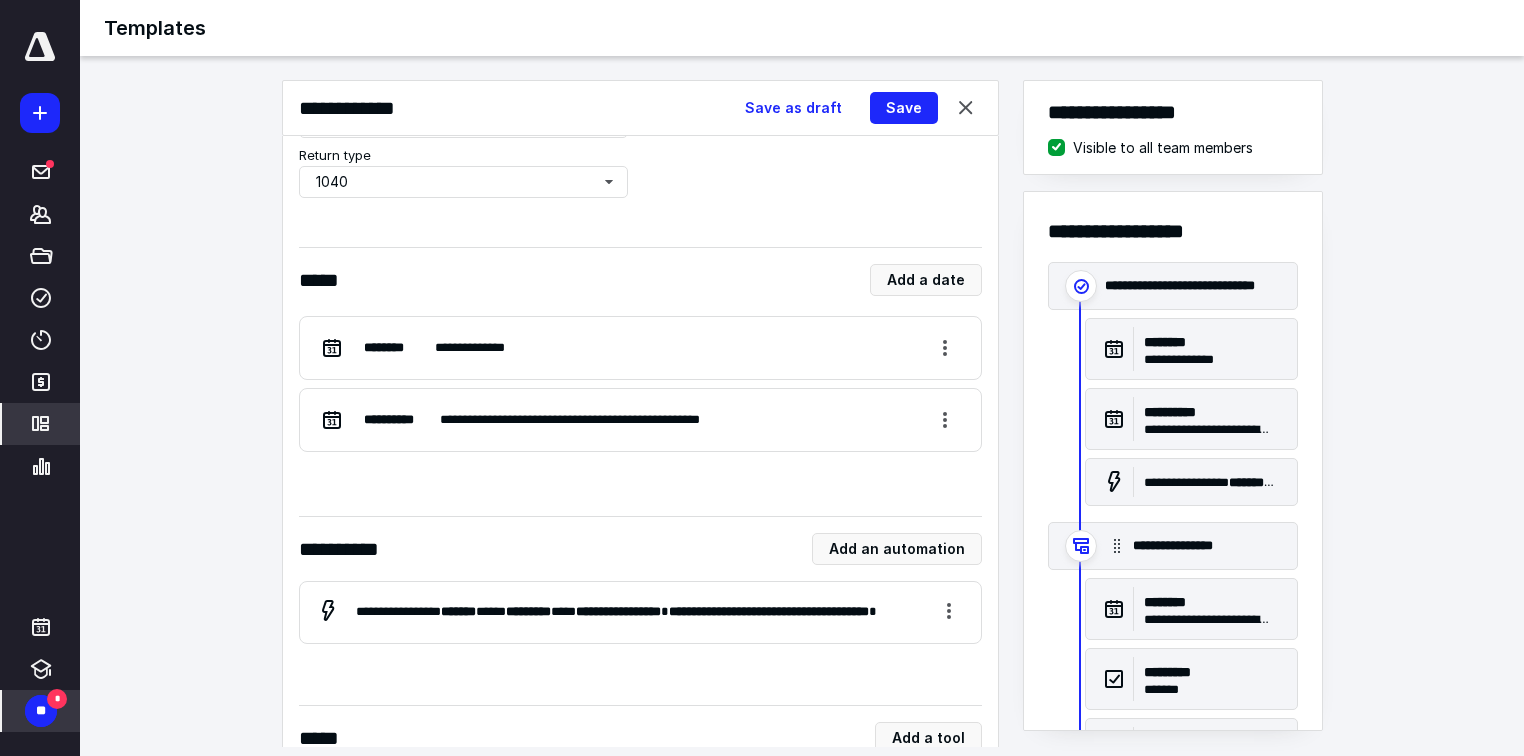 scroll, scrollTop: 240, scrollLeft: 0, axis: vertical 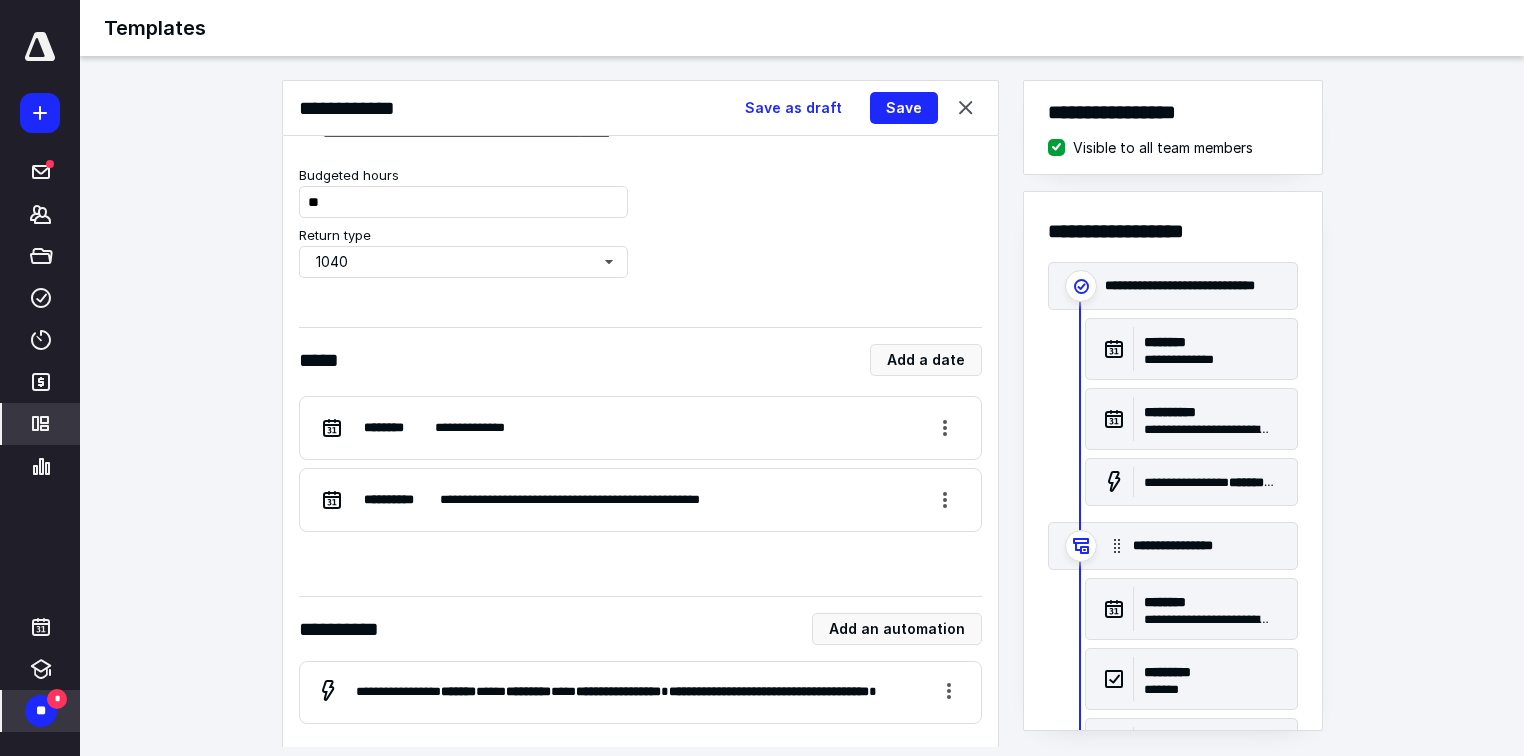click on "**********" at bounding box center [530, 500] 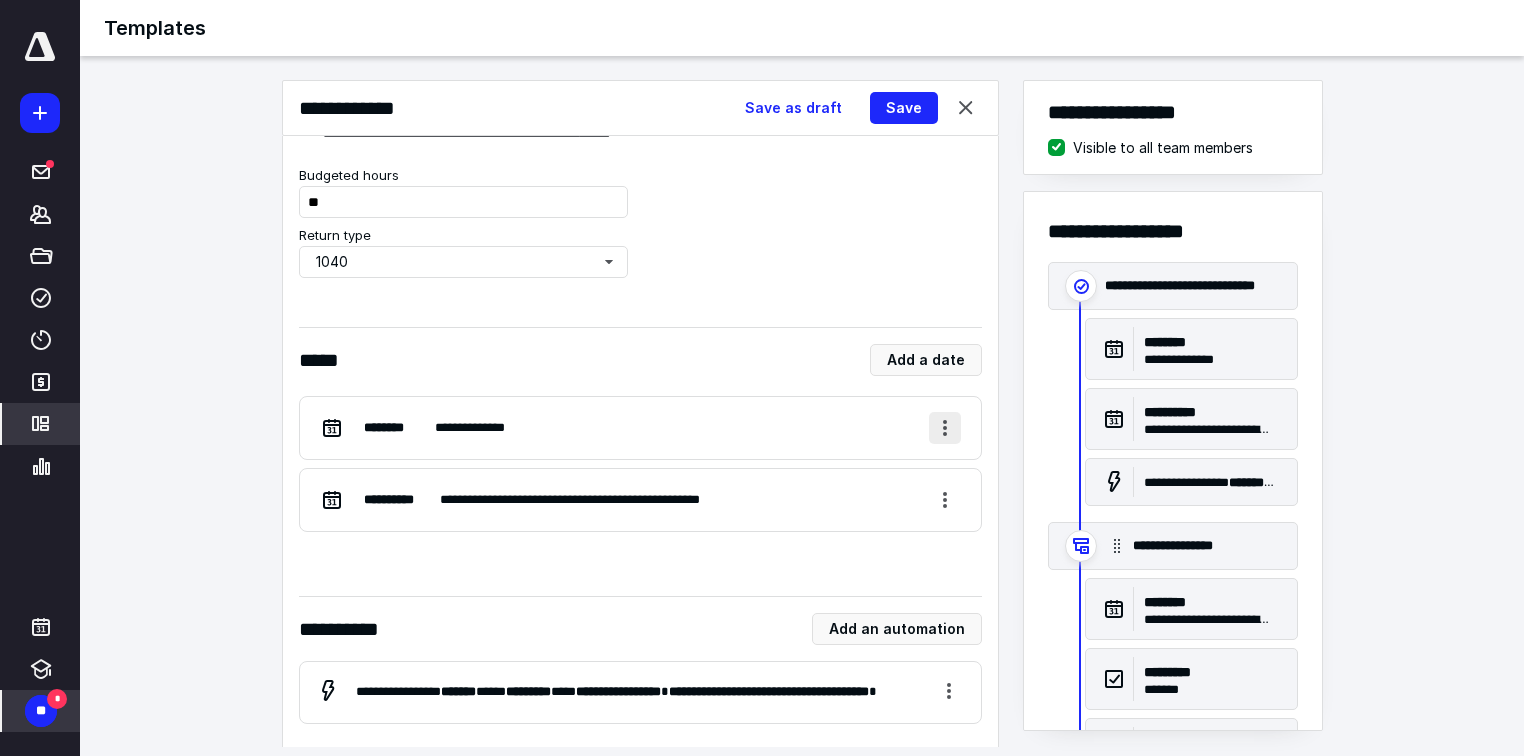 click at bounding box center (945, 428) 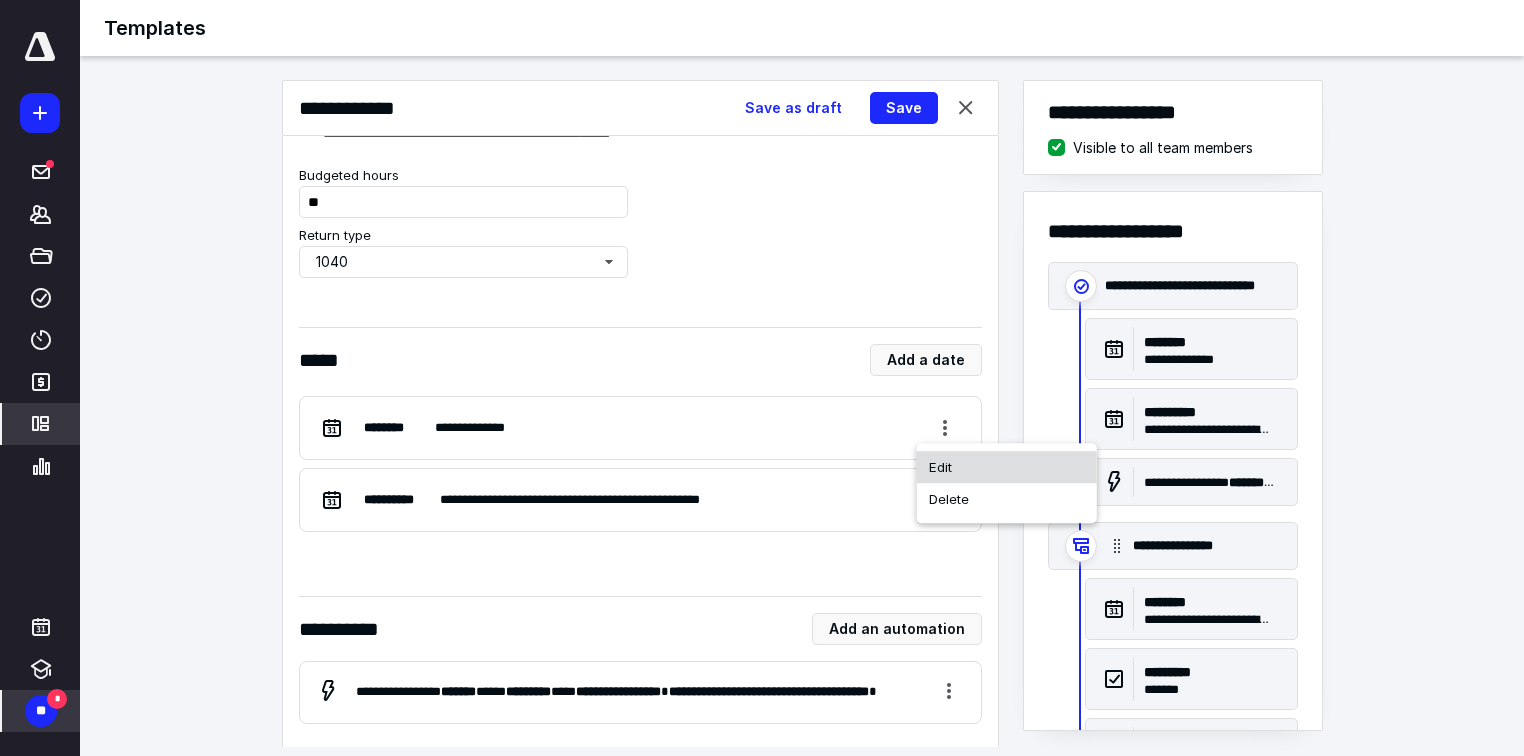 click on "Edit" at bounding box center [1007, 467] 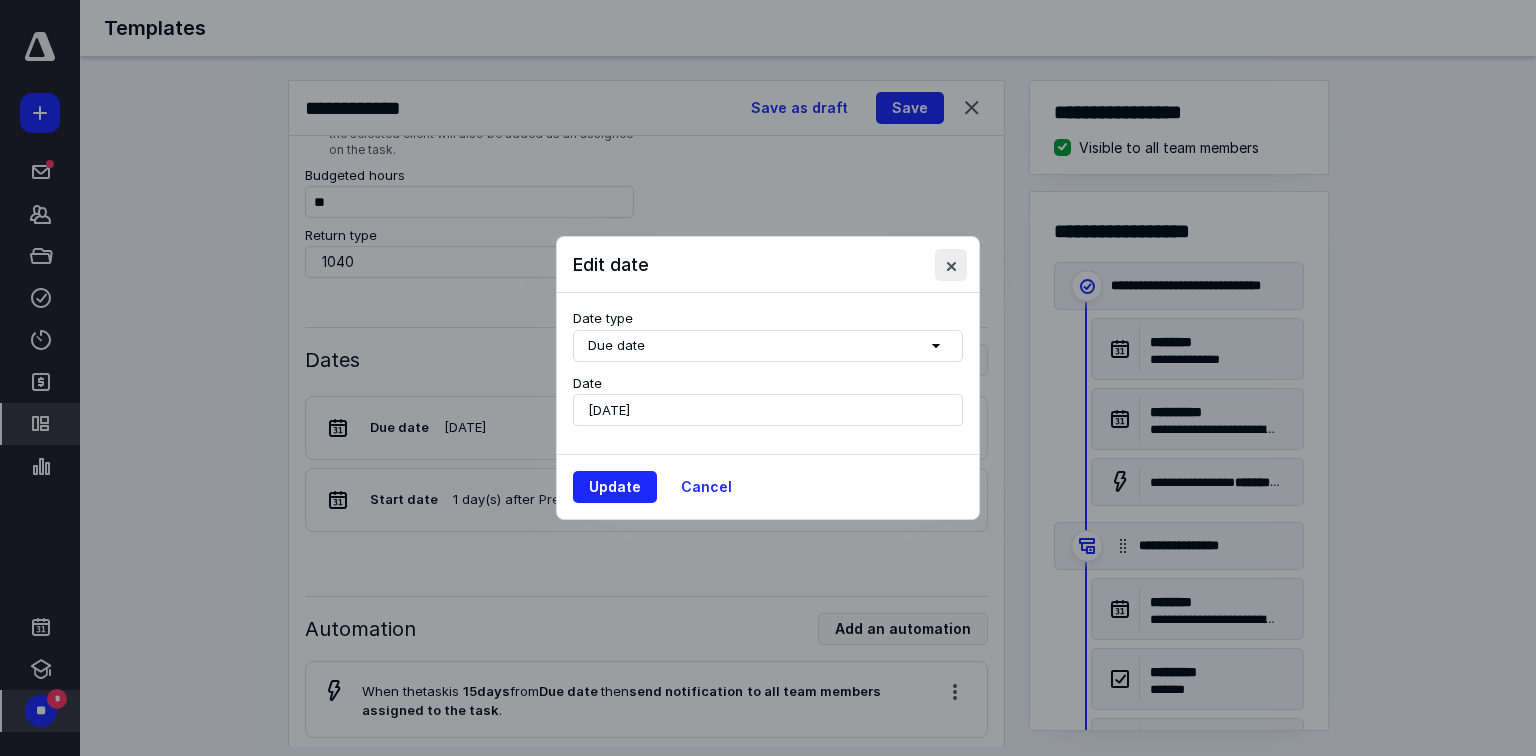 click at bounding box center [951, 265] 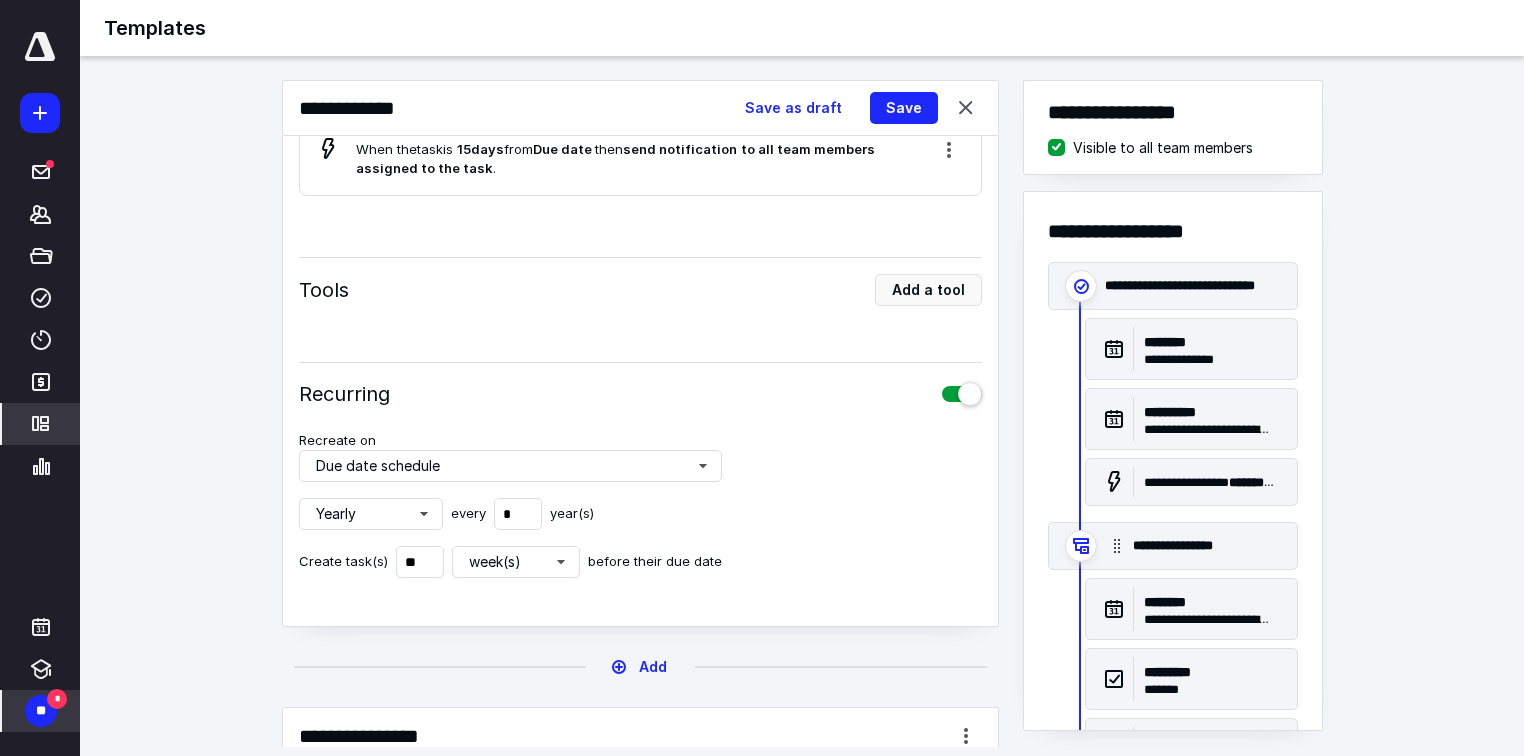 scroll, scrollTop: 800, scrollLeft: 0, axis: vertical 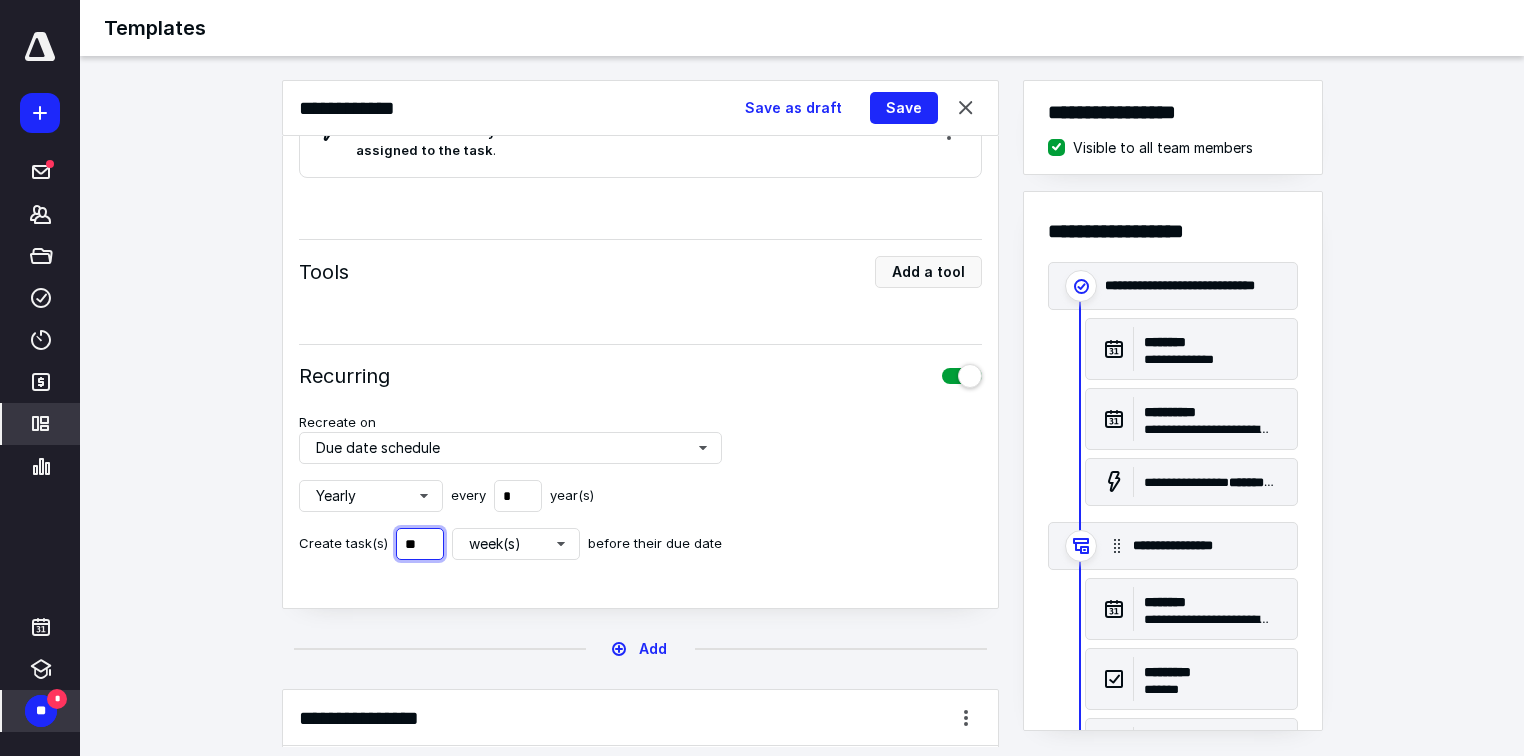 drag, startPoint x: 425, startPoint y: 542, endPoint x: 380, endPoint y: 536, distance: 45.39824 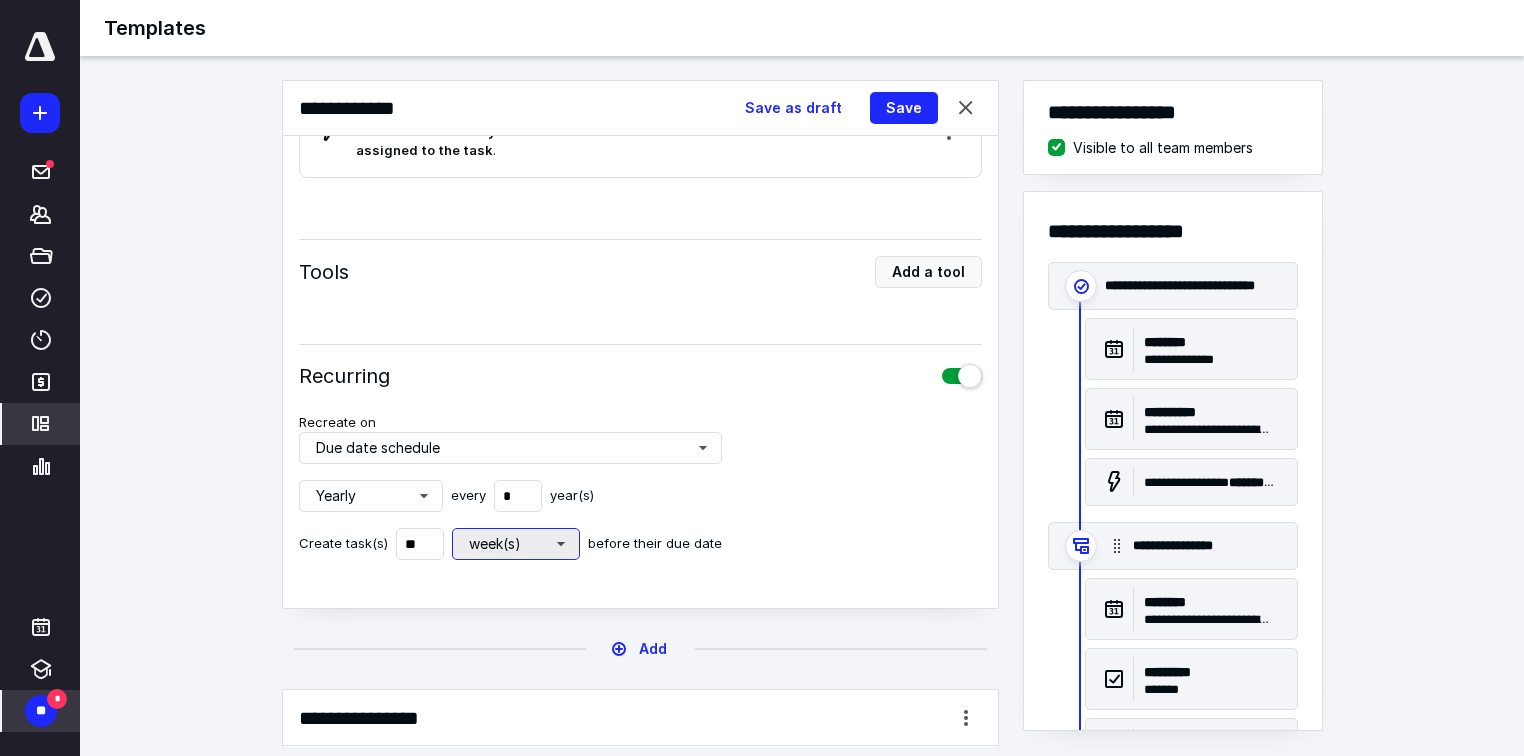 click on "week(s)" at bounding box center (516, 544) 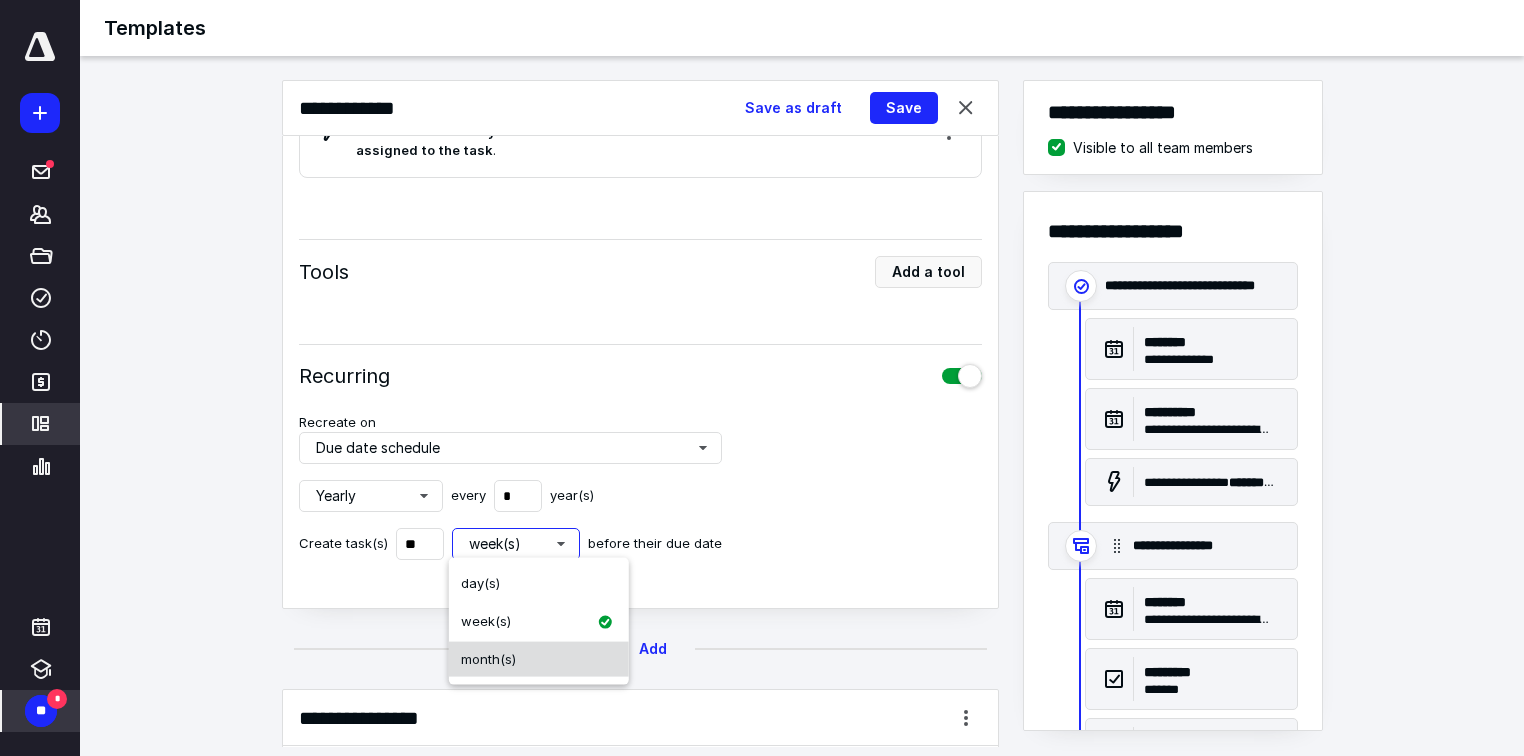click on "month(s)" at bounding box center [488, 658] 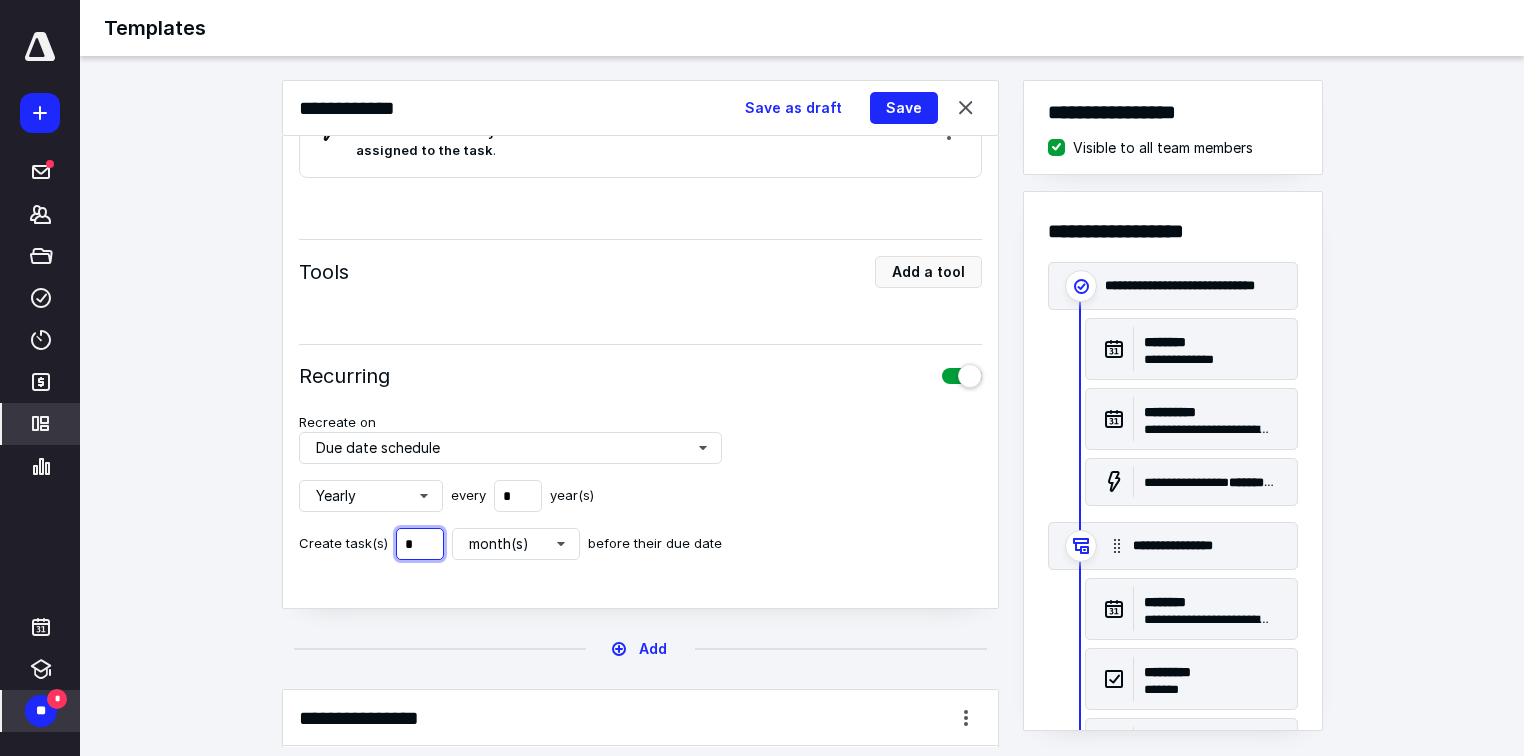 type on "*" 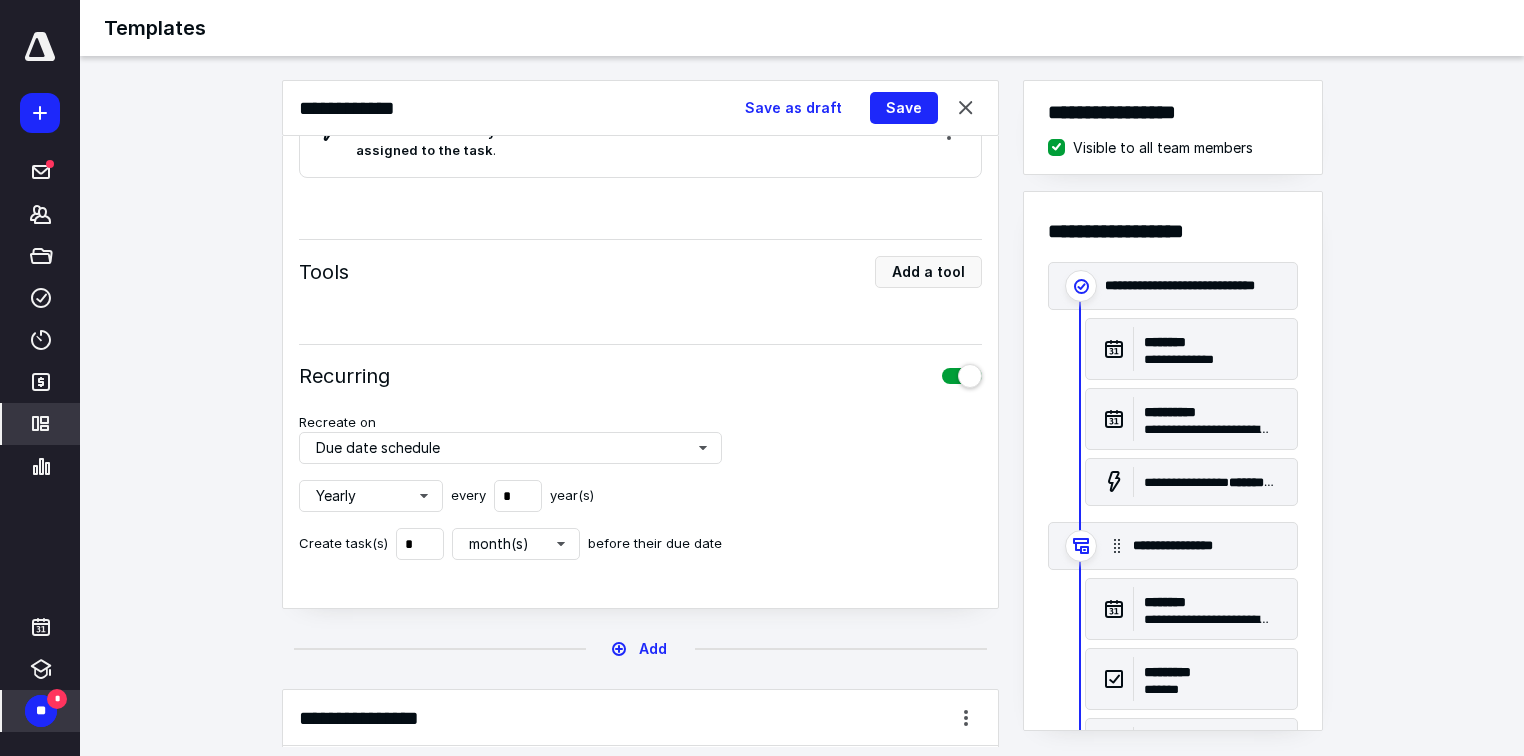 click on "Recurring Recreate on Due date schedule Yearly every * year(s) Create task(s) * month(s) before their due date" at bounding box center [640, 468] 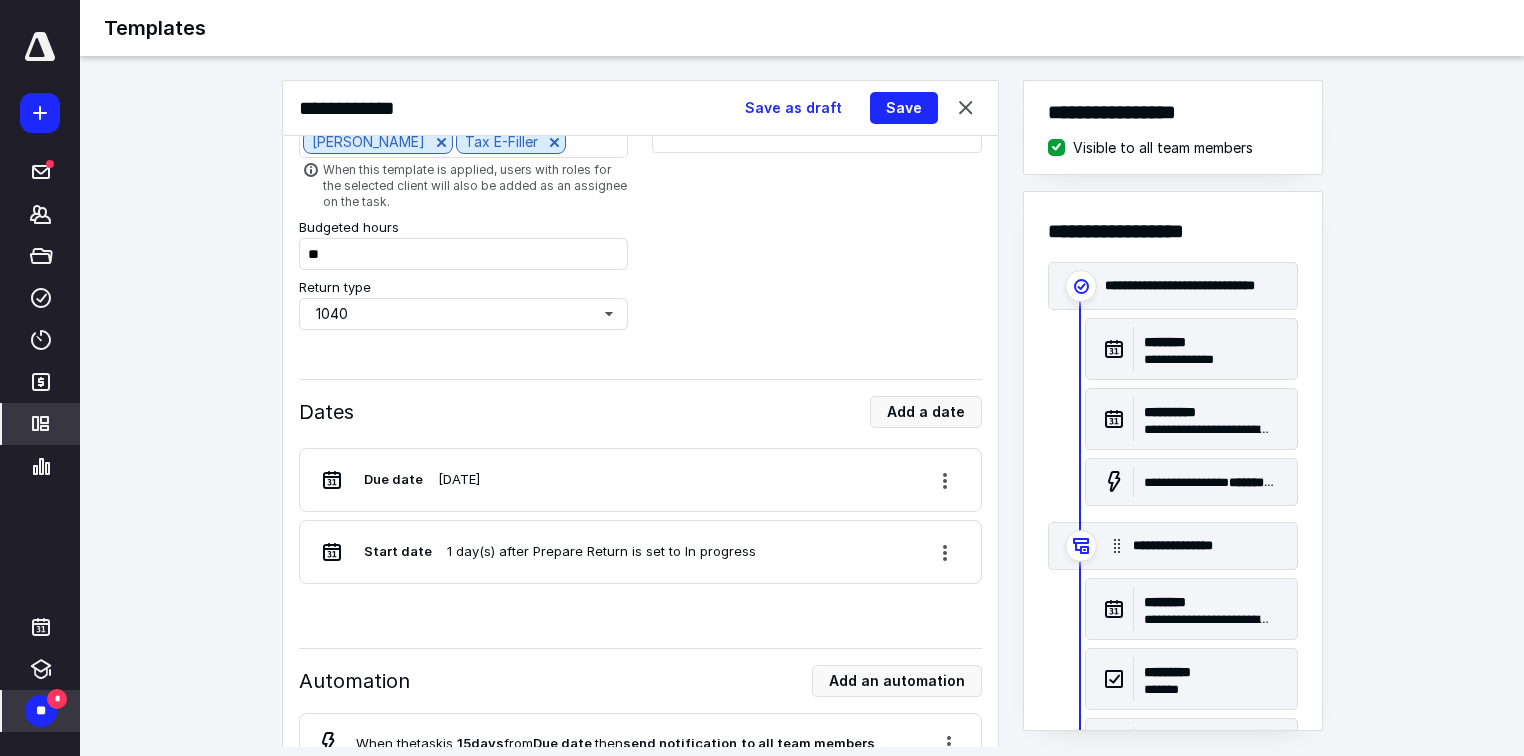 scroll, scrollTop: 160, scrollLeft: 0, axis: vertical 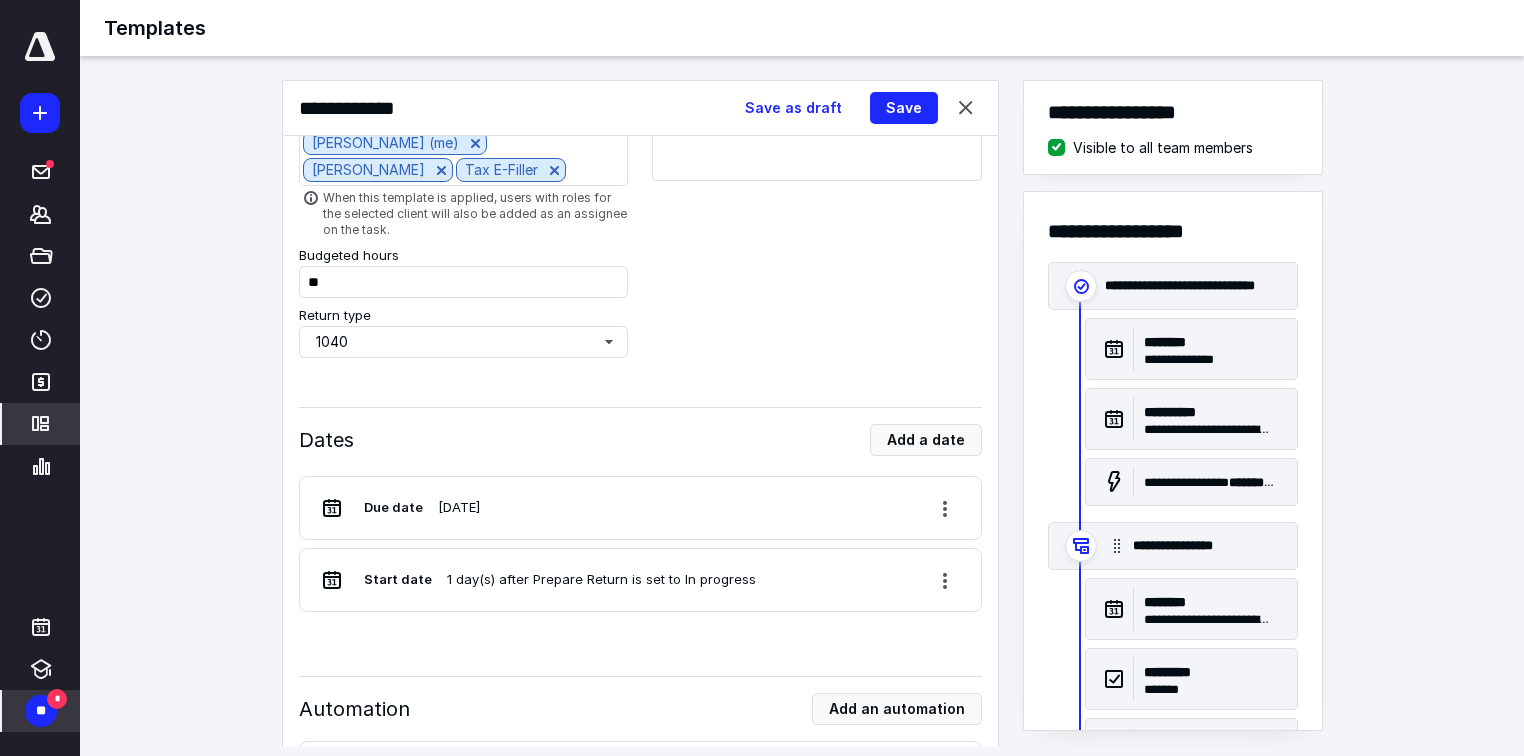 click on "**********" at bounding box center (1187, 286) 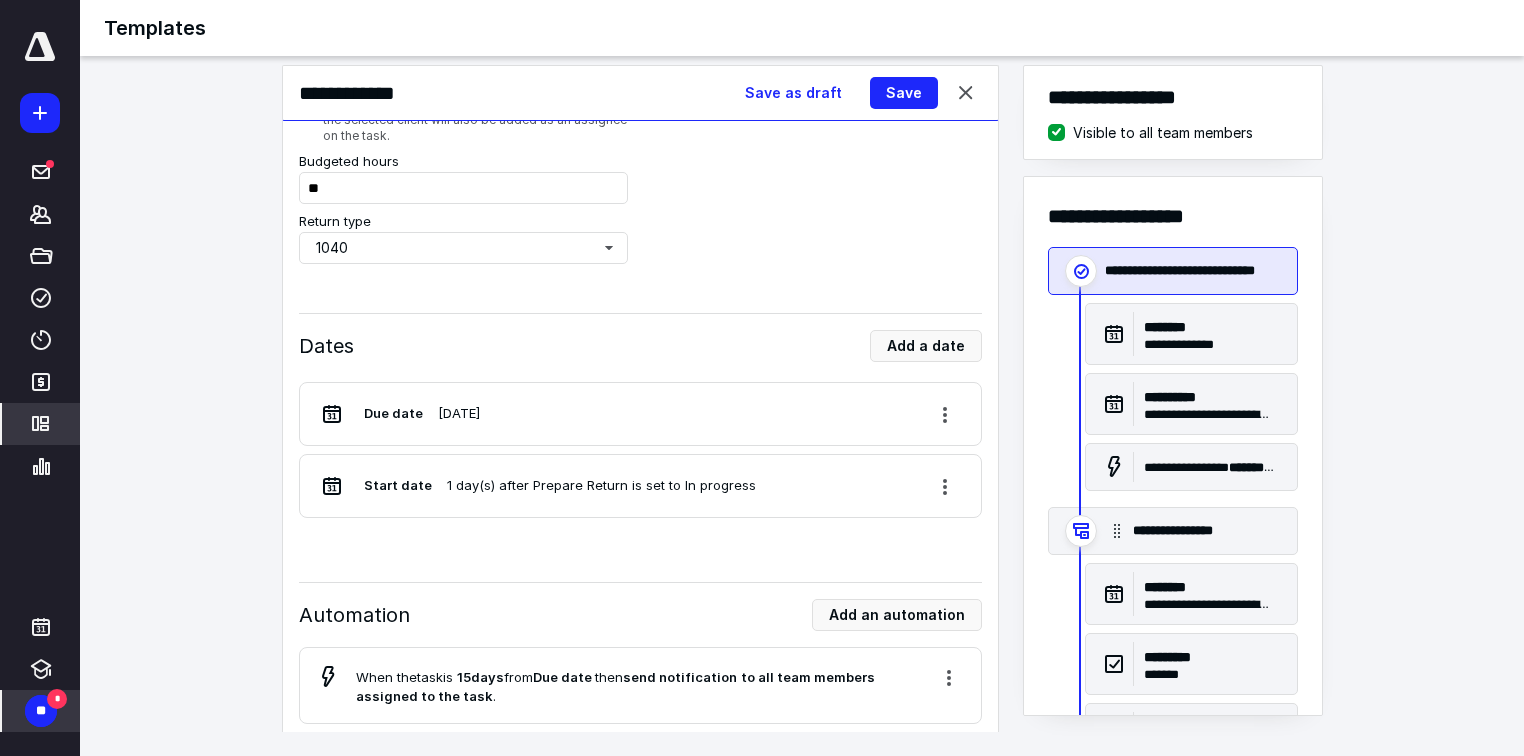 scroll, scrollTop: 329, scrollLeft: 0, axis: vertical 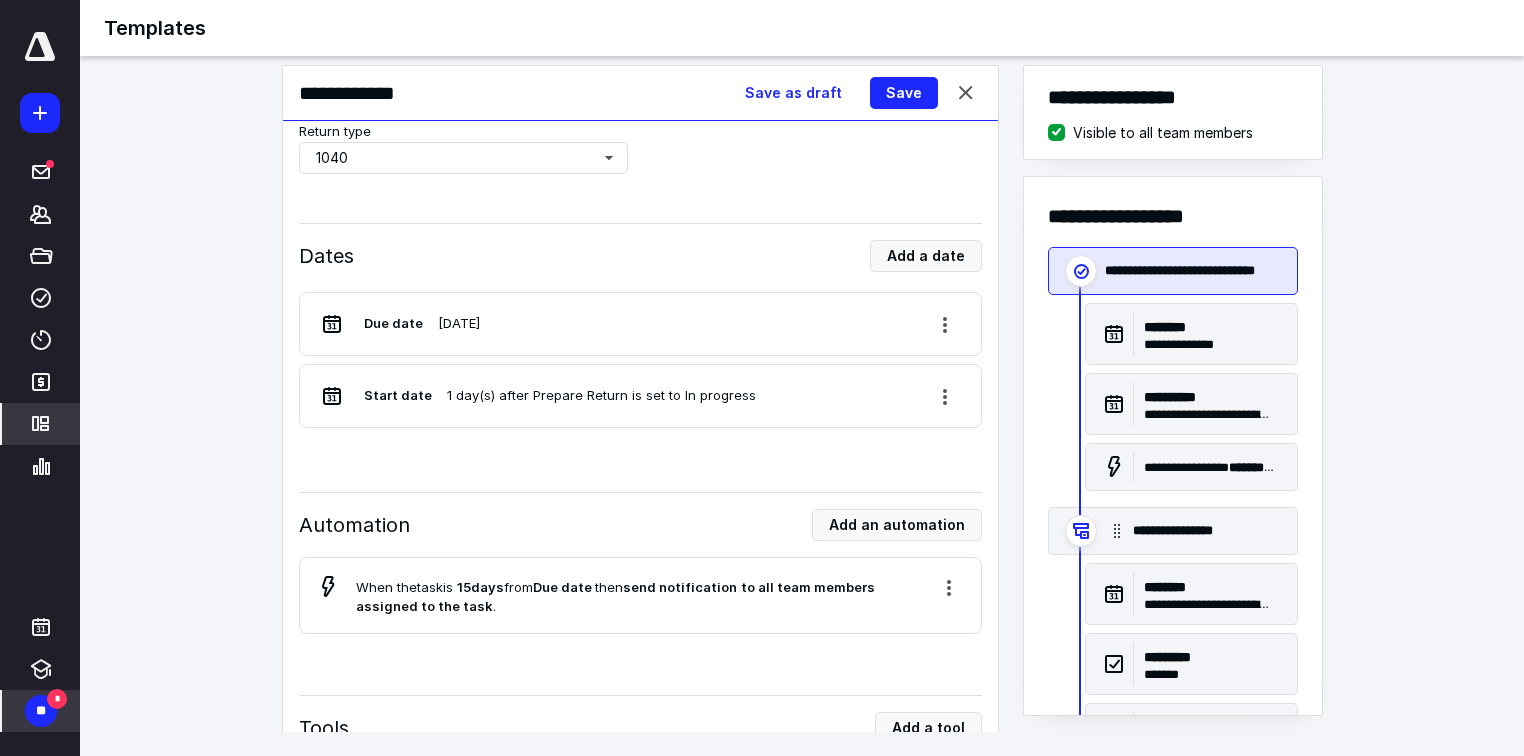 click on "**********" at bounding box center [1173, 271] 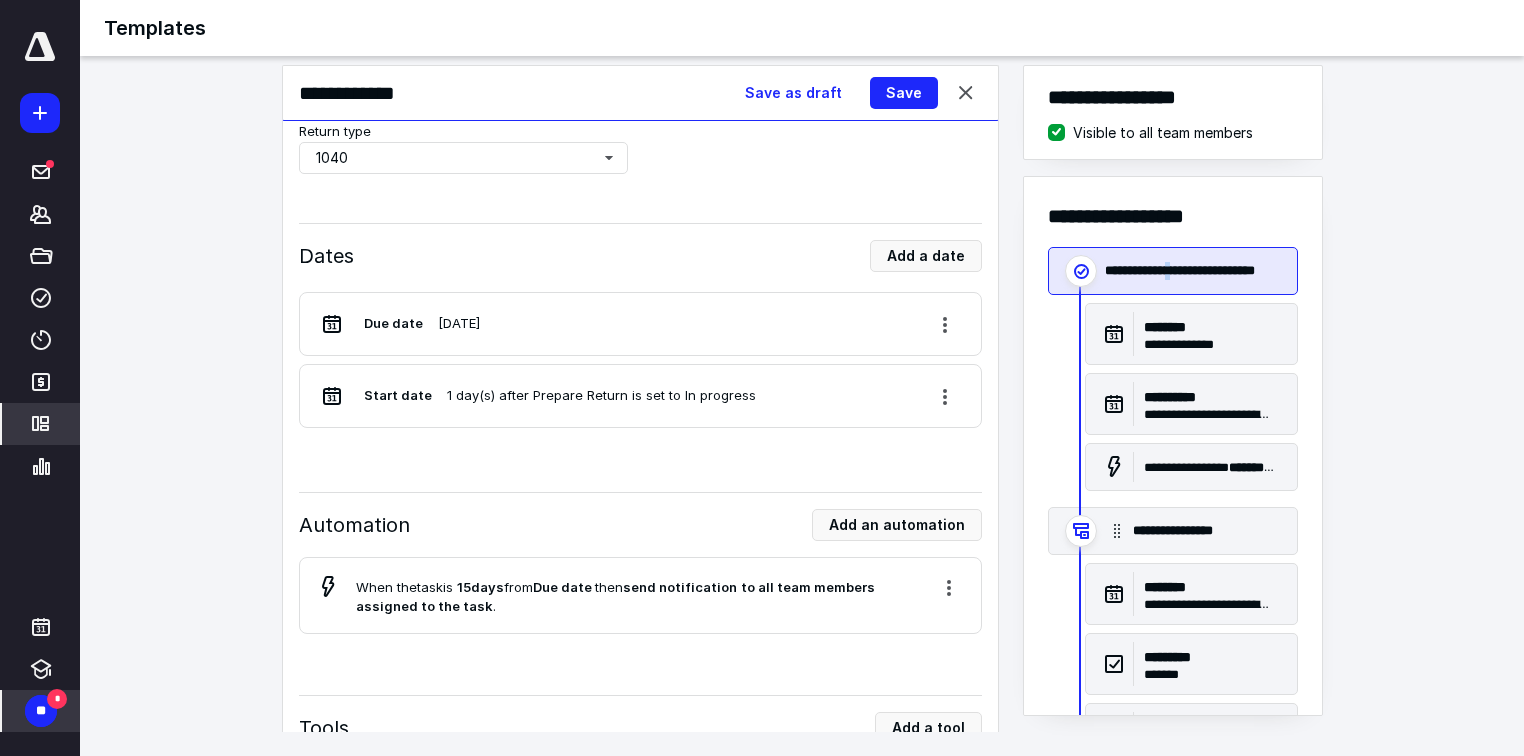 click on "**********" at bounding box center (1173, 271) 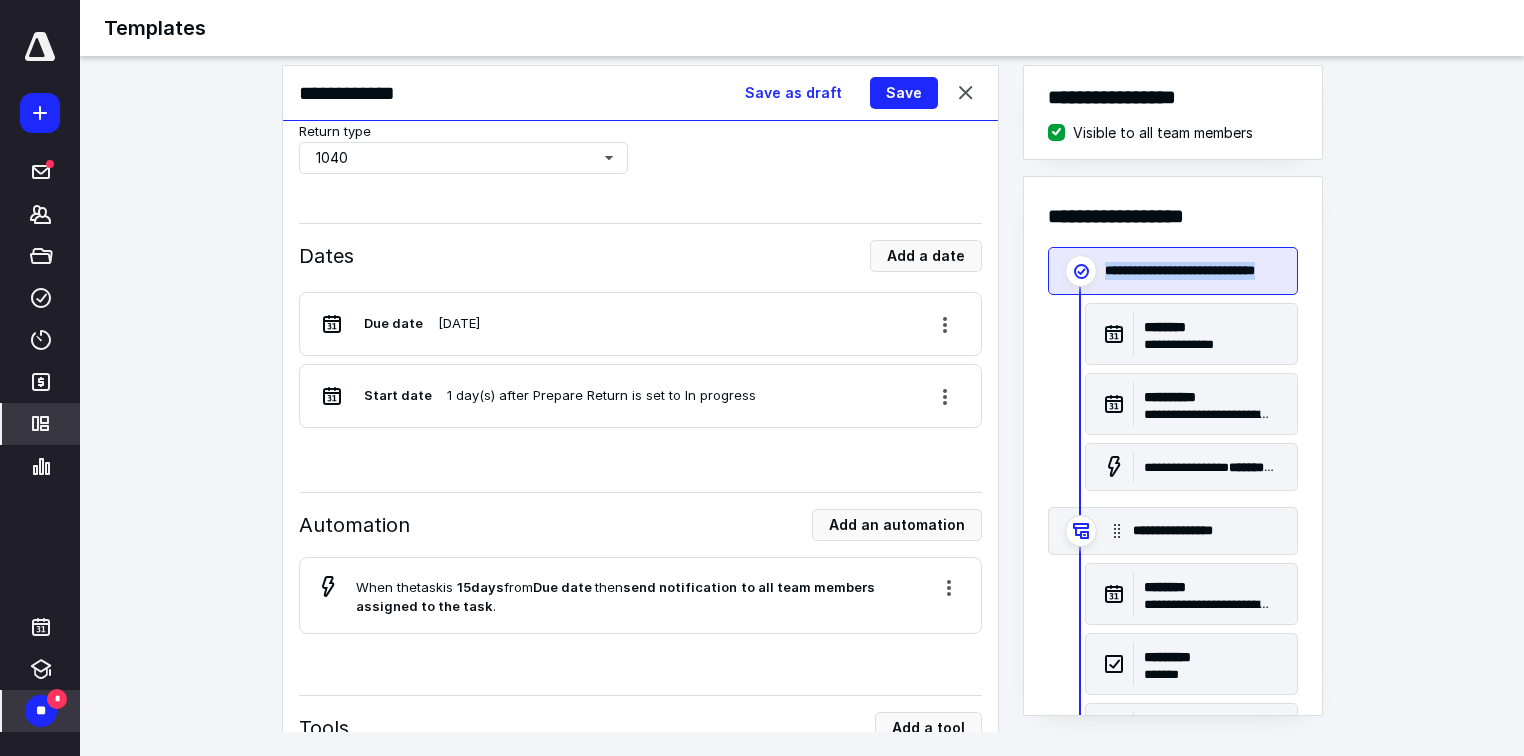 click on "**********" at bounding box center [1173, 271] 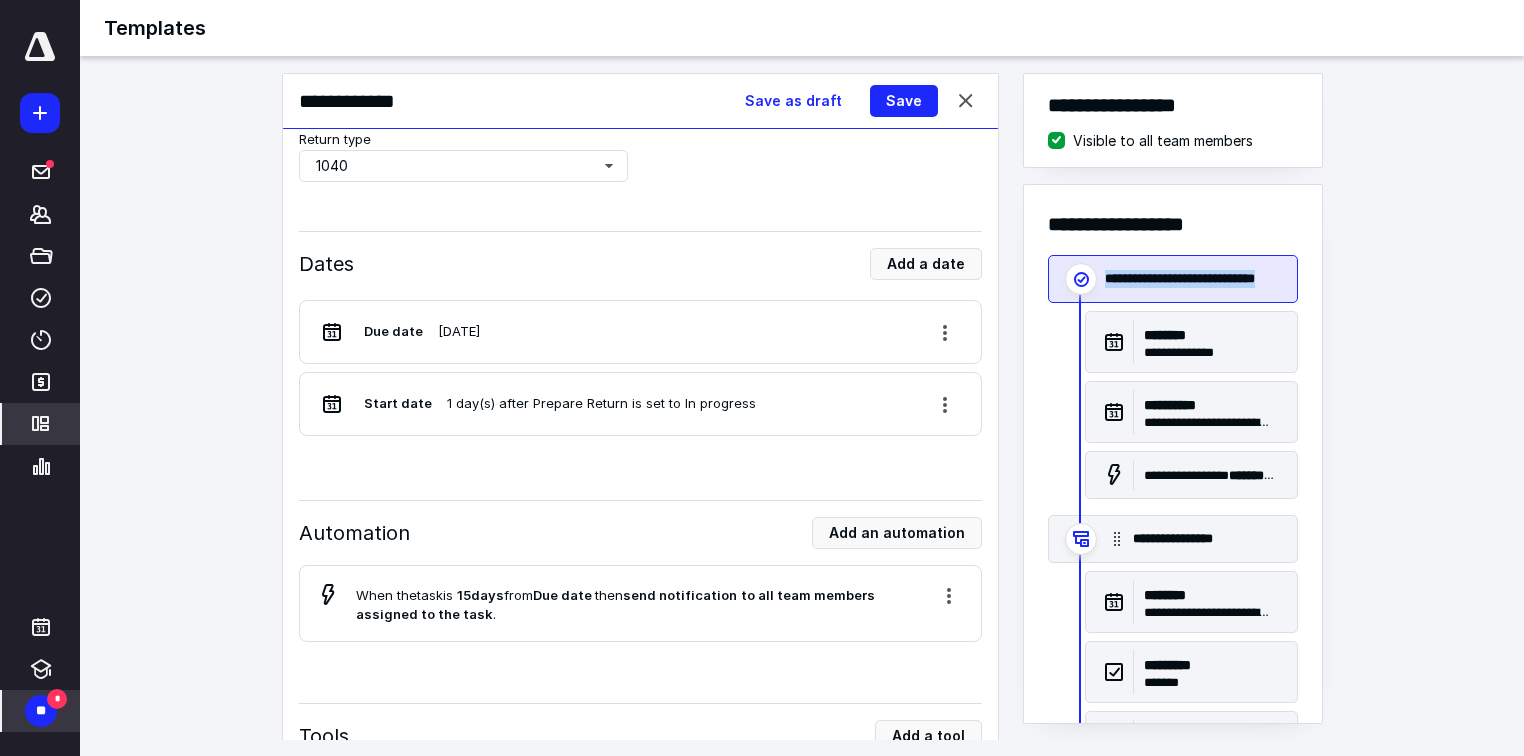 scroll, scrollTop: 0, scrollLeft: 0, axis: both 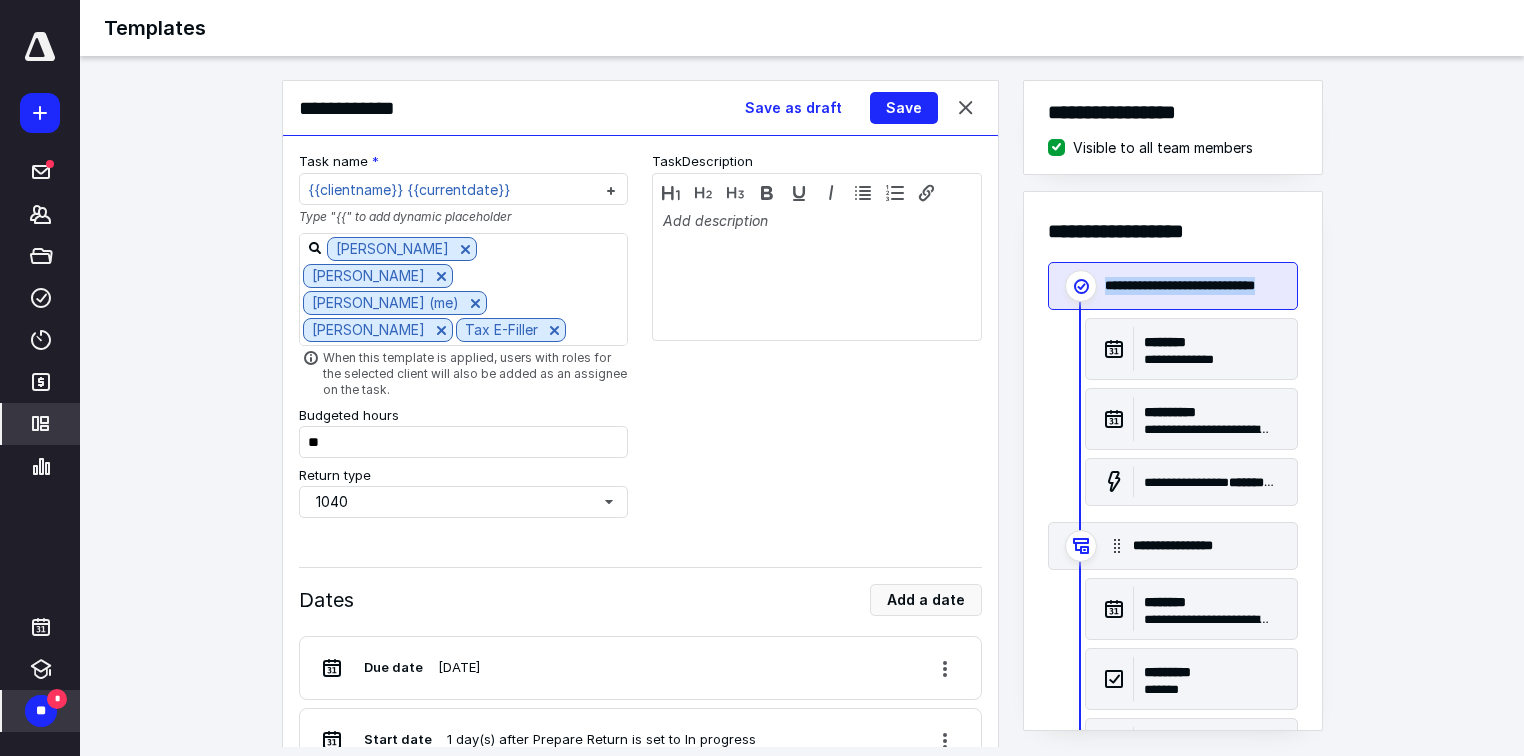 click on "**********" at bounding box center (1187, 286) 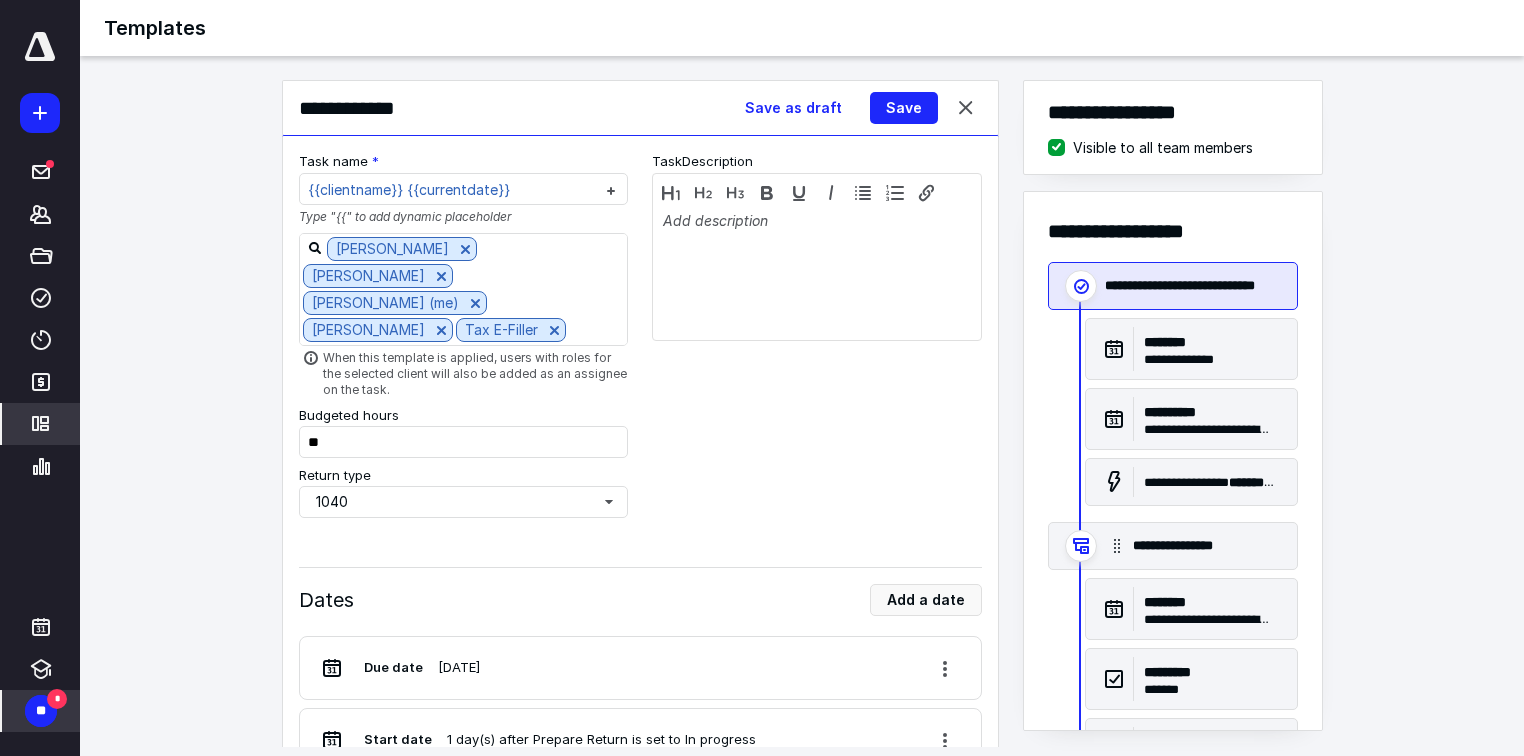 scroll, scrollTop: 15, scrollLeft: 0, axis: vertical 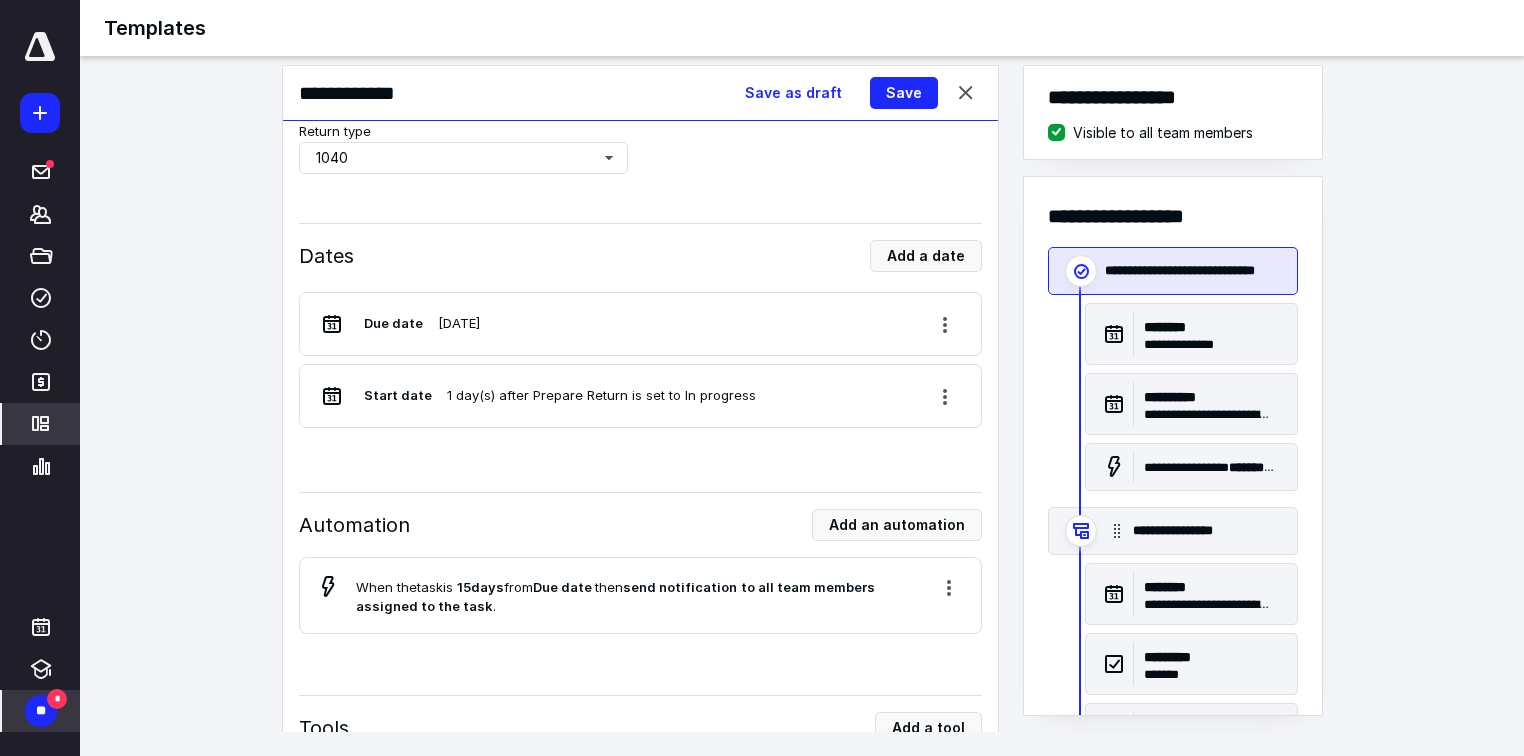 click on "**********" at bounding box center [1173, 271] 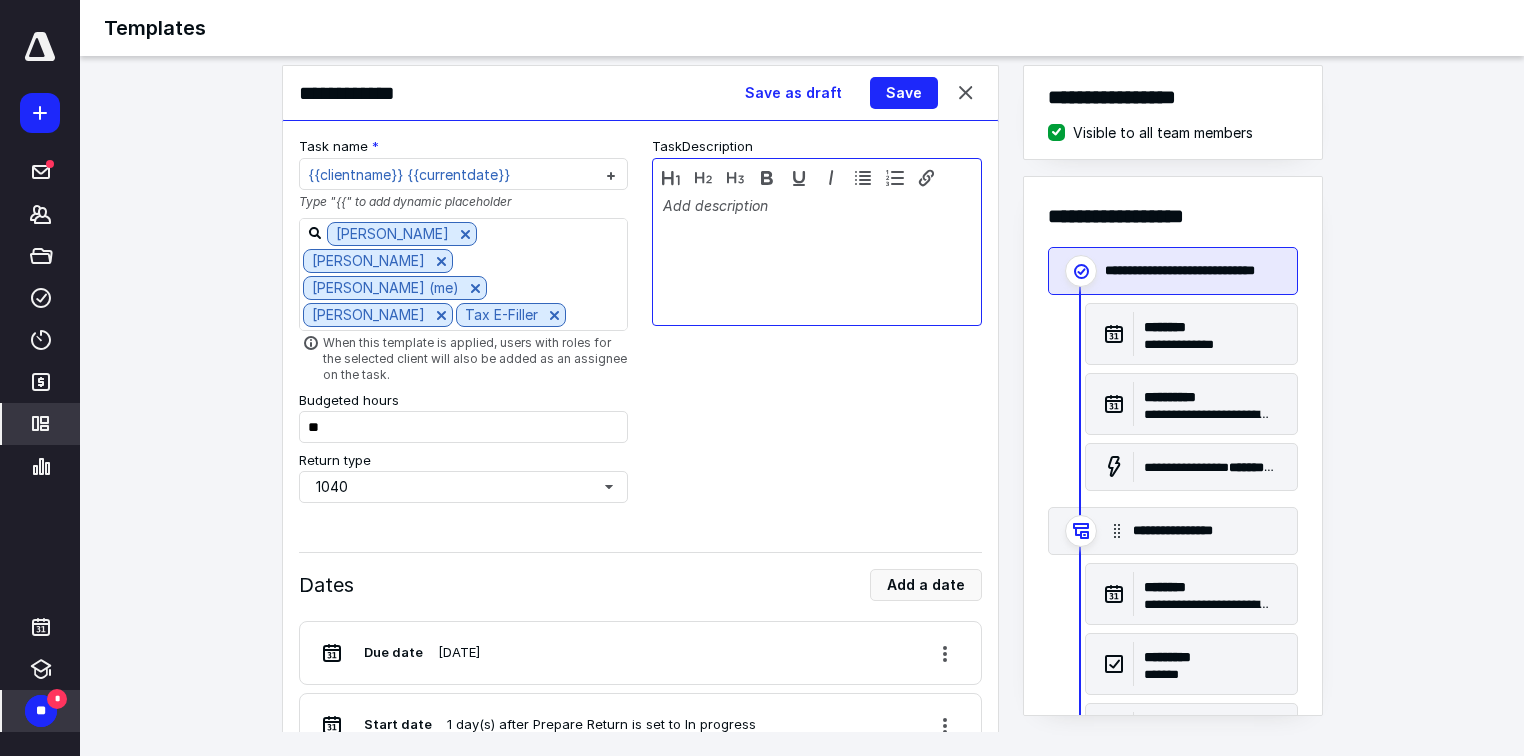click at bounding box center [817, 257] 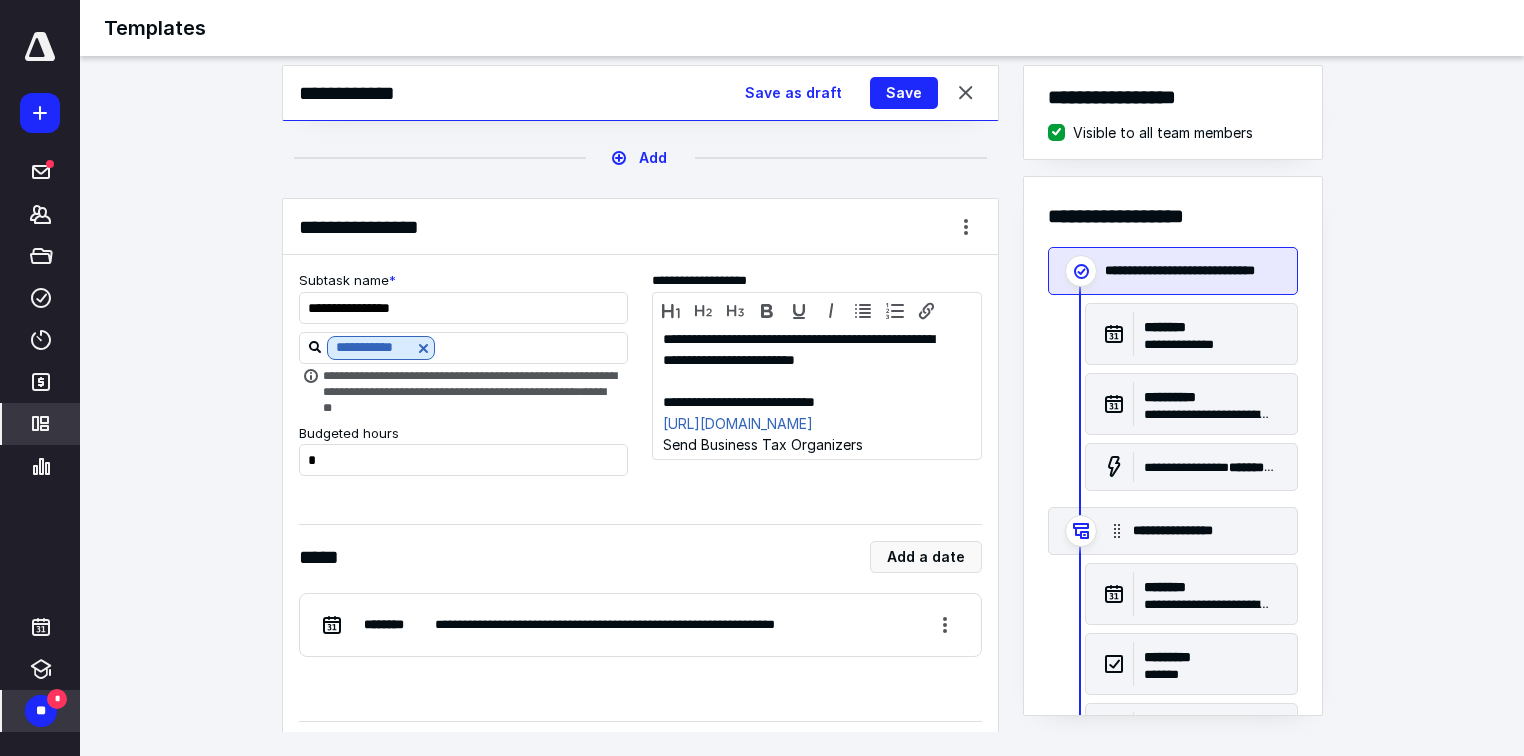 scroll, scrollTop: 1280, scrollLeft: 0, axis: vertical 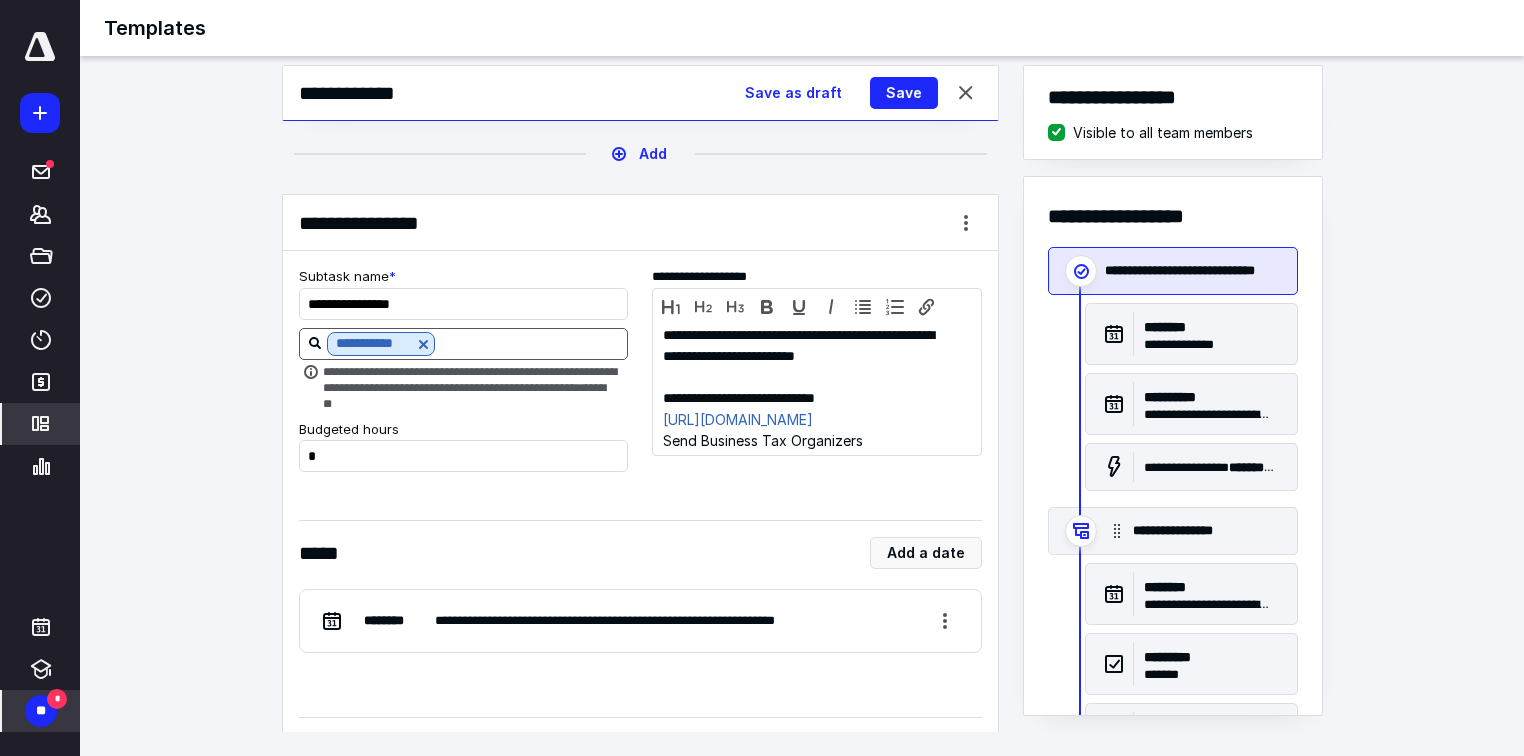 click at bounding box center [531, 343] 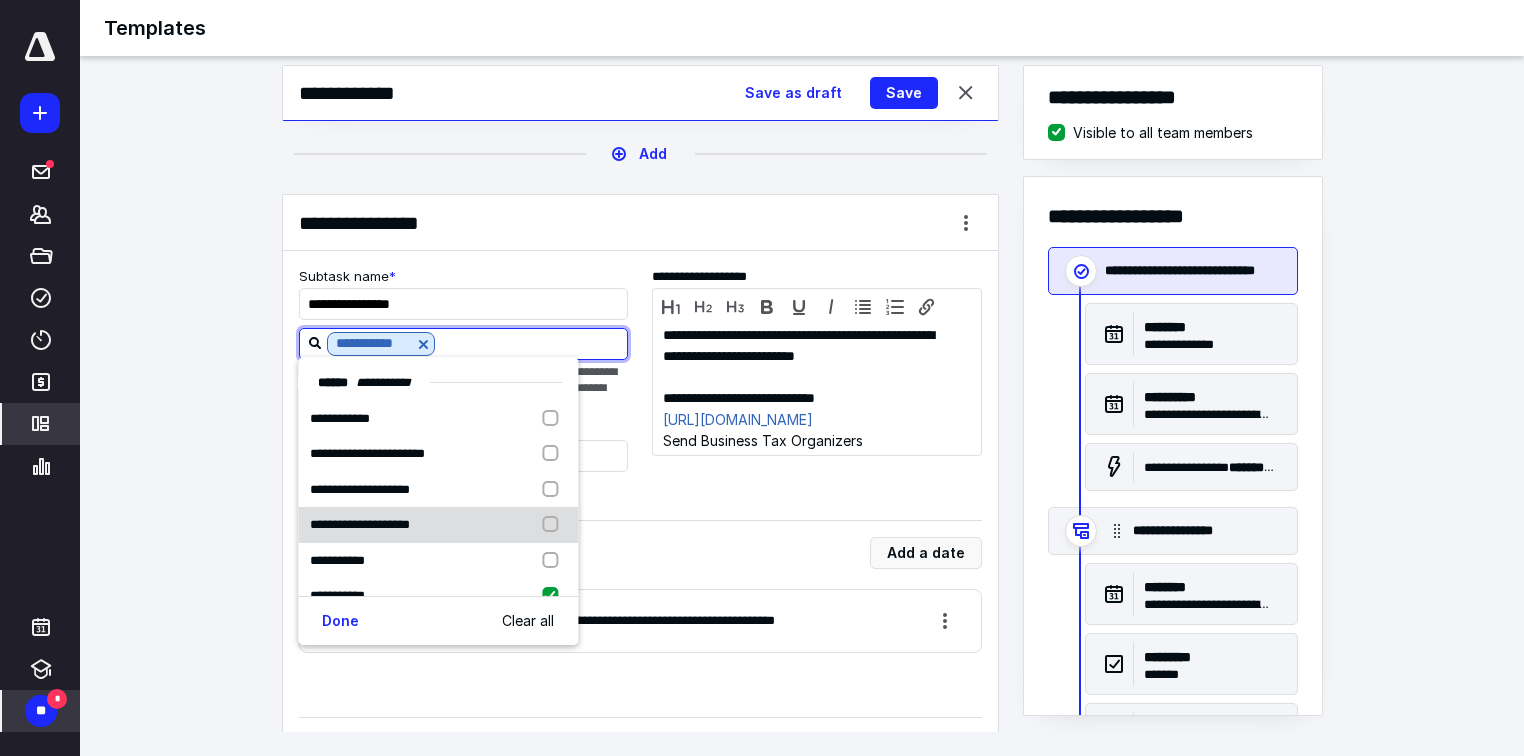 click at bounding box center [554, 525] 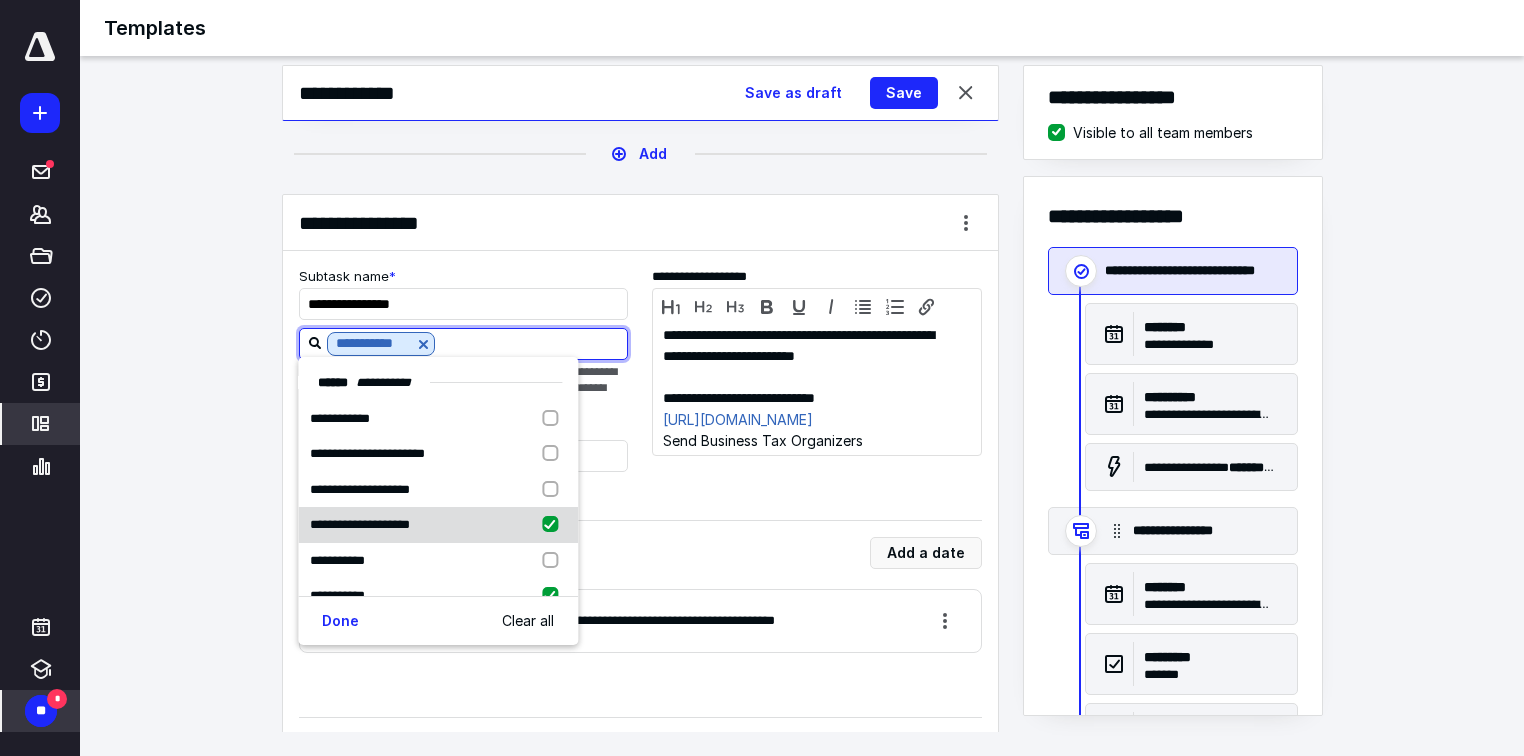 checkbox on "true" 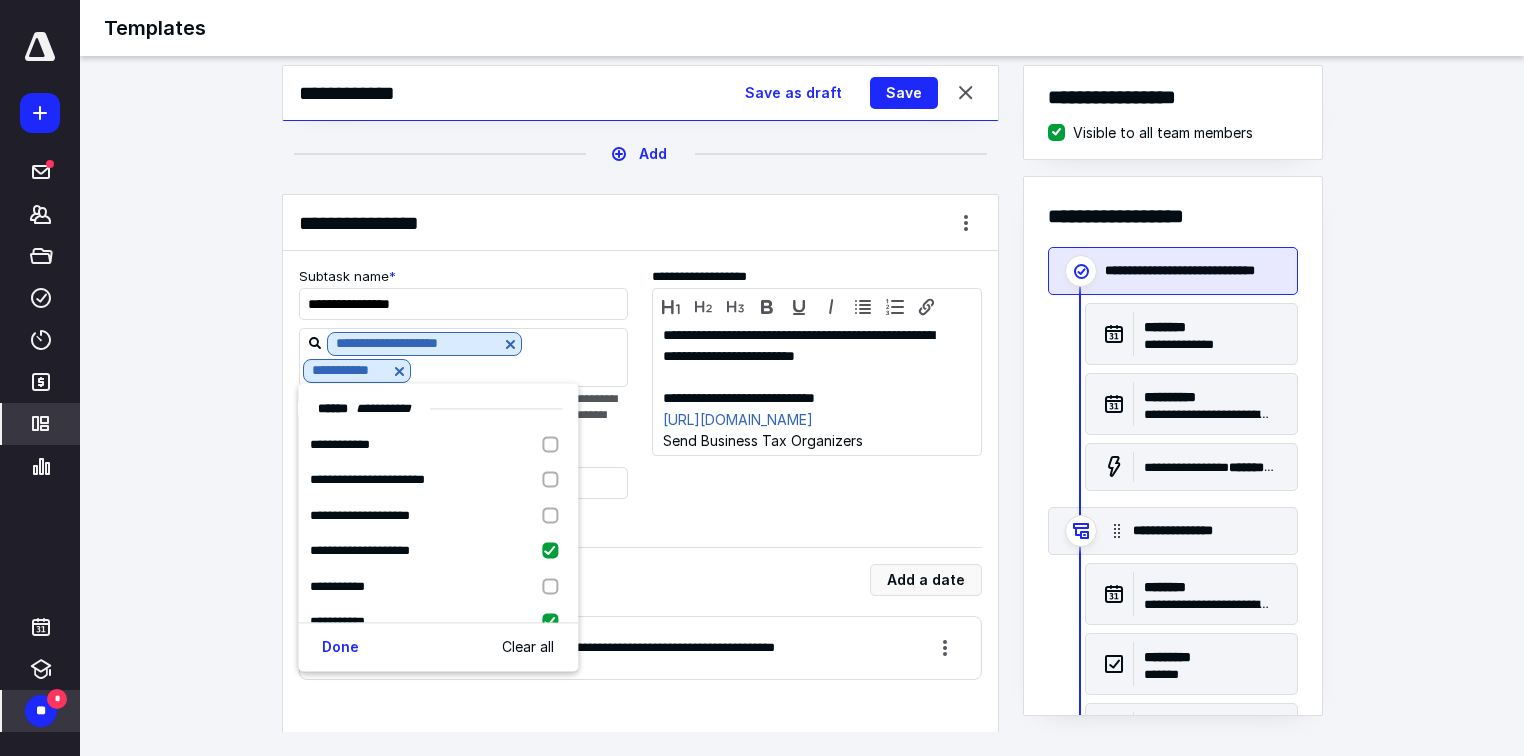 click on "**********" at bounding box center [802, 398] 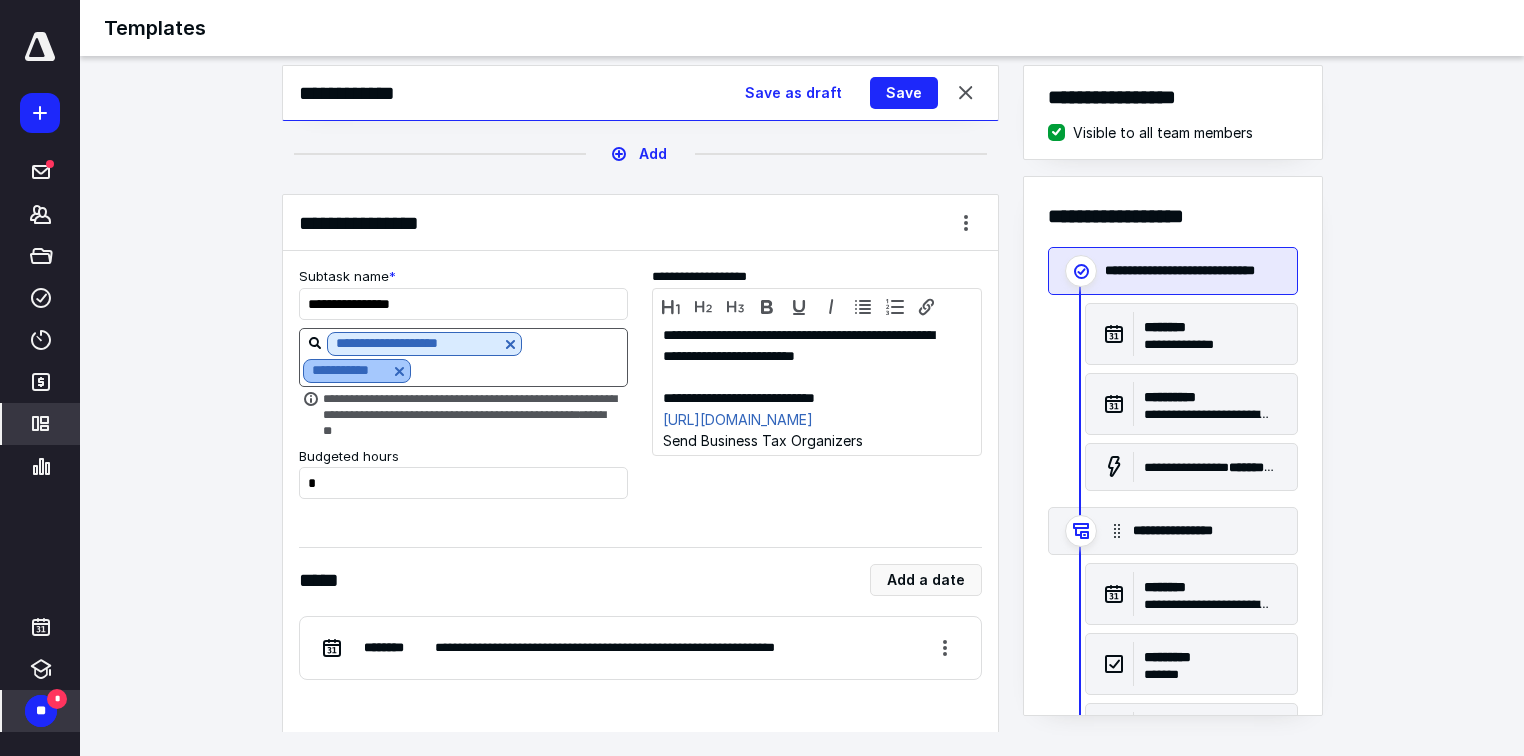 click at bounding box center [399, 371] 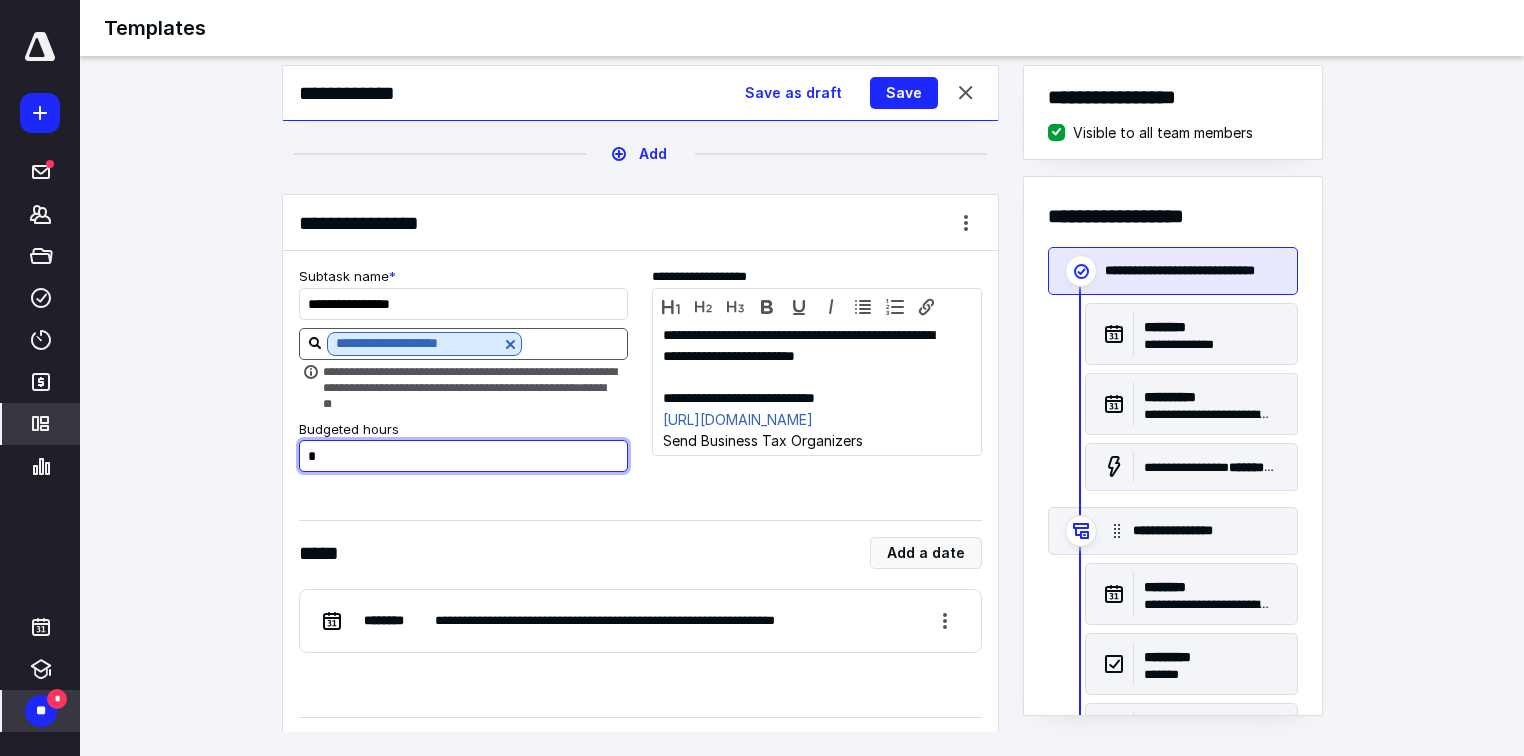 click on "*" at bounding box center (464, 456) 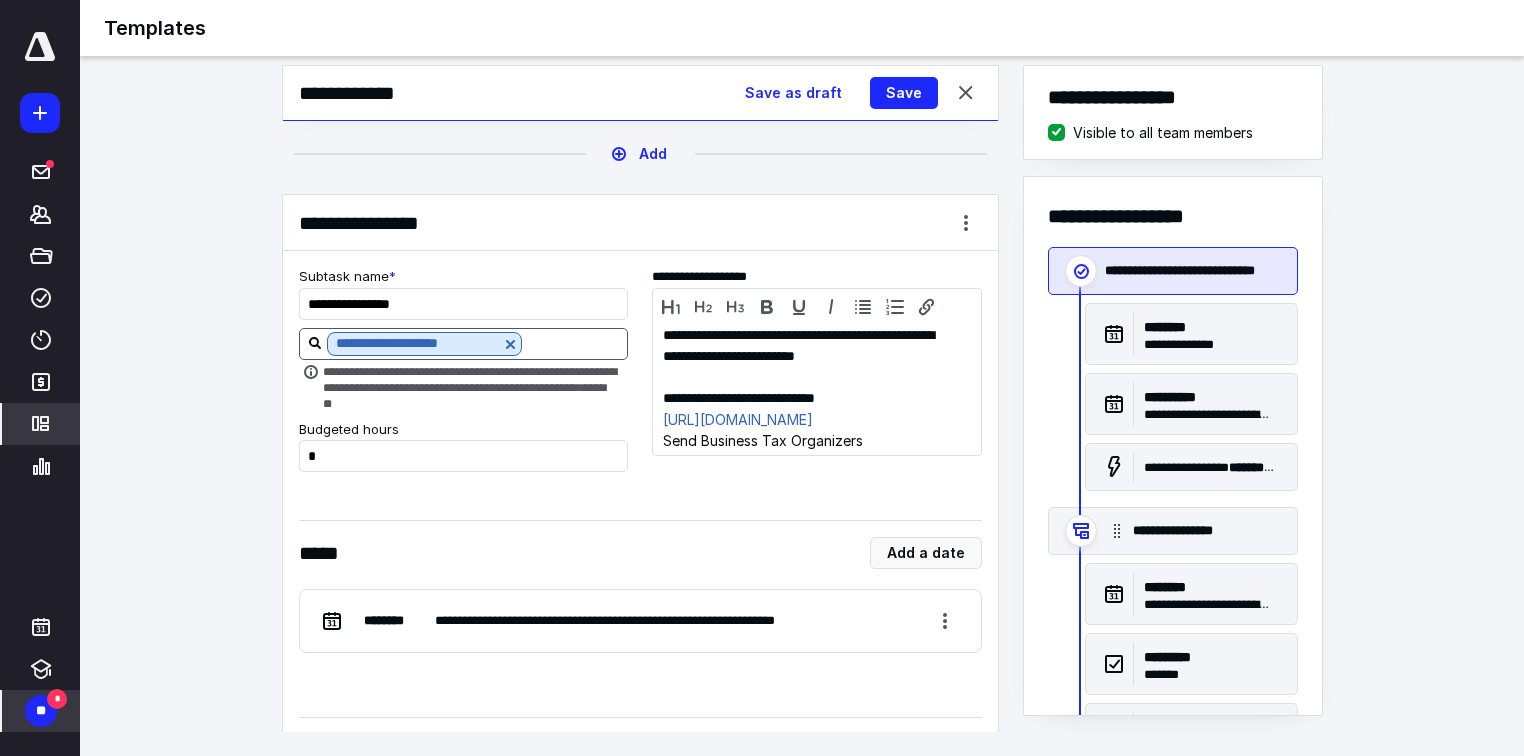 click on "**********" at bounding box center [802, 398] 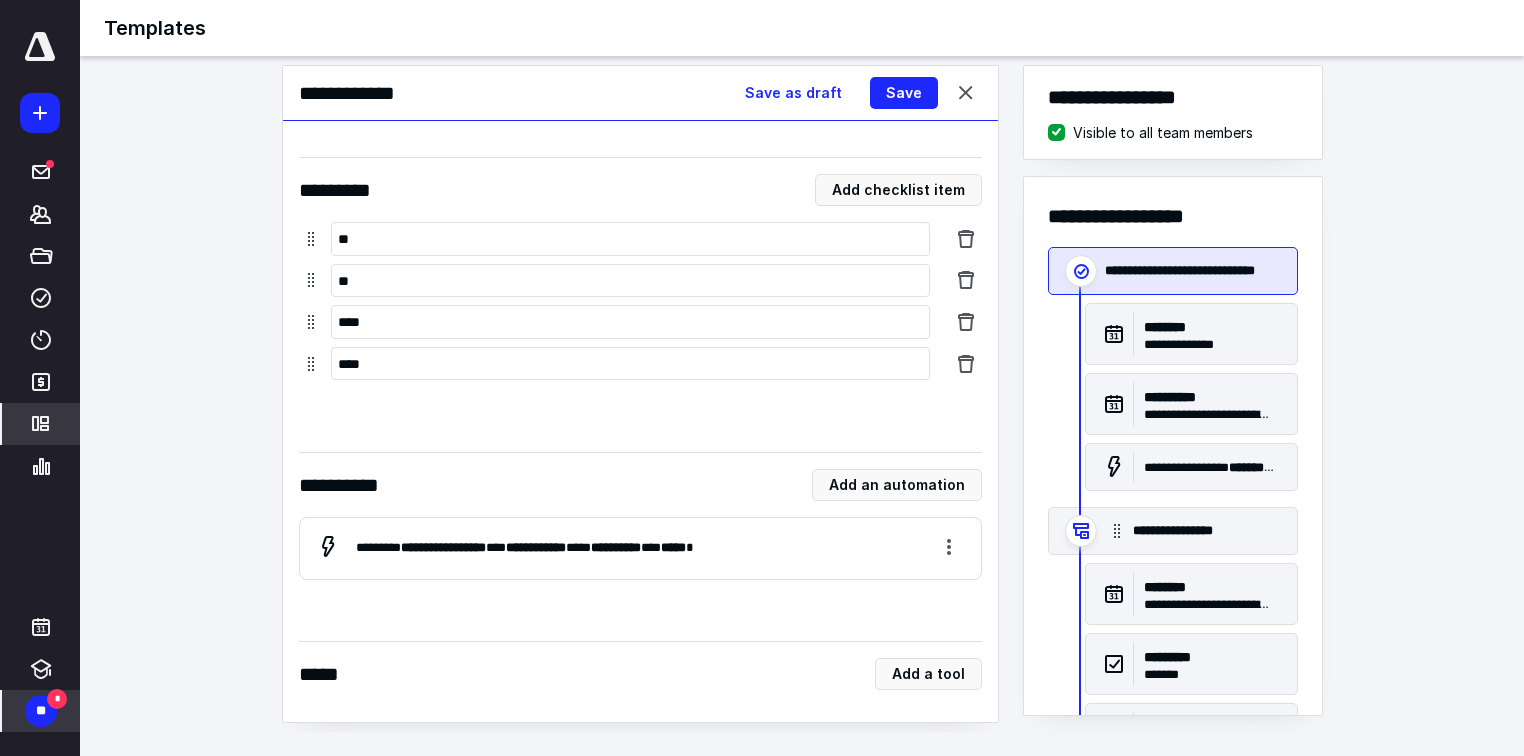 scroll, scrollTop: 1920, scrollLeft: 0, axis: vertical 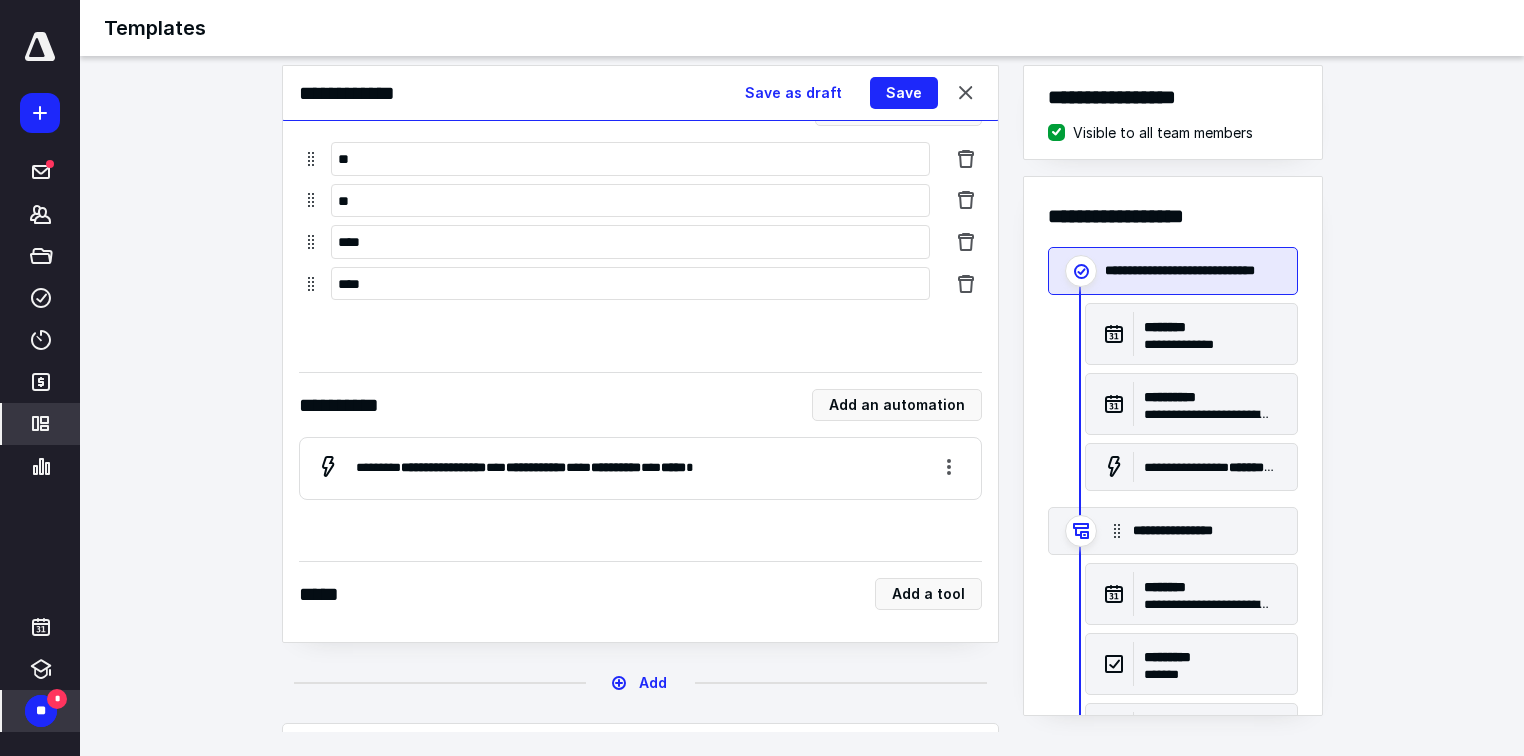 click on "**********" at bounding box center [628, 470] 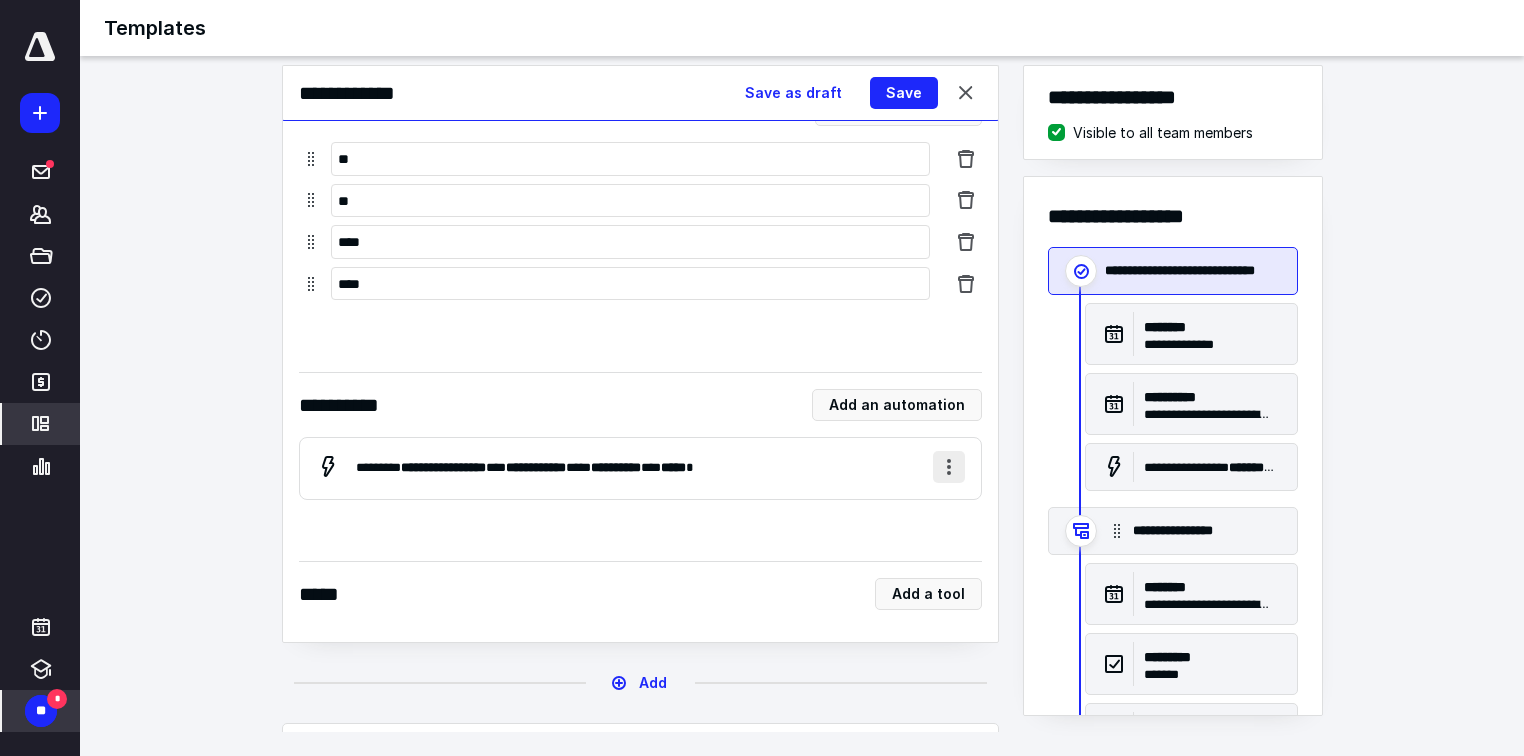 click at bounding box center (949, 467) 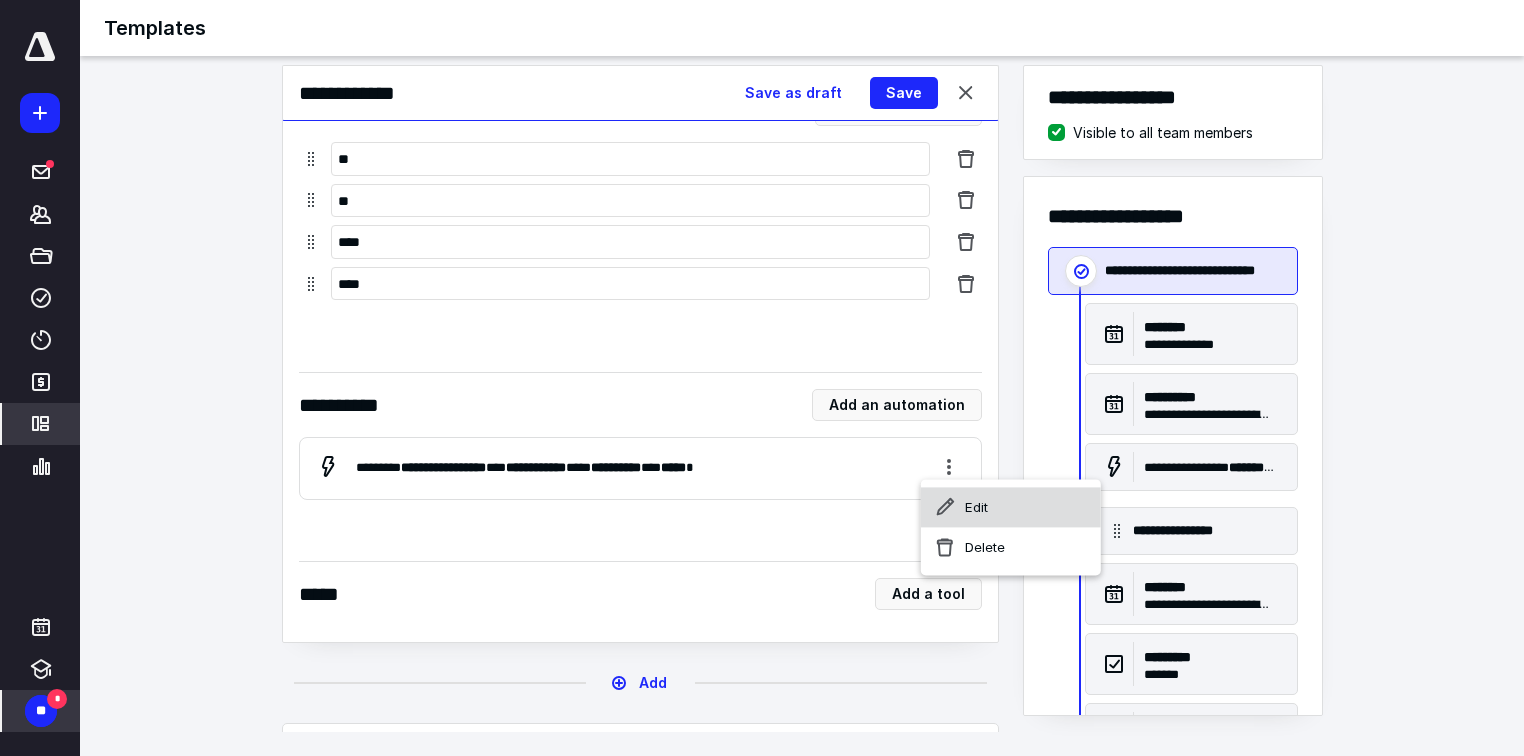 click 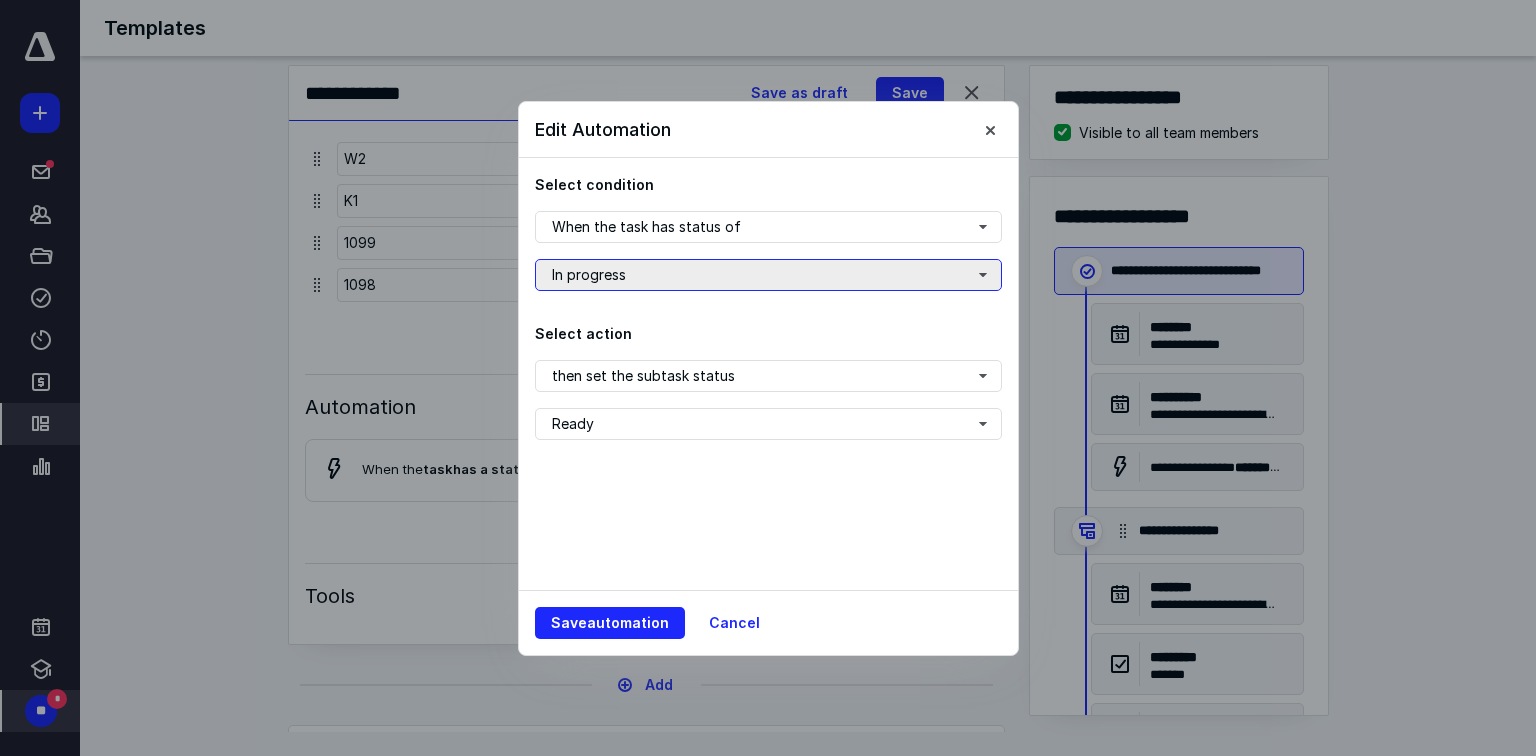 click on "In progress" at bounding box center (768, 275) 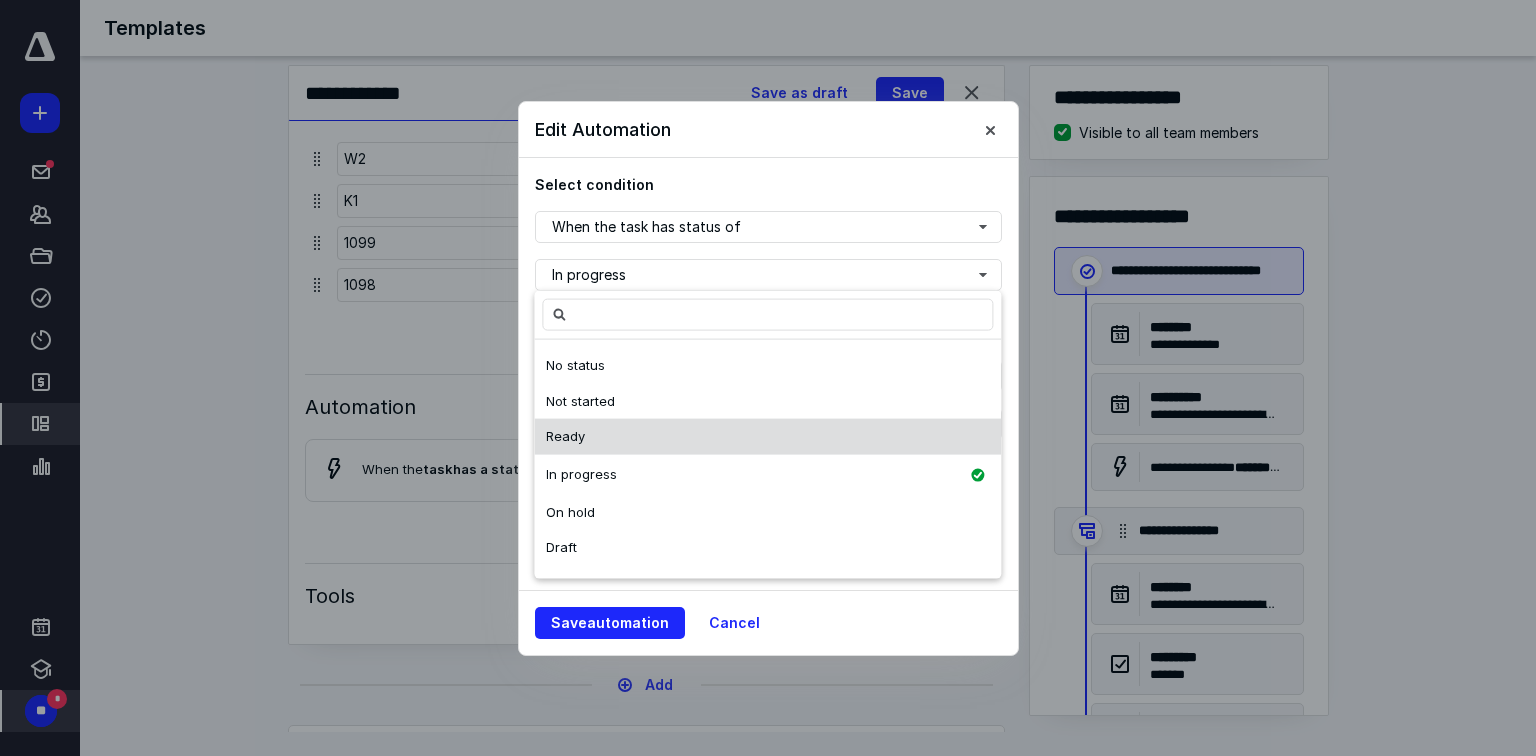 click on "Ready" at bounding box center (767, 437) 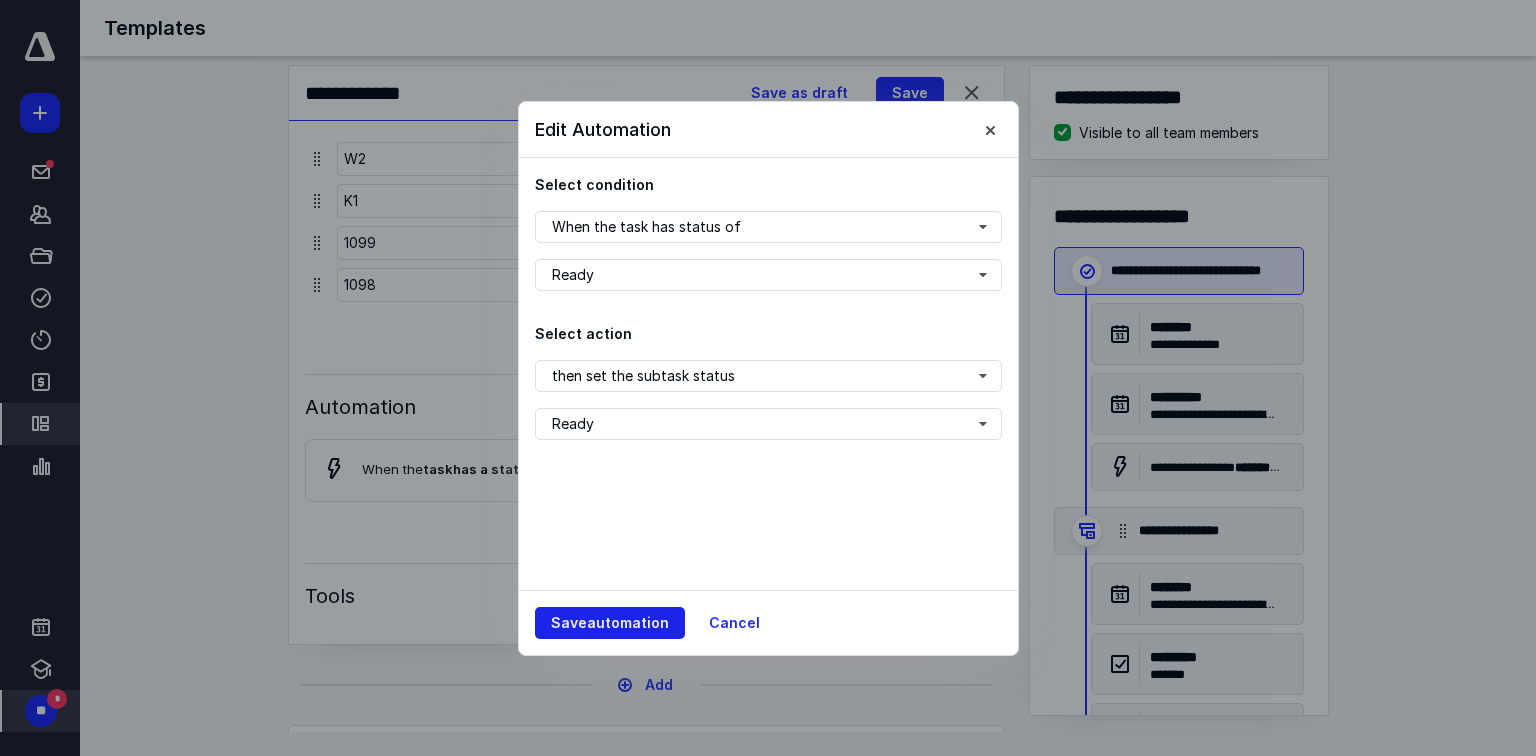 click on "Save  automation" at bounding box center (610, 623) 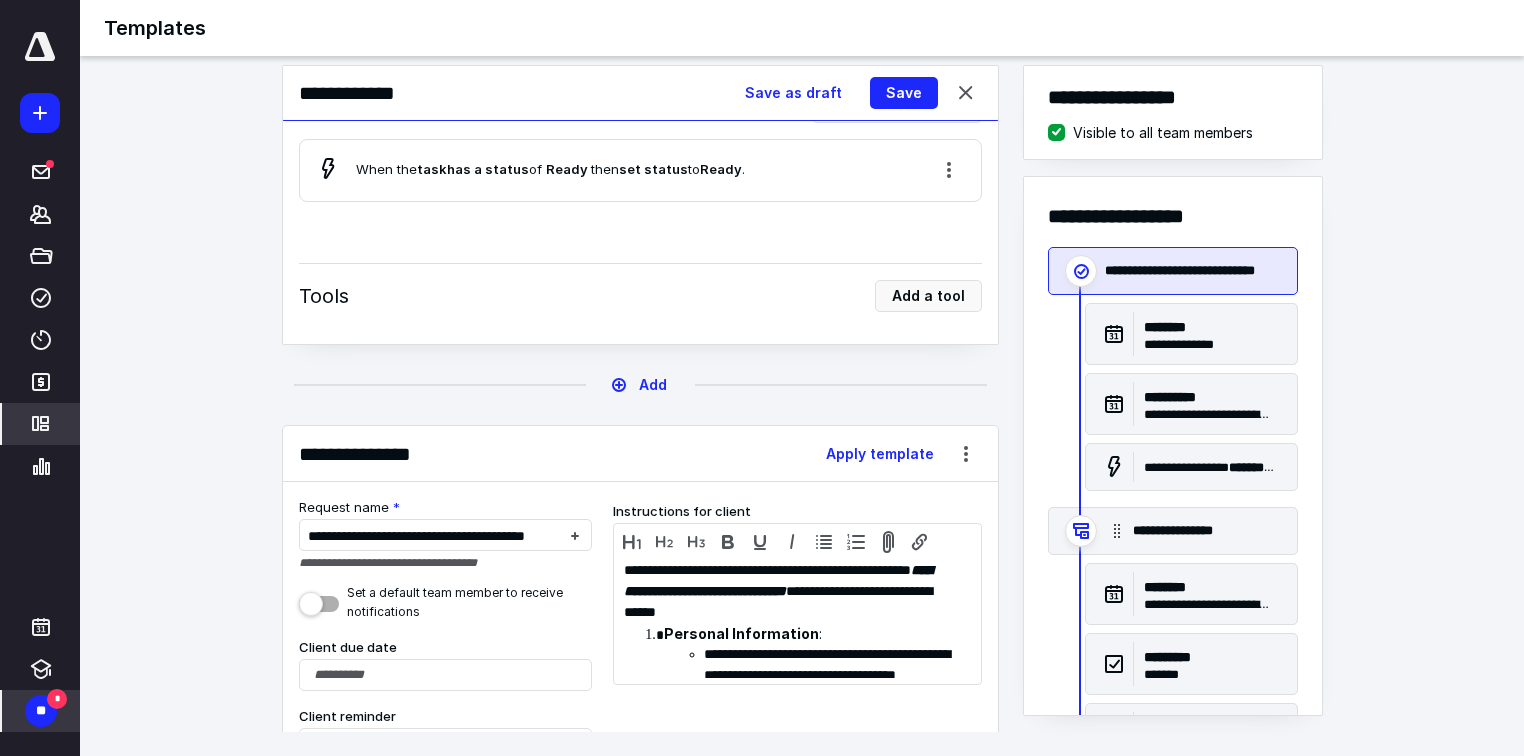 scroll, scrollTop: 2240, scrollLeft: 0, axis: vertical 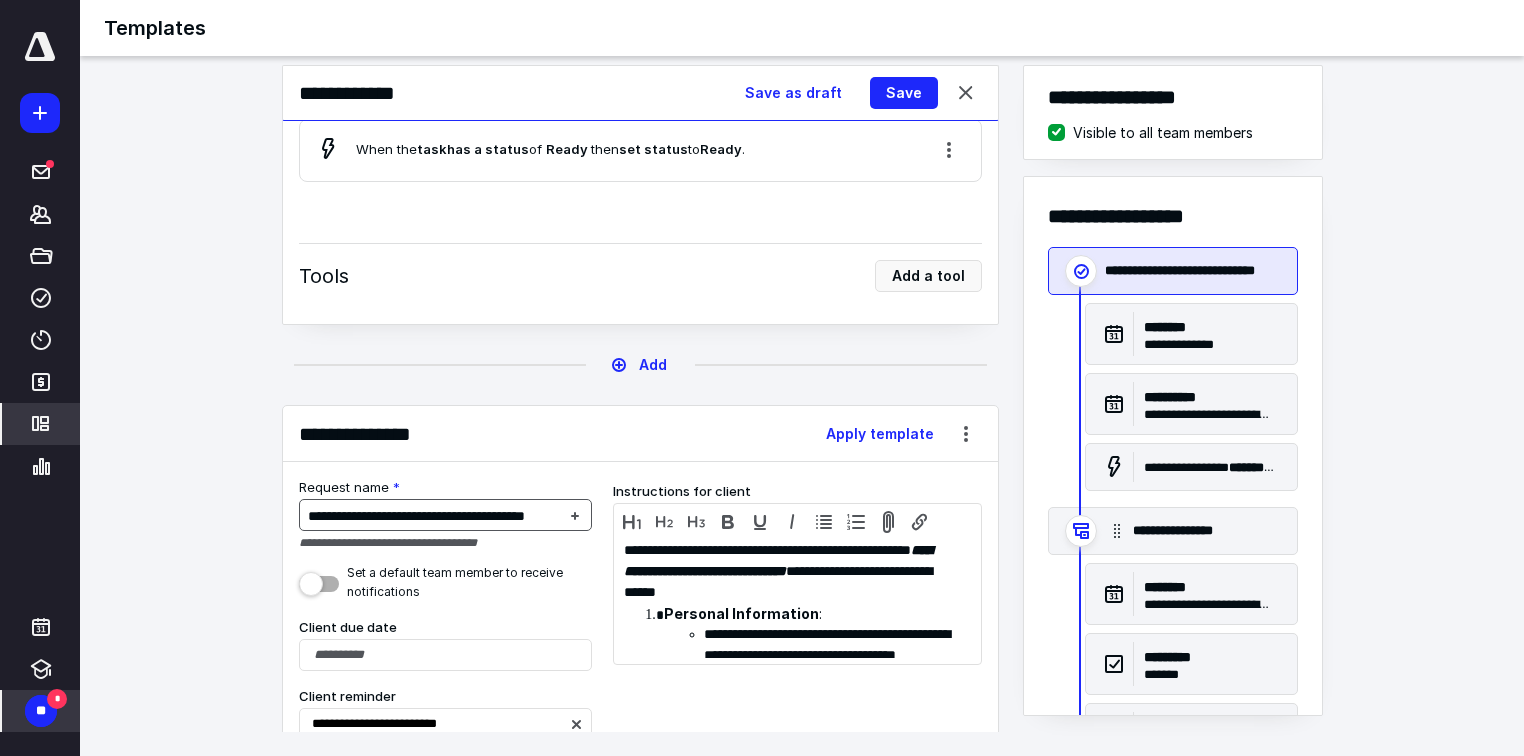 click on "**********" at bounding box center (416, 516) 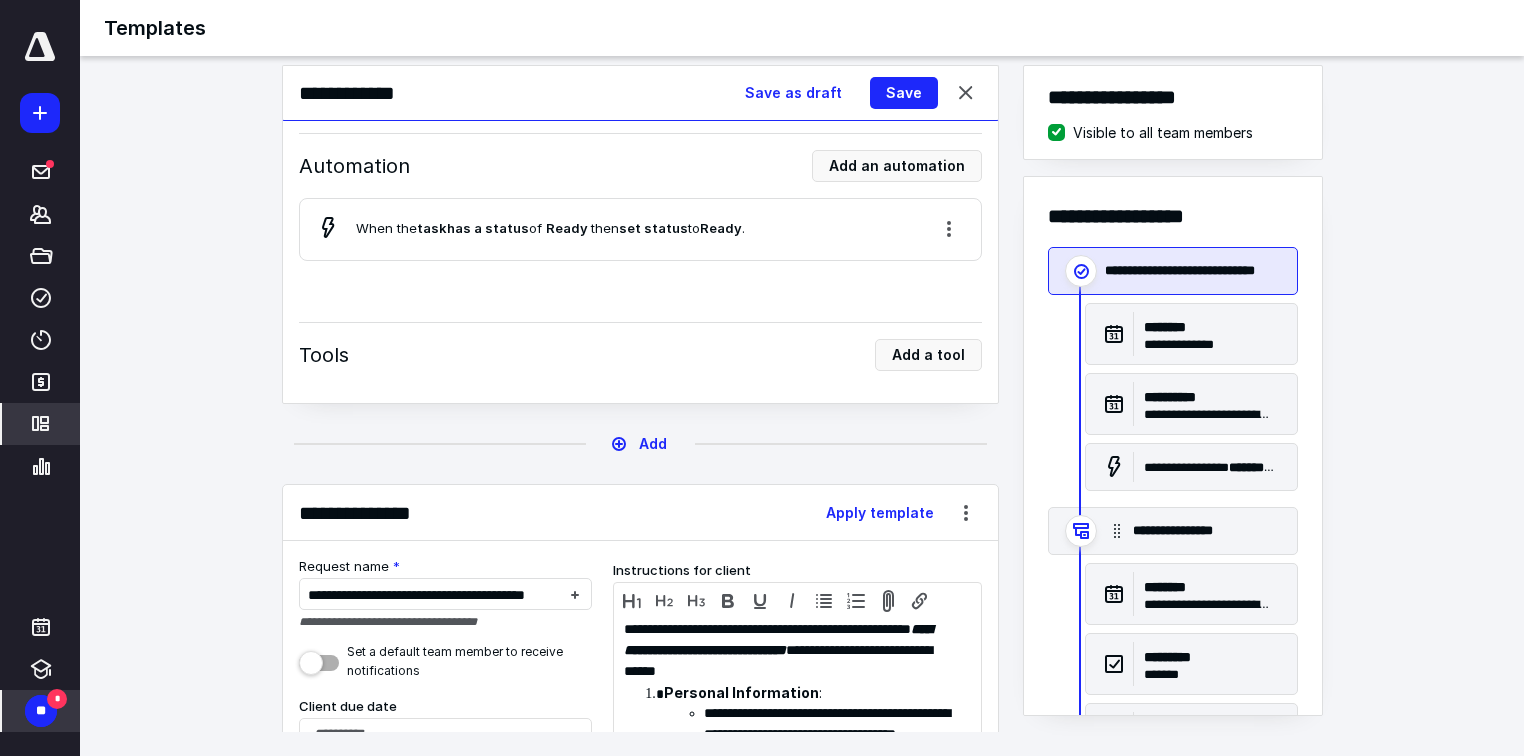 scroll, scrollTop: 2320, scrollLeft: 0, axis: vertical 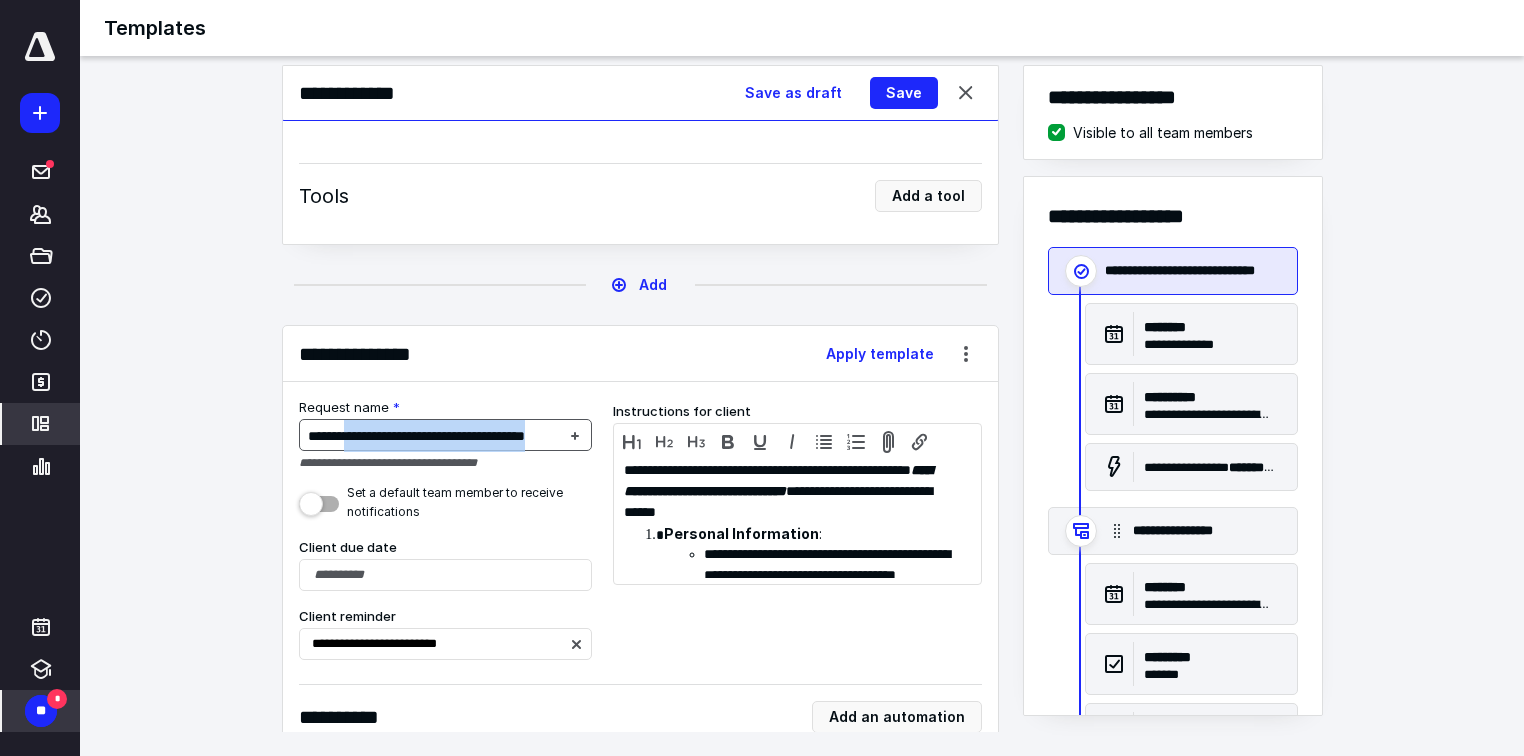drag, startPoint x: 356, startPoint y: 432, endPoint x: 551, endPoint y: 440, distance: 195.16403 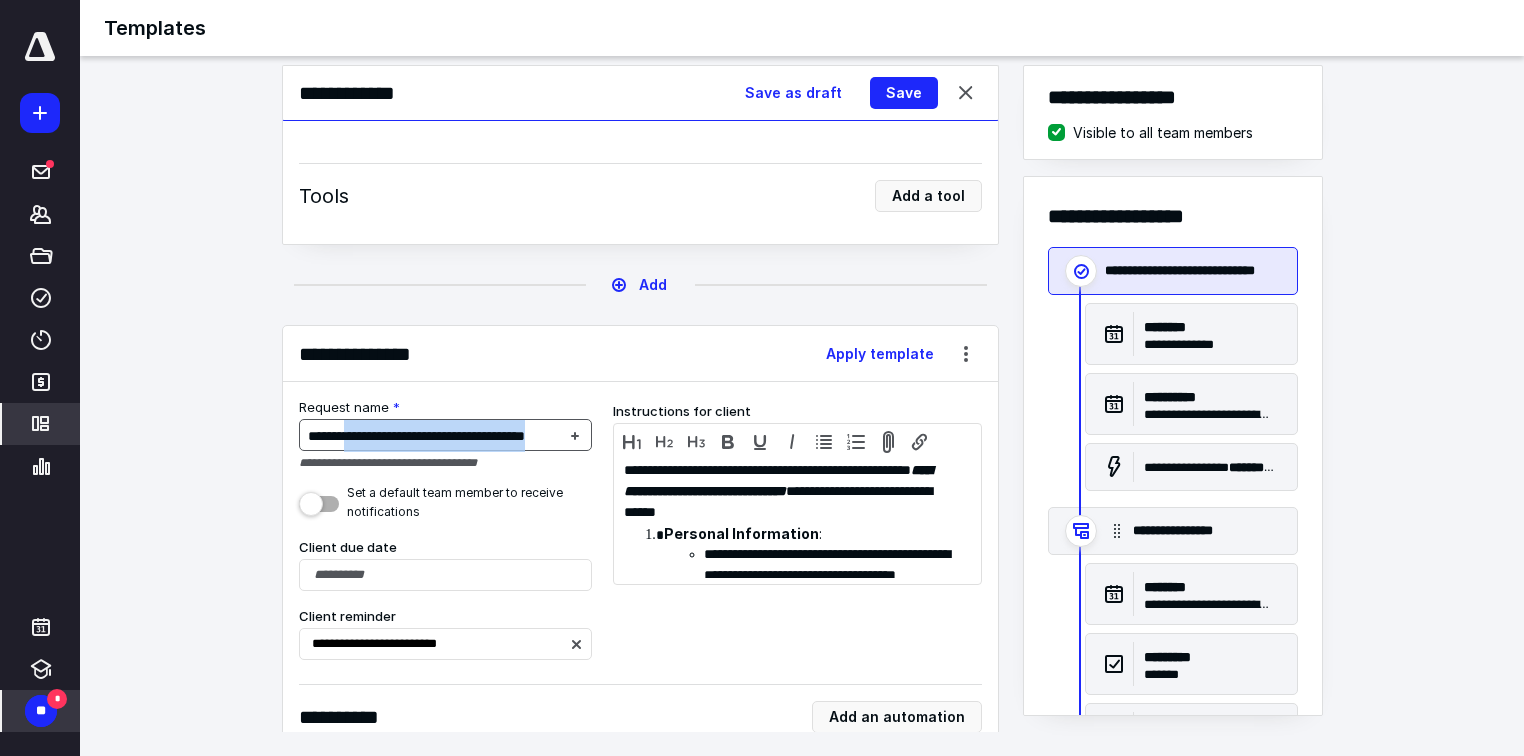 click on "**********" at bounding box center [431, 436] 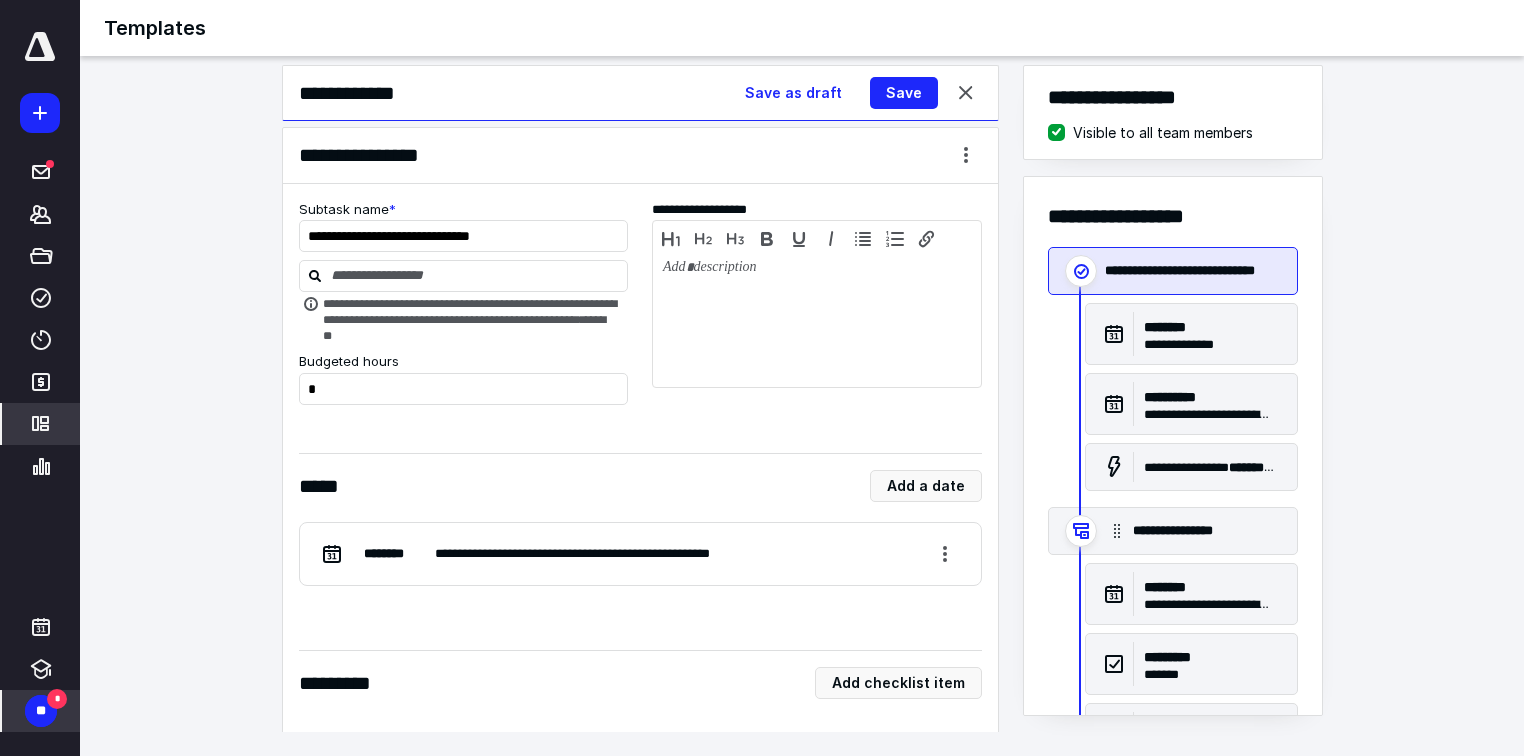 scroll, scrollTop: 3200, scrollLeft: 0, axis: vertical 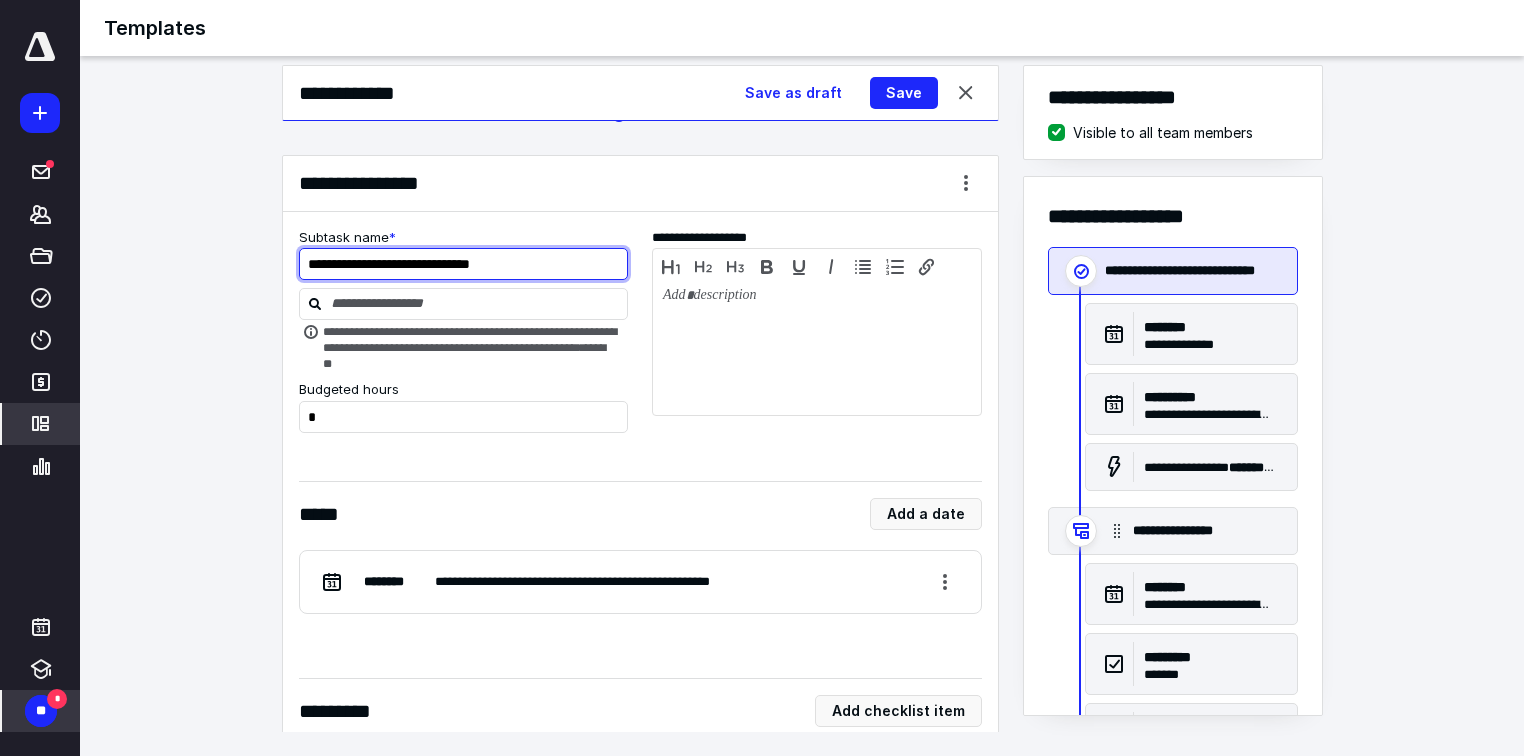 drag, startPoint x: 560, startPoint y: 272, endPoint x: 284, endPoint y: 268, distance: 276.029 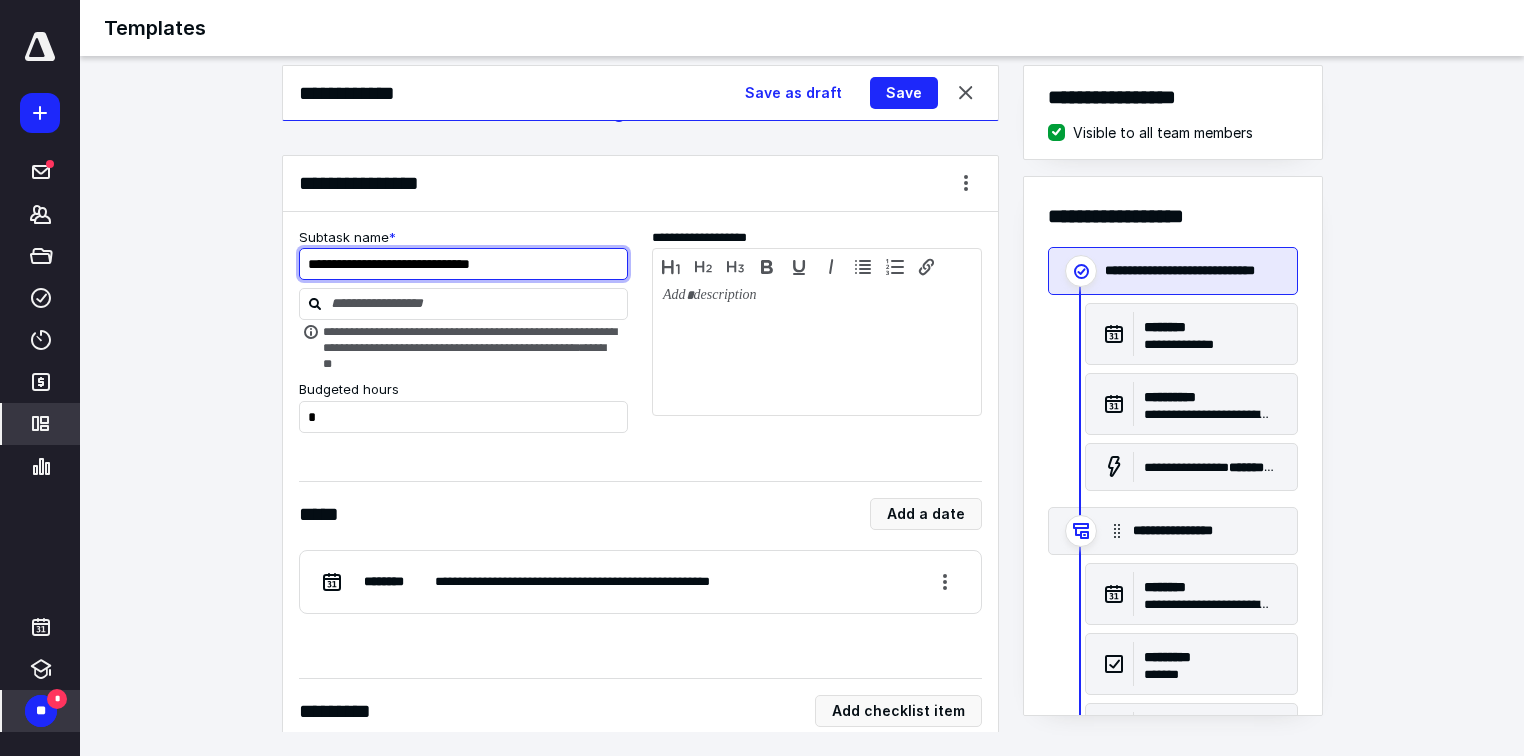 click on "**********" at bounding box center (640, 640) 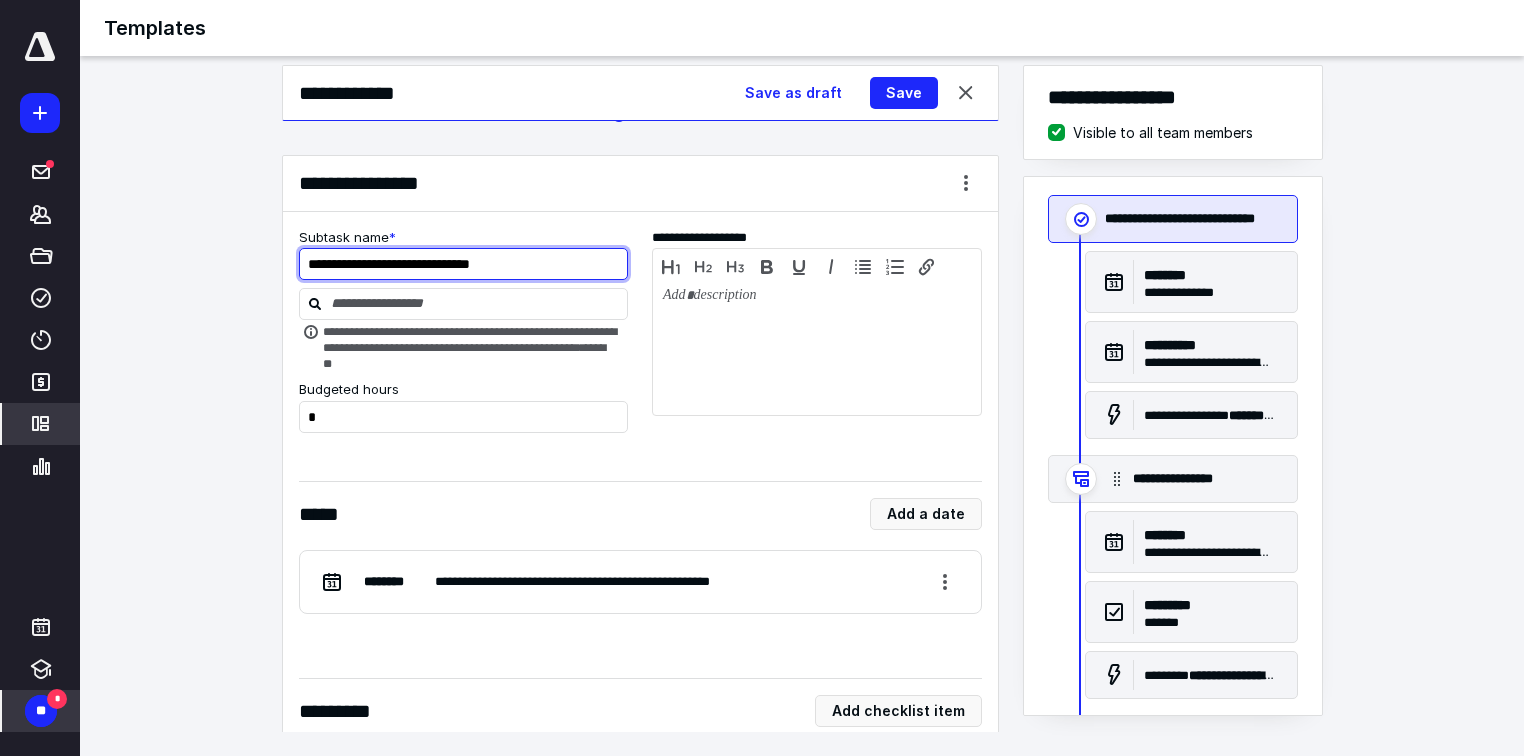 scroll, scrollTop: 160, scrollLeft: 0, axis: vertical 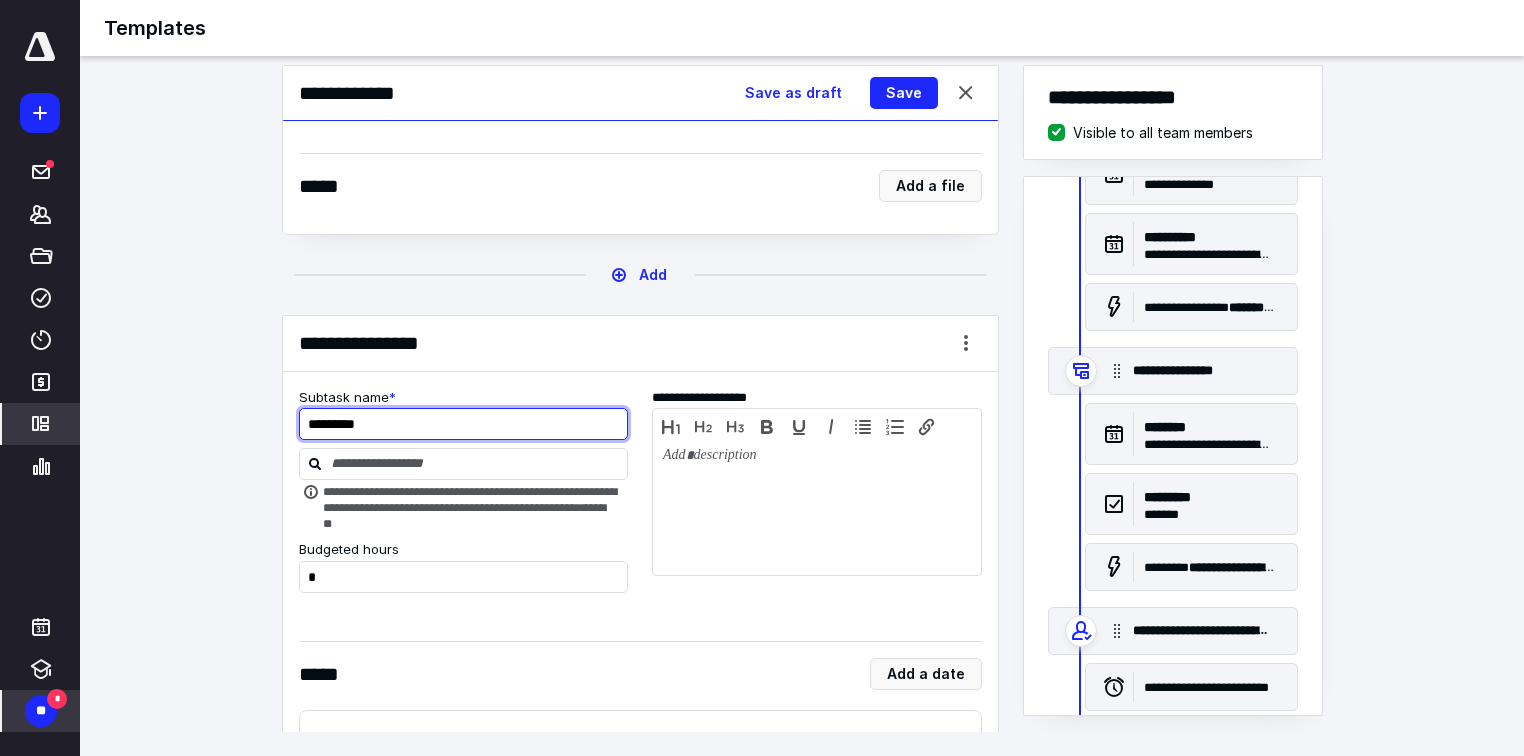 type on "*********" 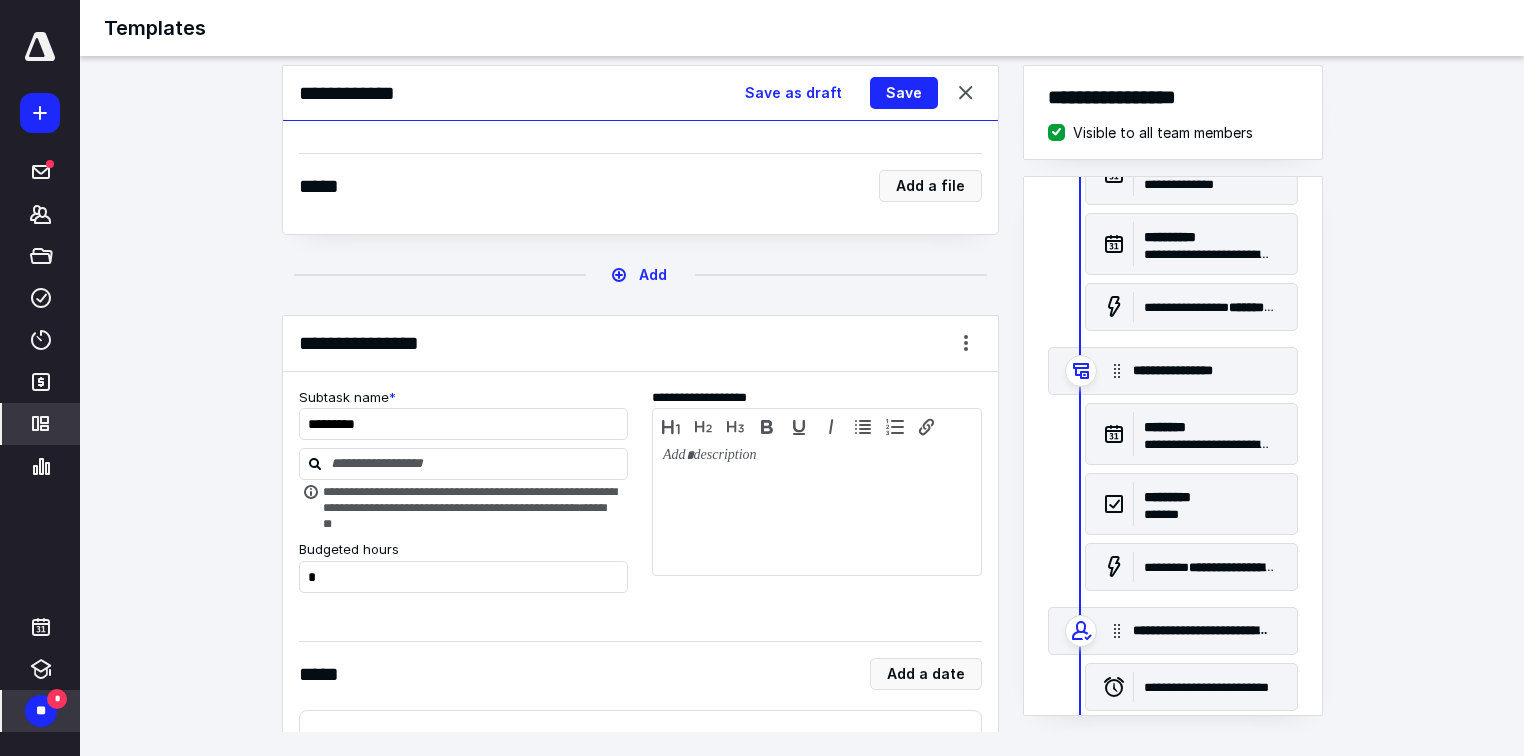 click on "**********" at bounding box center [802, 398] 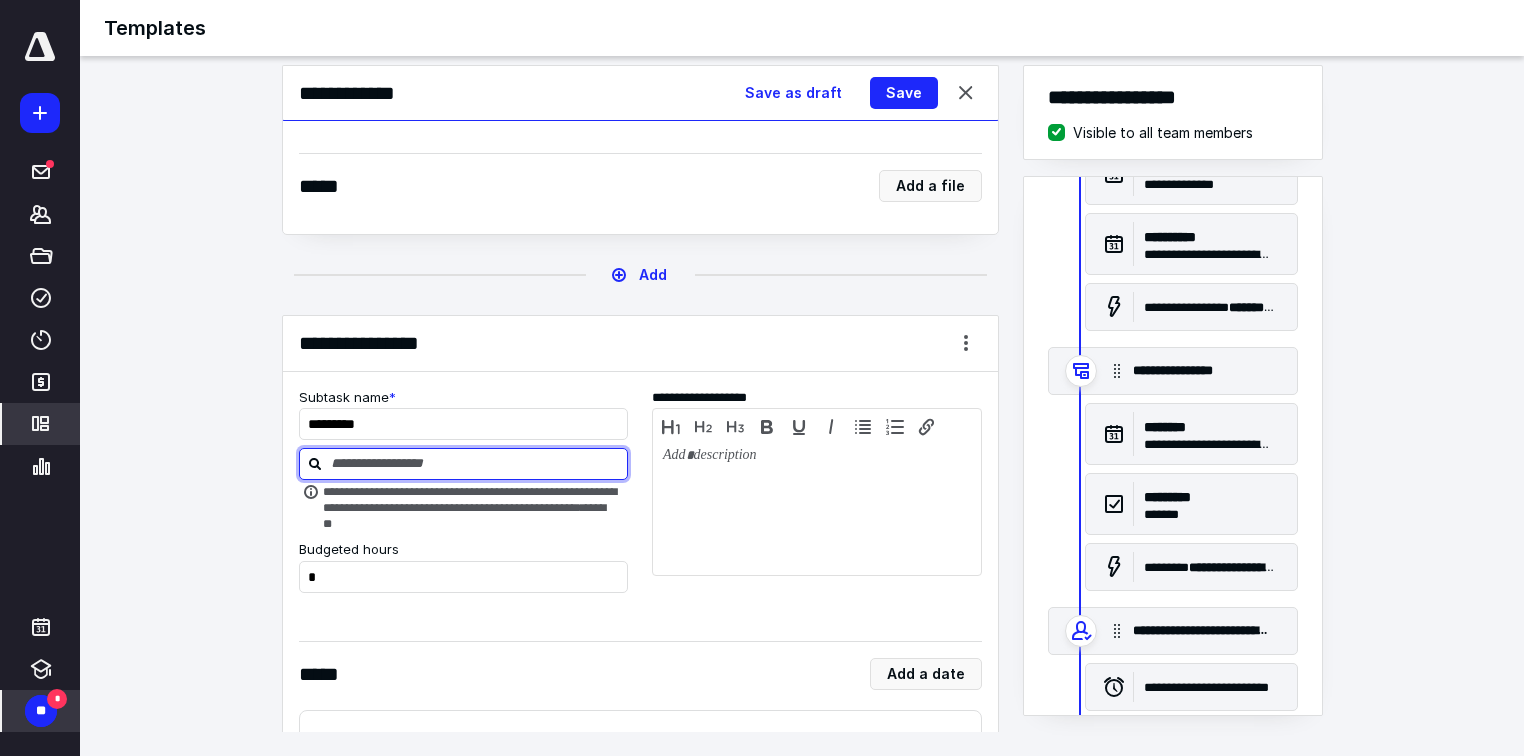 click at bounding box center (476, 463) 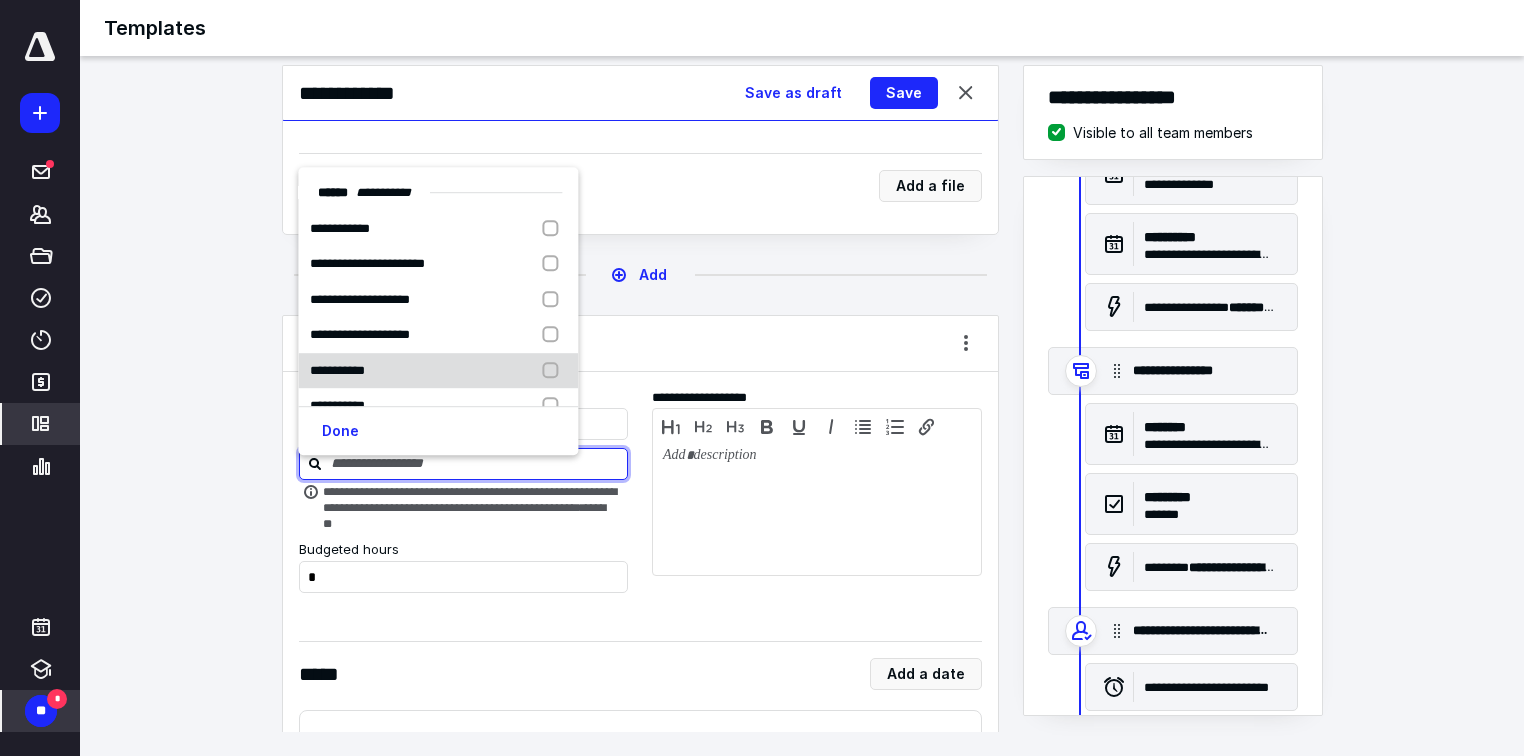 click at bounding box center [554, 371] 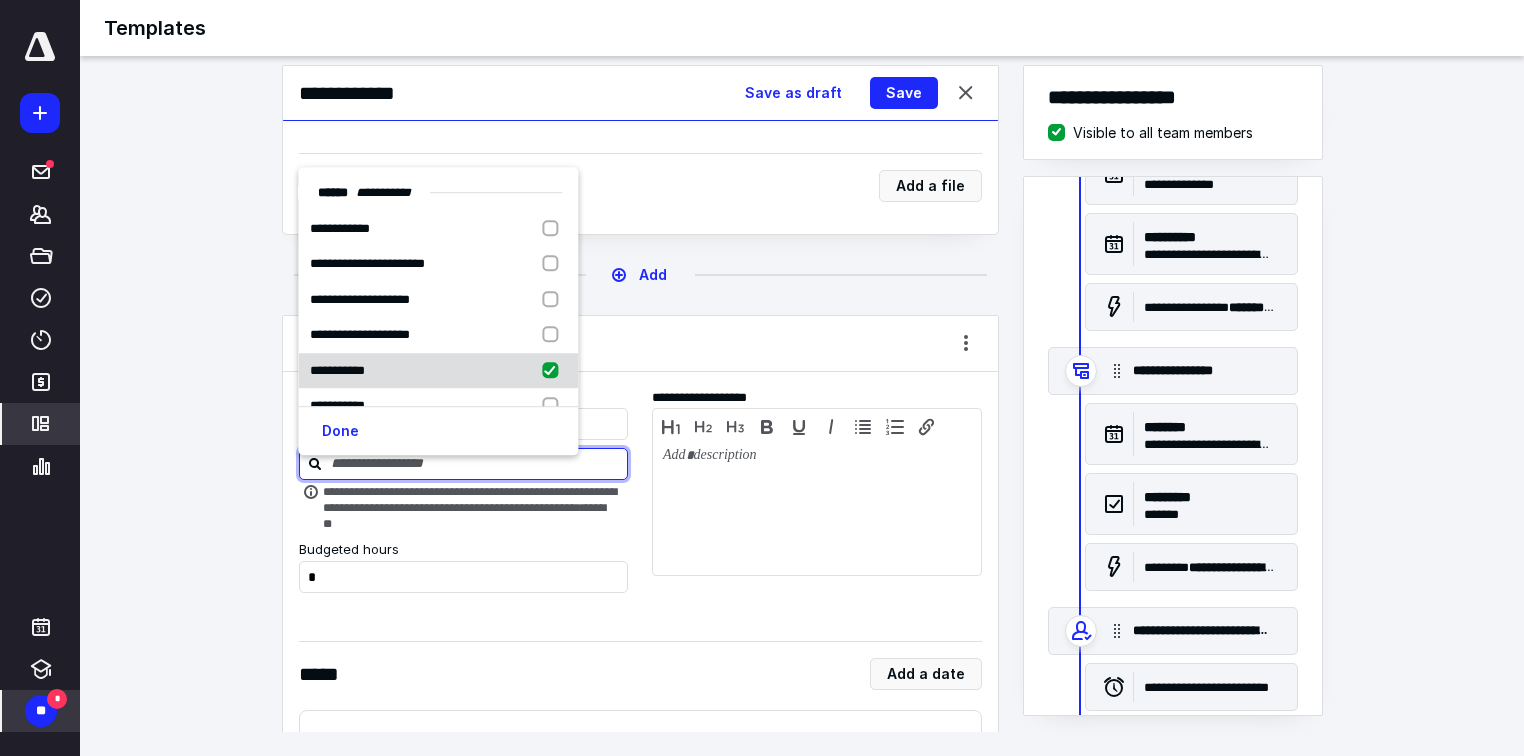 checkbox on "true" 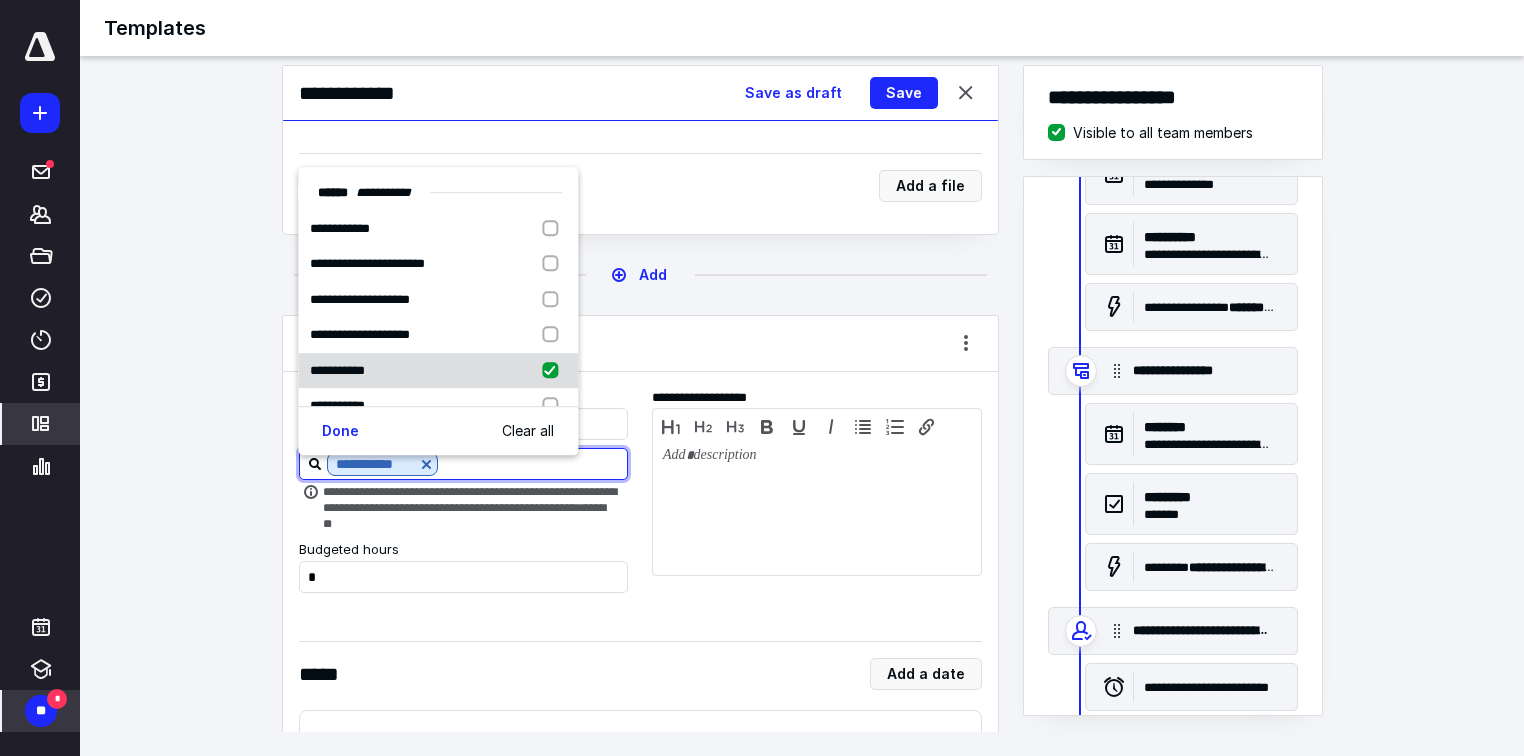 scroll, scrollTop: 80, scrollLeft: 0, axis: vertical 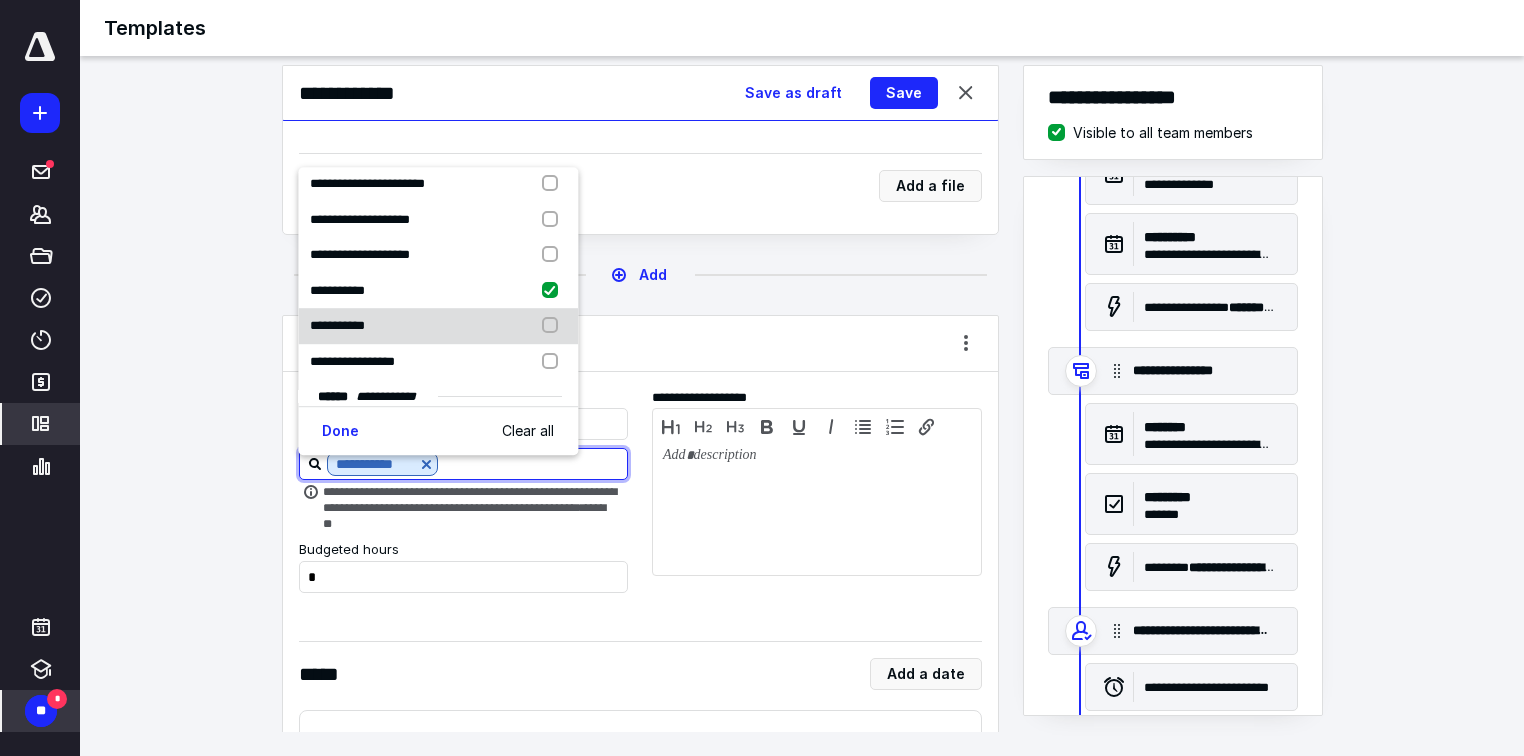 click at bounding box center [554, 327] 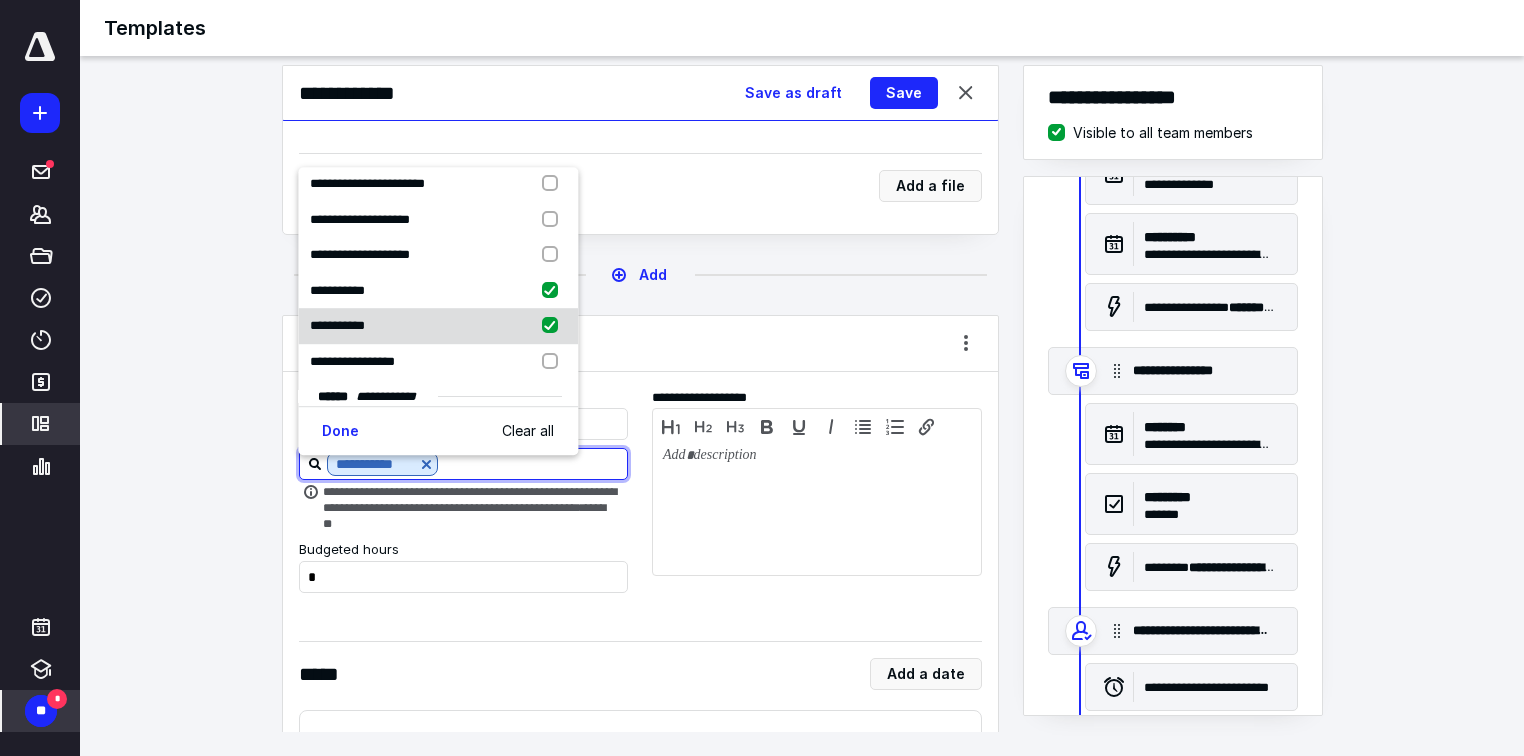 checkbox on "true" 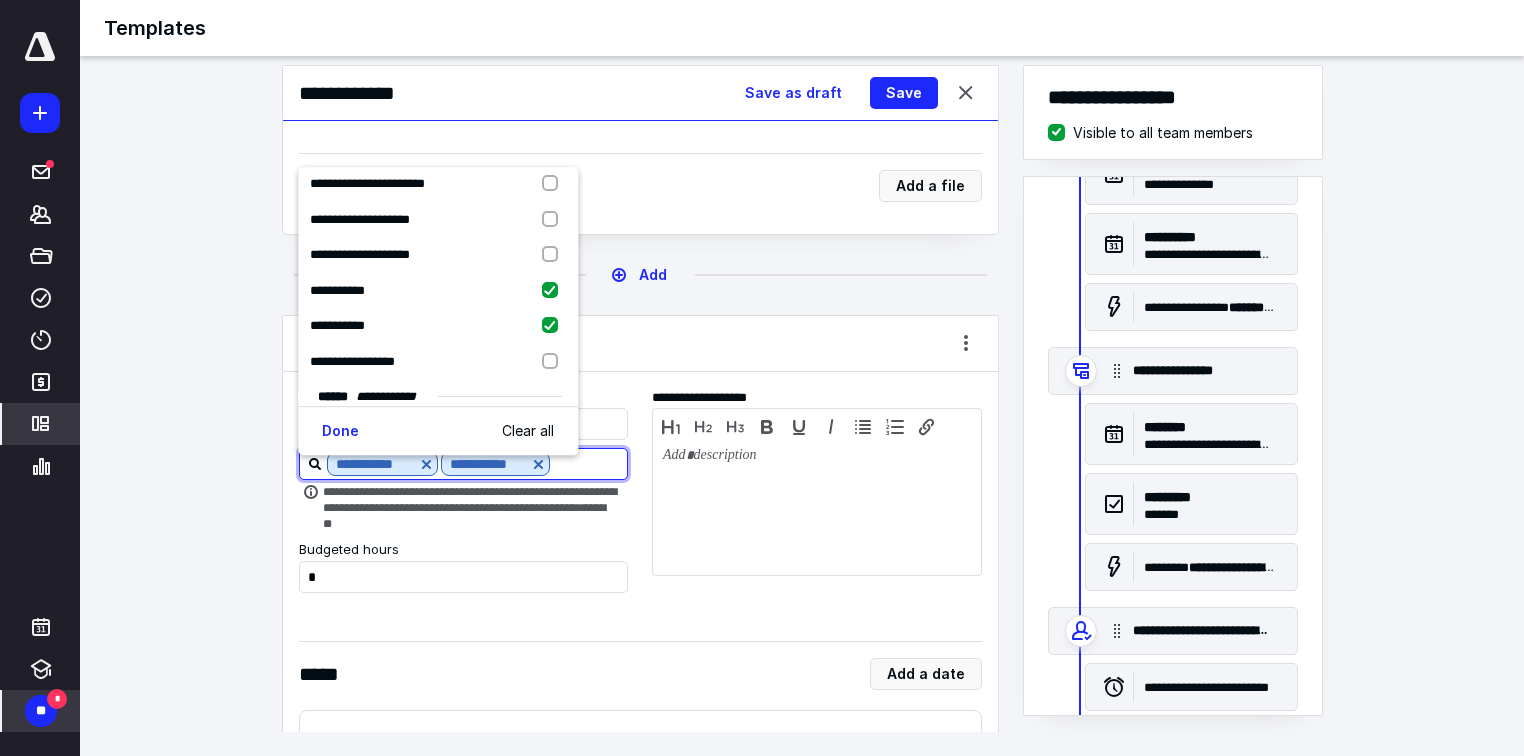 click on "Budgeted hours" at bounding box center (464, 550) 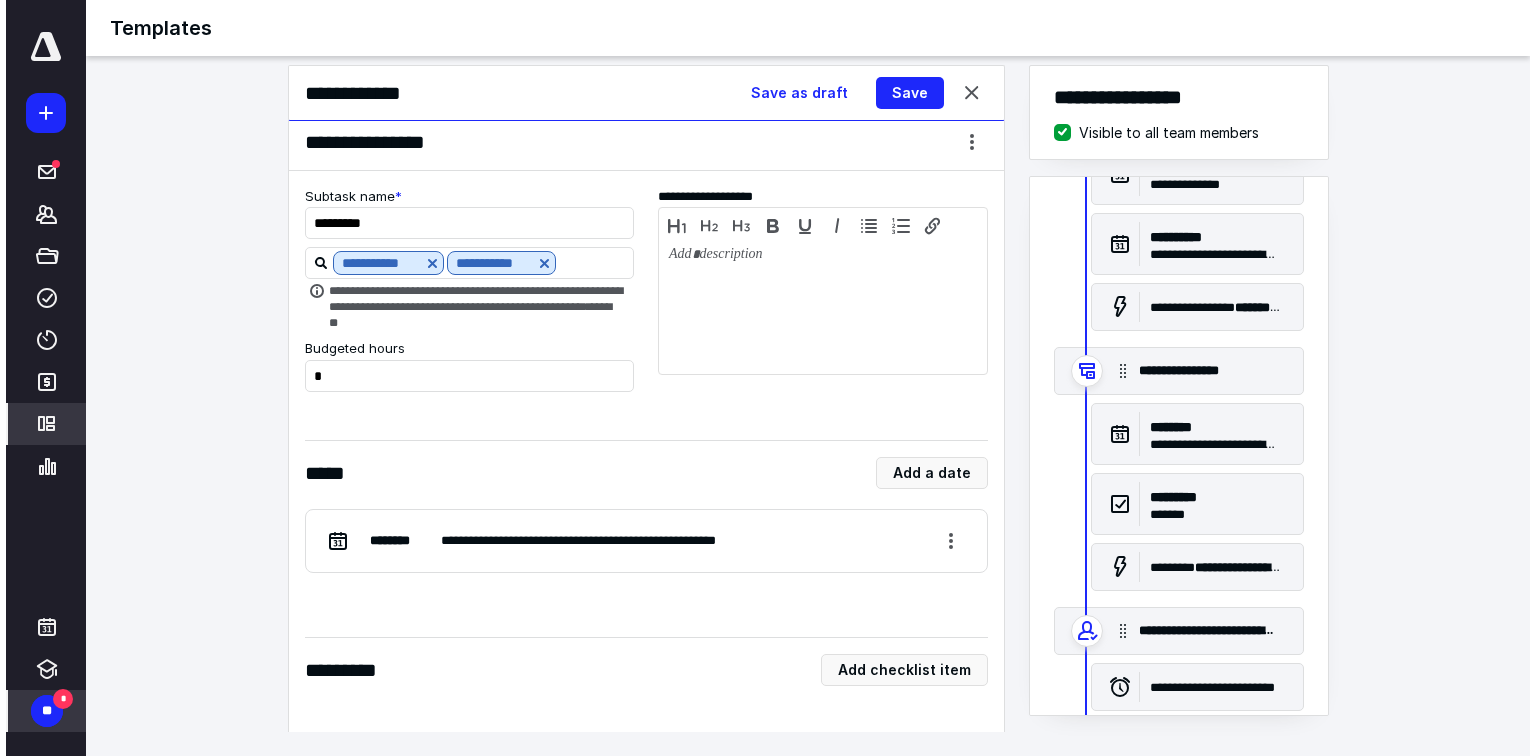 scroll, scrollTop: 3280, scrollLeft: 0, axis: vertical 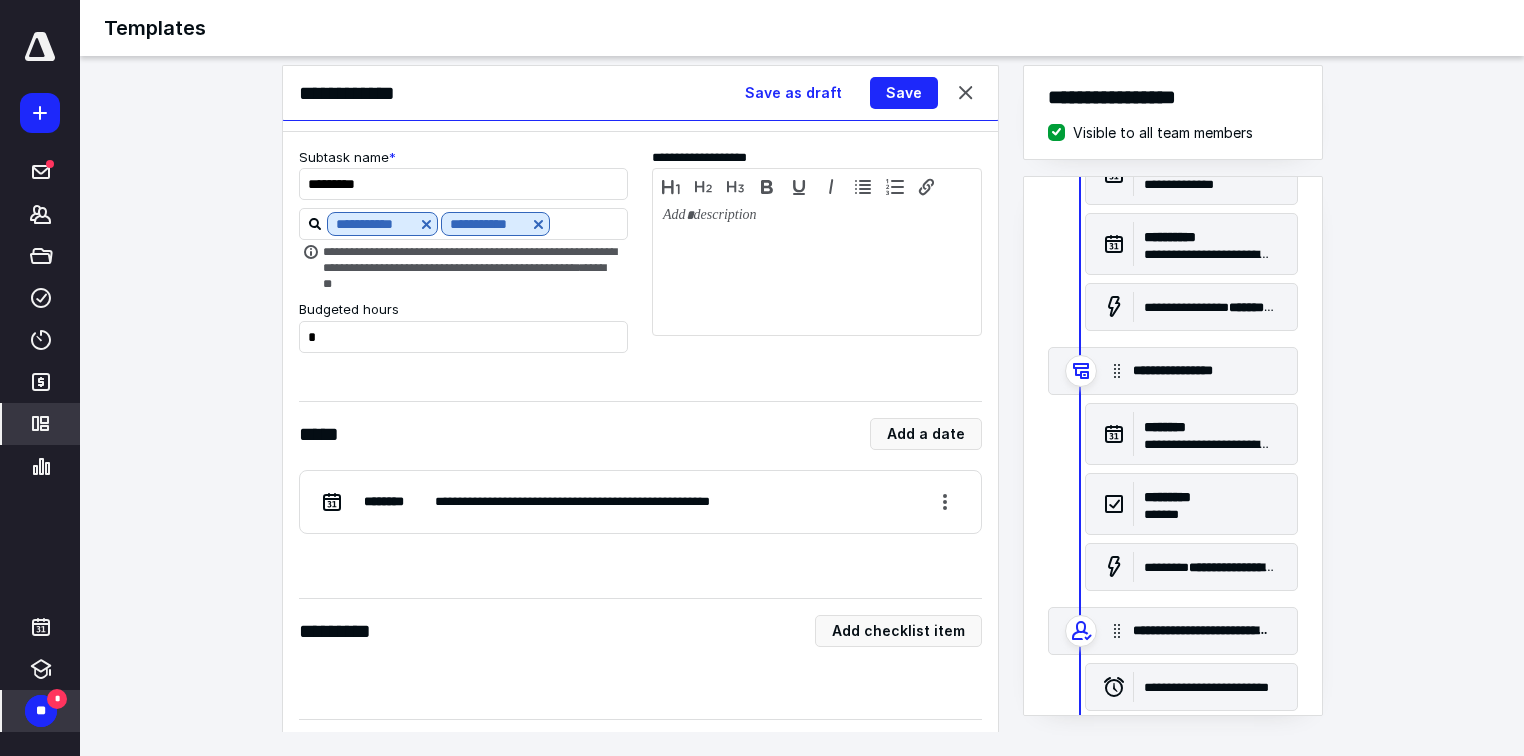 click on "**********" at bounding box center [640, 502] 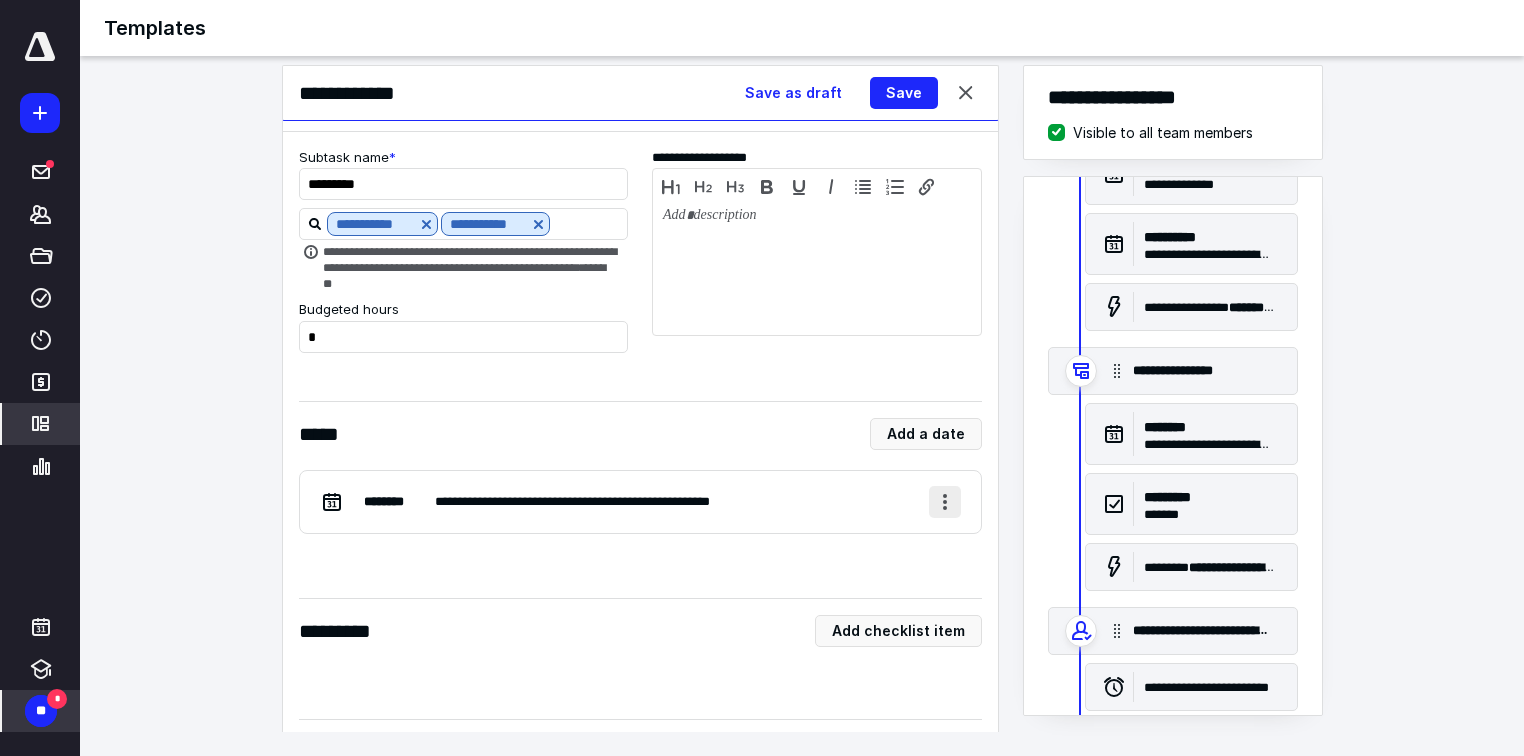 click at bounding box center [945, 502] 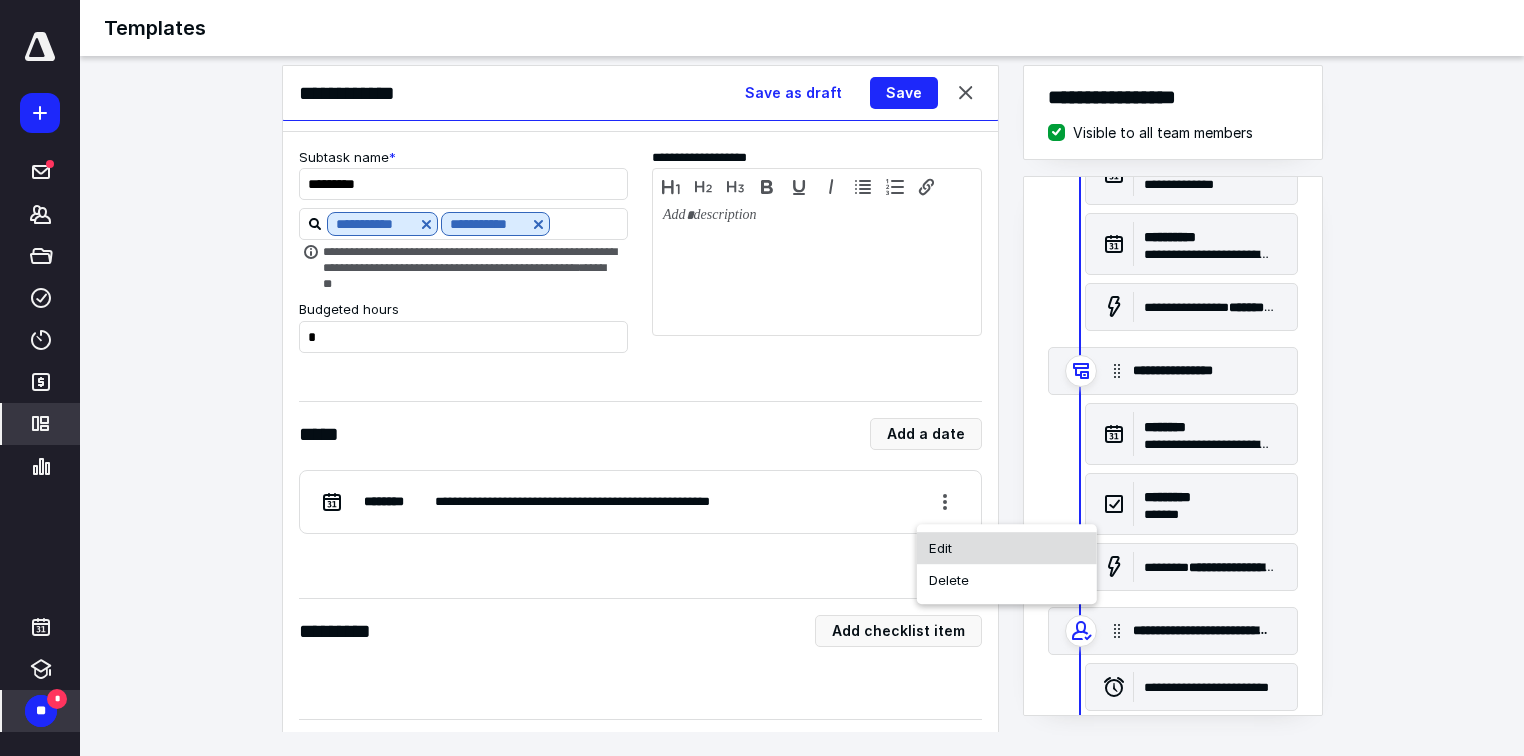 click on "Edit" at bounding box center (1007, 548) 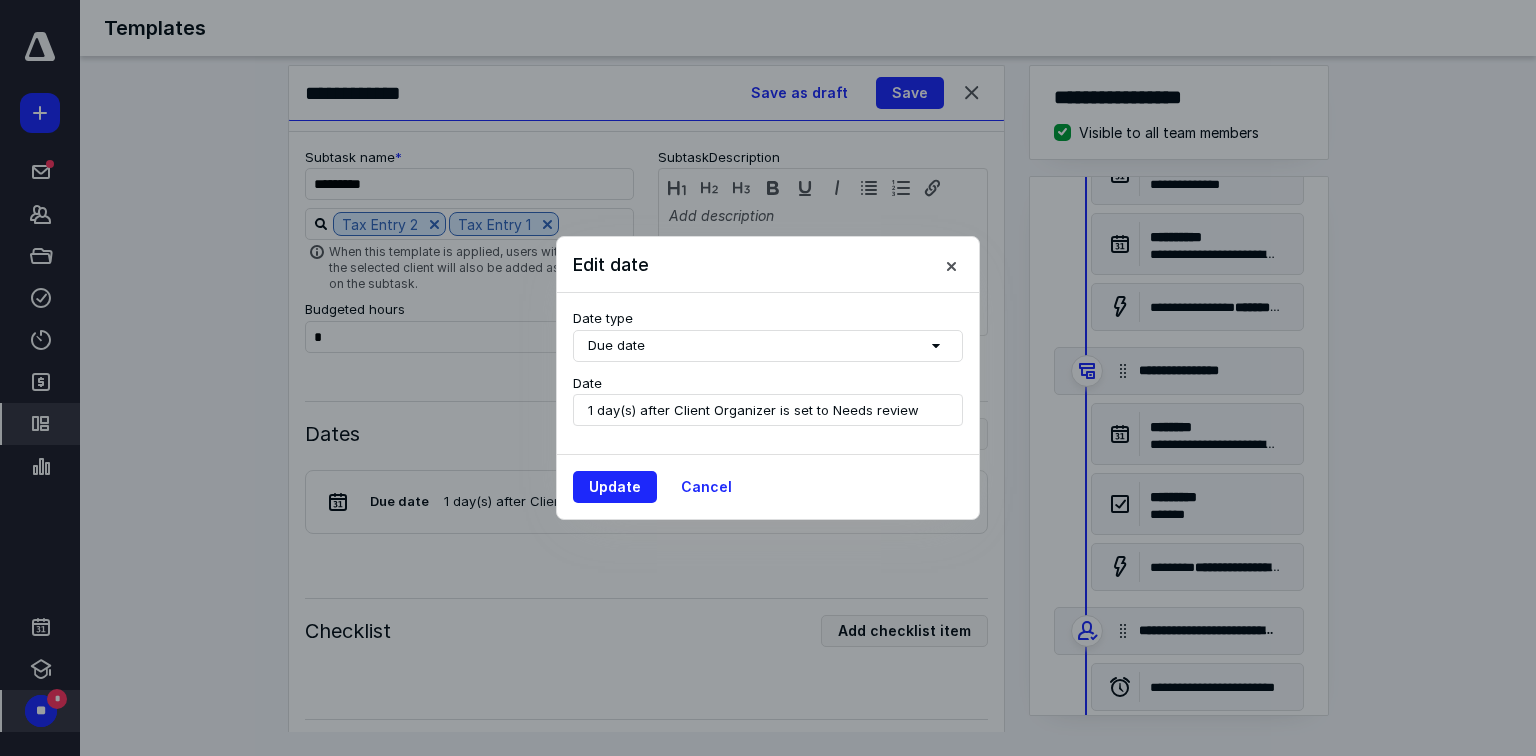click on "Due date" at bounding box center (768, 346) 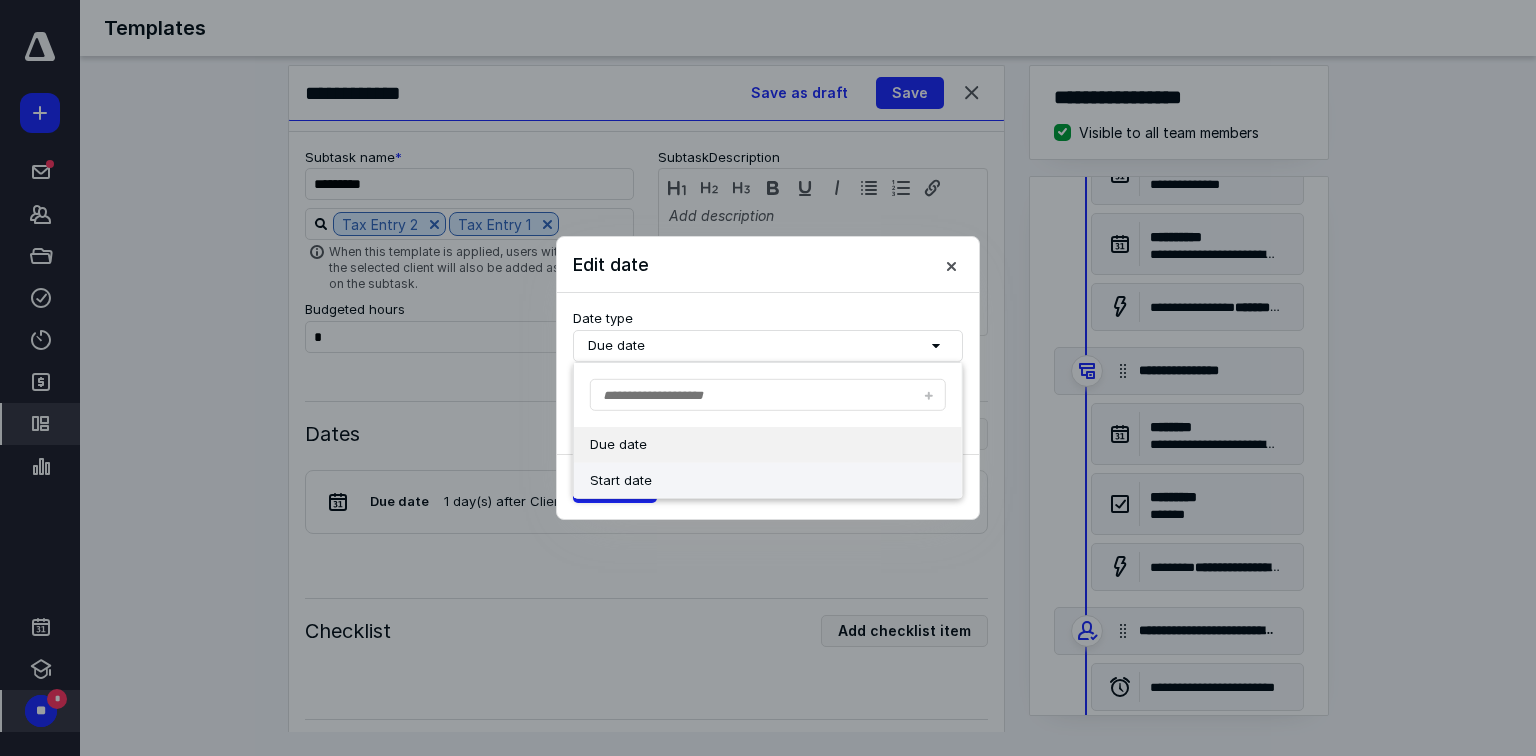 click on "Start date" at bounding box center [750, 480] 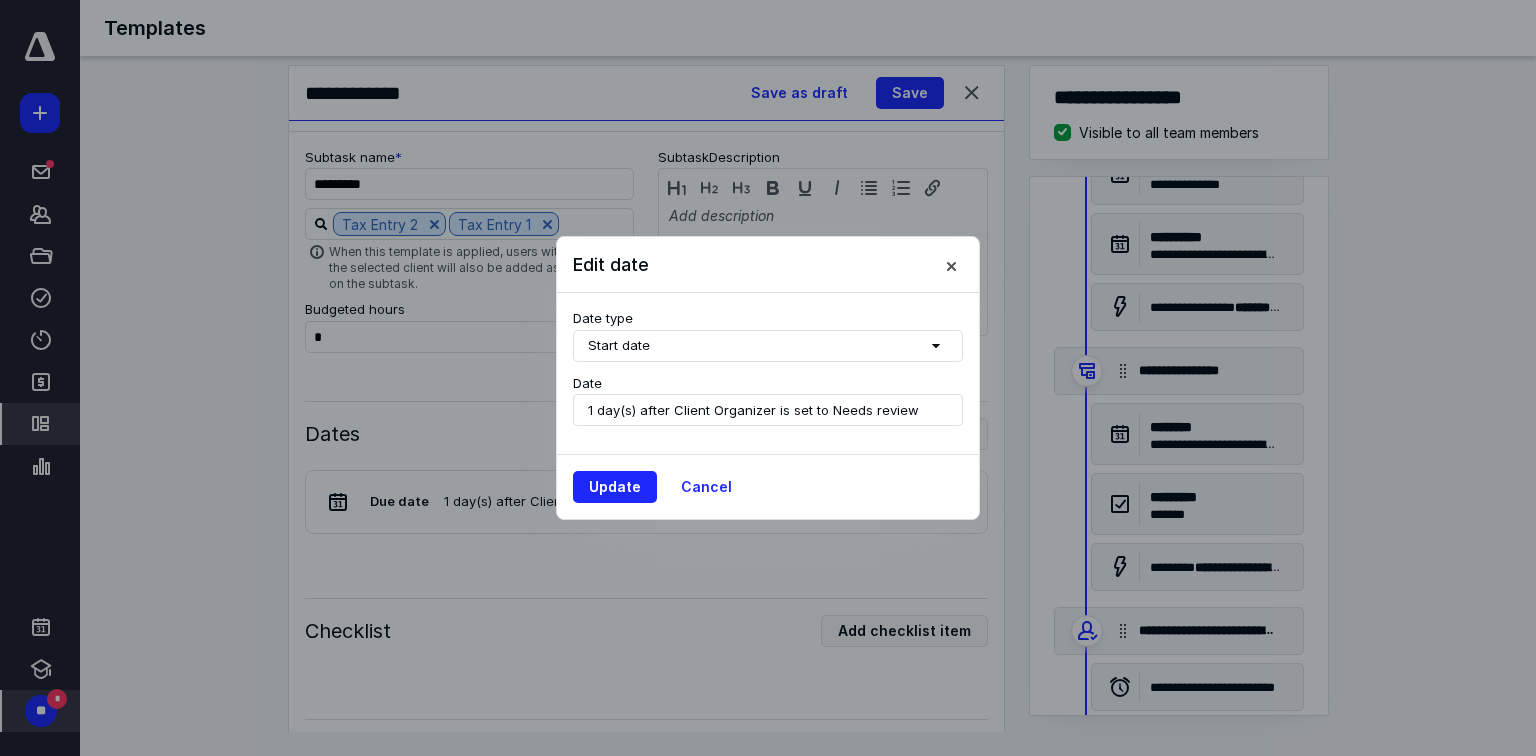 click on "1 day(s) after  Client Organizer is set to Needs review" at bounding box center [753, 410] 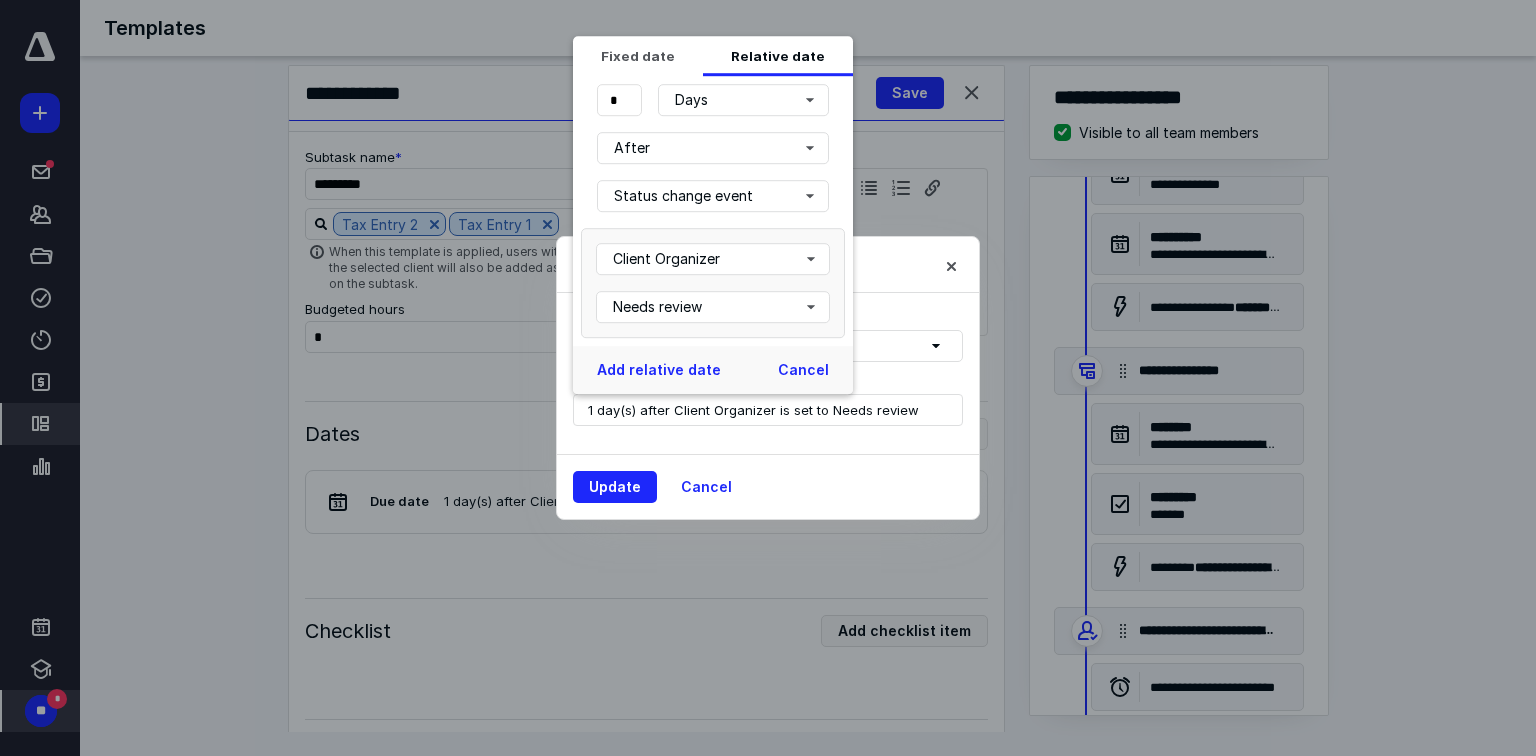 click on "Date" at bounding box center (768, 384) 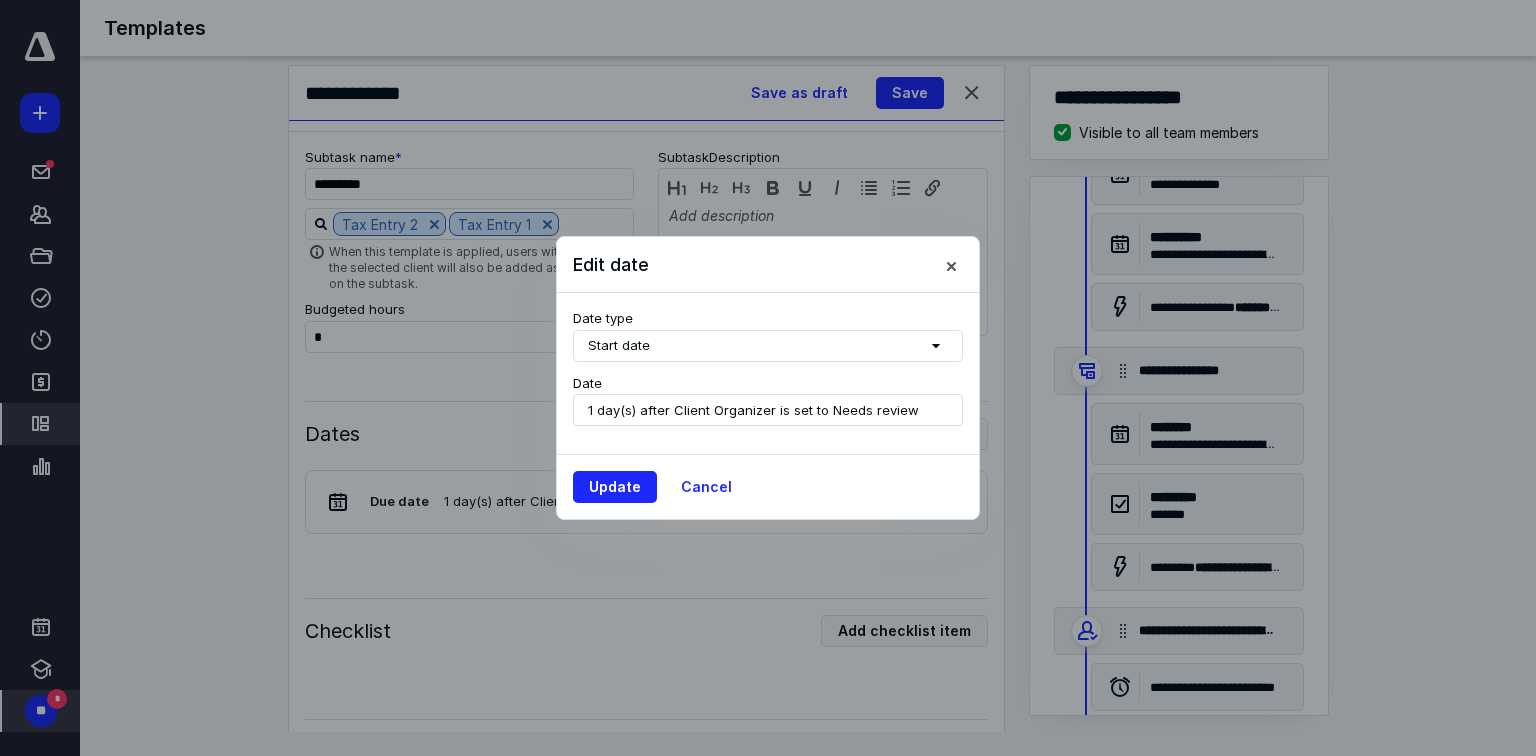 click on "1 day(s) after  Client Organizer is set to Needs review" at bounding box center (753, 410) 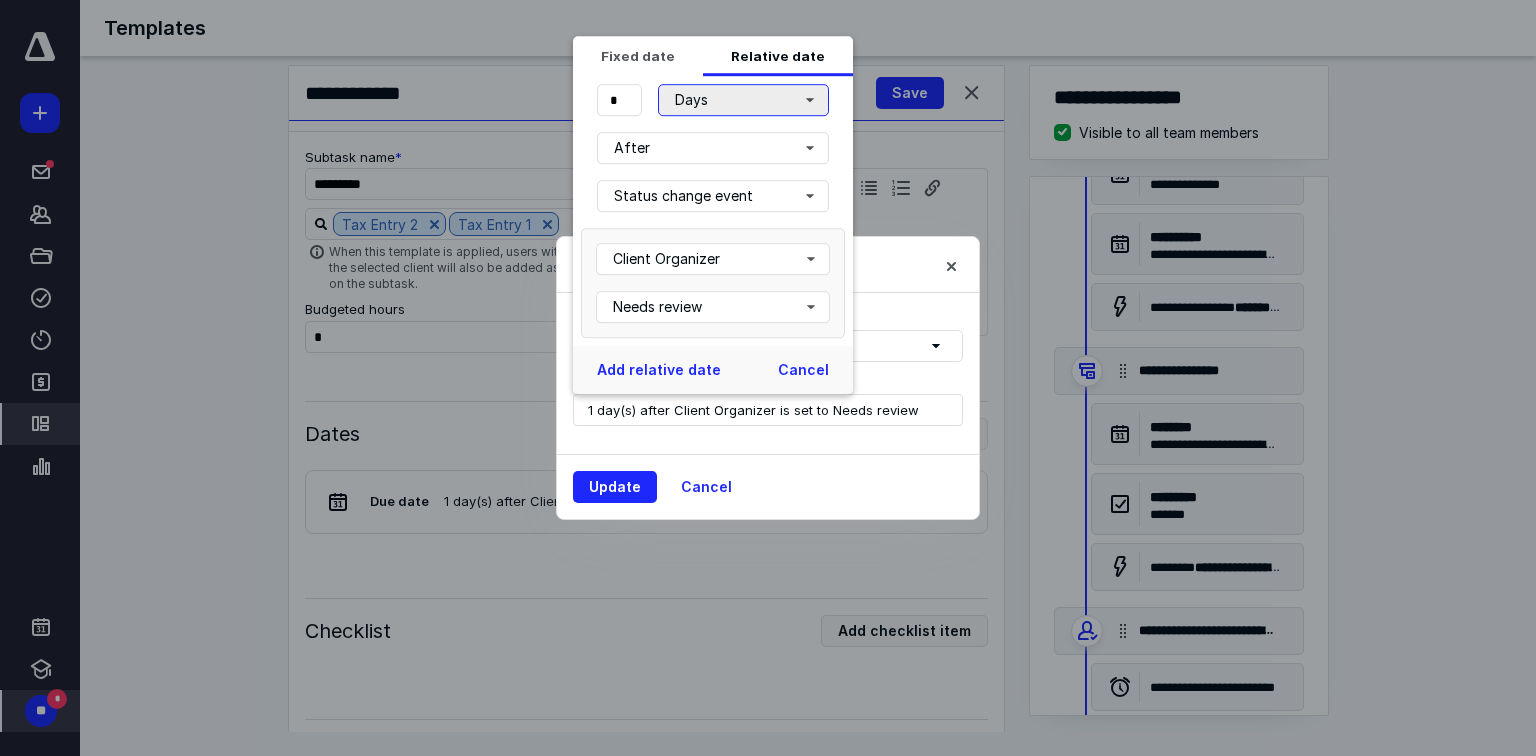 click on "Days" at bounding box center (743, 100) 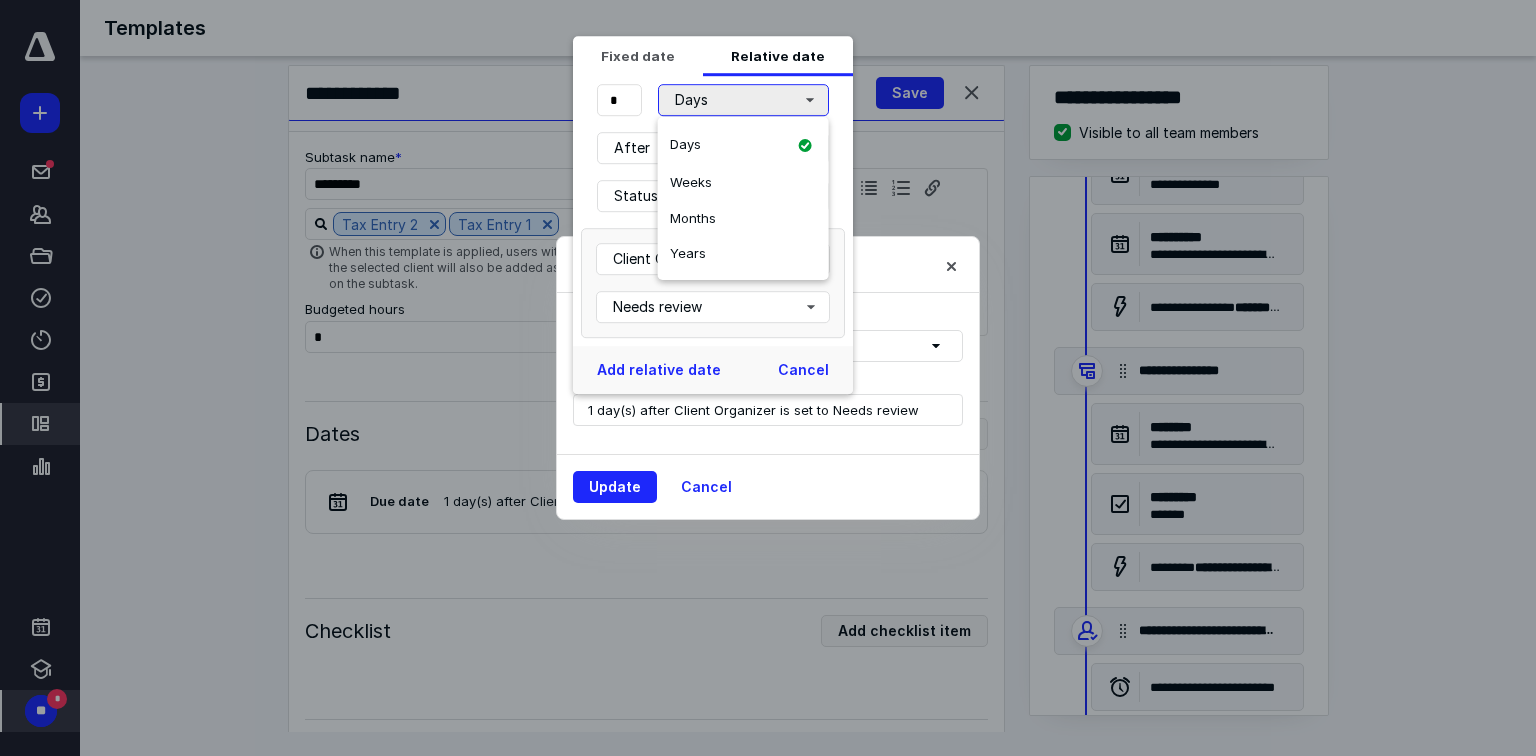 click on "Days" at bounding box center (743, 100) 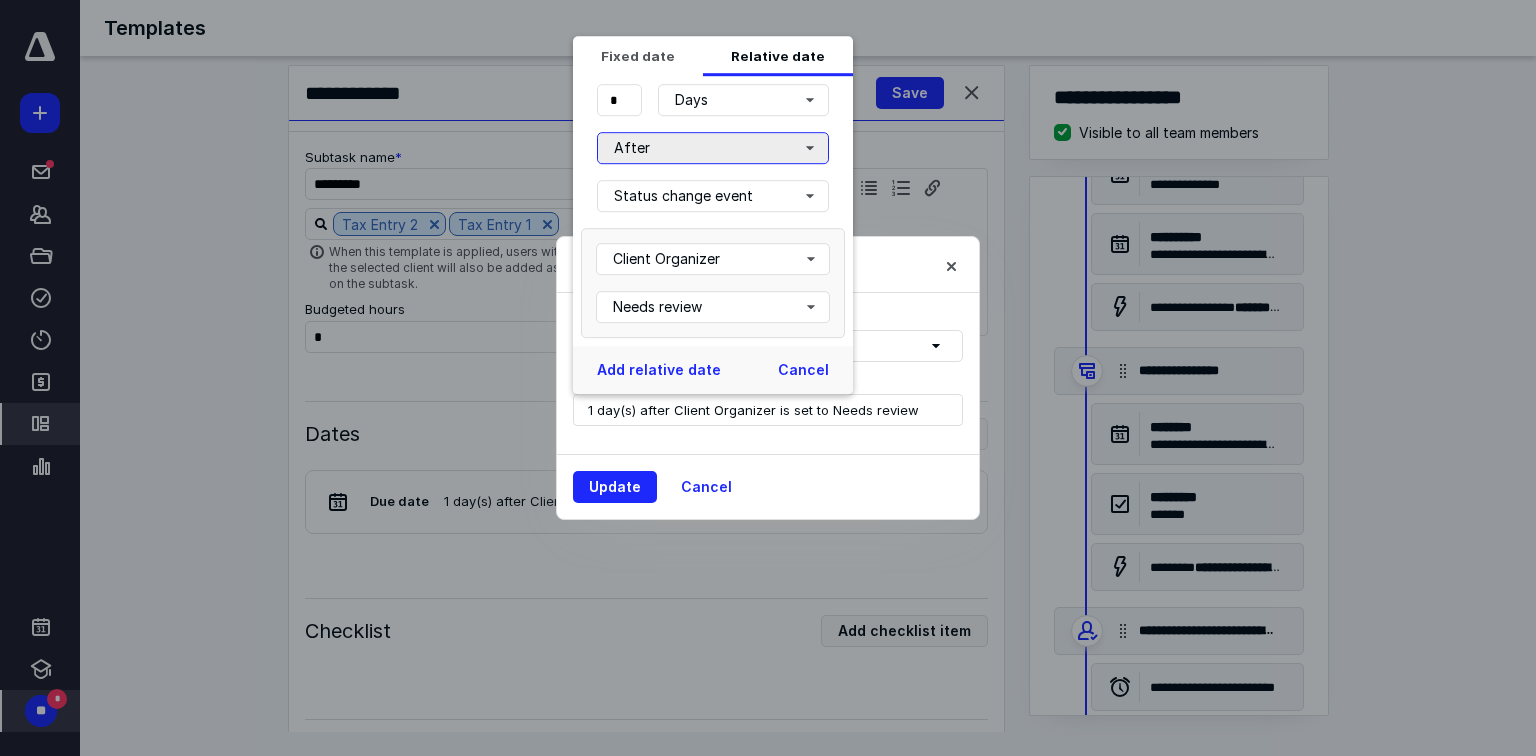 click on "After" at bounding box center (713, 148) 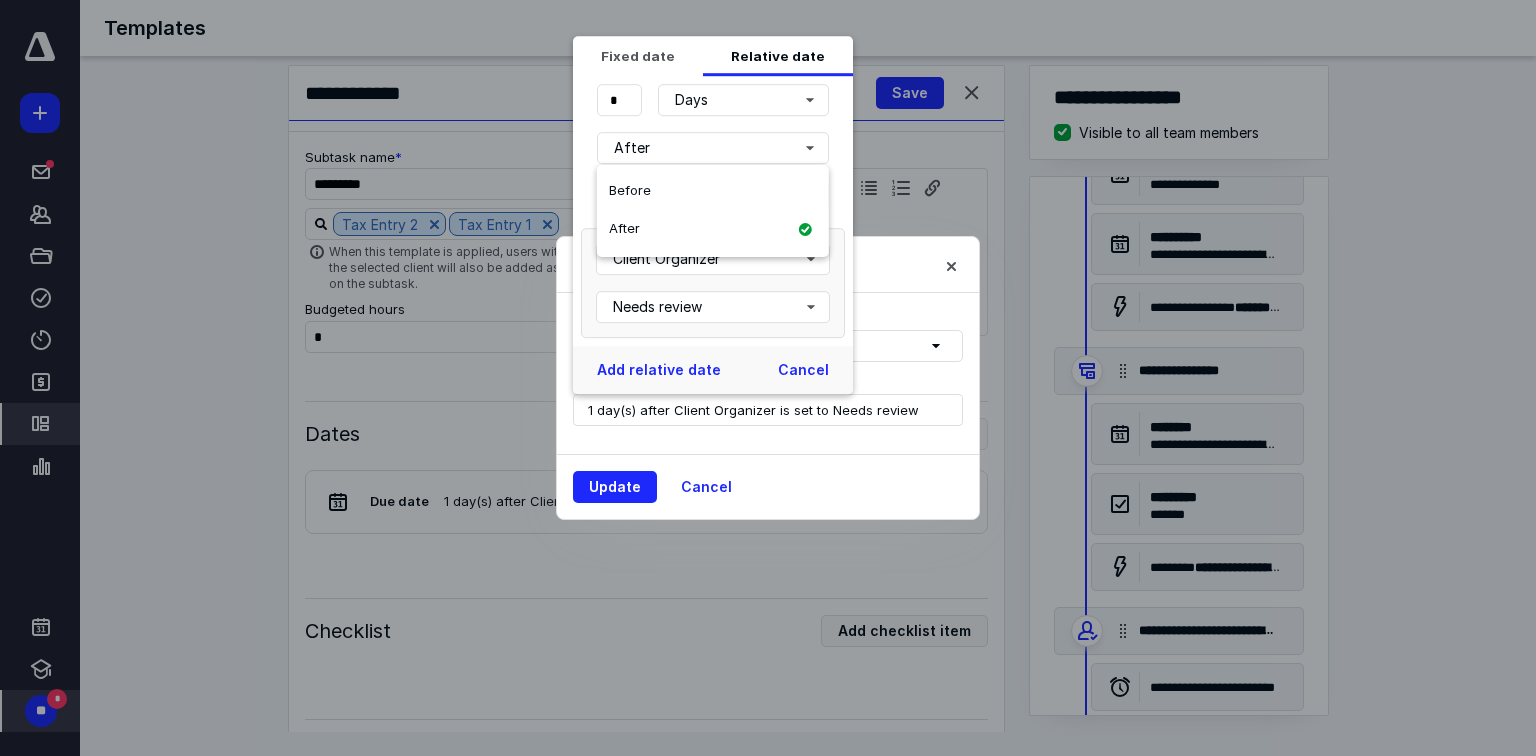 click on "* Days After Status change event Client Organizer Needs review" at bounding box center [713, 207] 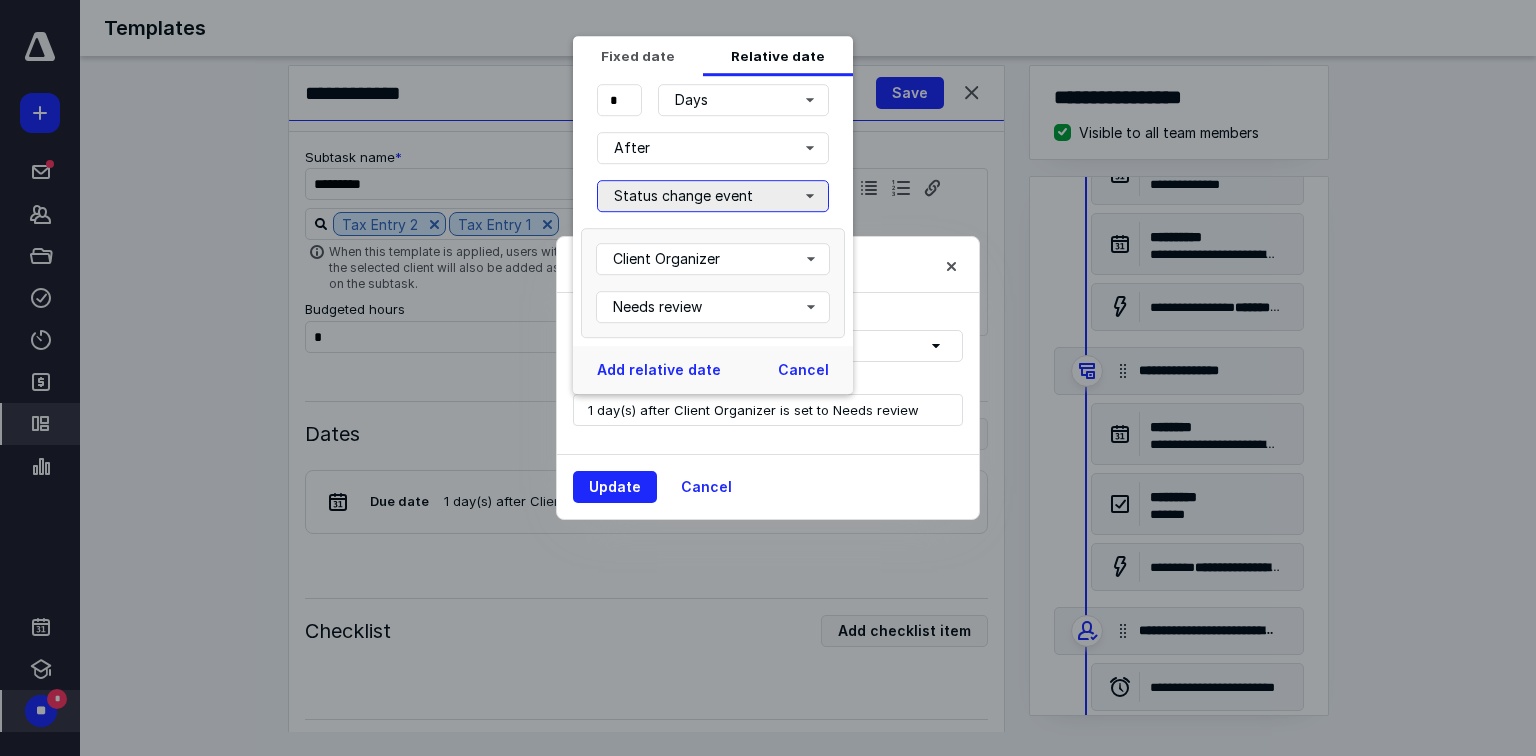 click on "Status change event" at bounding box center (713, 196) 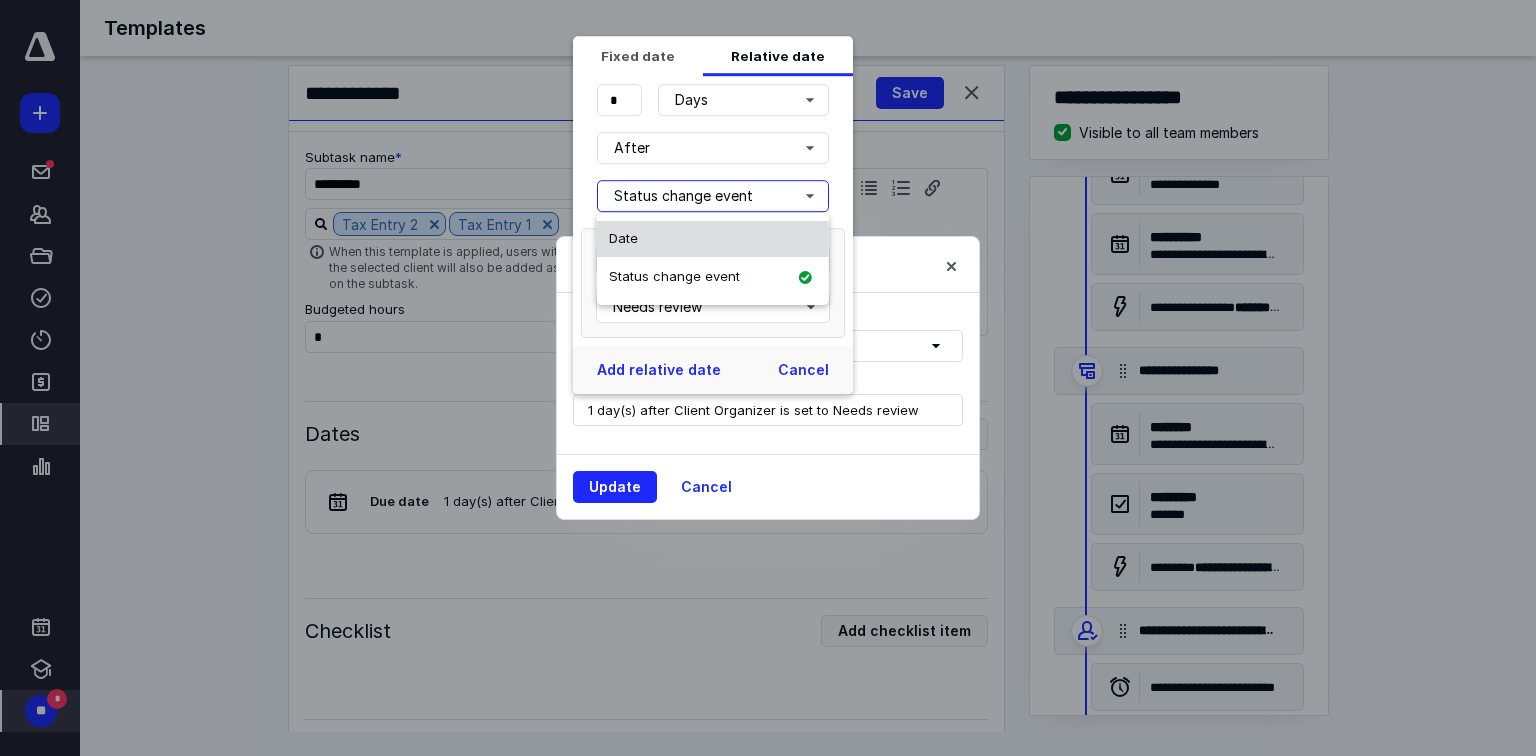 click on "Date" at bounding box center (713, 239) 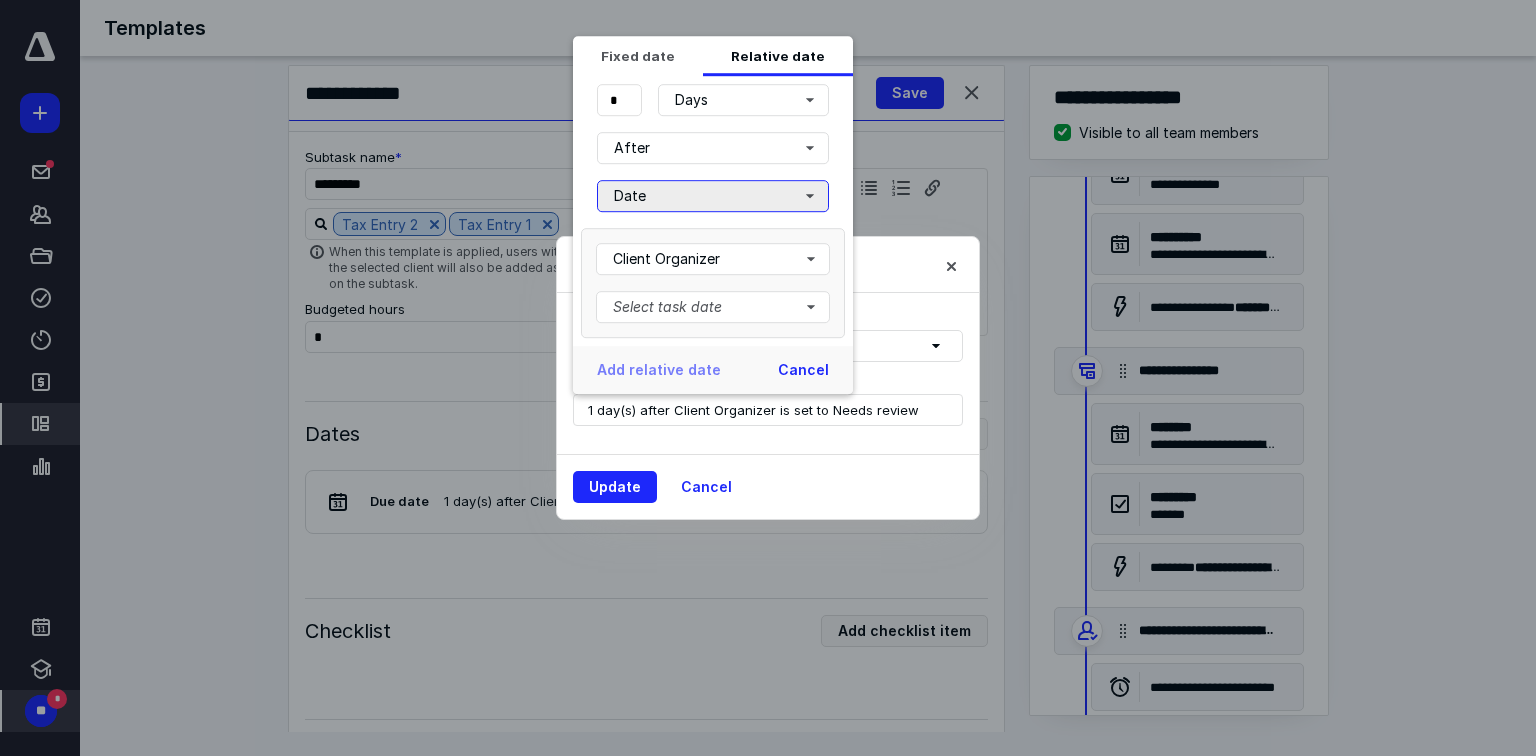 click on "Date" at bounding box center (713, 196) 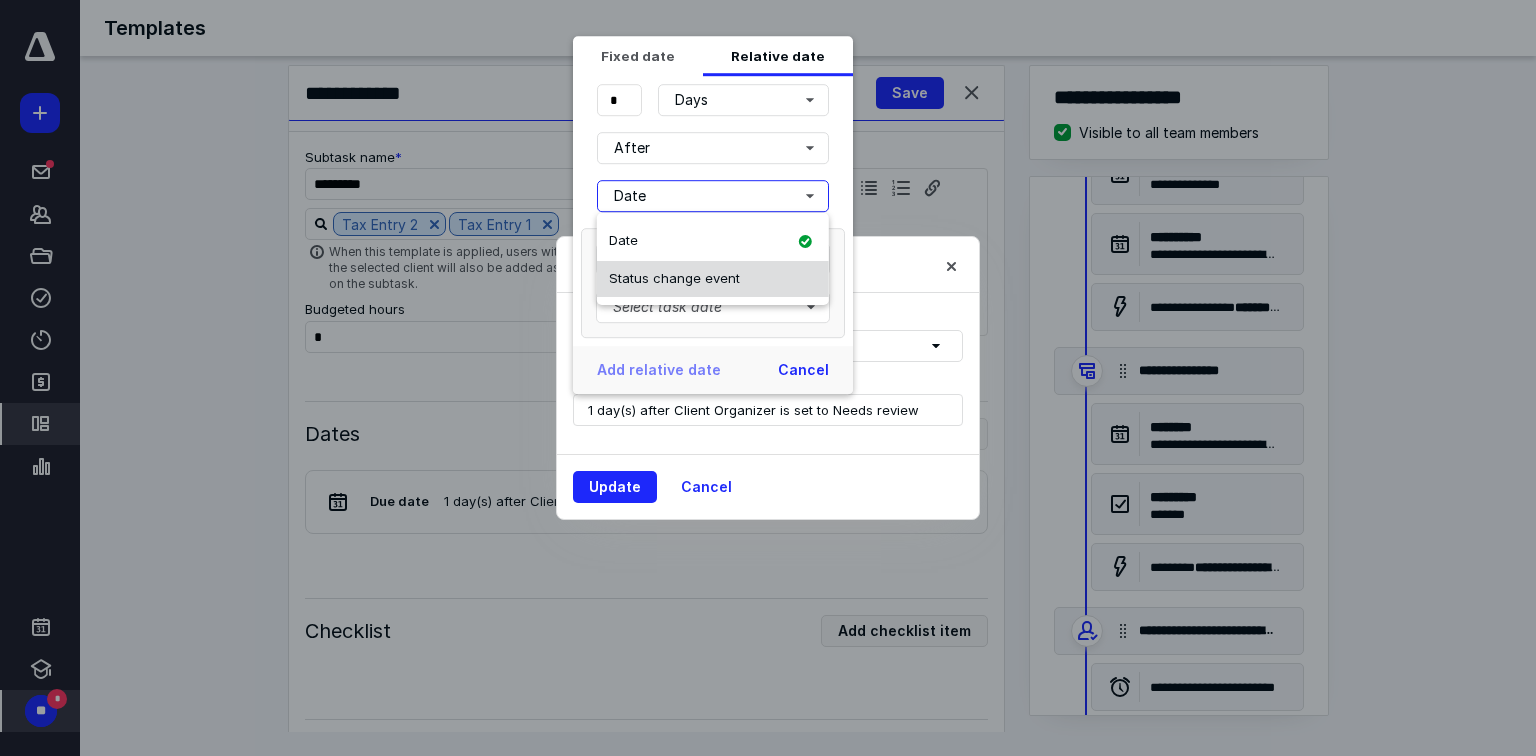 click on "Status change event" at bounding box center (674, 278) 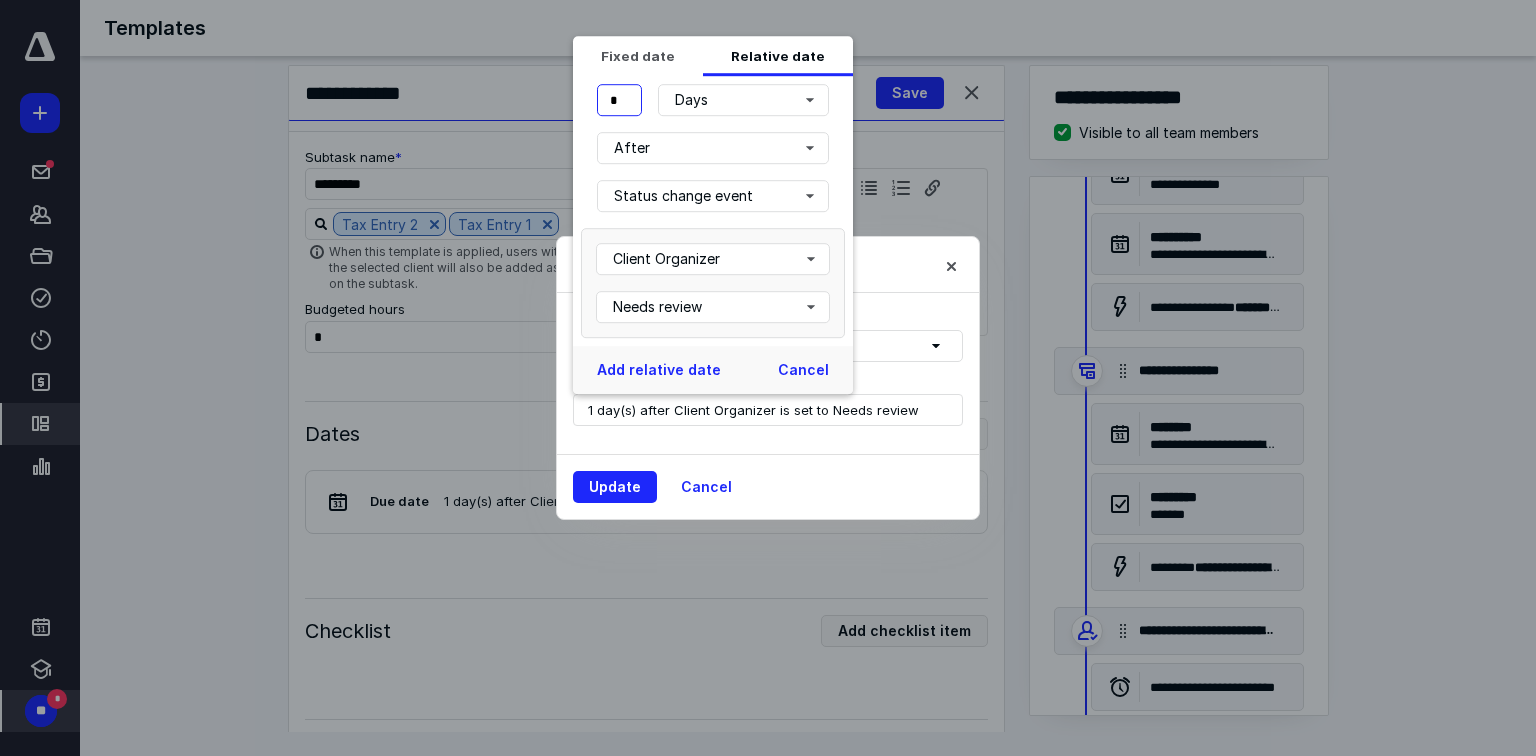 drag, startPoint x: 621, startPoint y: 101, endPoint x: 592, endPoint y: 96, distance: 29.427877 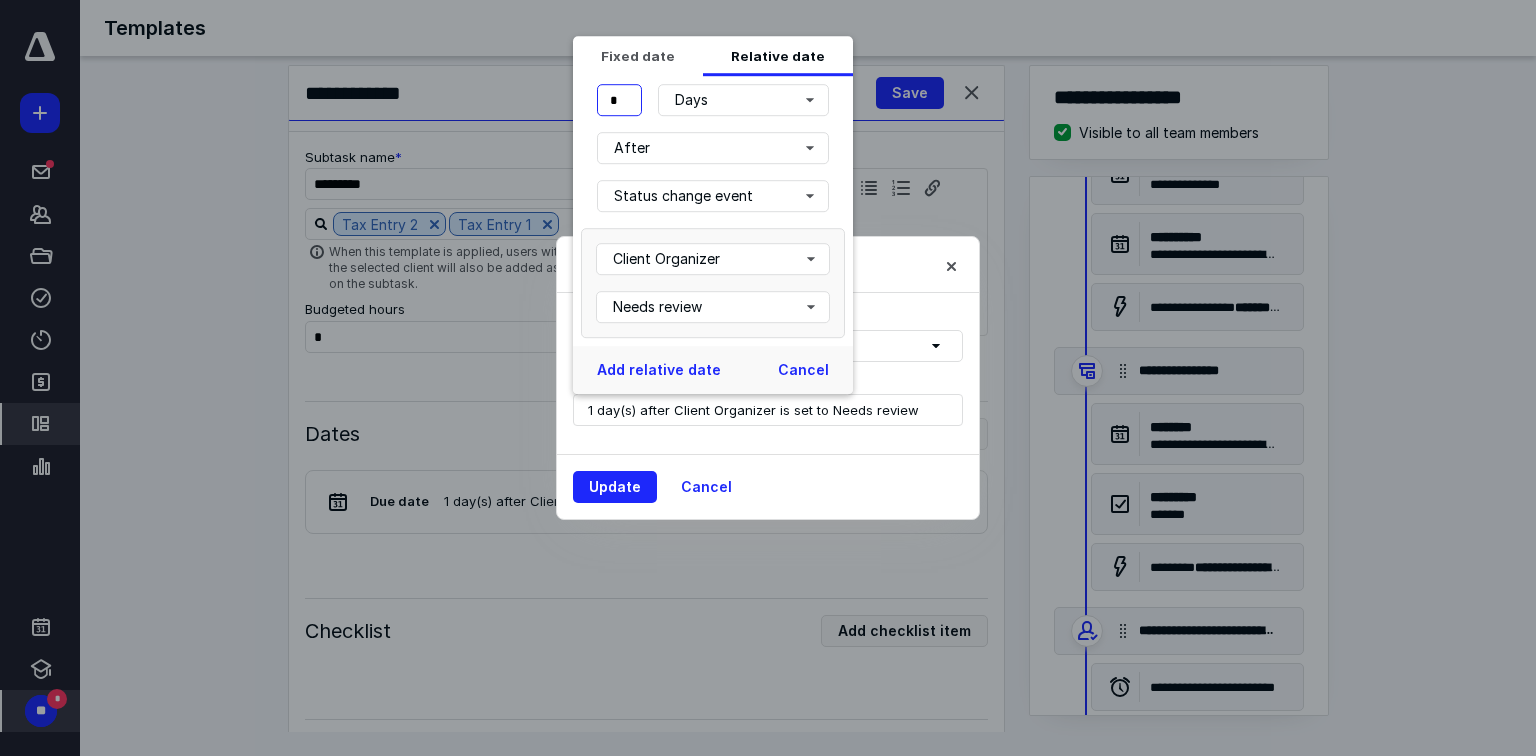 type on "*" 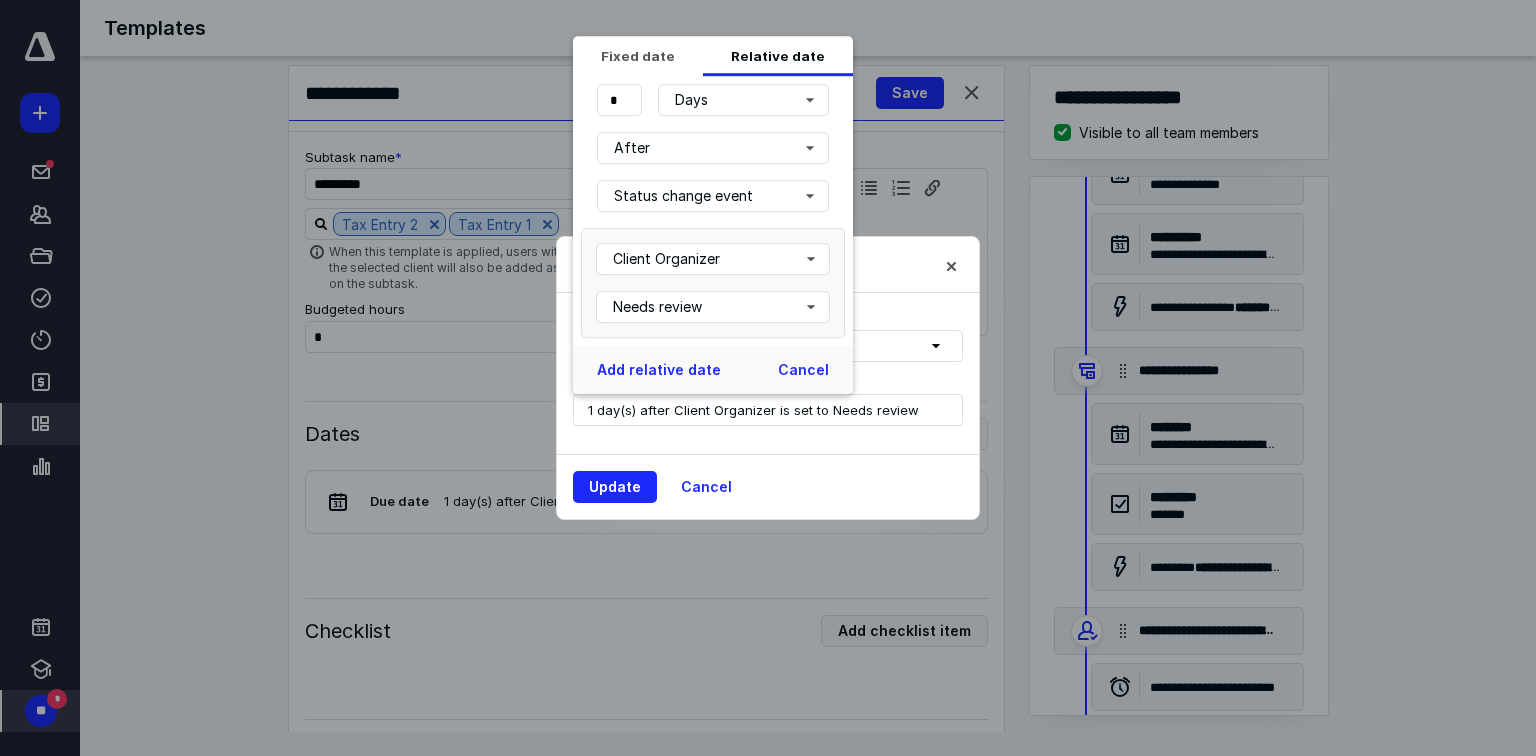 click on "After" at bounding box center (713, 148) 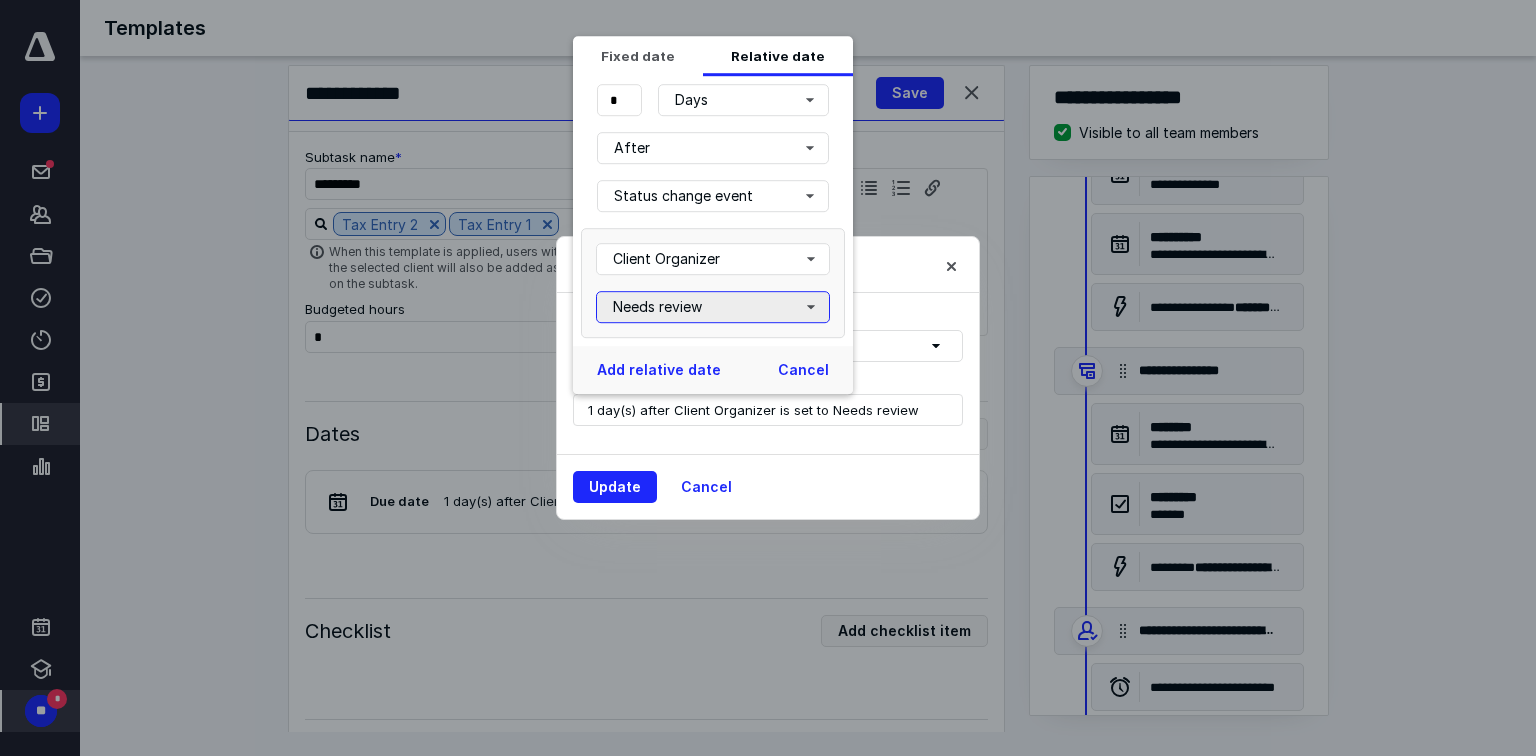 click on "Needs review" at bounding box center [713, 307] 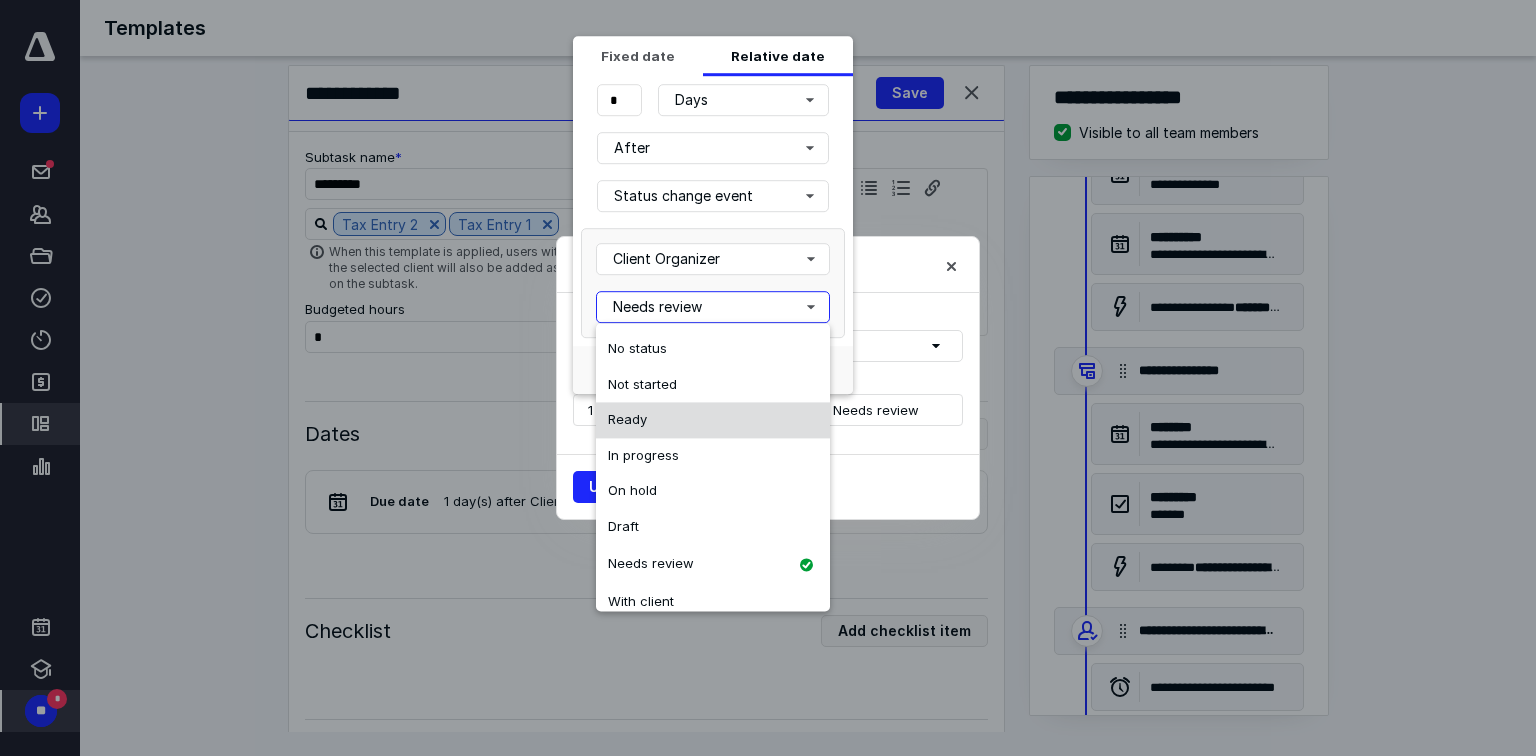 click on "Ready" at bounding box center [713, 420] 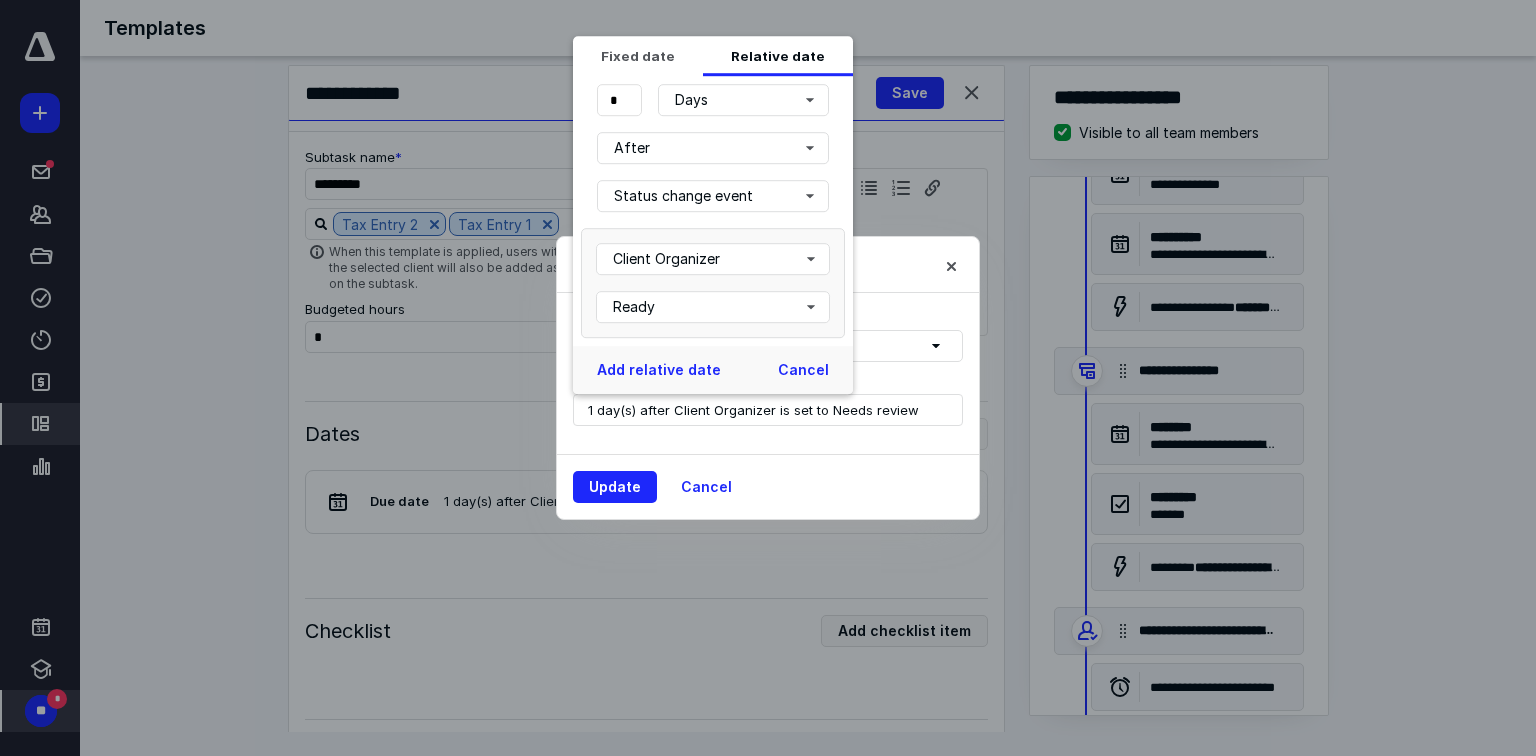 click on "Client Organizer Ready" at bounding box center (713, 283) 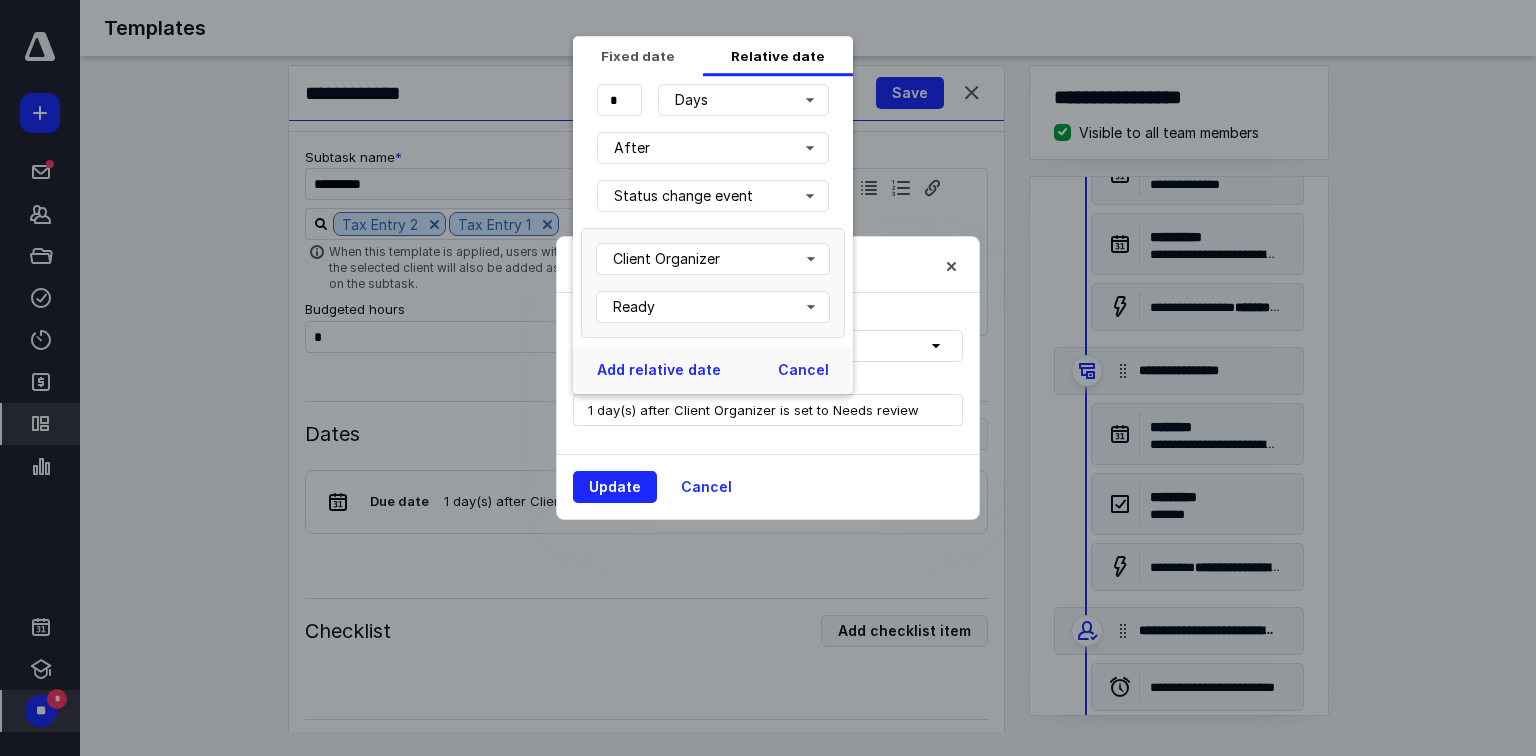 click on "Add relative date Cancel" at bounding box center (713, 370) 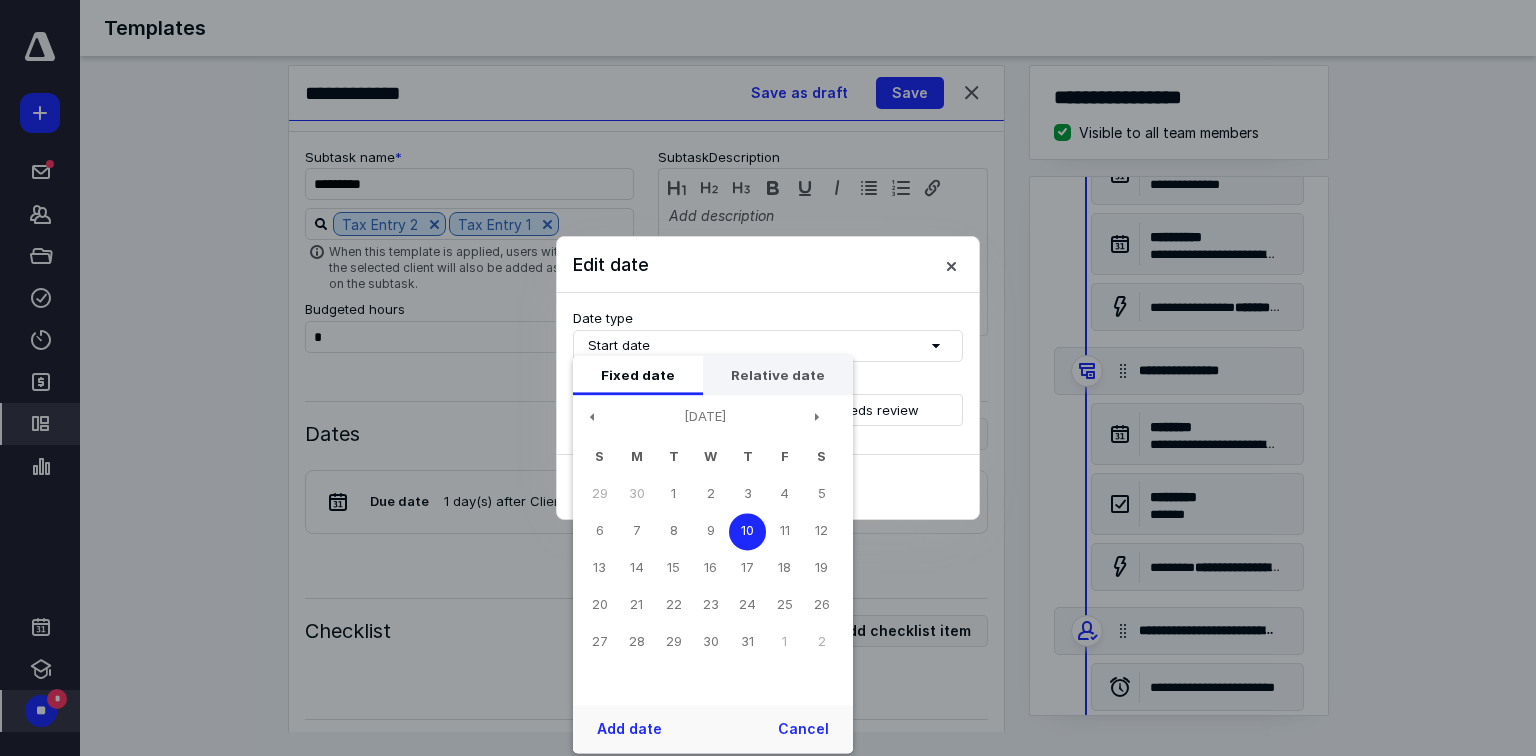 click on "Relative date" at bounding box center [778, 375] 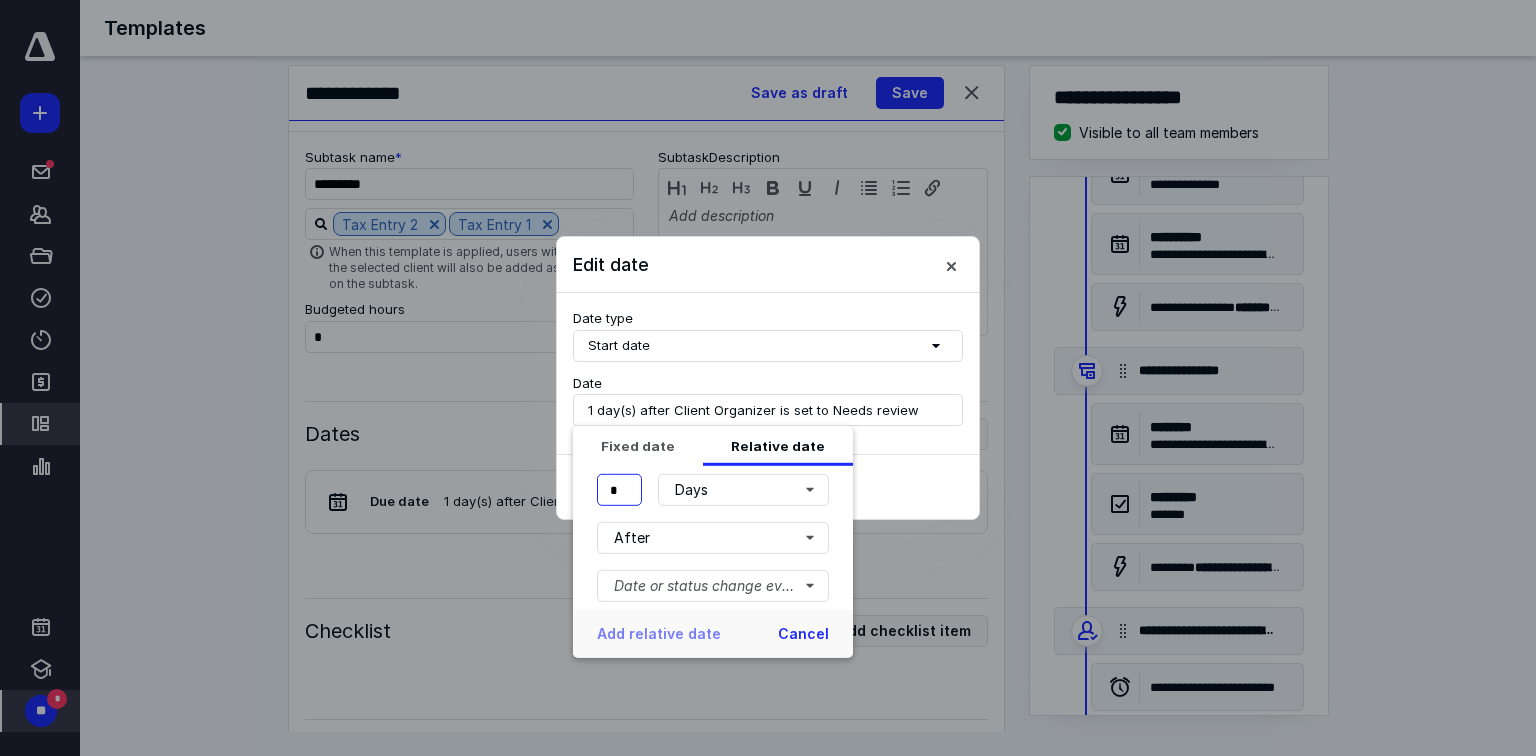 drag, startPoint x: 628, startPoint y: 488, endPoint x: 600, endPoint y: 489, distance: 28.01785 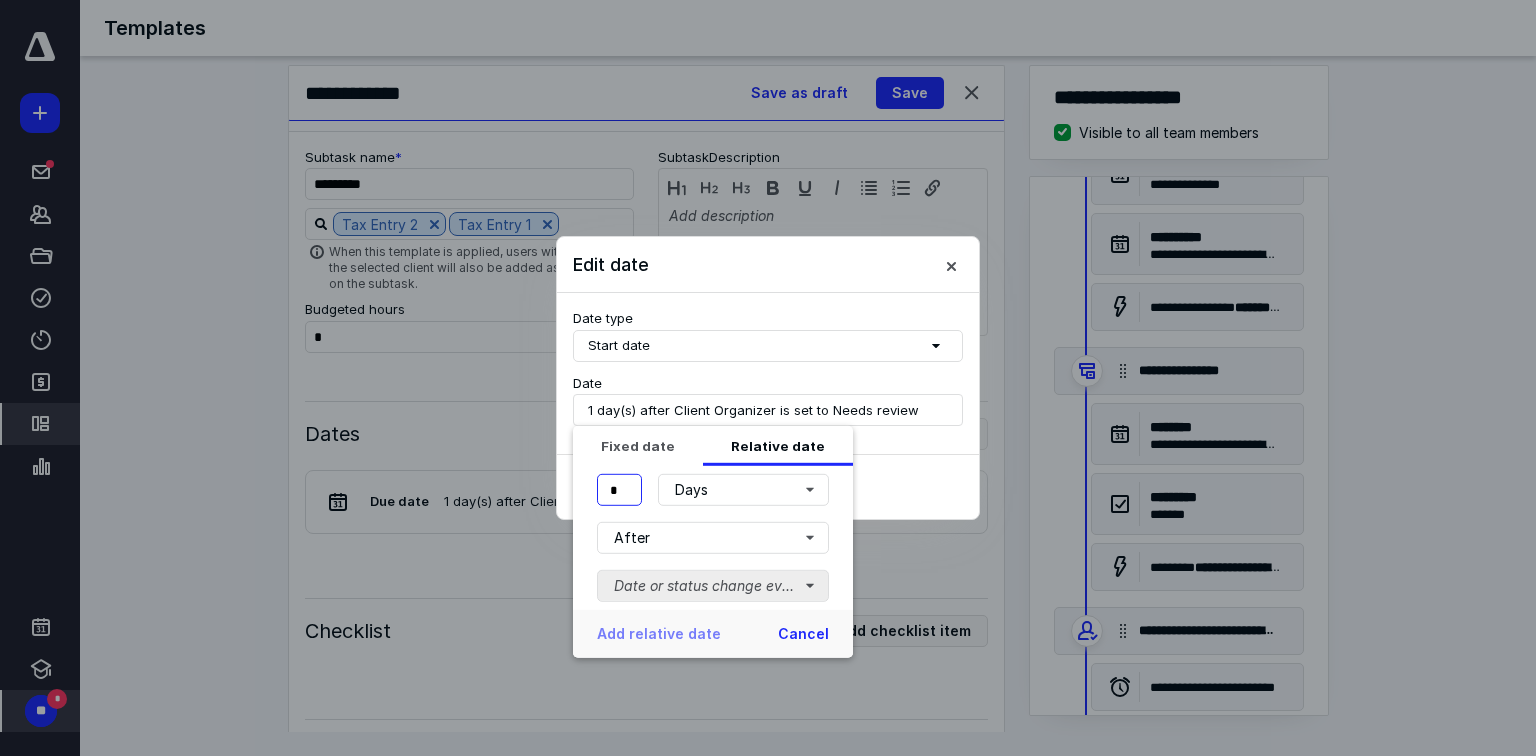 type on "*" 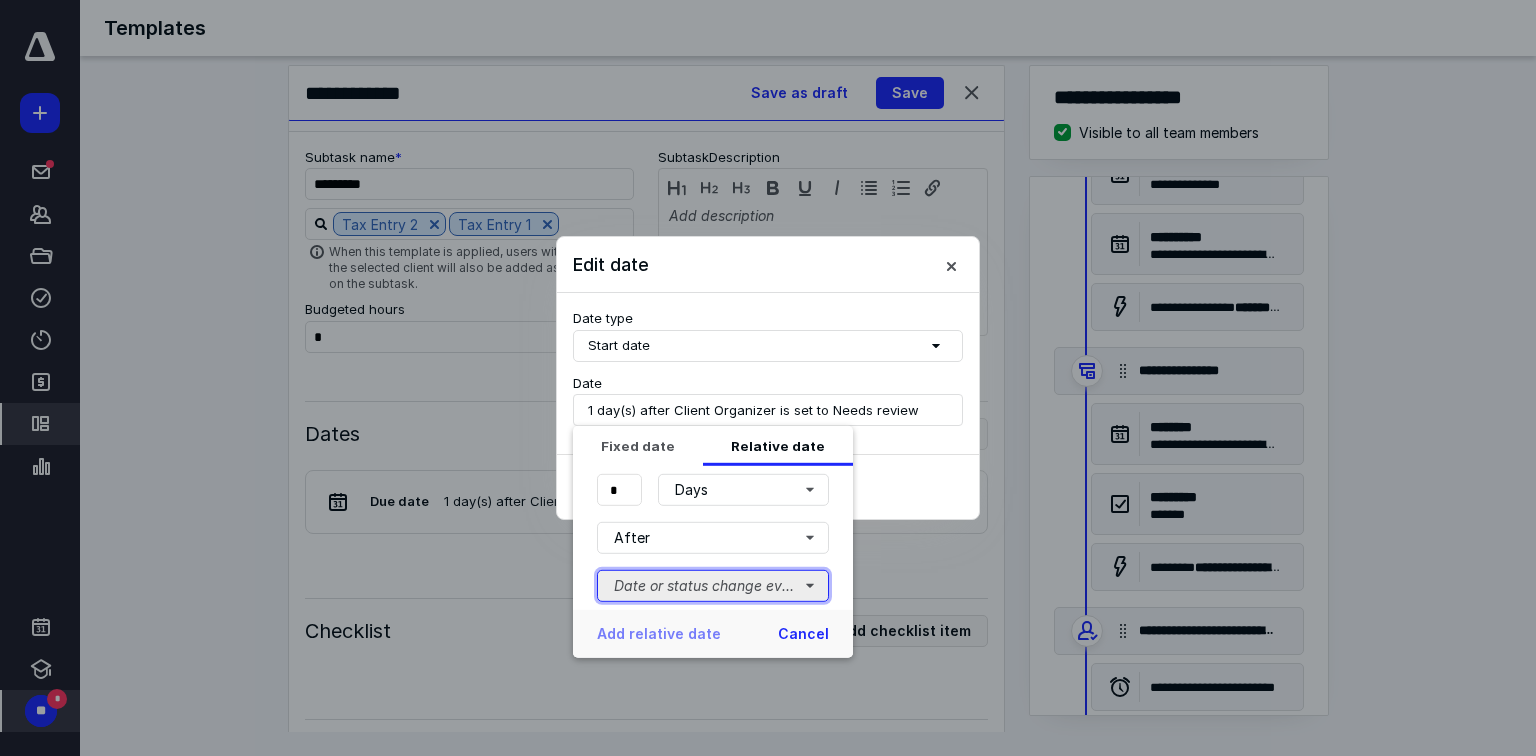 click on "Date or status change event" at bounding box center [713, 586] 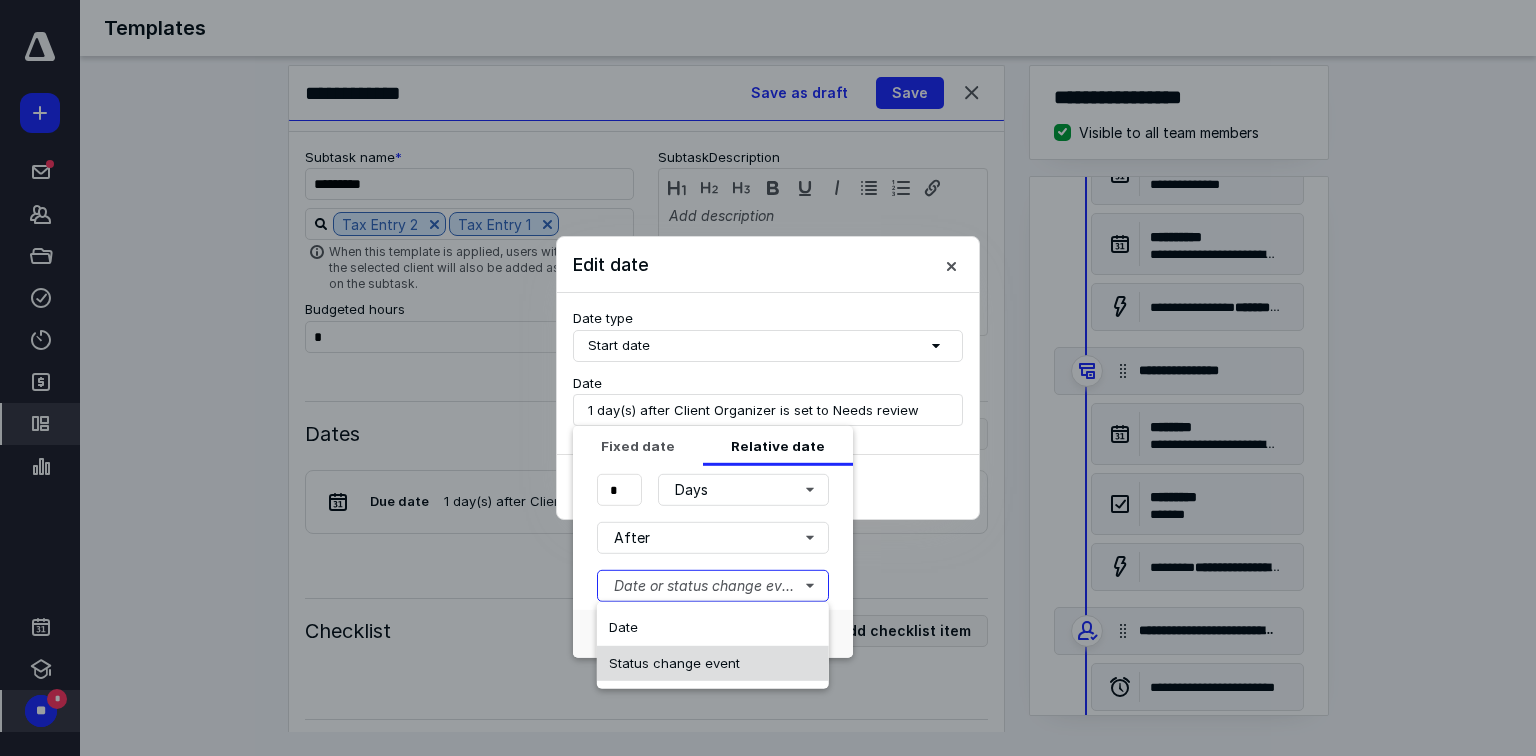 click on "Status change event" at bounding box center (713, 663) 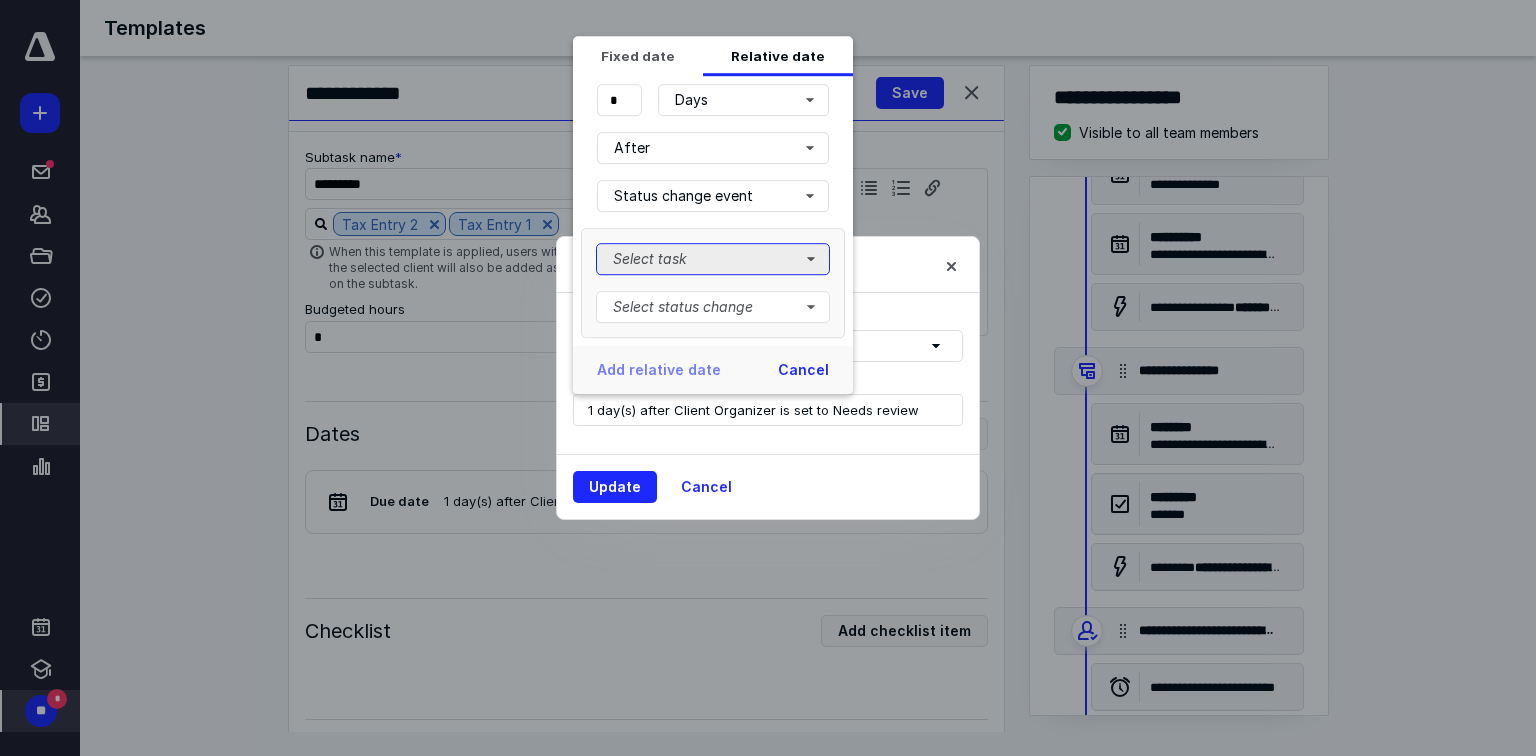 click on "Select task" at bounding box center [713, 259] 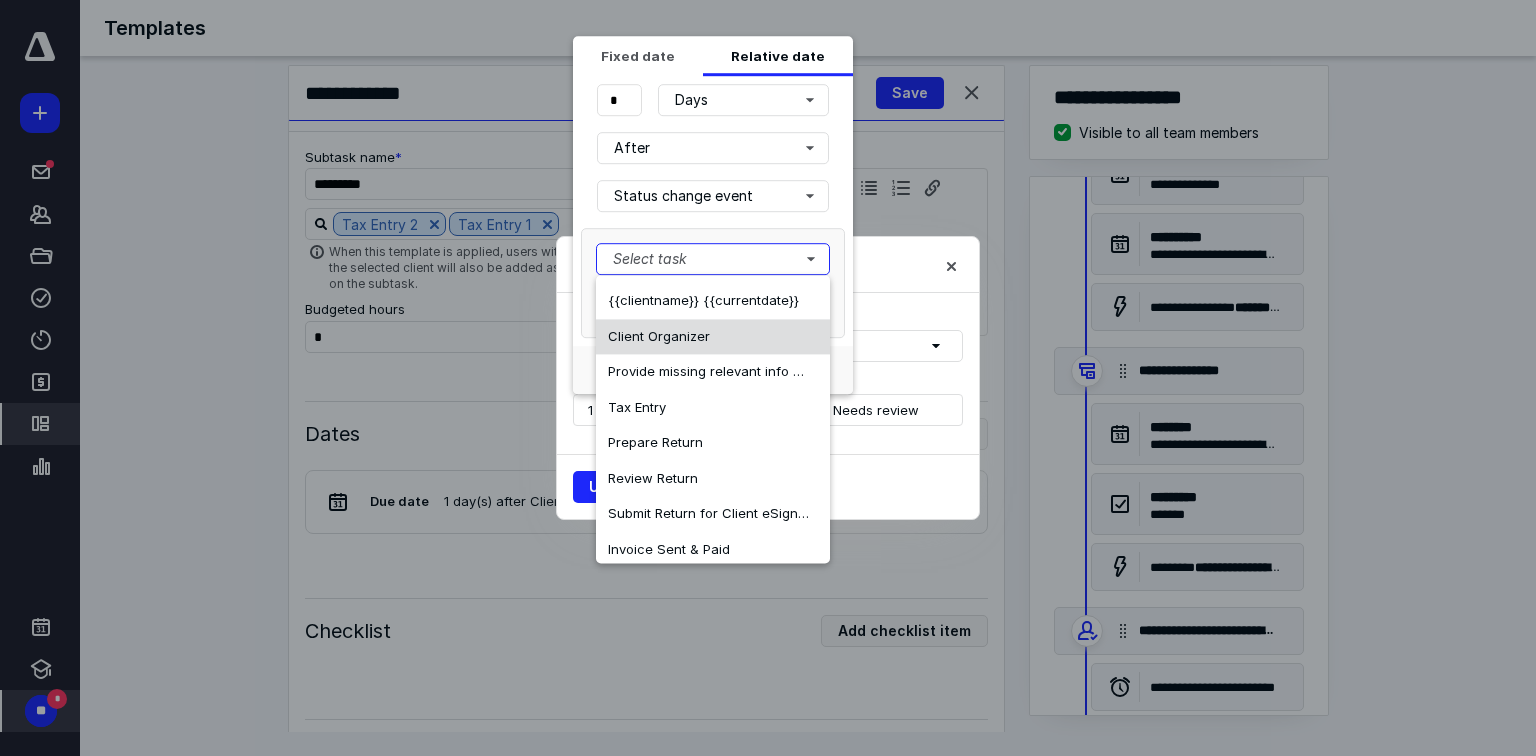 click on "Client Organizer" at bounding box center [713, 337] 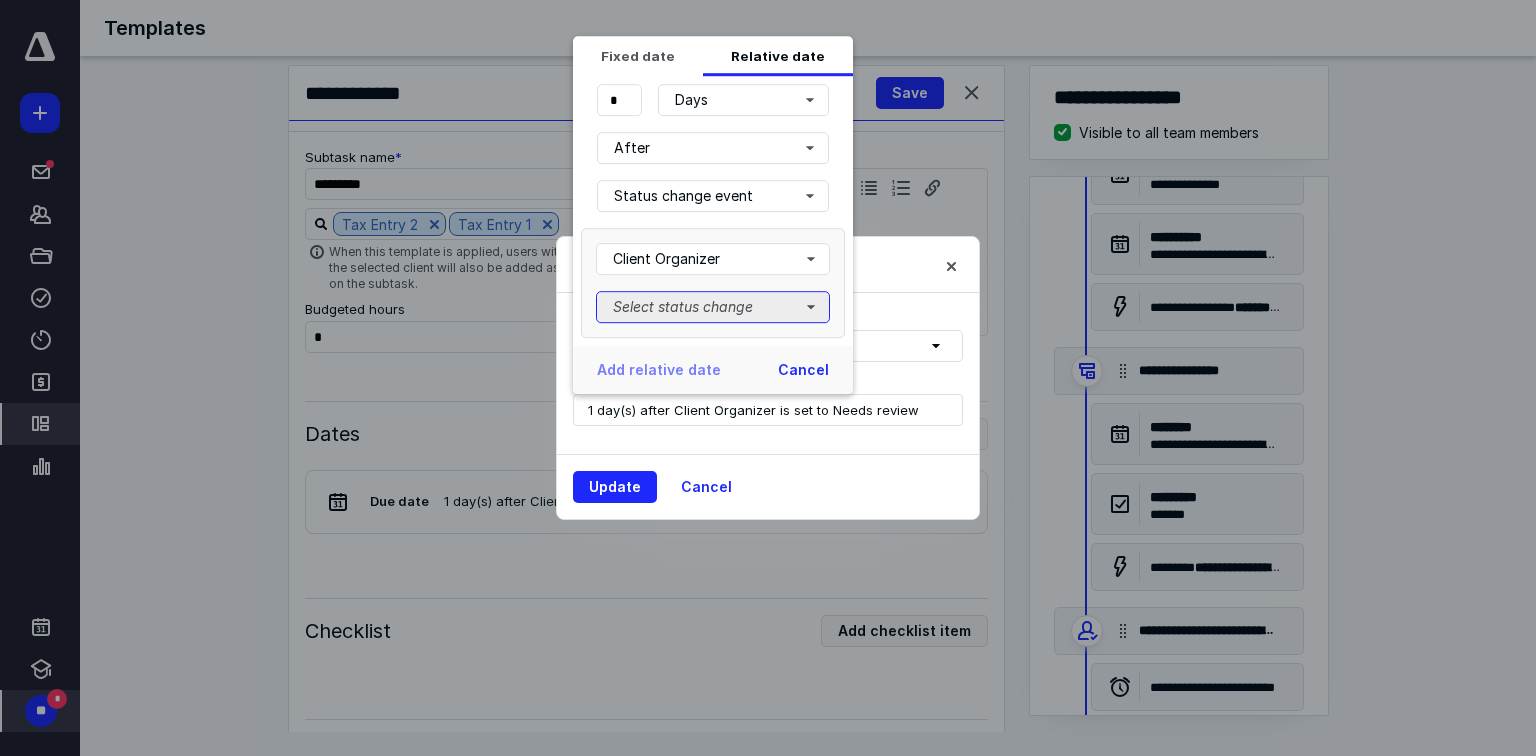 click on "Select status change" at bounding box center (713, 307) 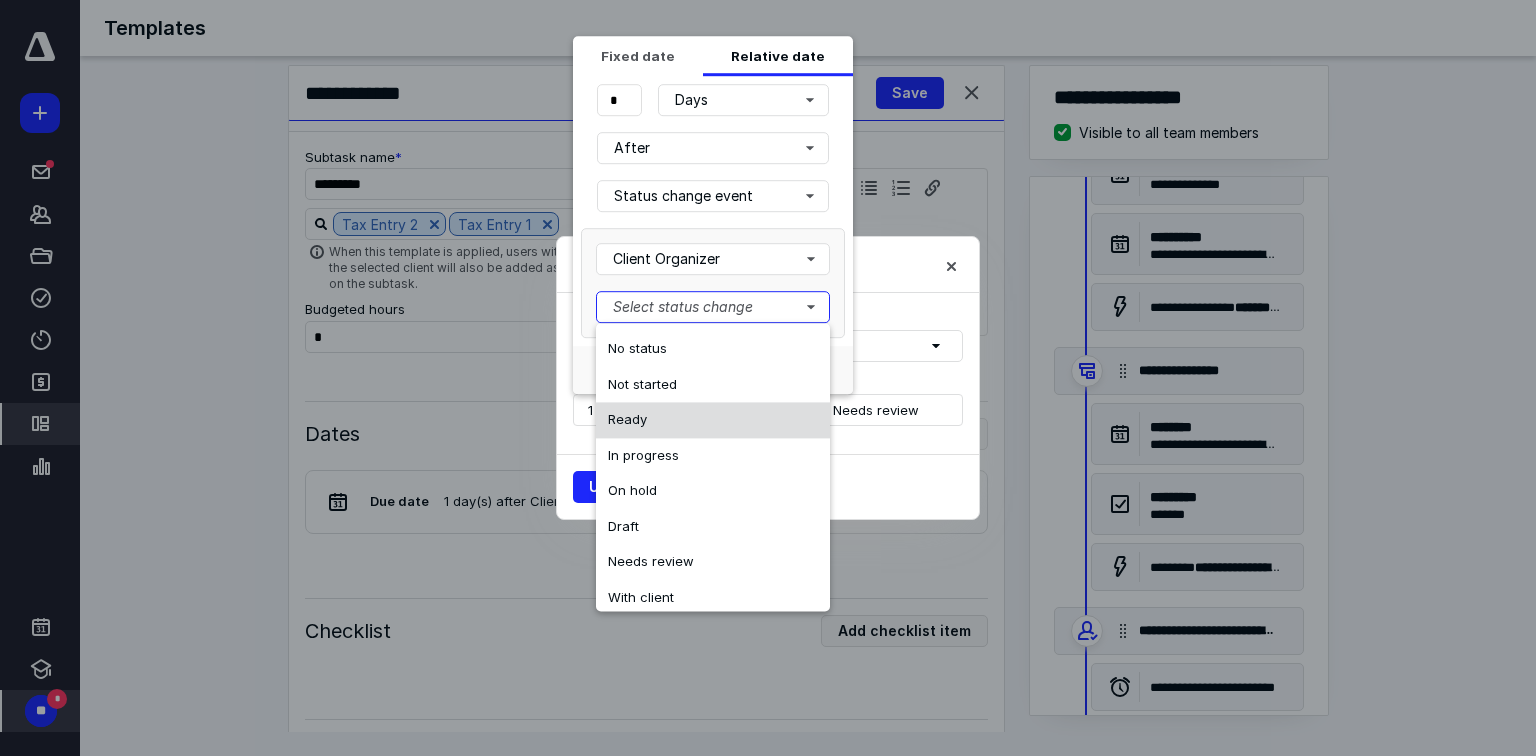 click on "Ready" at bounding box center [713, 420] 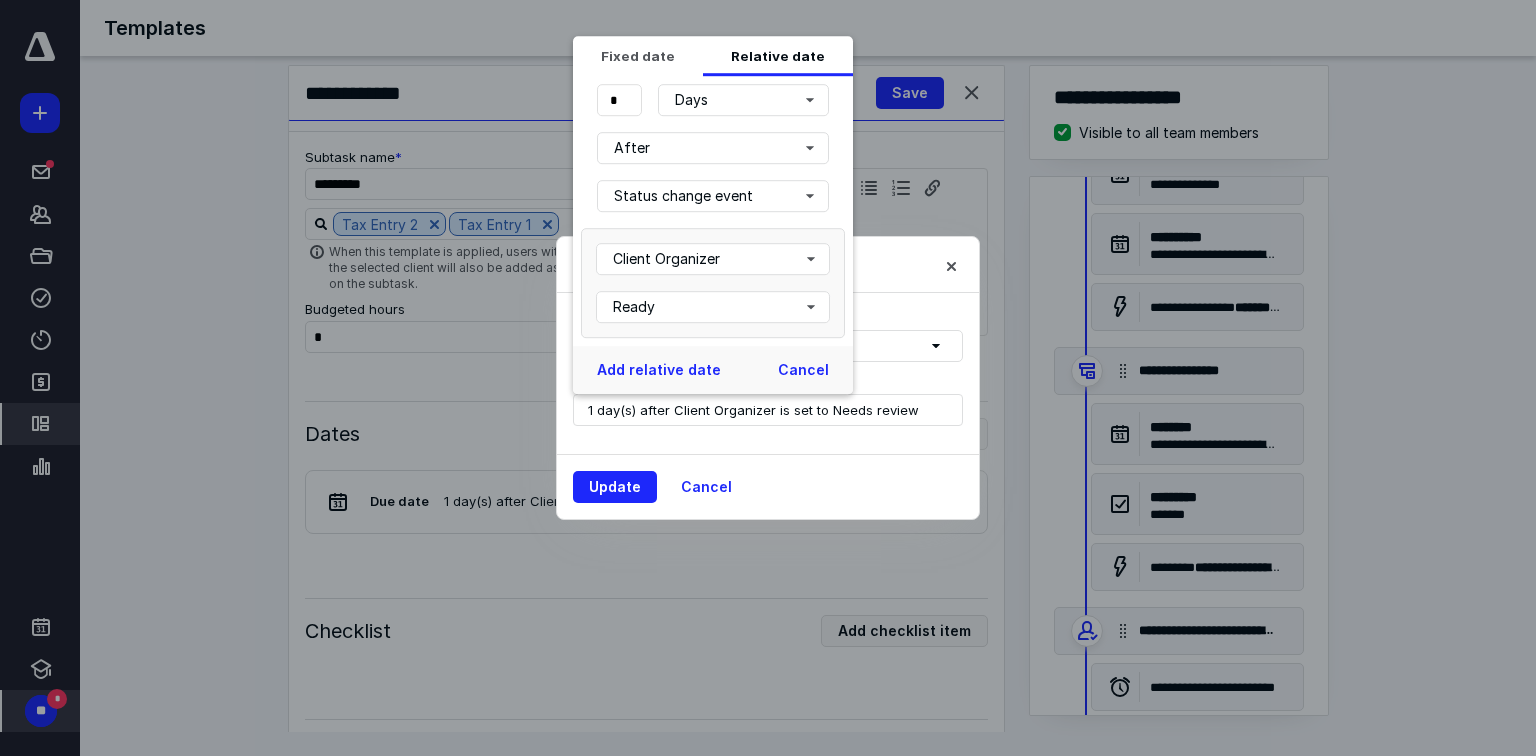 click on "Add relative date Cancel" at bounding box center [713, 370] 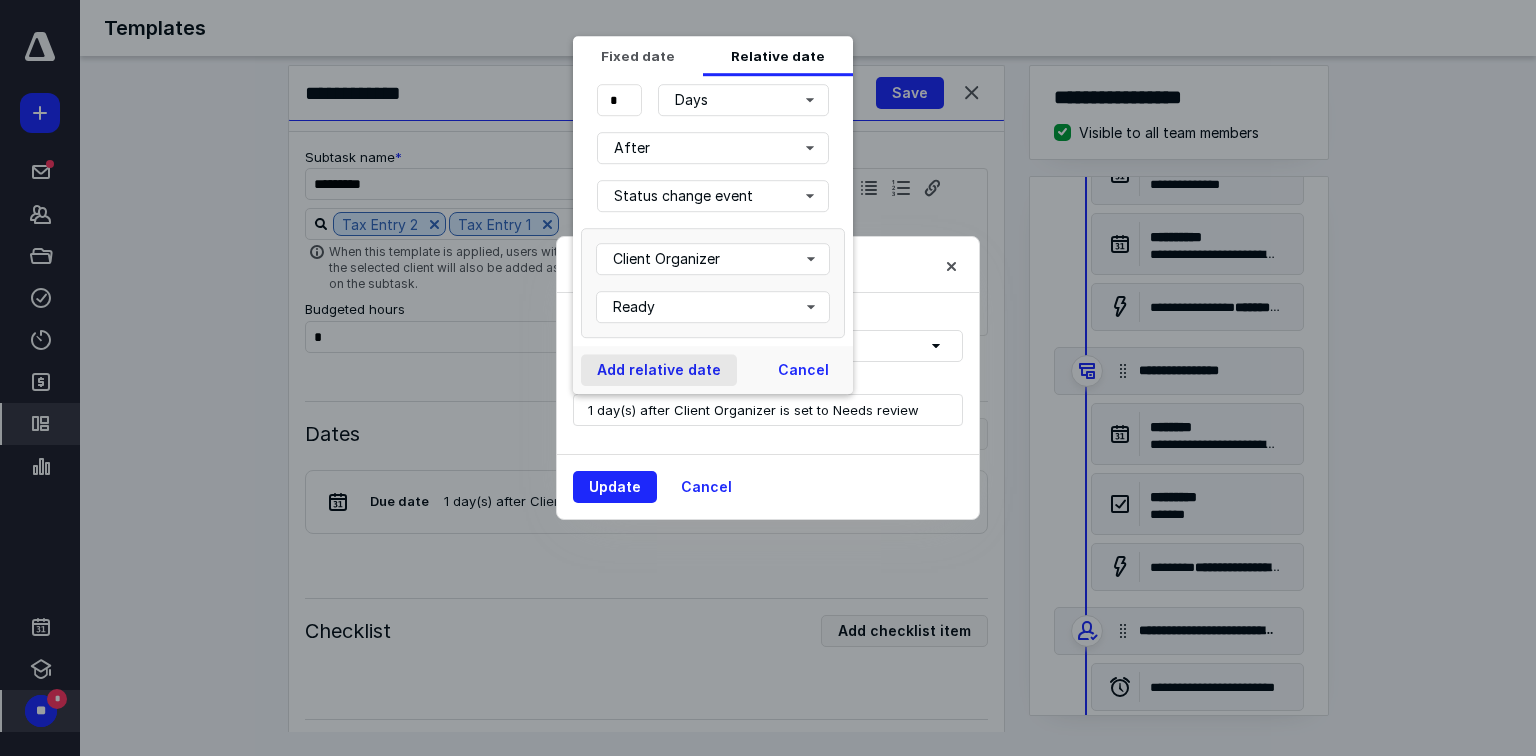 click on "Add relative date" at bounding box center (659, 370) 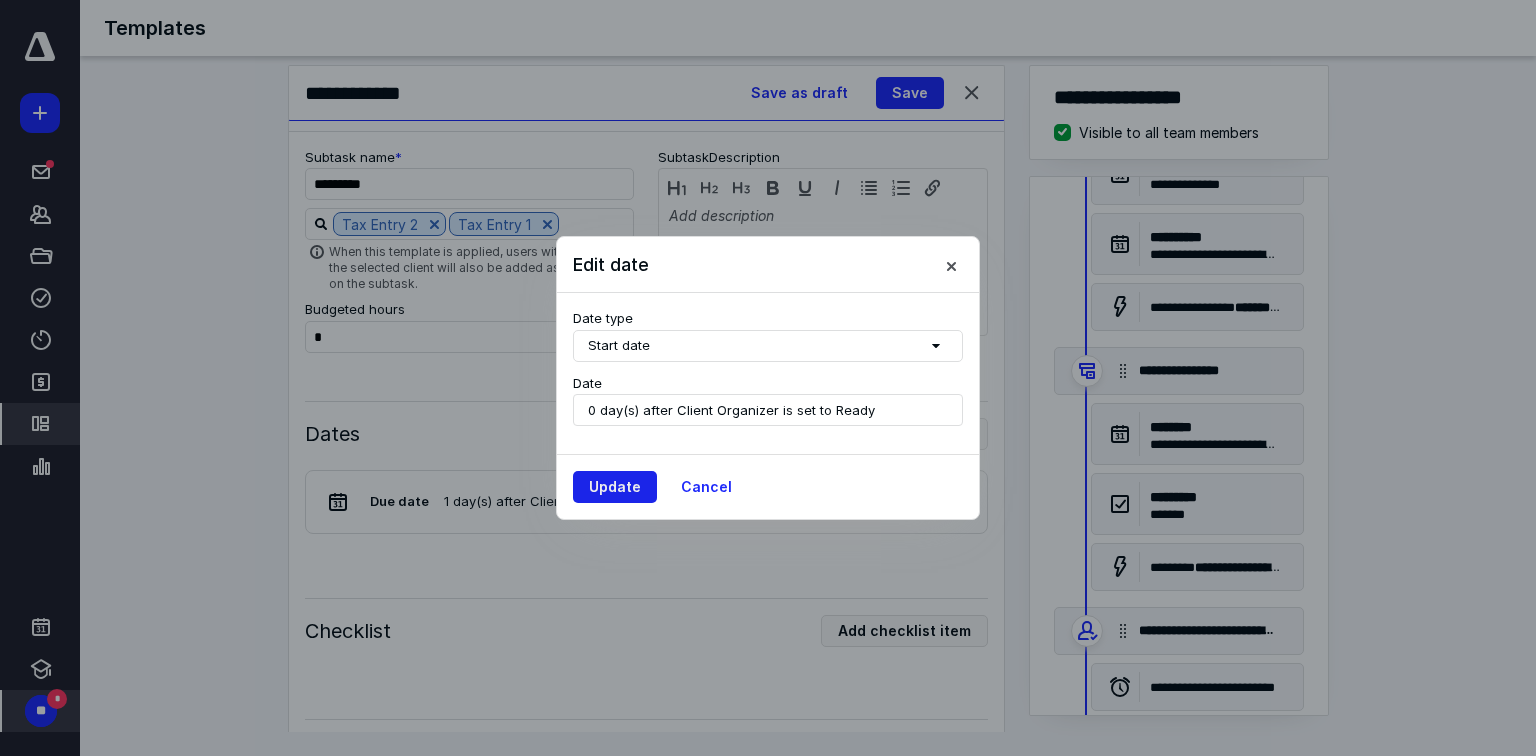 click on "Update" at bounding box center (615, 487) 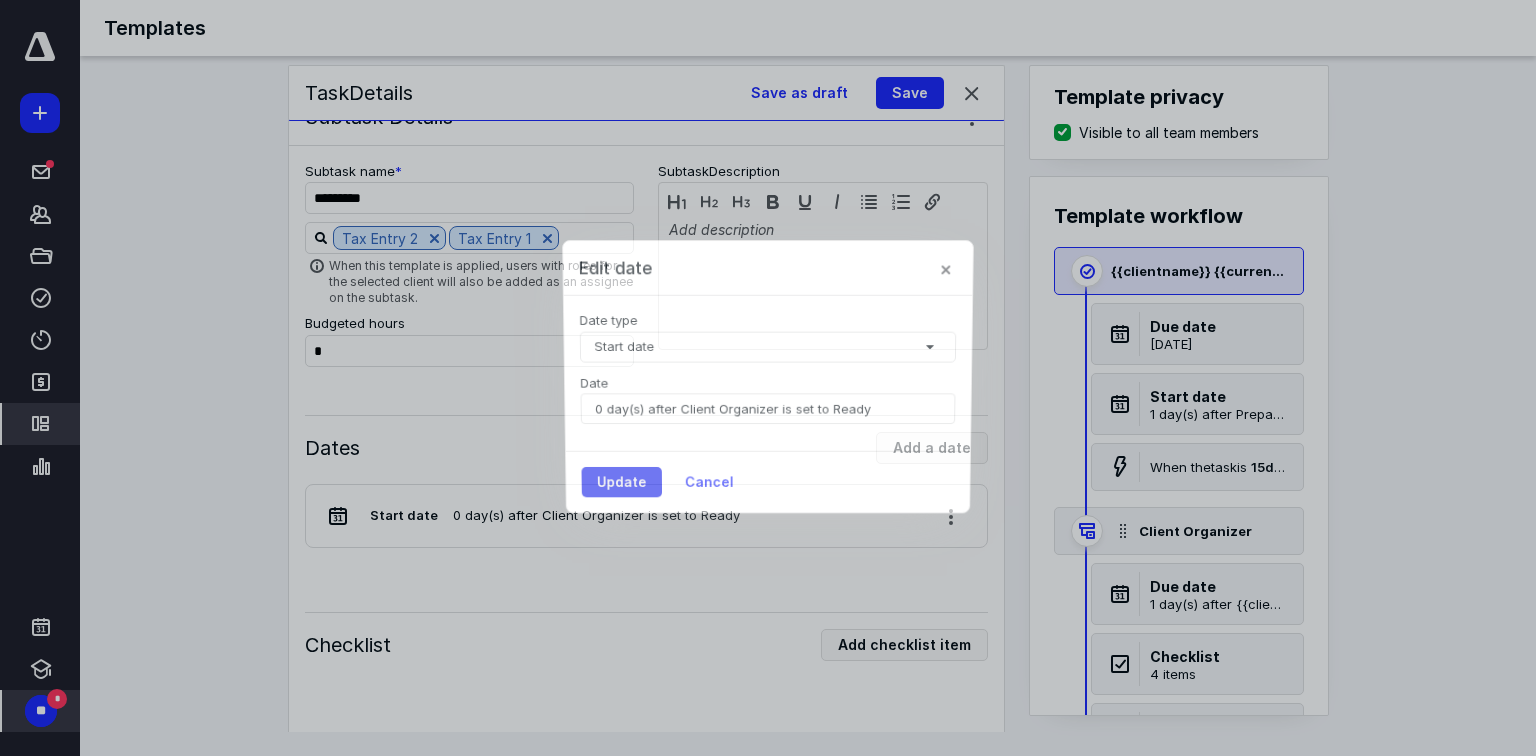 scroll, scrollTop: 0, scrollLeft: 49, axis: horizontal 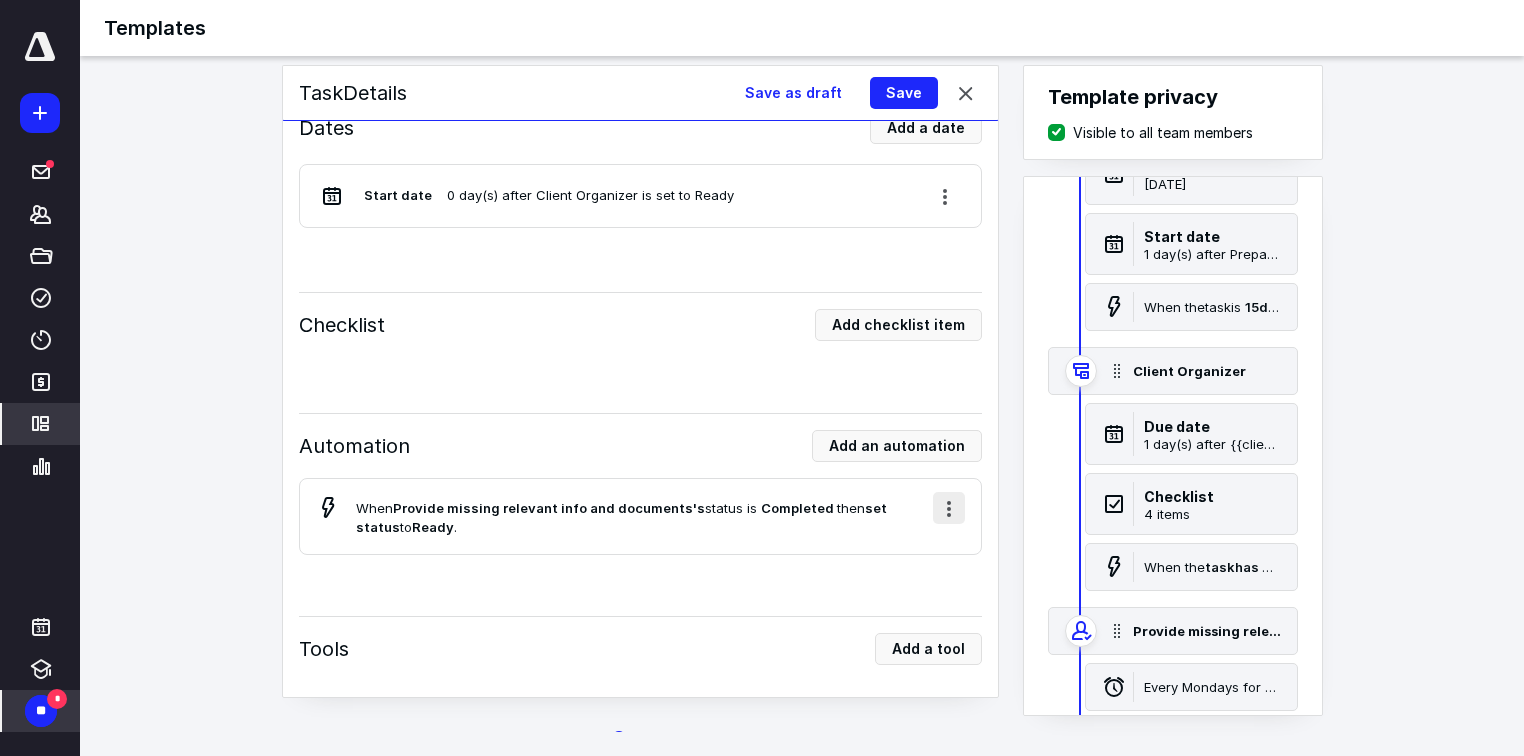 click at bounding box center [949, 508] 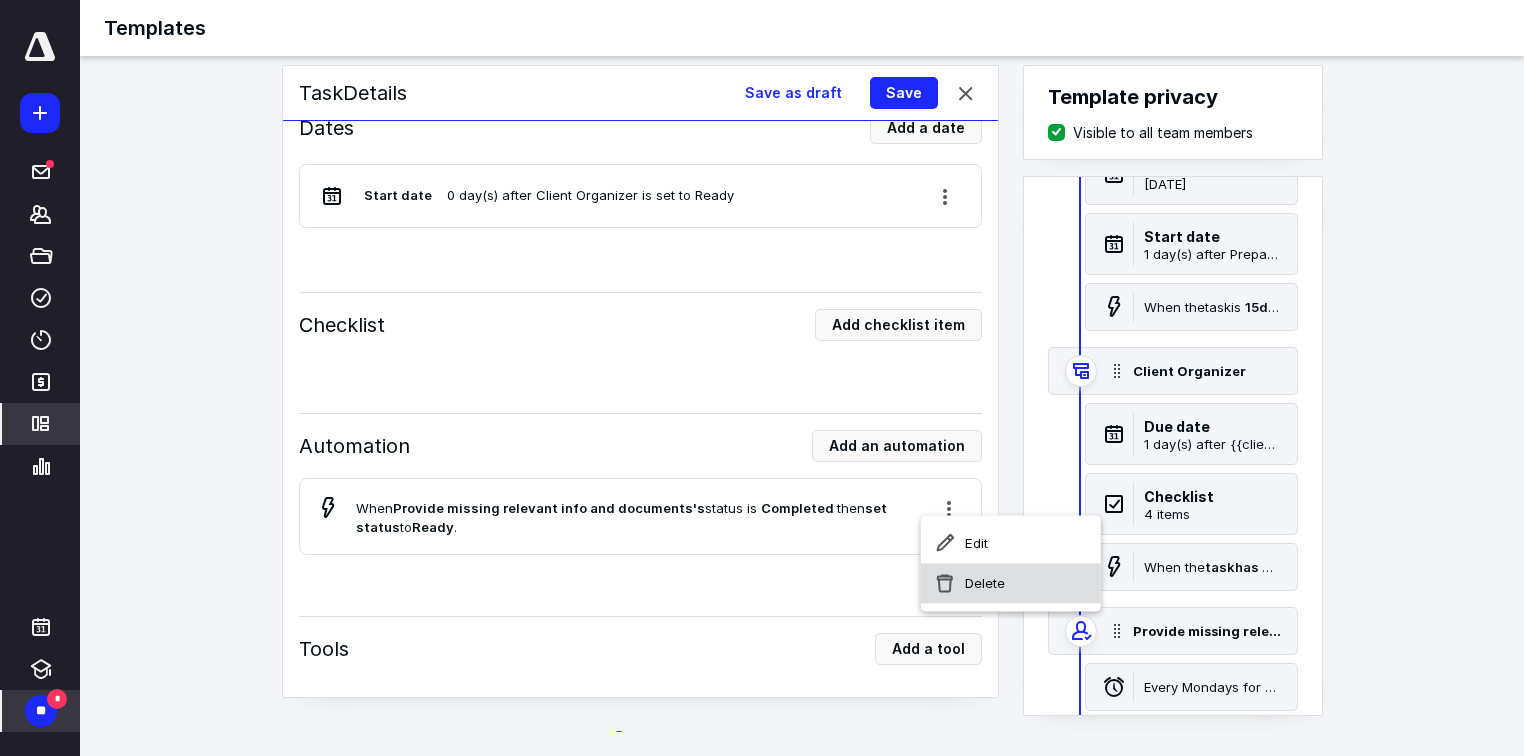 click 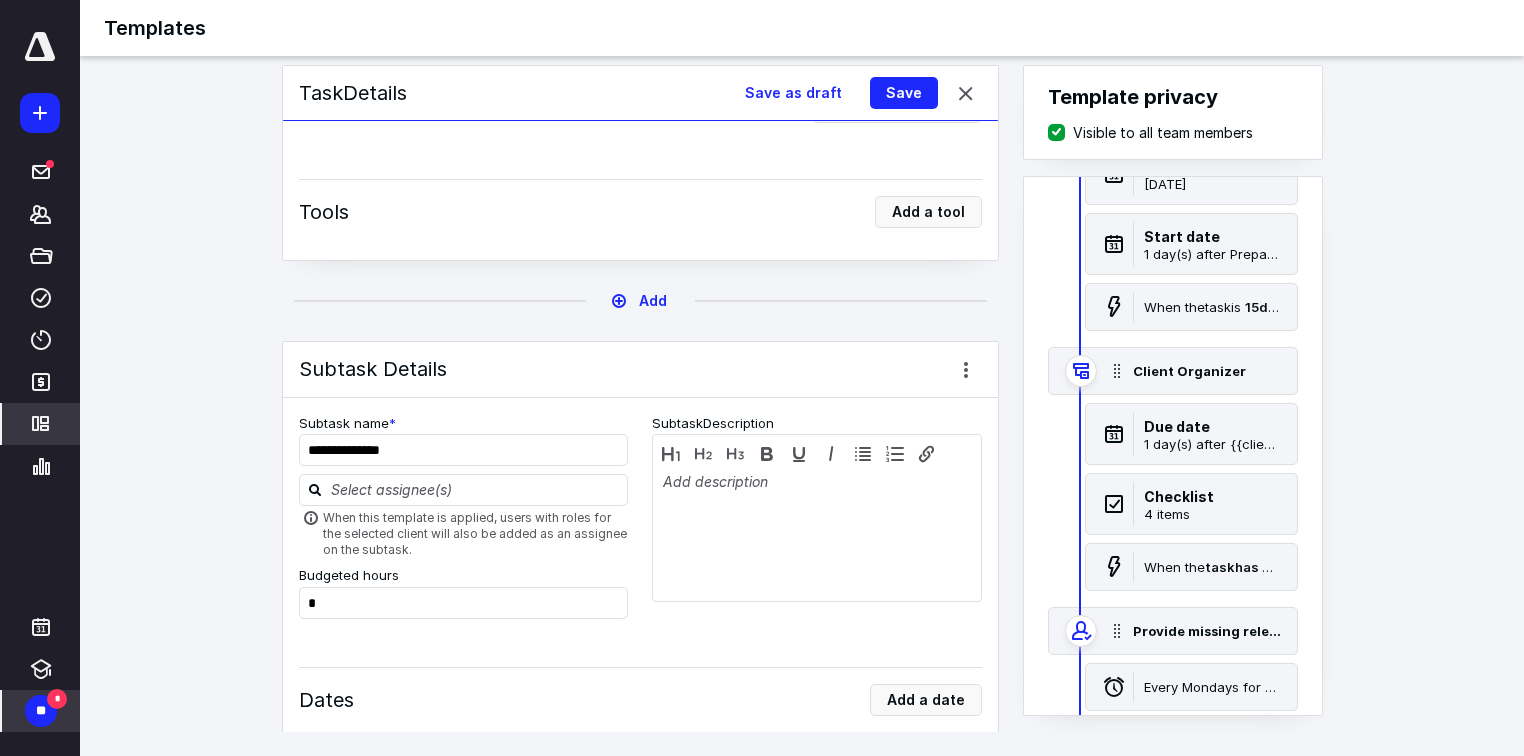 scroll, scrollTop: 3920, scrollLeft: 0, axis: vertical 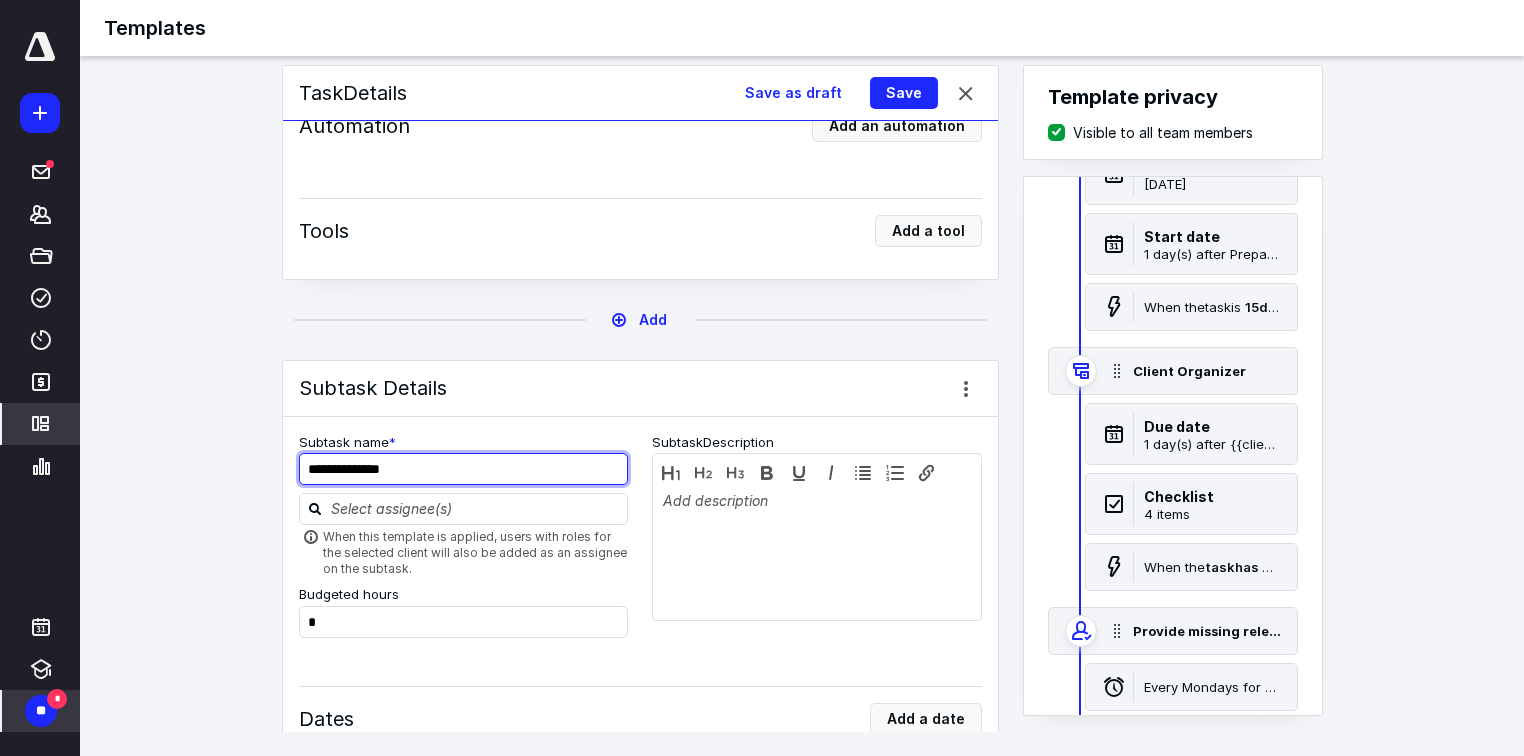 click on "**********" at bounding box center (464, 469) 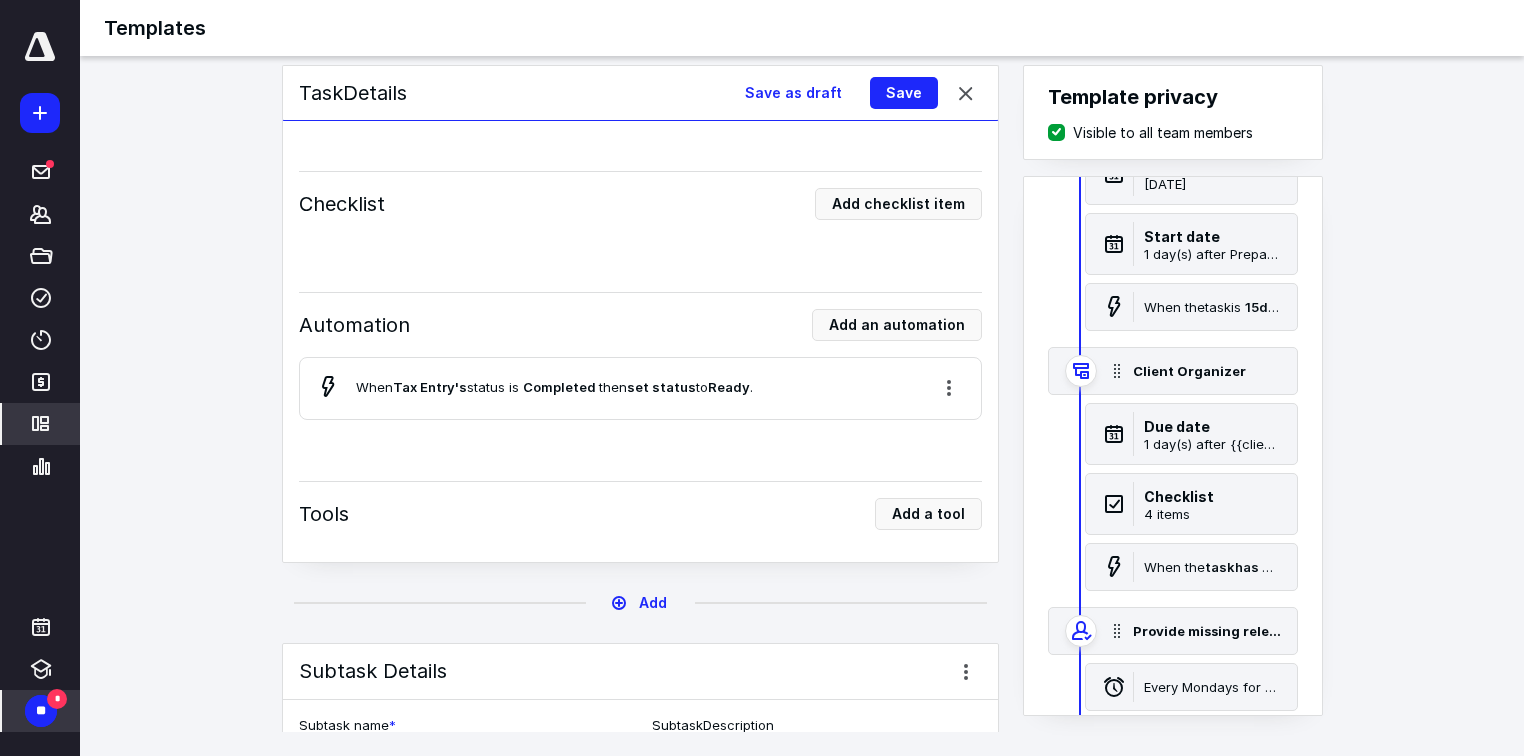 scroll, scrollTop: 4720, scrollLeft: 0, axis: vertical 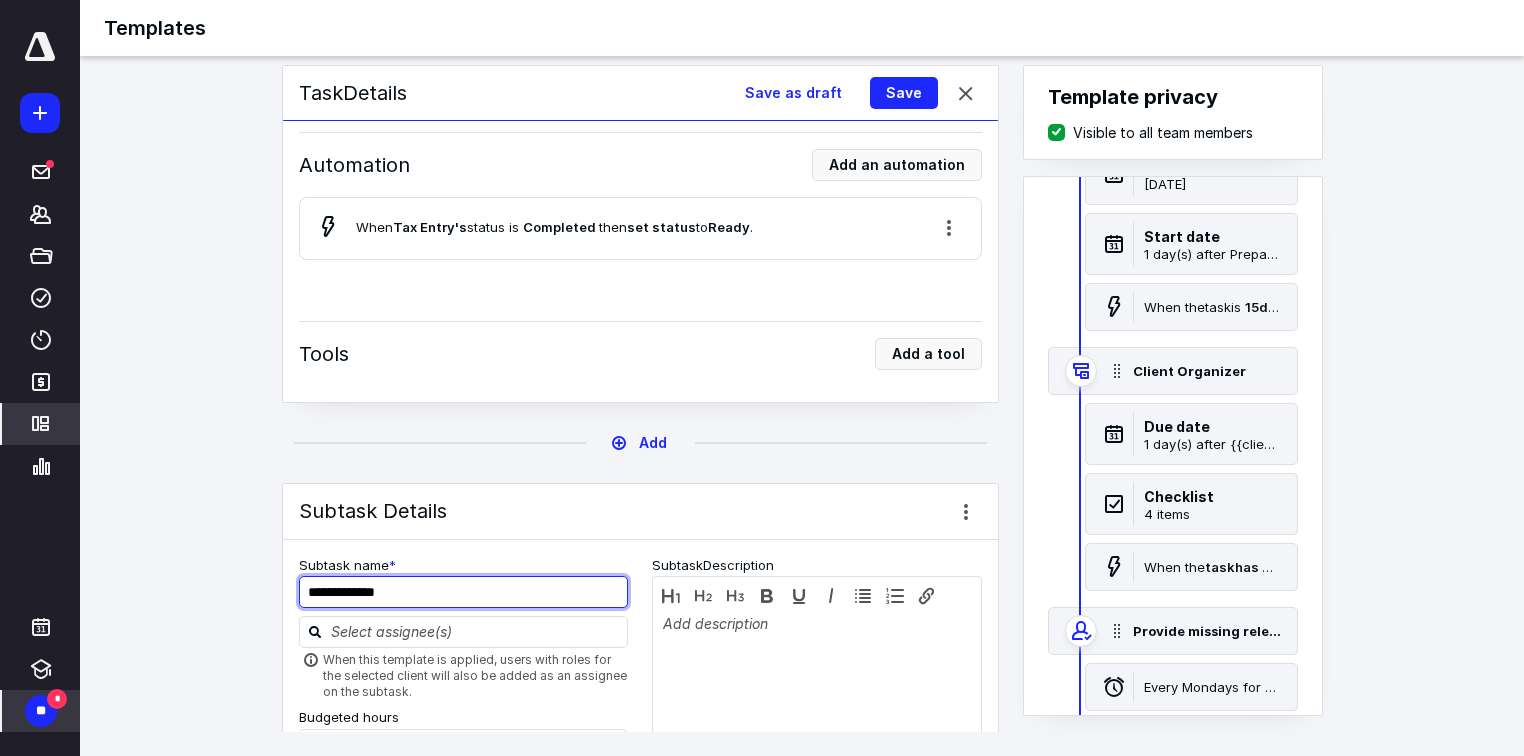 drag, startPoint x: 376, startPoint y: 572, endPoint x: 439, endPoint y: 572, distance: 63 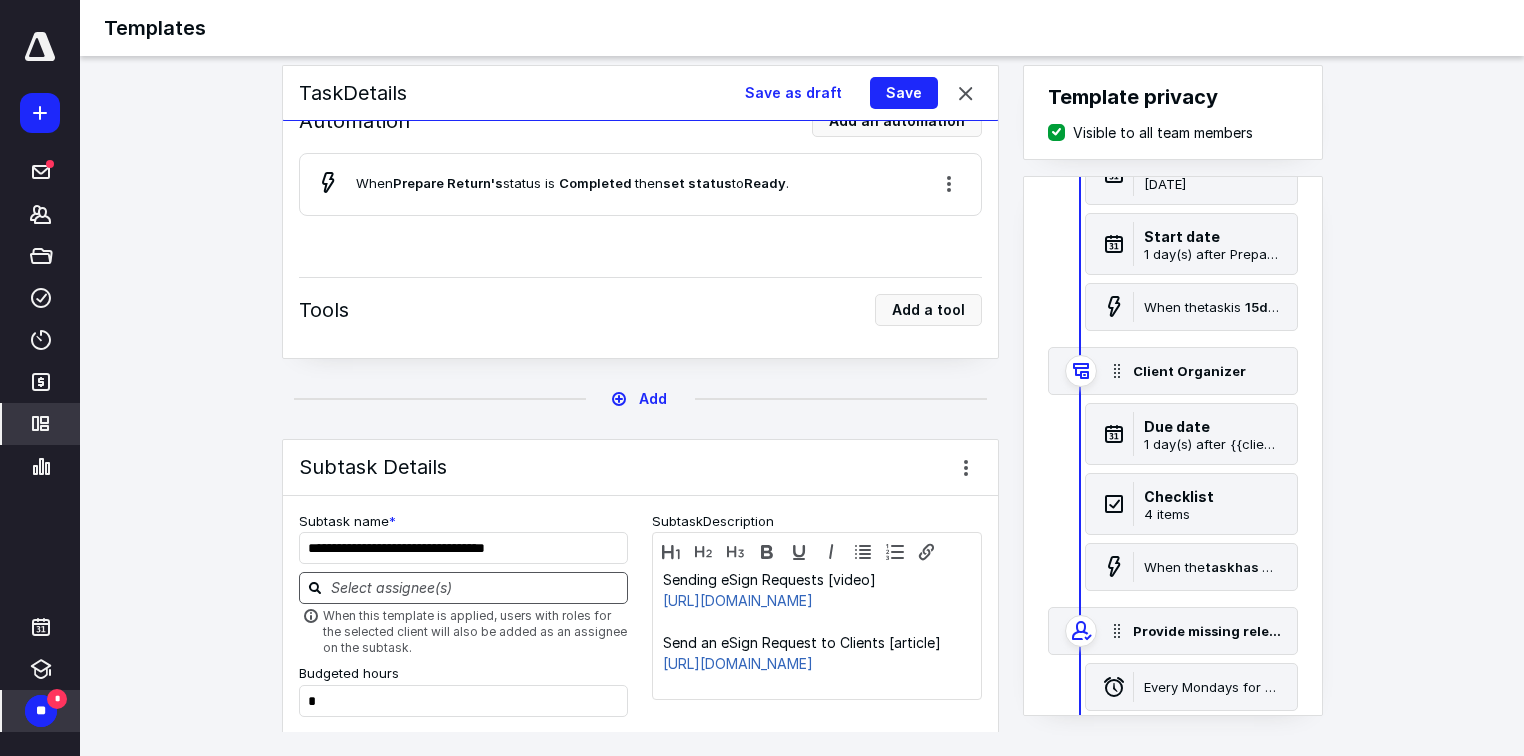 scroll, scrollTop: 5760, scrollLeft: 0, axis: vertical 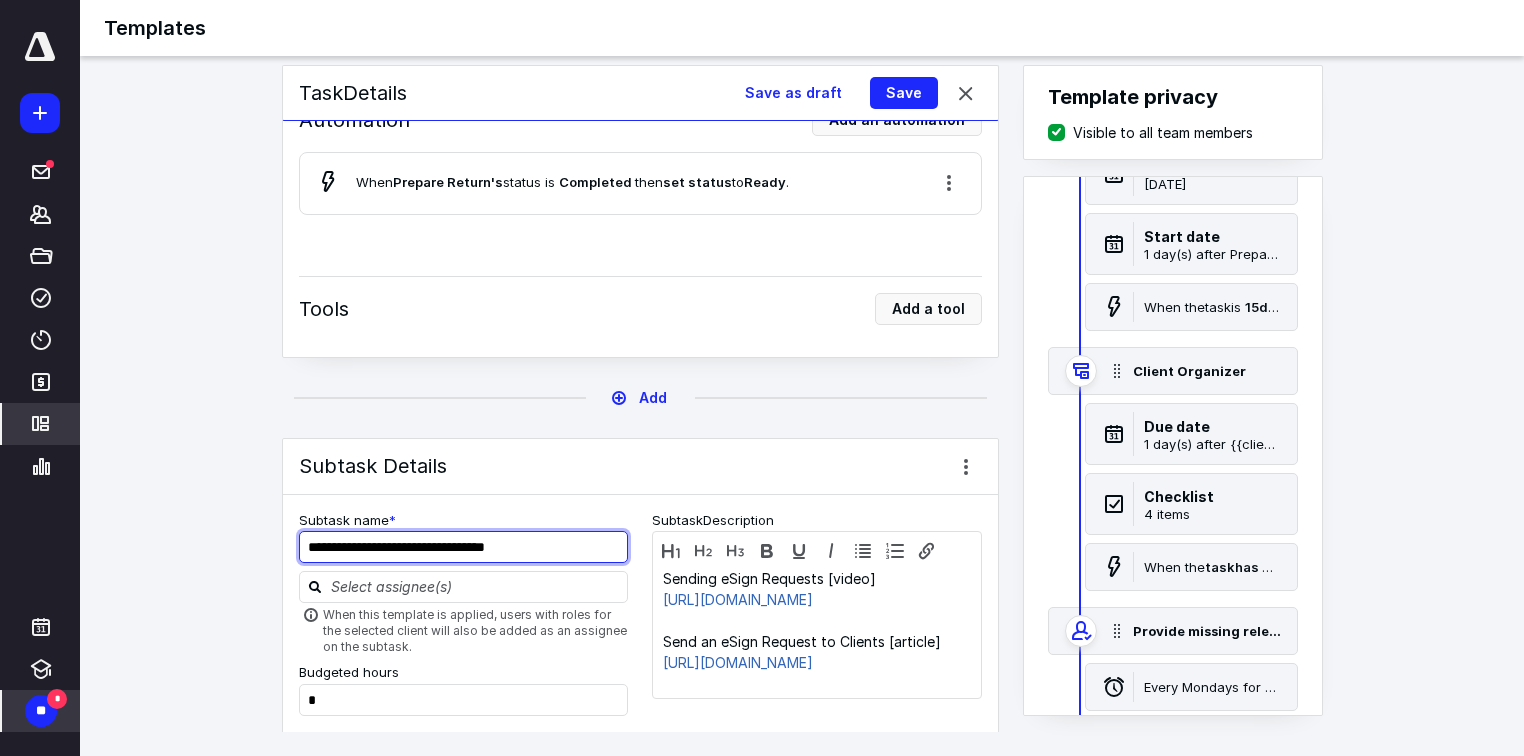 drag, startPoint x: 341, startPoint y: 536, endPoint x: 523, endPoint y: 544, distance: 182.17574 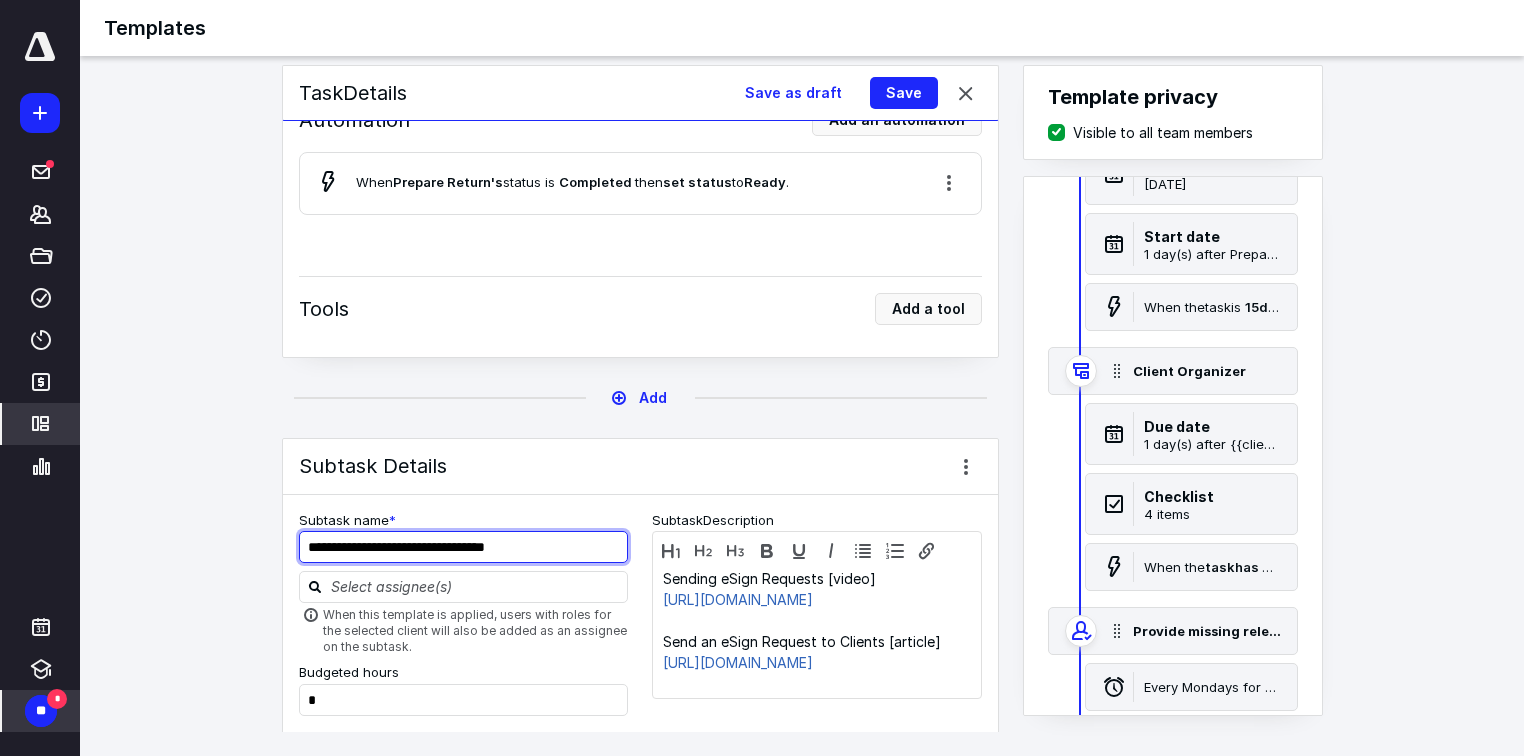 click on "**********" at bounding box center (464, 547) 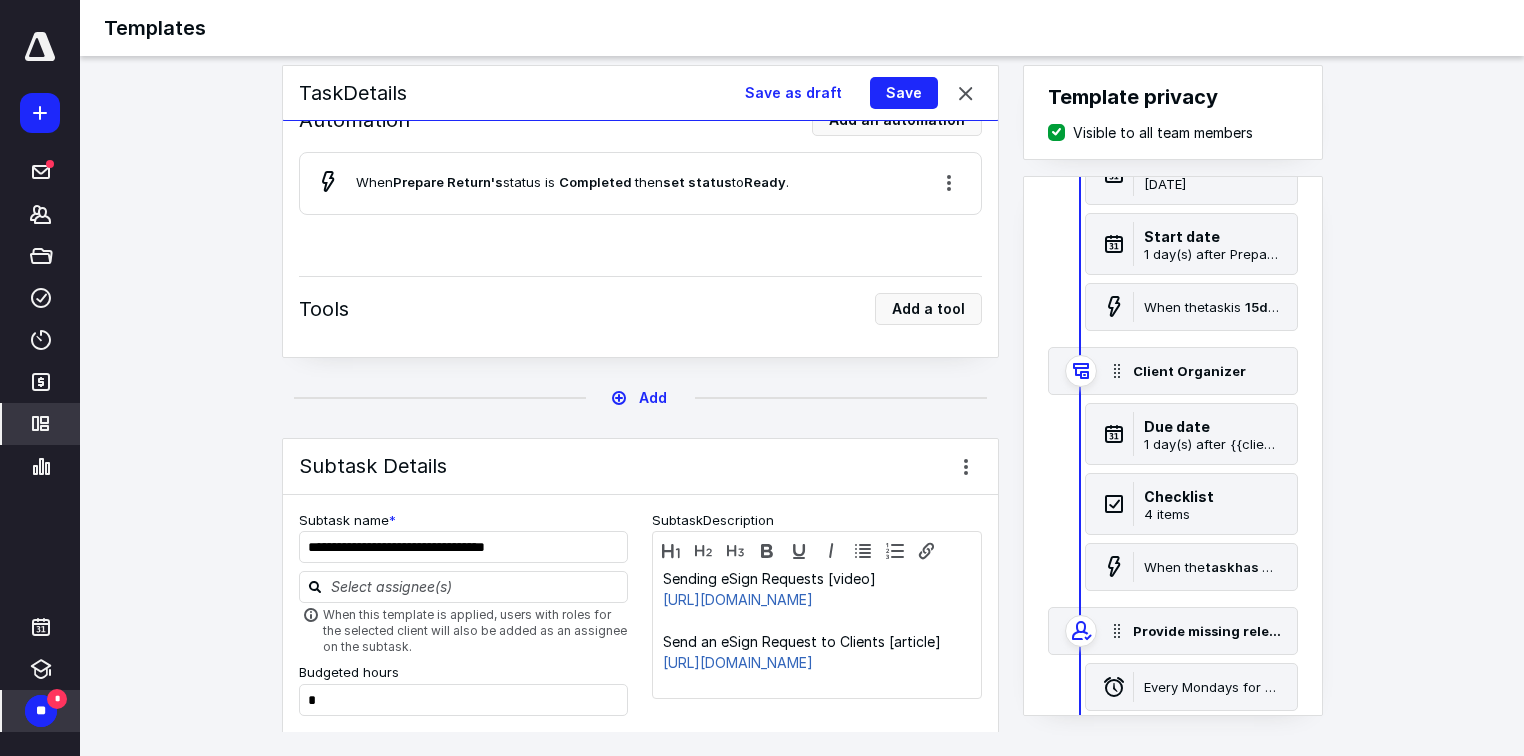 click on "**********" at bounding box center [640, 426] 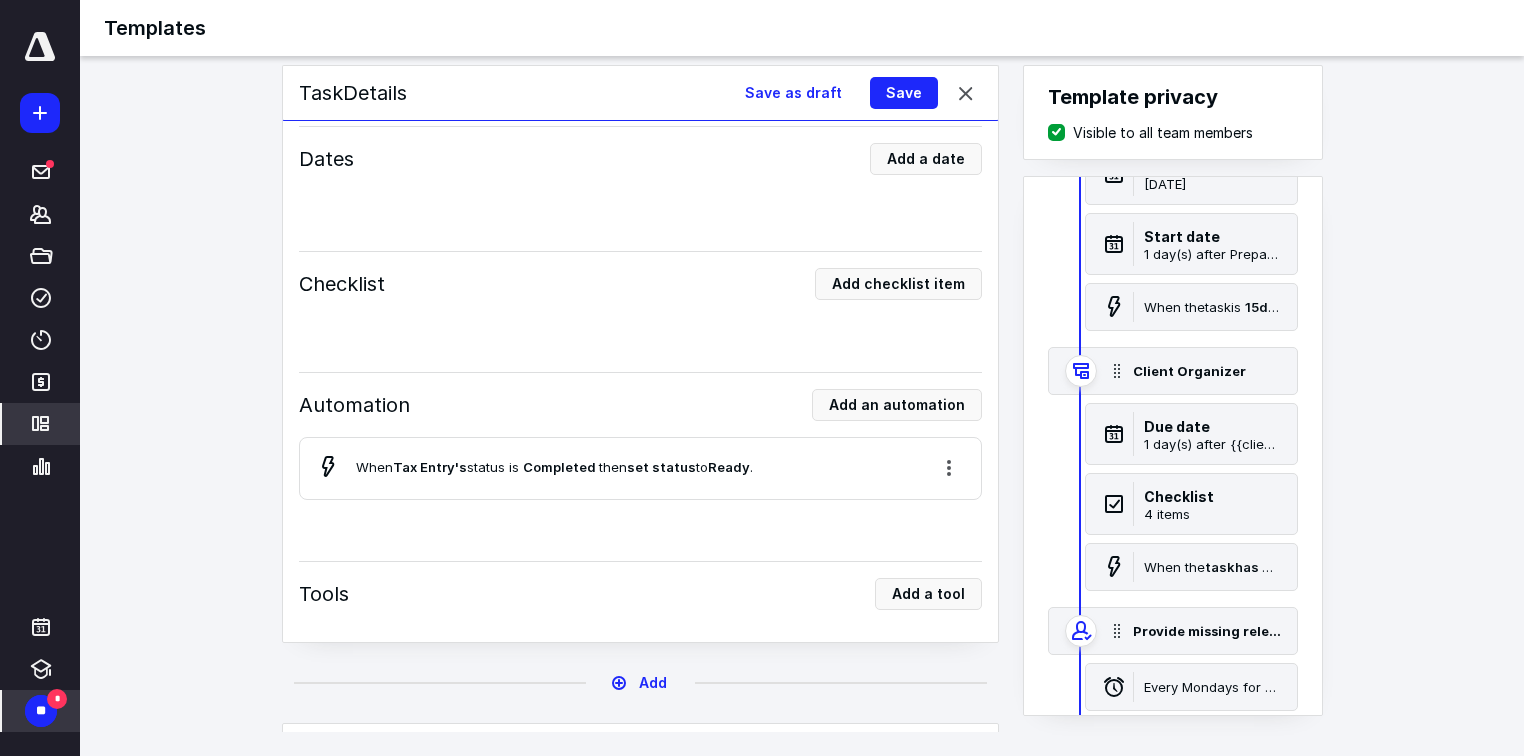 scroll, scrollTop: 4720, scrollLeft: 0, axis: vertical 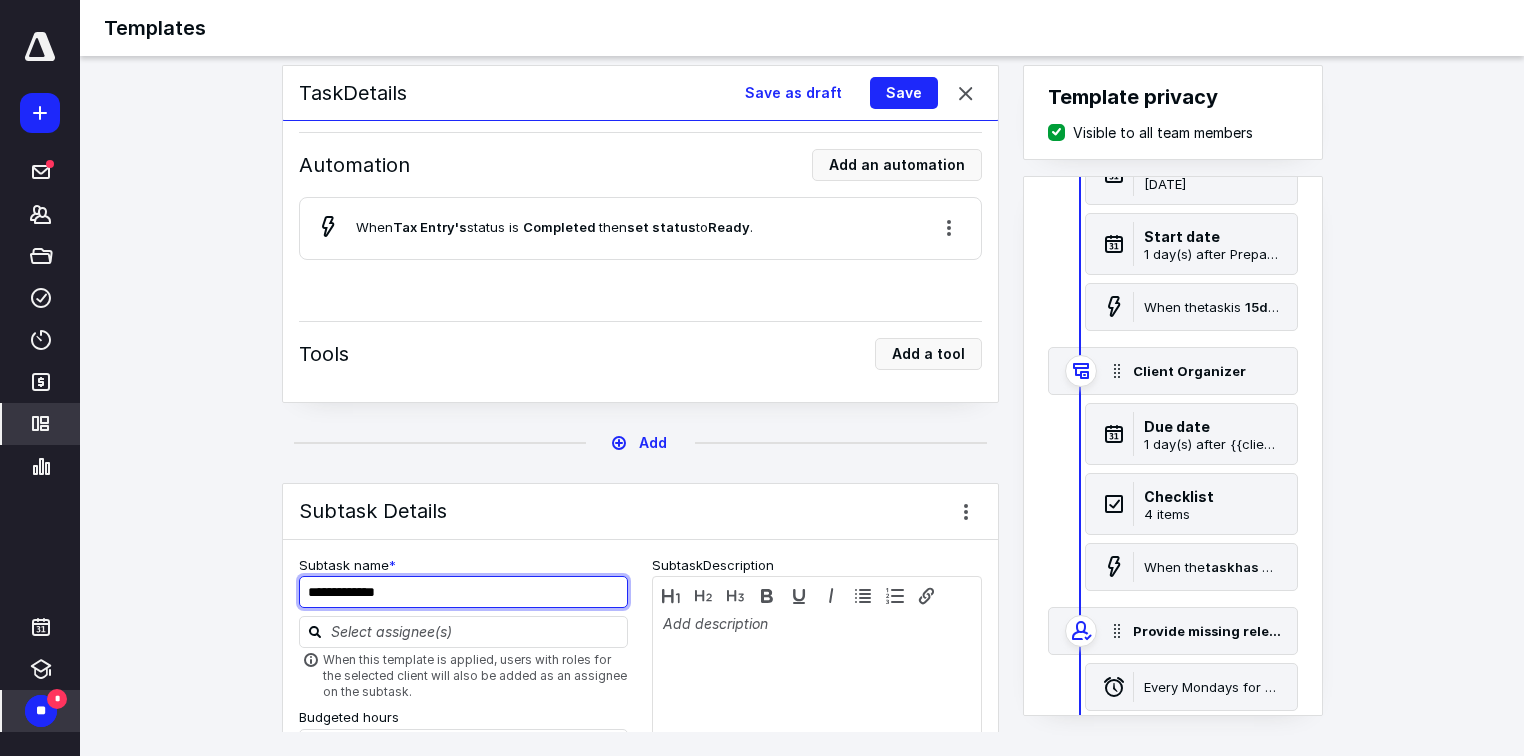 drag, startPoint x: 432, startPoint y: 583, endPoint x: 220, endPoint y: 580, distance: 212.02122 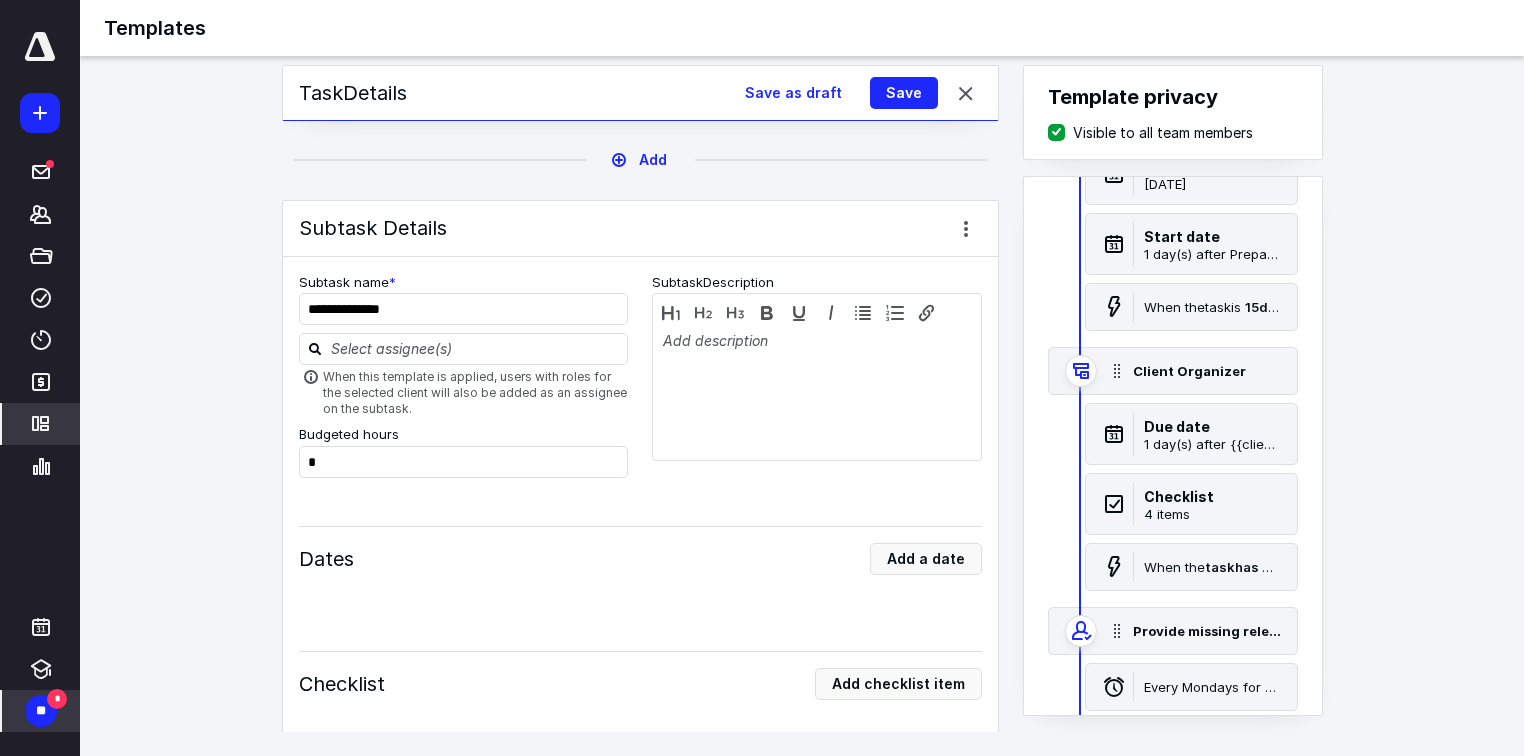 scroll, scrollTop: 3840, scrollLeft: 0, axis: vertical 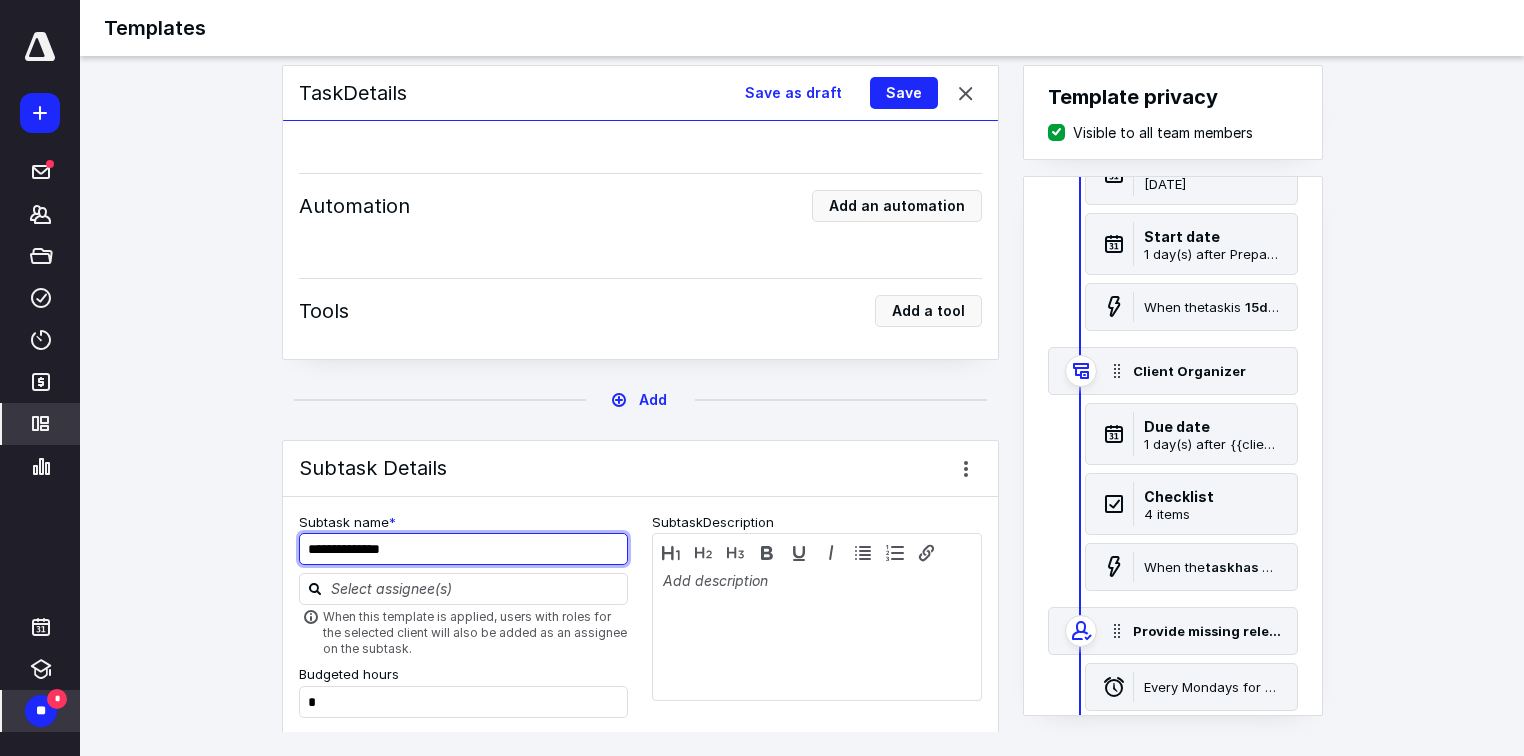 drag, startPoint x: 416, startPoint y: 534, endPoint x: 147, endPoint y: 509, distance: 270.1592 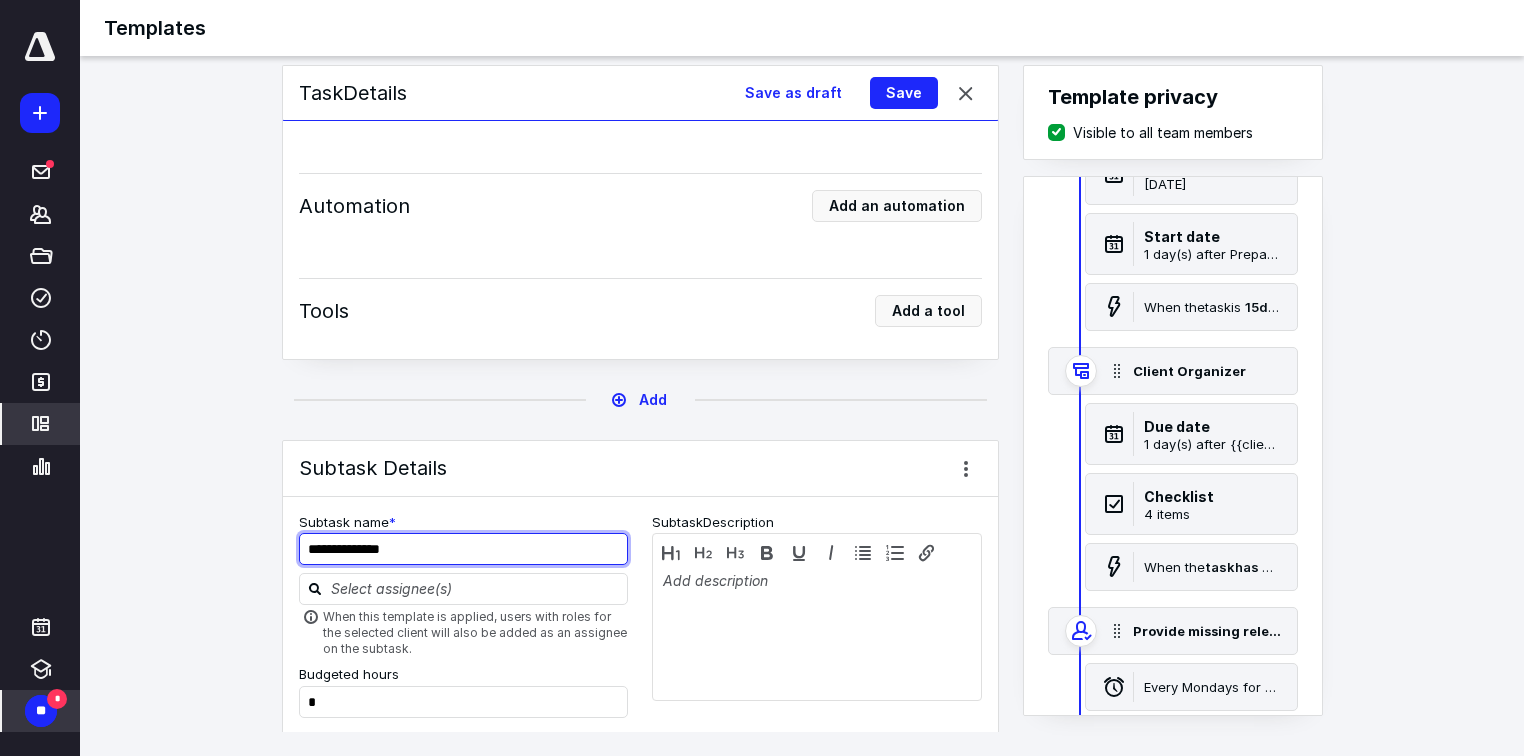 click on "**********" at bounding box center [802, 398] 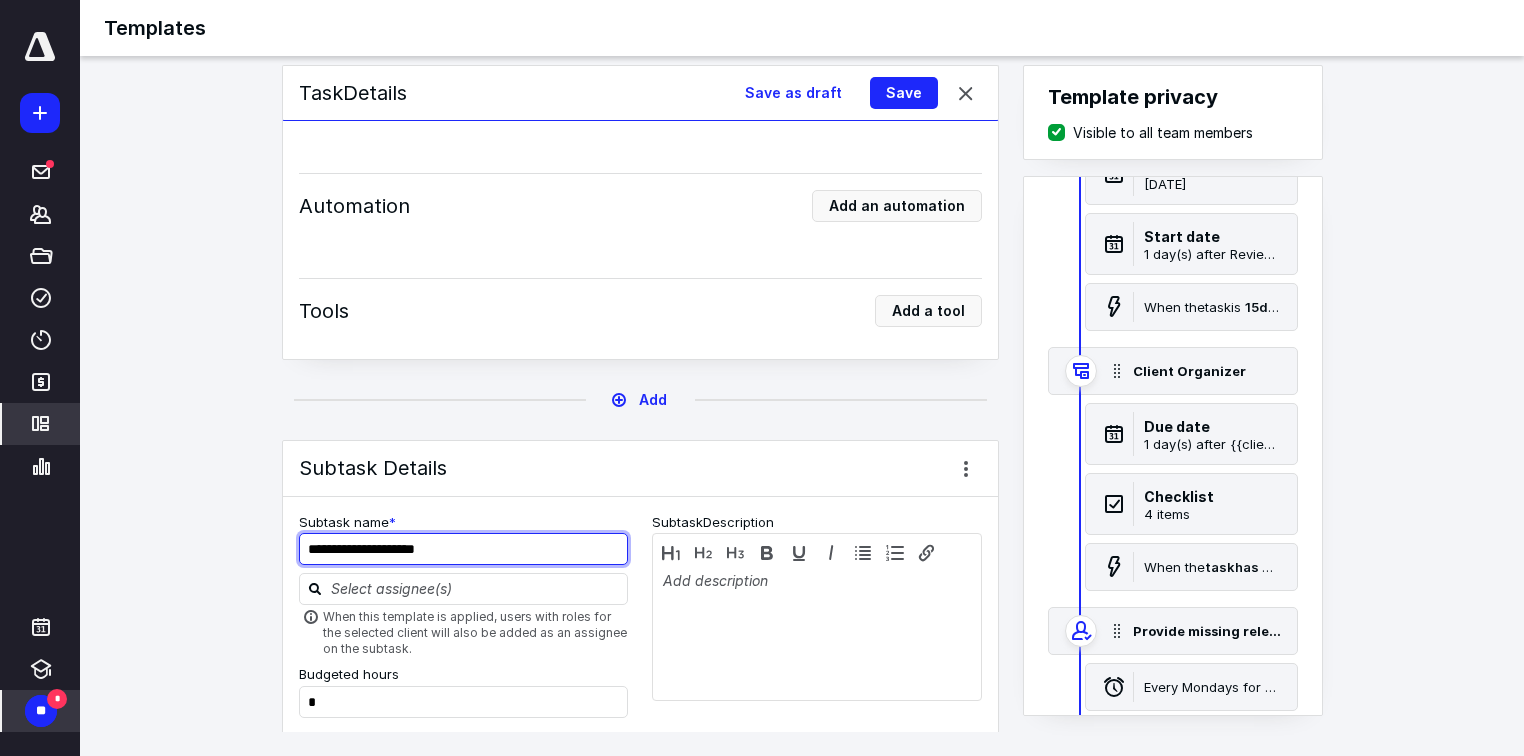 type on "**********" 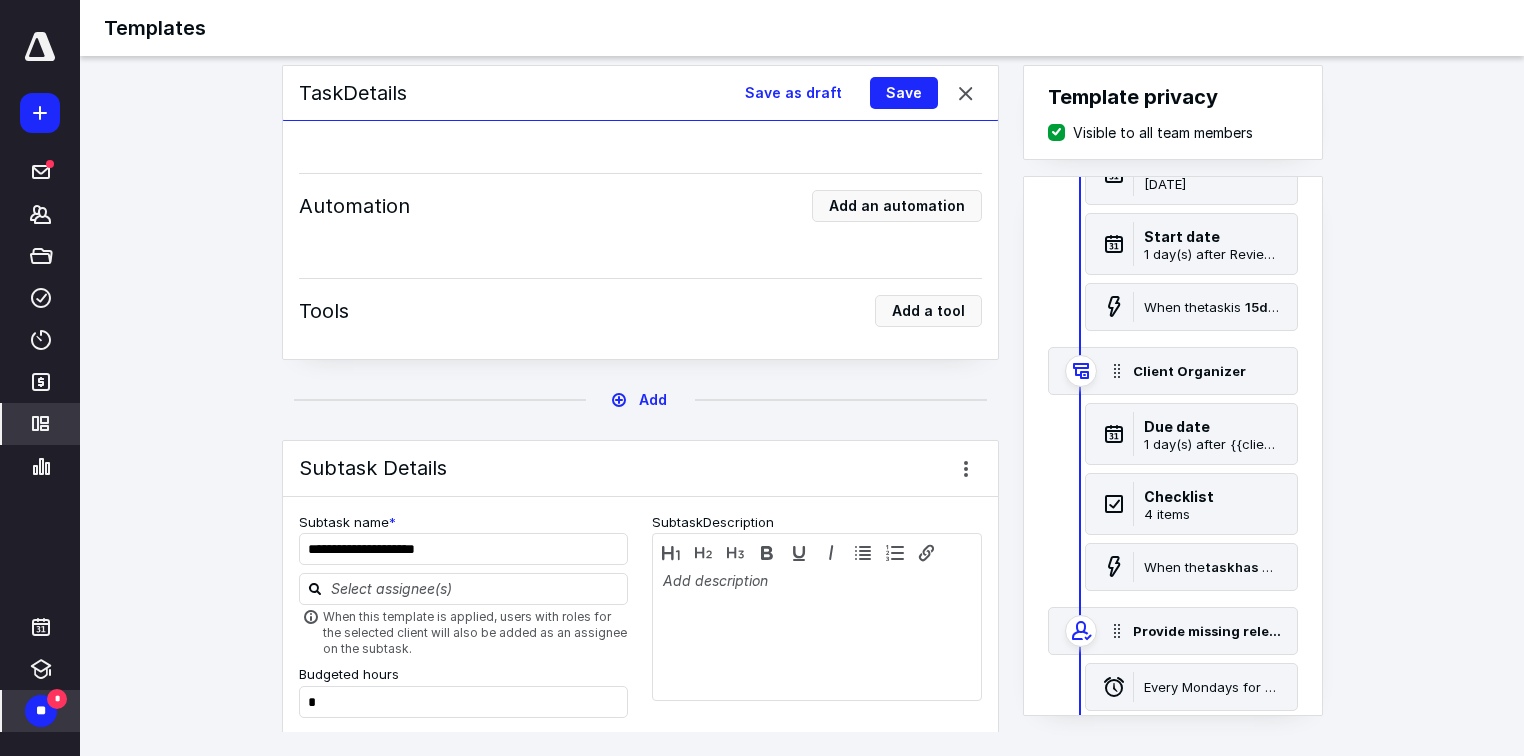 click on "Subtask Details" at bounding box center [640, 469] 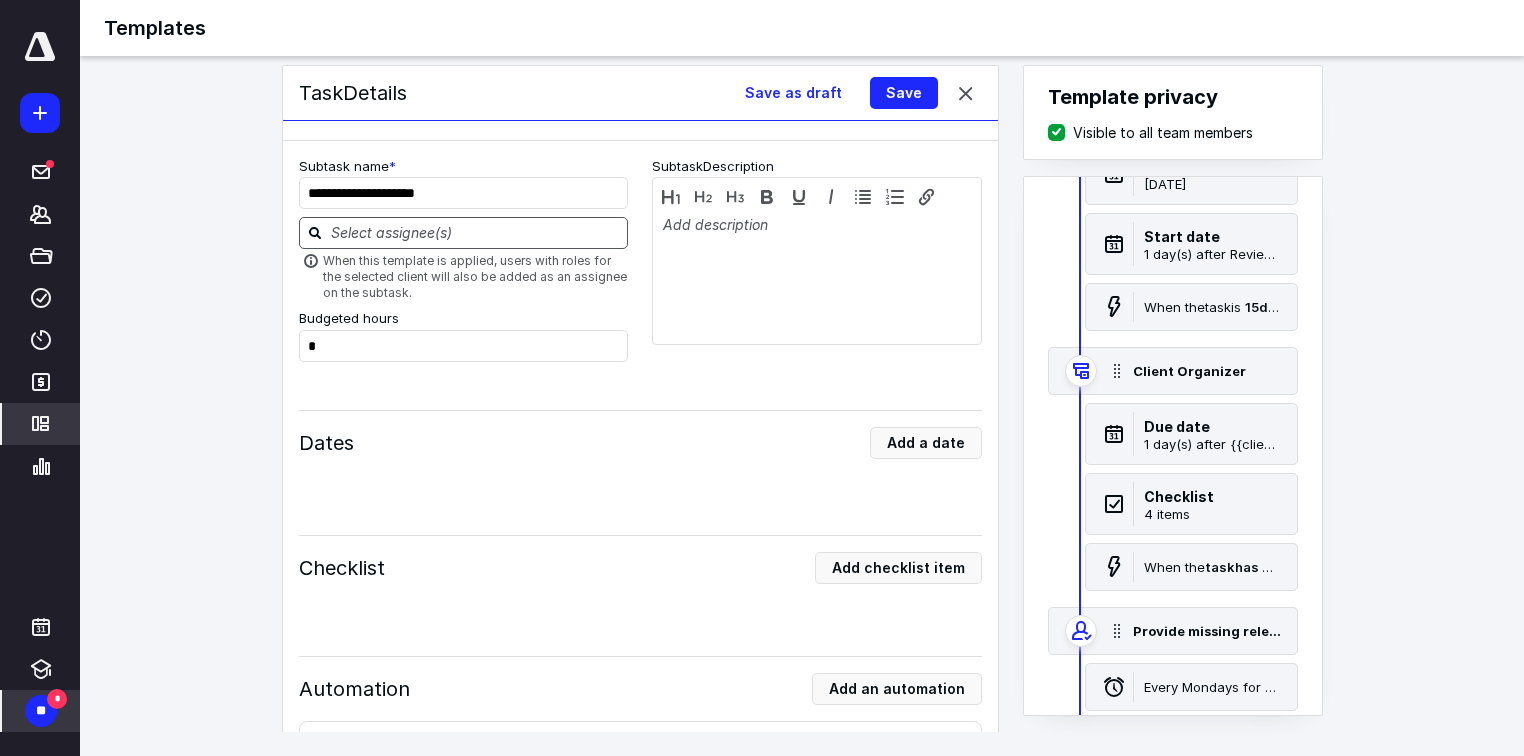 scroll, scrollTop: 4160, scrollLeft: 0, axis: vertical 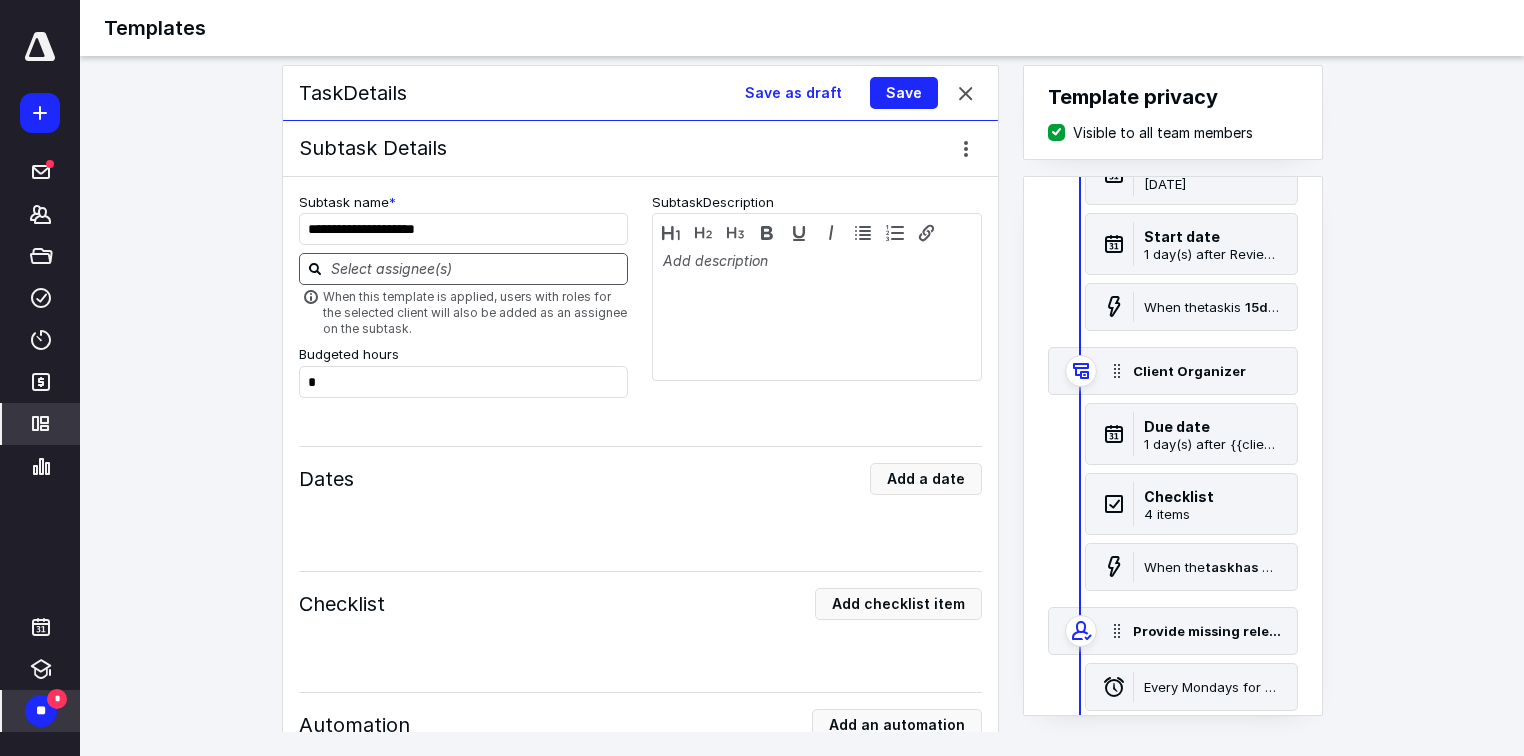 click at bounding box center [476, 268] 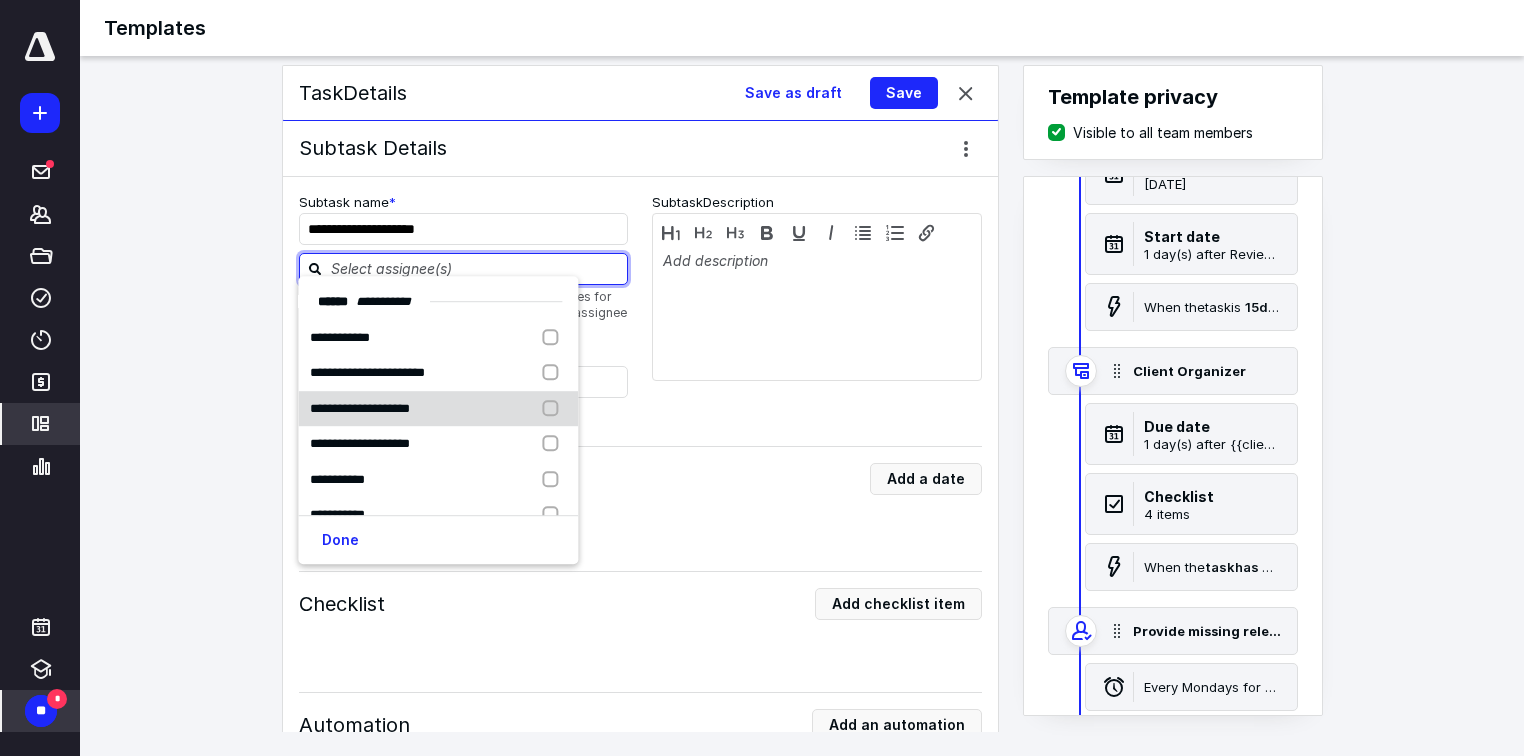 click at bounding box center (554, 409) 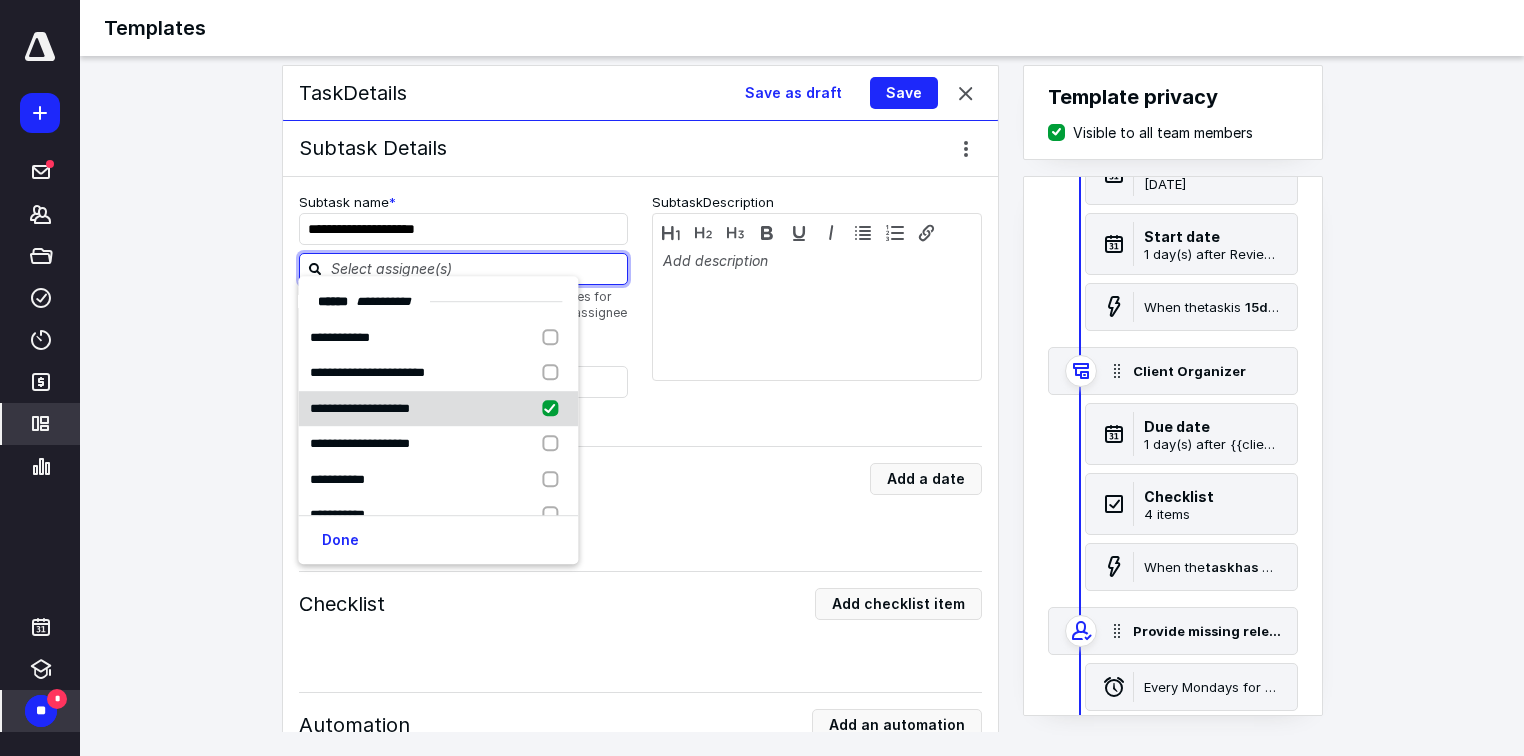 checkbox on "true" 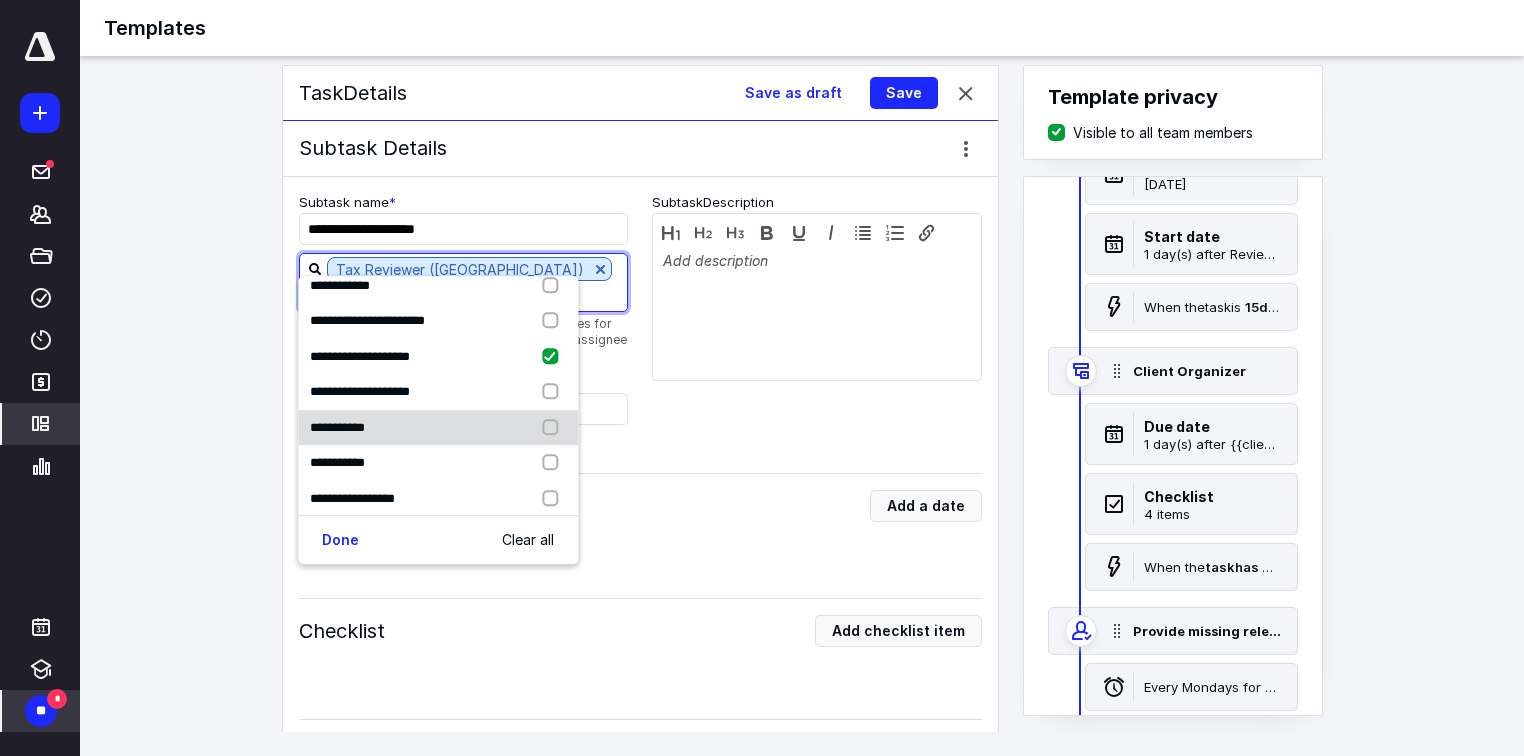 scroll, scrollTop: 80, scrollLeft: 0, axis: vertical 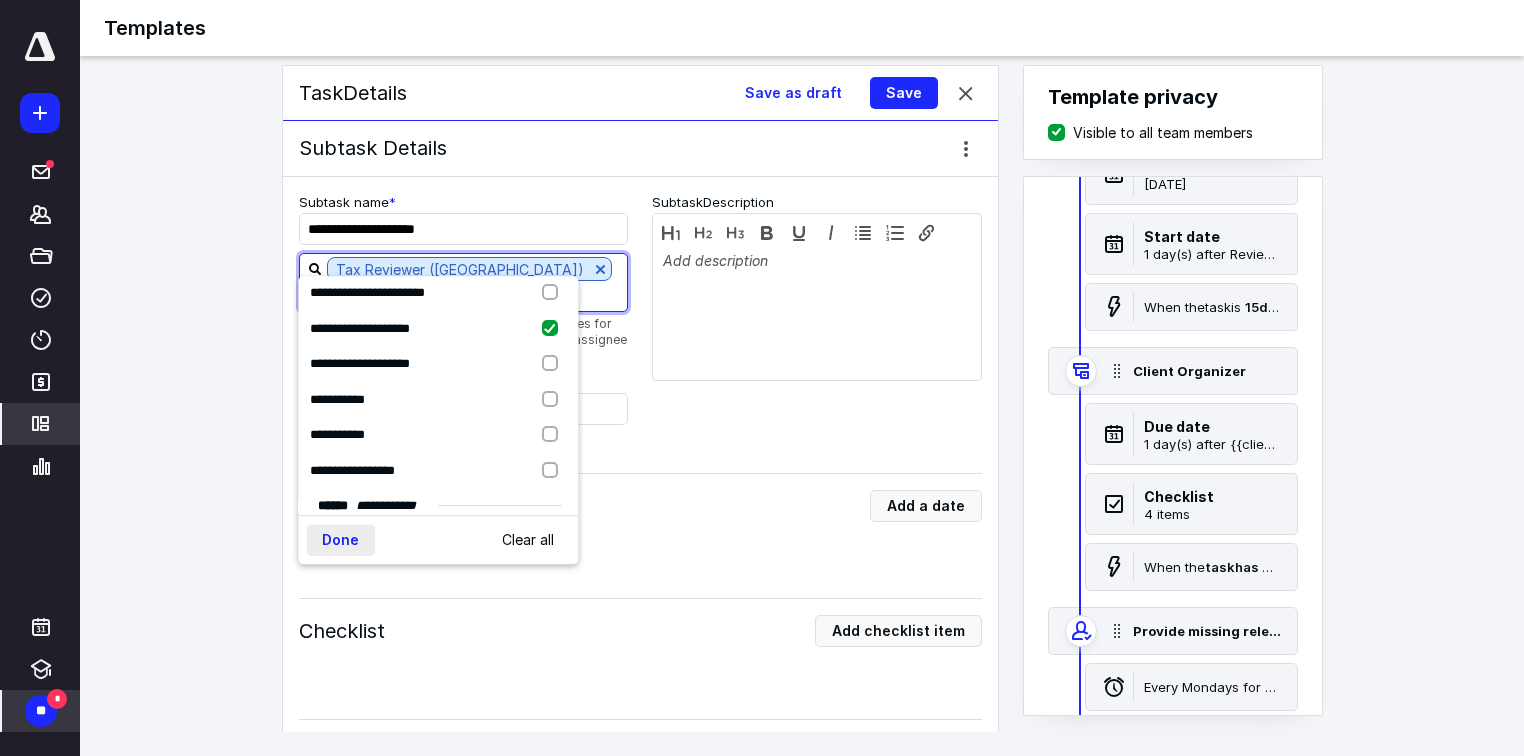 click on "Done" at bounding box center [340, 540] 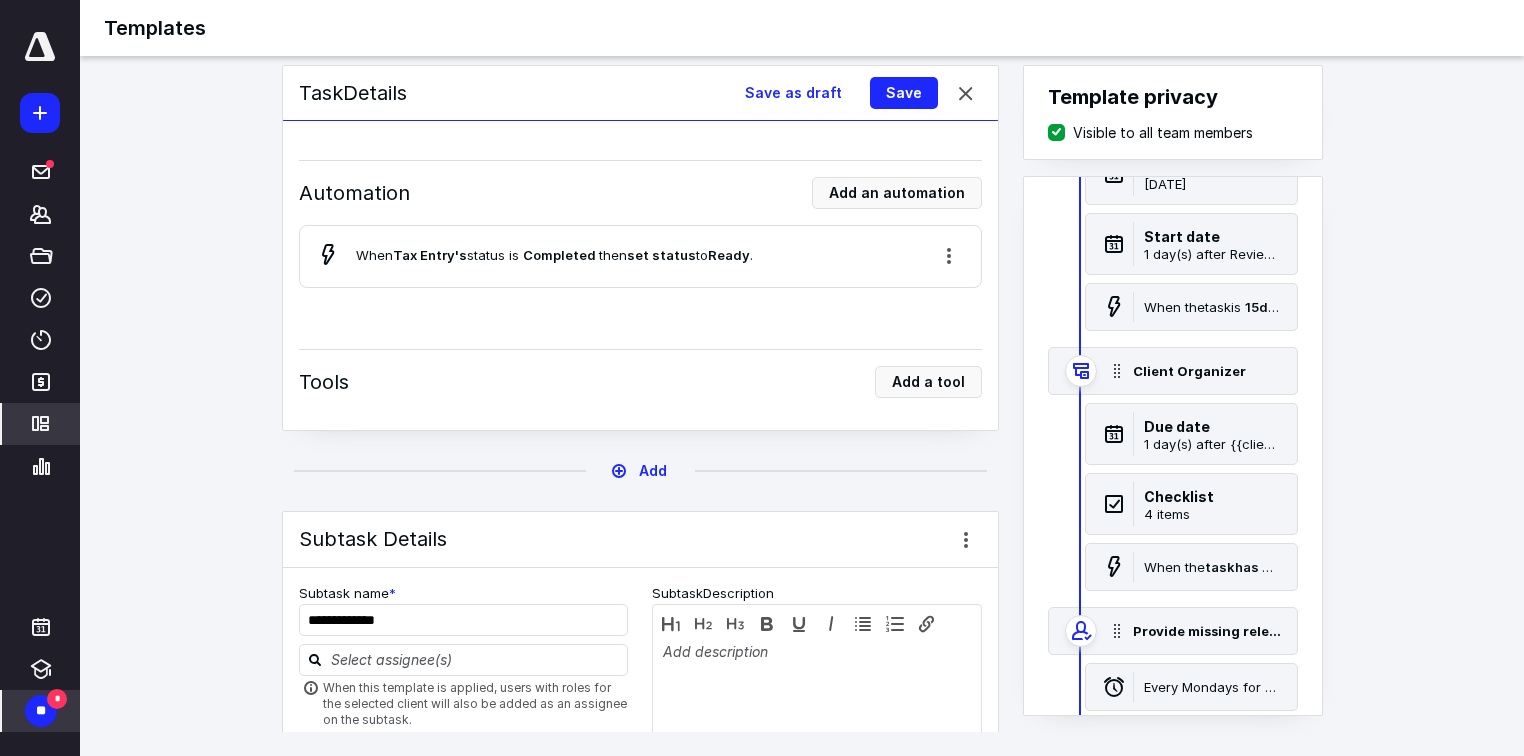 scroll, scrollTop: 4720, scrollLeft: 0, axis: vertical 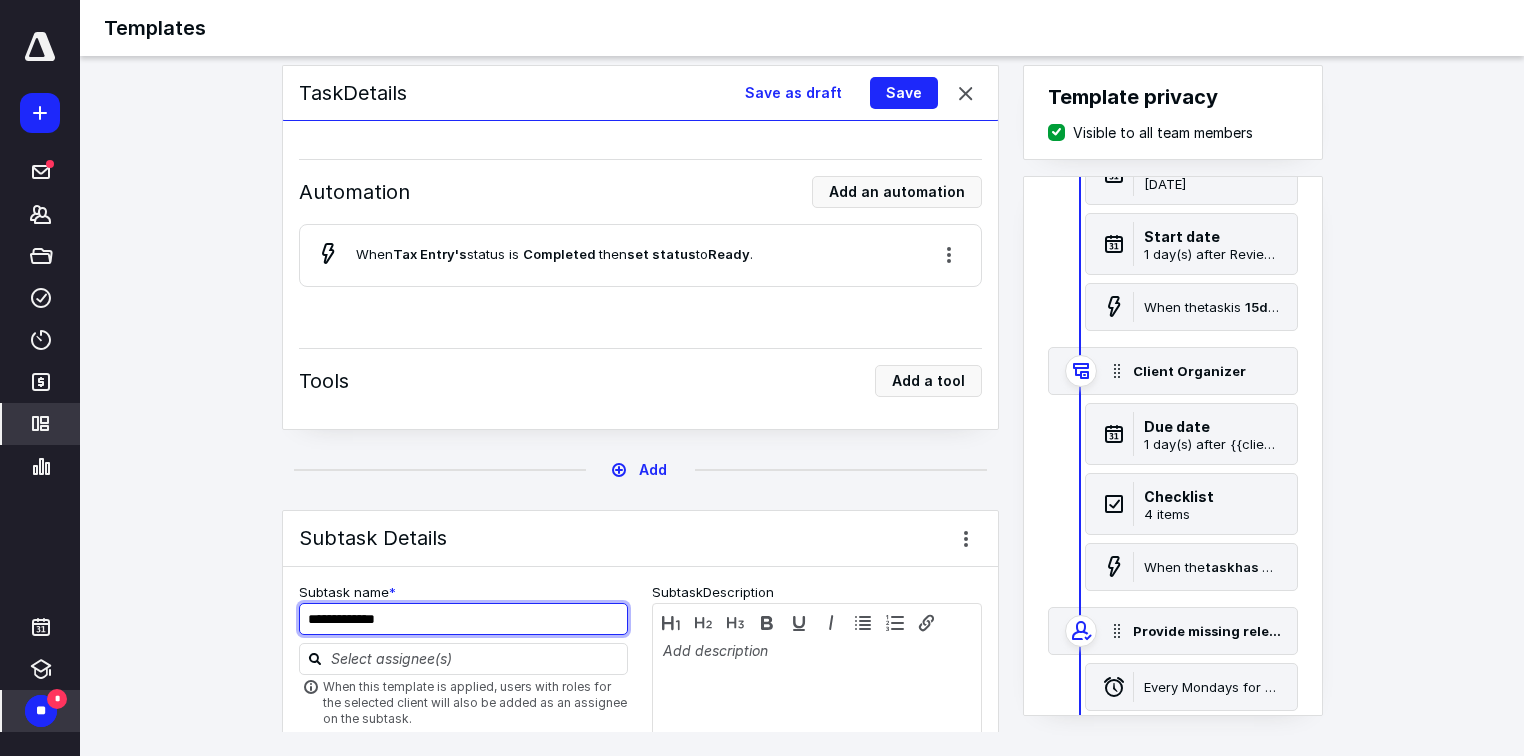 click on "**********" at bounding box center (464, 619) 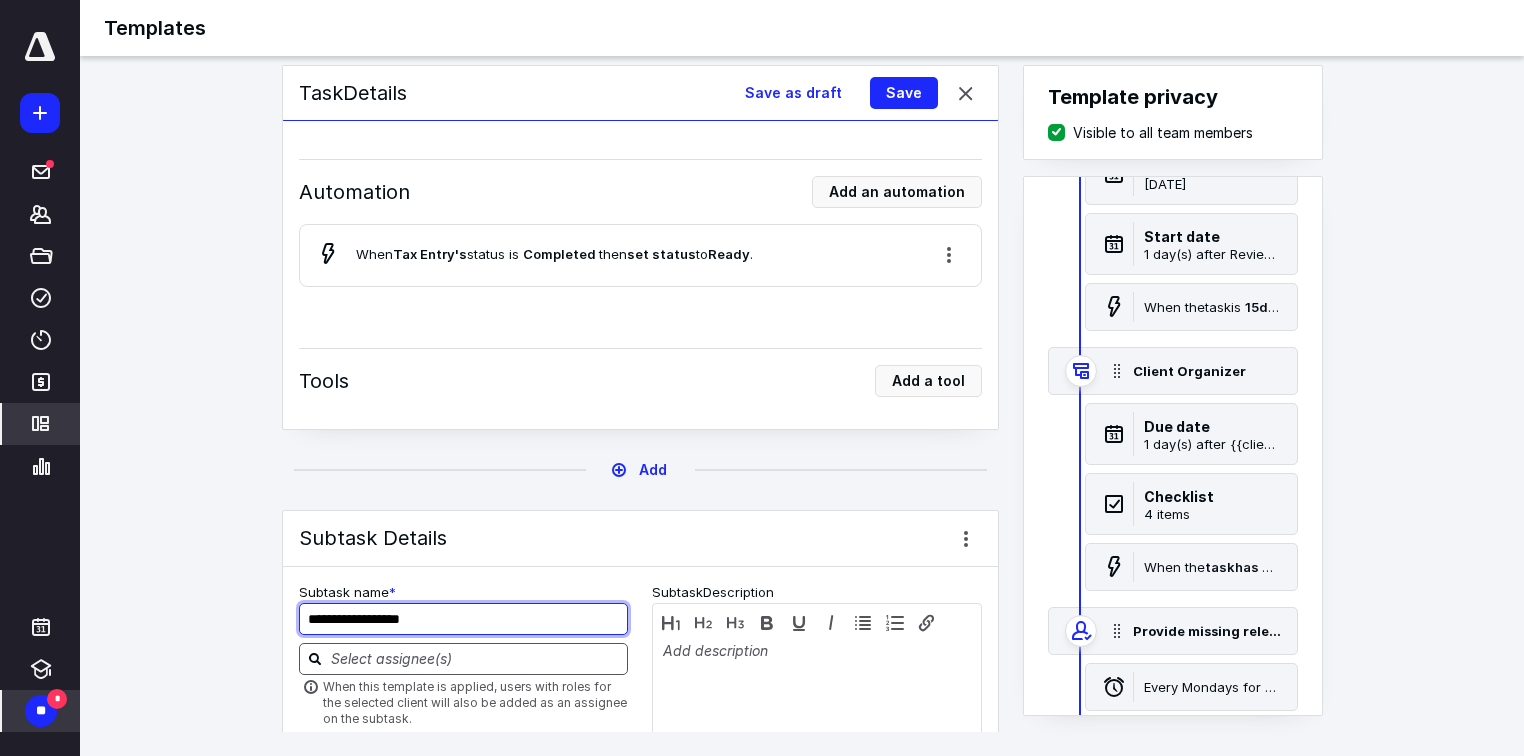 type on "**********" 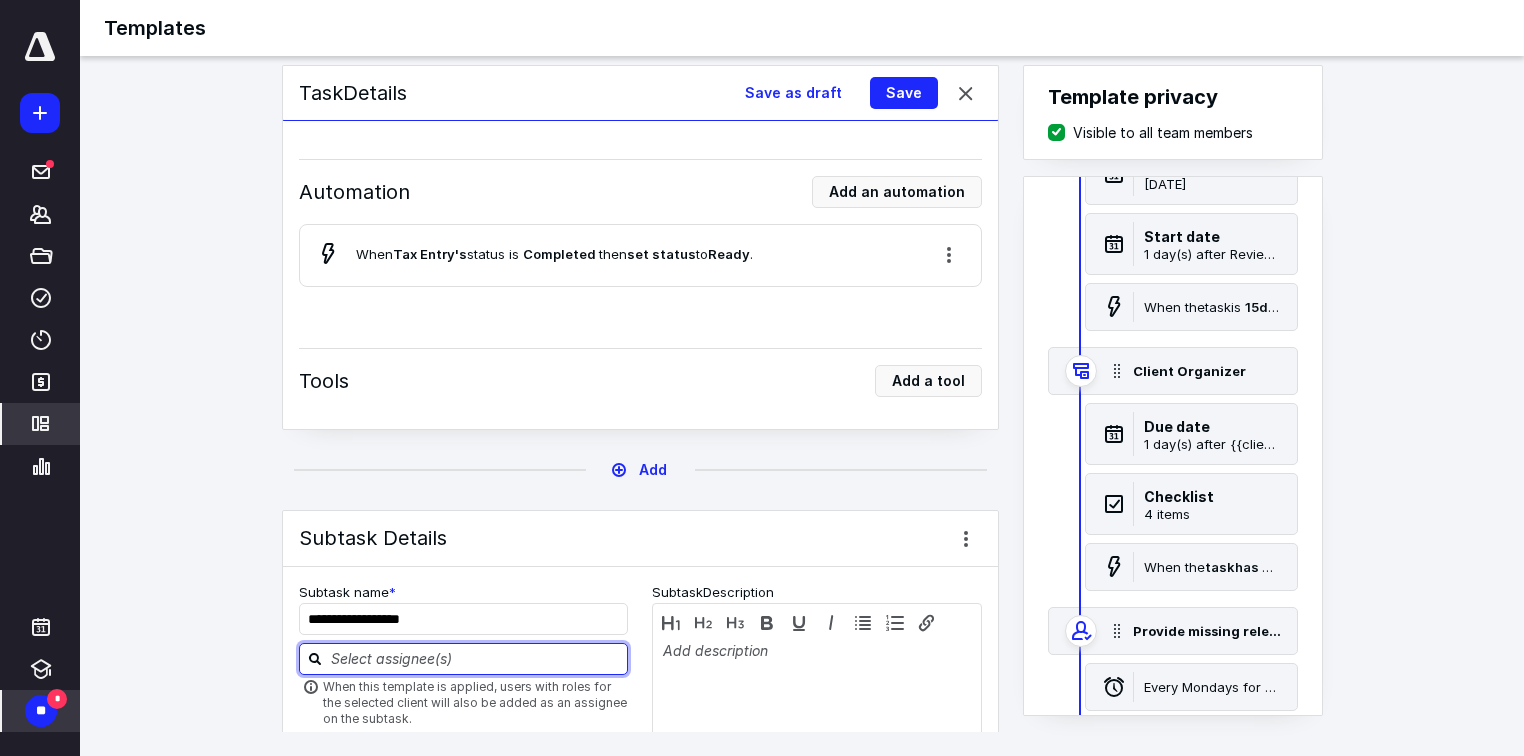 click at bounding box center (476, 658) 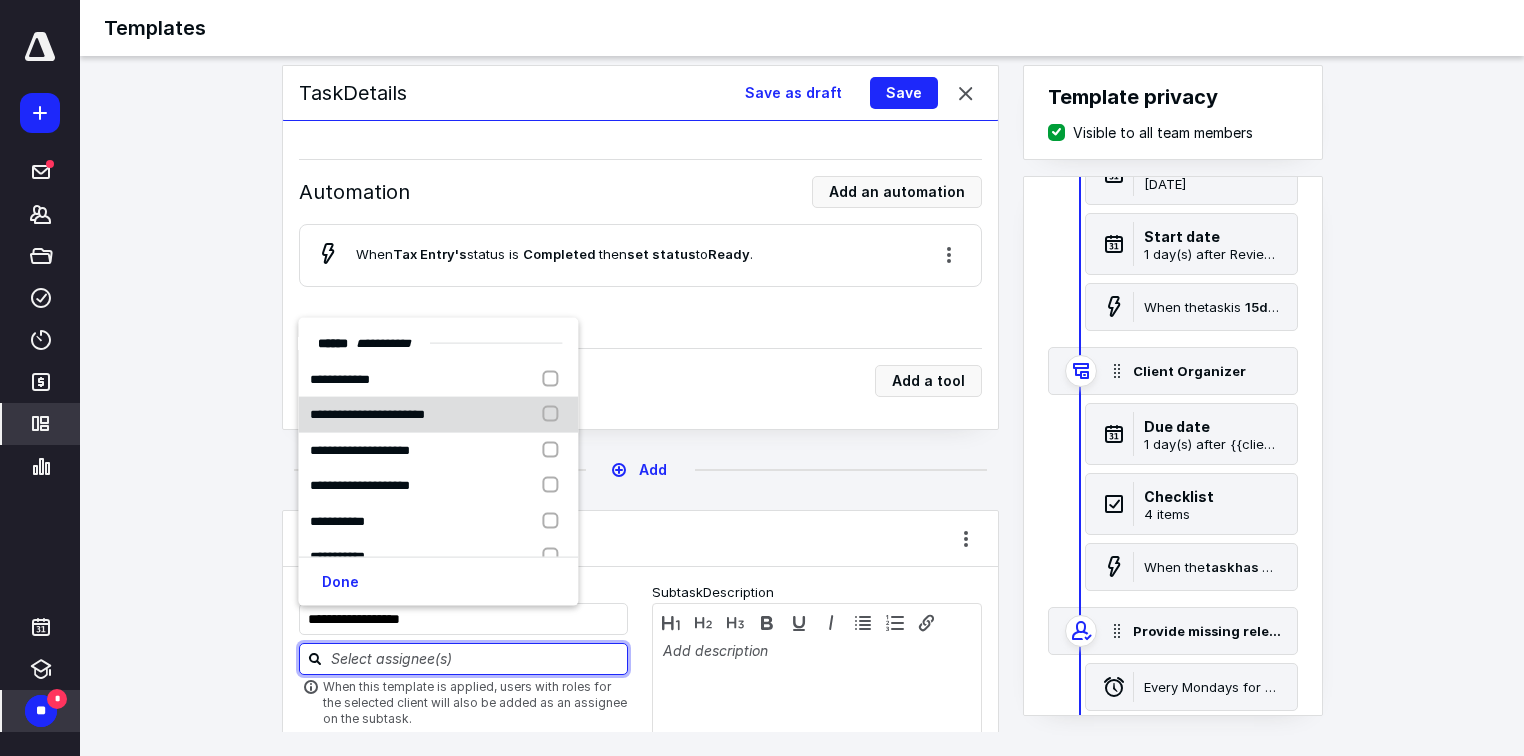 click on "**********" at bounding box center (438, 415) 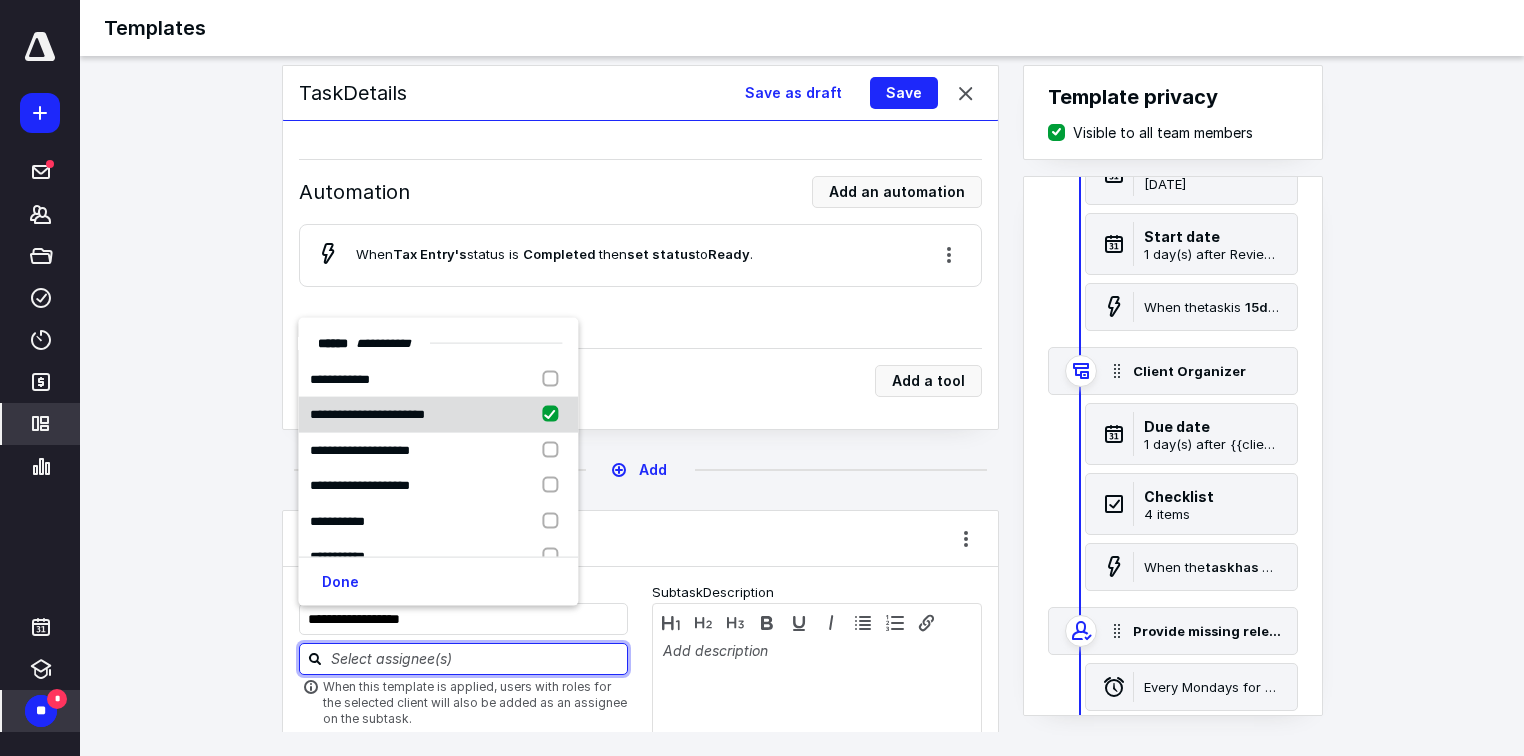 checkbox on "true" 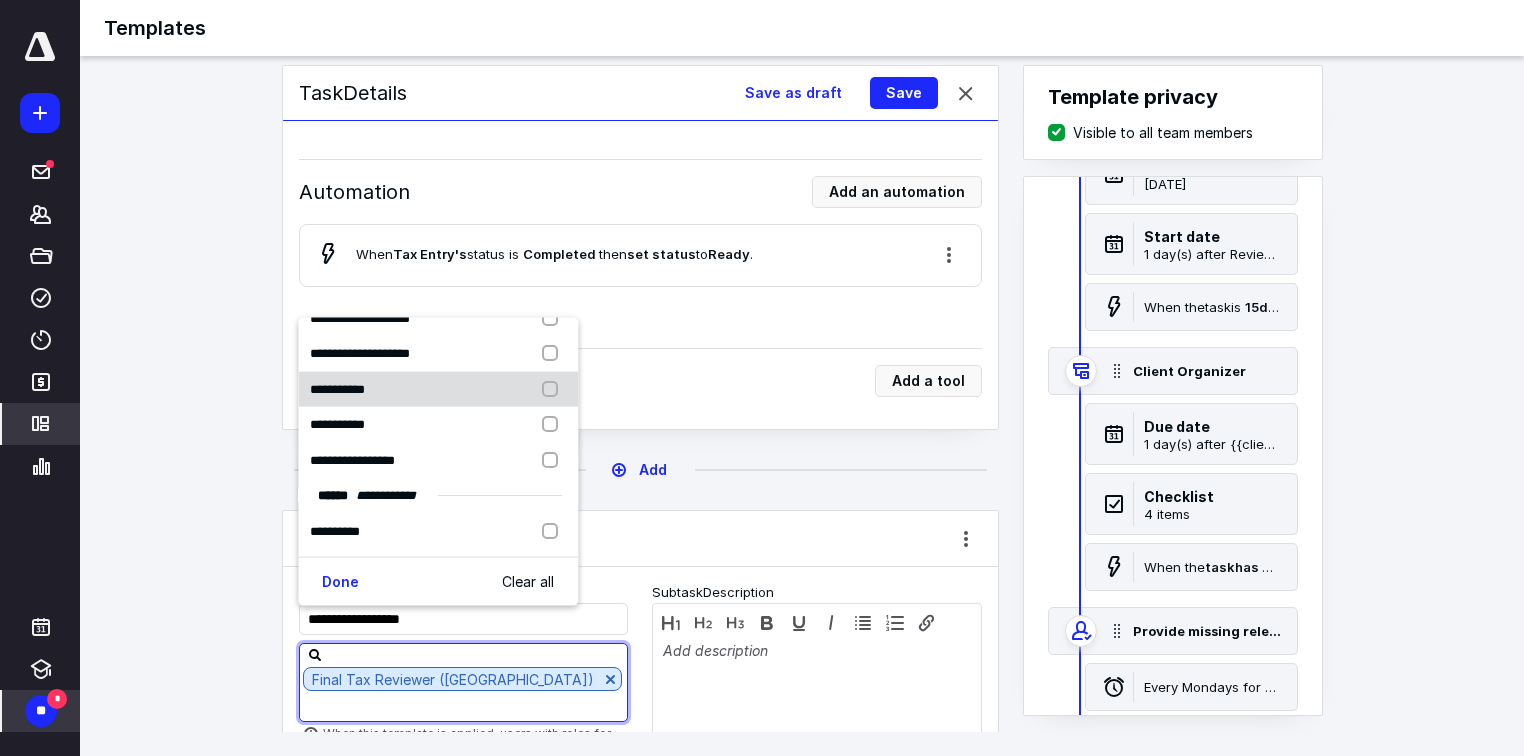 scroll, scrollTop: 160, scrollLeft: 0, axis: vertical 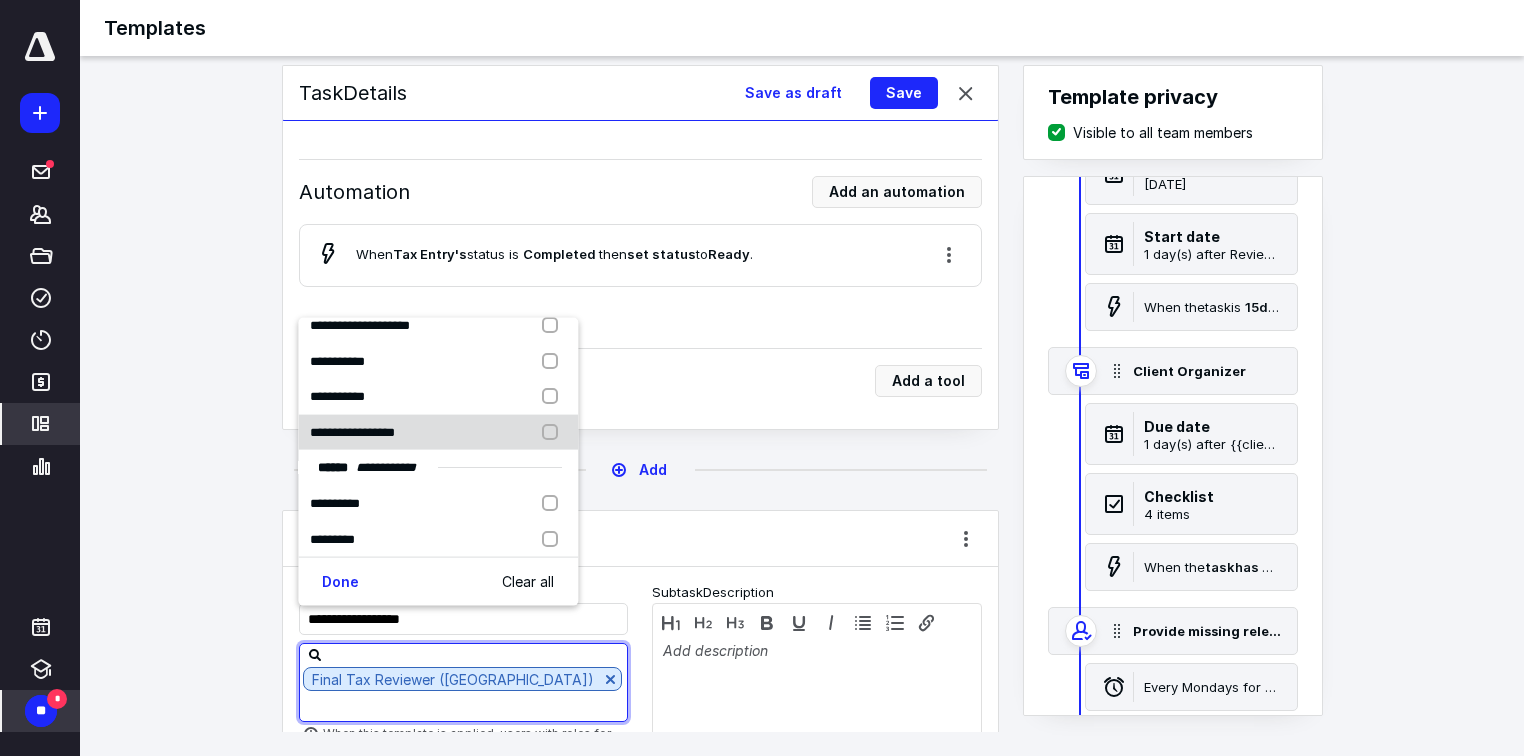 click on "**********" at bounding box center [438, 432] 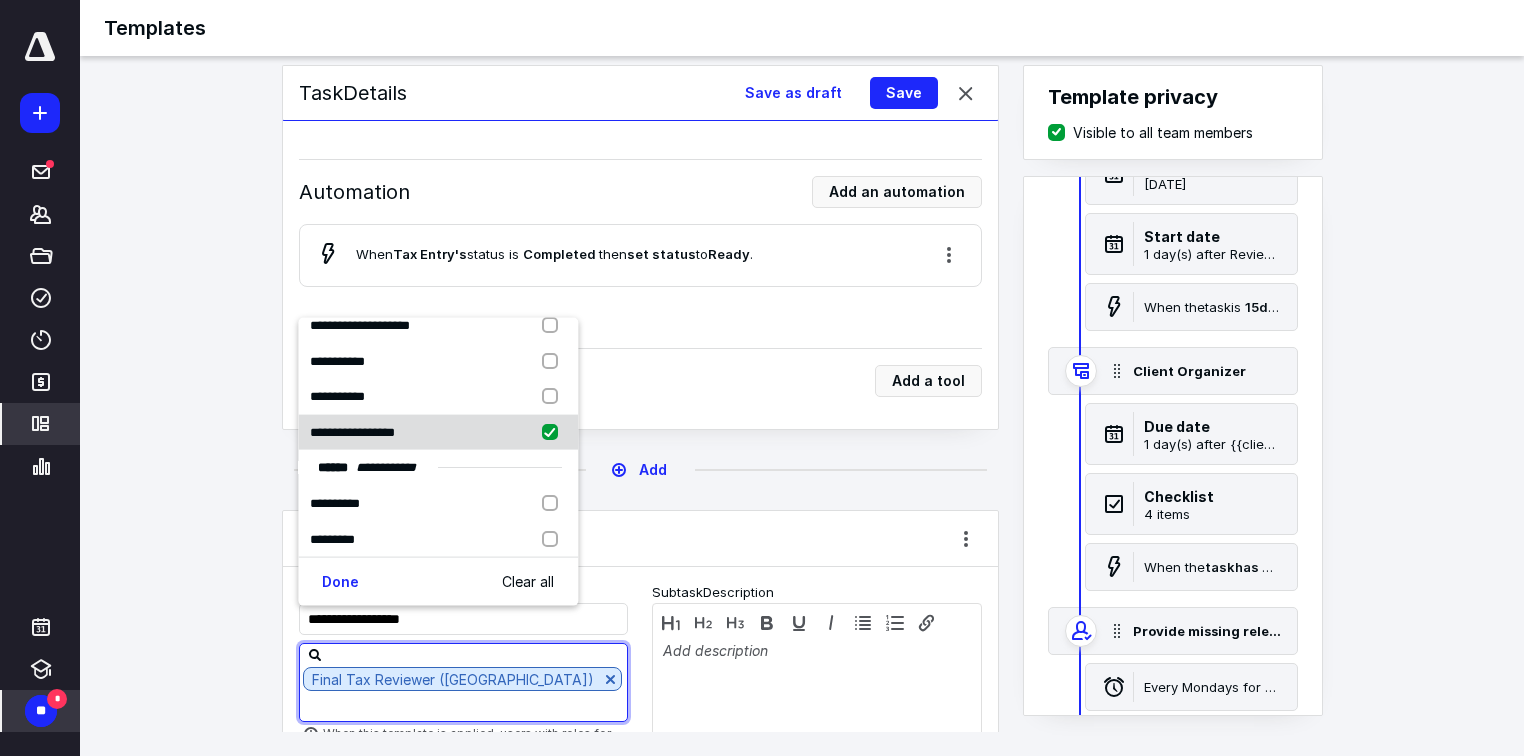 checkbox on "true" 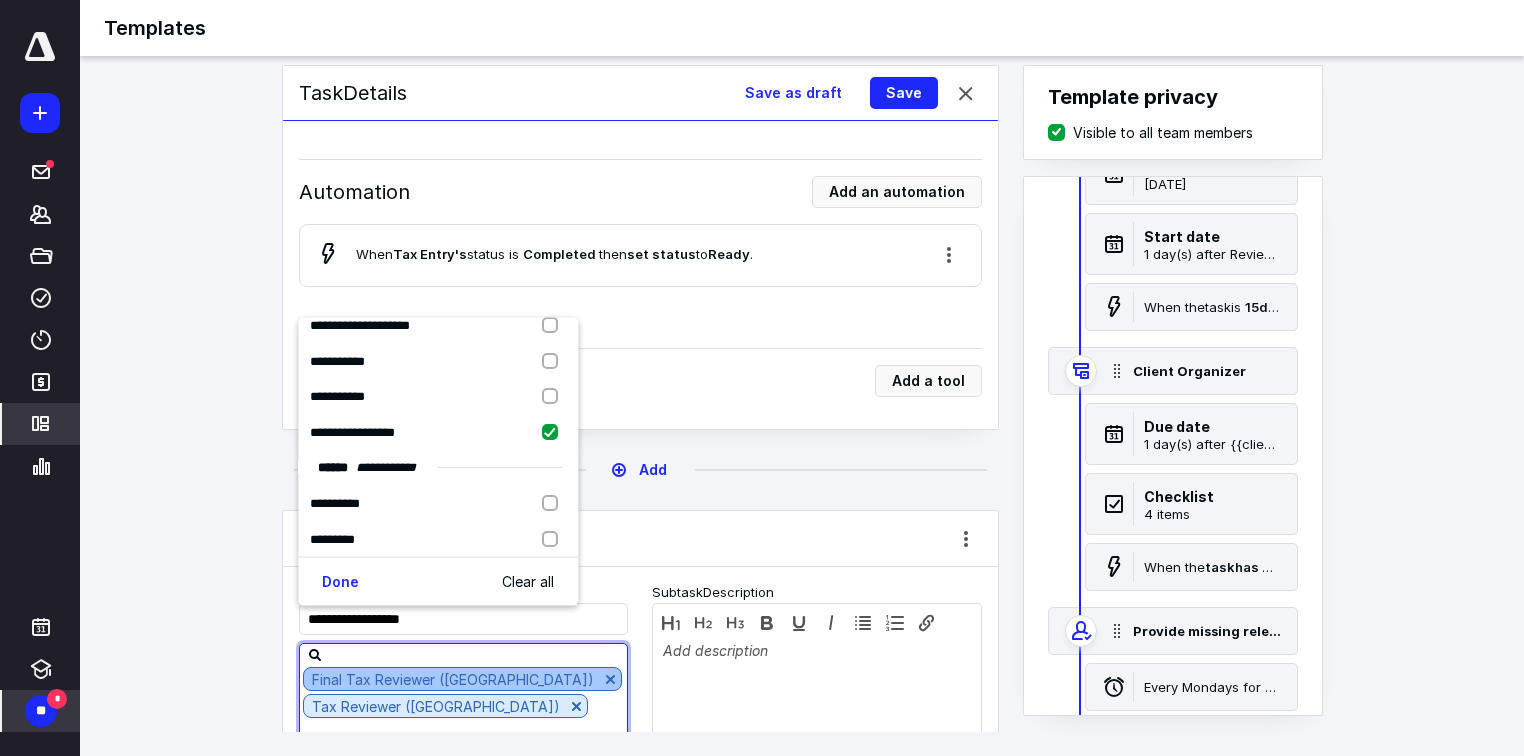 click at bounding box center [610, 679] 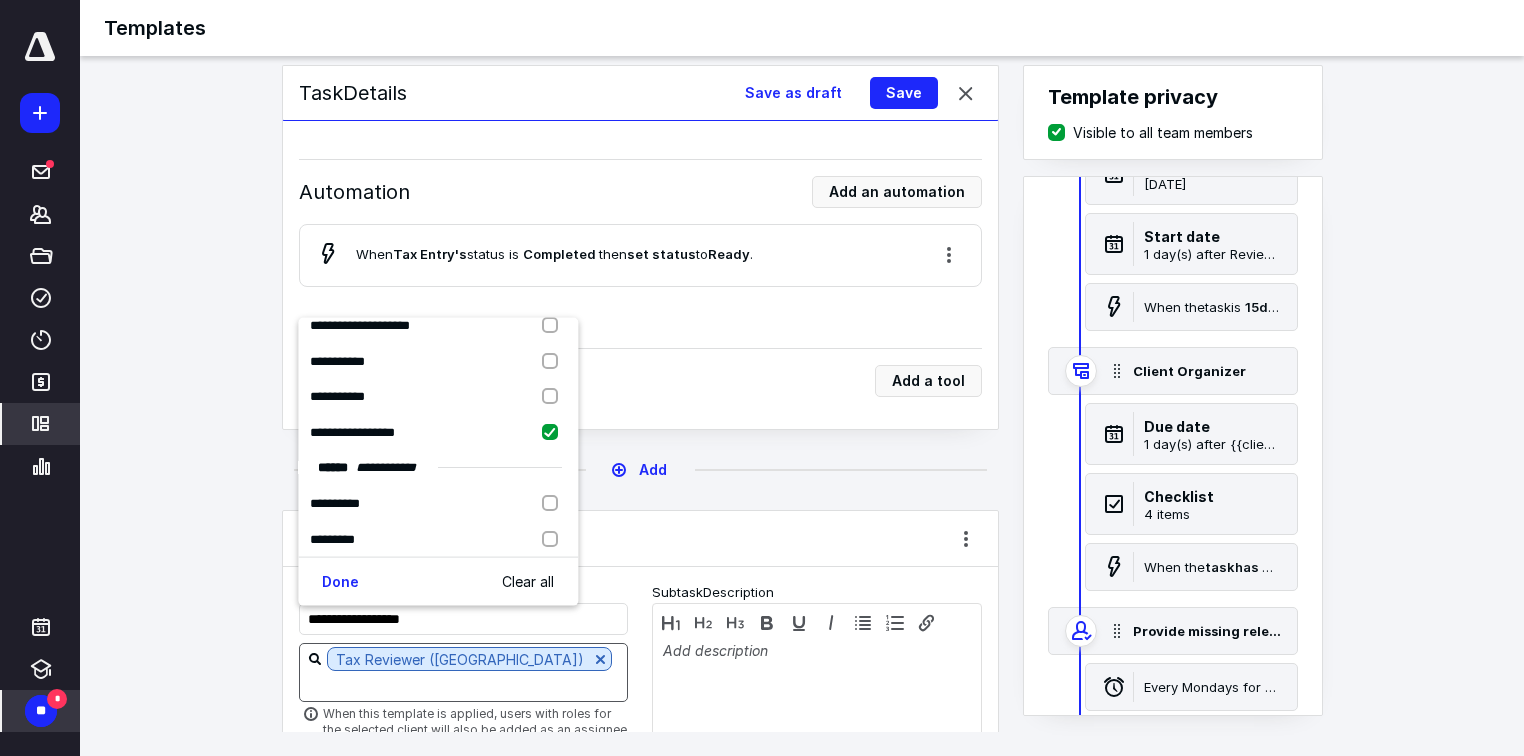 click on "**********" at bounding box center [802, 398] 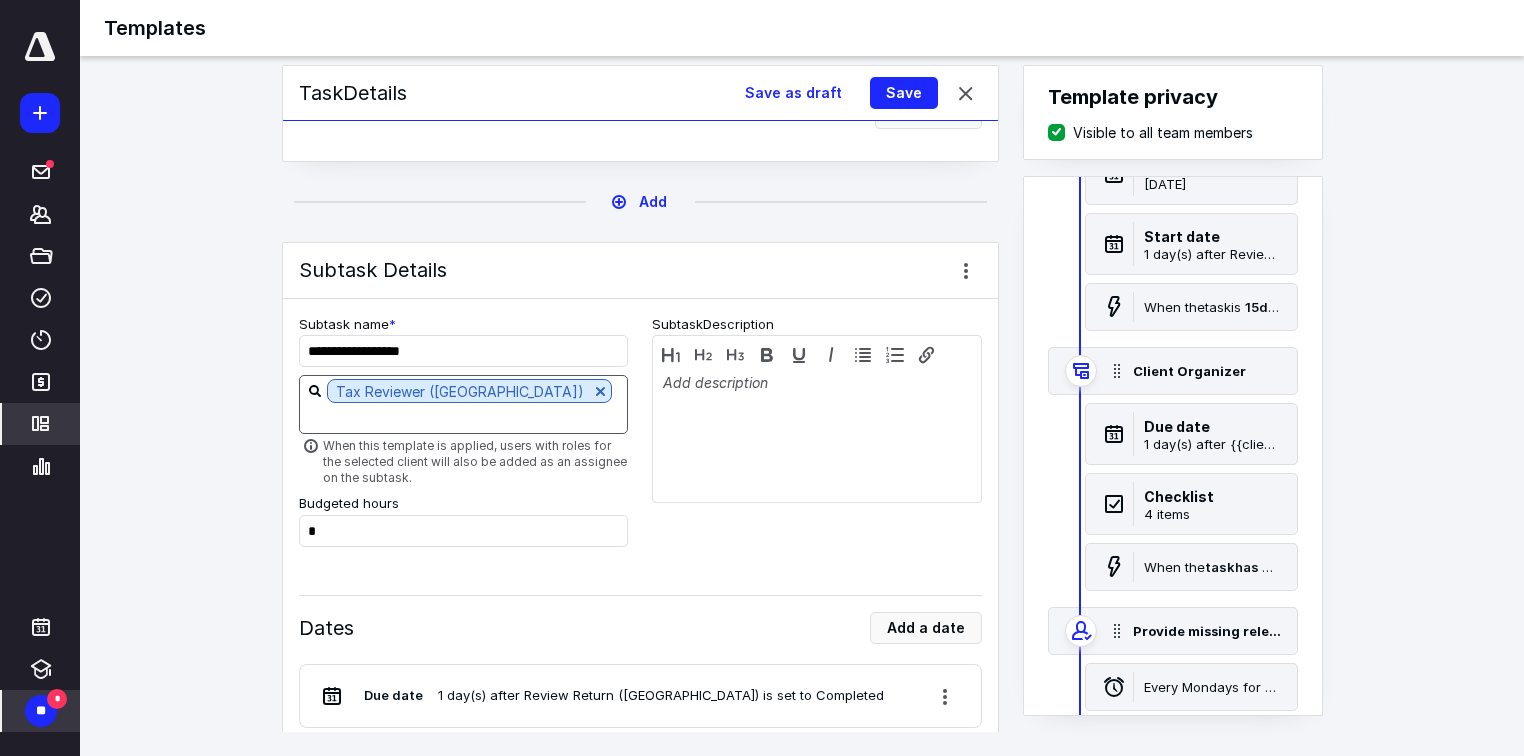 scroll, scrollTop: 5120, scrollLeft: 0, axis: vertical 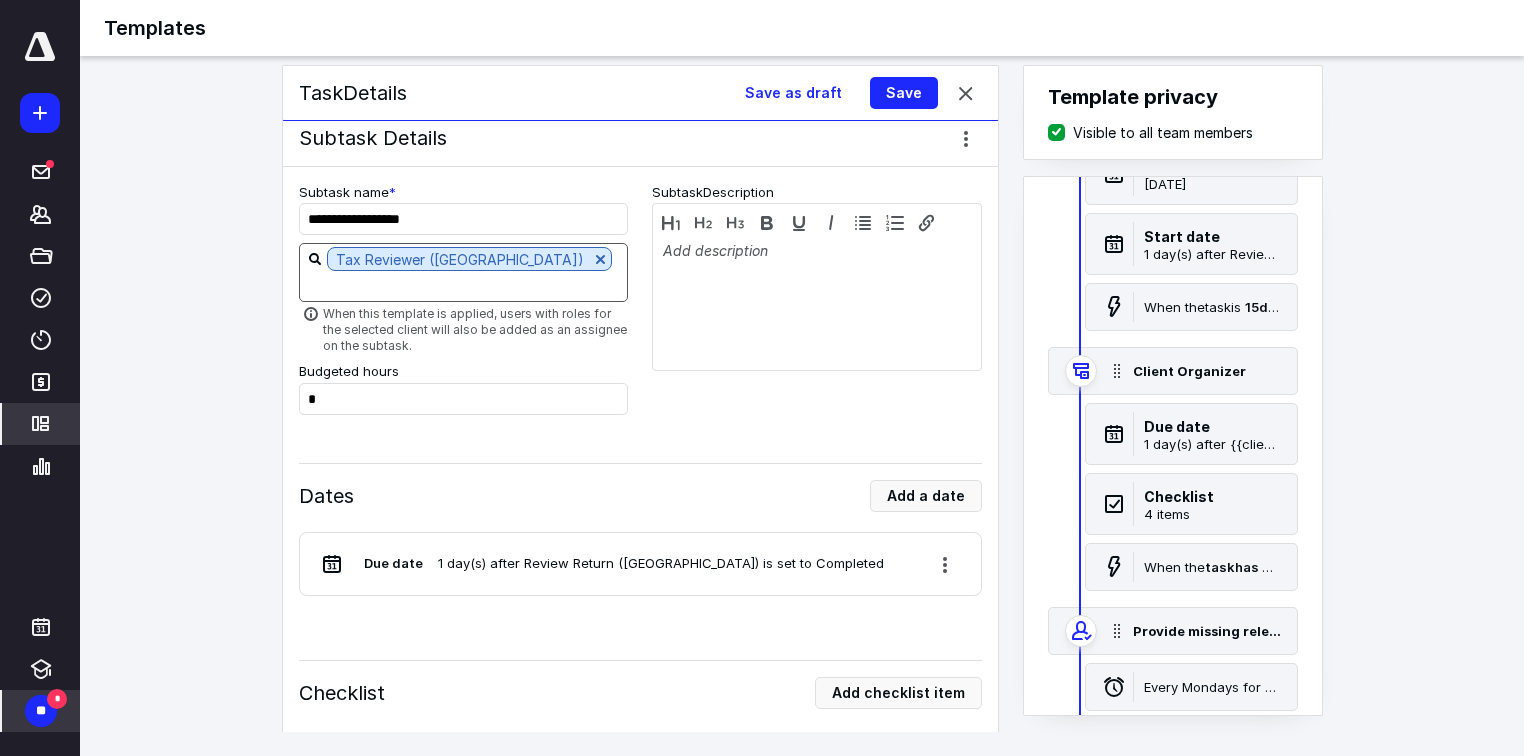 click on "1 day(s) after  Review Return ([GEOGRAPHIC_DATA]) is set to Completed" at bounding box center [661, 564] 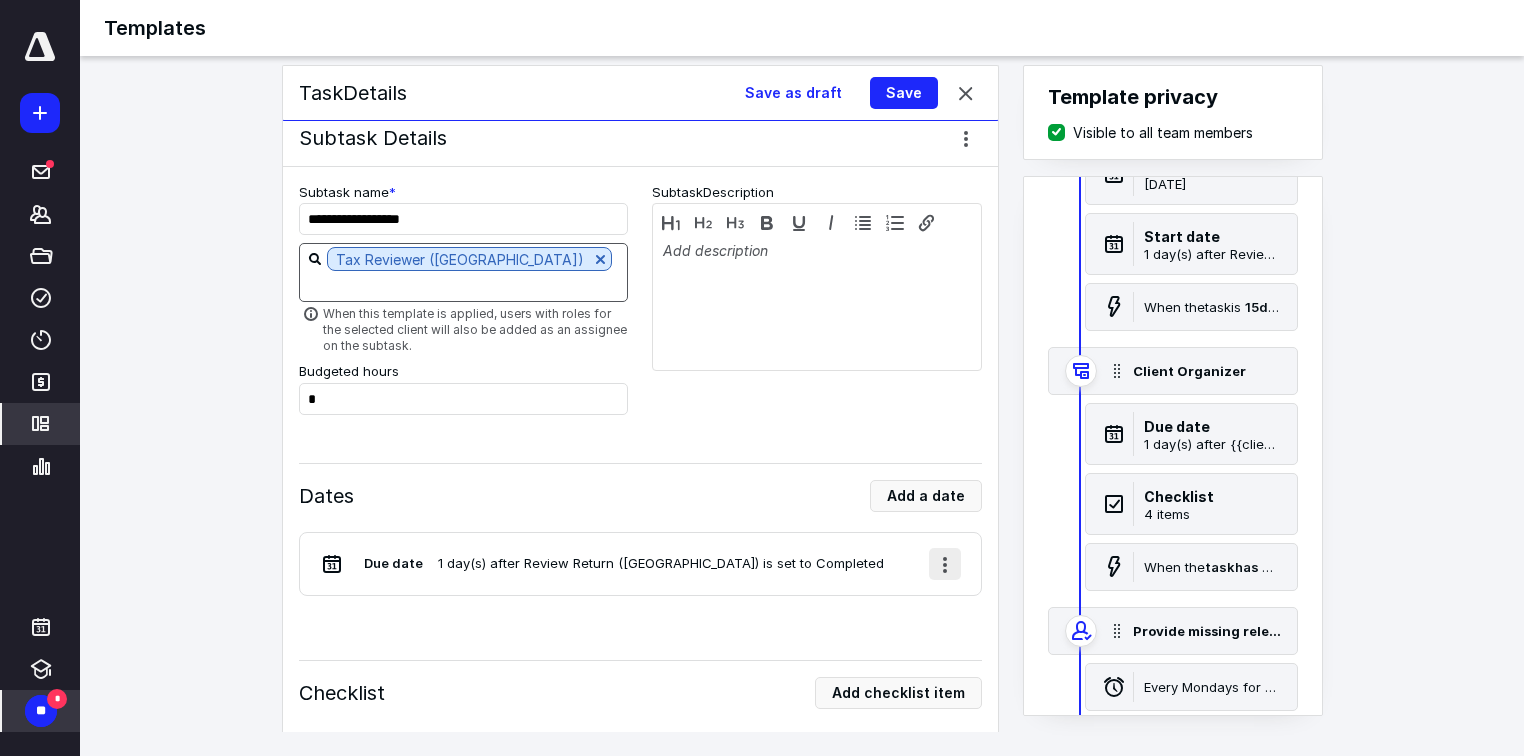click at bounding box center (945, 564) 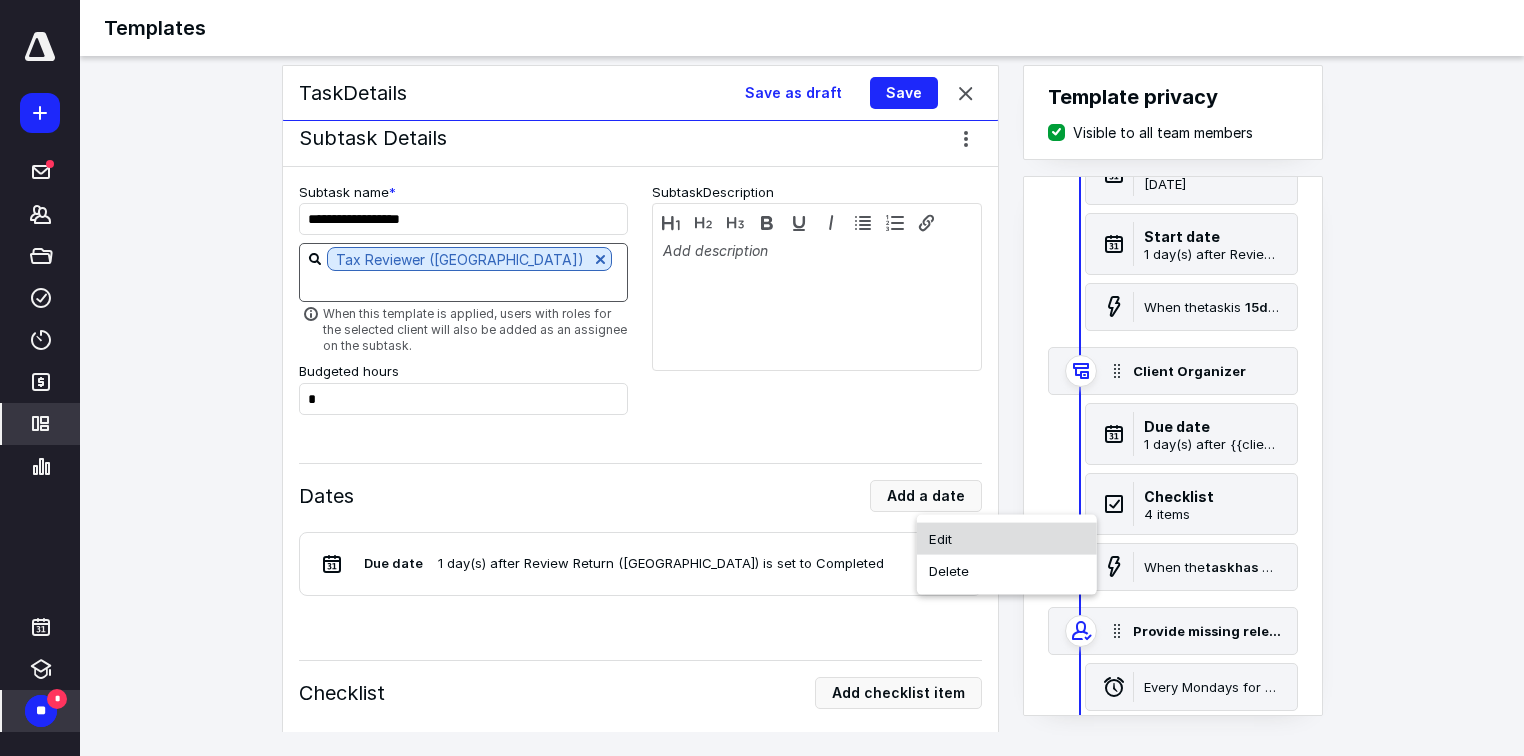 click on "Edit" at bounding box center [1007, 539] 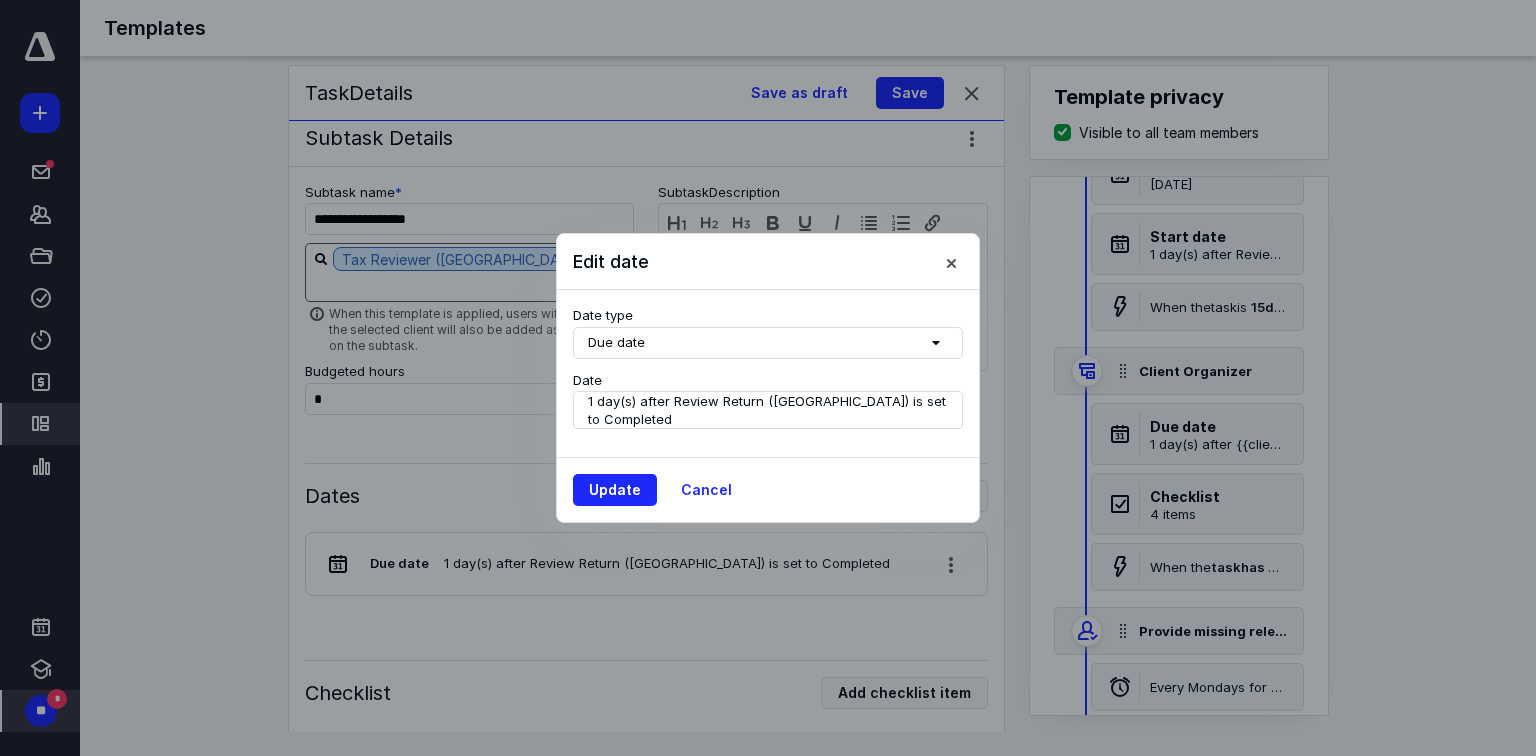 click on "1 day(s) after  Review Return ([GEOGRAPHIC_DATA]) is set to Completed" at bounding box center (771, 410) 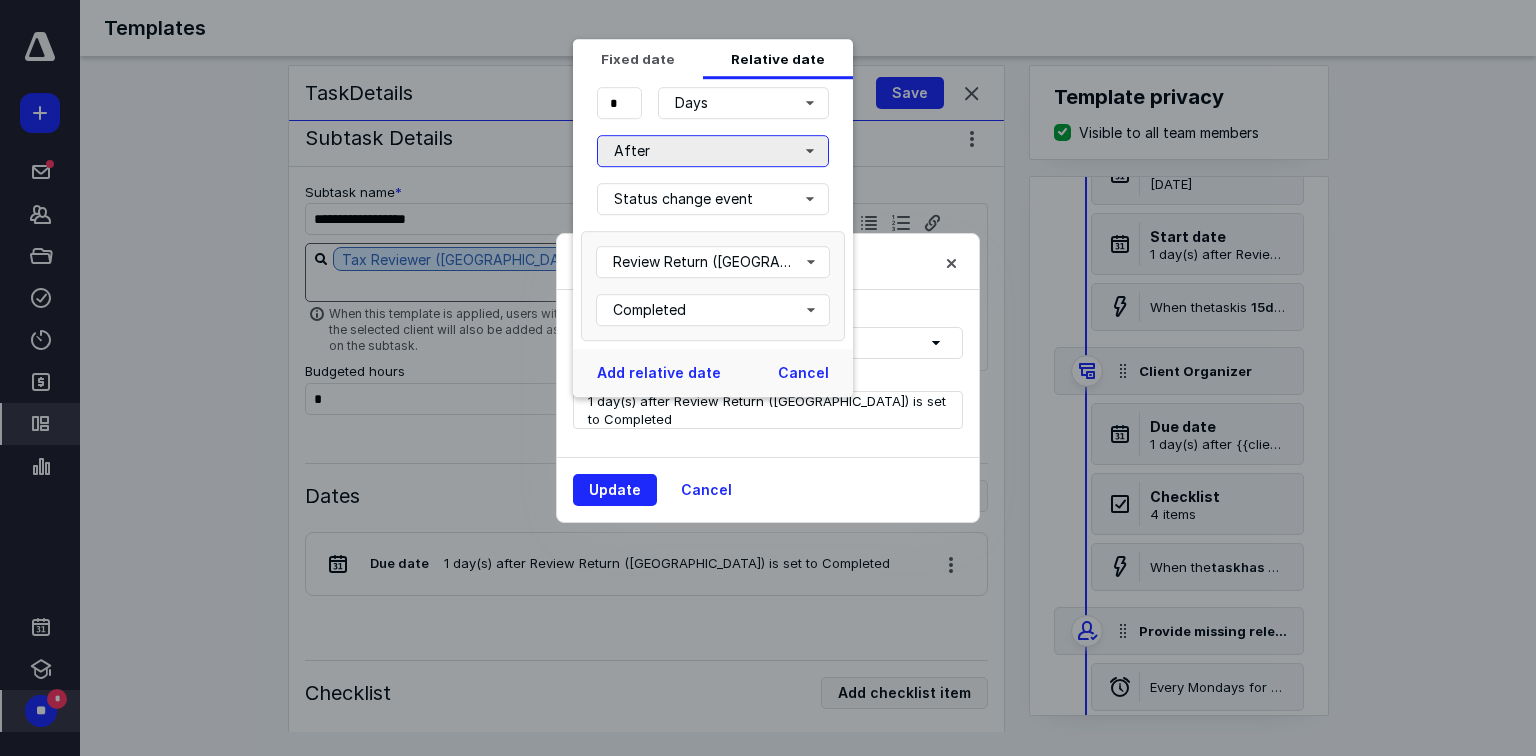 click on "After" at bounding box center [713, 151] 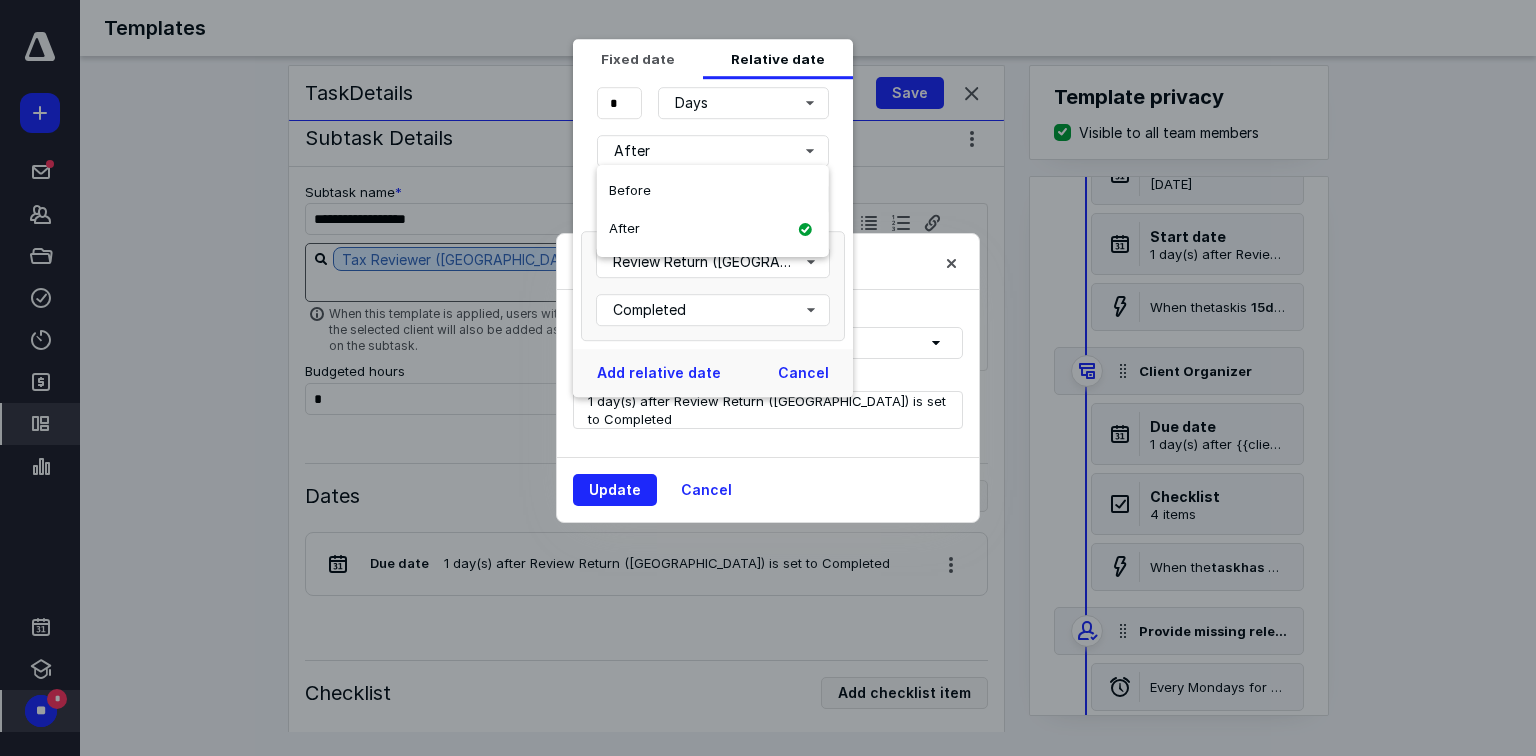 click on "* Days" at bounding box center (713, 103) 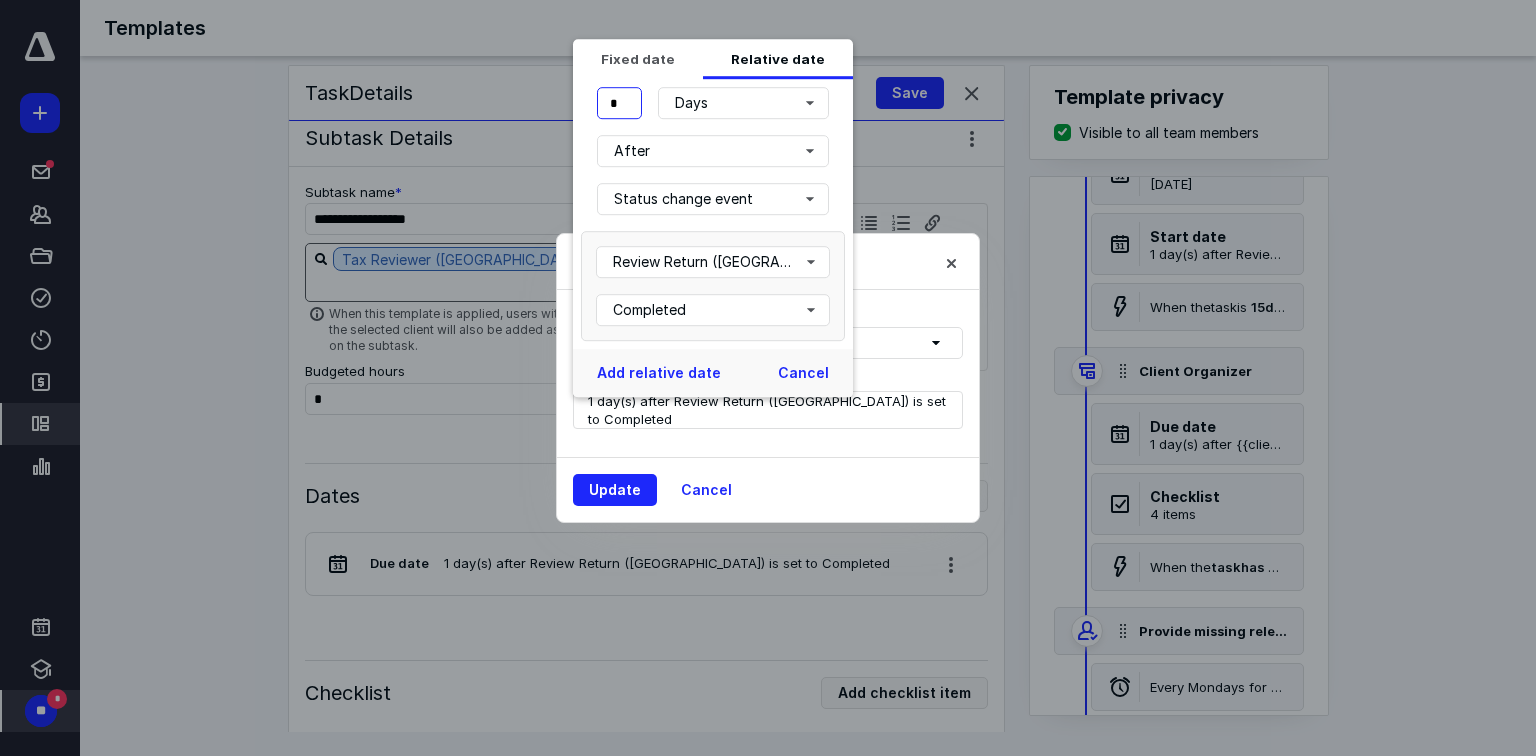 drag, startPoint x: 624, startPoint y: 95, endPoint x: 571, endPoint y: 94, distance: 53.009434 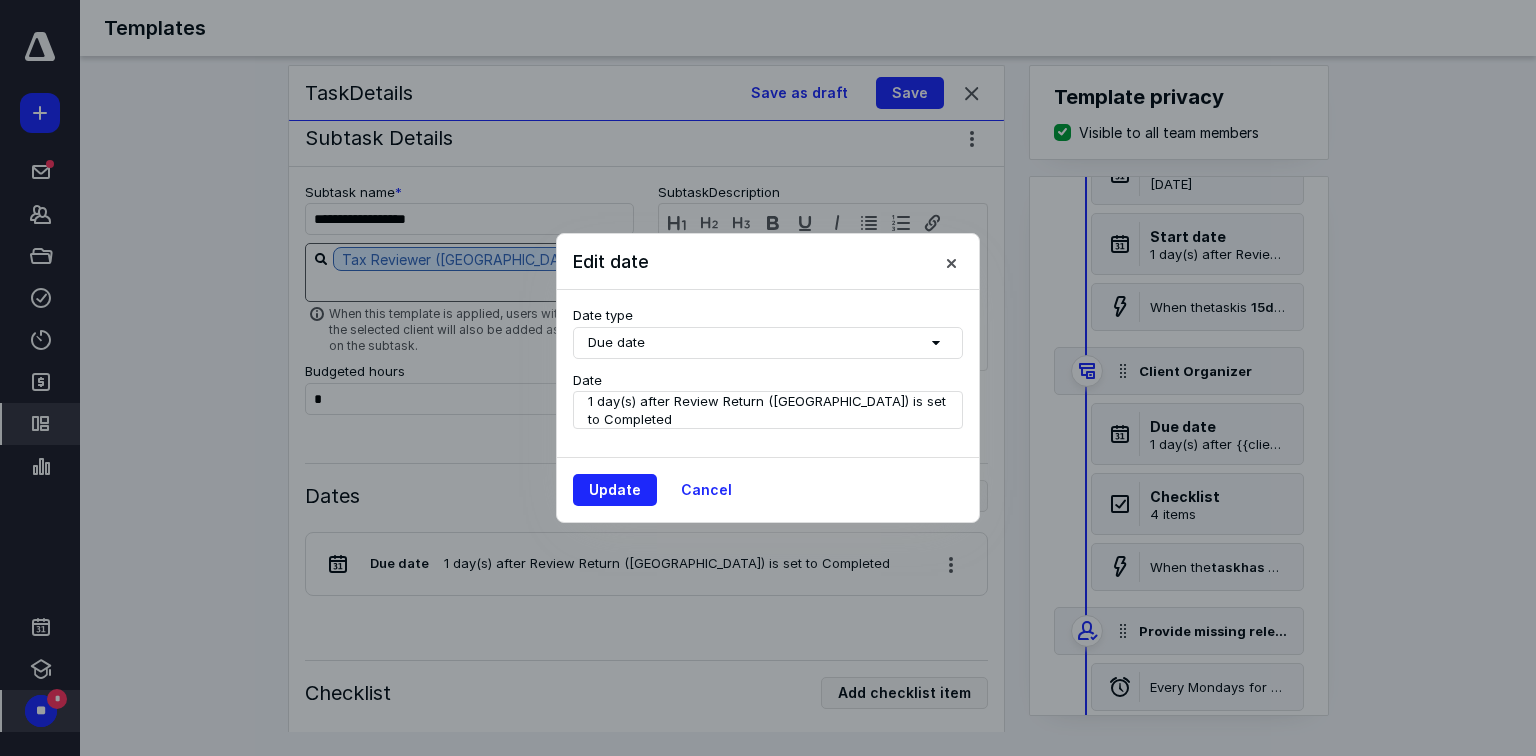 click on "1 day(s) after  Review Return ([GEOGRAPHIC_DATA]) is set to Completed" at bounding box center (771, 410) 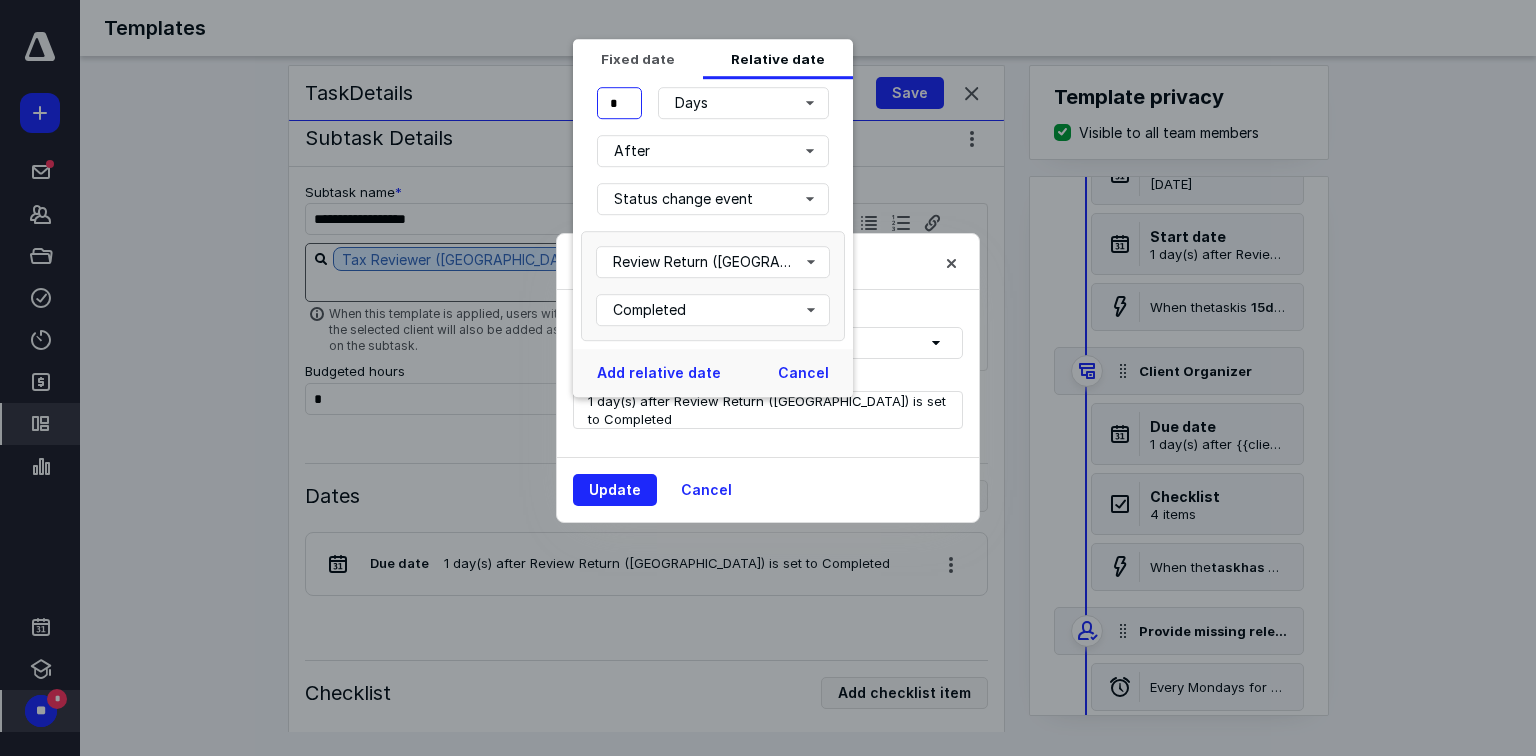 drag, startPoint x: 616, startPoint y: 102, endPoint x: 591, endPoint y: 99, distance: 25.179358 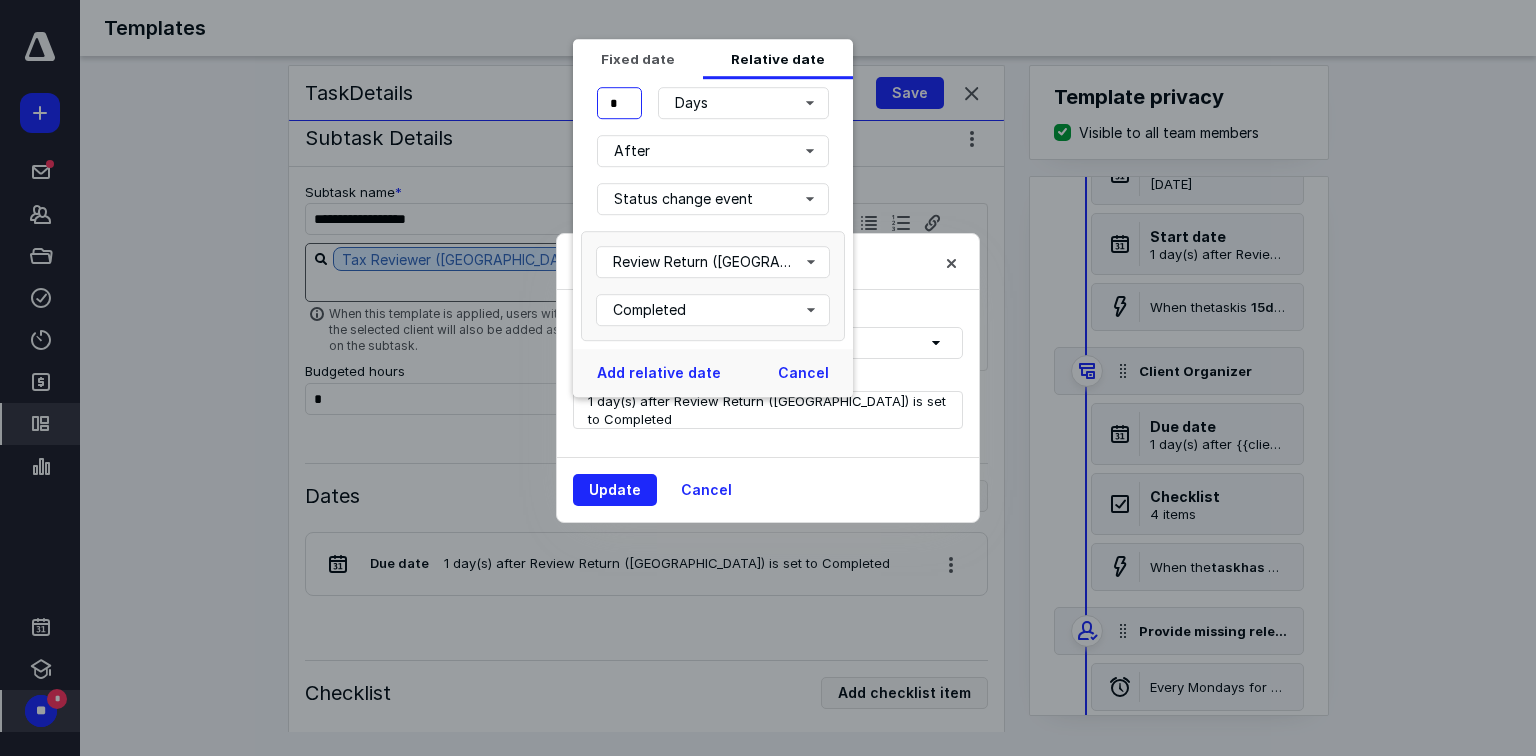 type on "*" 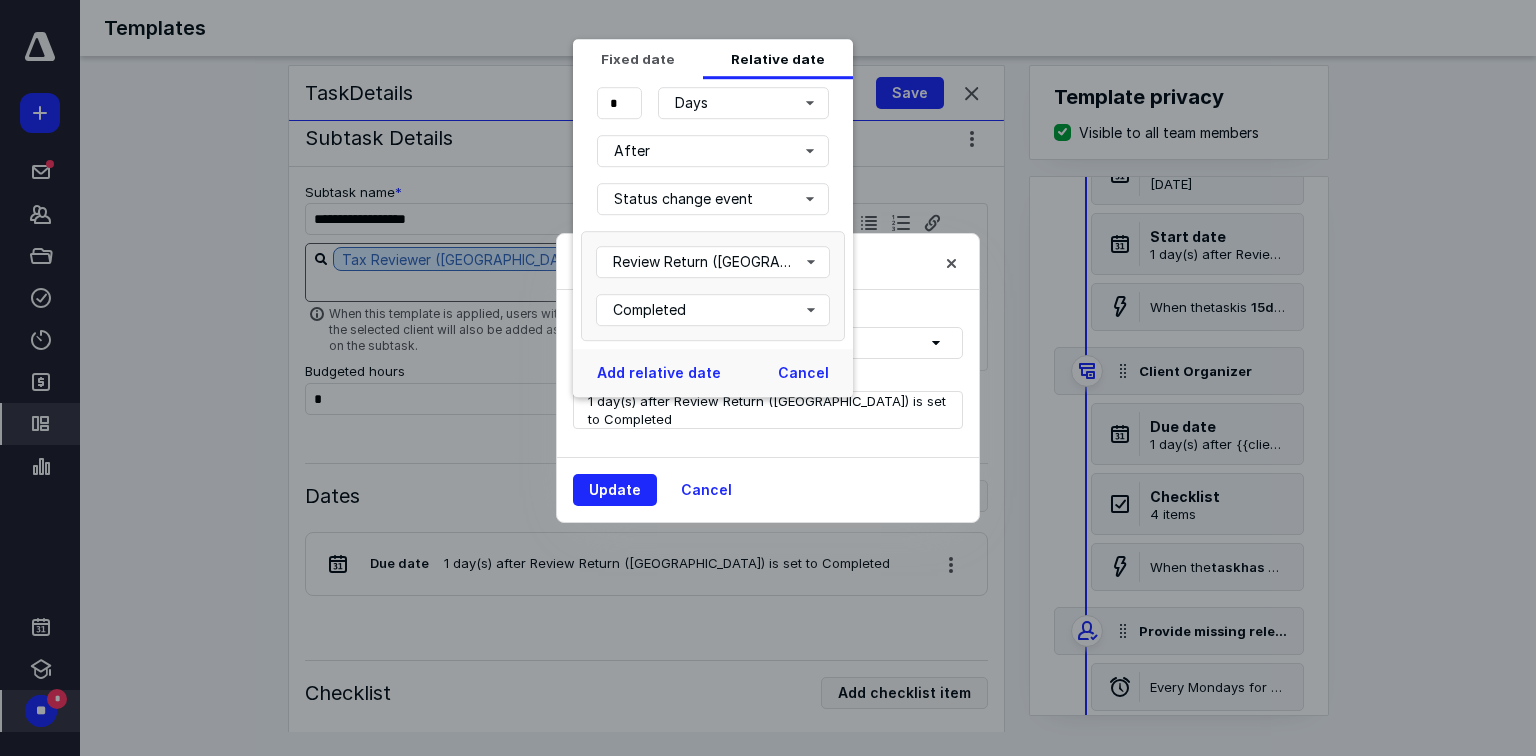 click on "After" at bounding box center (713, 151) 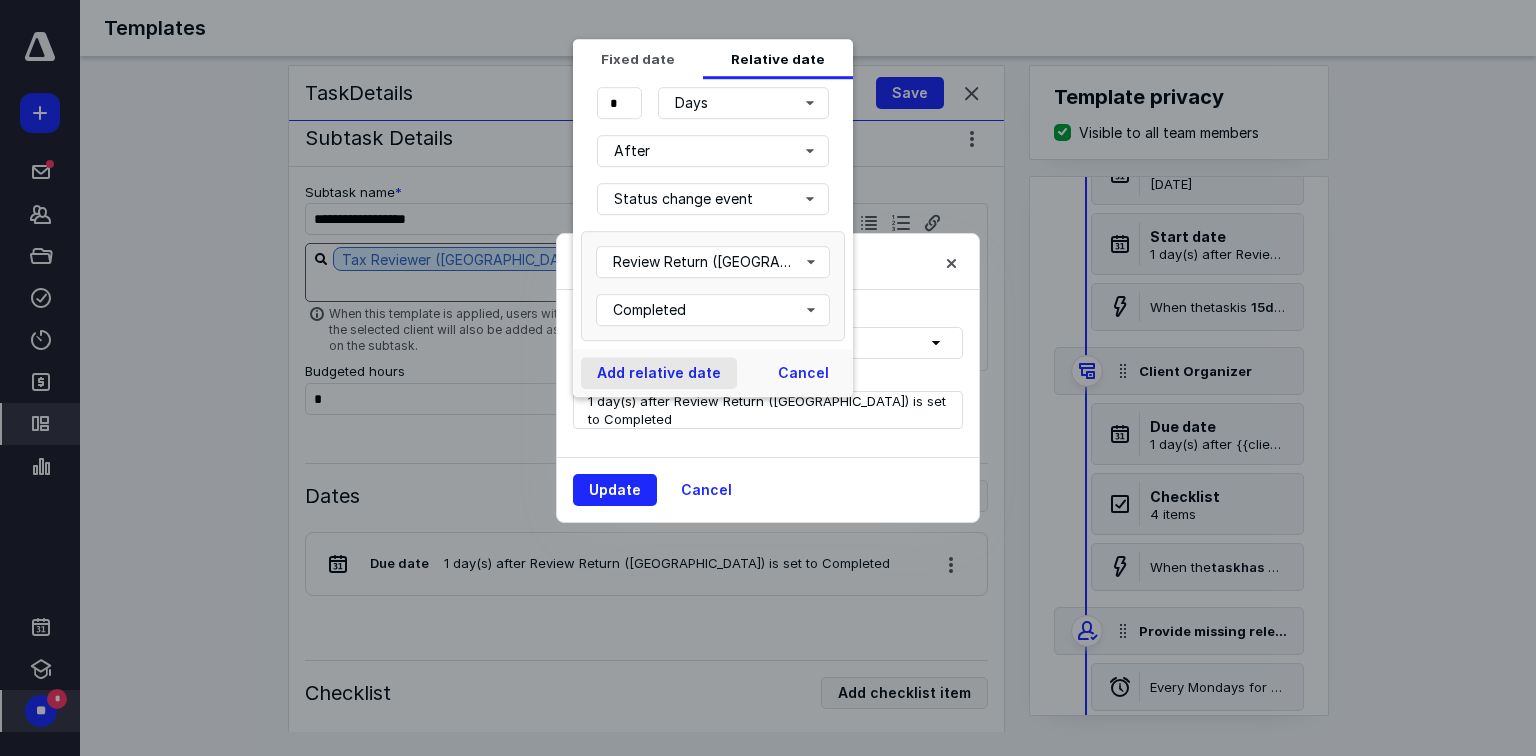 click on "Add relative date" at bounding box center [659, 373] 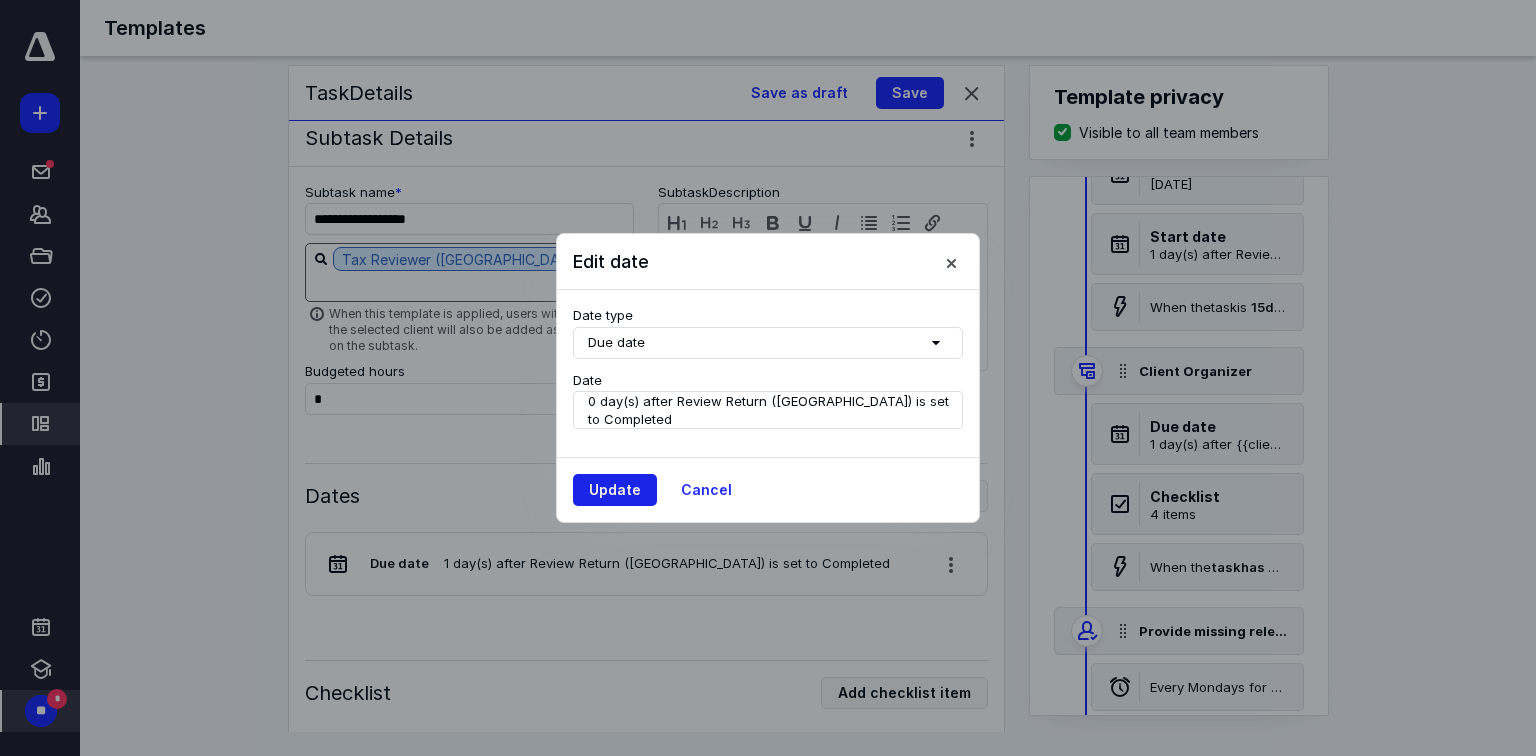 click on "Update" at bounding box center (615, 490) 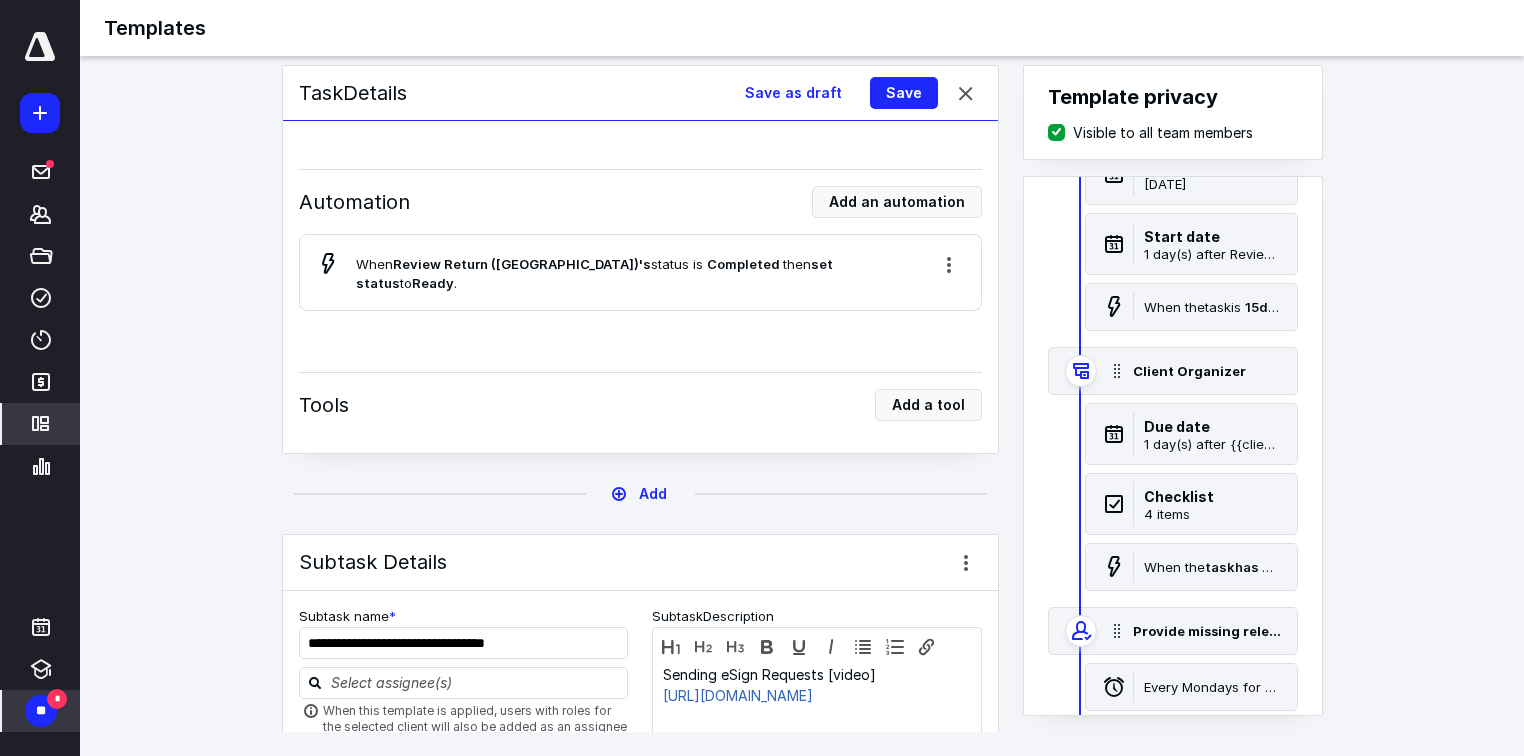 scroll, scrollTop: 5760, scrollLeft: 0, axis: vertical 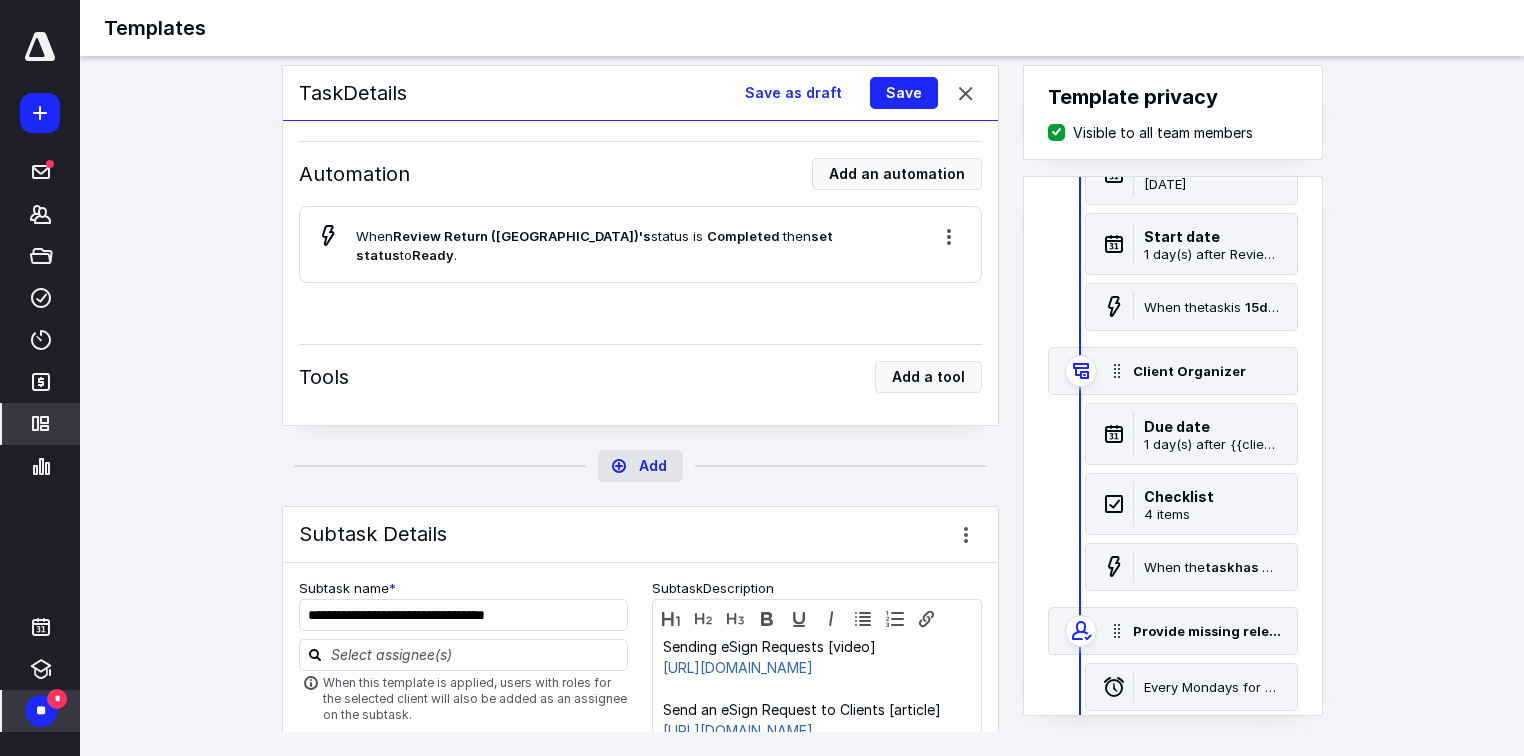 click on "Add" at bounding box center [640, 466] 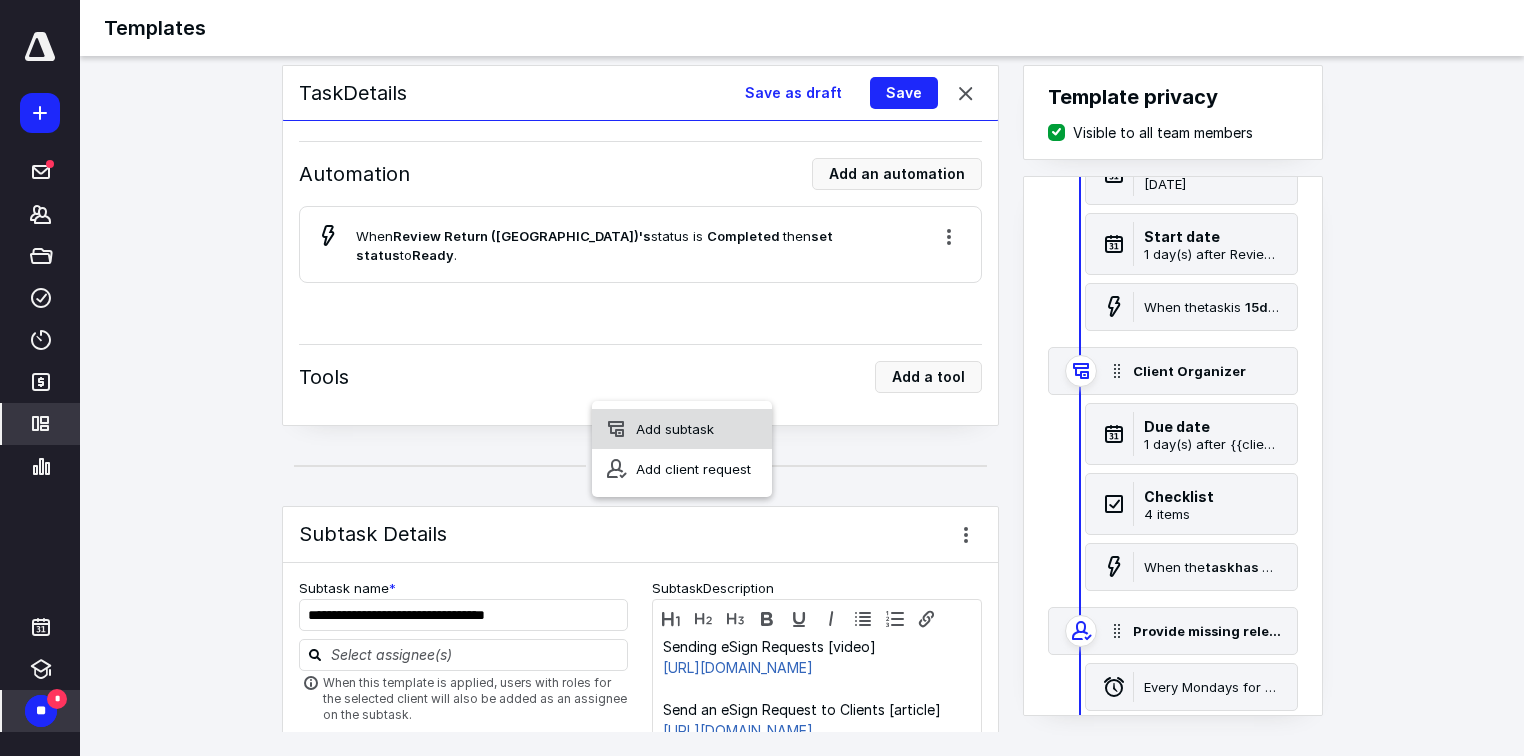 click on "Add subtask" at bounding box center [682, 429] 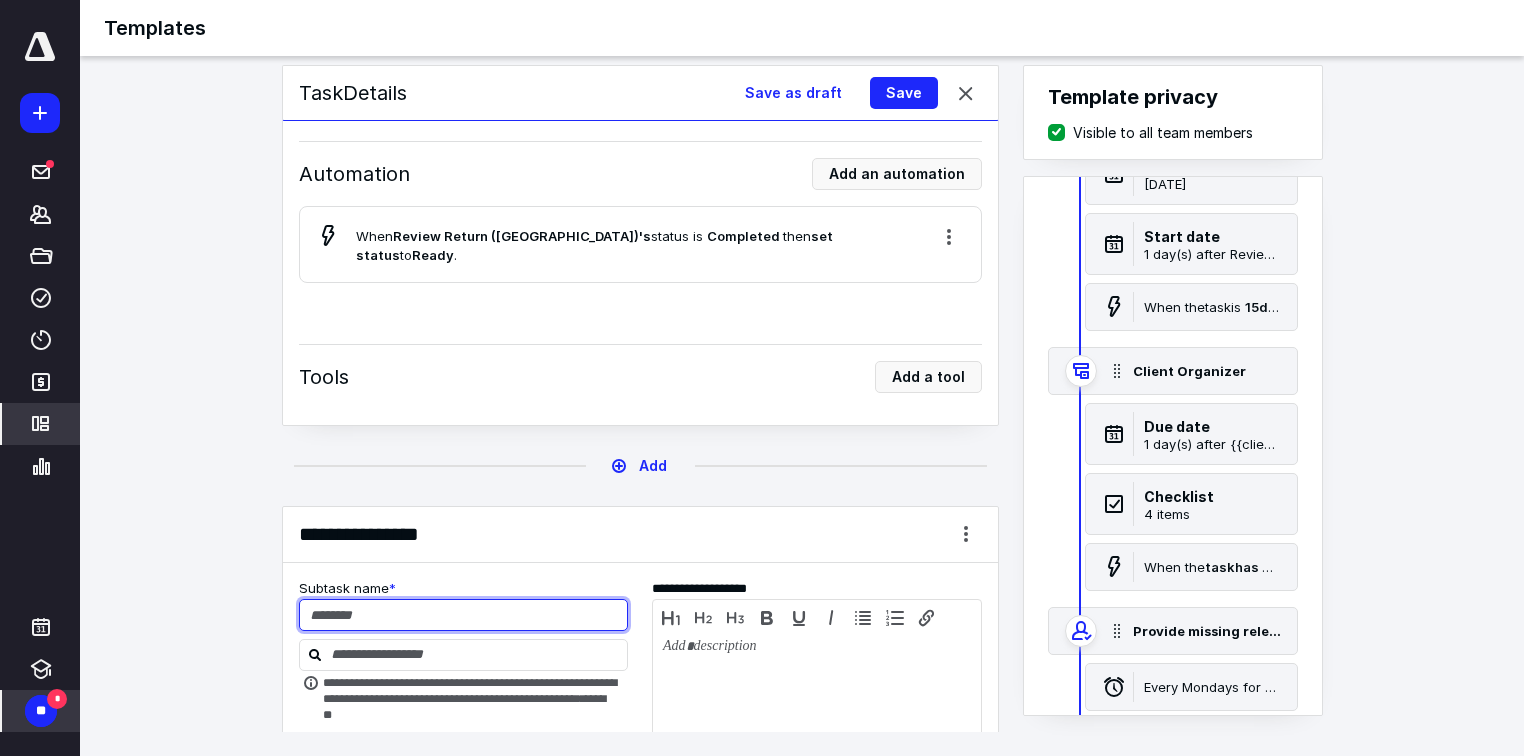click at bounding box center [464, 615] 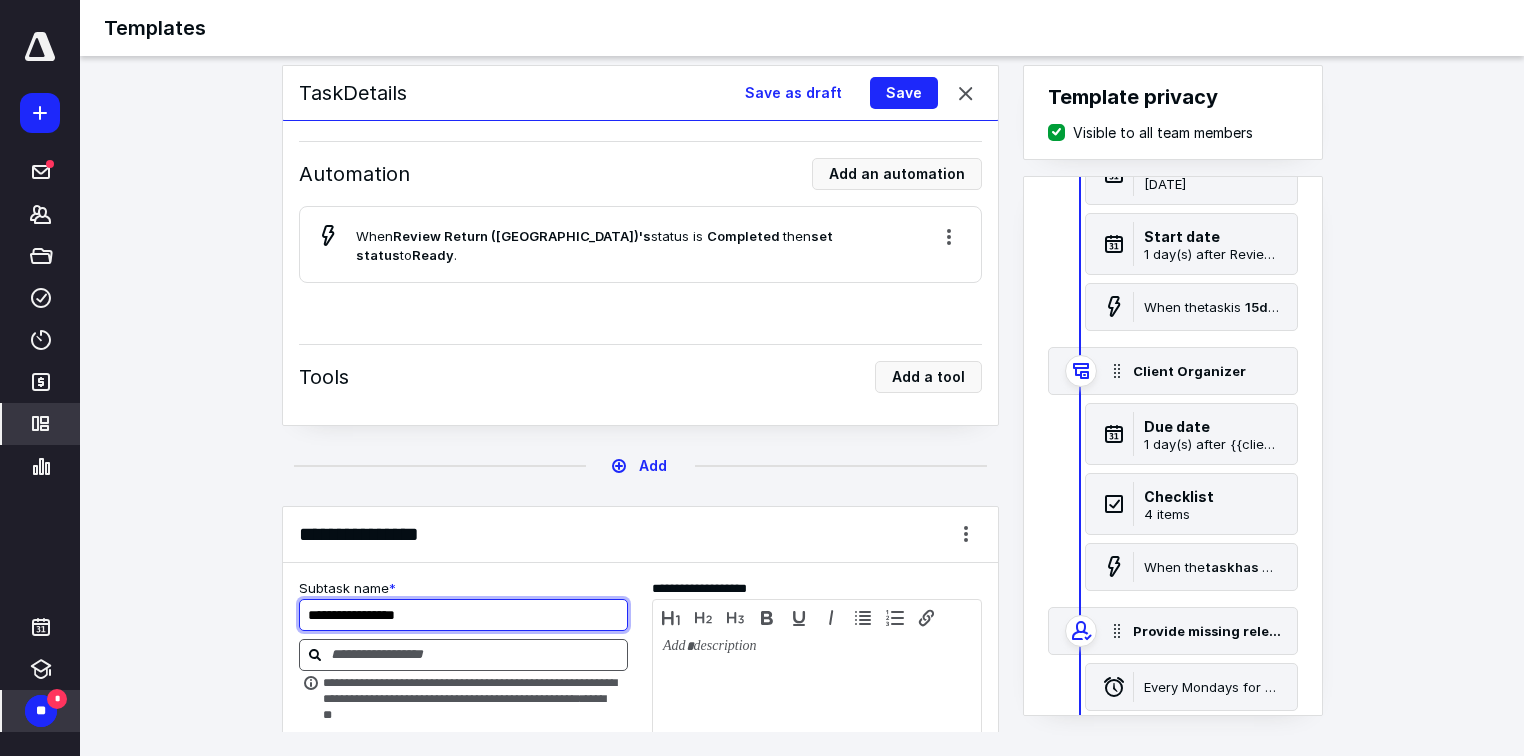 type on "**********" 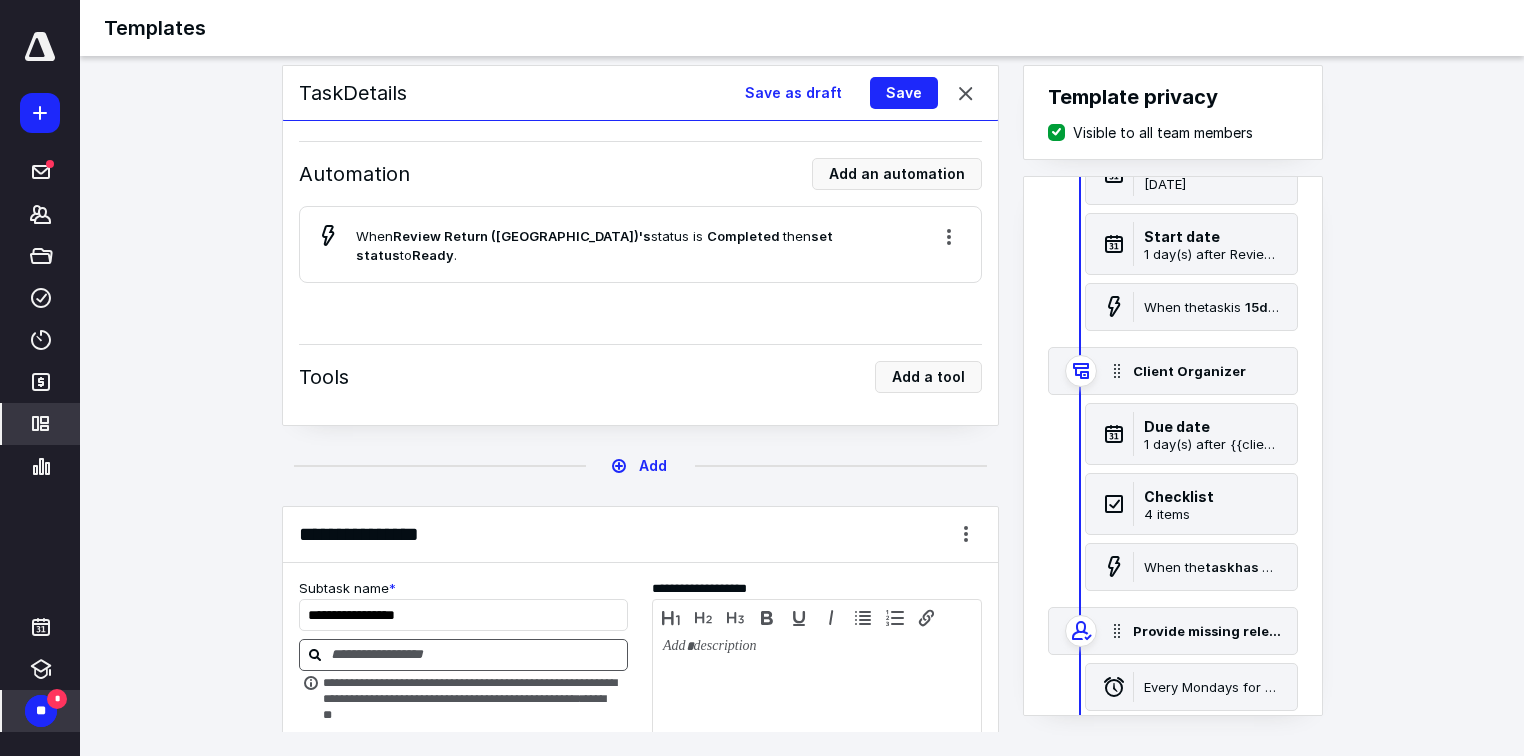 click at bounding box center [464, 655] 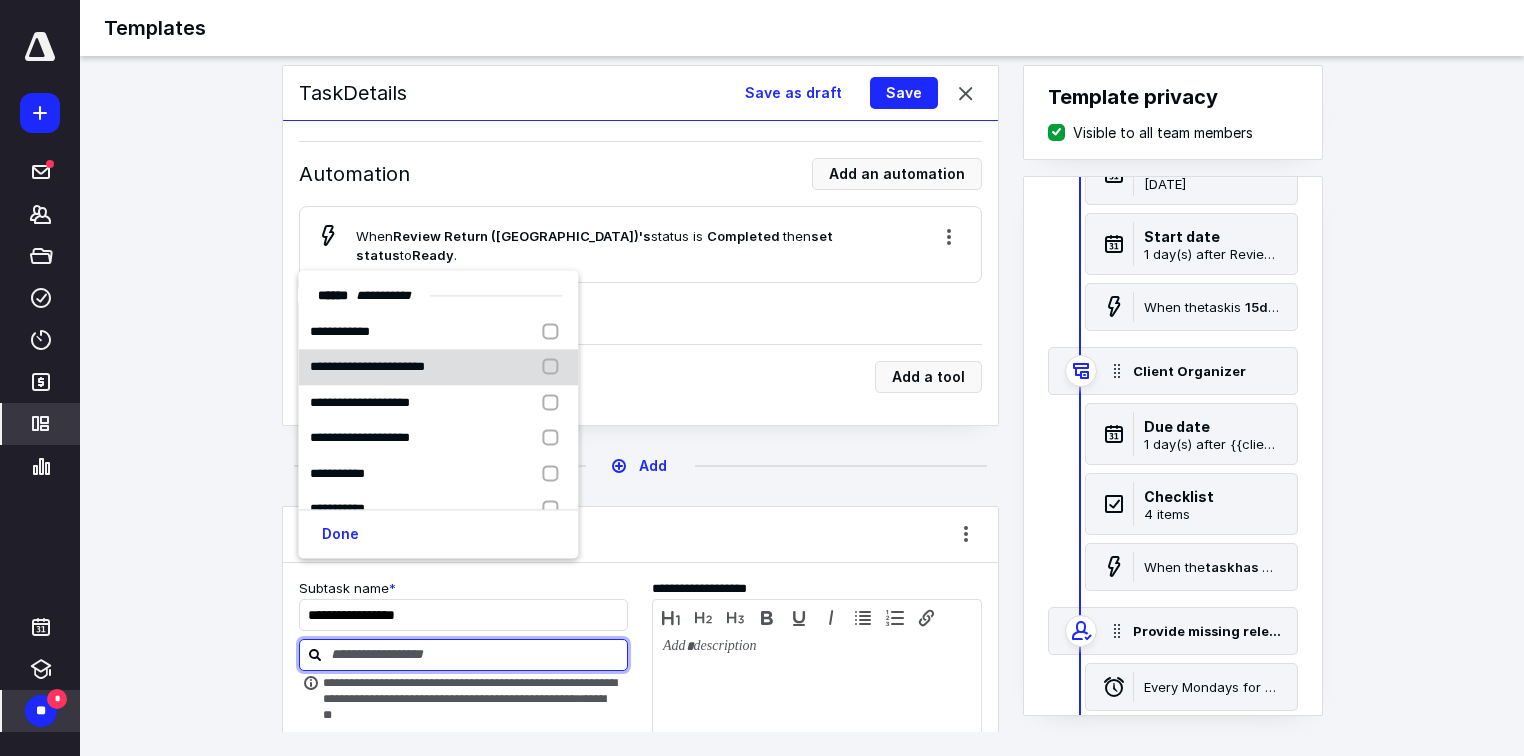 click at bounding box center (554, 368) 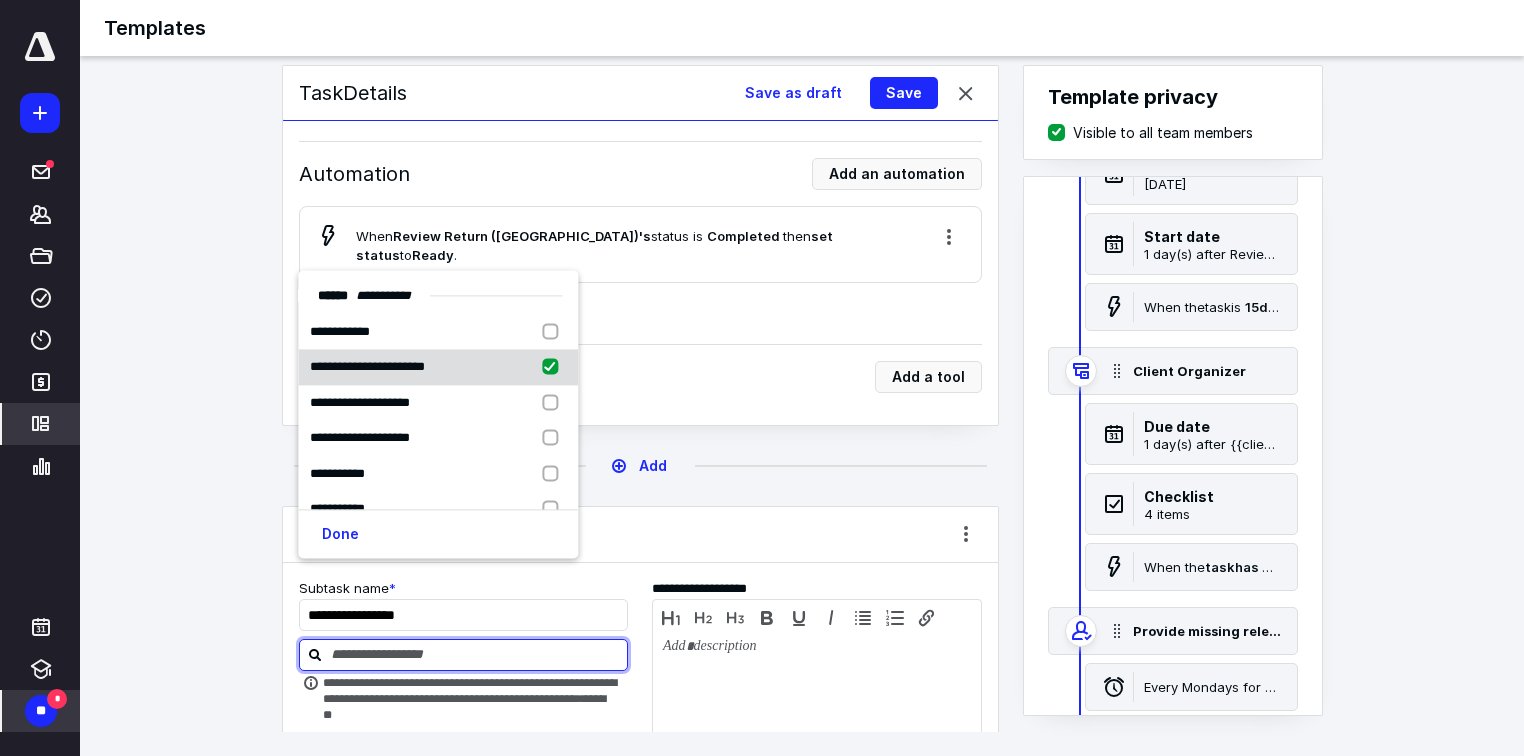checkbox on "true" 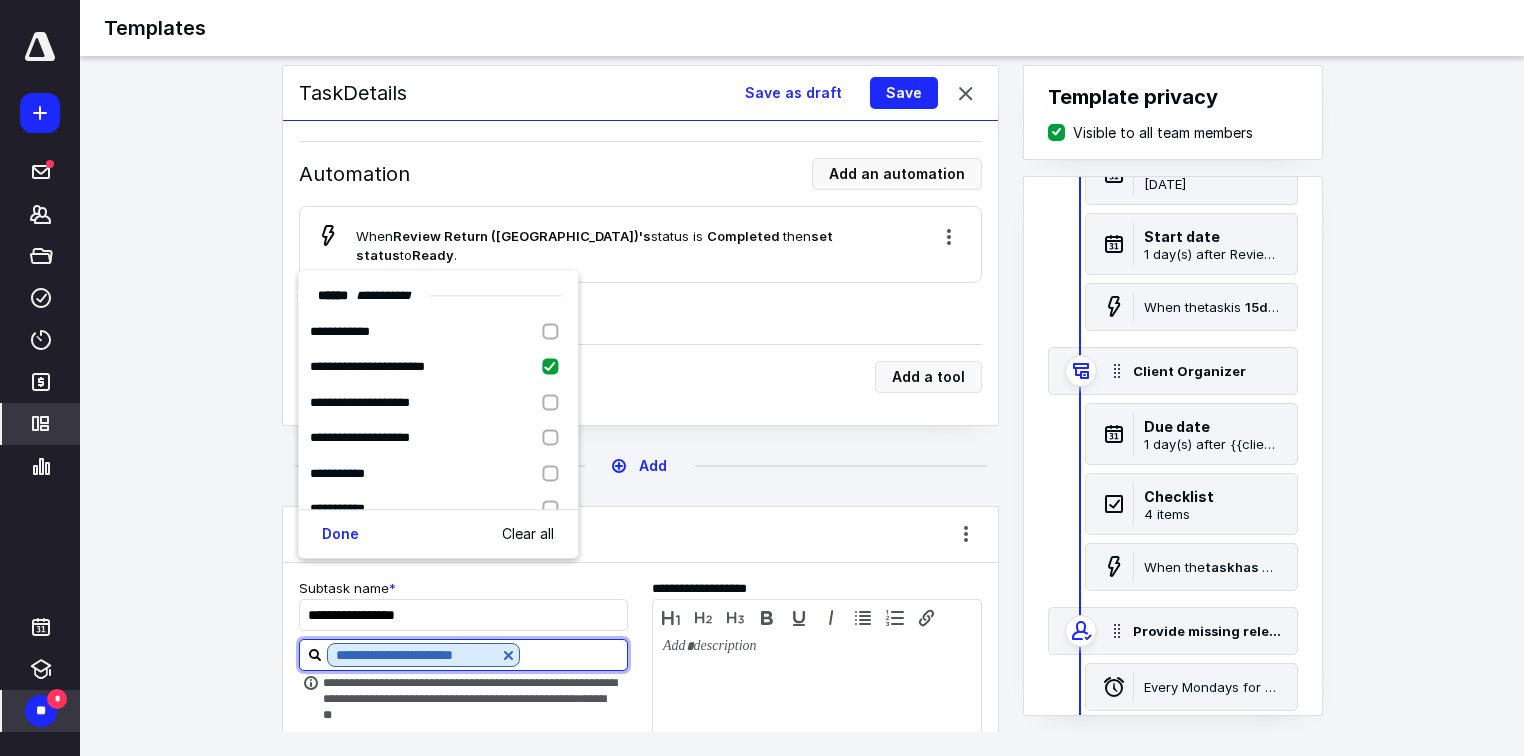 click on "Tools Add a tool" at bounding box center [640, 377] 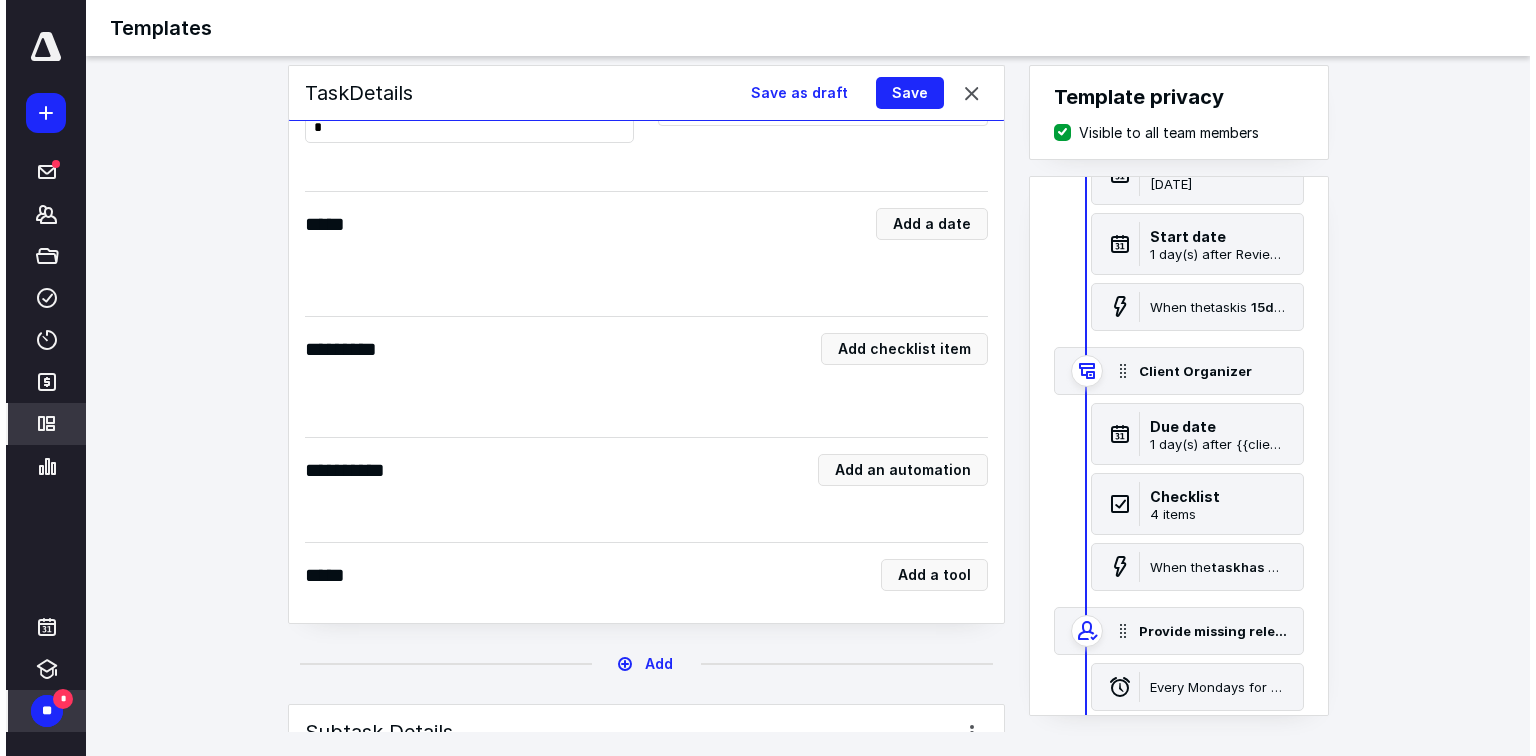 scroll, scrollTop: 6400, scrollLeft: 0, axis: vertical 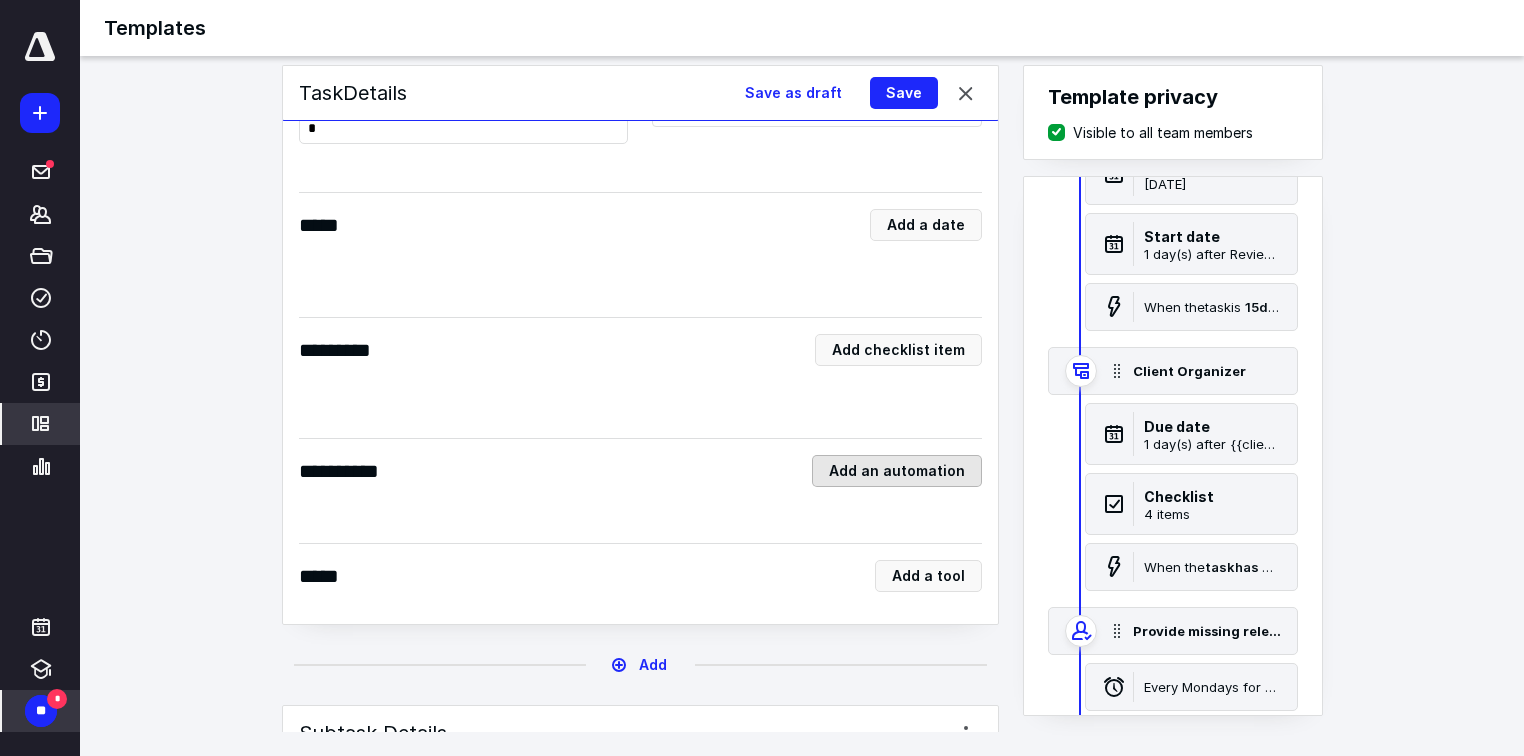 click on "Add an automation" at bounding box center (897, 471) 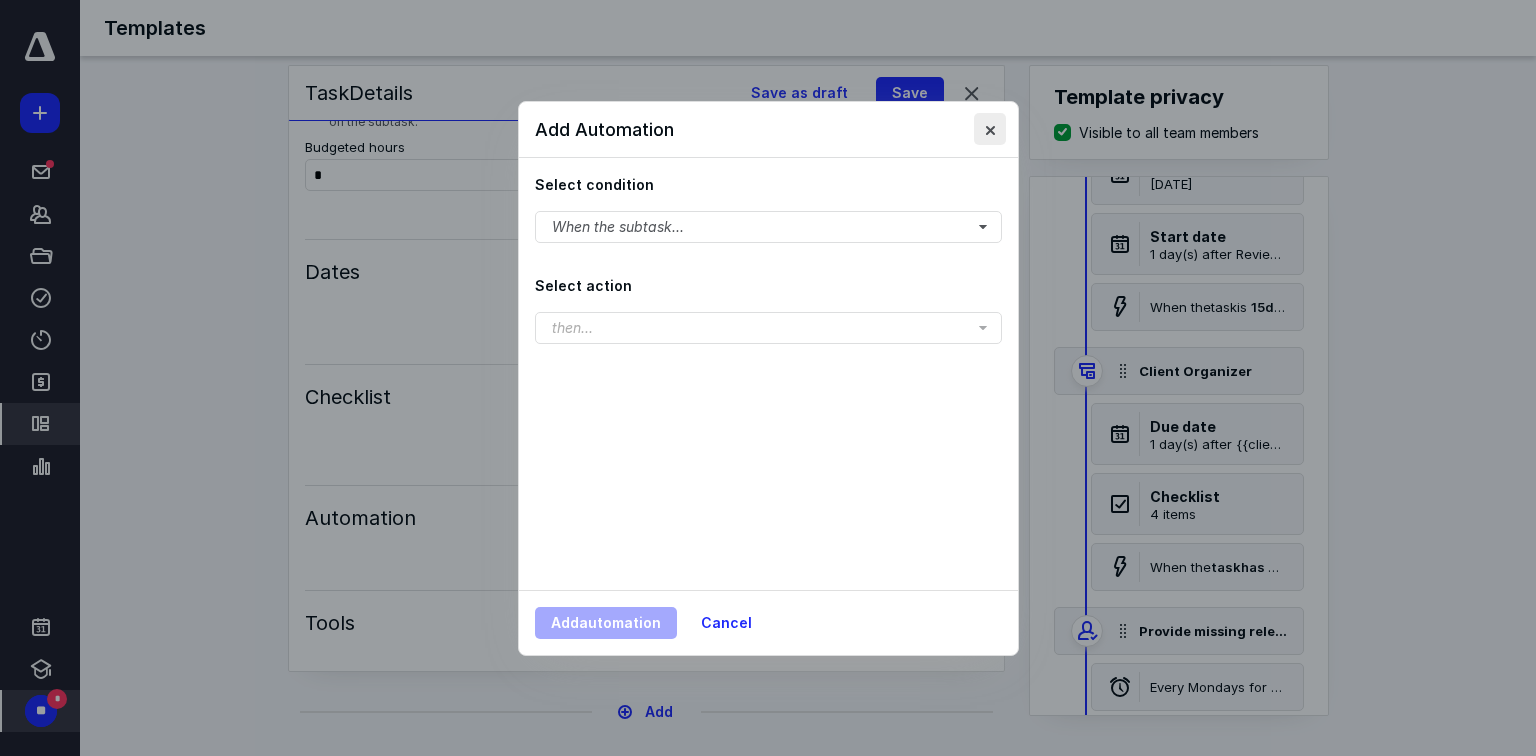 click at bounding box center [990, 129] 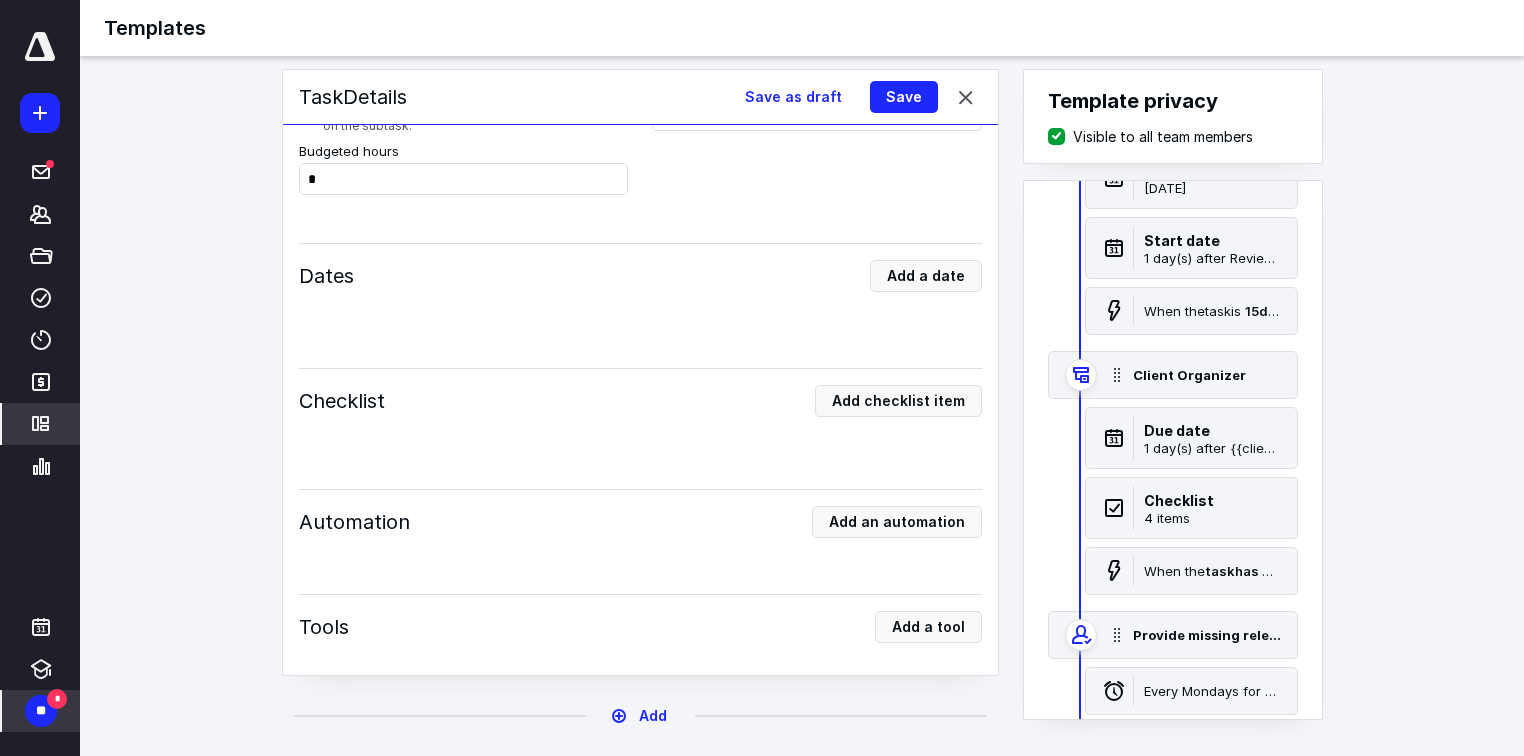 scroll, scrollTop: 0, scrollLeft: 0, axis: both 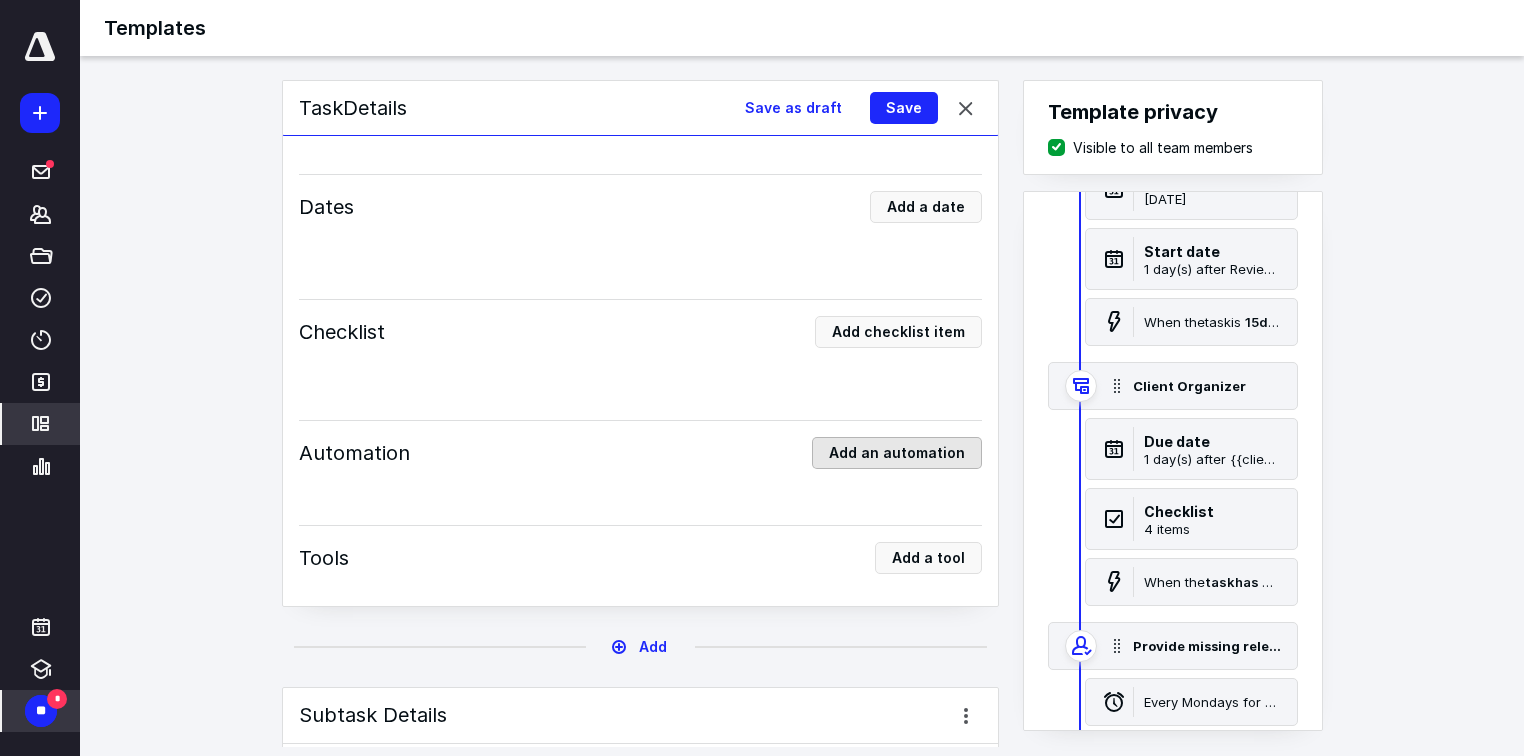 click on "Add an automation" at bounding box center (897, 453) 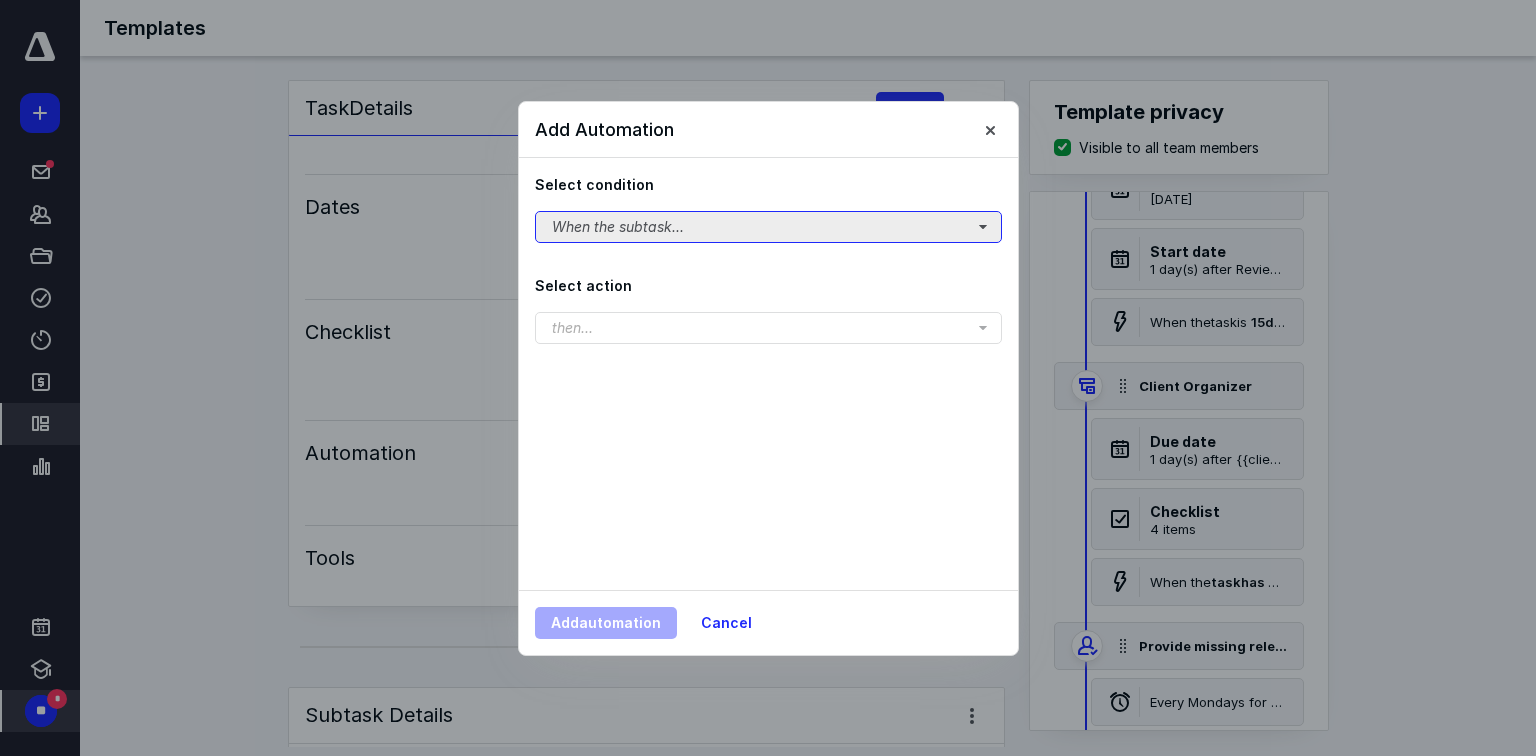 click on "When the subtask..." at bounding box center [768, 227] 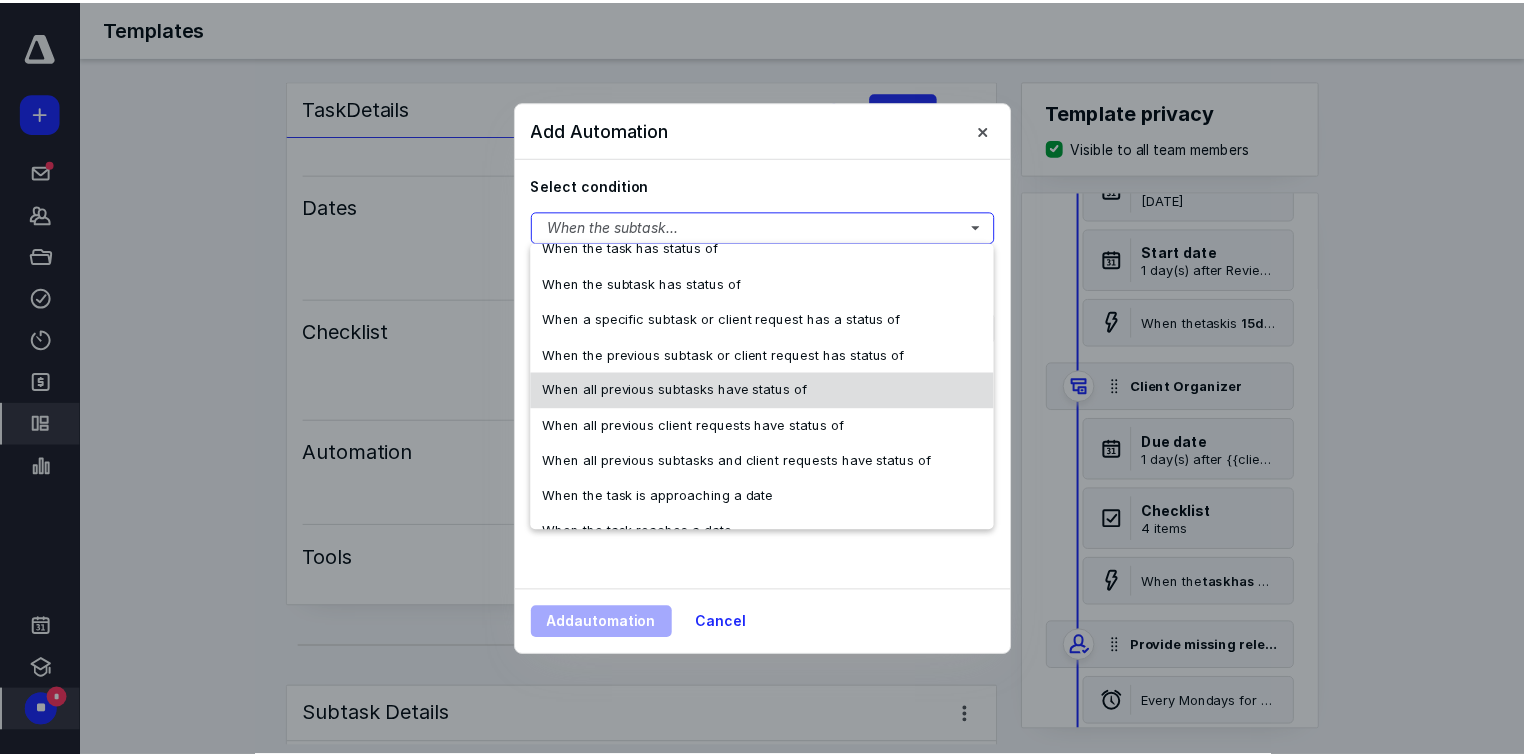 scroll, scrollTop: 0, scrollLeft: 0, axis: both 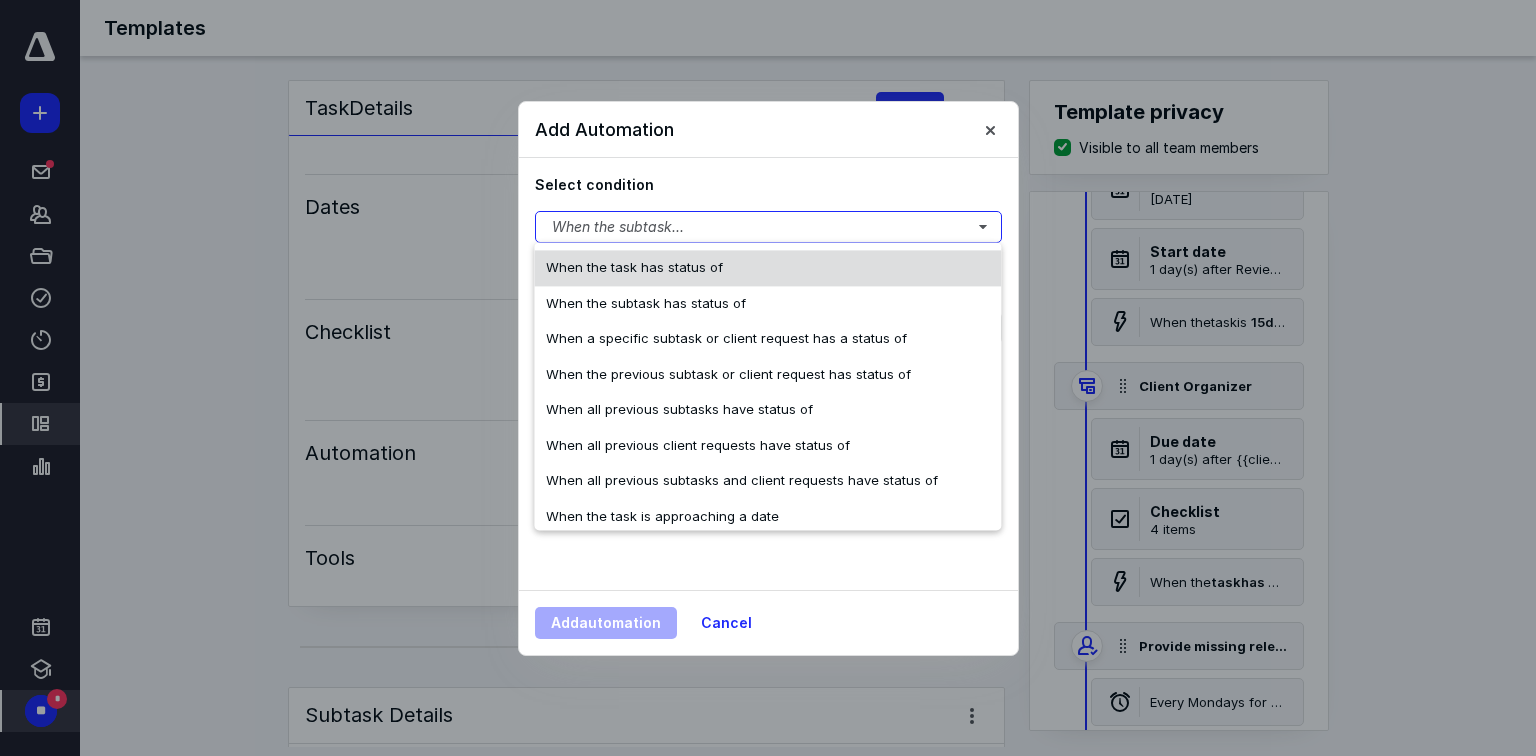 click on "When the task has status of" at bounding box center (767, 268) 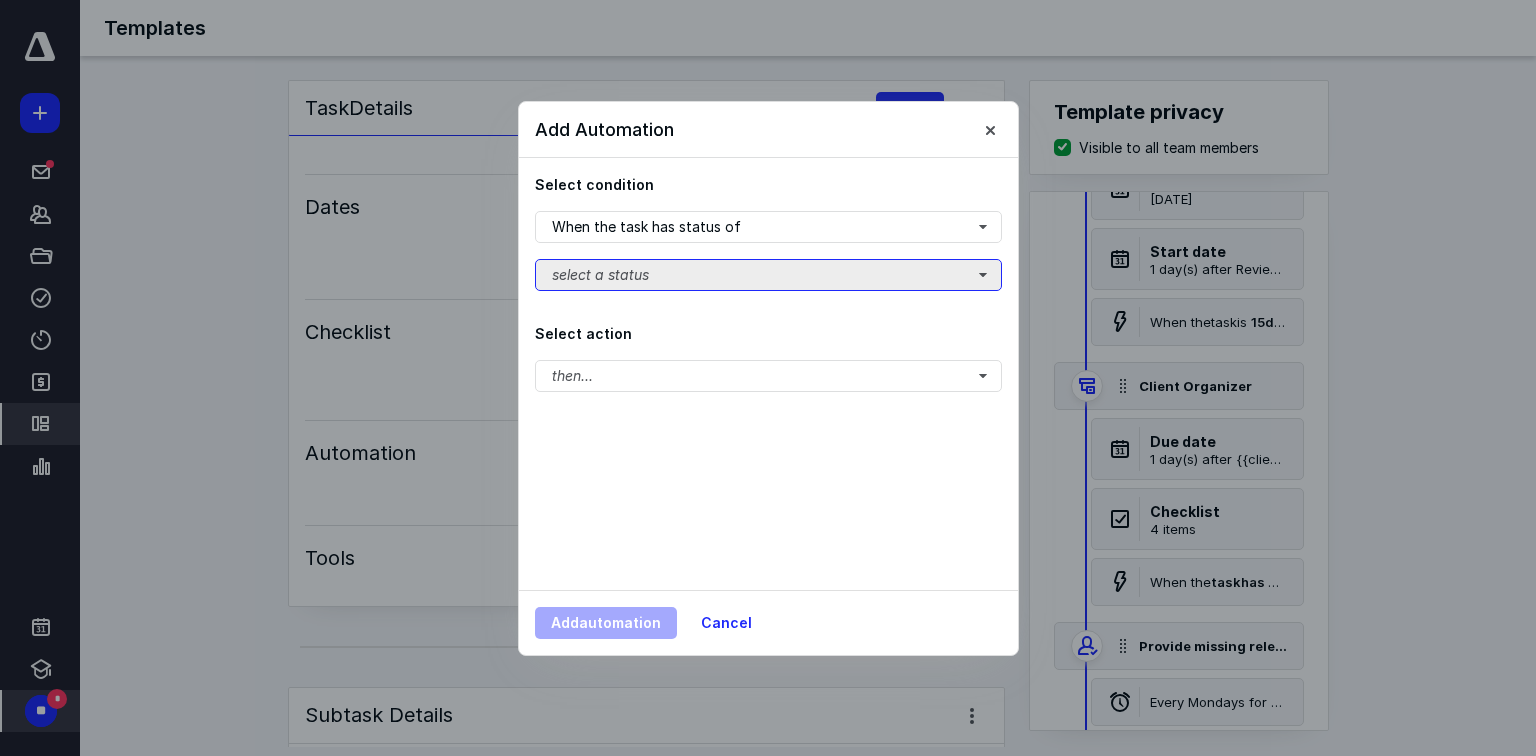click on "select a status" at bounding box center [768, 275] 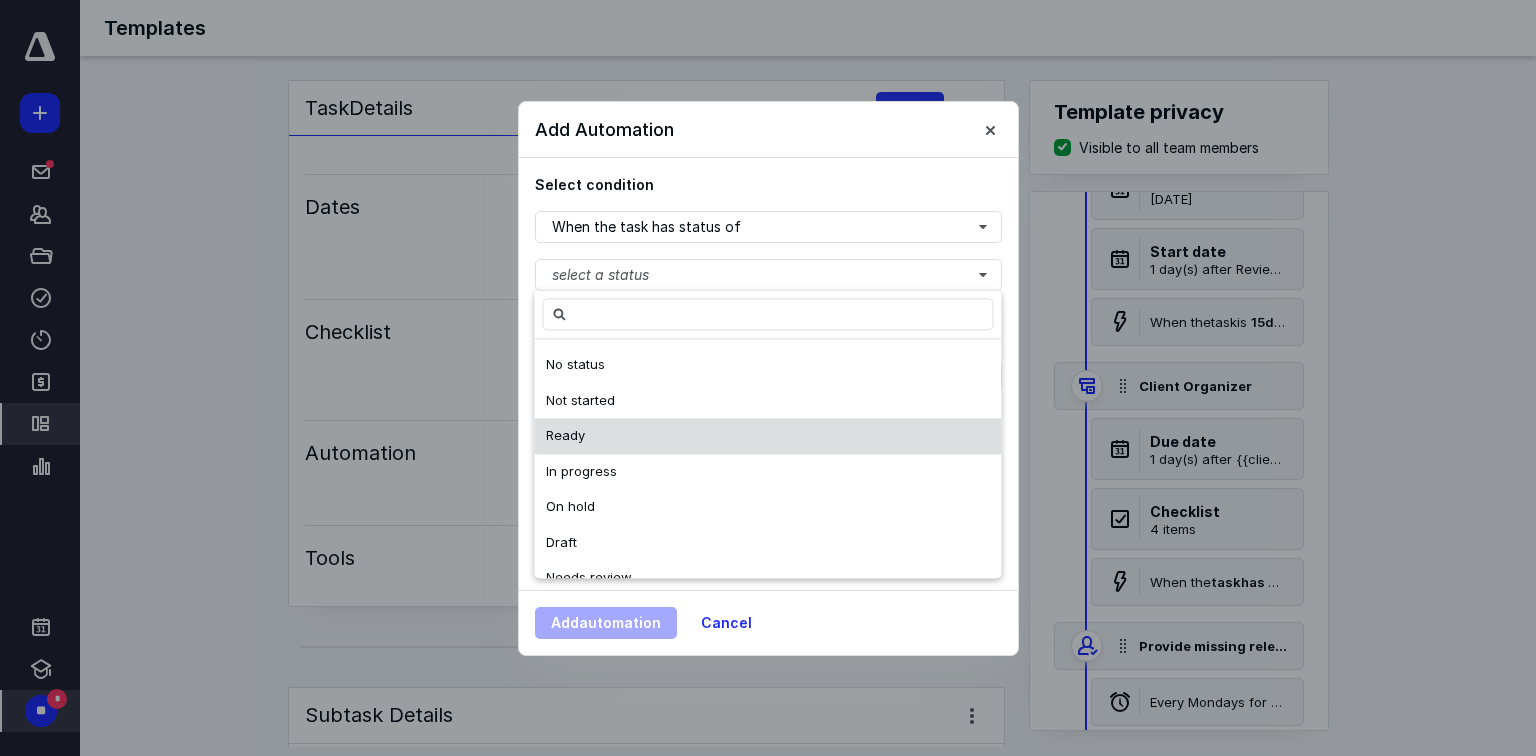 click on "Ready" at bounding box center (767, 436) 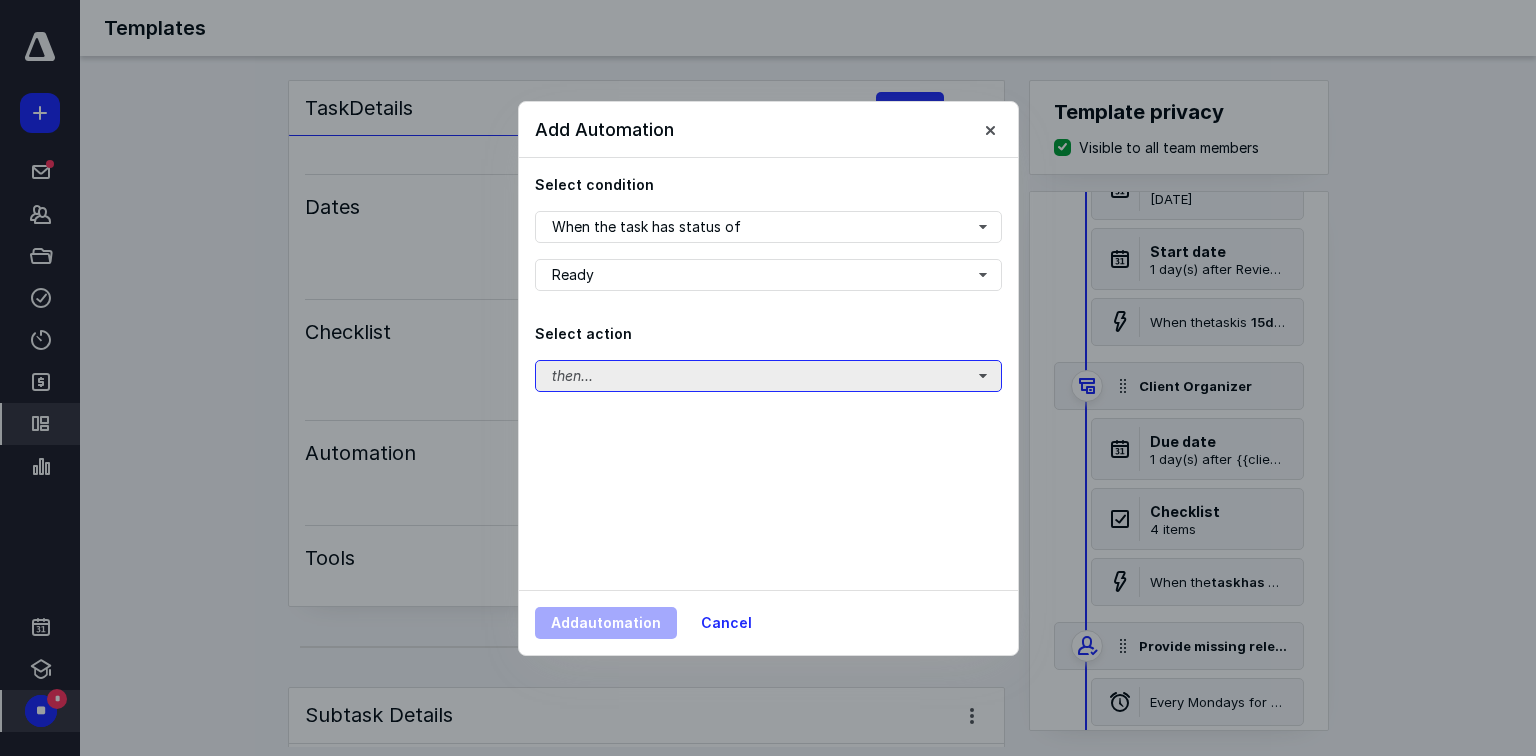 click on "then..." at bounding box center (768, 376) 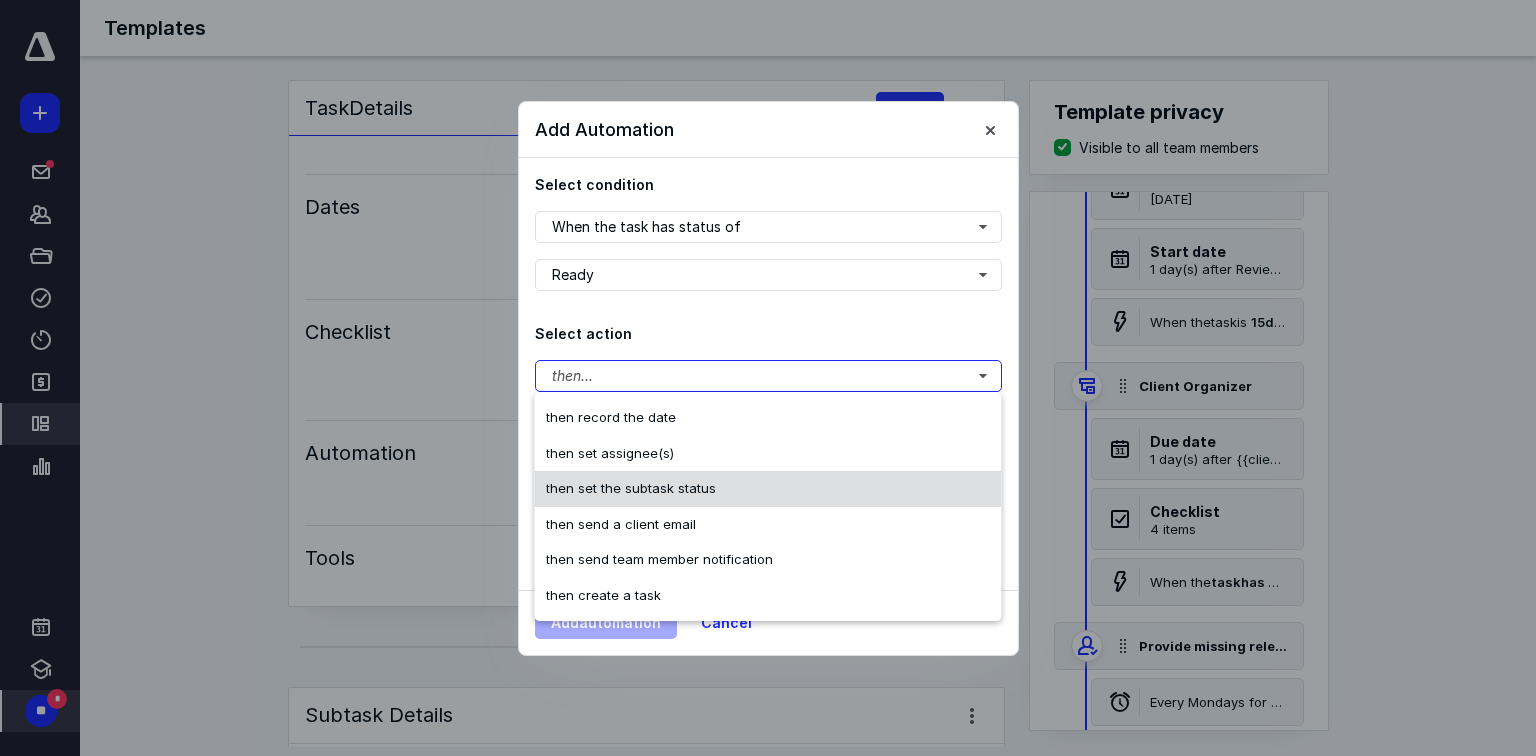 click on "then set the subtask status" at bounding box center [631, 488] 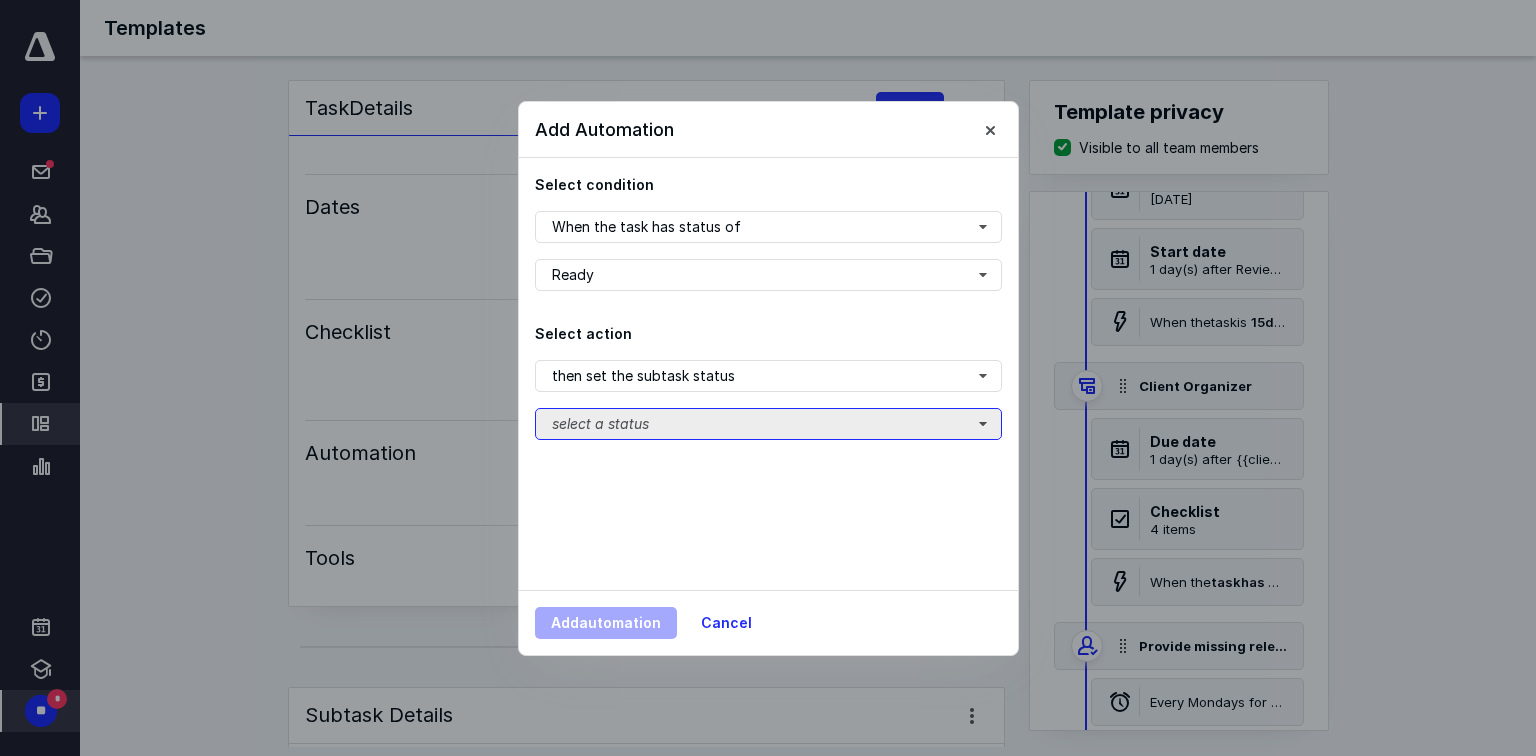 click on "select a status" at bounding box center [768, 424] 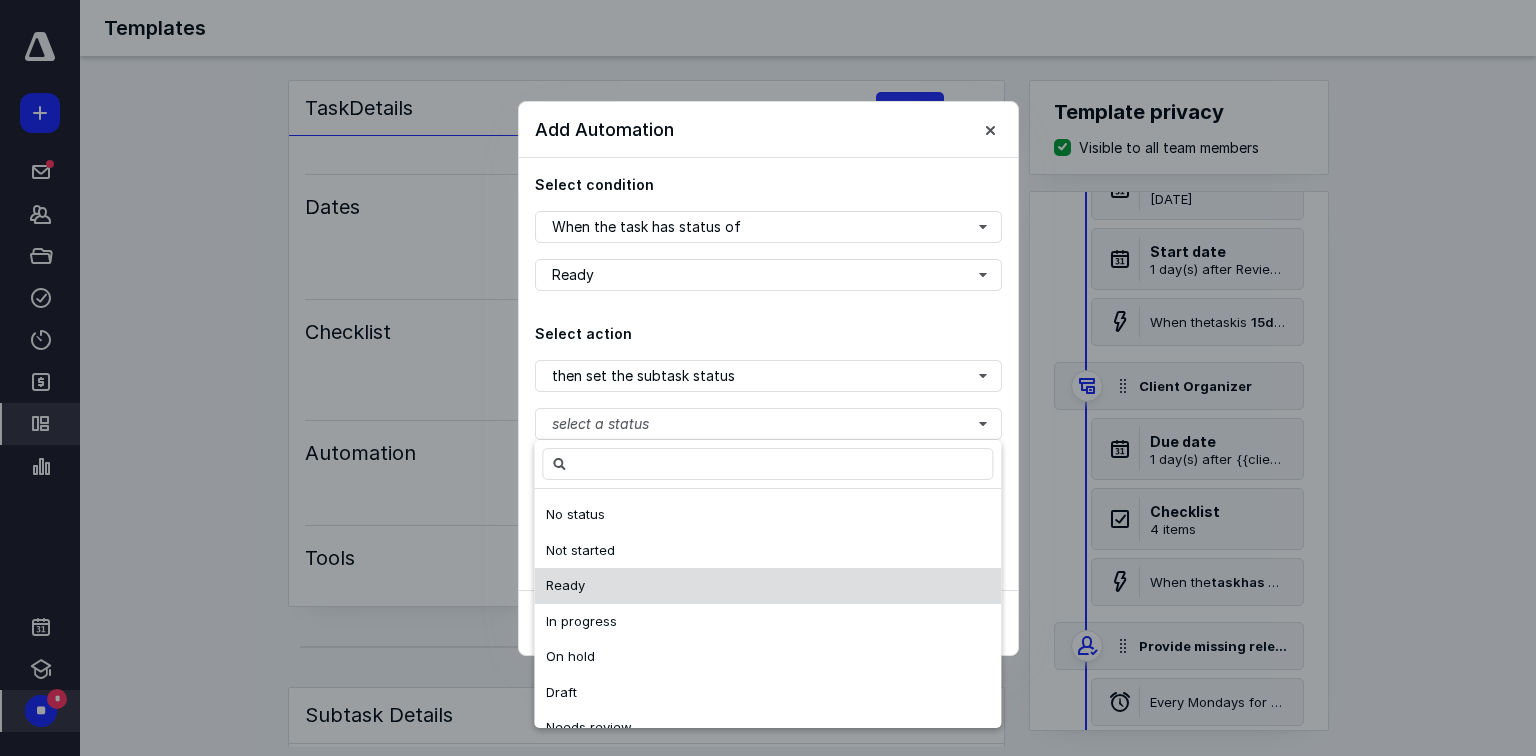 click on "Ready" at bounding box center [767, 586] 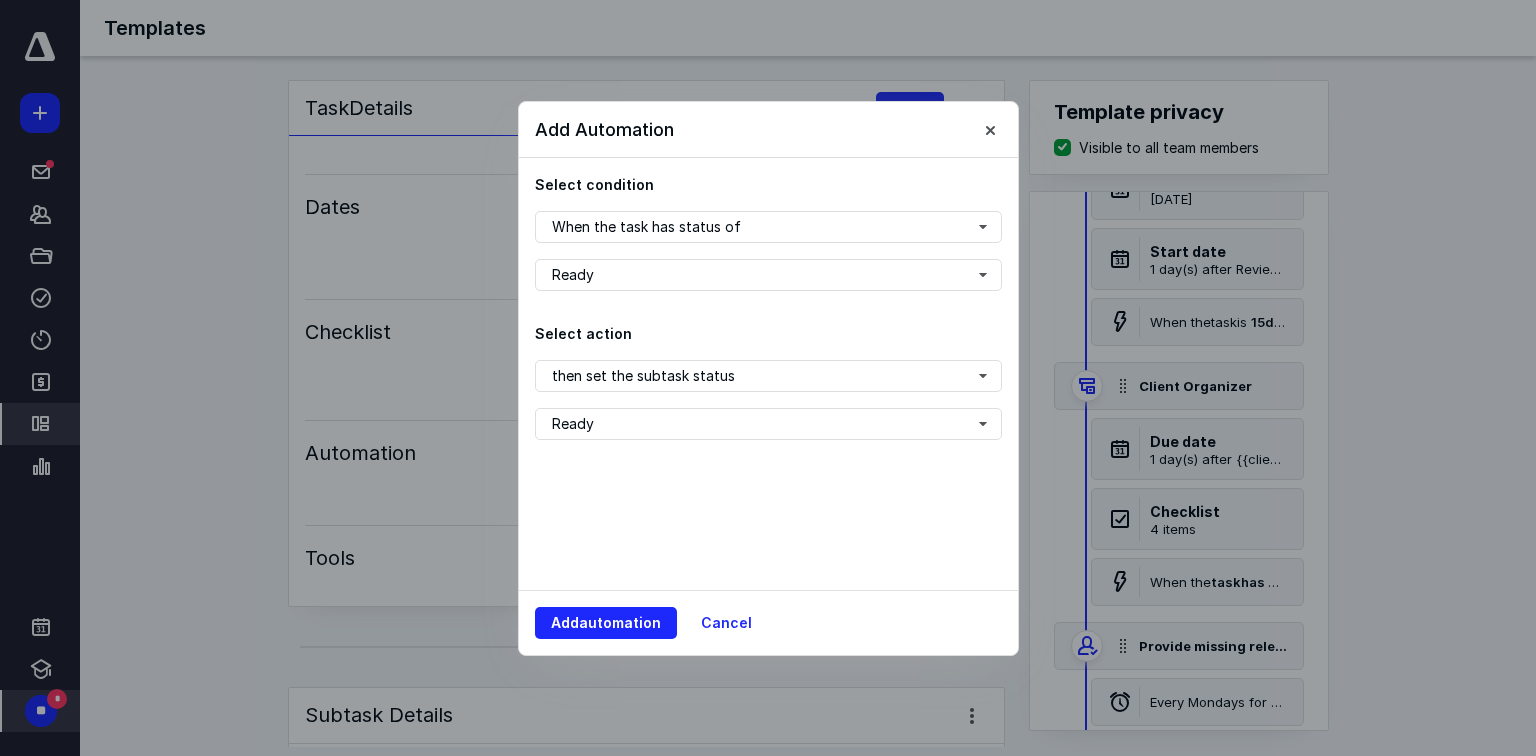 click on "Select condition When the task has status of Ready Select action then set the subtask status Ready" at bounding box center [768, 374] 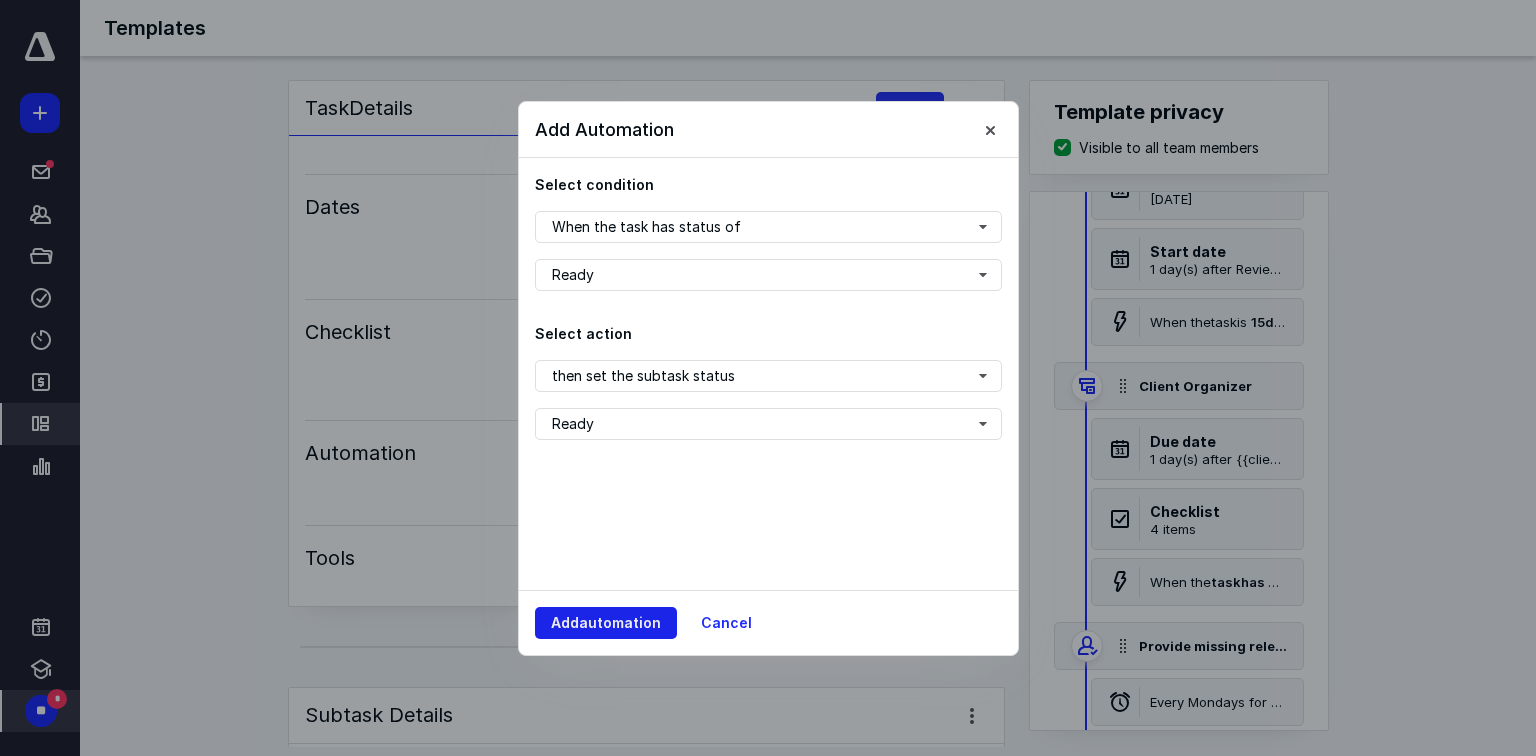 click on "Add  automation" at bounding box center (606, 623) 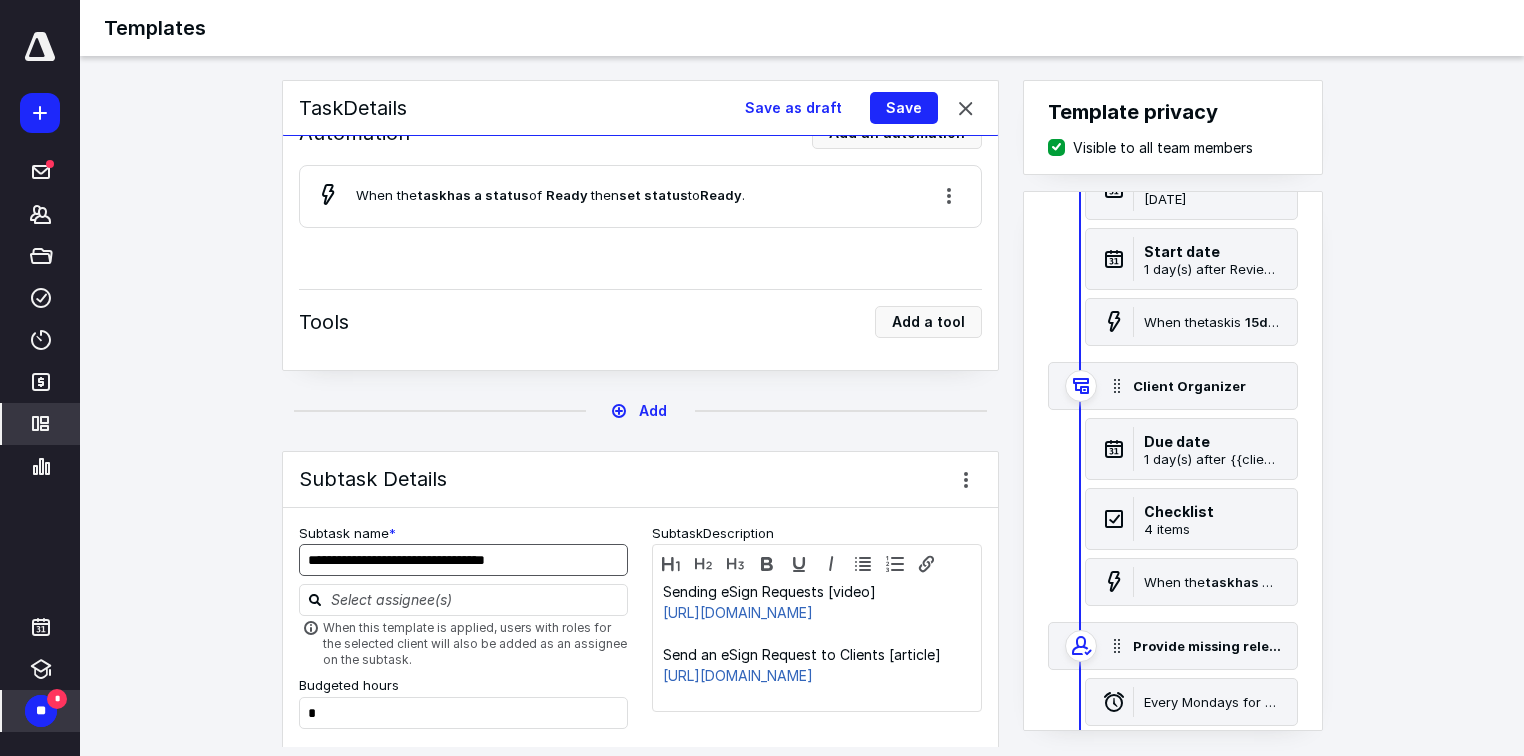scroll, scrollTop: 6880, scrollLeft: 0, axis: vertical 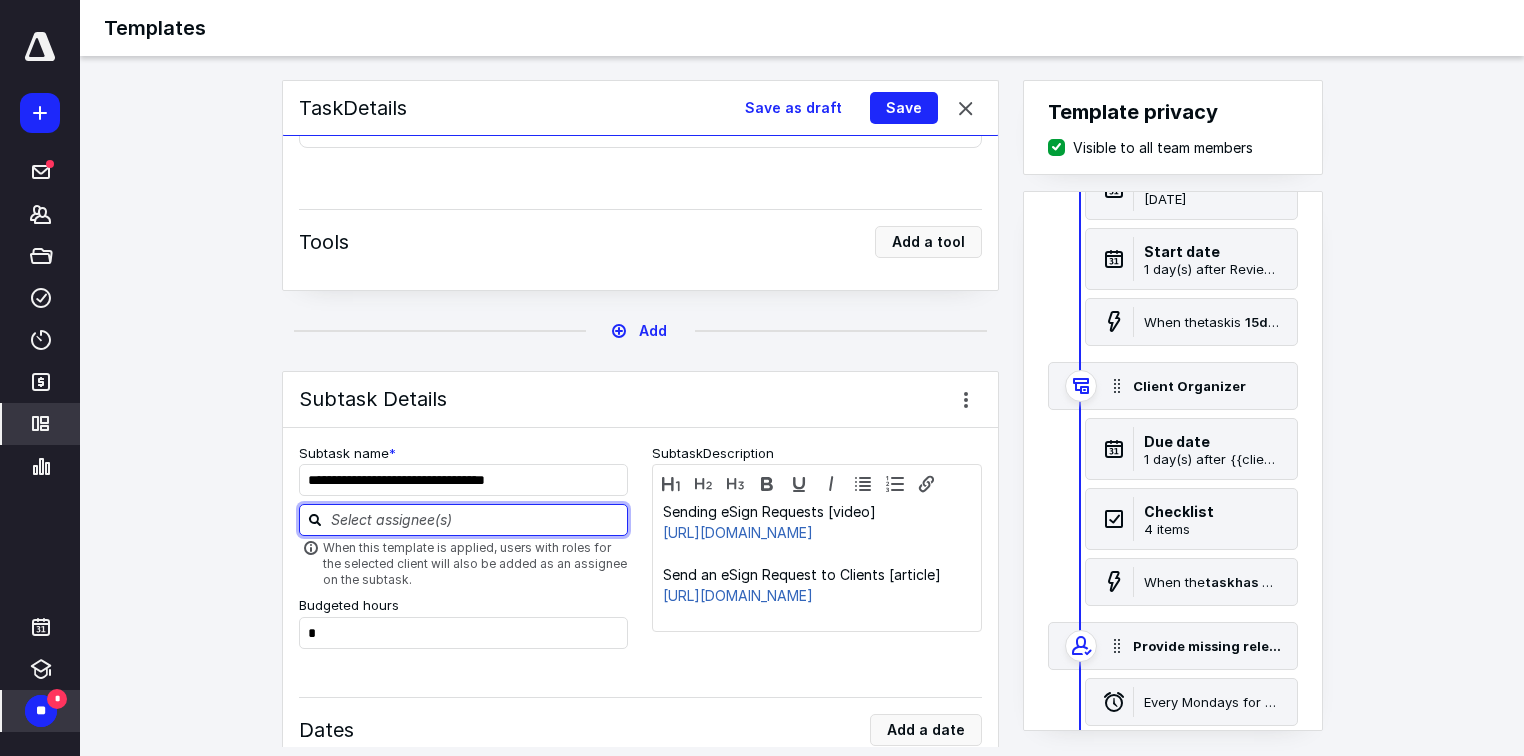 click at bounding box center (476, 519) 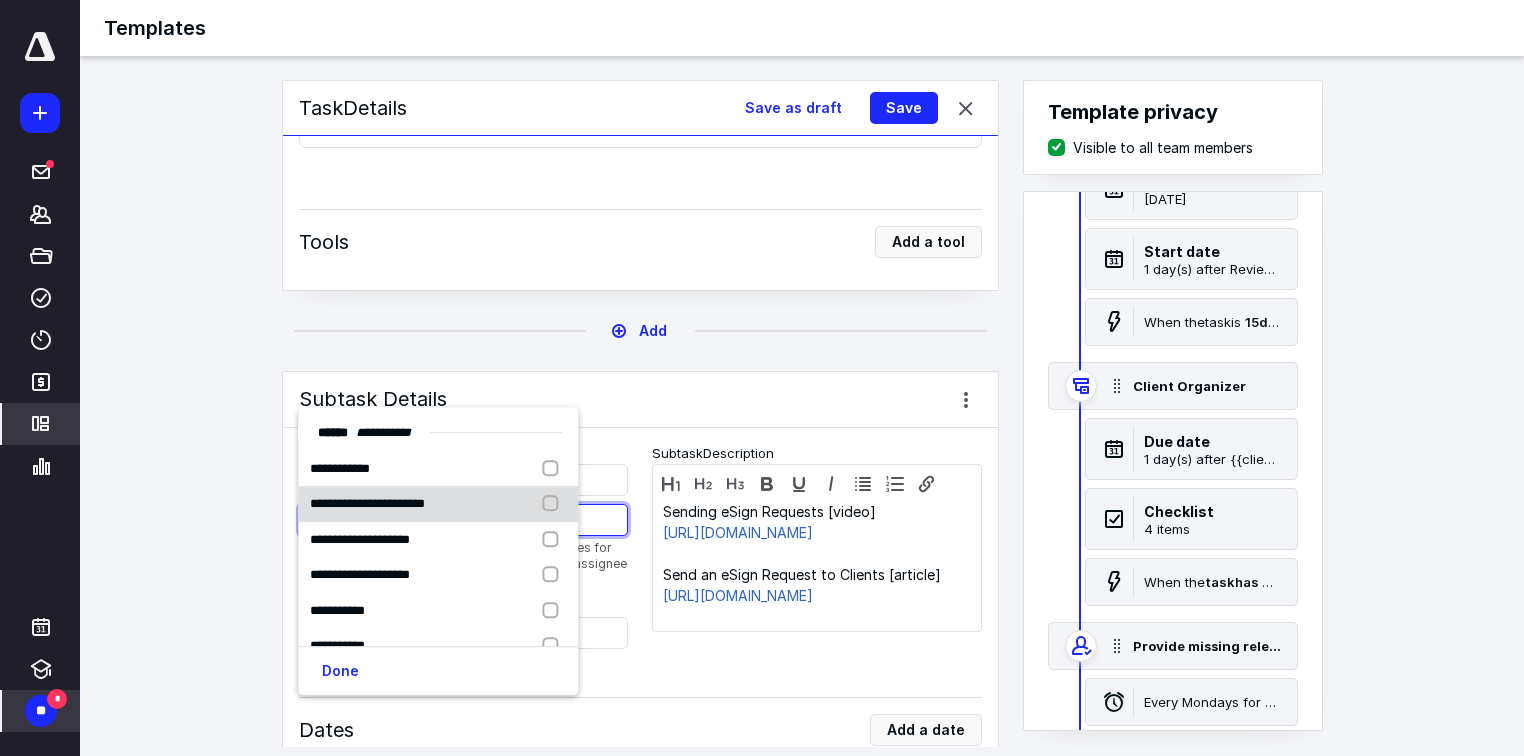 click on "**********" at bounding box center (367, 504) 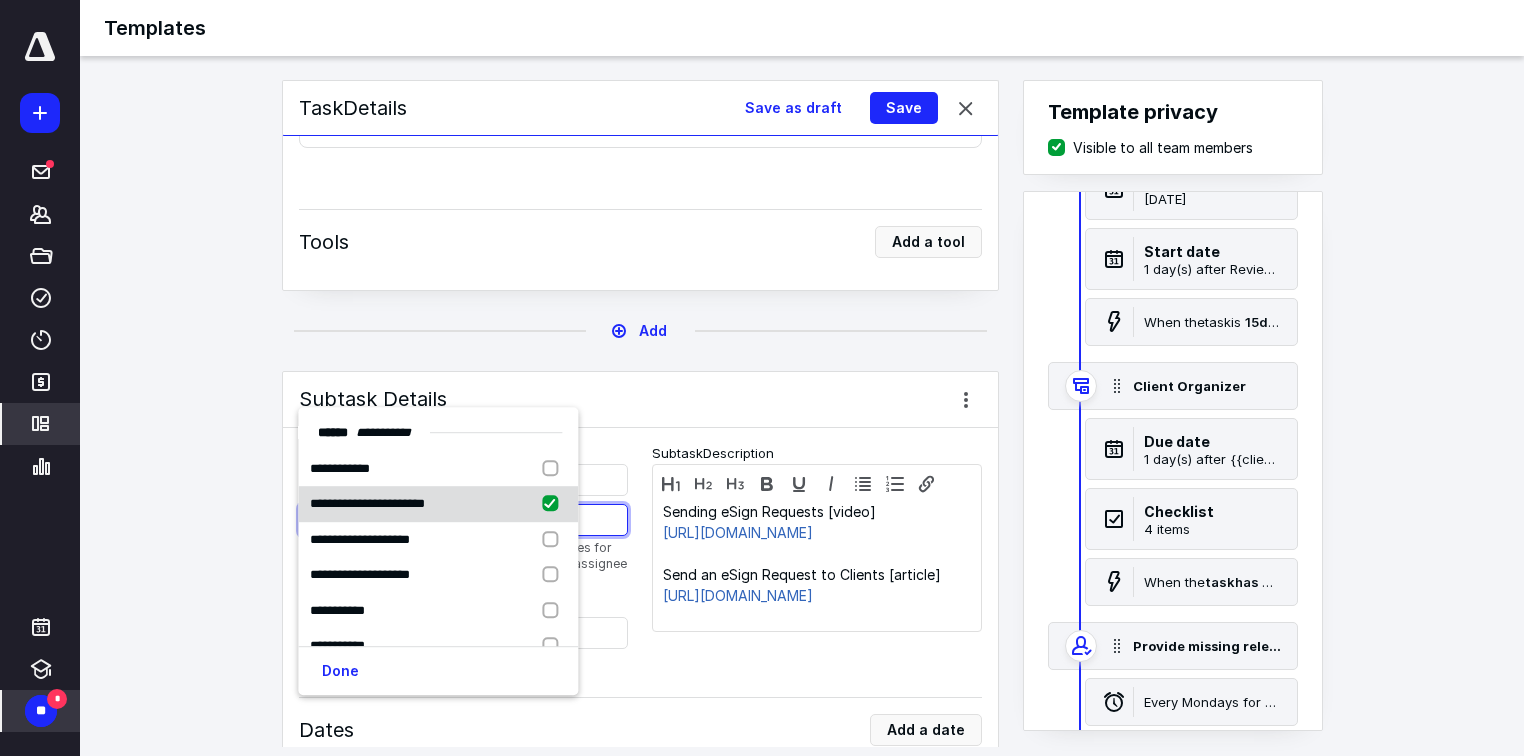 checkbox on "true" 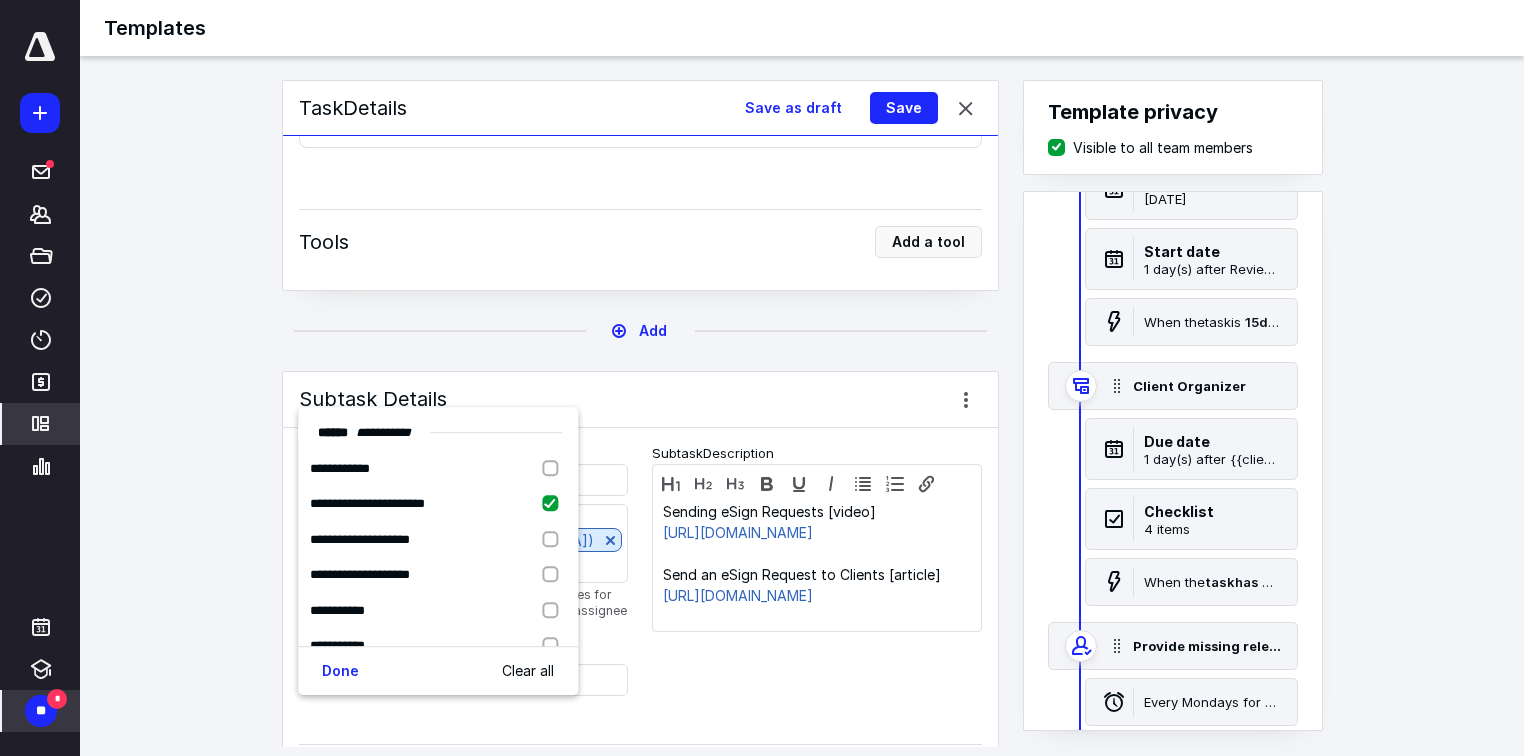 click on "**********" at bounding box center (640, 887) 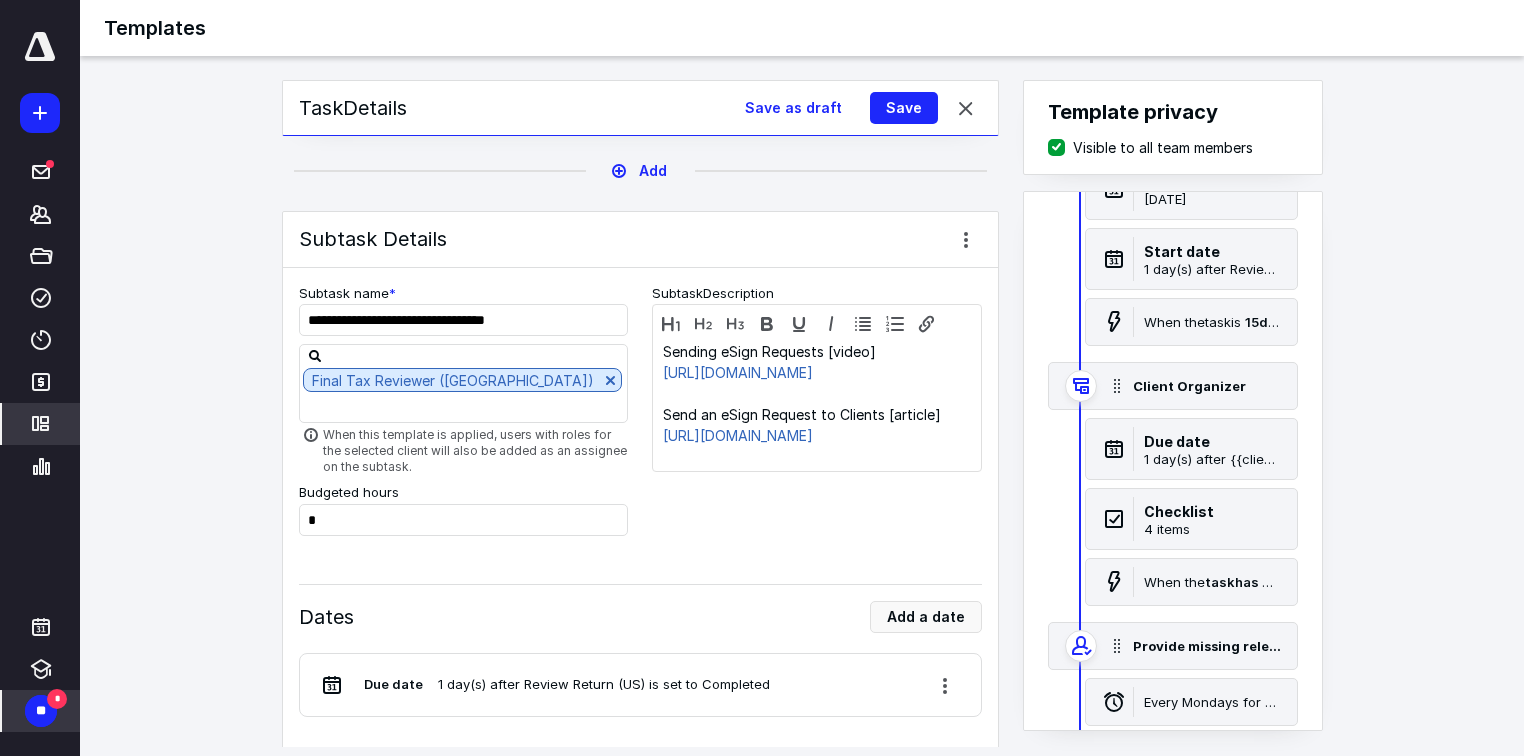scroll, scrollTop: 7120, scrollLeft: 0, axis: vertical 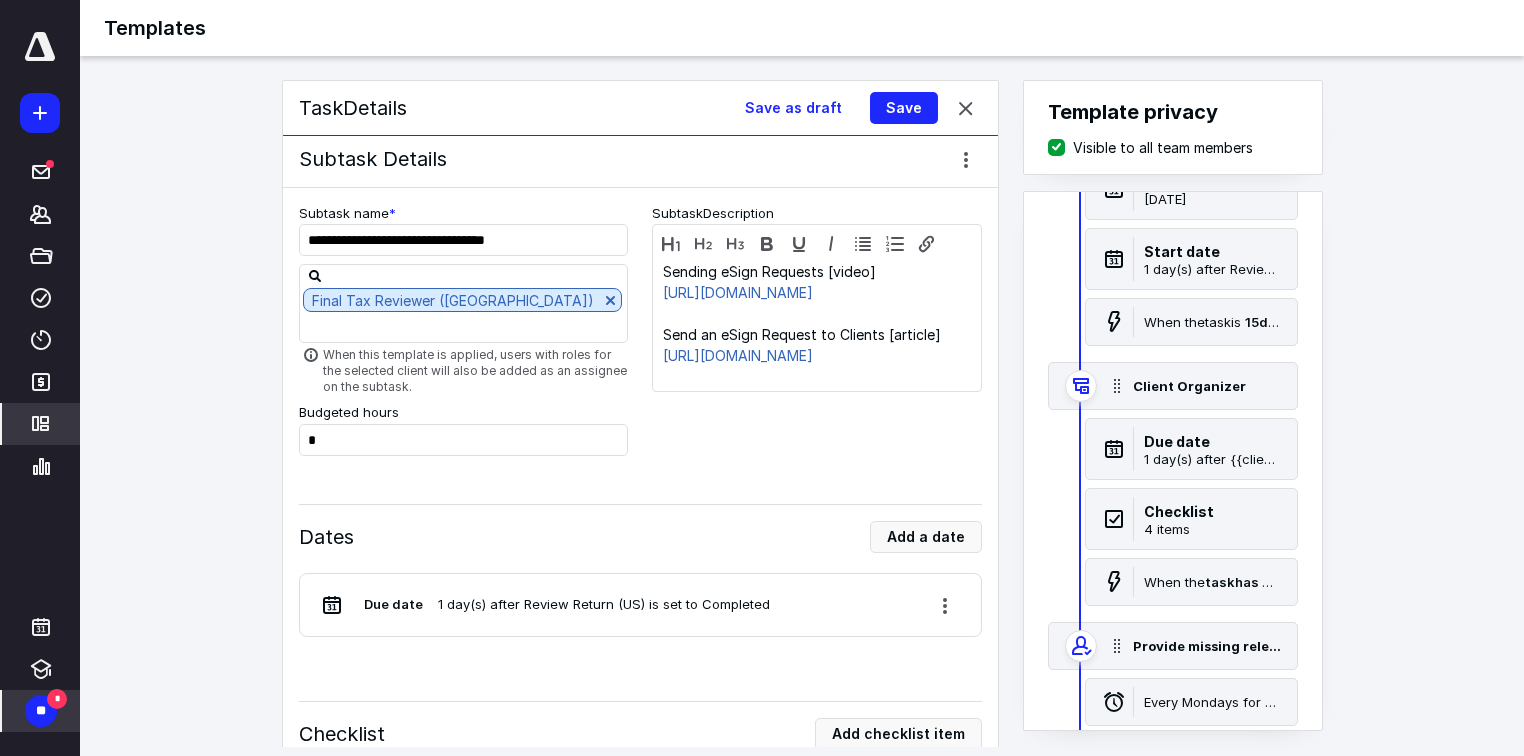 click on "1 day(s) after  Review Return (US) is set to Completed" at bounding box center (604, 605) 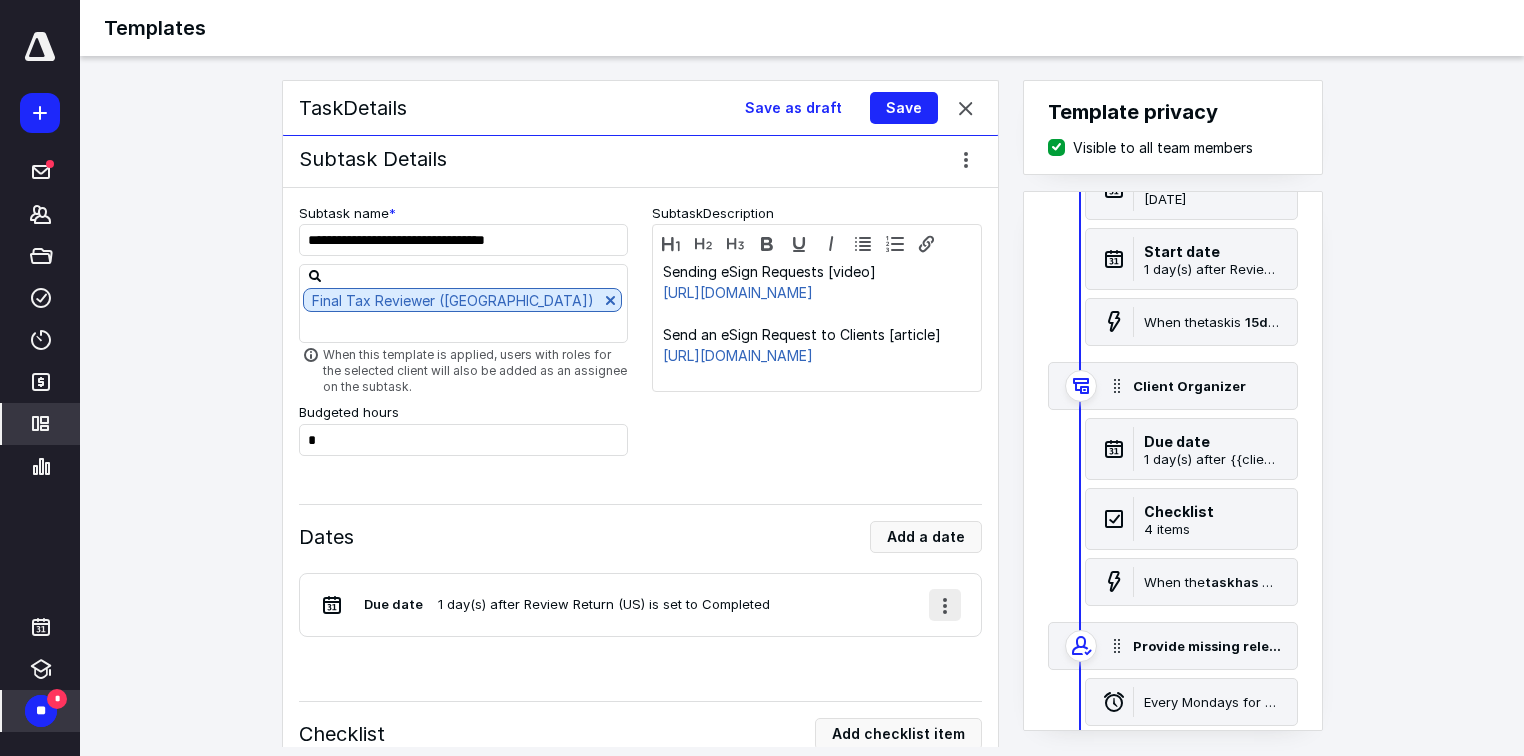 click at bounding box center (945, 605) 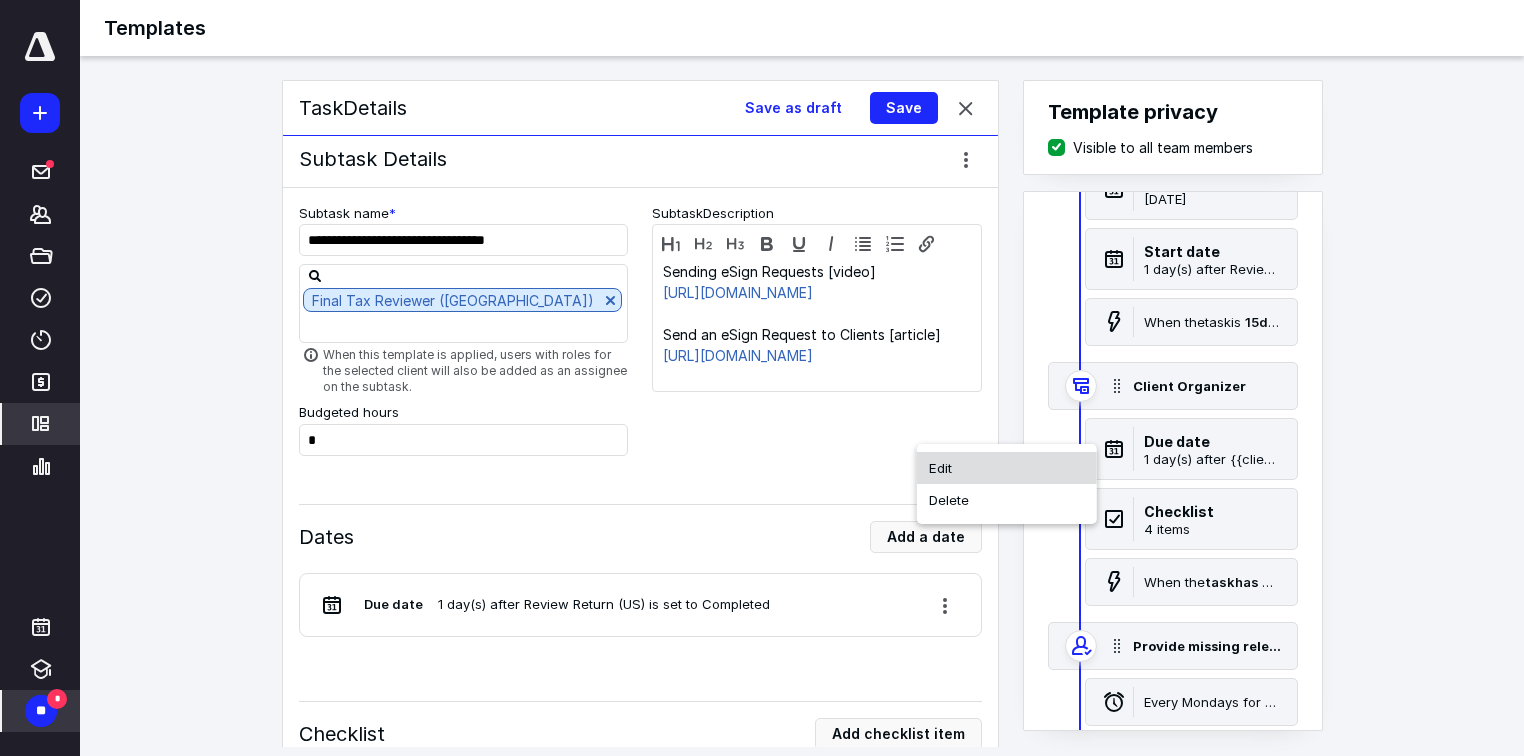 click on "Edit" at bounding box center (1007, 468) 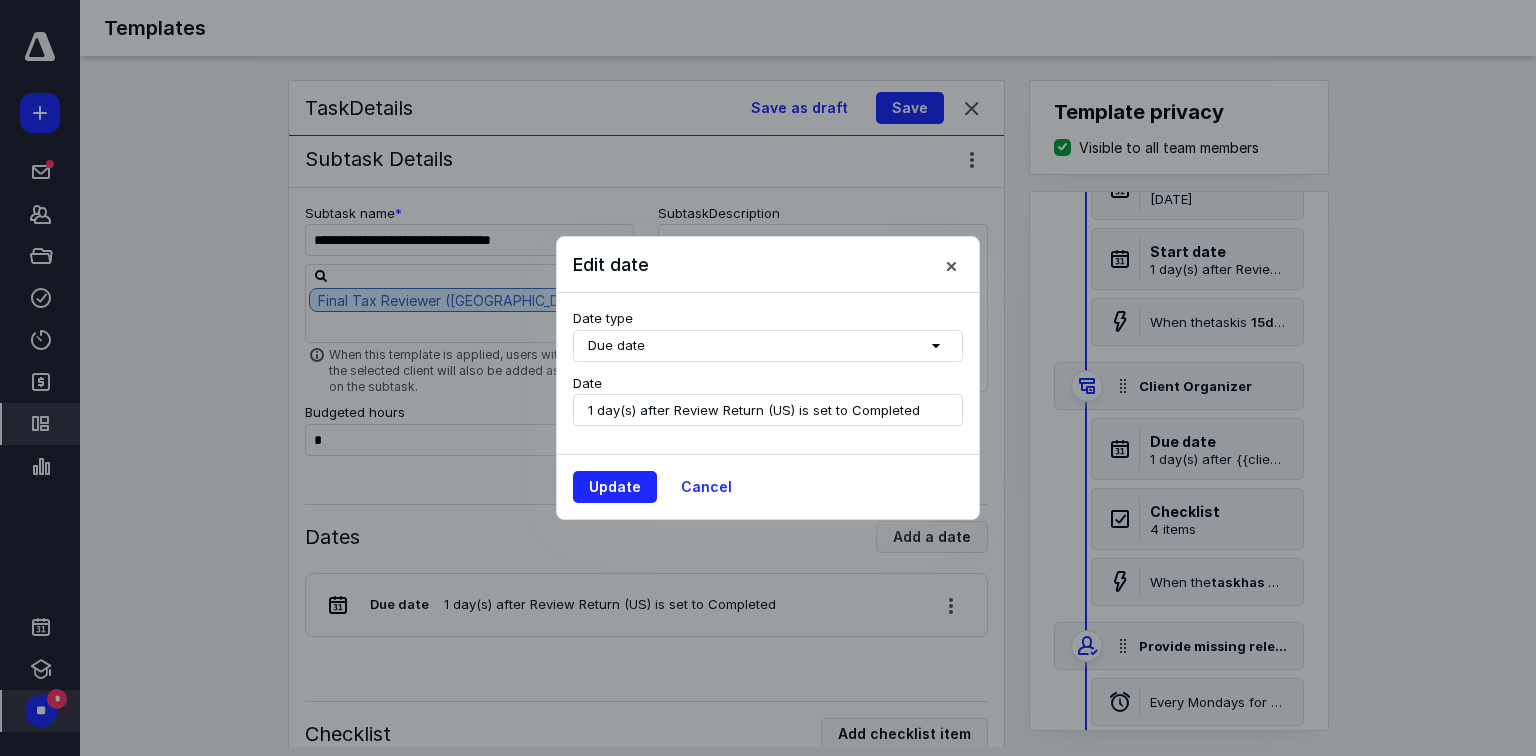 click on "1 day(s) after  Review Return (US) is set to Completed" at bounding box center [754, 410] 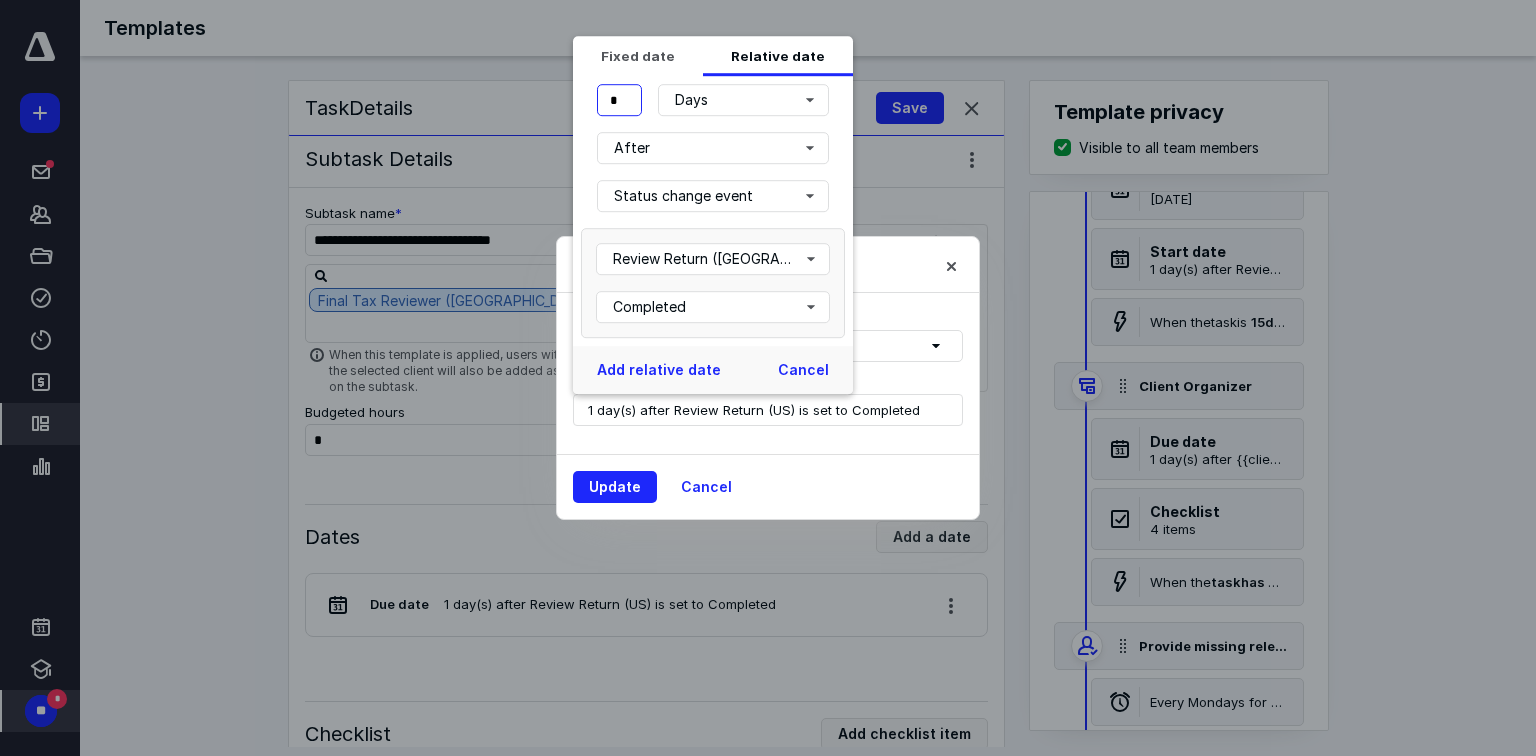 drag, startPoint x: 624, startPoint y: 102, endPoint x: 605, endPoint y: 98, distance: 19.416489 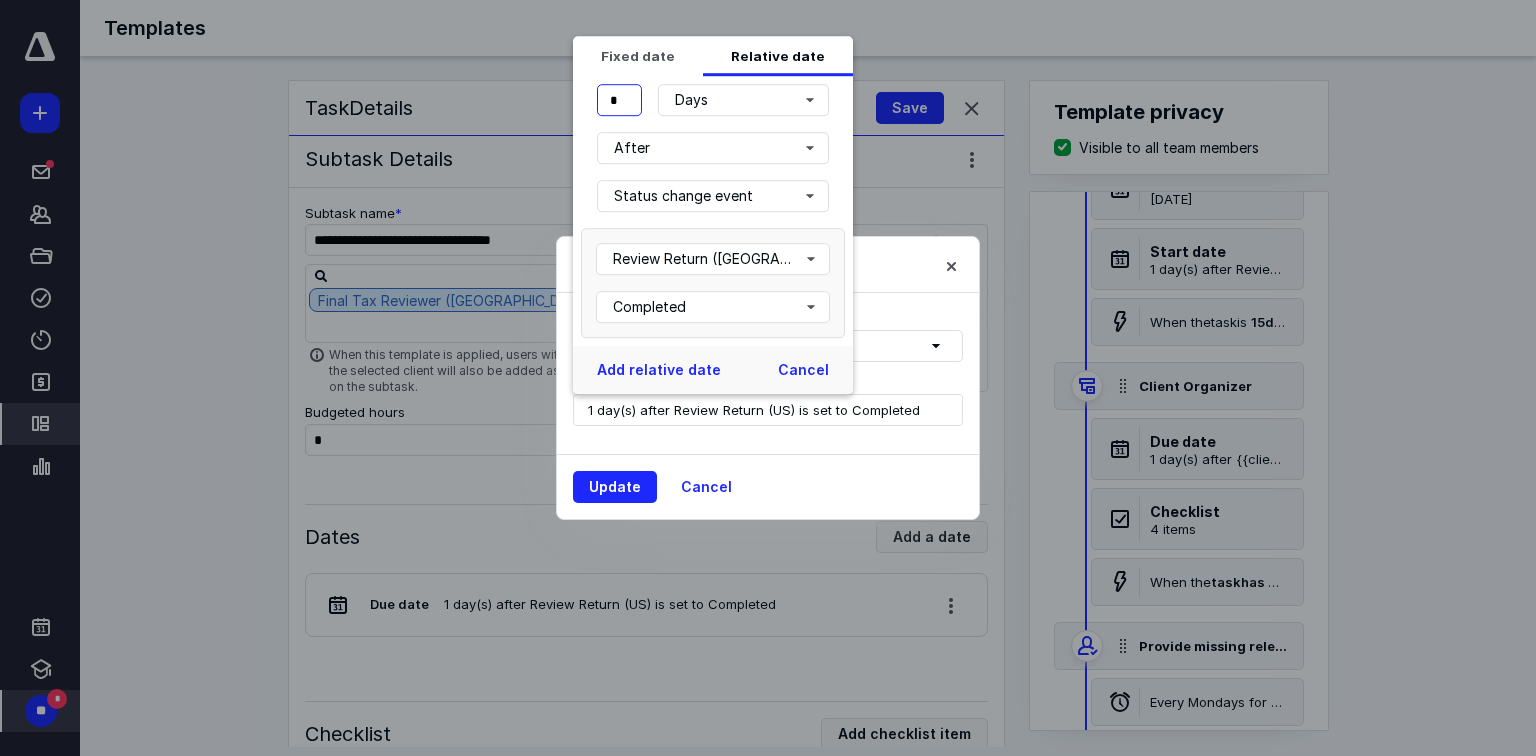 type on "*" 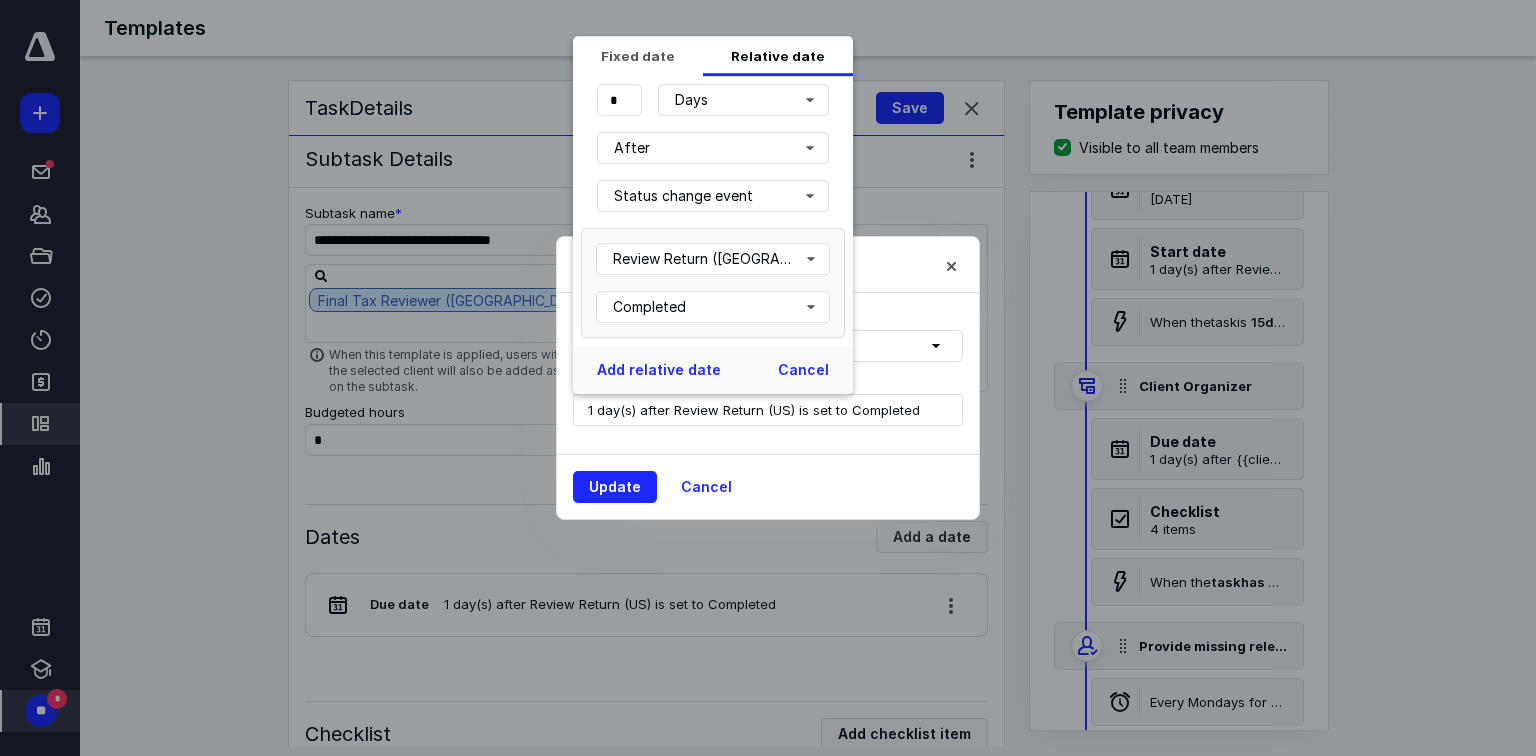 click on "After" at bounding box center [713, 148] 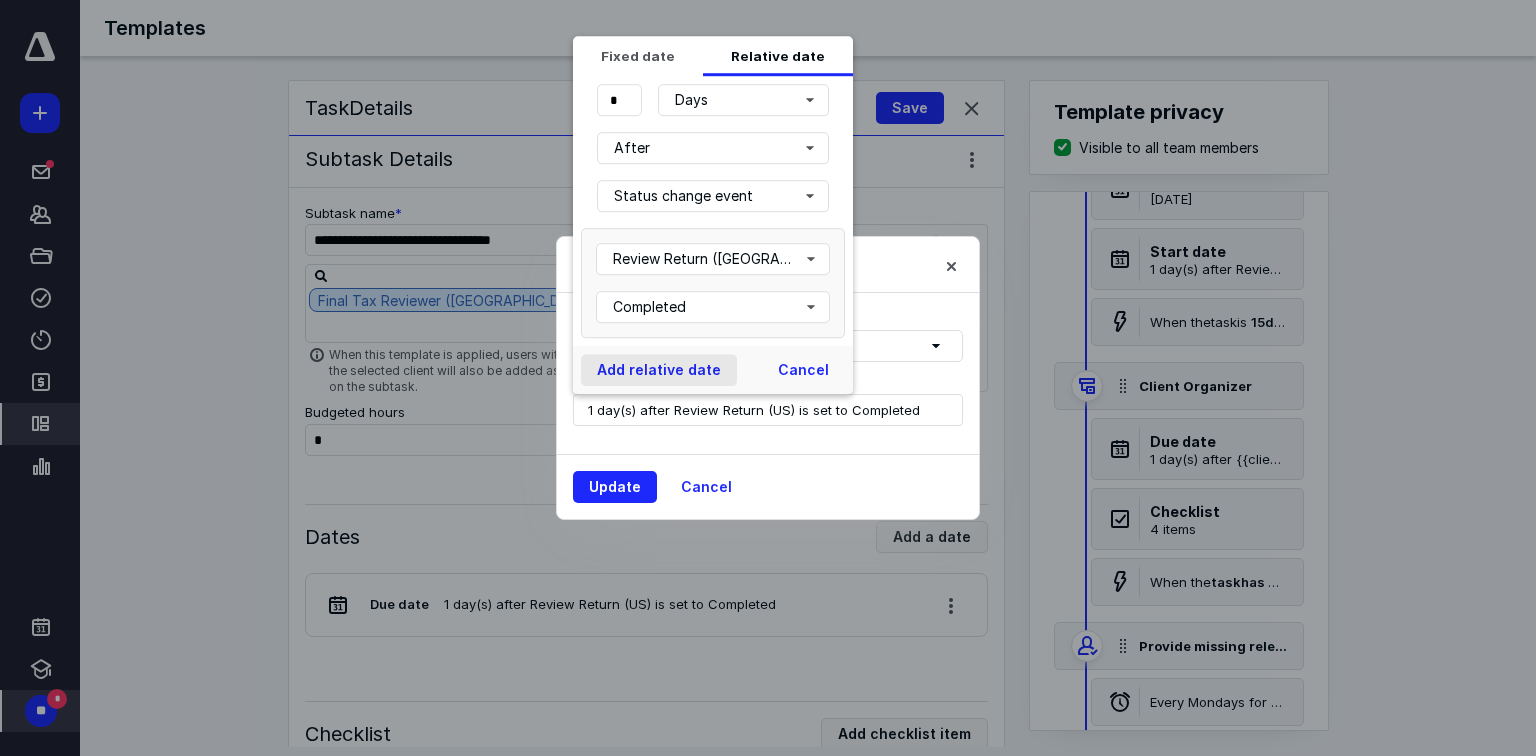 click on "Add relative date" at bounding box center [659, 370] 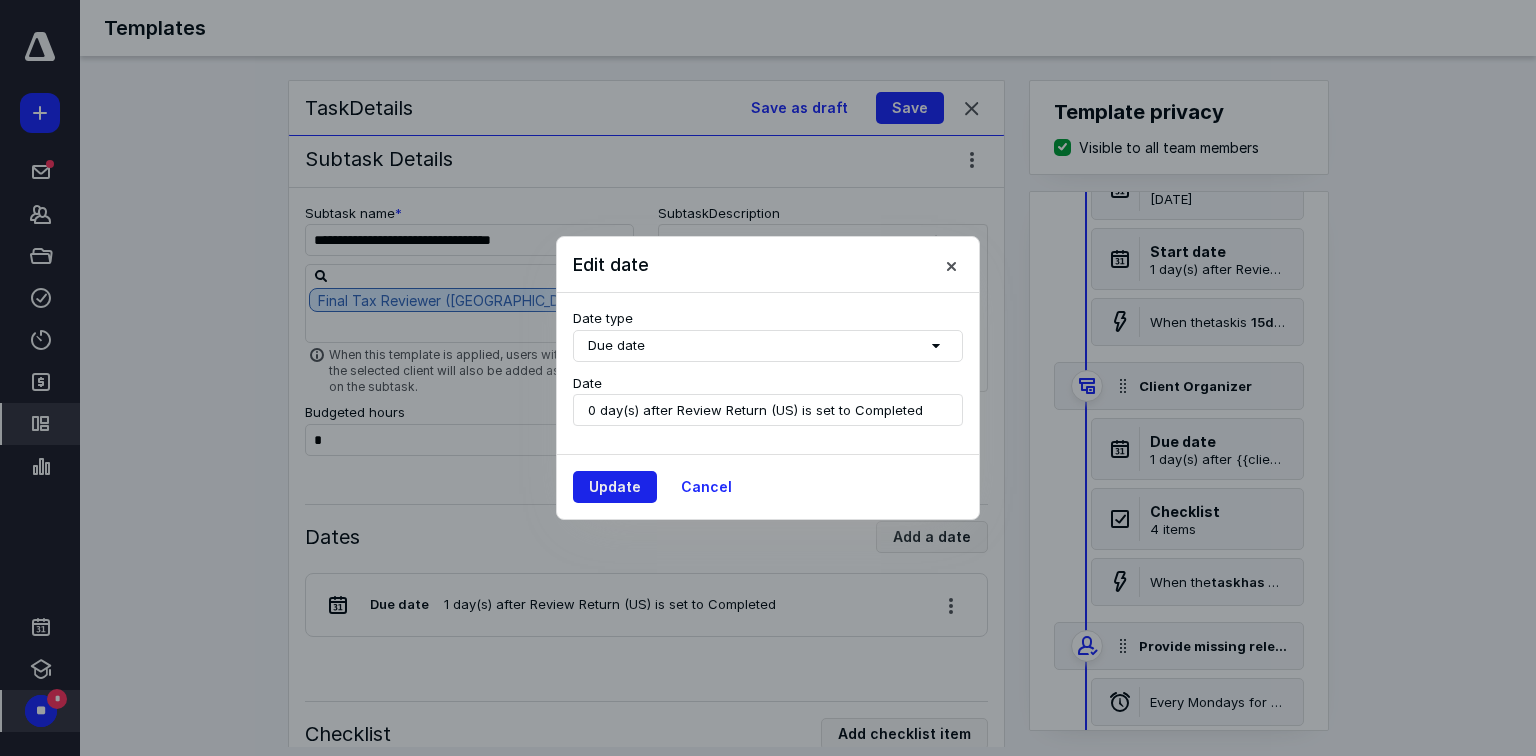 click on "Update" at bounding box center [615, 487] 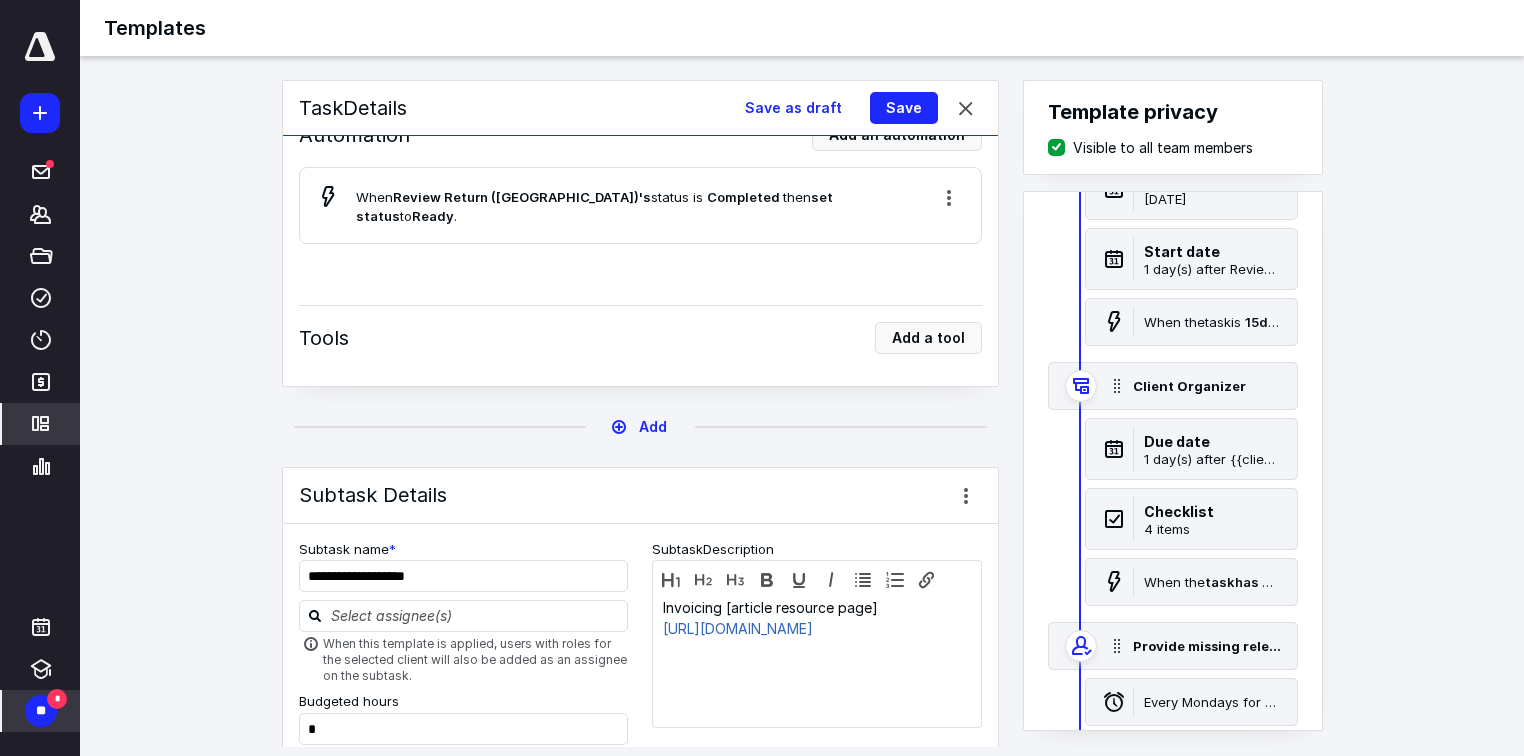 scroll, scrollTop: 7920, scrollLeft: 0, axis: vertical 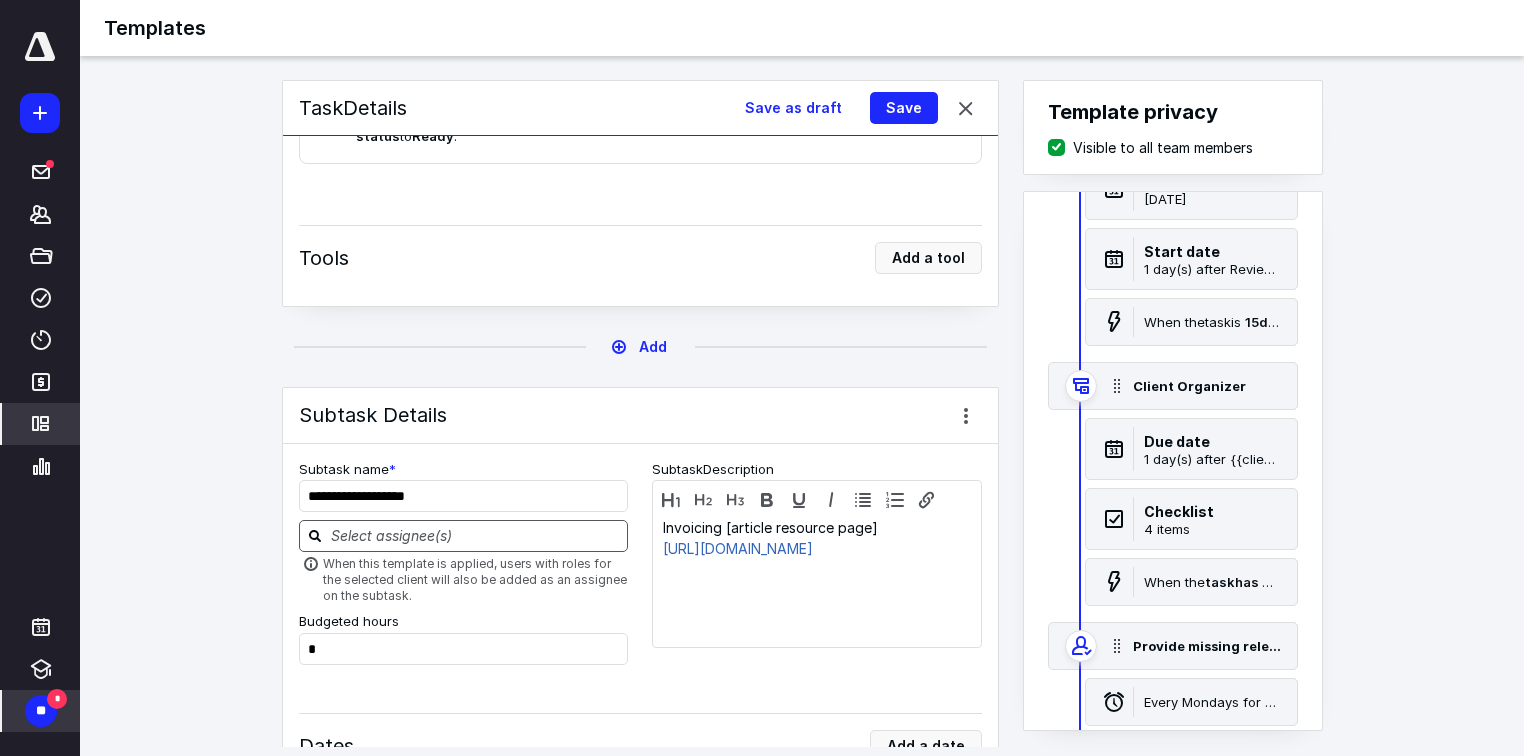 click at bounding box center [476, 535] 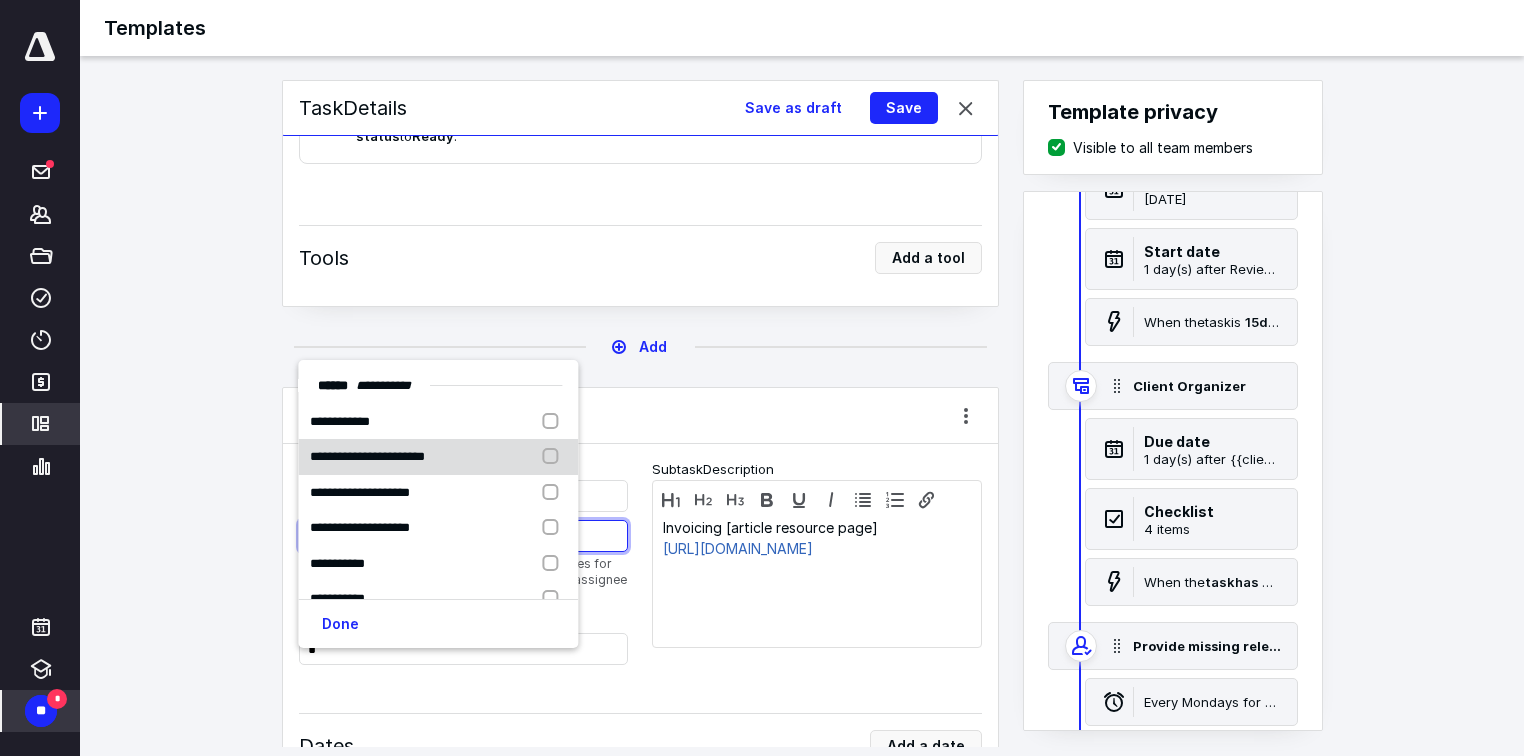 click on "**********" at bounding box center (367, 456) 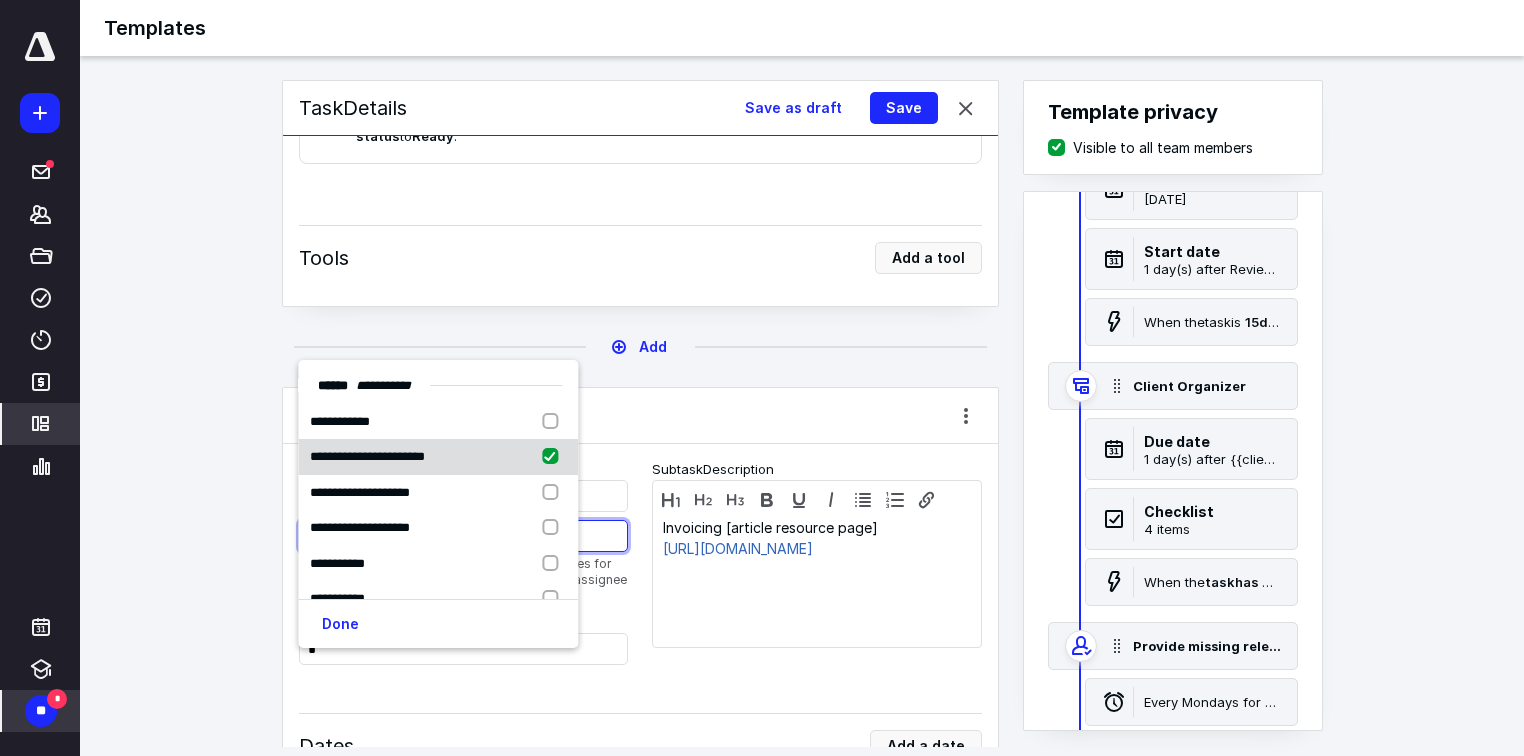 checkbox on "true" 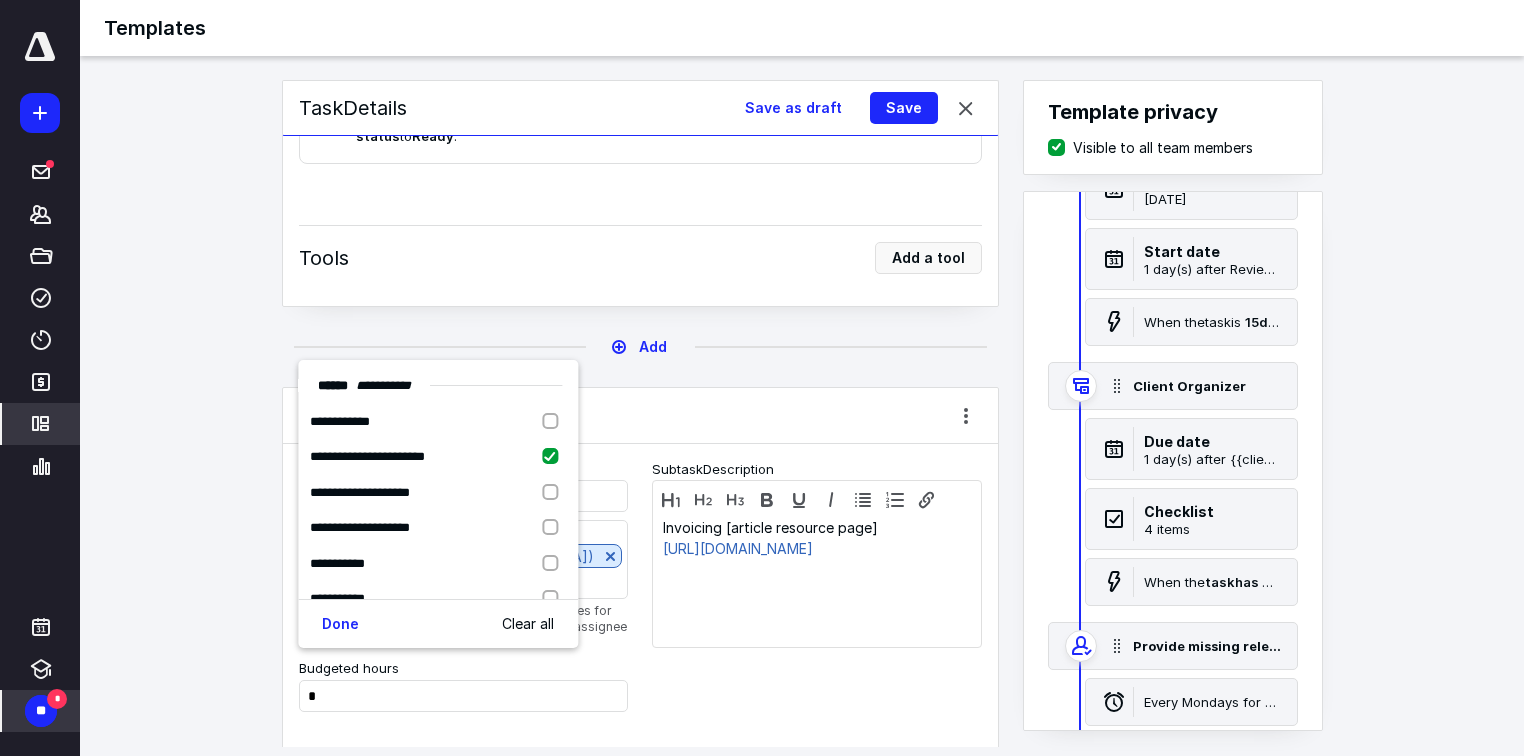 click on "**********" at bounding box center [640, 590] 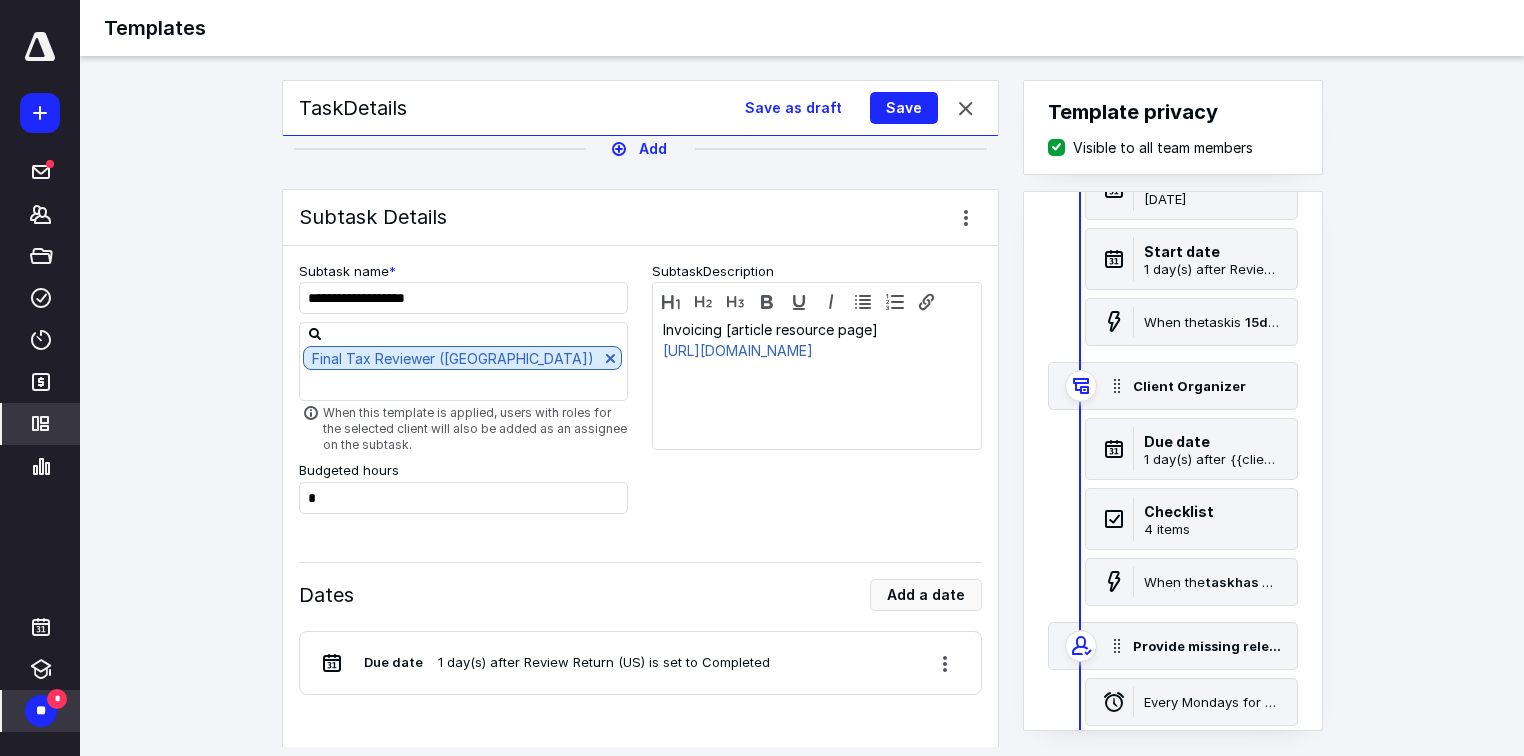 scroll, scrollTop: 8160, scrollLeft: 0, axis: vertical 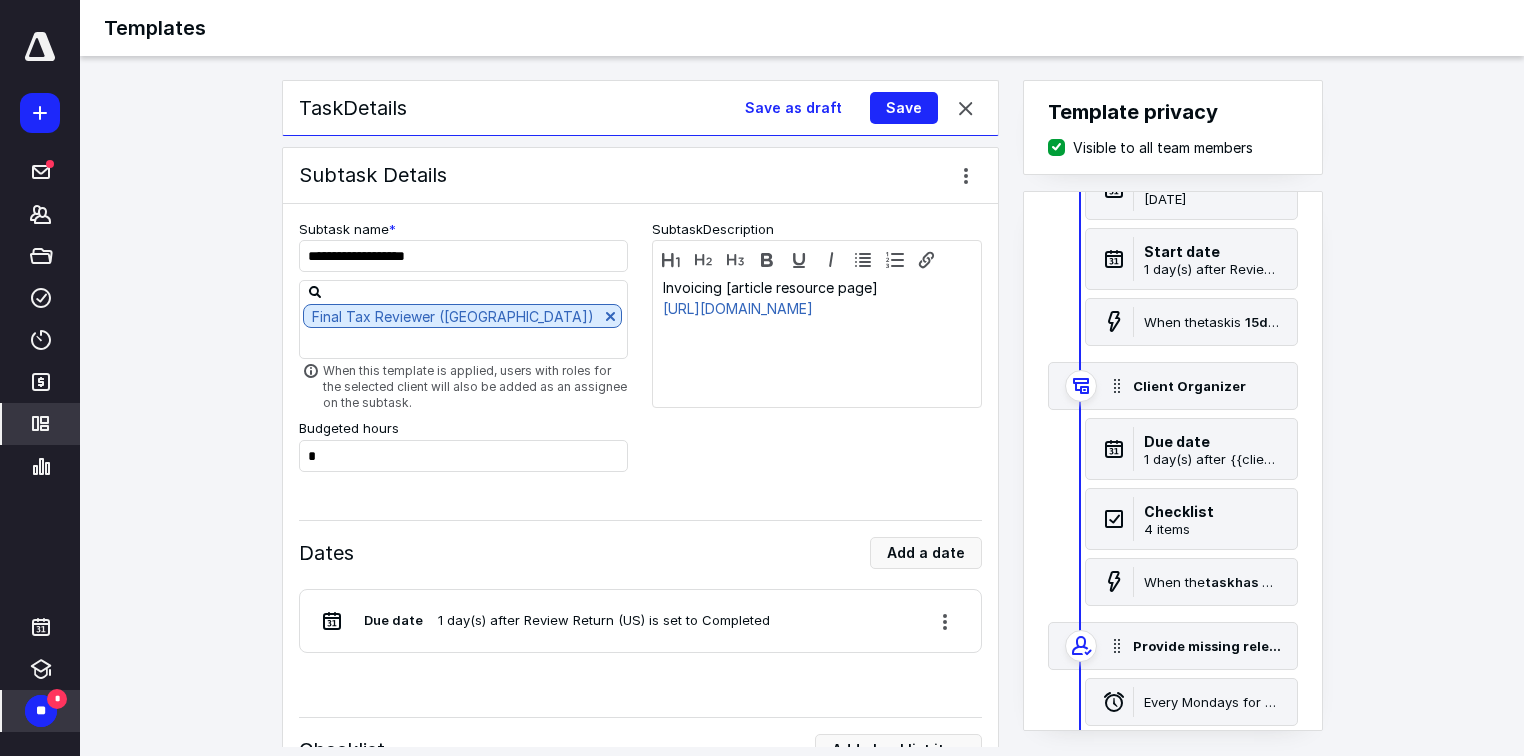 click on "1 day(s) after  Review Return (US) is set to Completed" at bounding box center (604, 621) 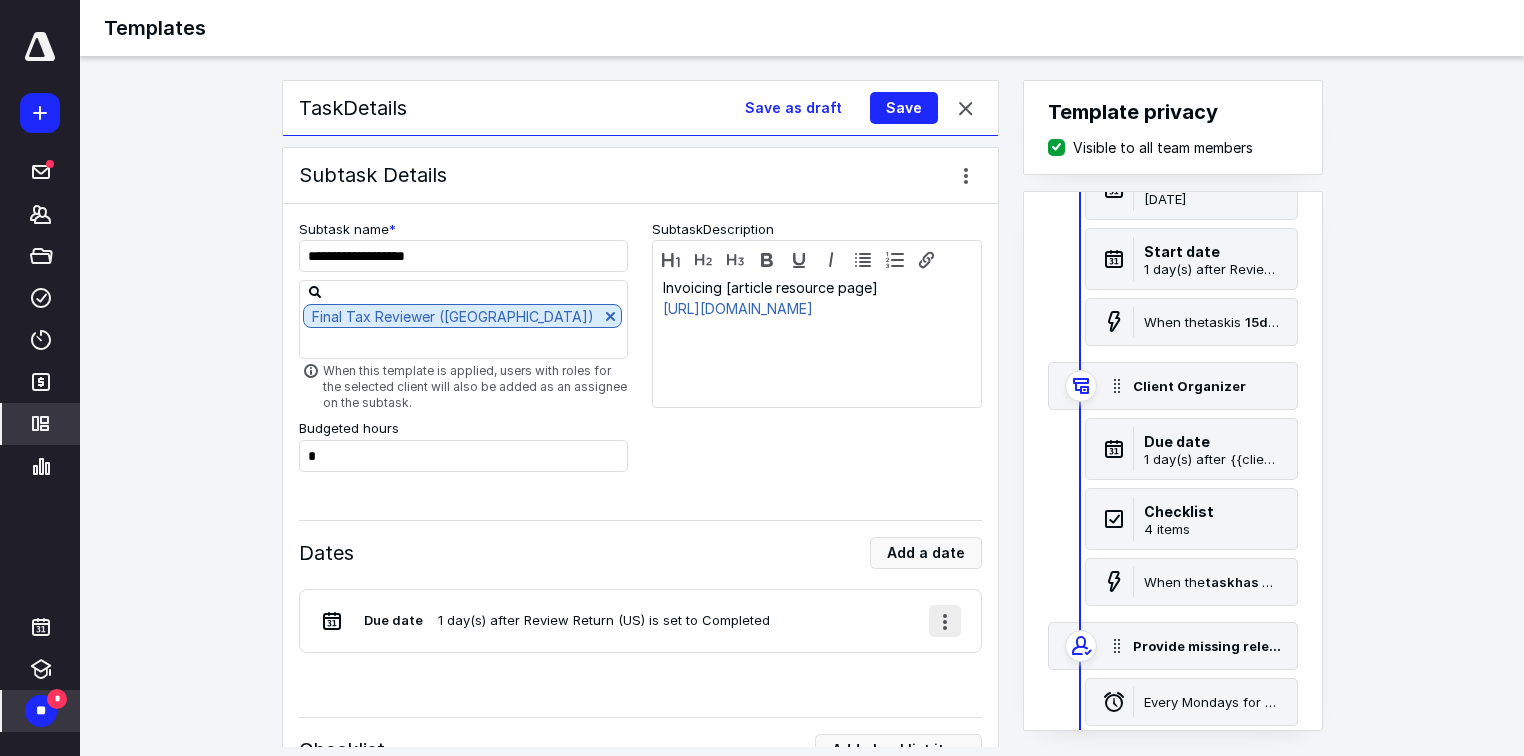 click at bounding box center [945, 621] 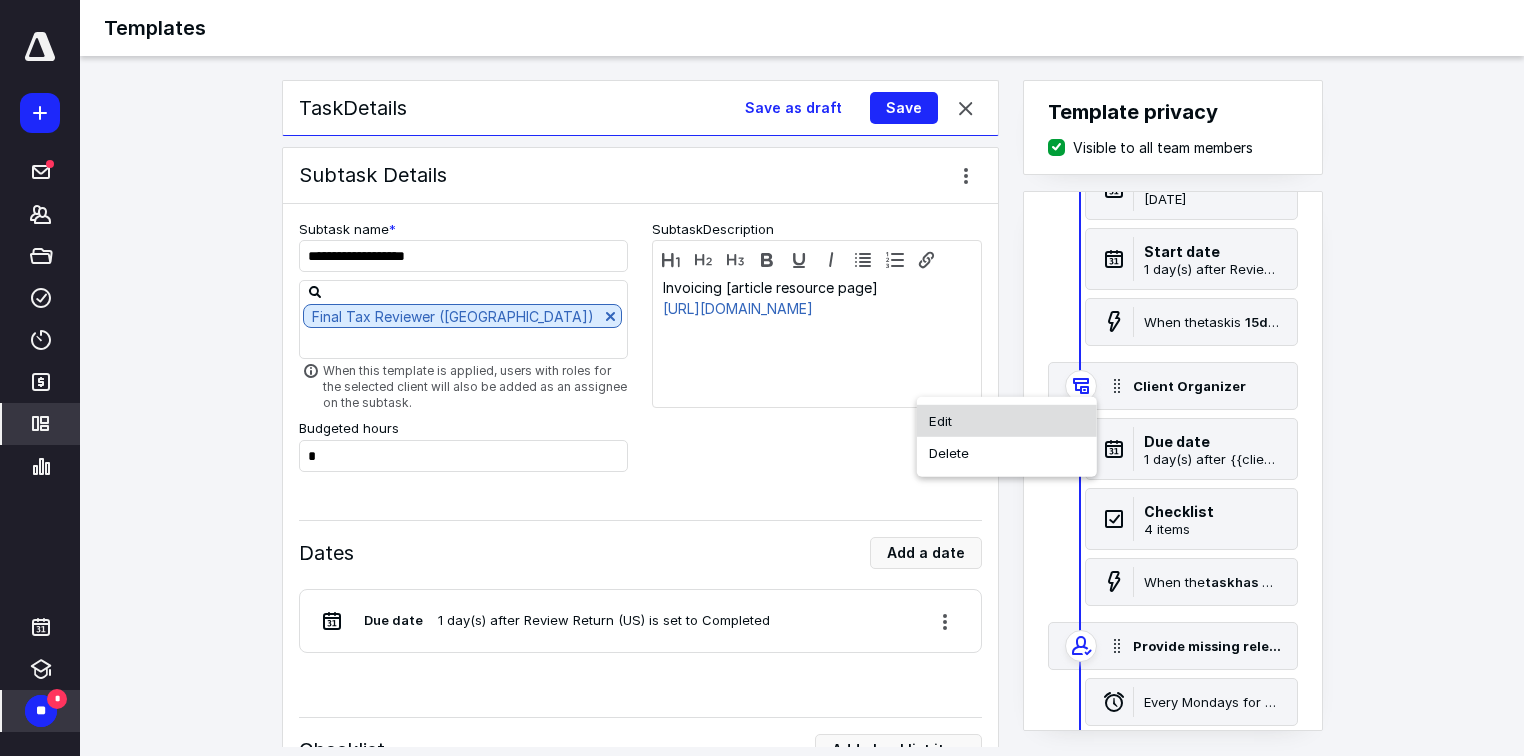 click on "Edit" at bounding box center (1007, 421) 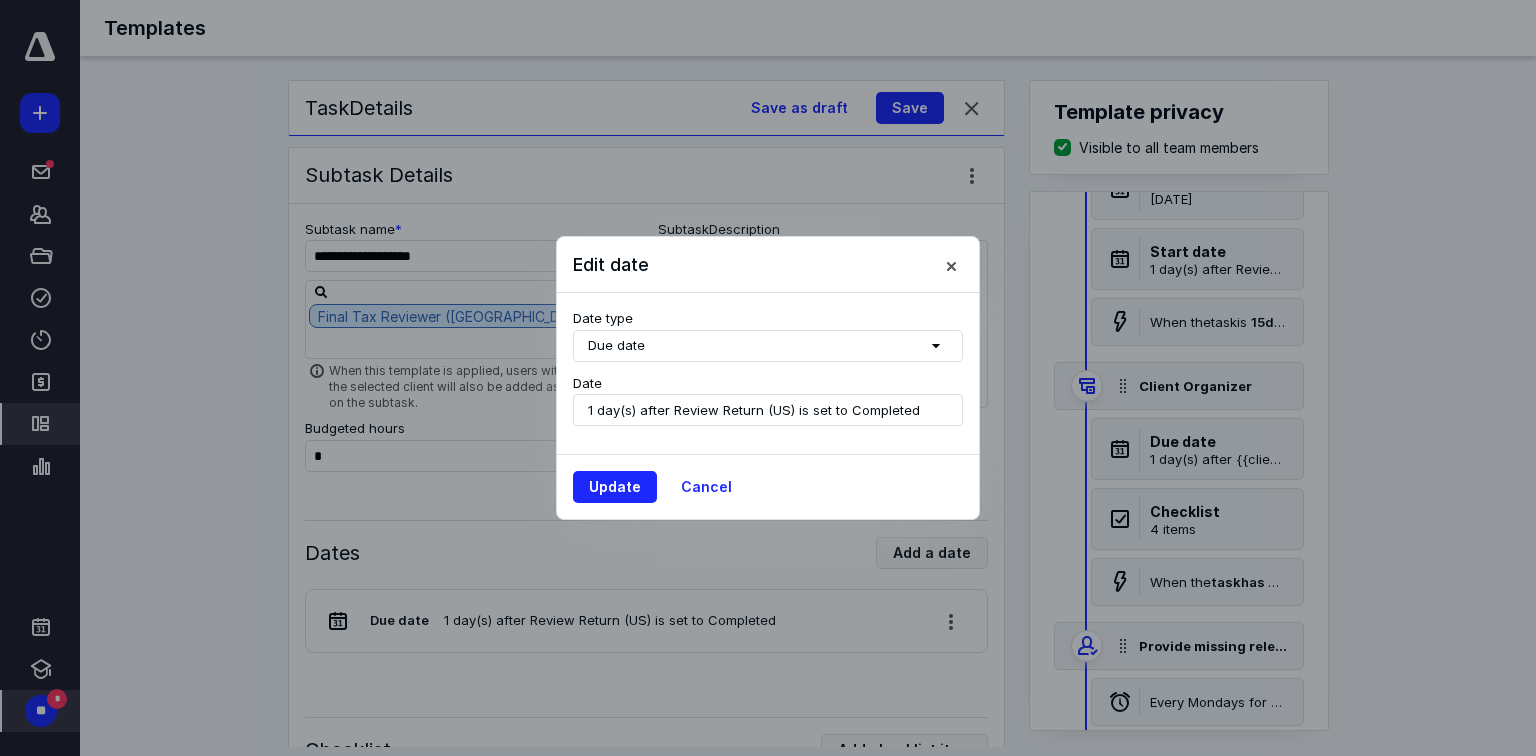 click on "1 day(s) after  Review Return (US) is set to Completed" at bounding box center (754, 410) 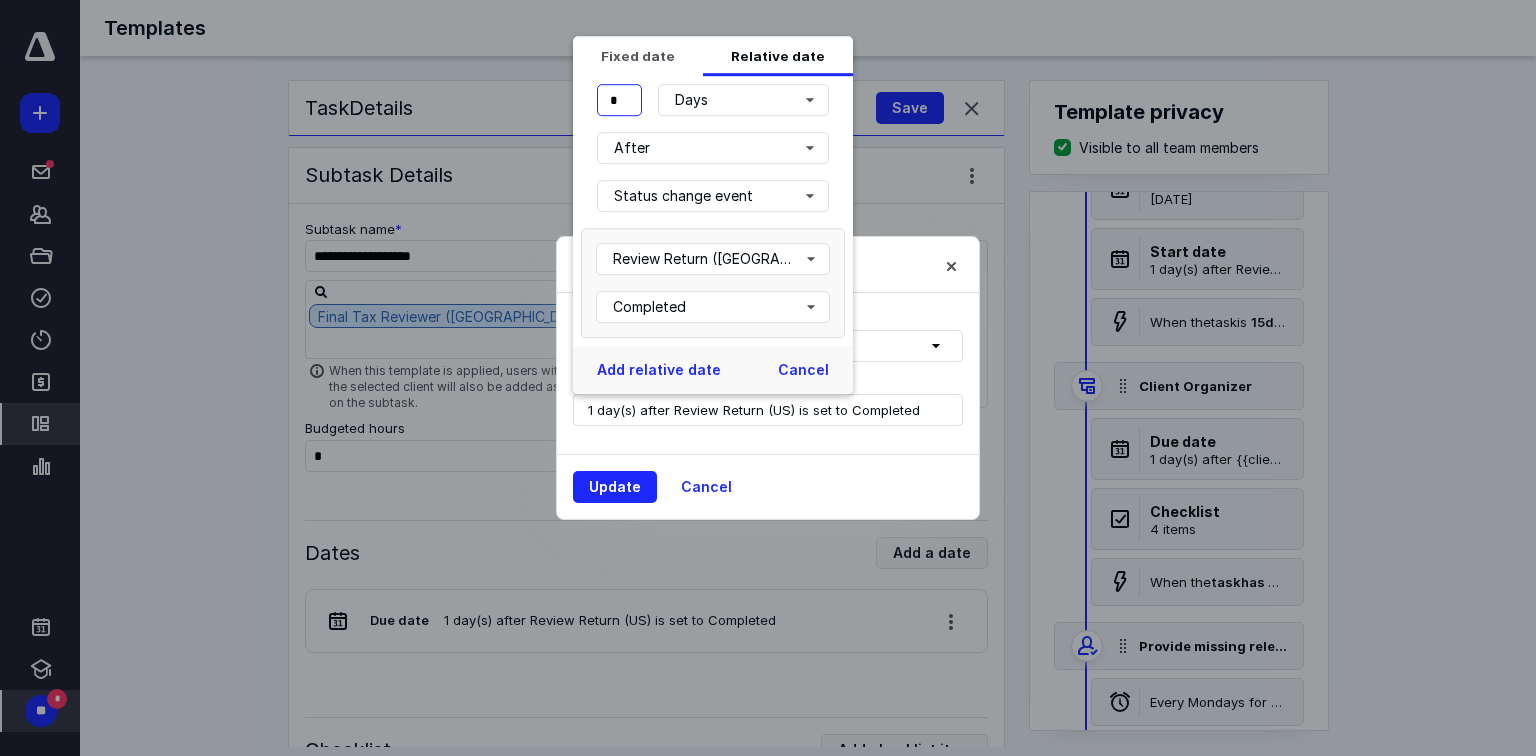 drag, startPoint x: 623, startPoint y: 96, endPoint x: 583, endPoint y: 92, distance: 40.1995 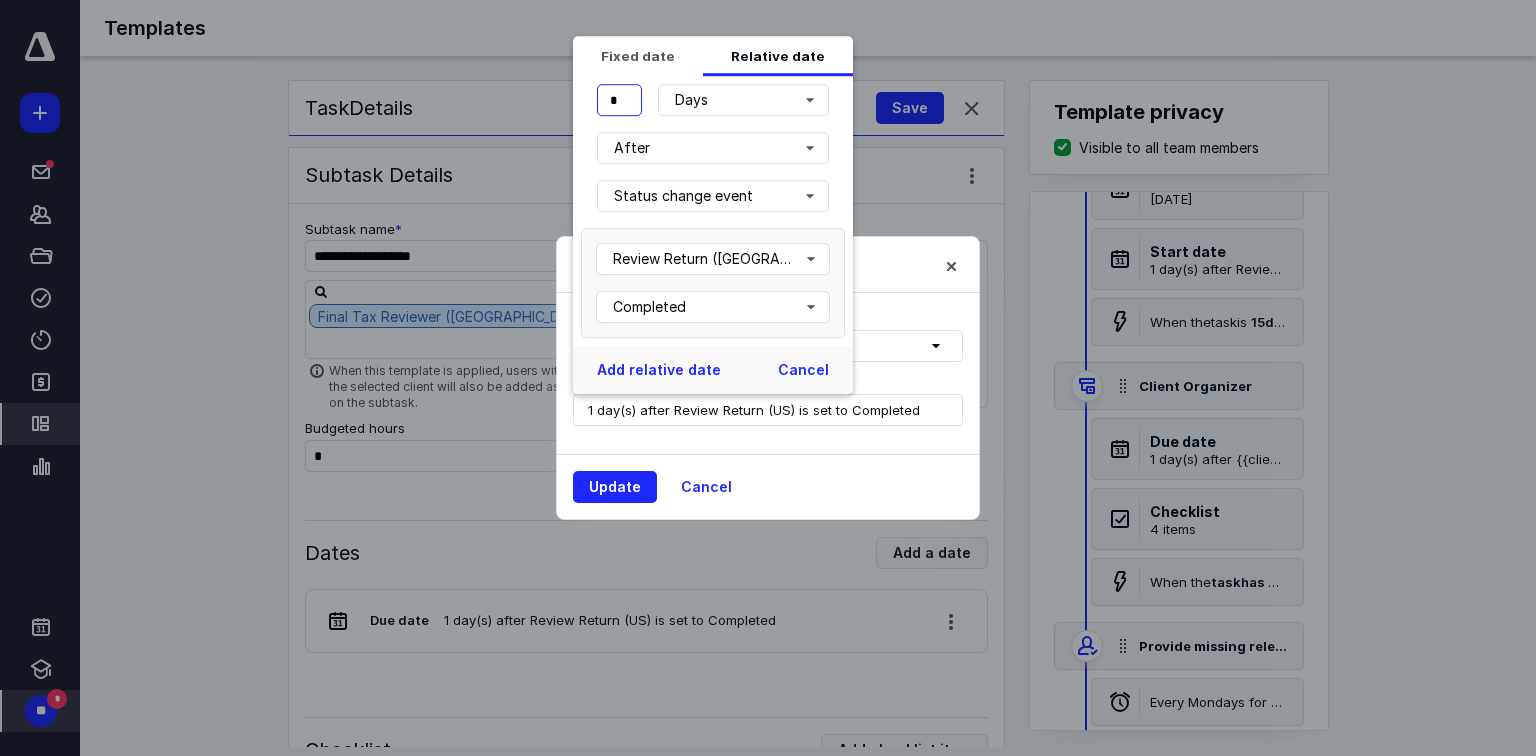 type on "*" 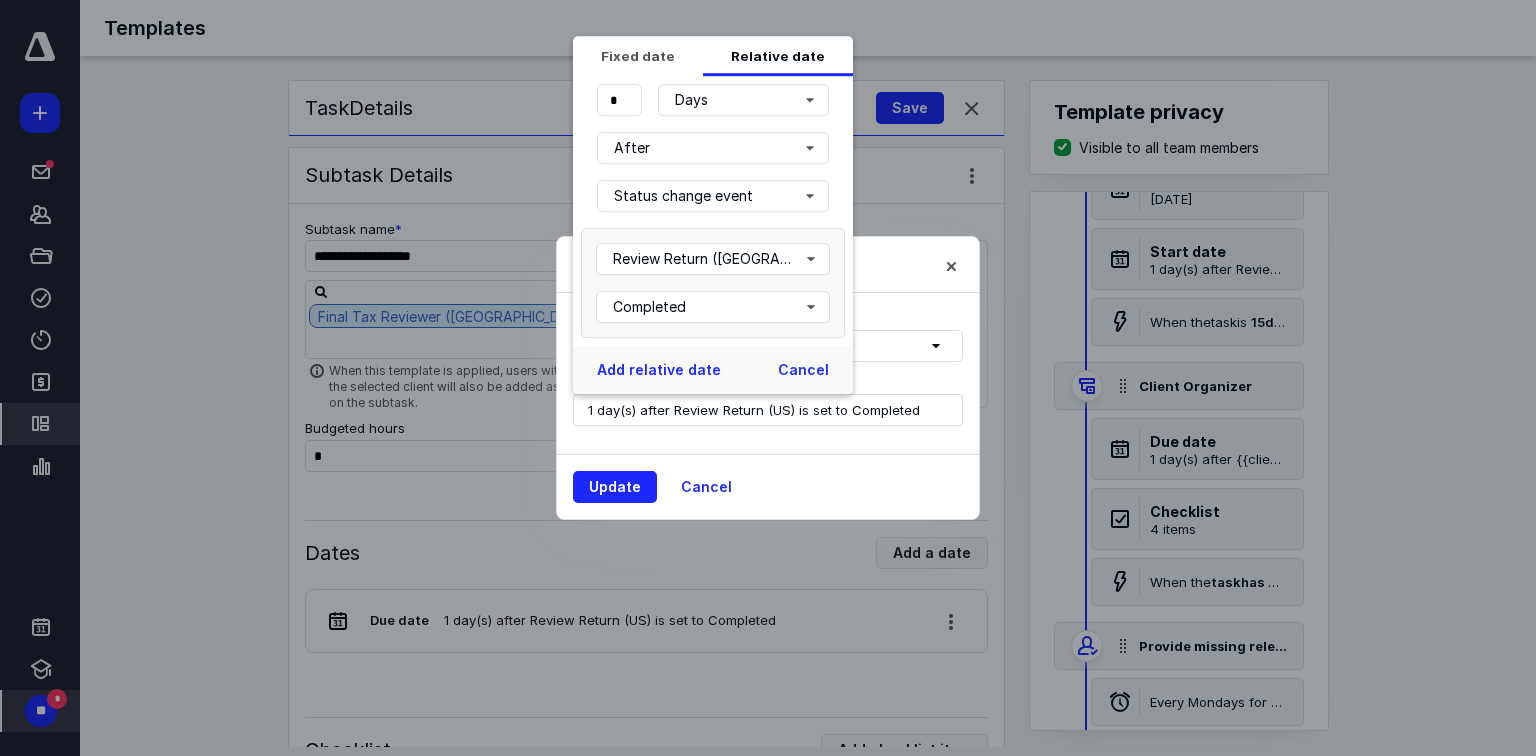 click on "Status change event" at bounding box center [713, 196] 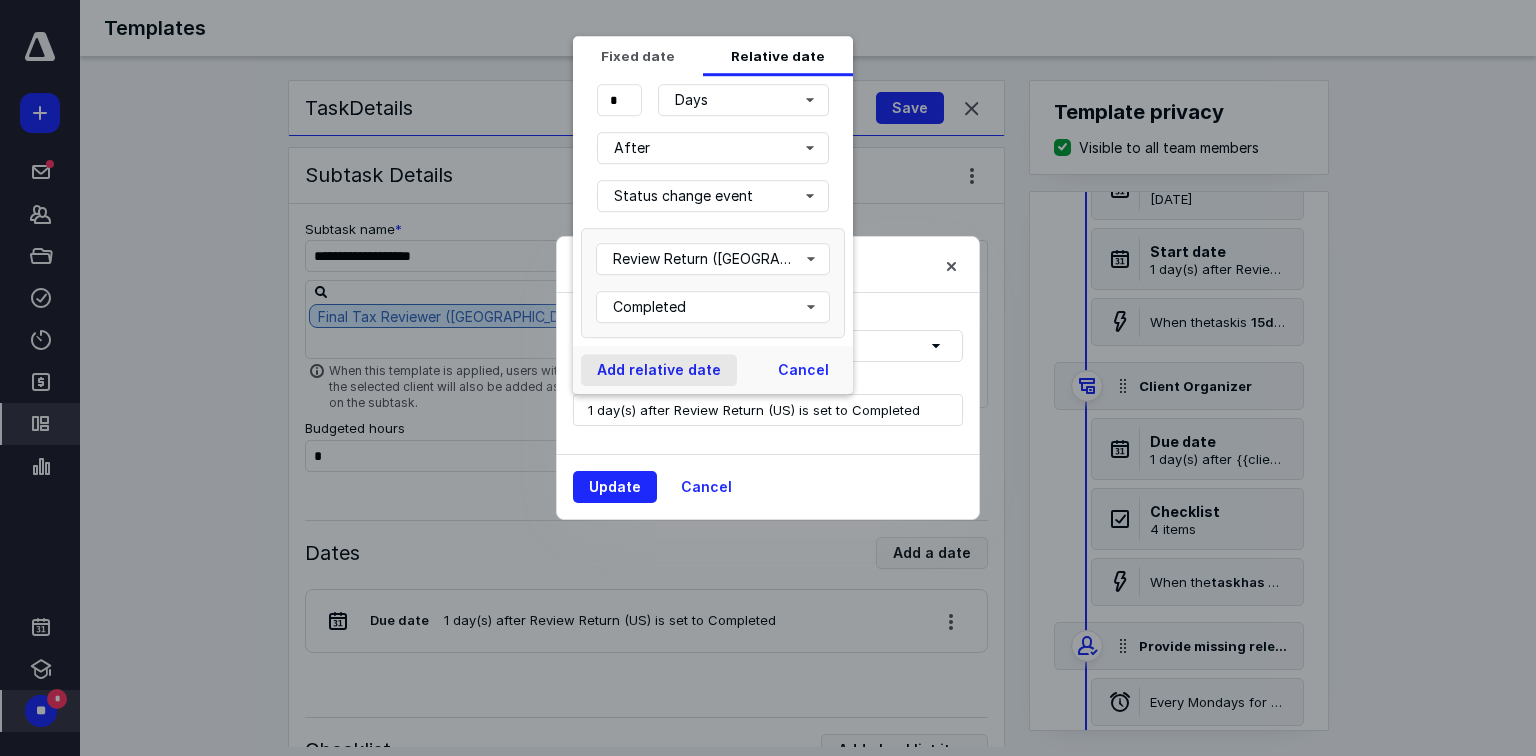 click on "Add relative date" at bounding box center [659, 370] 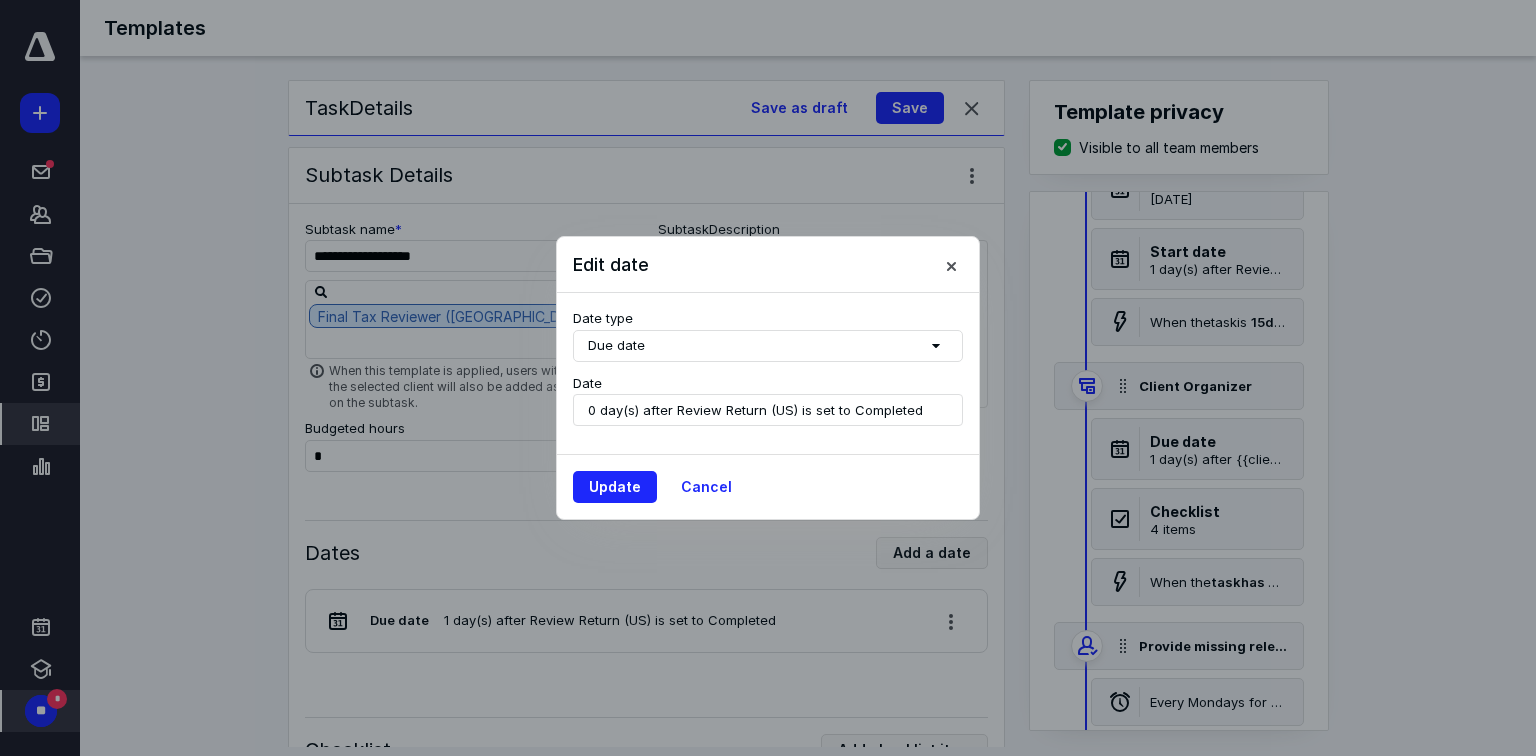 click on "Update Cancel" at bounding box center (768, 486) 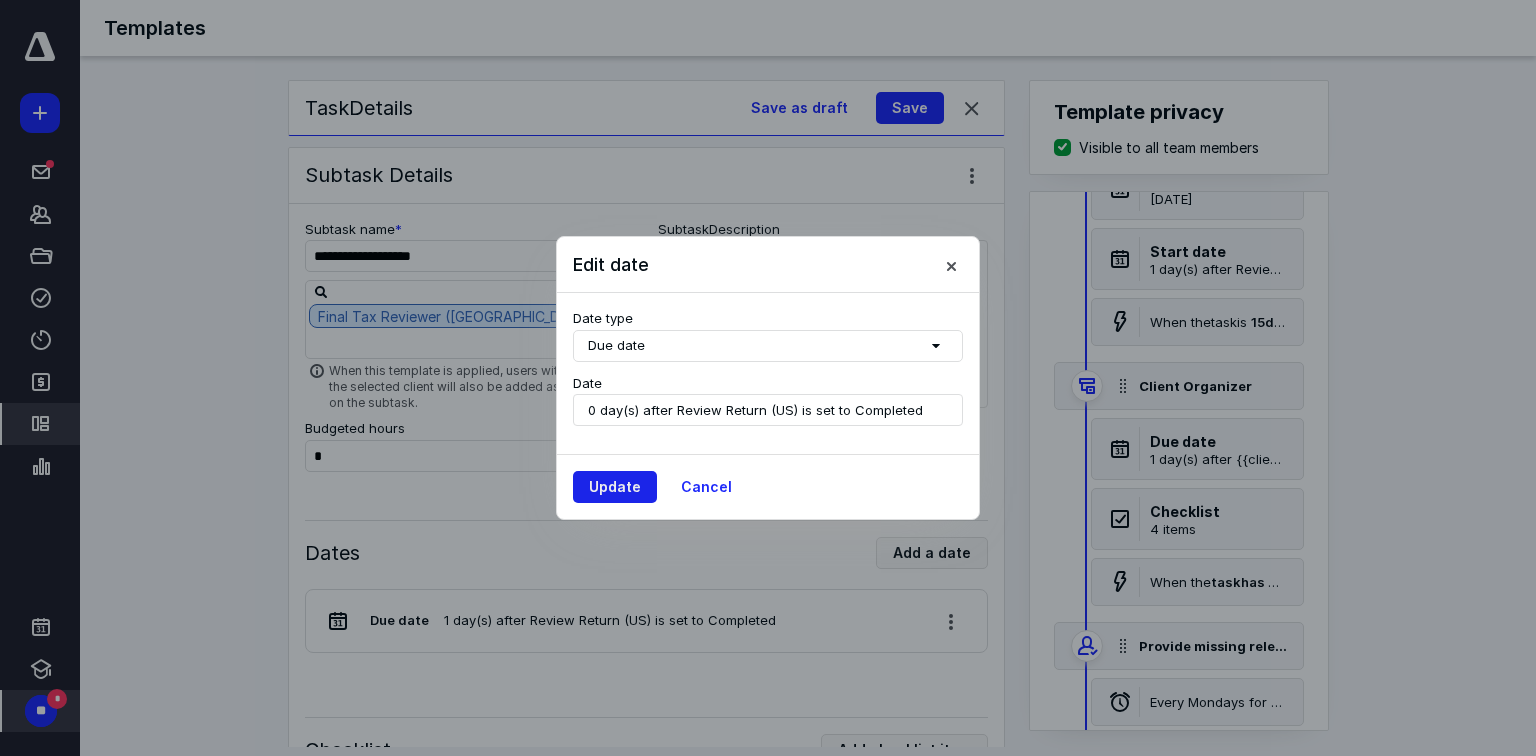 click on "Update" at bounding box center (615, 487) 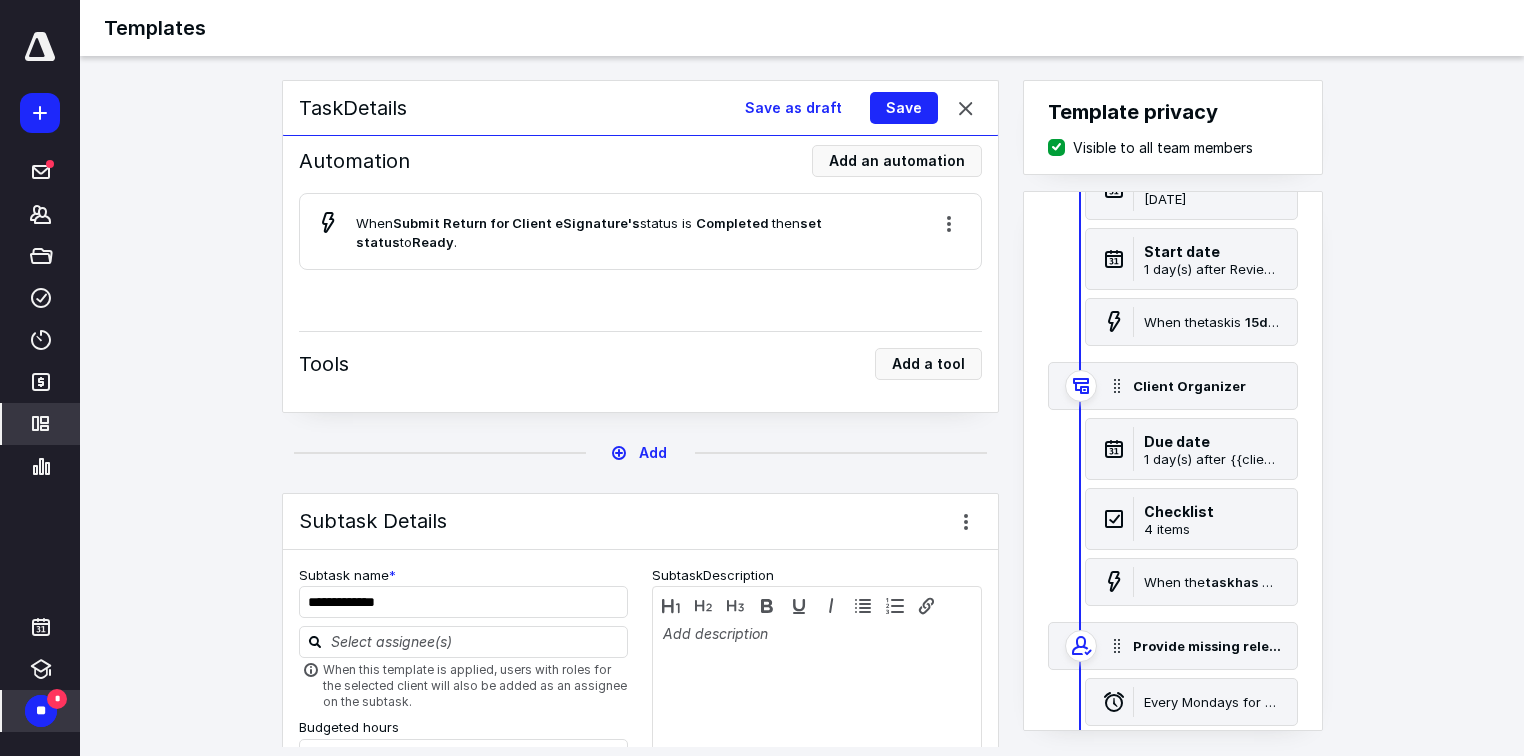 scroll, scrollTop: 8880, scrollLeft: 0, axis: vertical 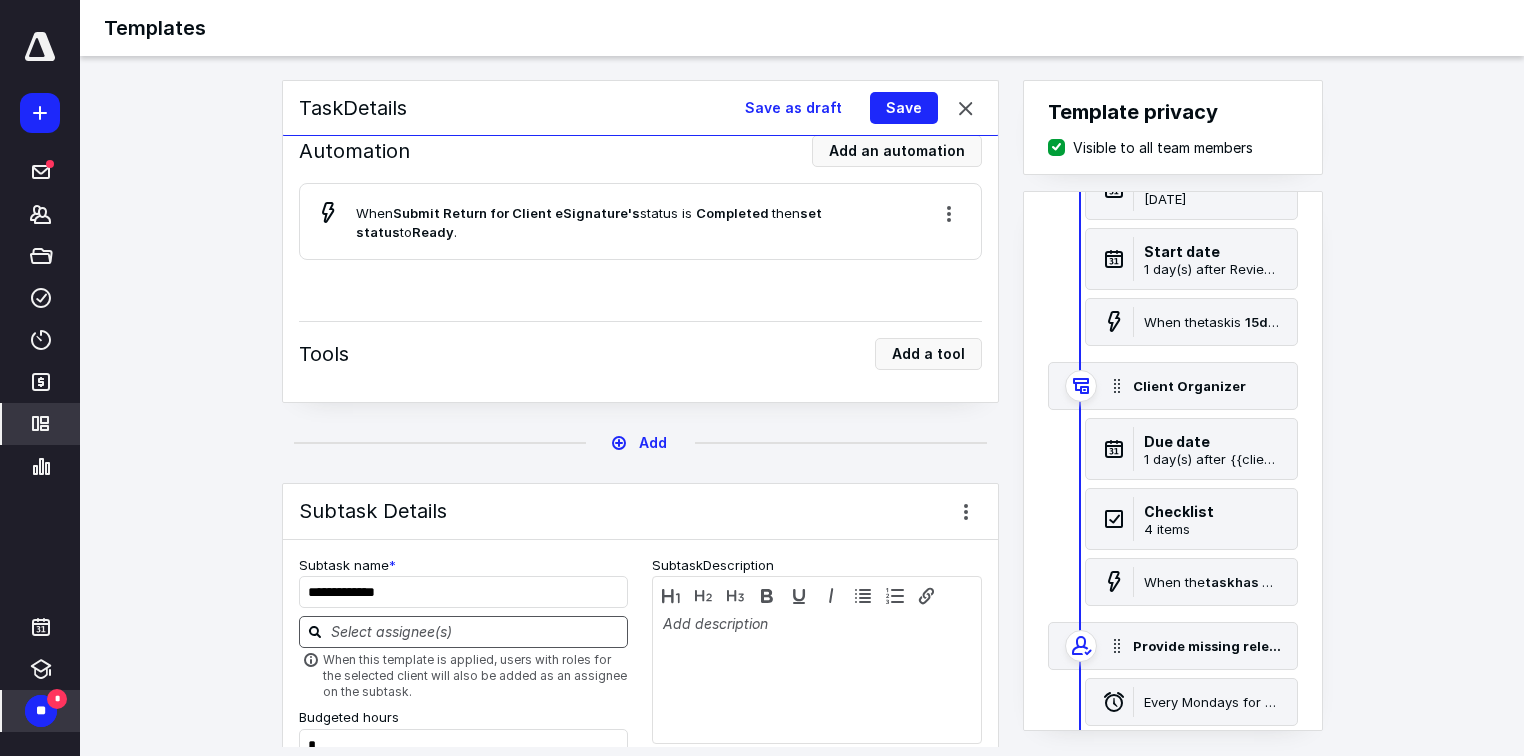 click at bounding box center [476, 631] 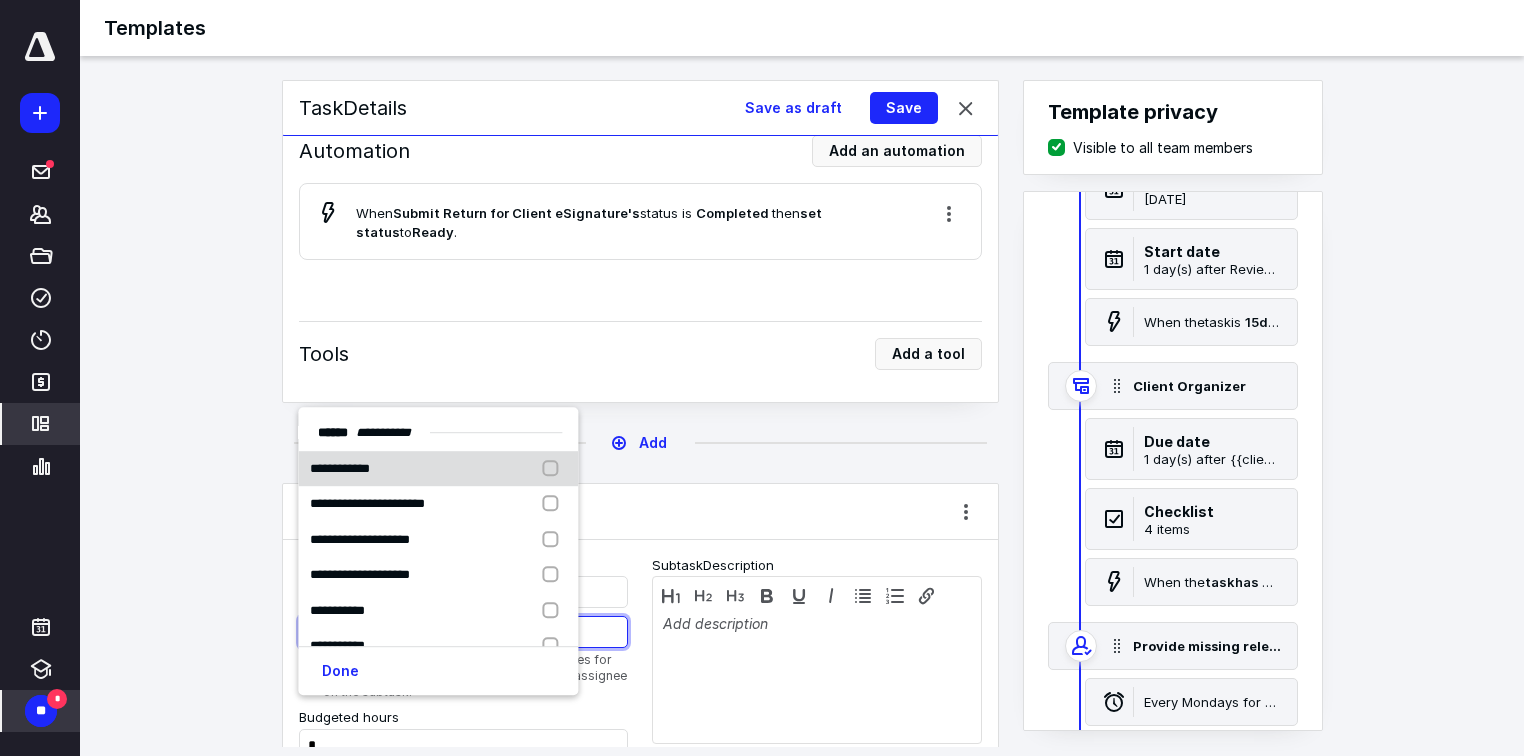 click on "**********" at bounding box center (438, 469) 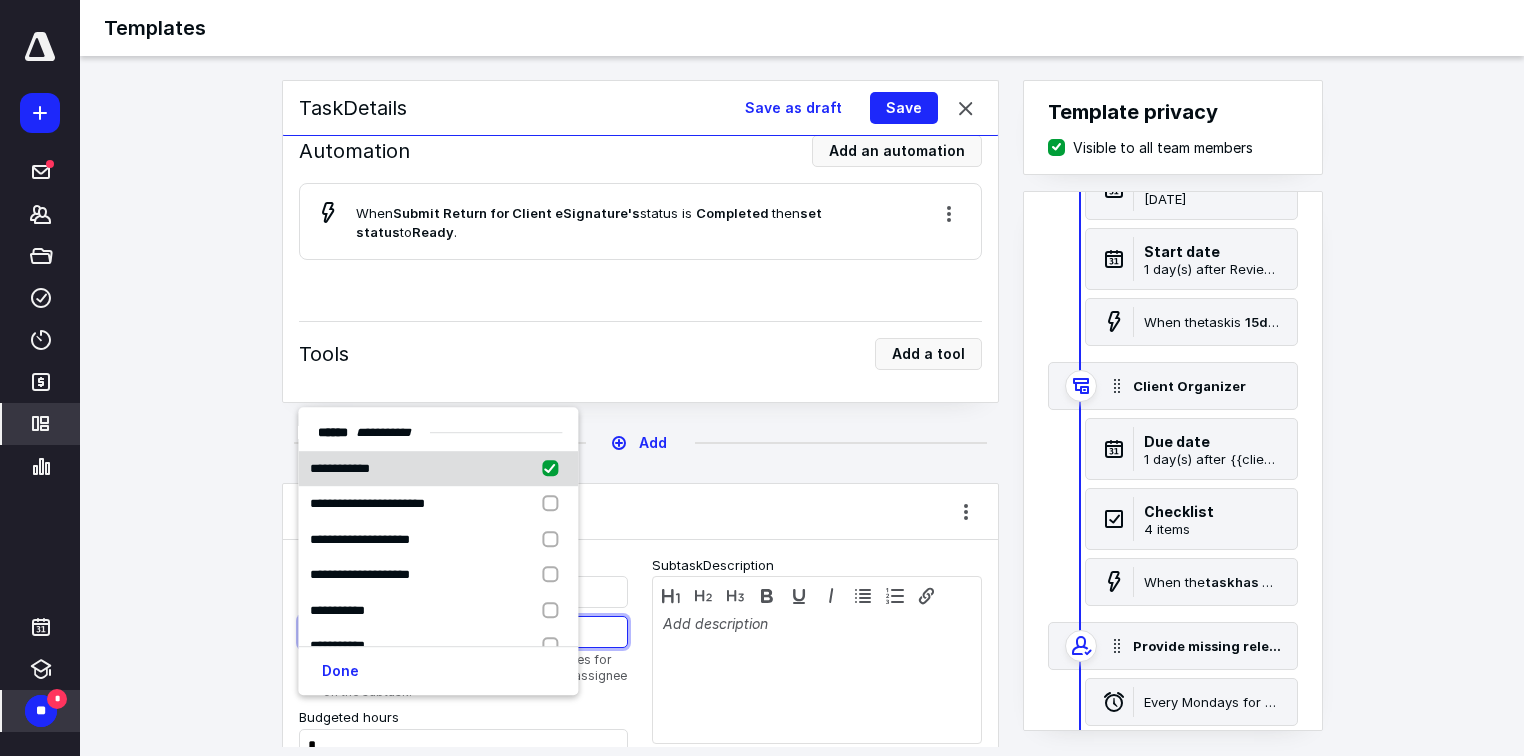 checkbox on "true" 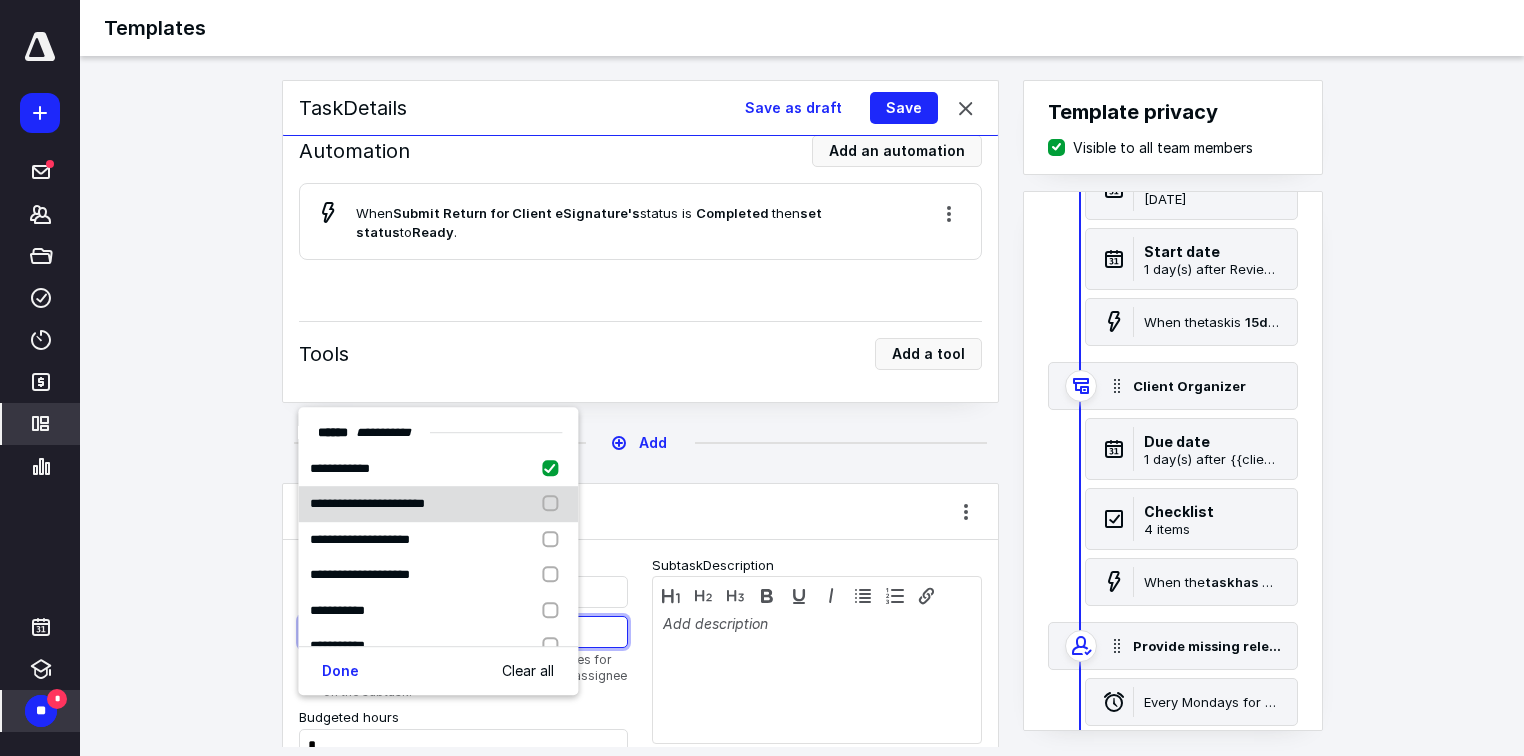 click on "**********" at bounding box center [371, 505] 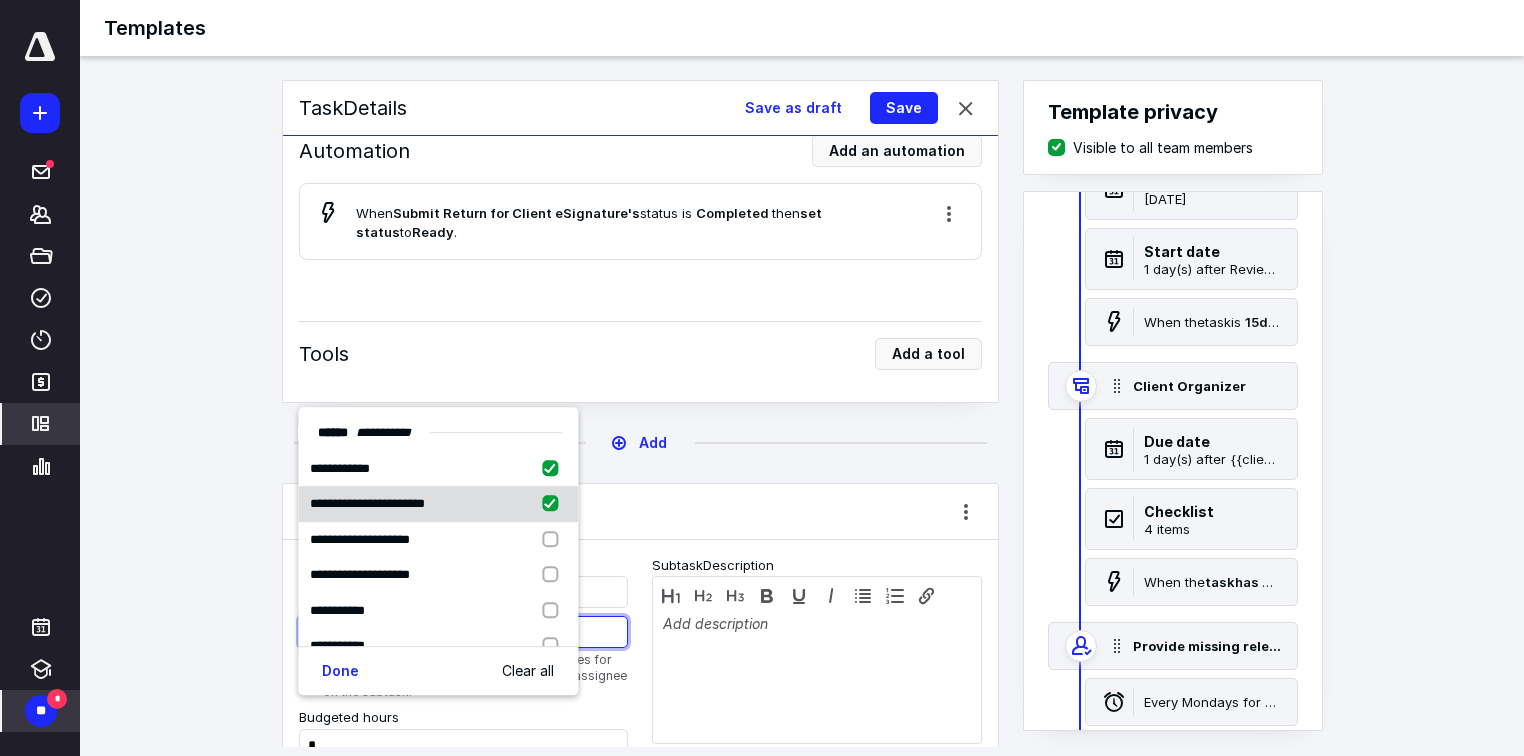 checkbox on "true" 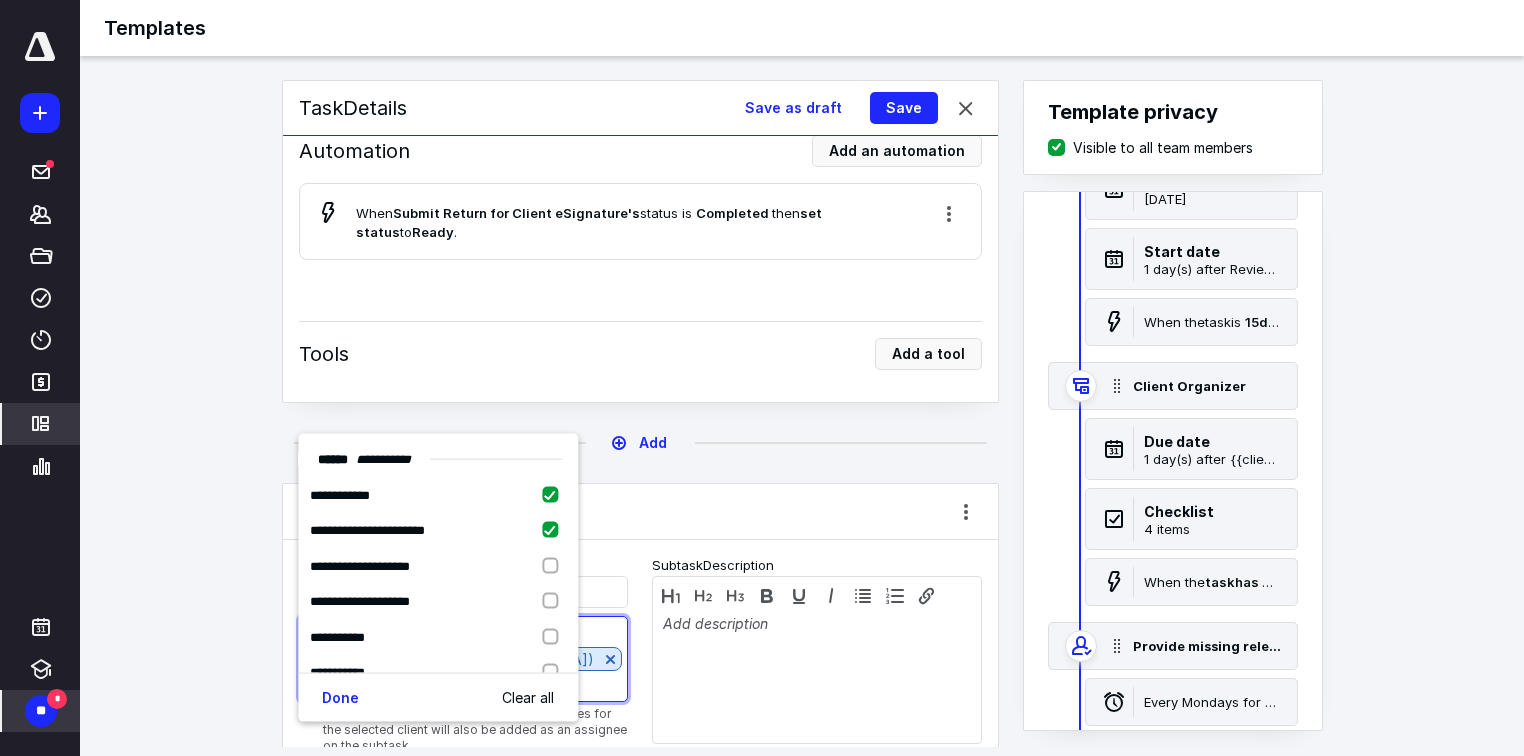 click on "**********" at bounding box center (640, 689) 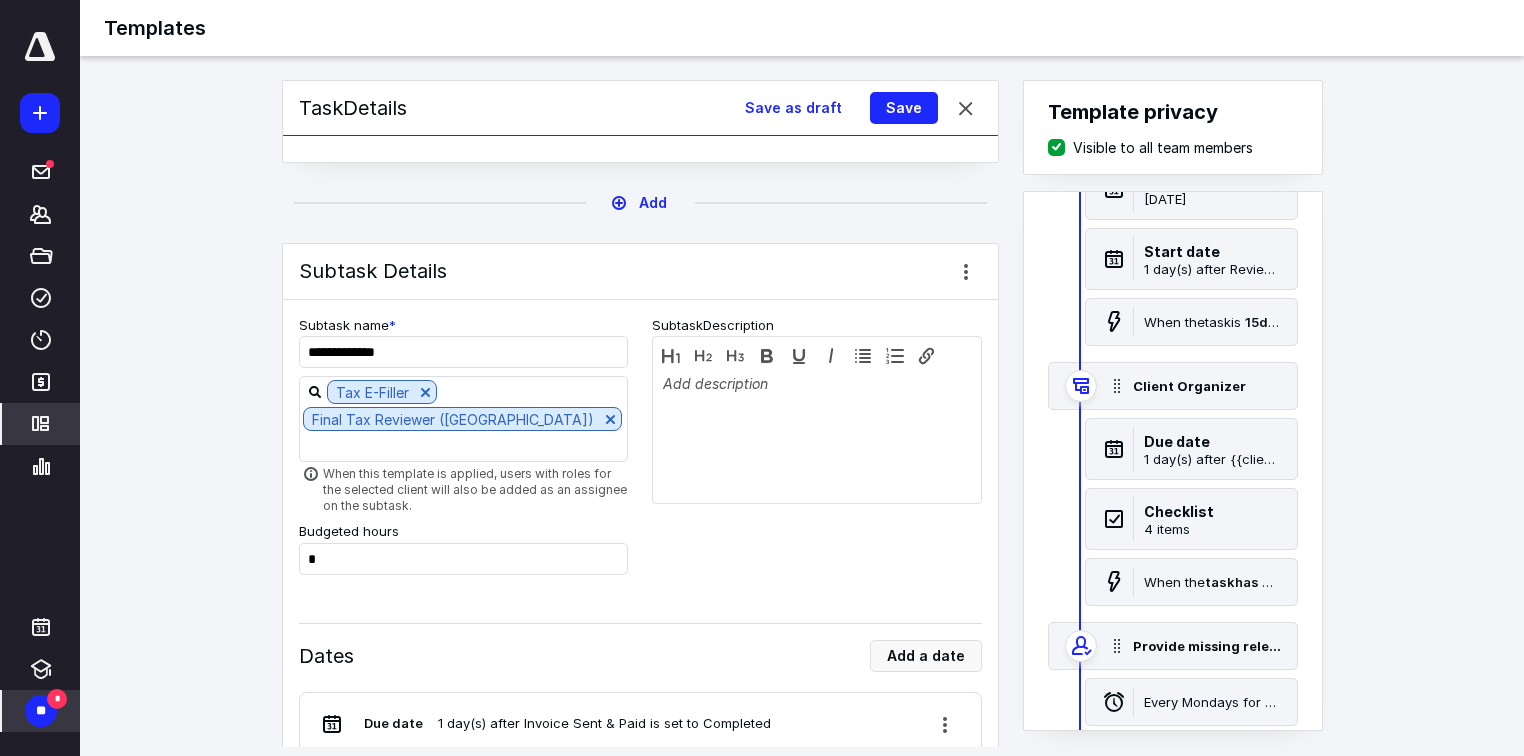 scroll, scrollTop: 9200, scrollLeft: 0, axis: vertical 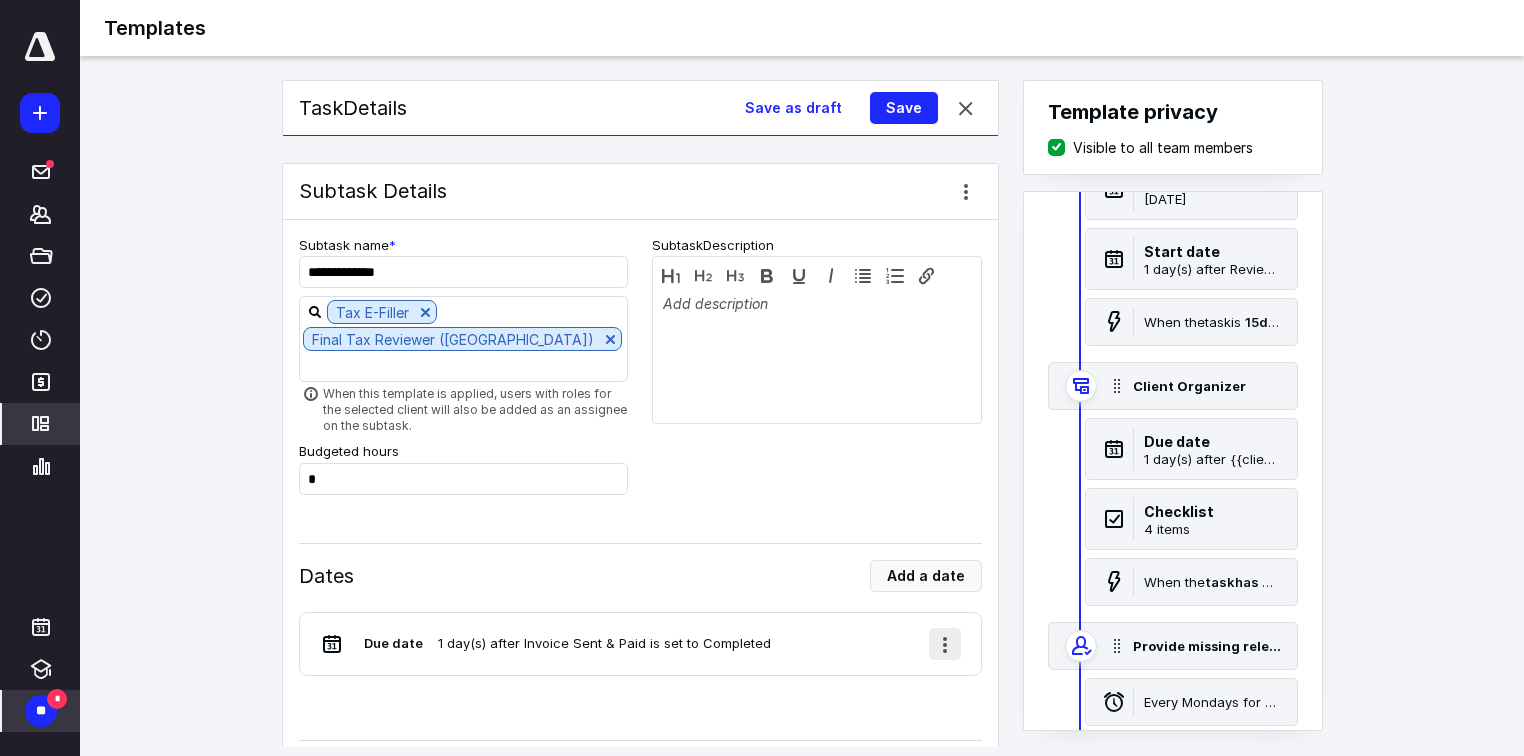 click at bounding box center (945, 644) 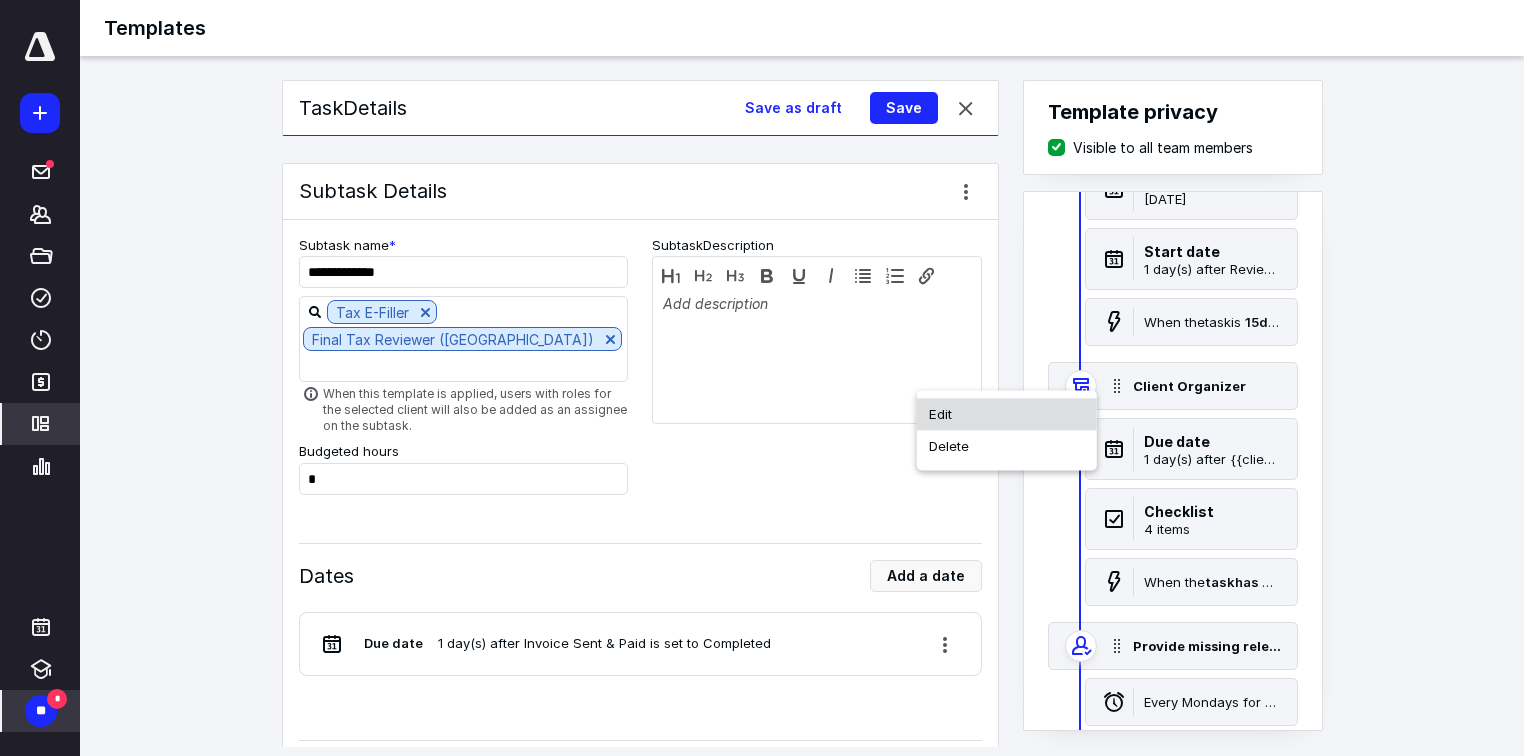 click on "Edit" at bounding box center [1007, 414] 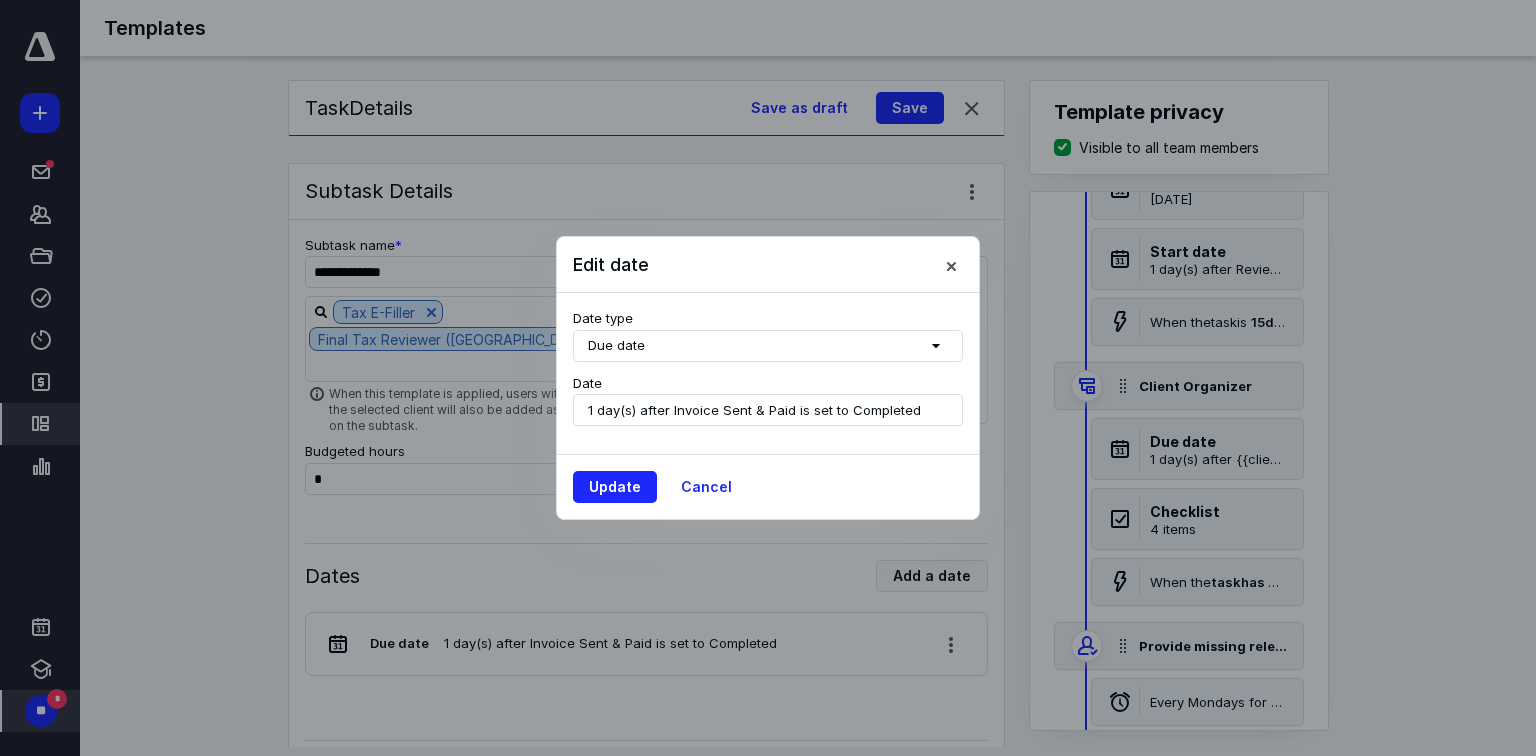 click on "1 day(s) after  Invoice Sent & Paid is set to Completed" at bounding box center (754, 410) 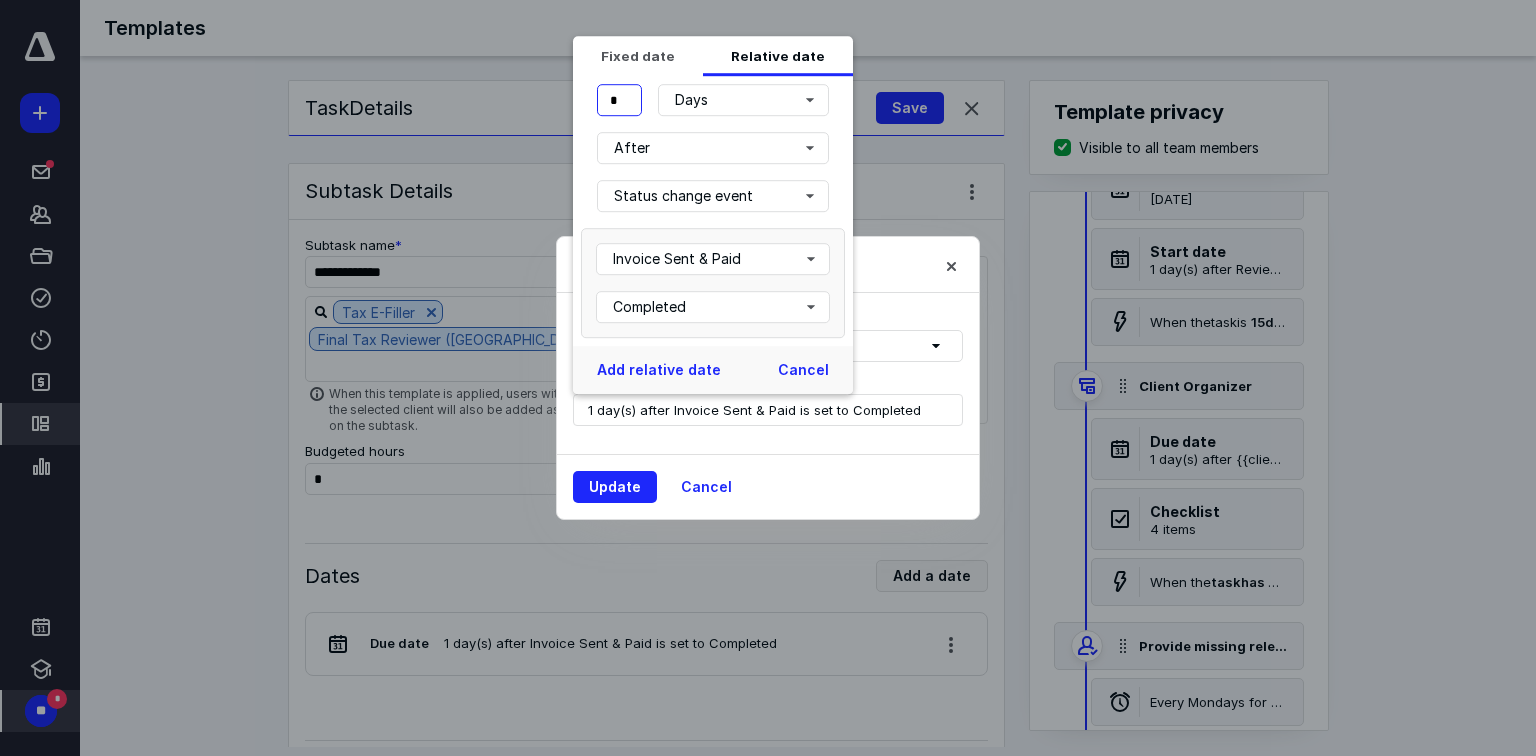 drag, startPoint x: 575, startPoint y: 93, endPoint x: 561, endPoint y: 89, distance: 14.56022 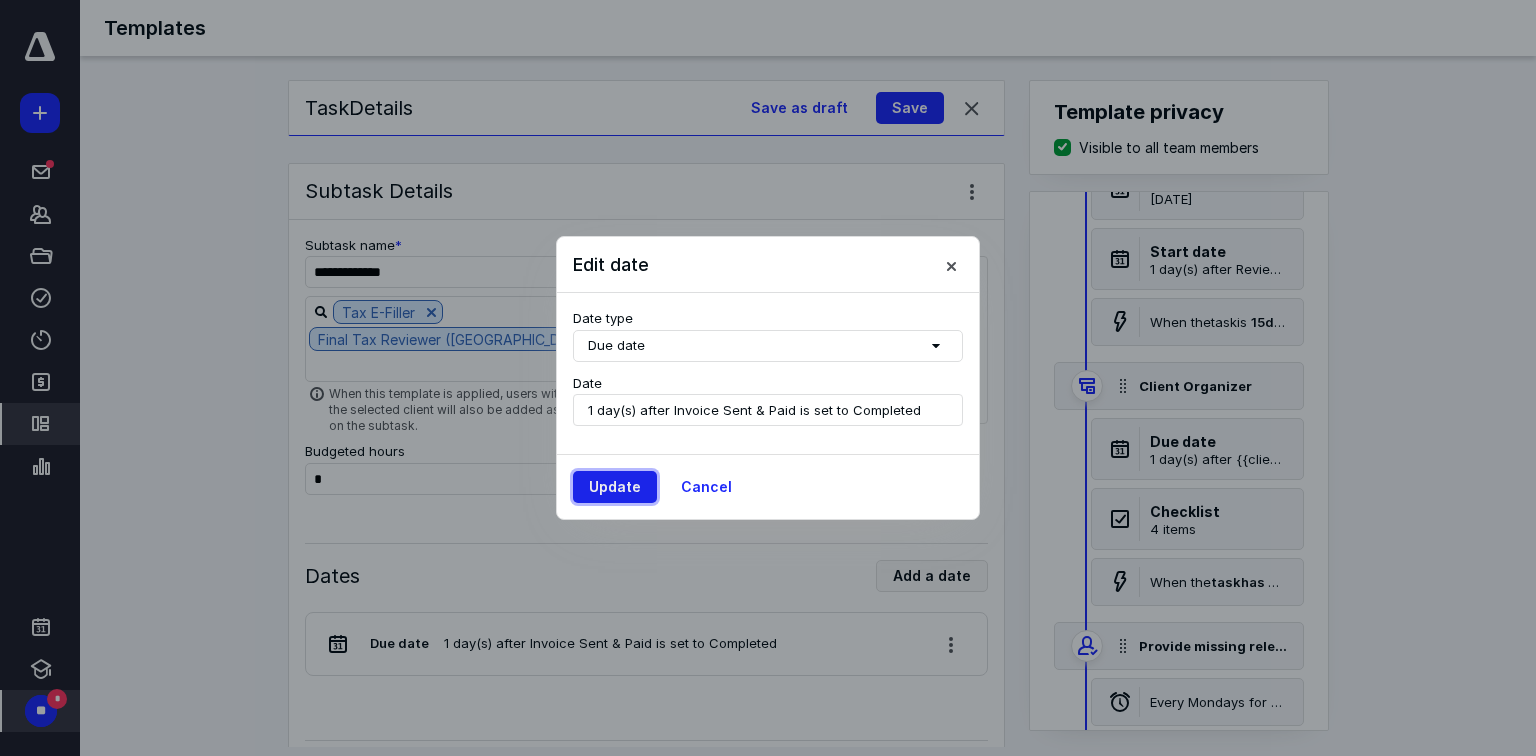 click on "Update" at bounding box center (615, 487) 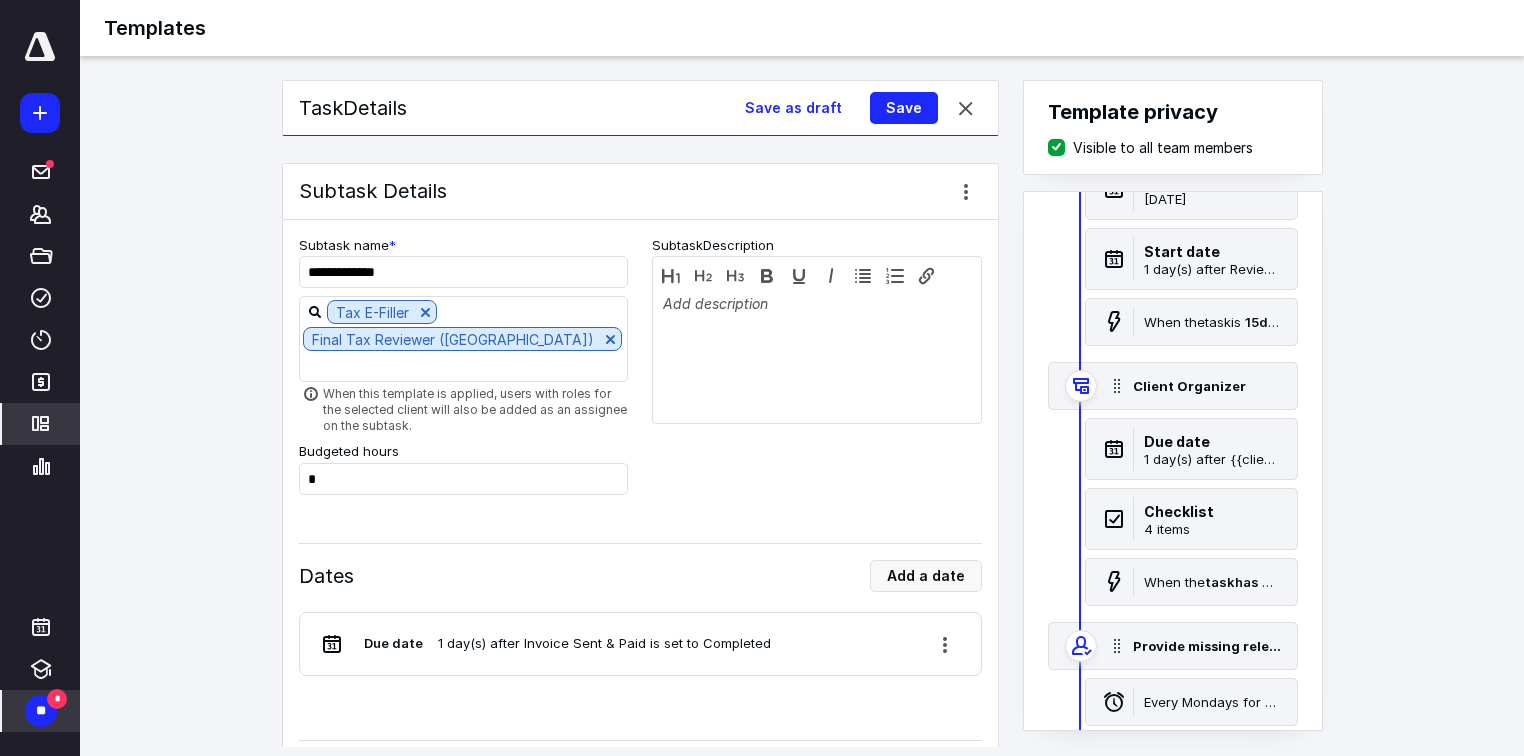click on "Due date 1 day(s) after  Invoice Sent & Paid is set to Completed" at bounding box center (545, 644) 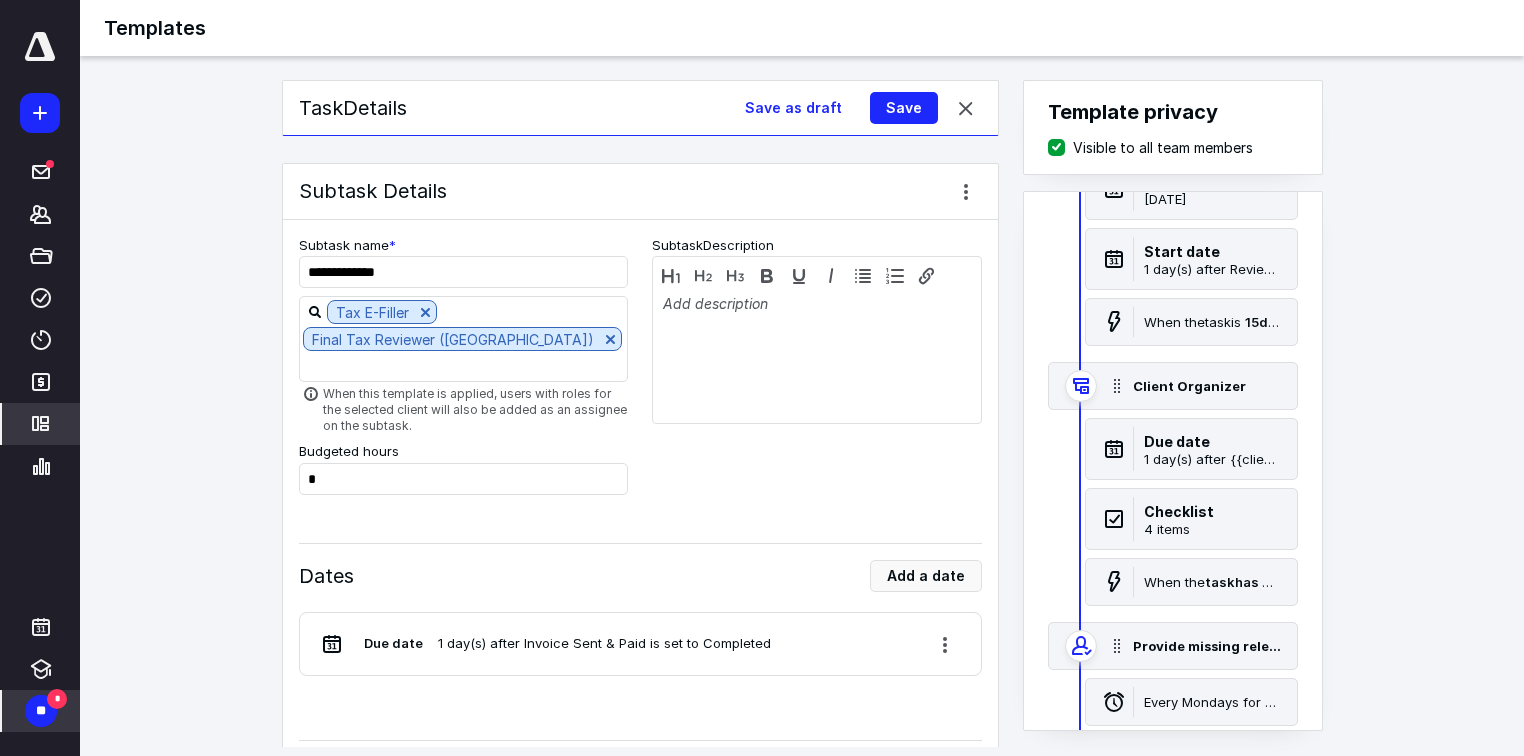 drag, startPoint x: 660, startPoint y: 368, endPoint x: 684, endPoint y: 372, distance: 24.33105 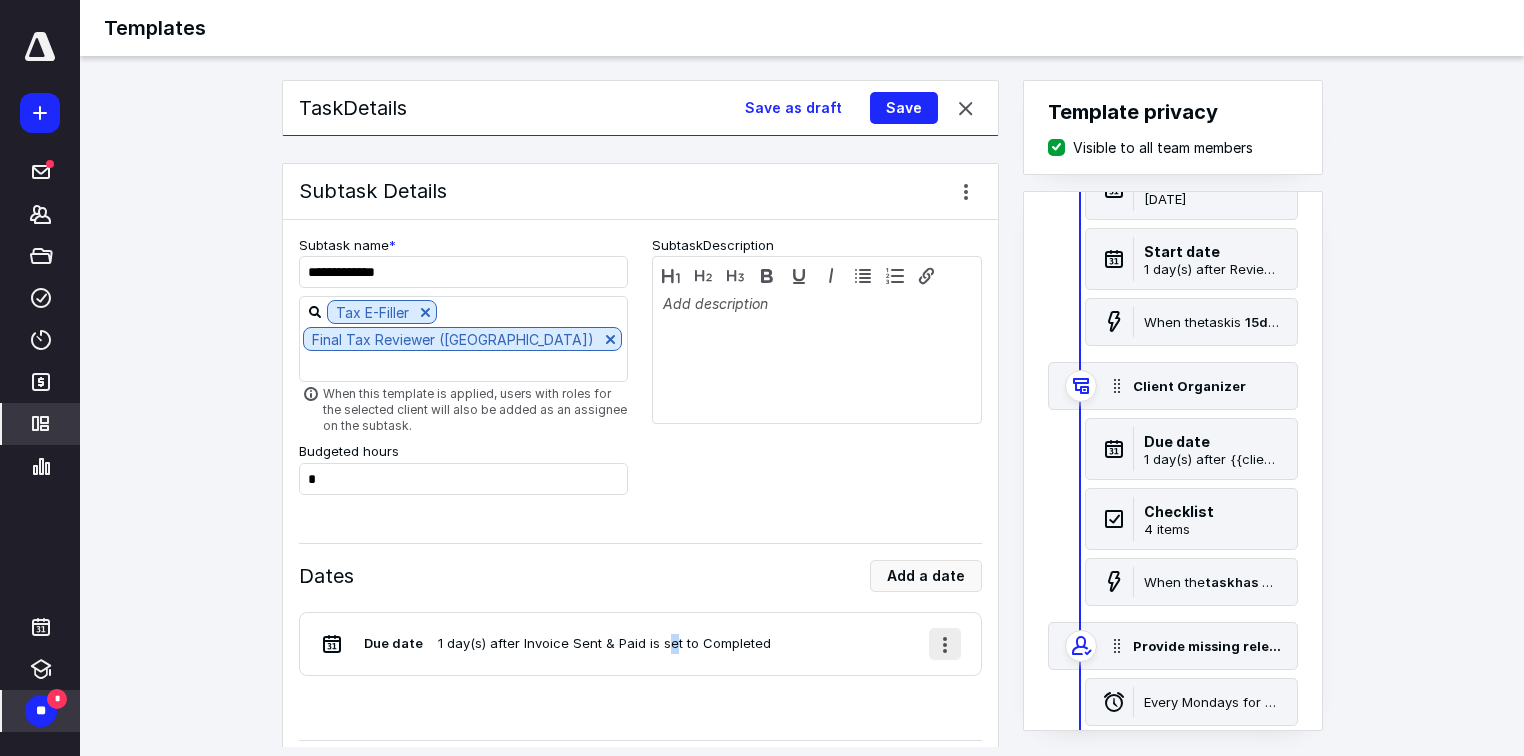 click at bounding box center [945, 644] 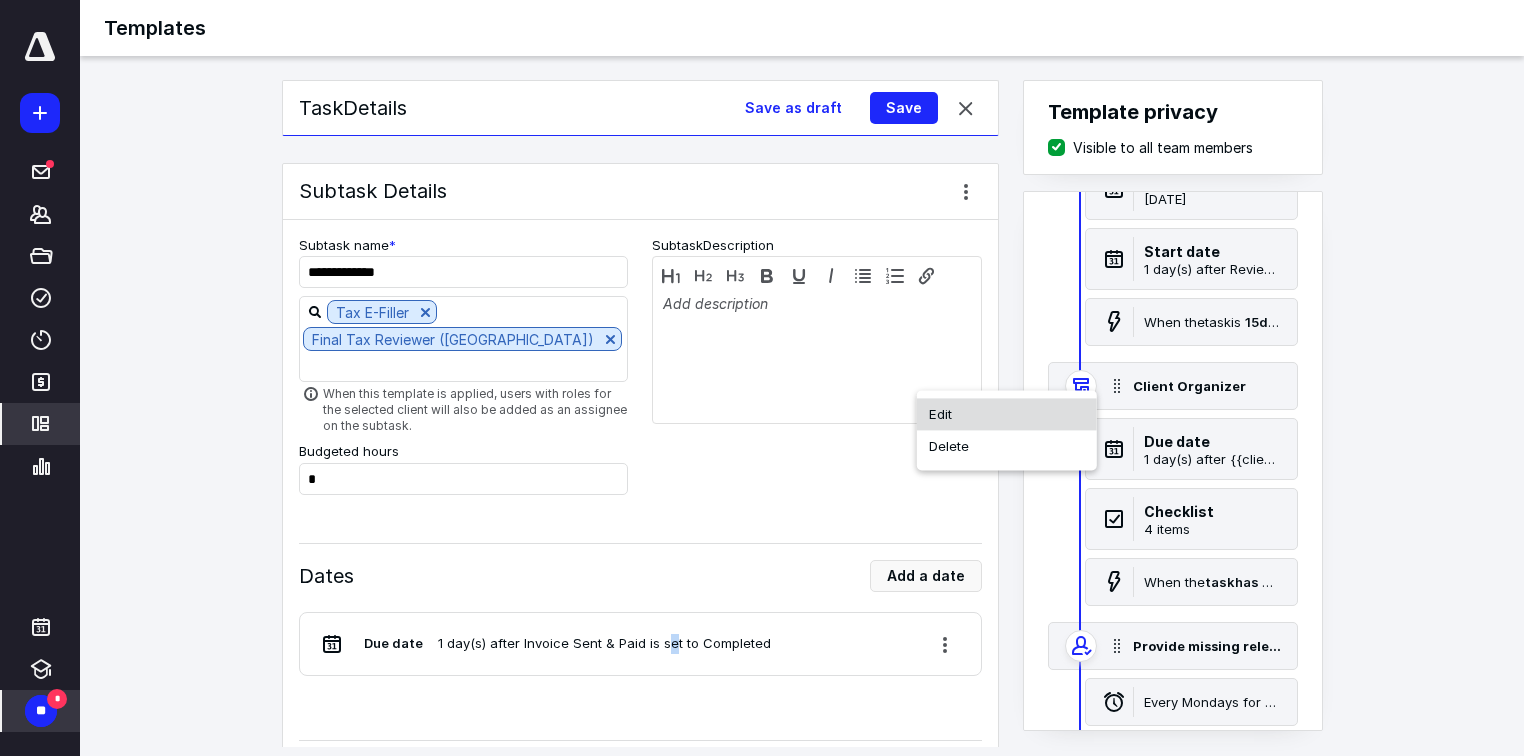 click on "Edit" at bounding box center [1007, 414] 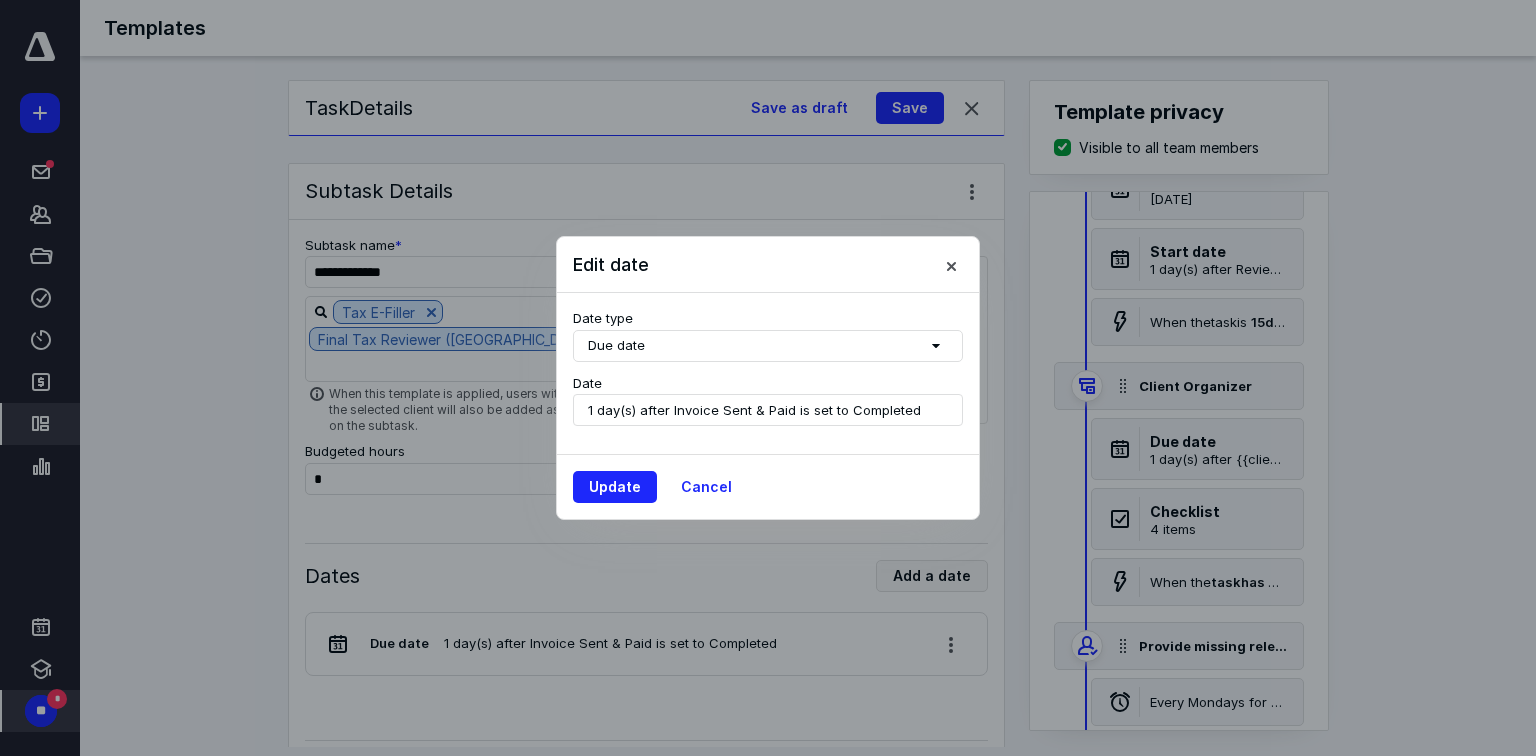 click on "1 day(s) after  Invoice Sent & Paid is set to Completed" at bounding box center [754, 410] 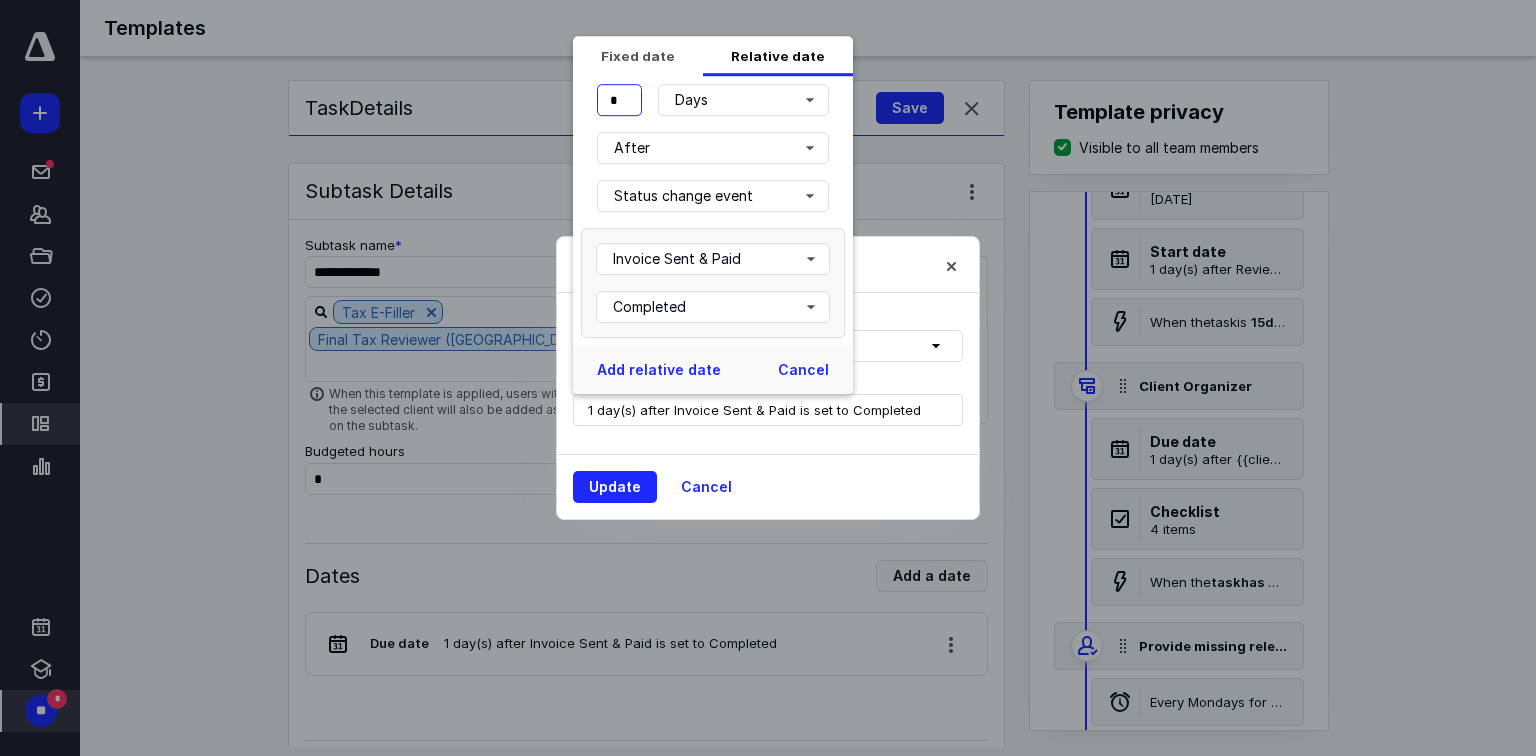 drag, startPoint x: 624, startPoint y: 91, endPoint x: 608, endPoint y: 91, distance: 16 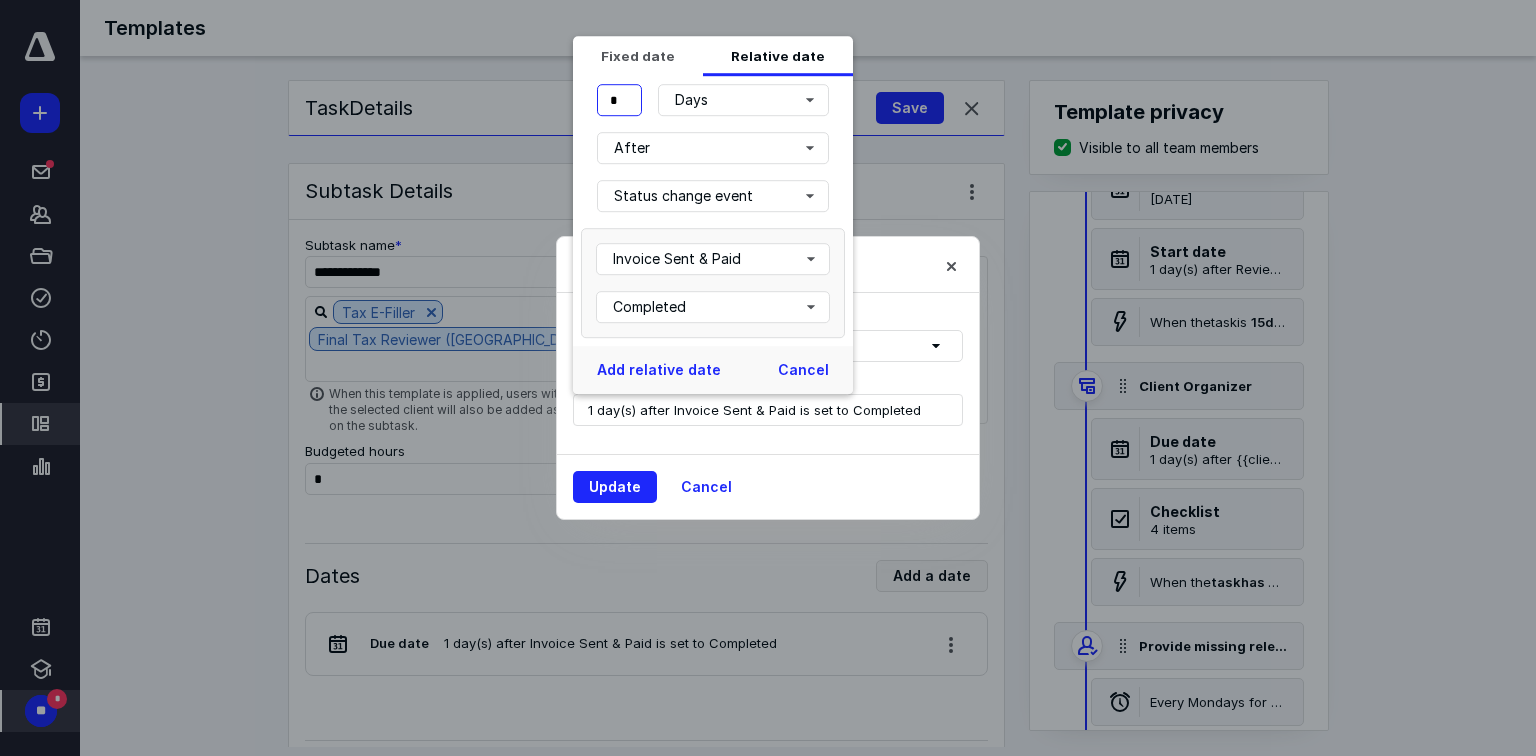type on "*" 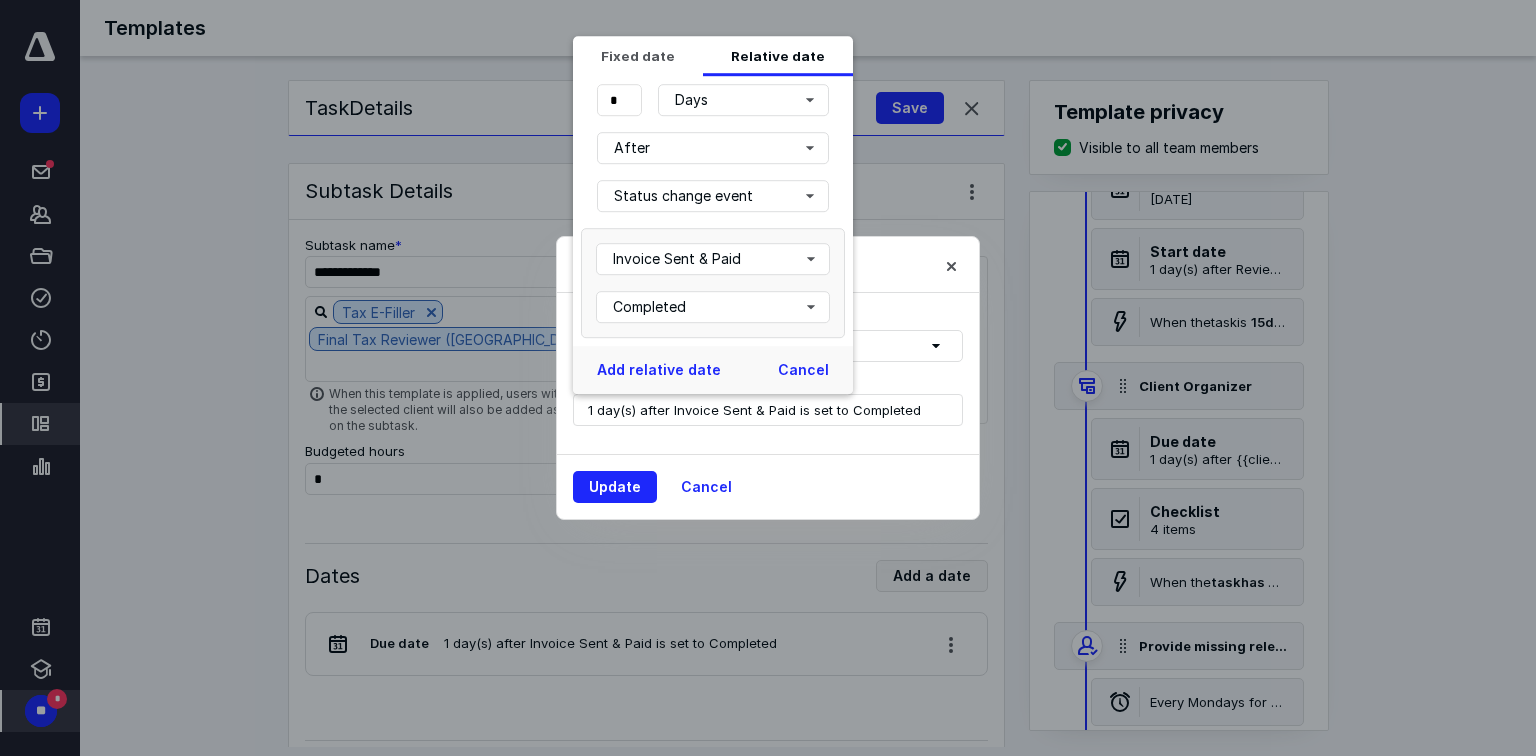 click on "* Days After Status change event Invoice Sent & Paid Completed" at bounding box center (713, 207) 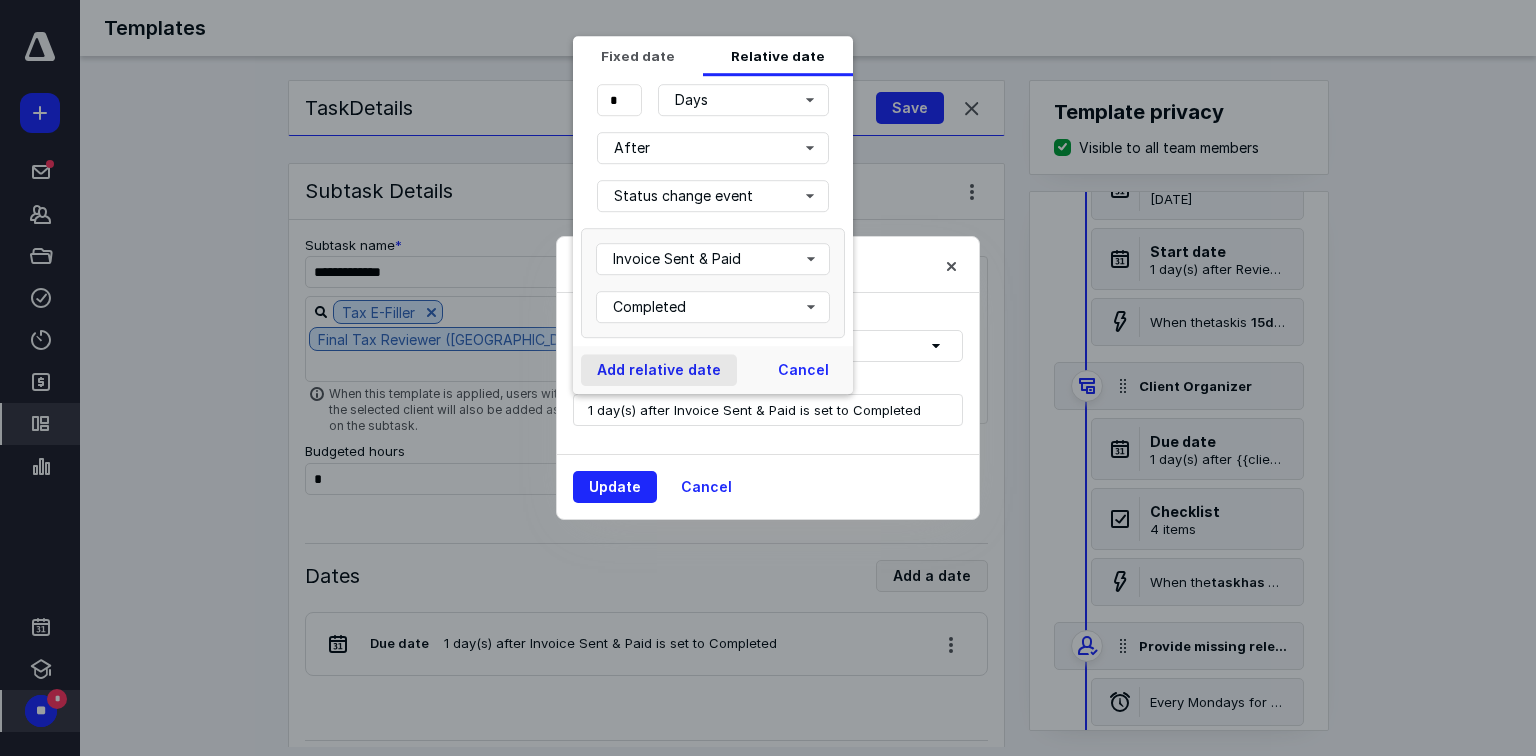 click on "Add relative date" at bounding box center (659, 370) 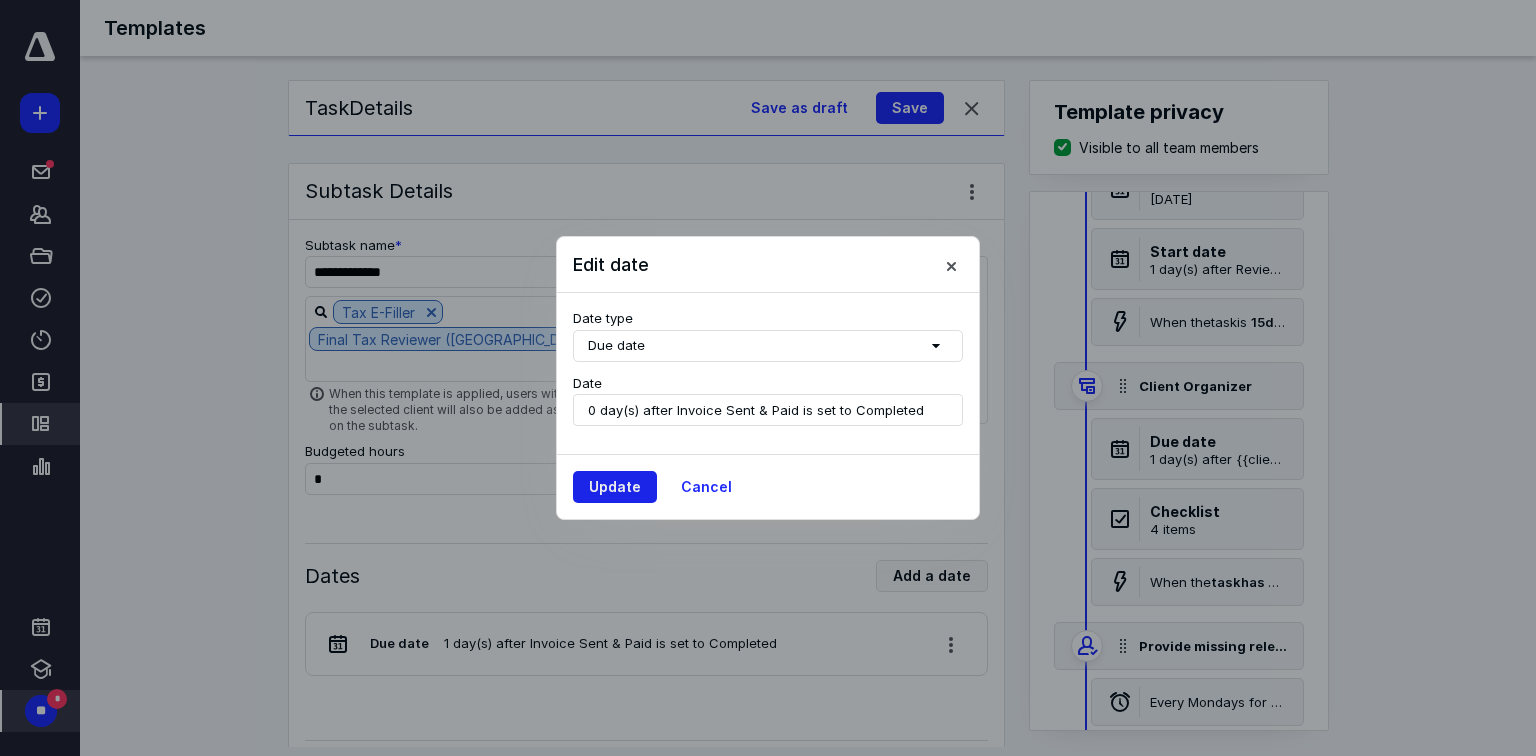 click on "Update" at bounding box center (615, 487) 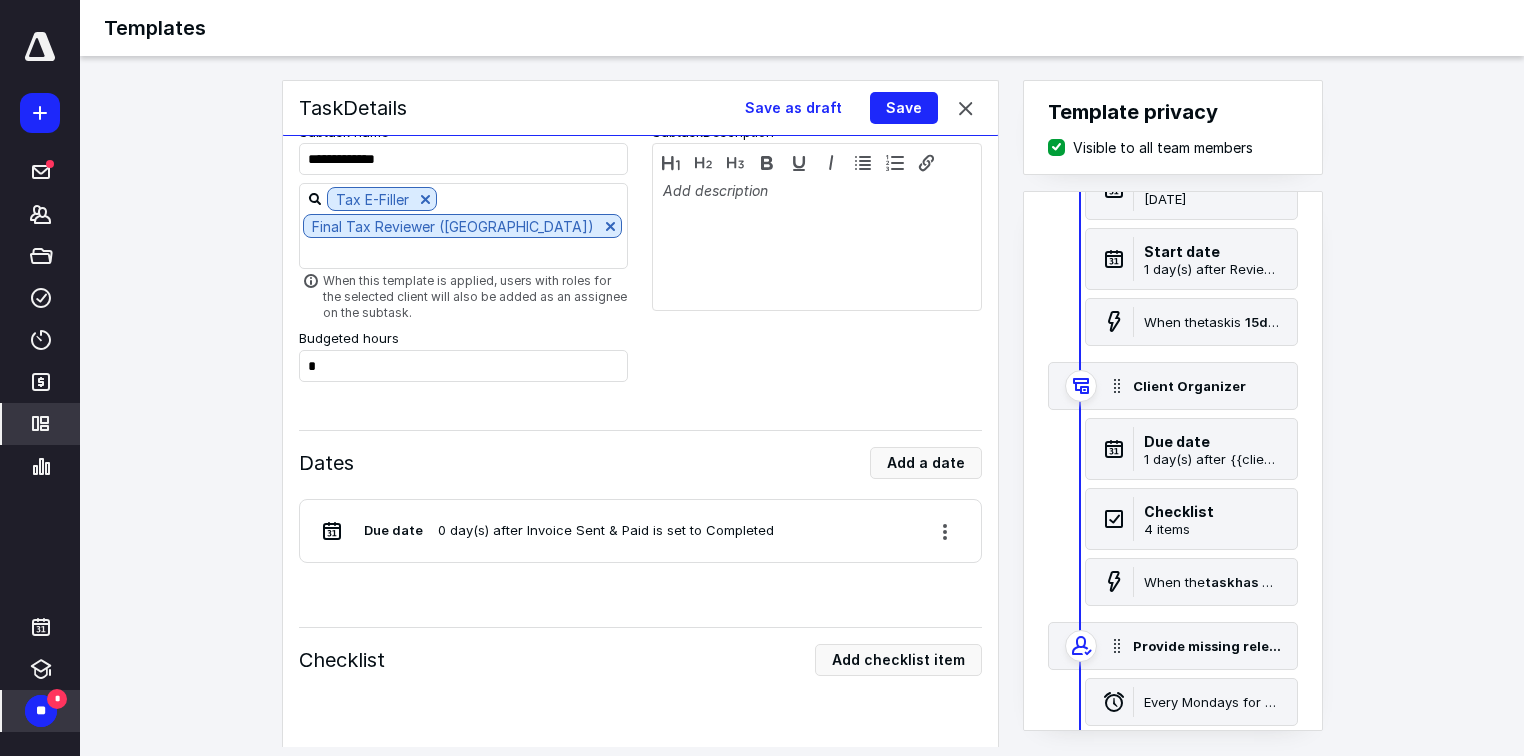 scroll, scrollTop: 9394, scrollLeft: 0, axis: vertical 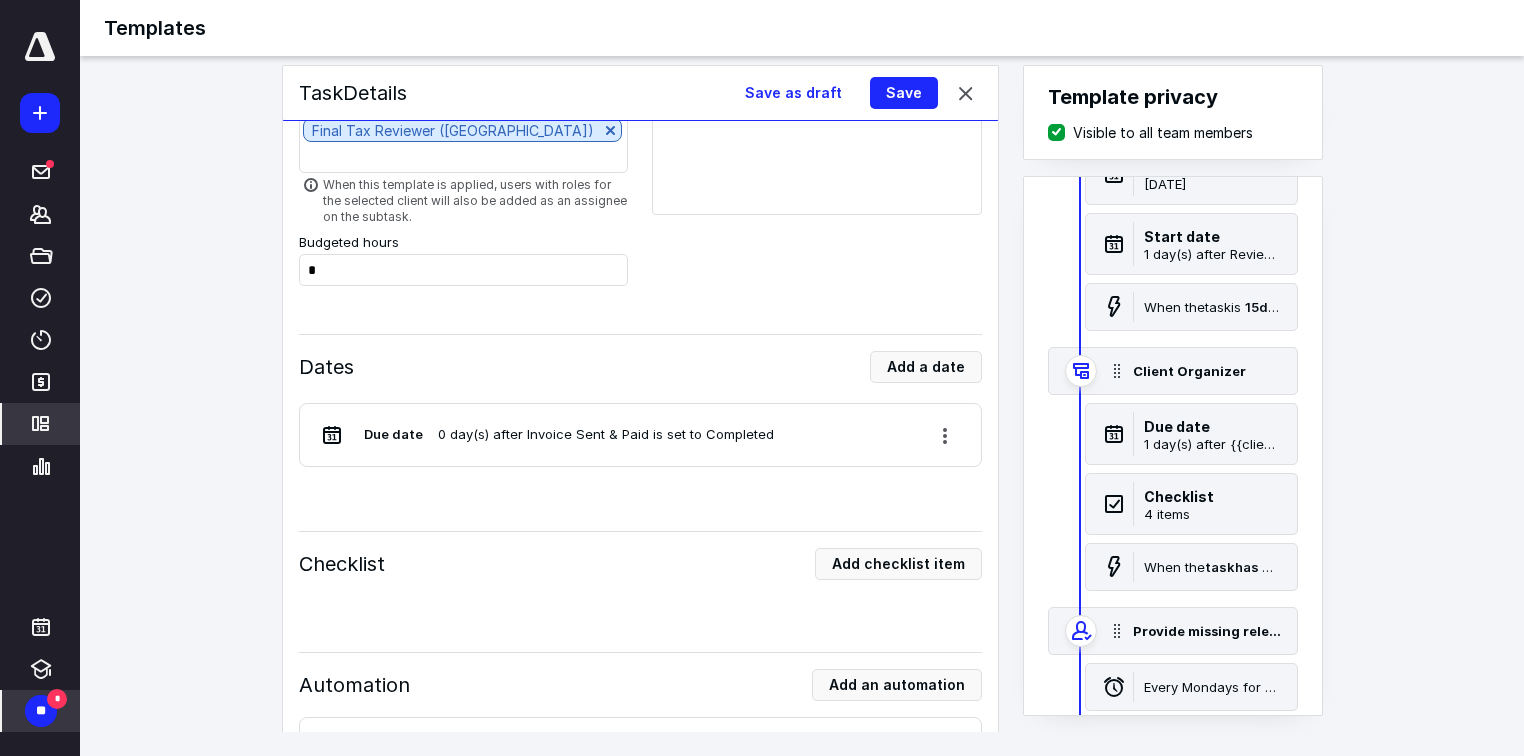 click on "Add" at bounding box center (640, 963) 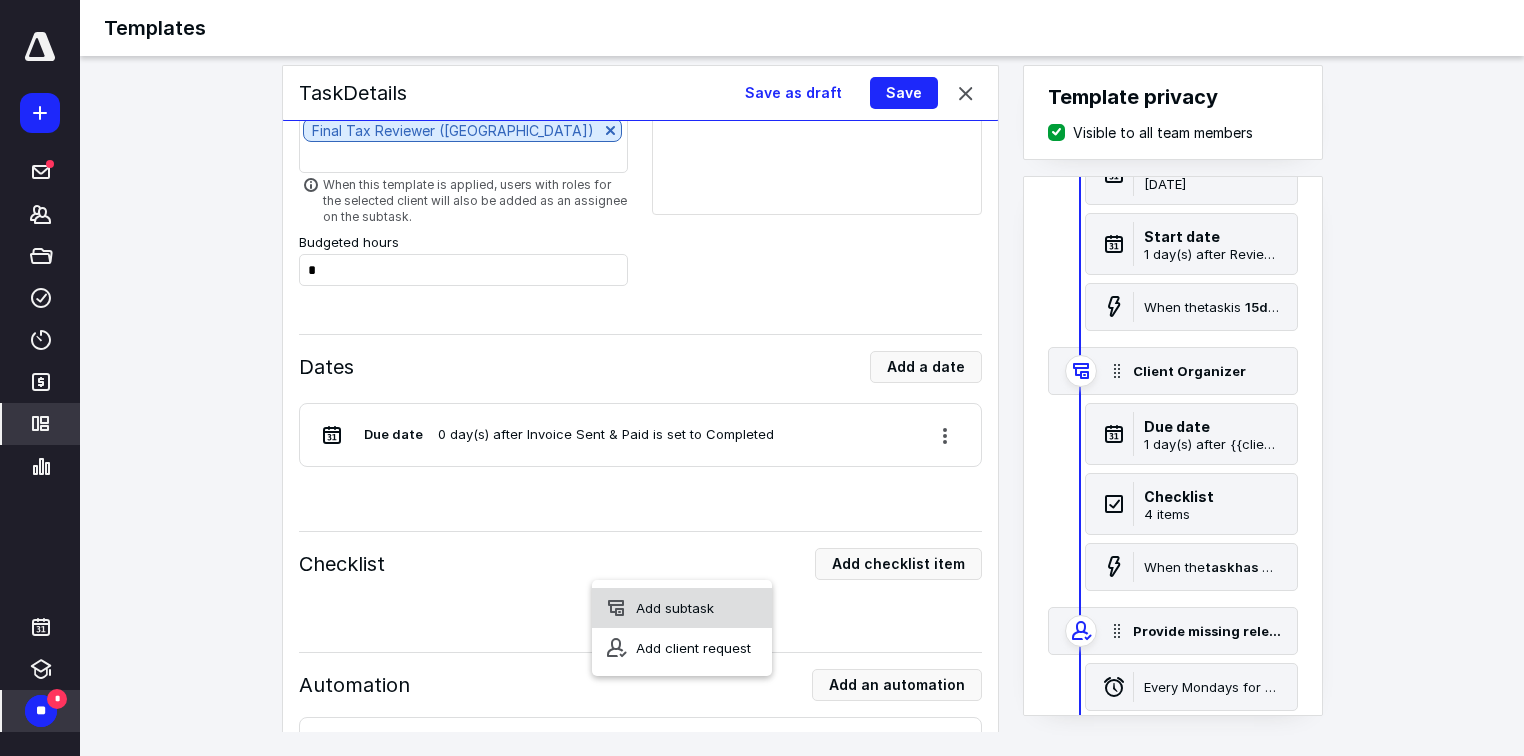 click on "Add subtask" at bounding box center (682, 608) 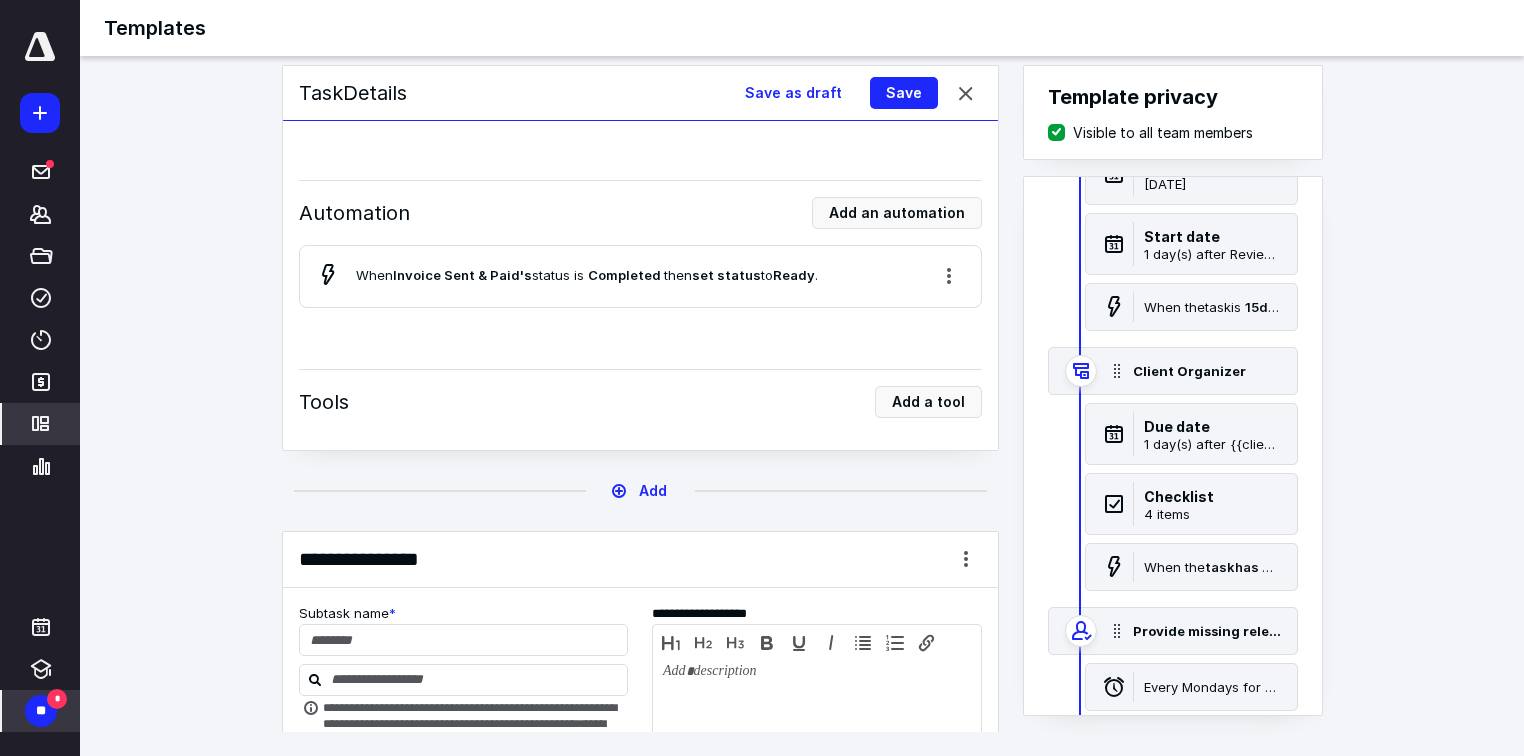 scroll, scrollTop: 9874, scrollLeft: 0, axis: vertical 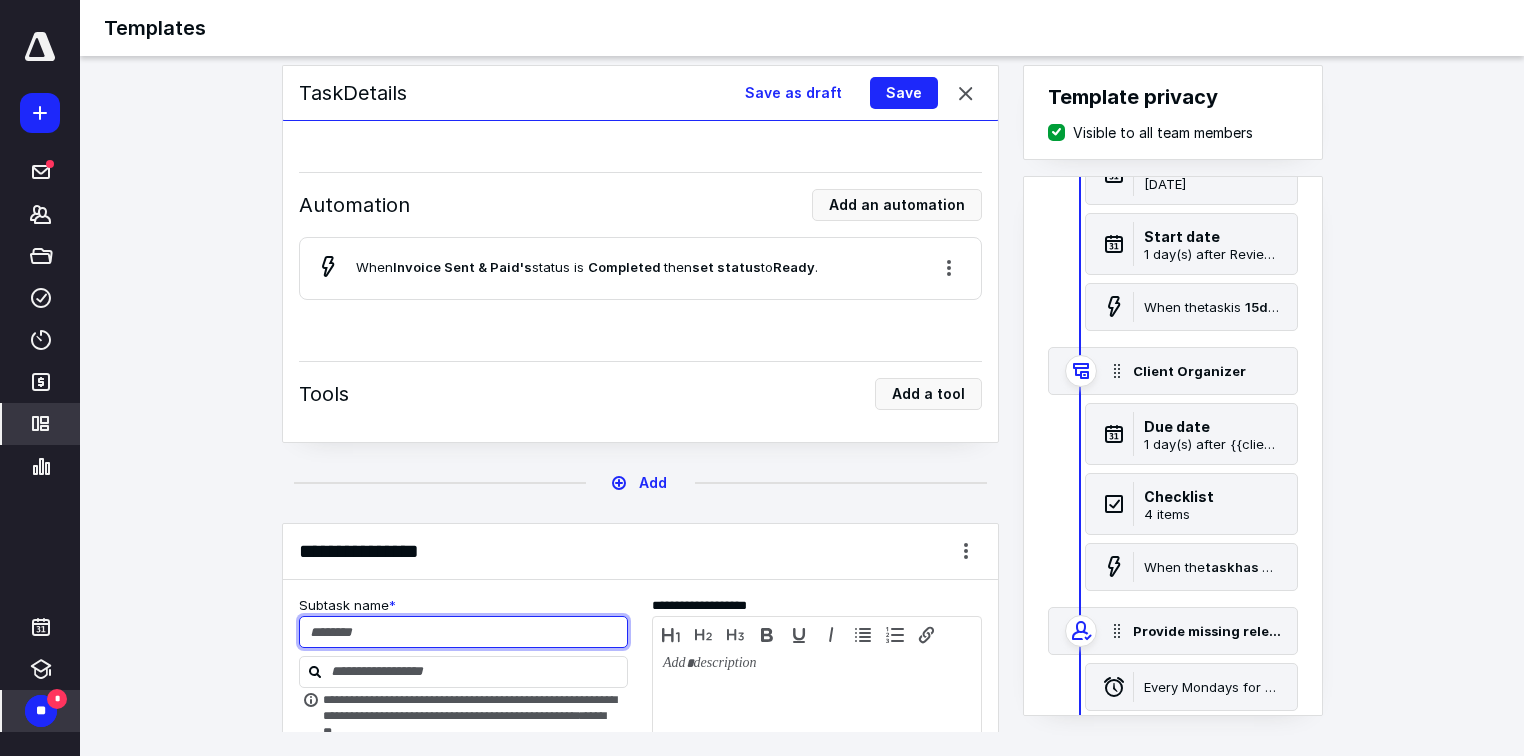 click at bounding box center [464, 632] 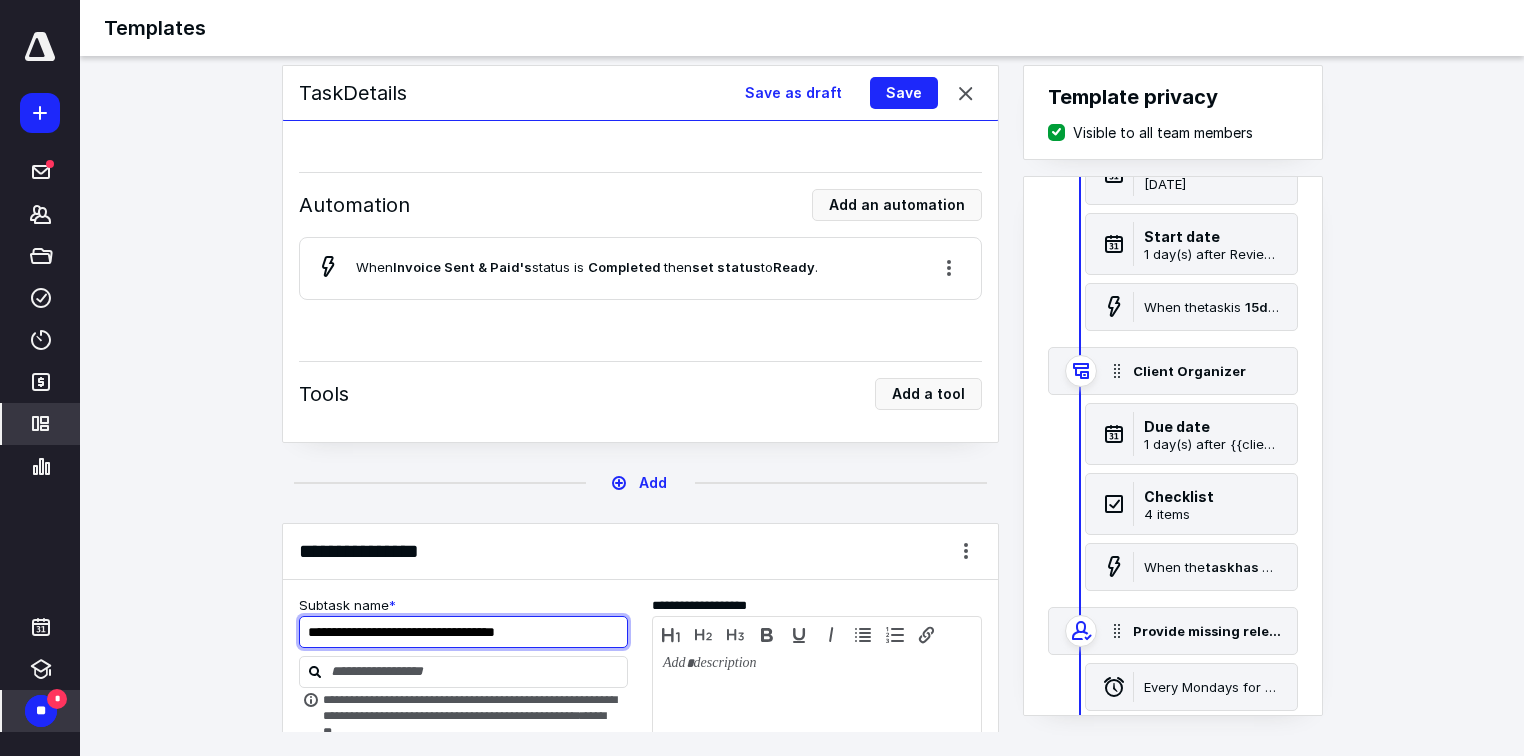 click on "**********" at bounding box center (464, 632) 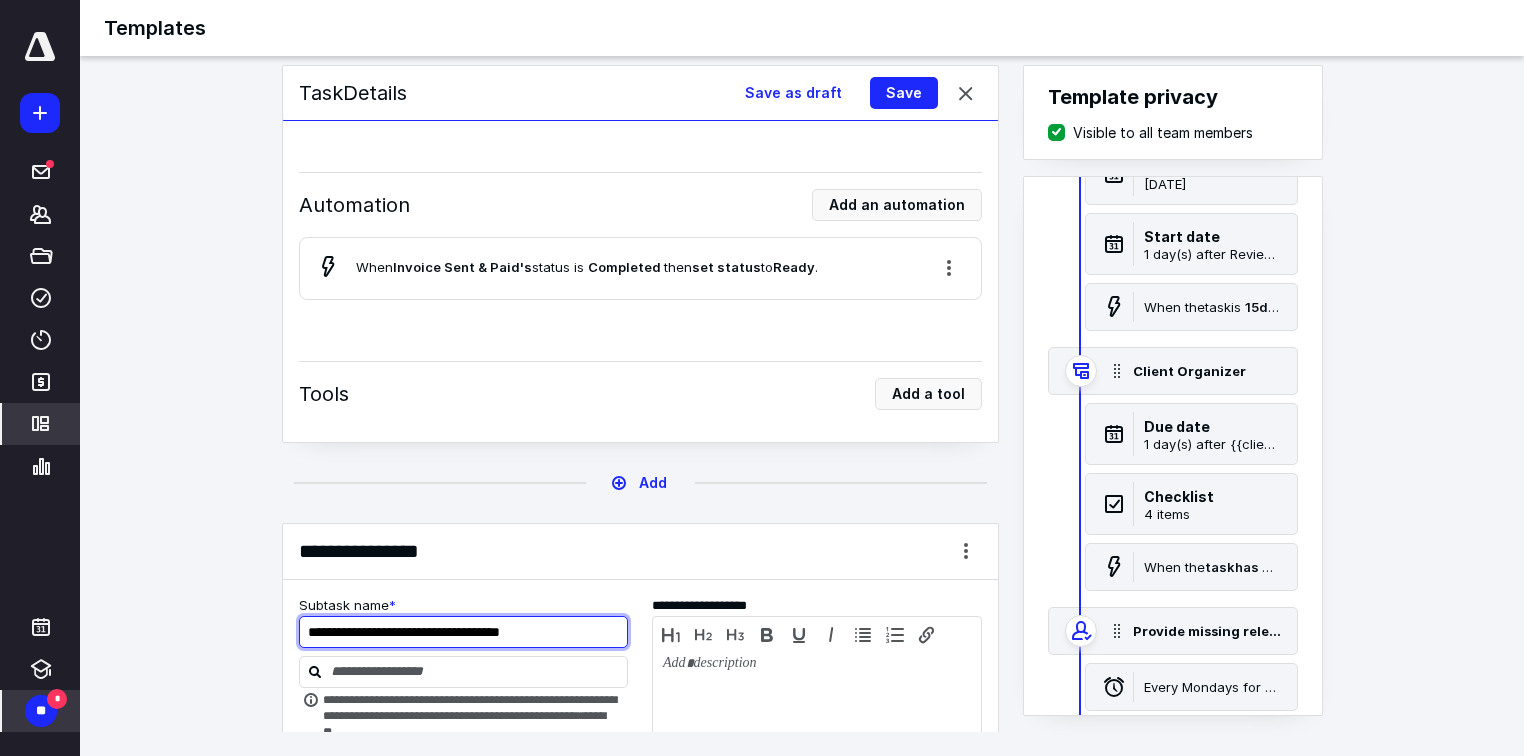 type on "**********" 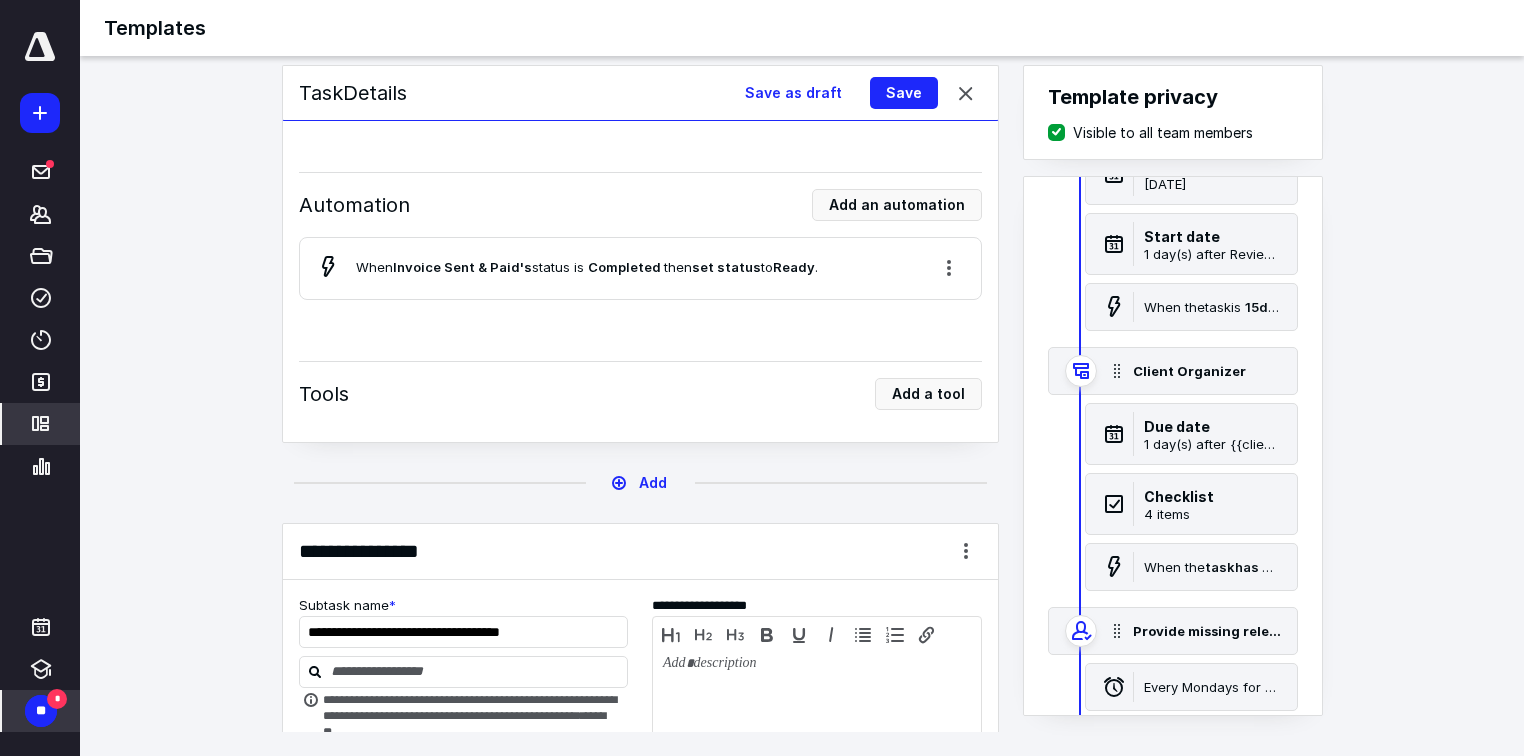 click on "**********" at bounding box center [640, 930] 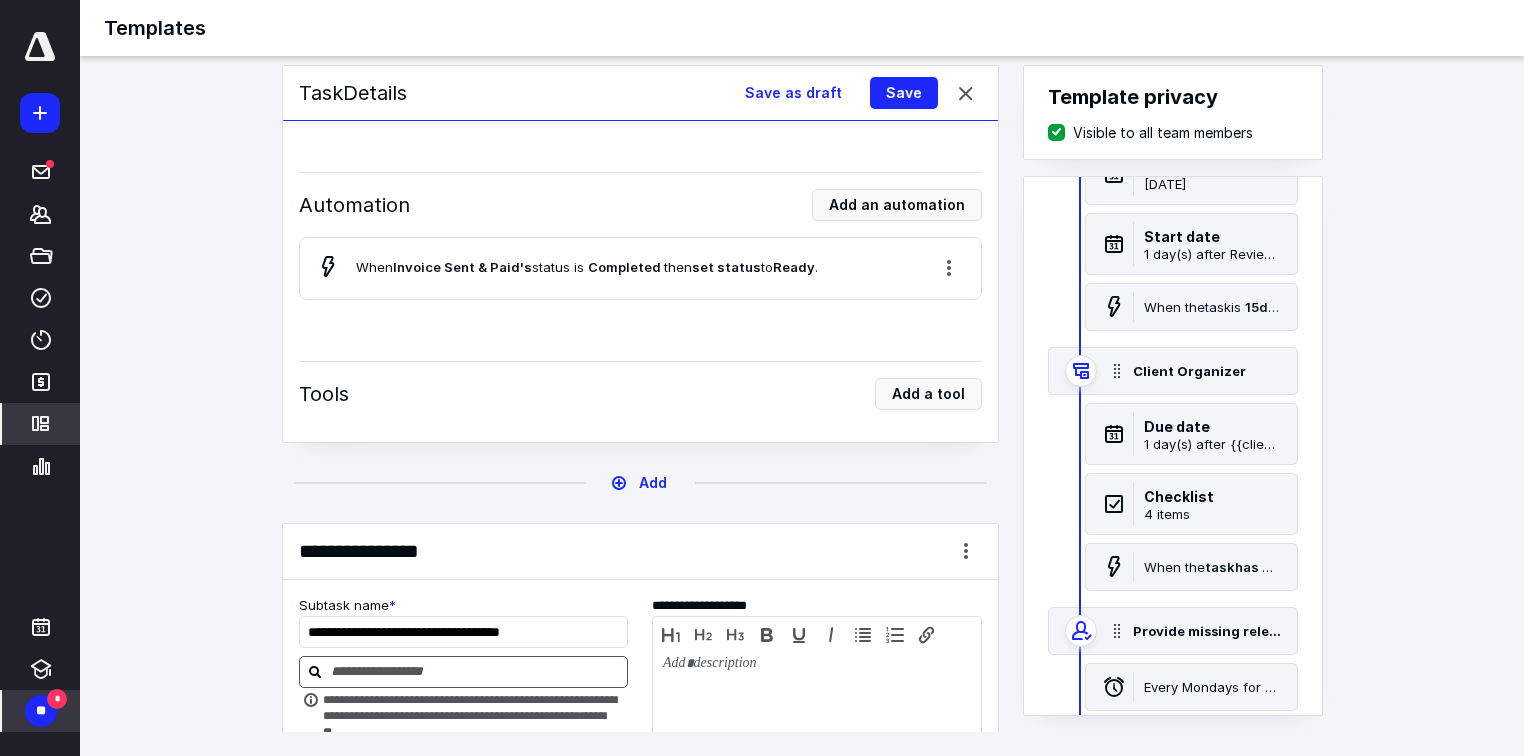 click at bounding box center (476, 671) 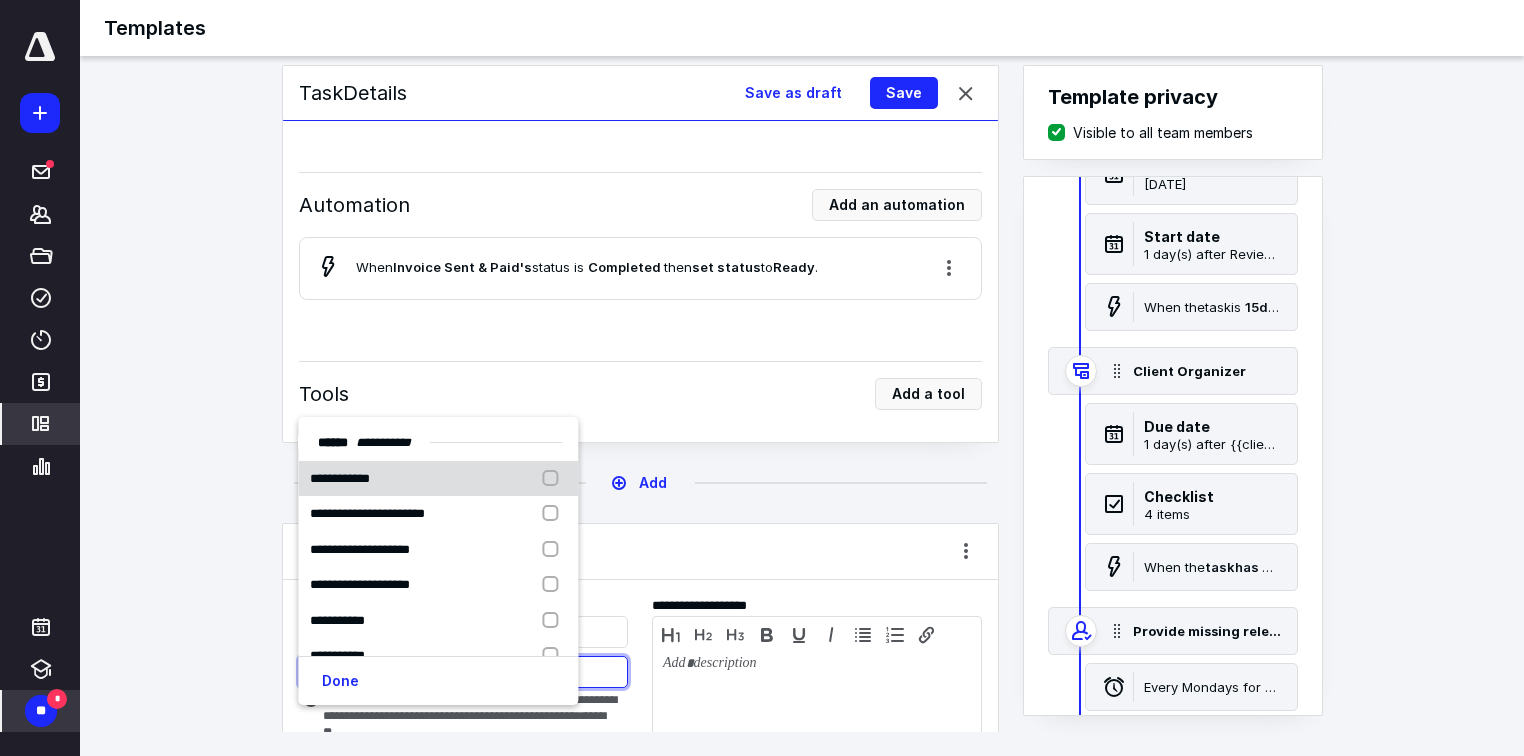 click on "**********" at bounding box center [438, 479] 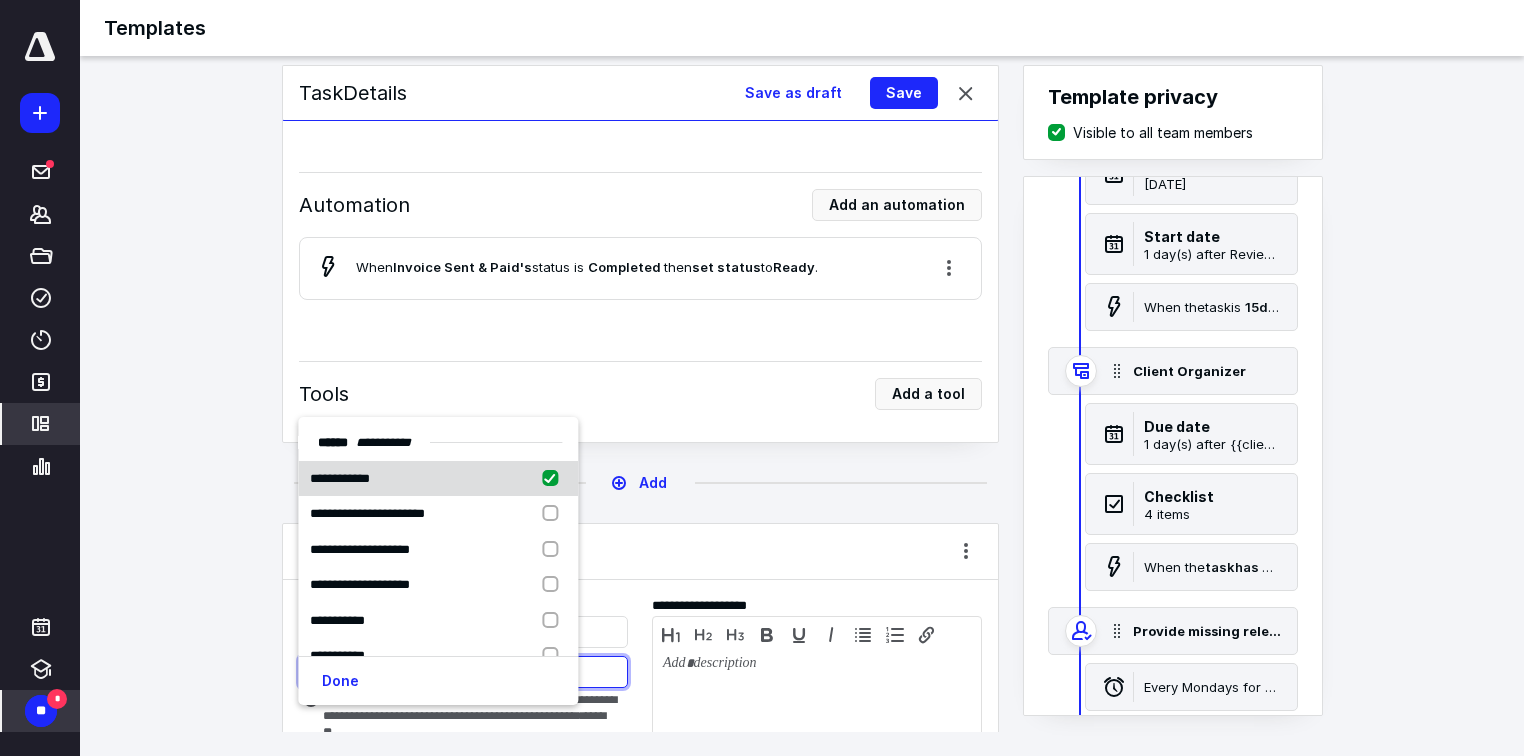 checkbox on "true" 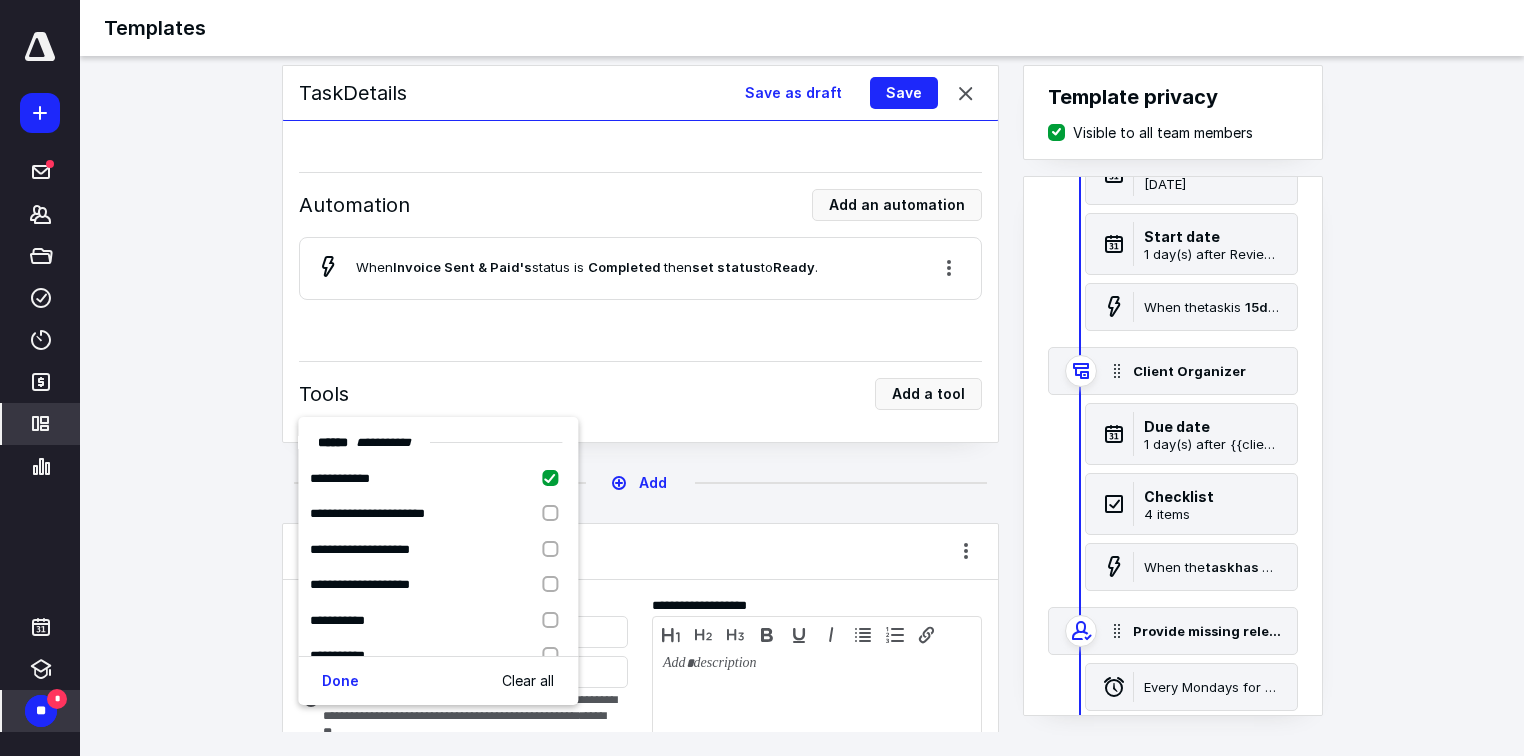 click on "***** Add a date" at bounding box center [640, 882] 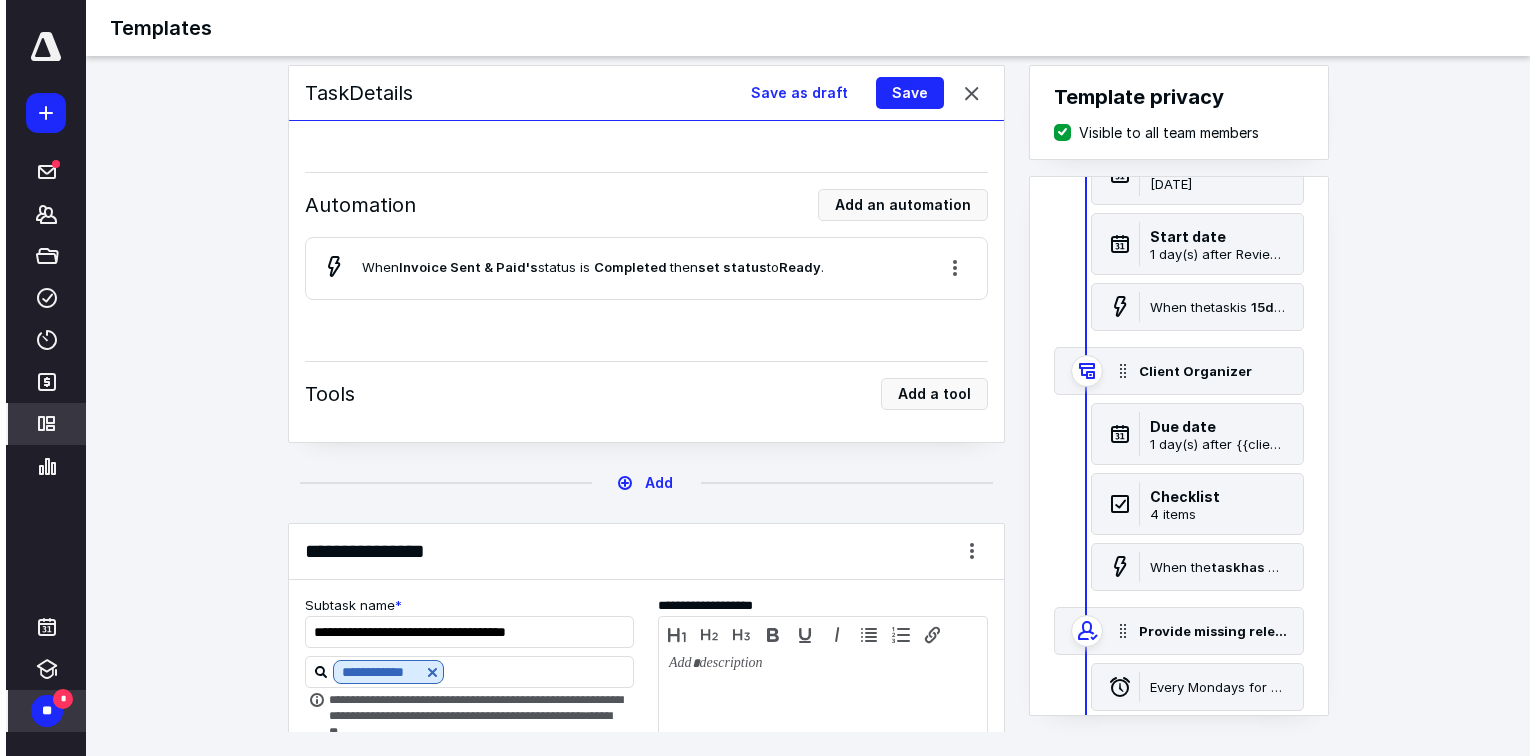 scroll, scrollTop: 9954, scrollLeft: 0, axis: vertical 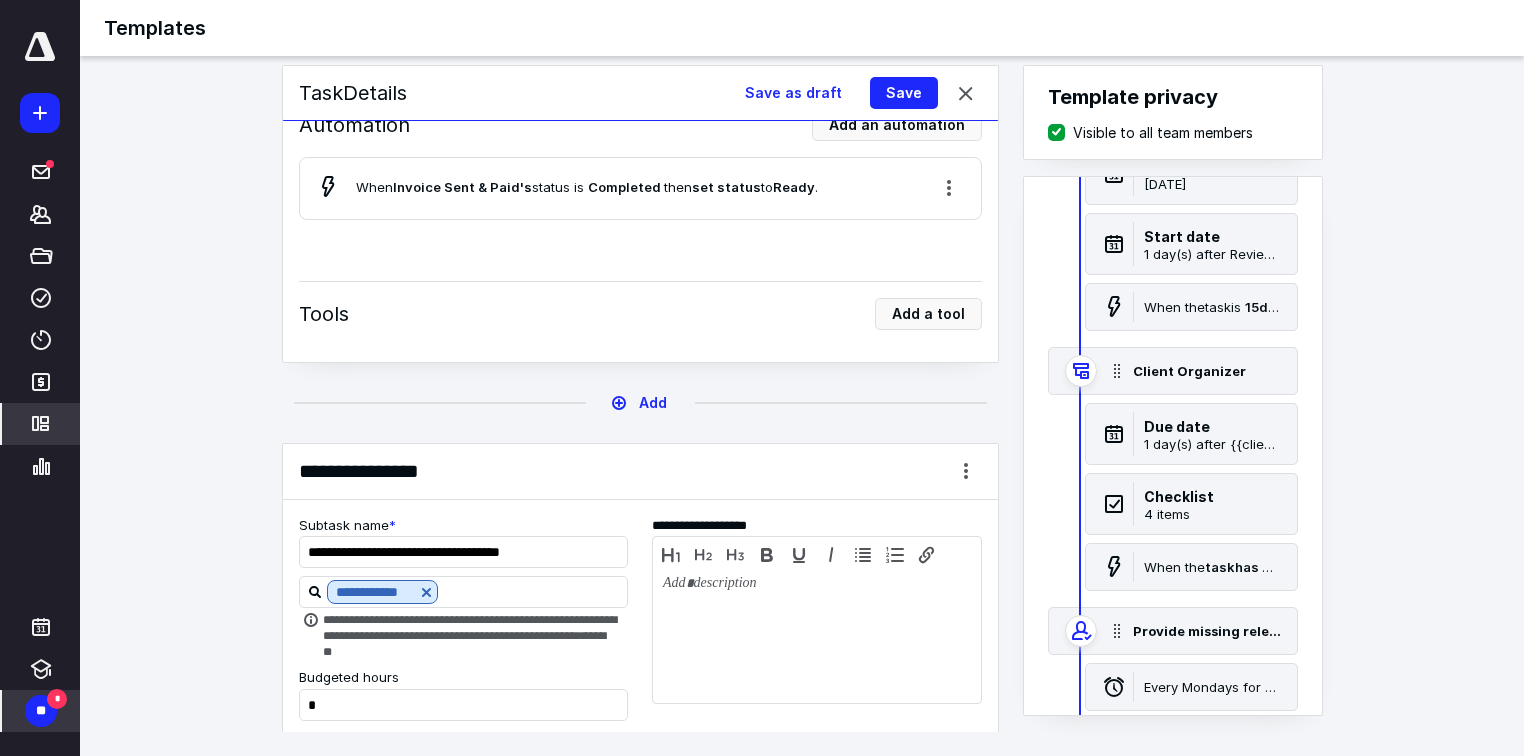 click on "Add a date" at bounding box center [926, 802] 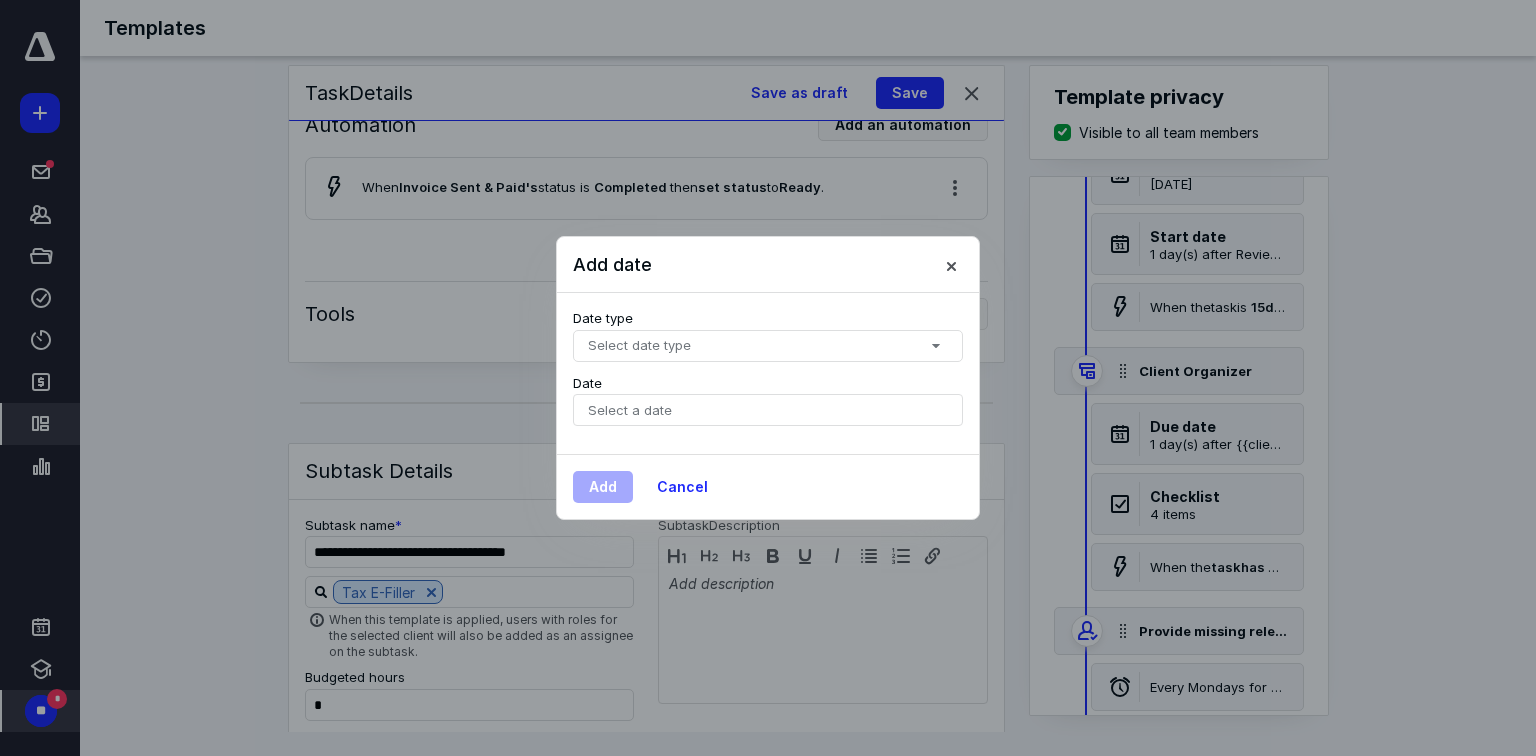 click on "Select date type" at bounding box center [639, 346] 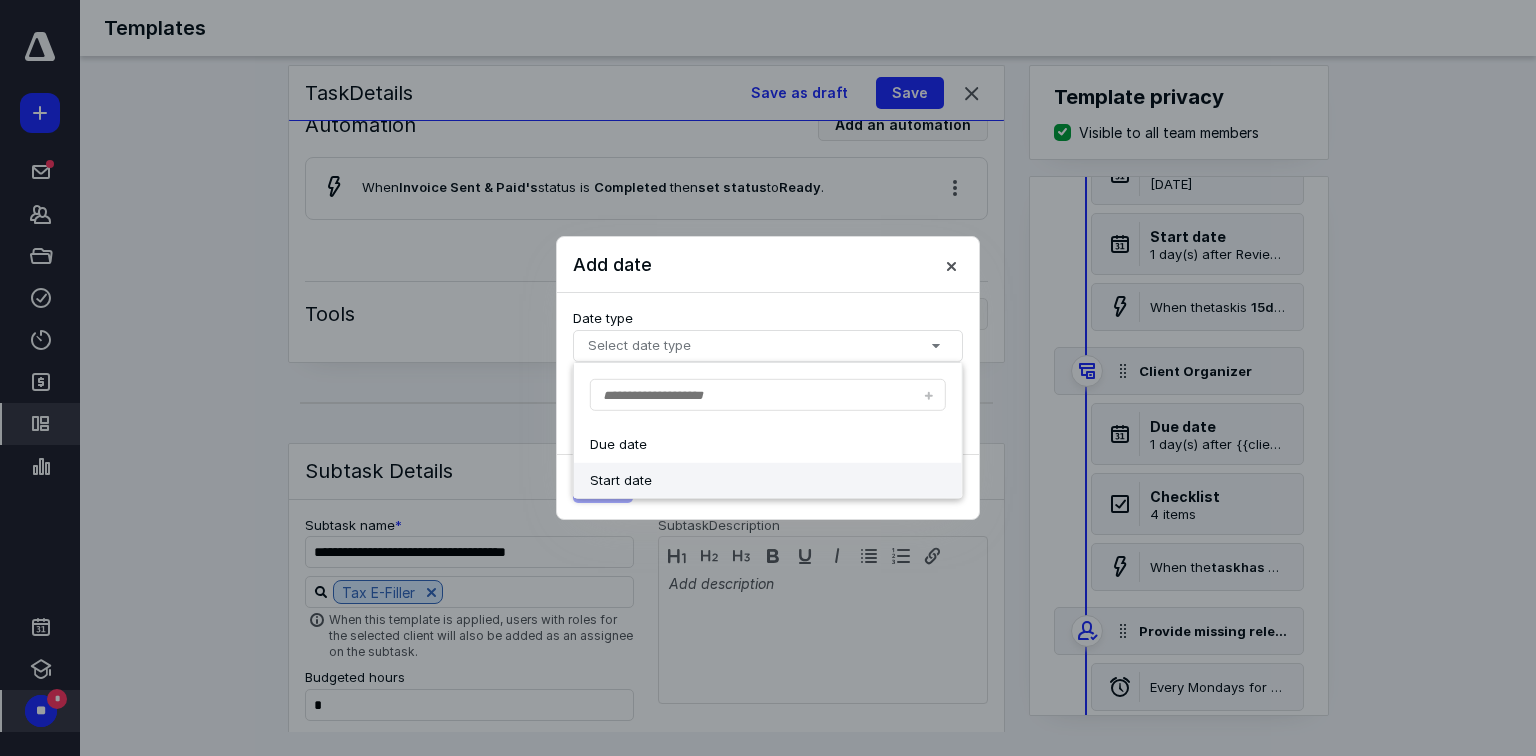 click on "Start date" at bounding box center [750, 480] 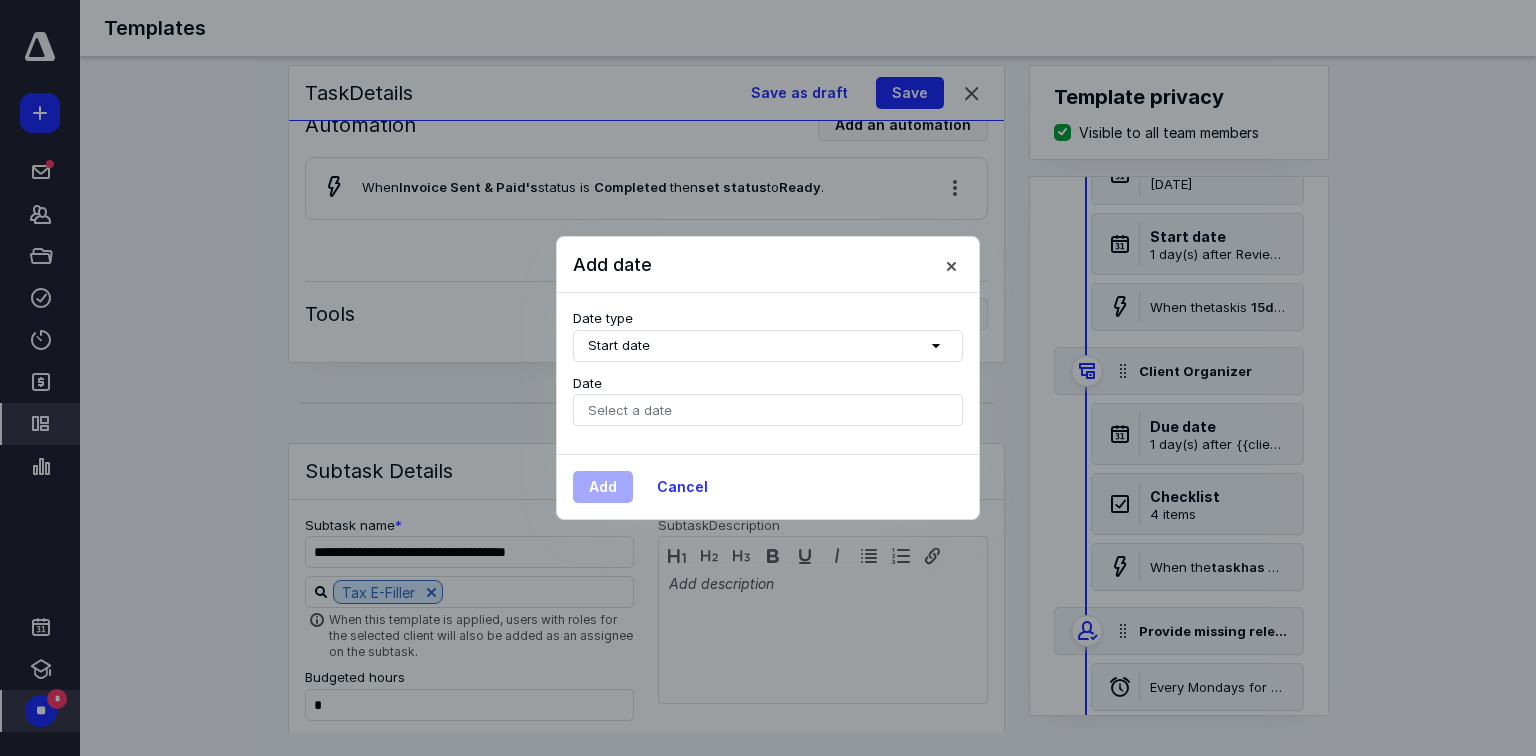click on "Select a date" at bounding box center (630, 410) 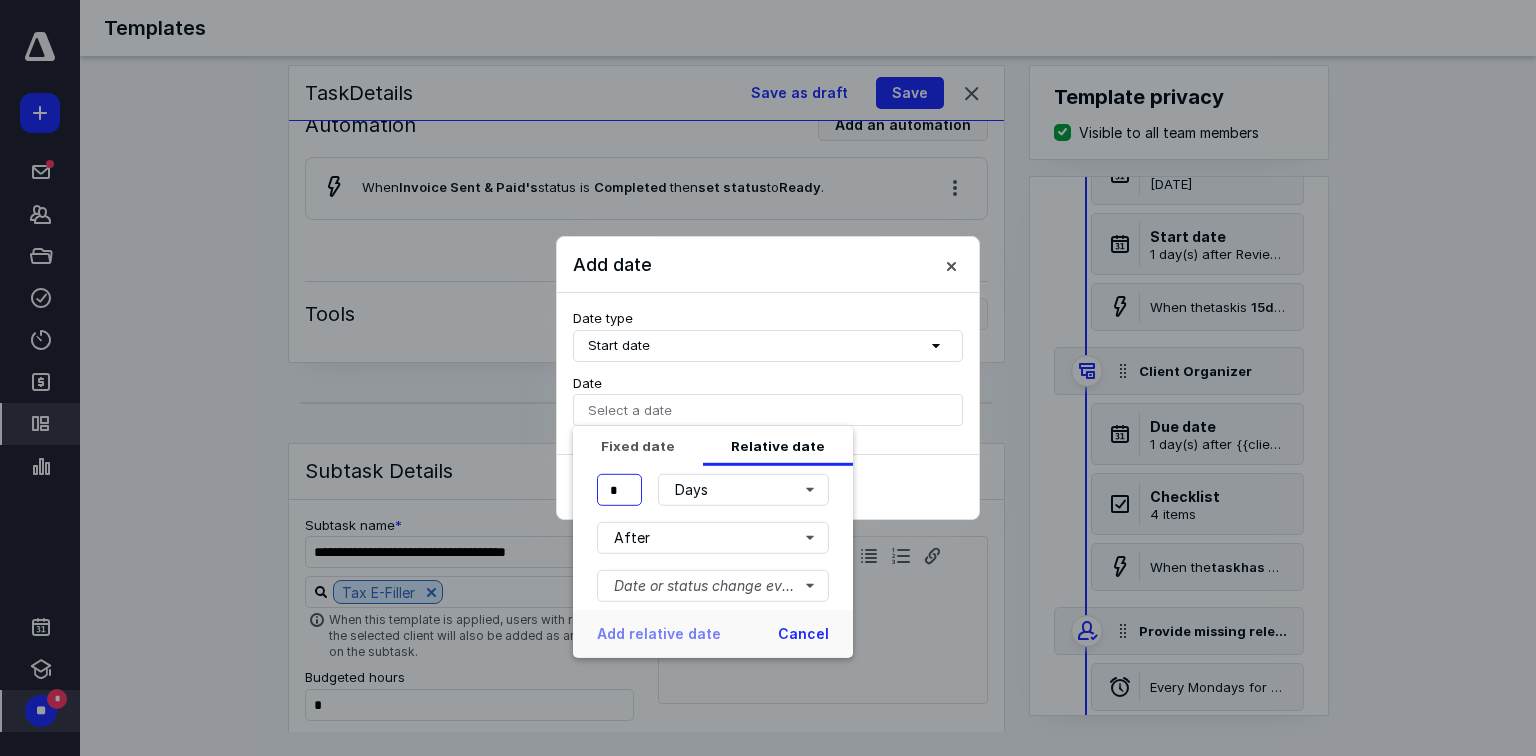 drag, startPoint x: 589, startPoint y: 479, endPoint x: 565, endPoint y: 476, distance: 24.186773 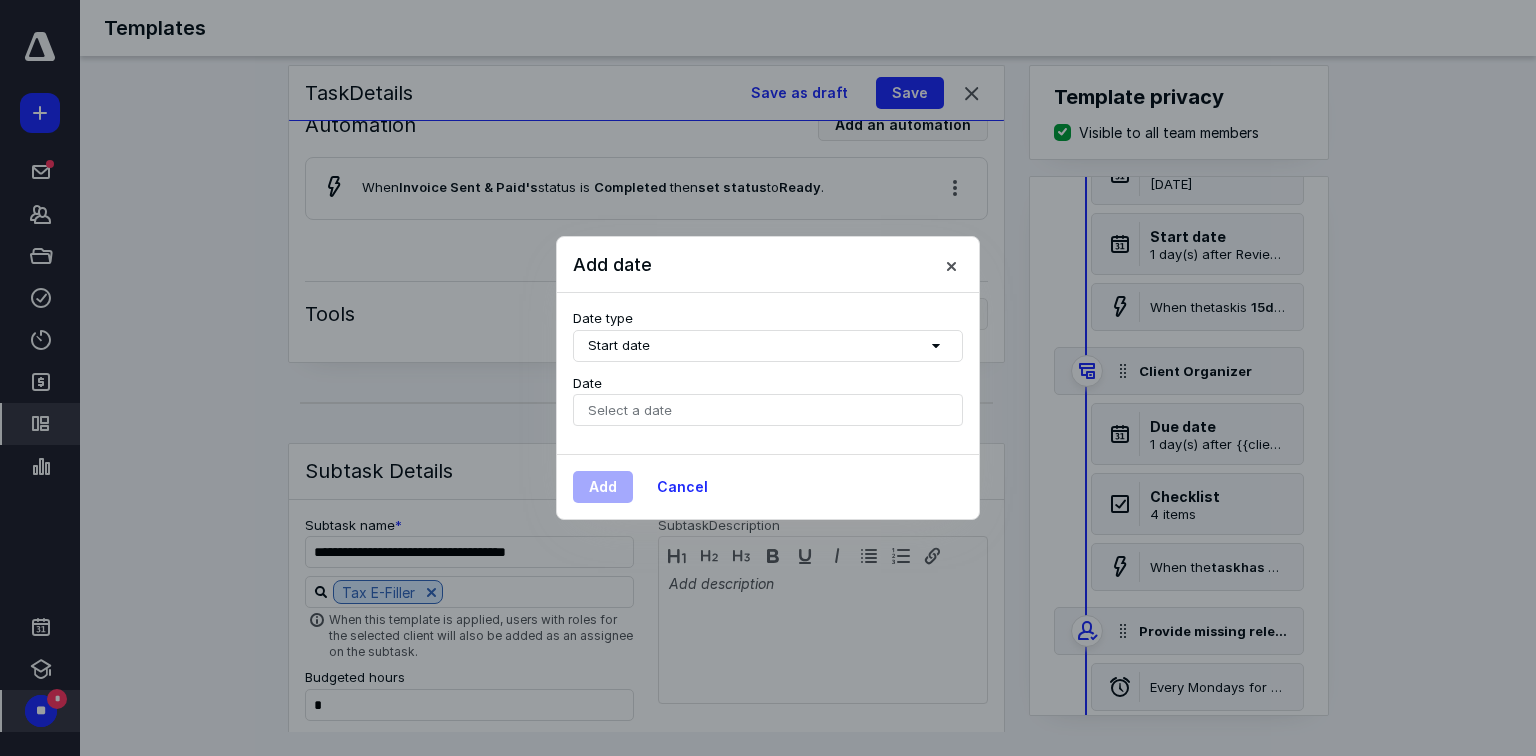 click on "Select a date" at bounding box center [630, 410] 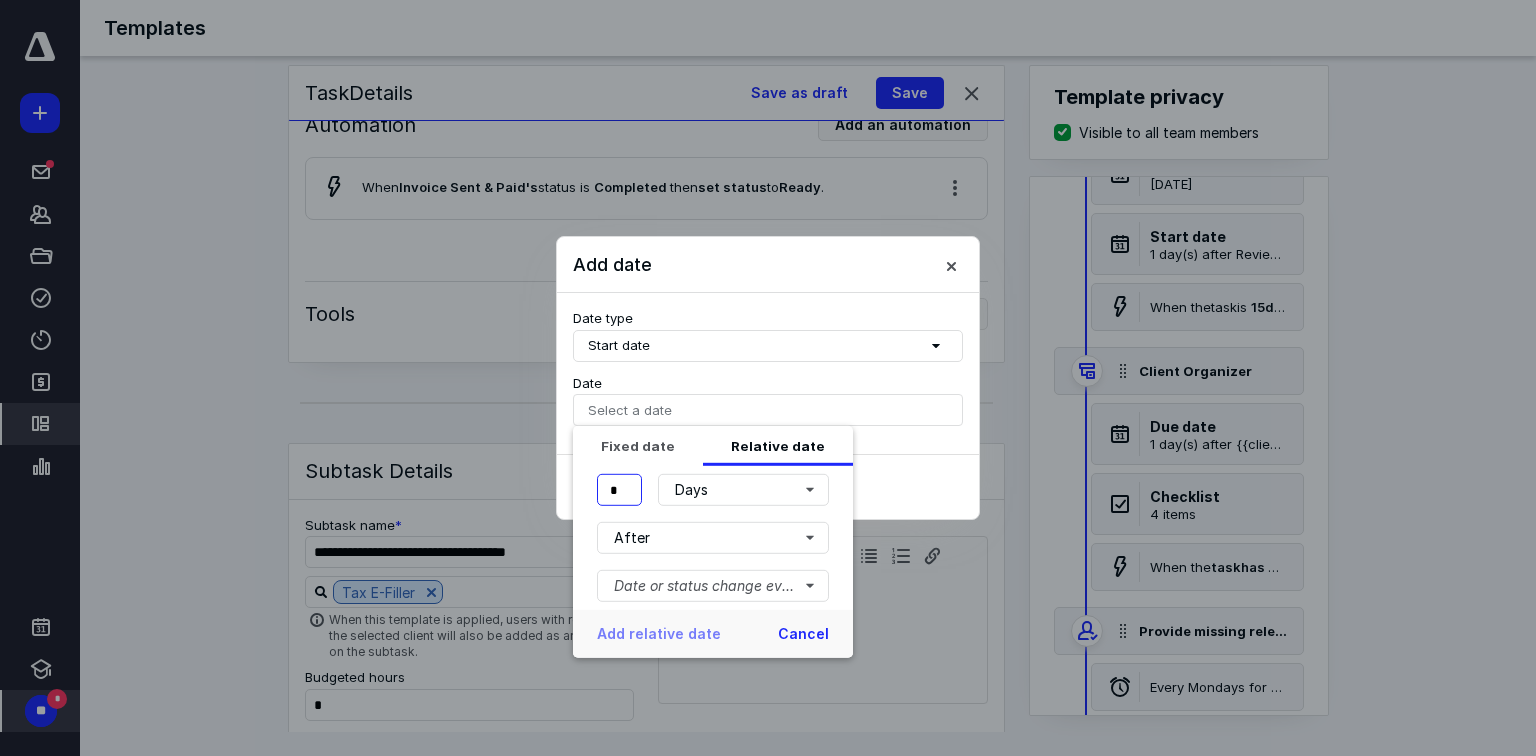 drag, startPoint x: 625, startPoint y: 492, endPoint x: 604, endPoint y: 498, distance: 21.84033 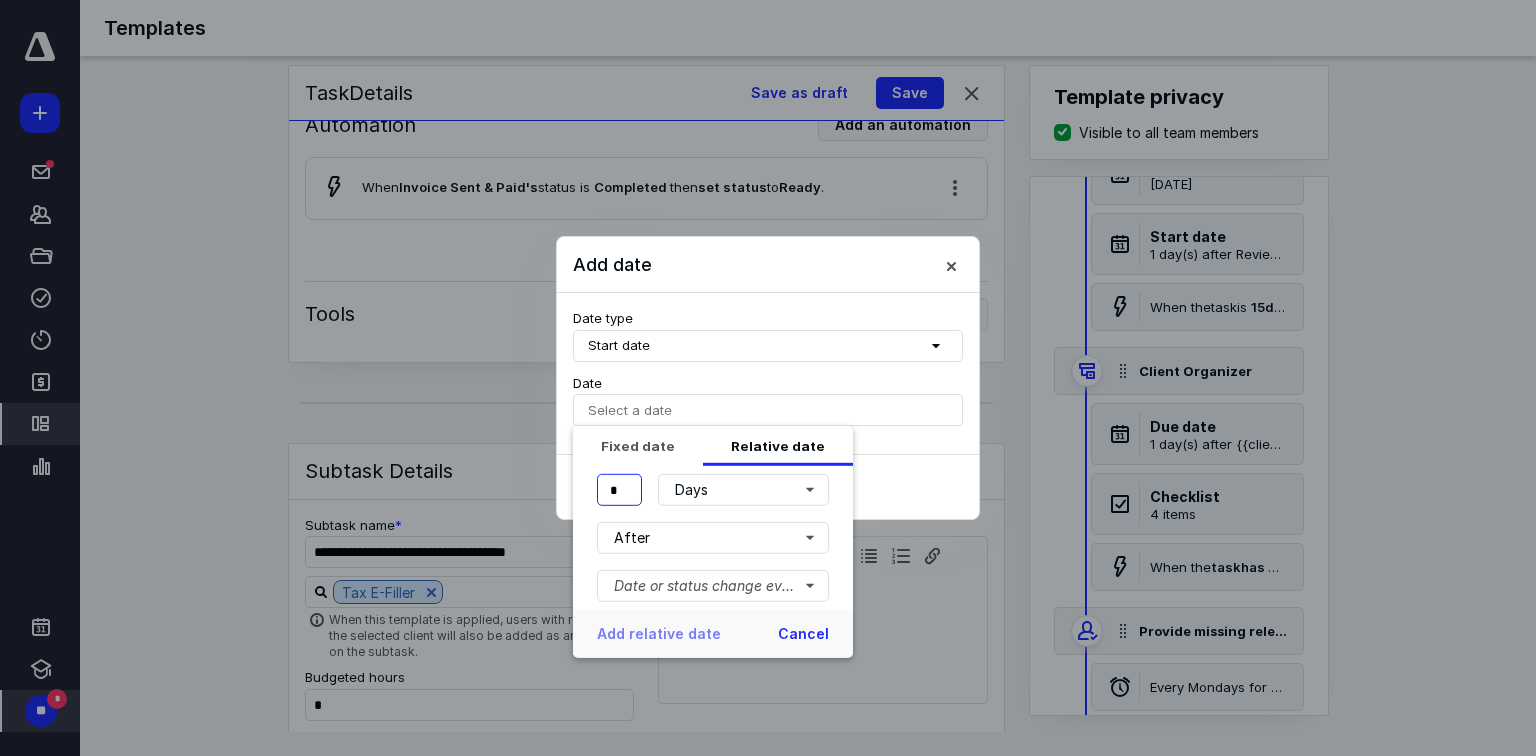 type on "*" 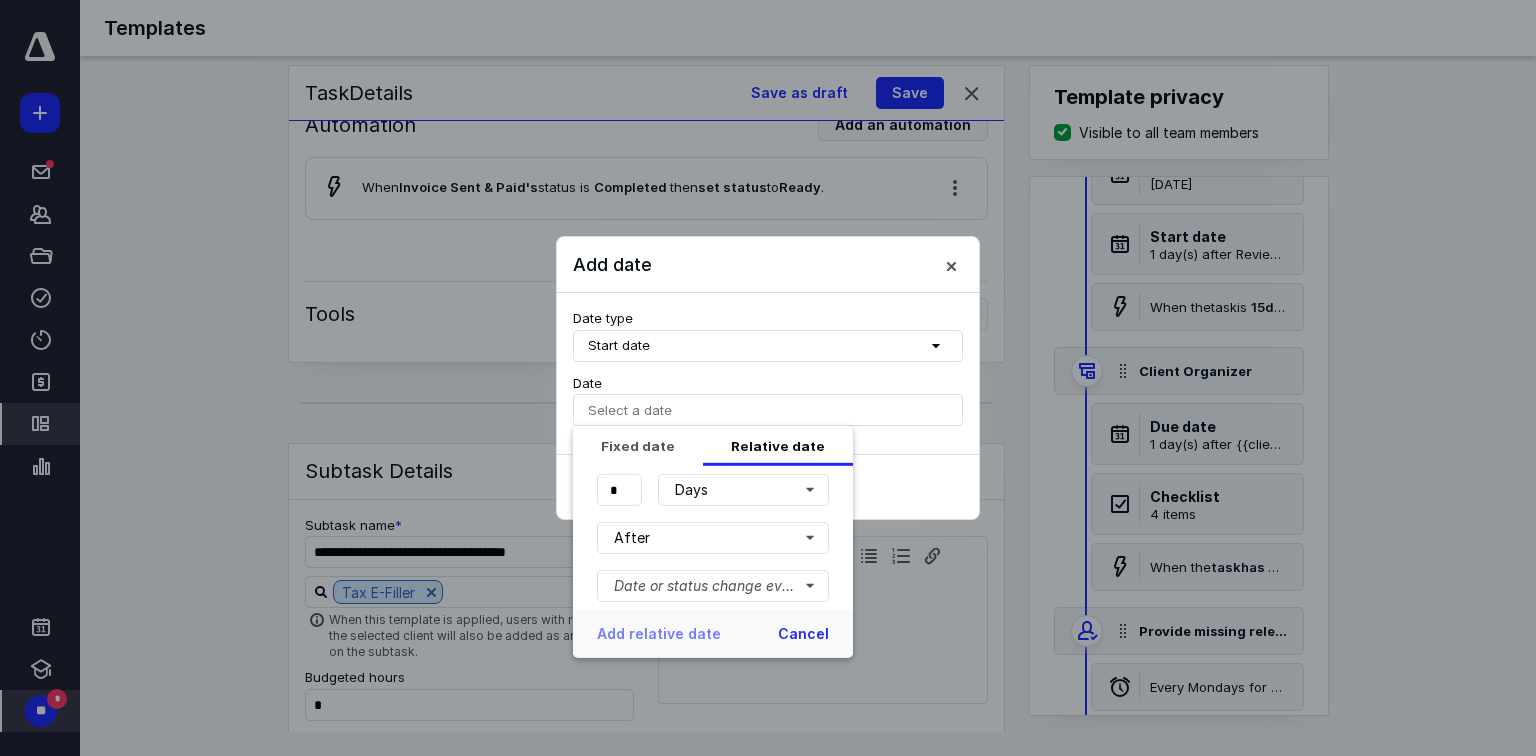 click on "After" at bounding box center (713, 538) 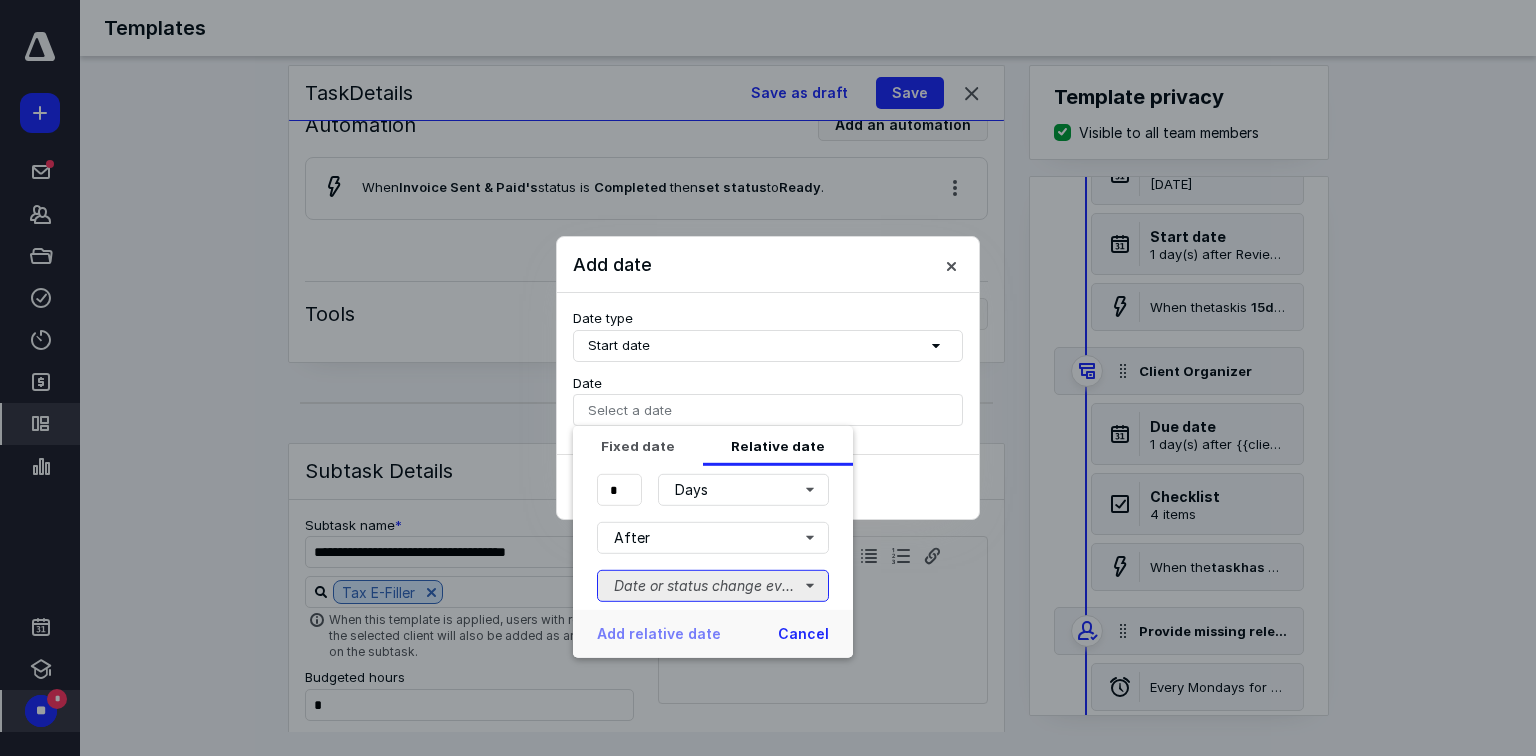 click on "Date or status change event" at bounding box center (713, 586) 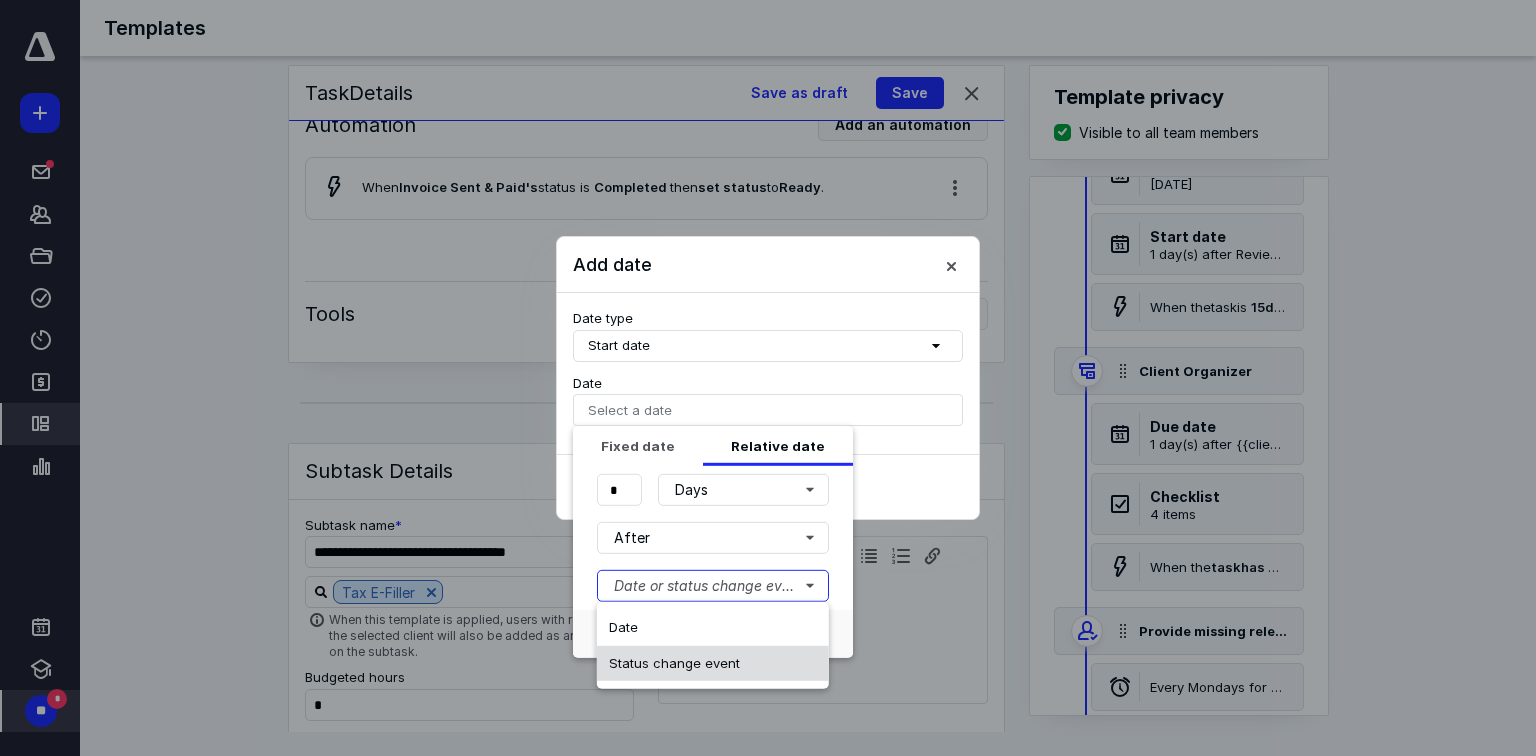click on "Status change event" at bounding box center [674, 662] 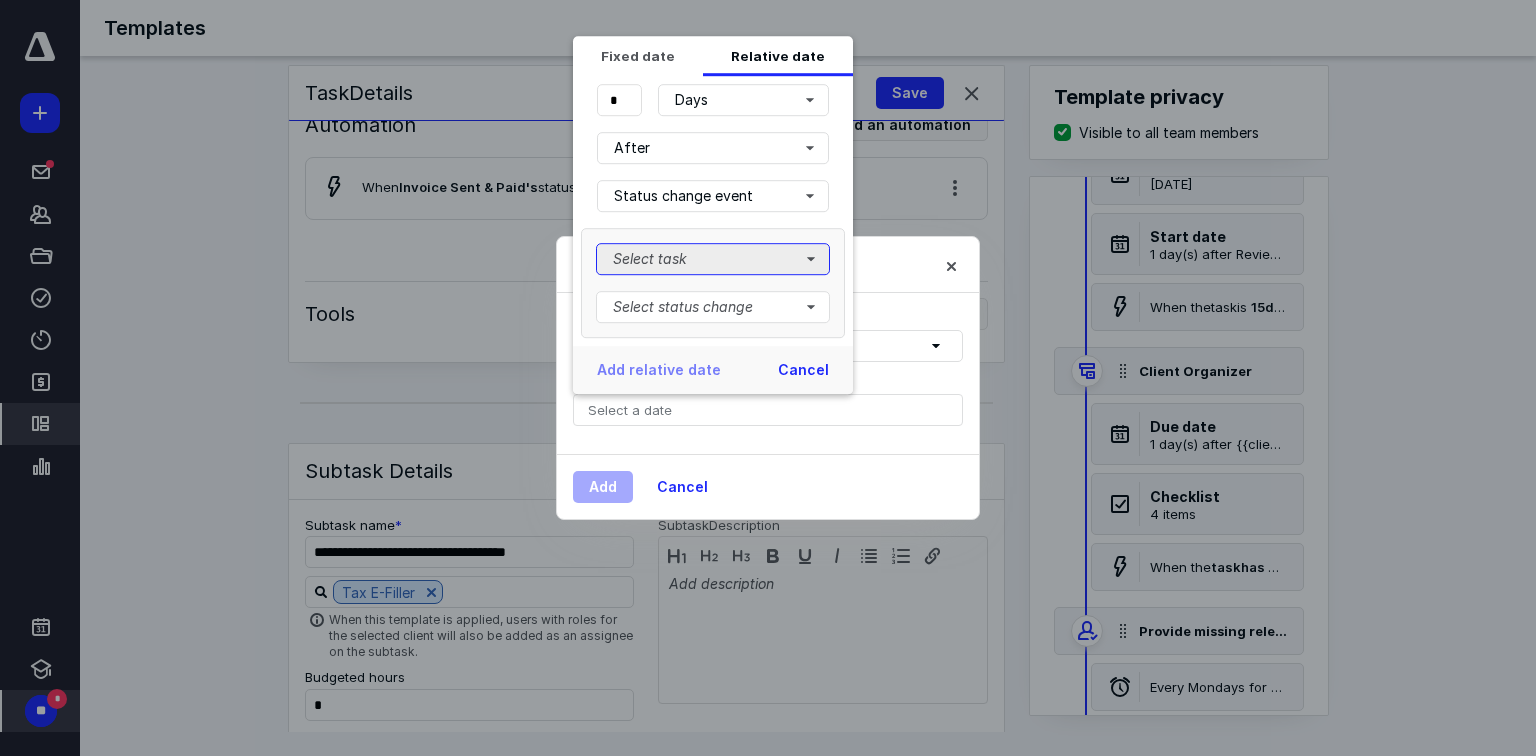click on "Select task" at bounding box center [713, 259] 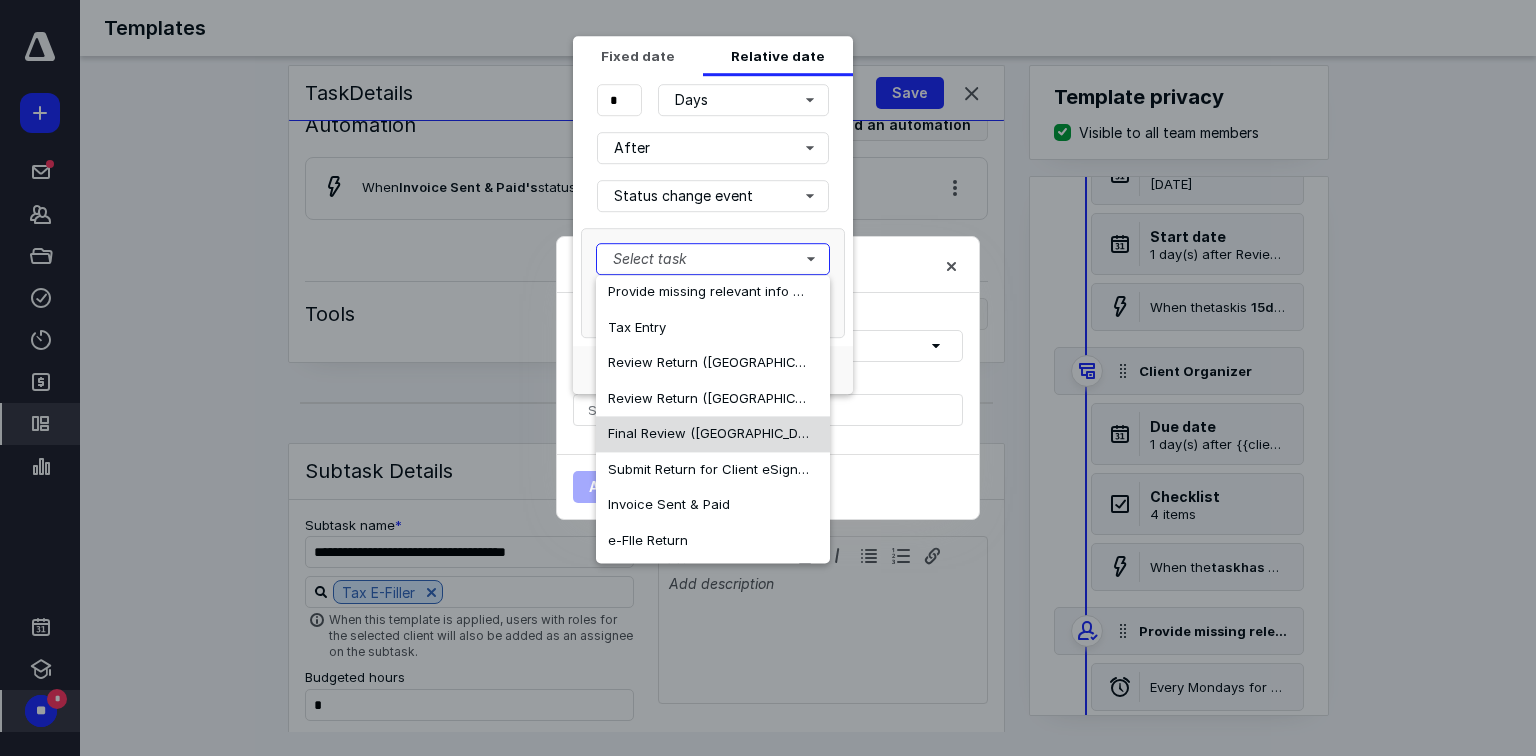 scroll, scrollTop: 118, scrollLeft: 0, axis: vertical 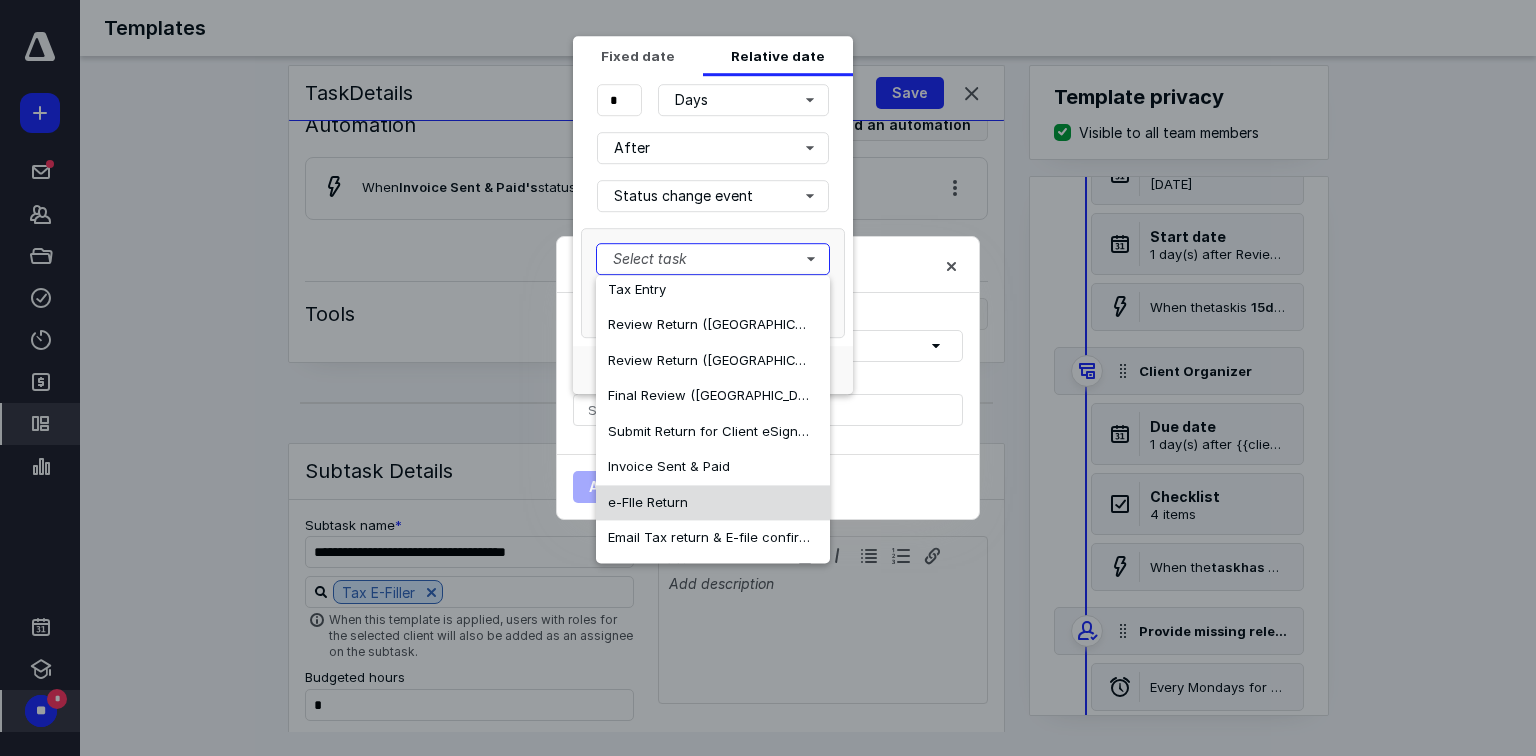 click on "e-FIle Return" at bounding box center [713, 503] 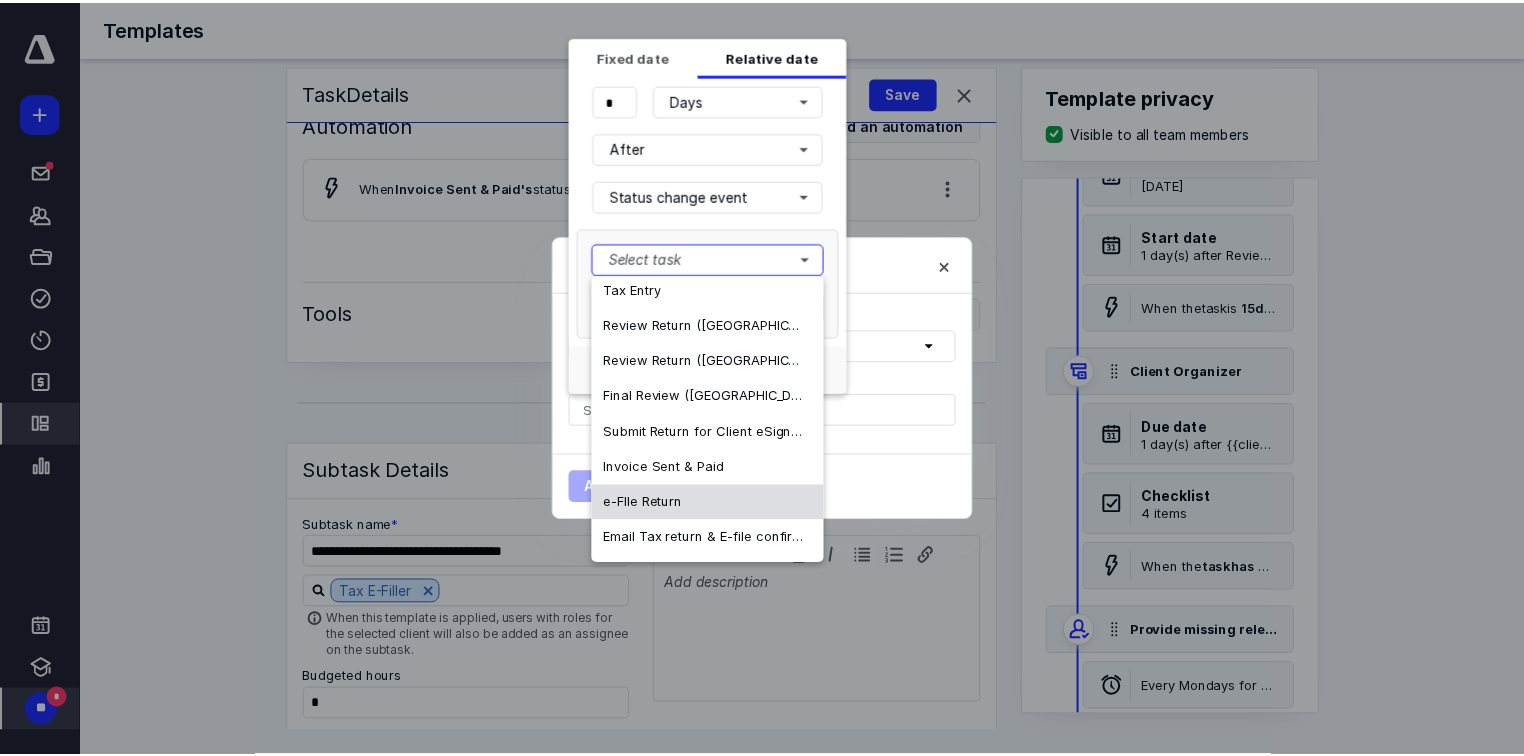 scroll, scrollTop: 0, scrollLeft: 0, axis: both 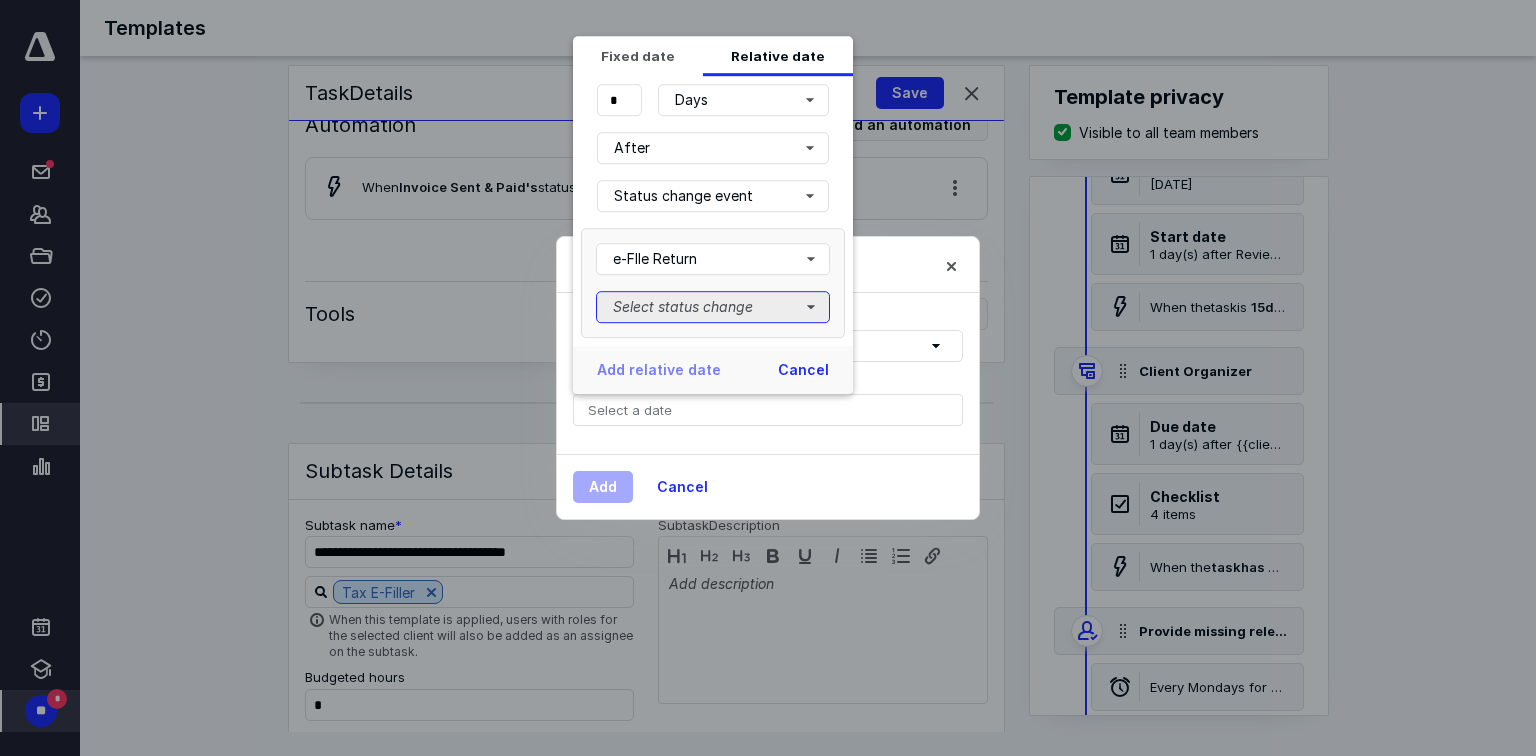 click on "Select status change" at bounding box center [713, 307] 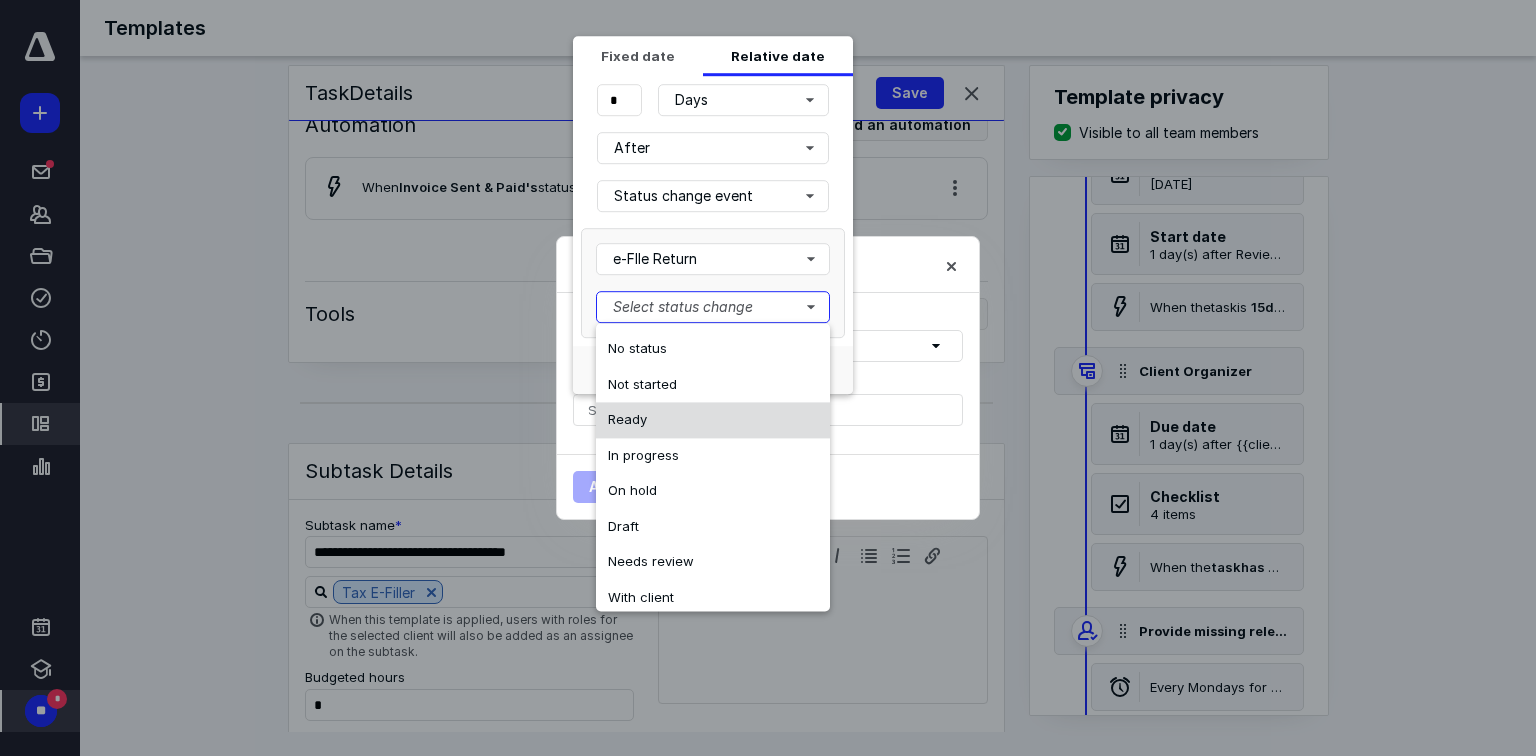 click on "Ready" at bounding box center [713, 420] 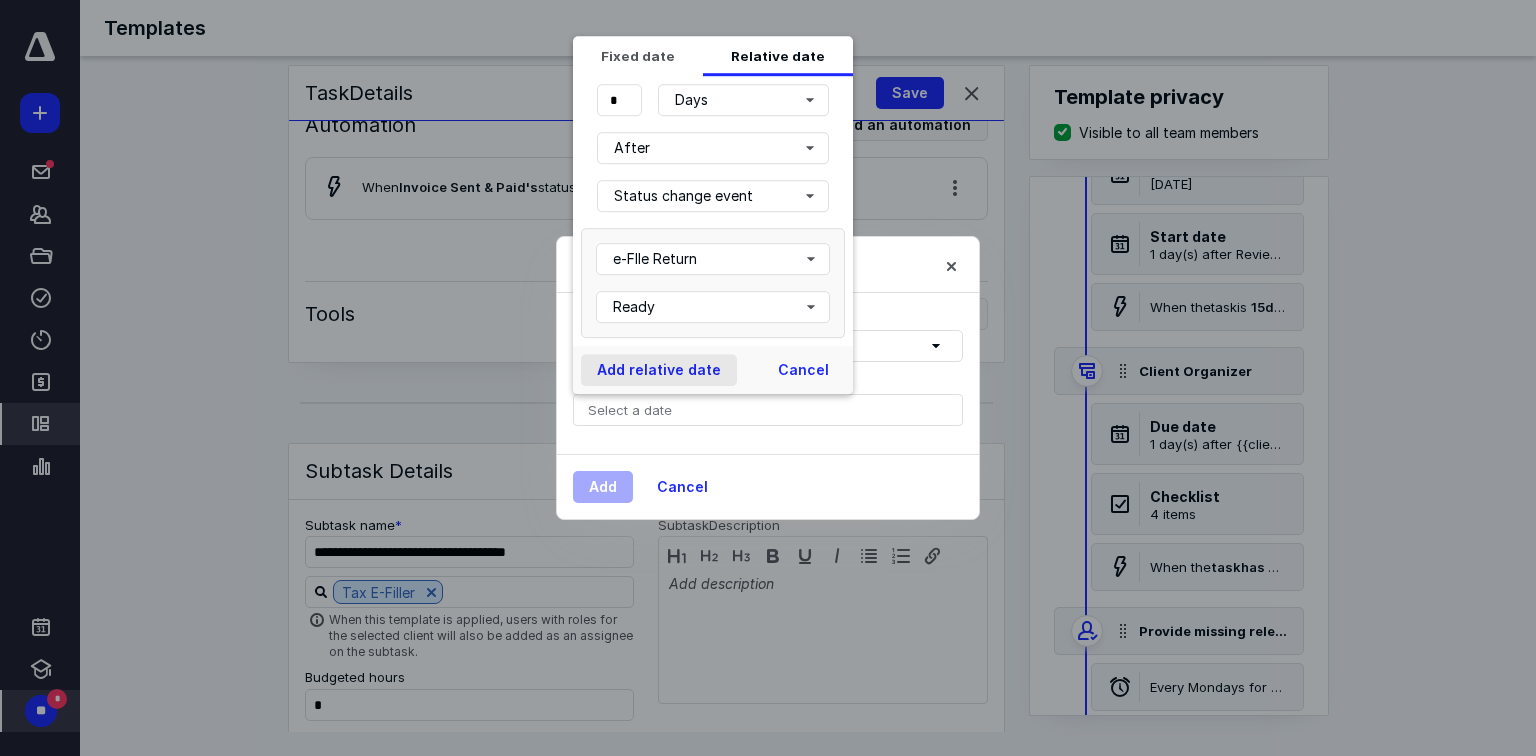 click on "Add relative date" at bounding box center (659, 370) 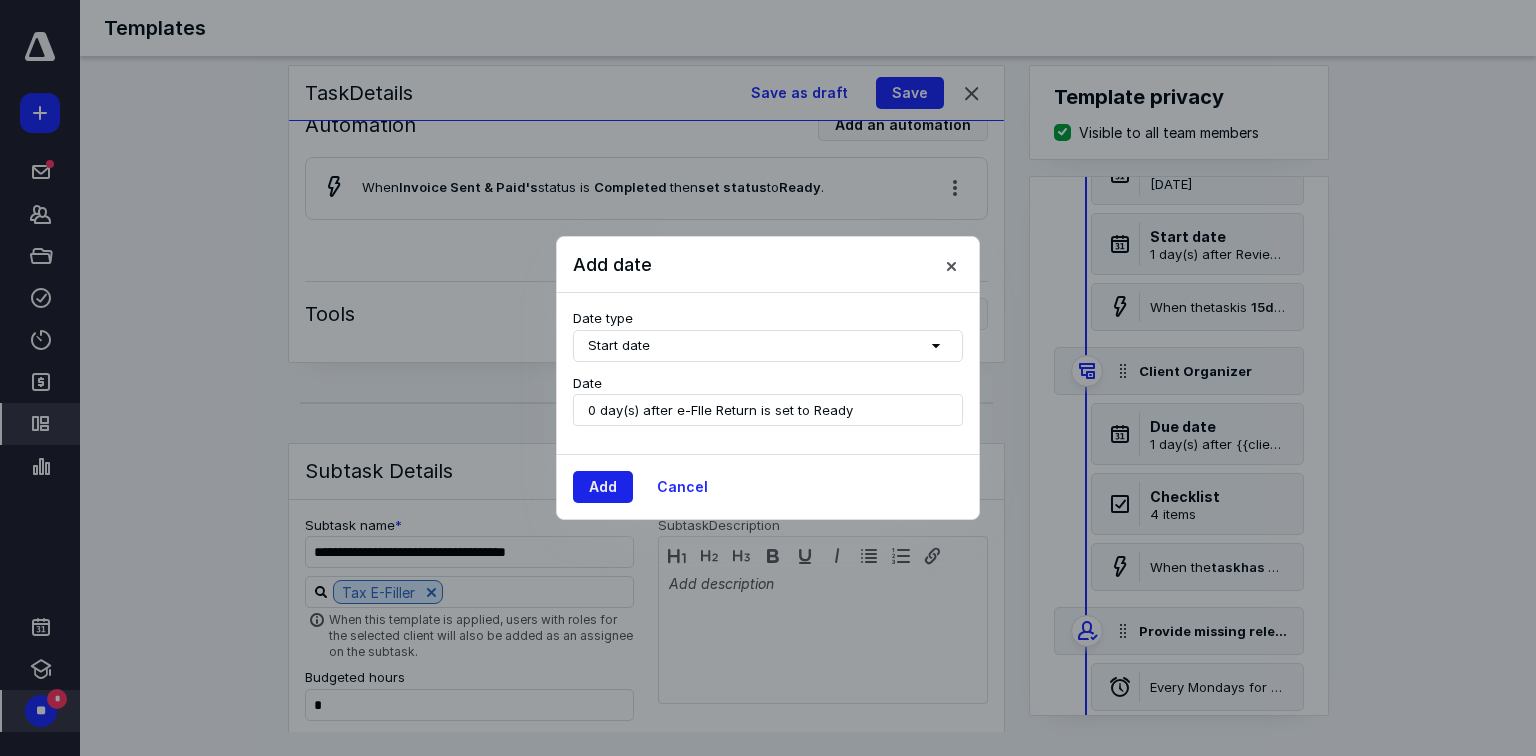 click on "Add" at bounding box center (603, 487) 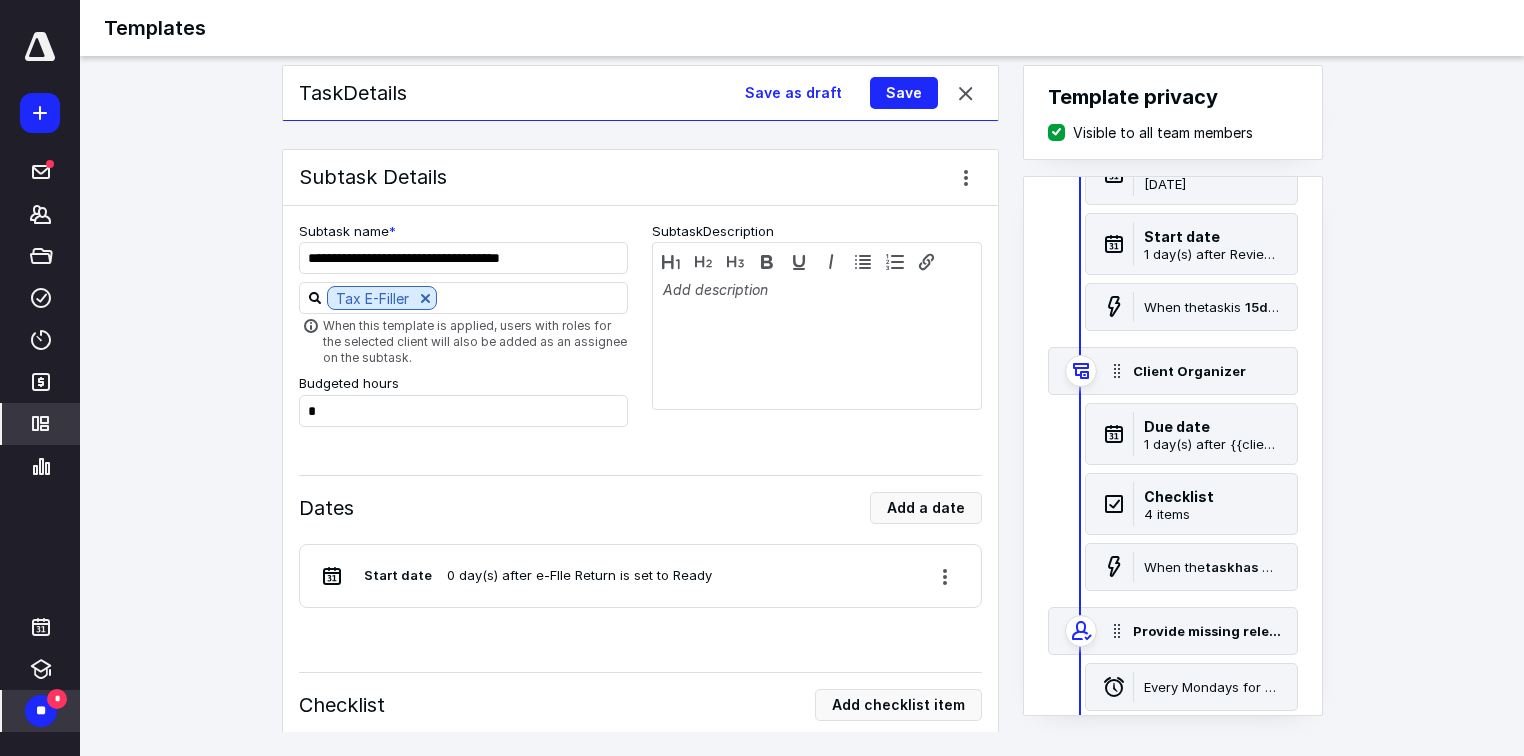 scroll, scrollTop: 10223, scrollLeft: 0, axis: vertical 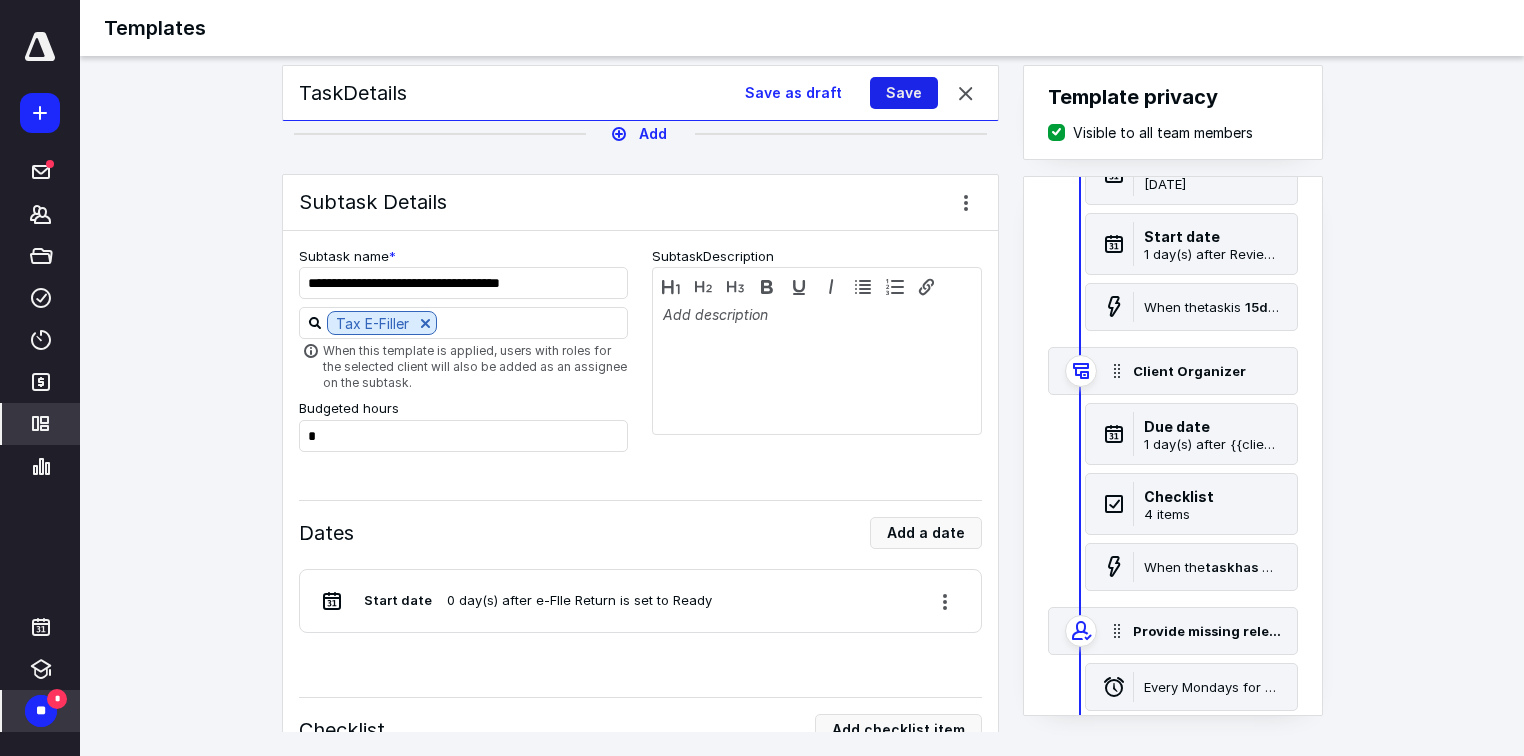 click on "Save" at bounding box center [904, 93] 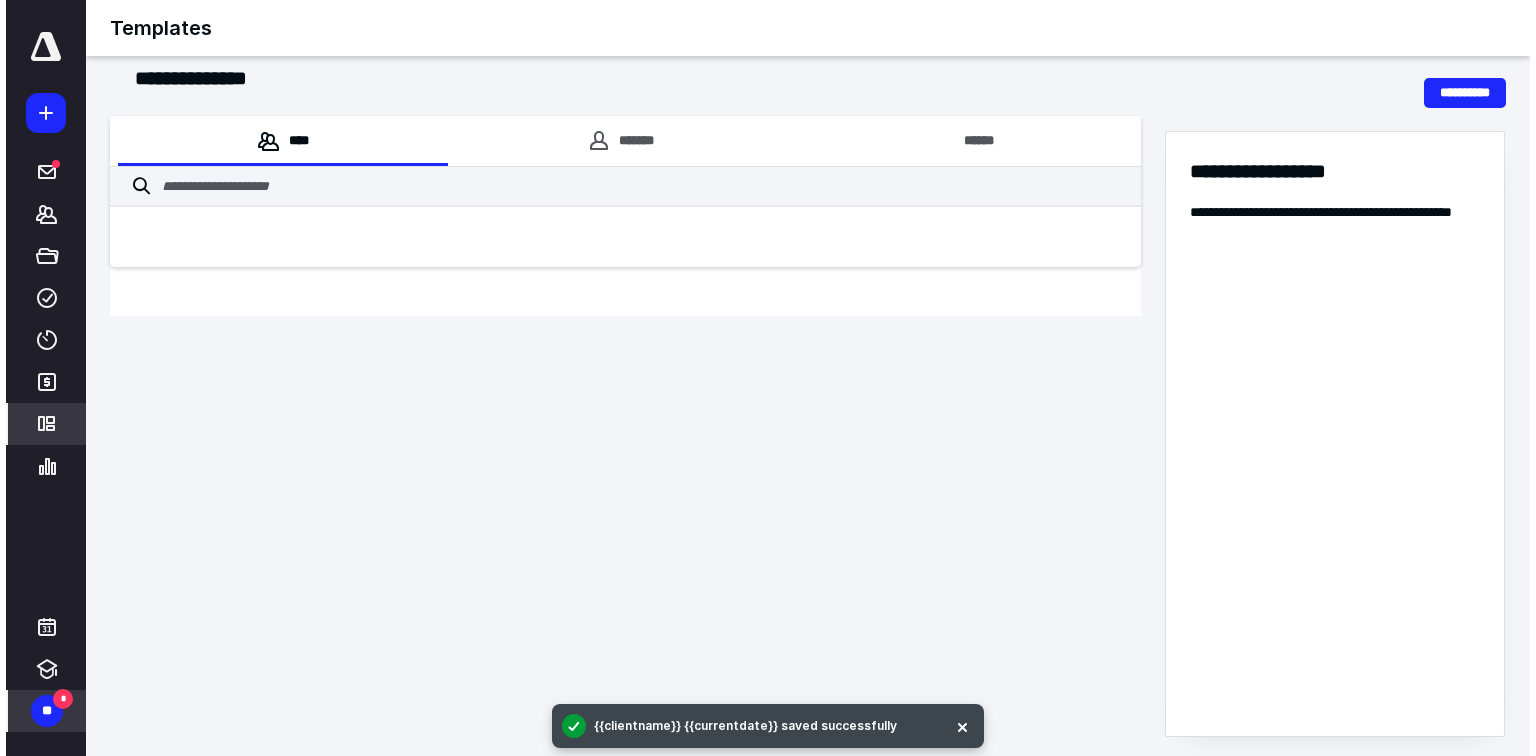 scroll, scrollTop: 0, scrollLeft: 0, axis: both 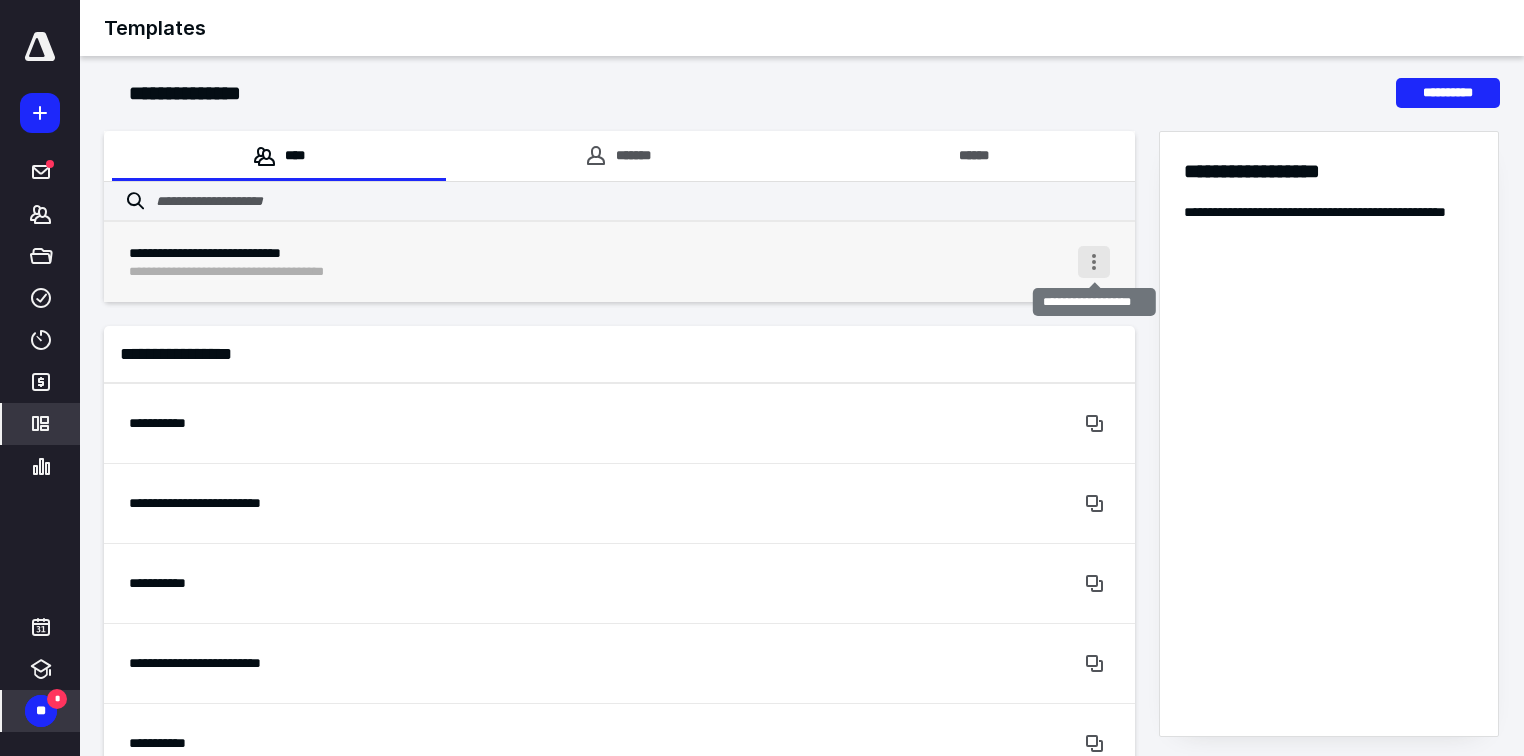 click at bounding box center [1094, 262] 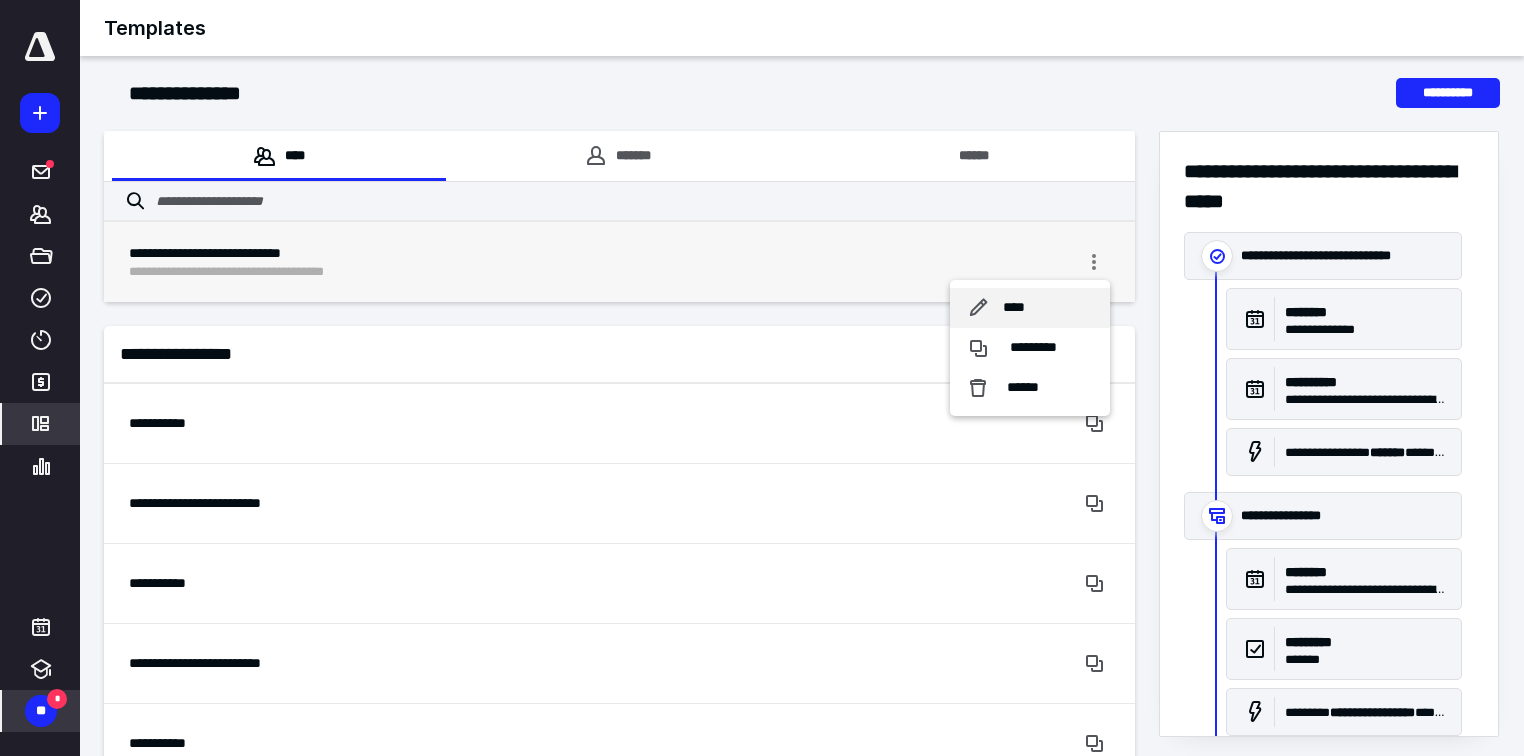 click on "****" at bounding box center [1014, 308] 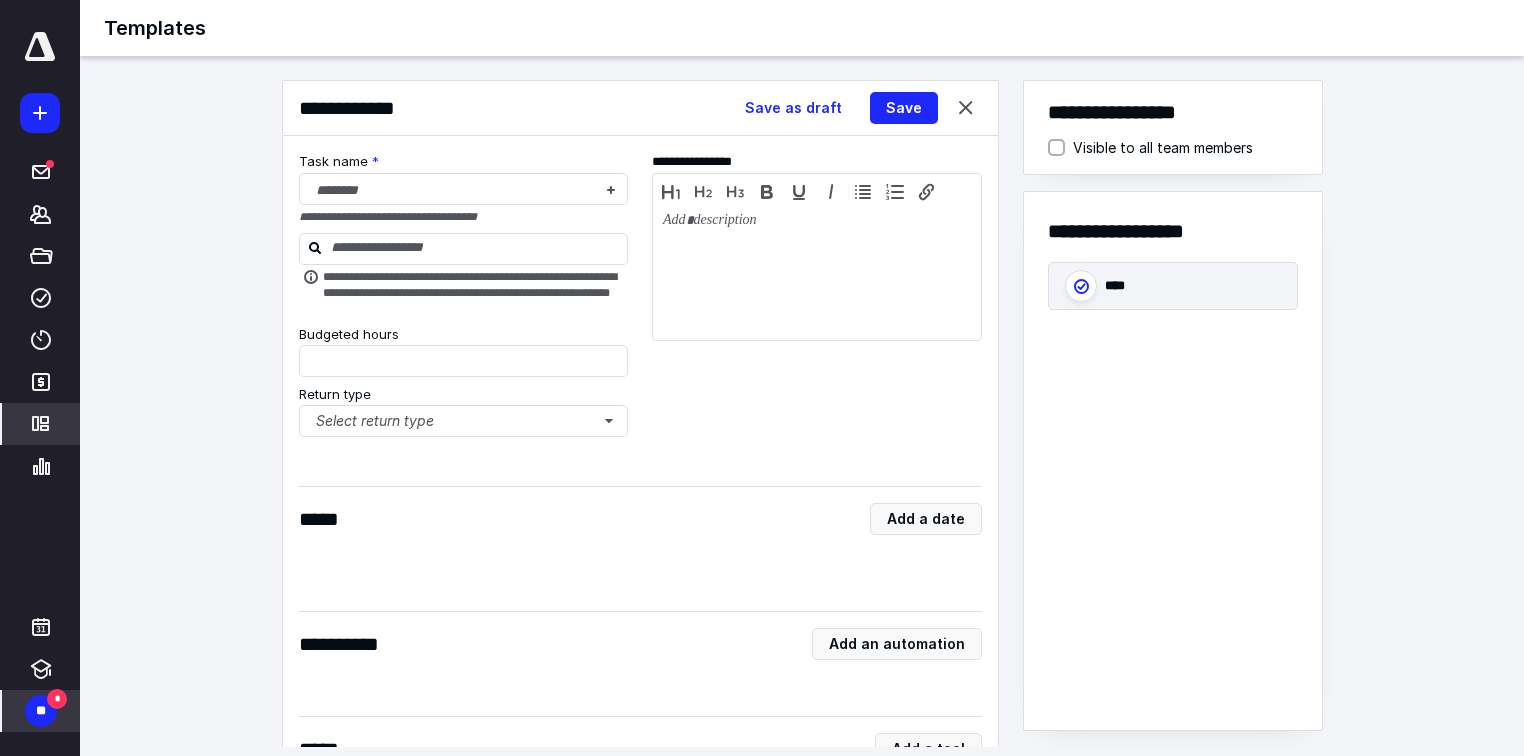 type on "**" 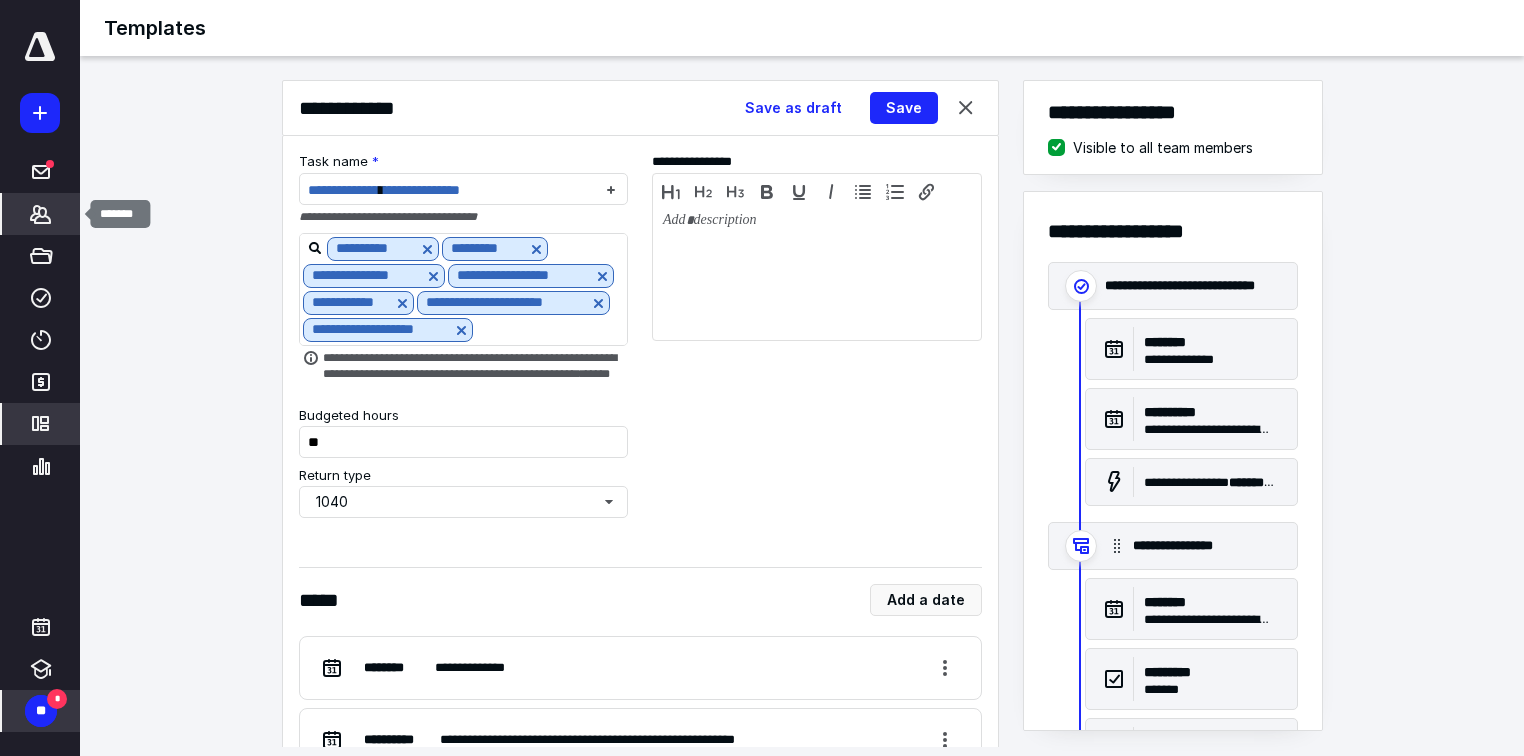 click 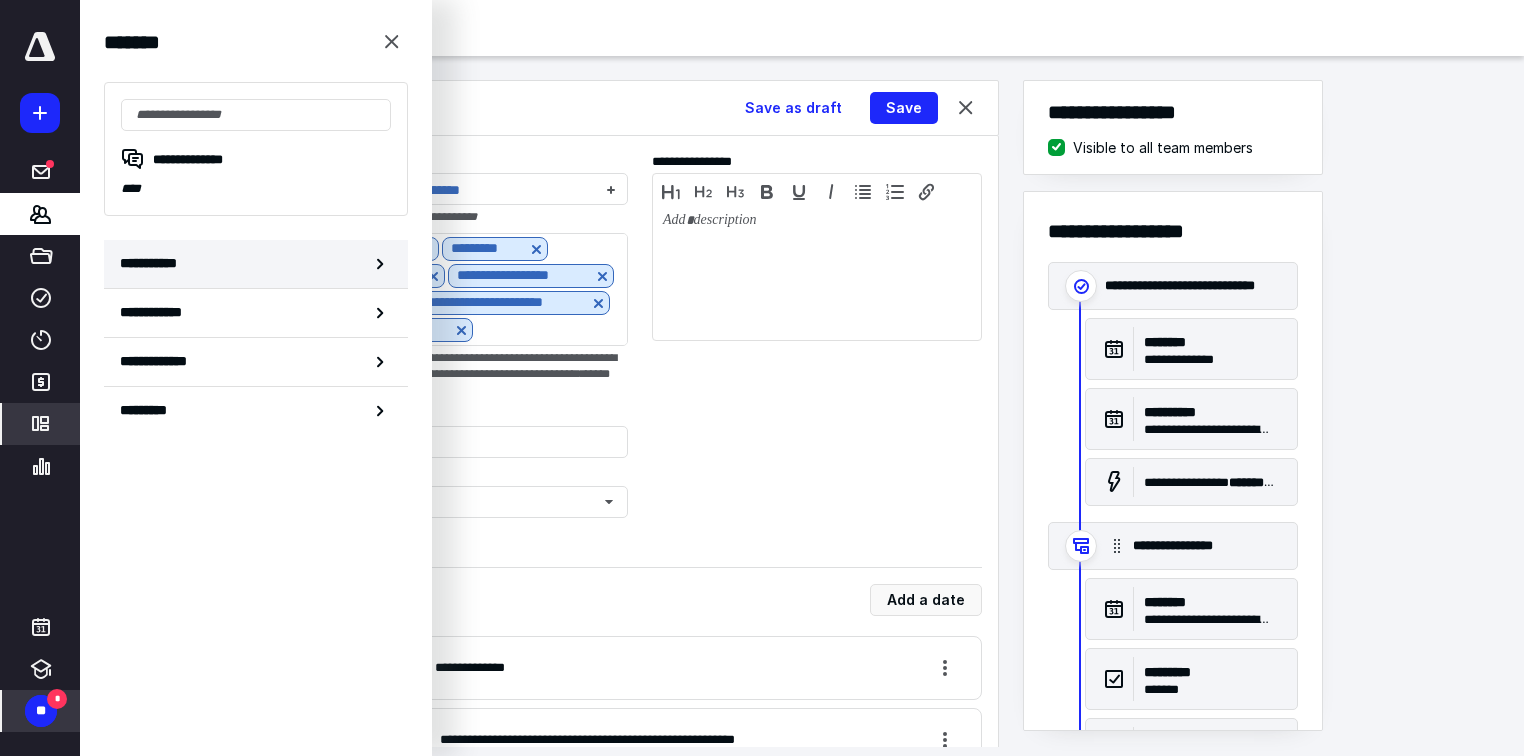 click on "**********" at bounding box center [256, 264] 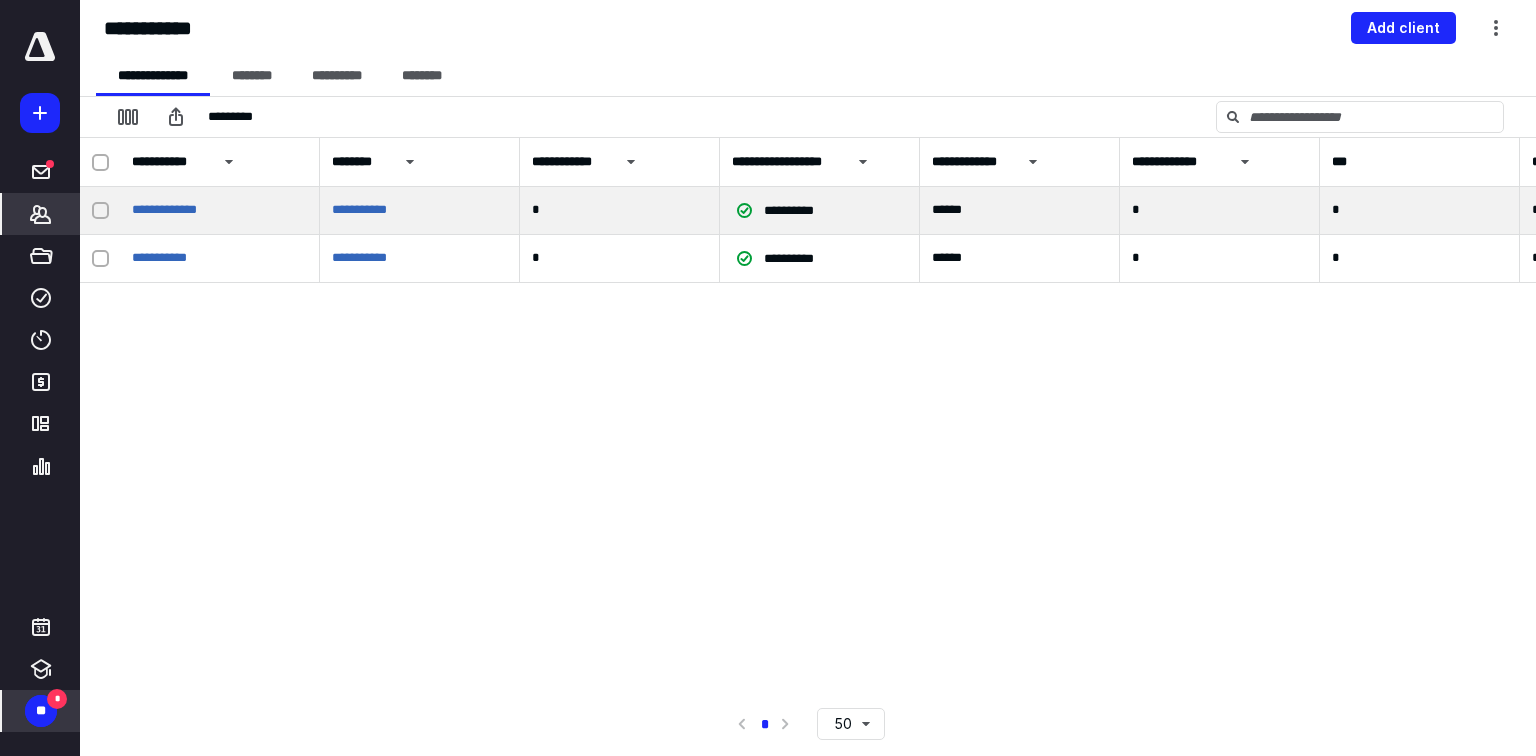click at bounding box center [100, 211] 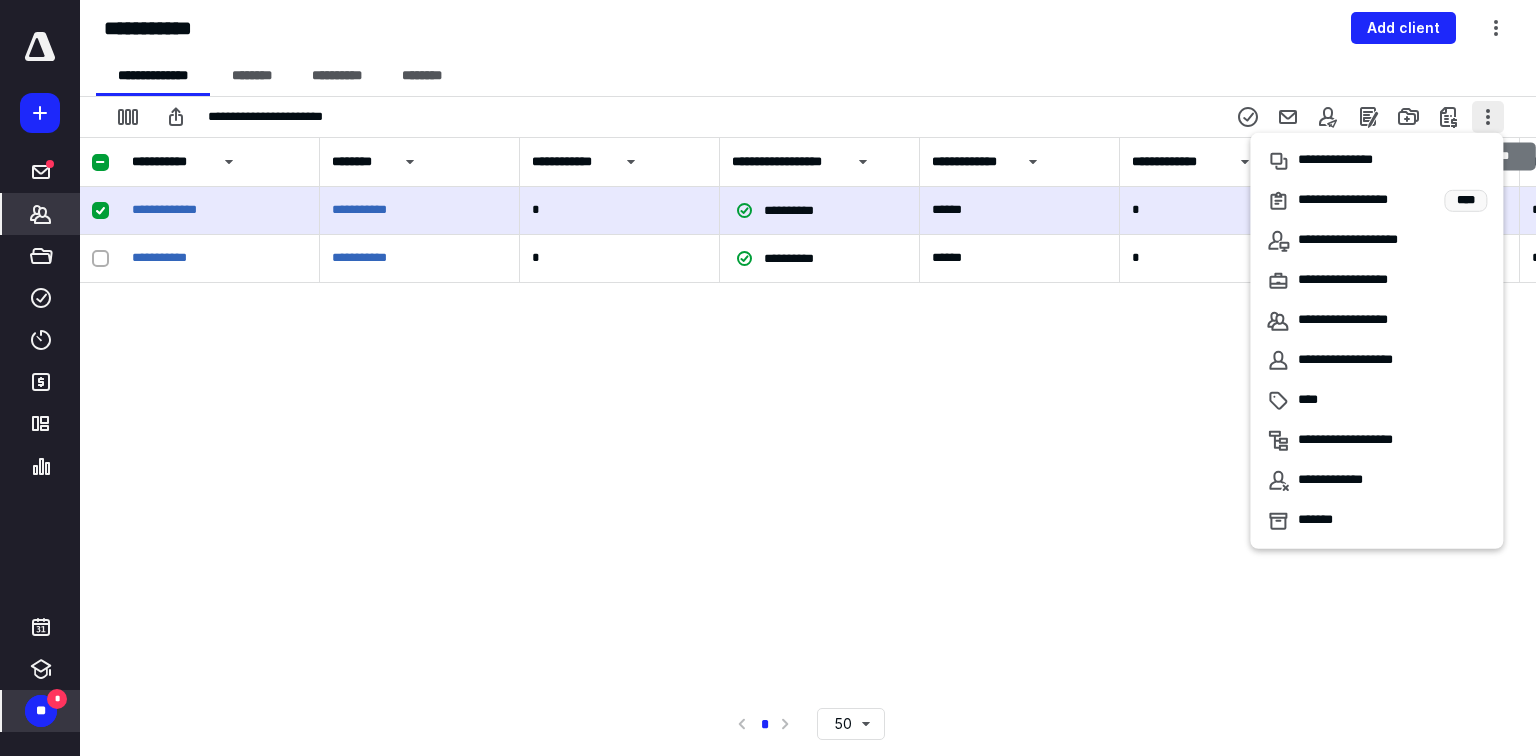 click at bounding box center (1488, 117) 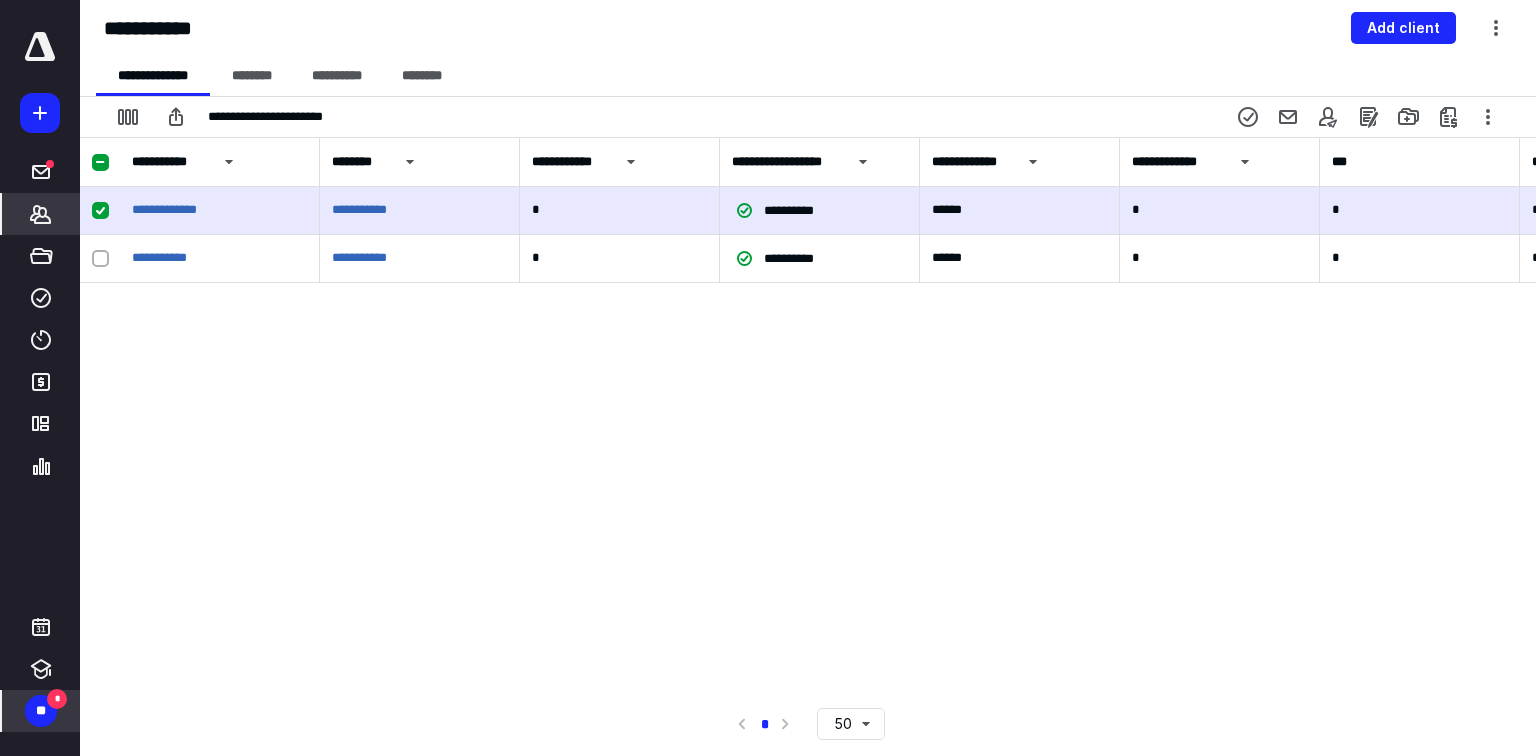 click on "**********" at bounding box center [808, 415] 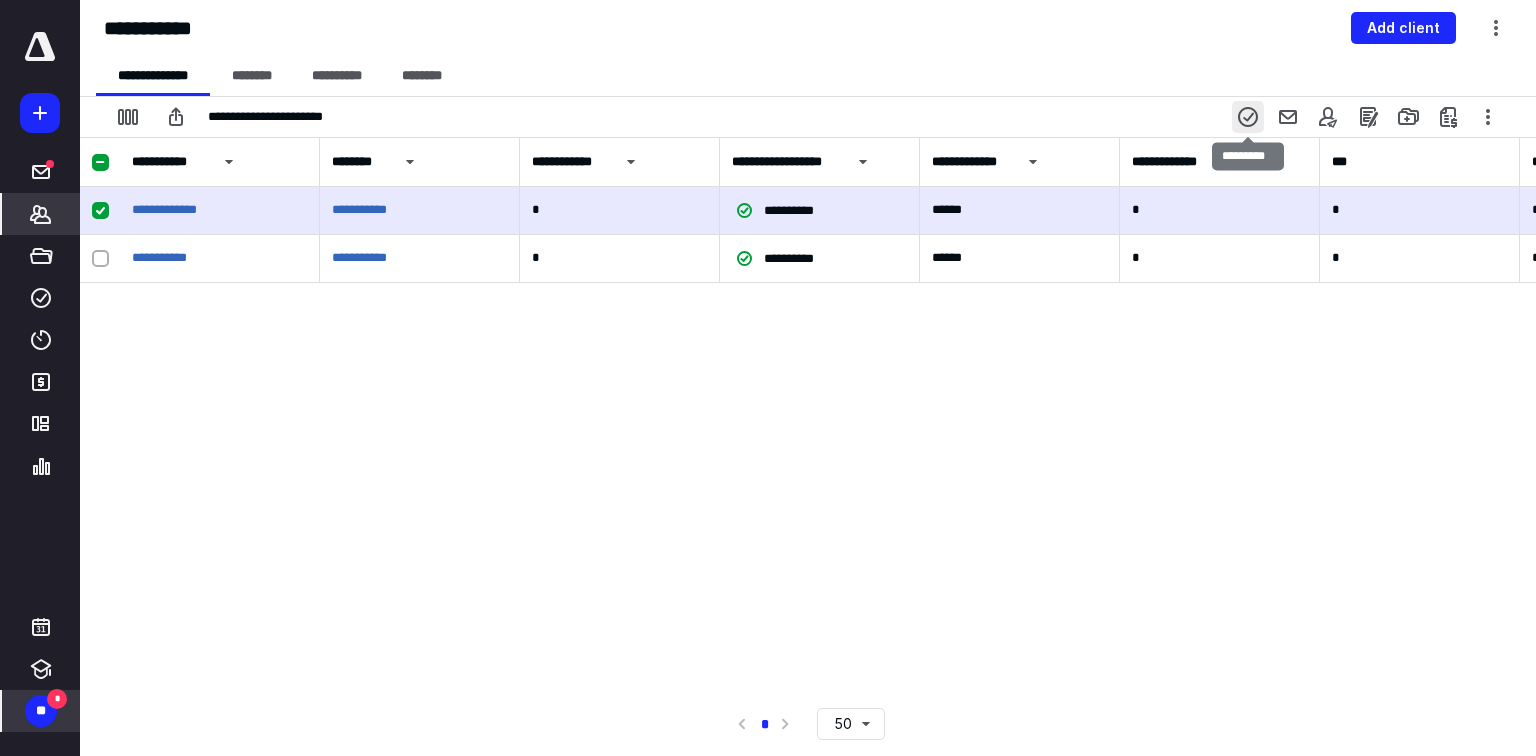 click at bounding box center [1248, 117] 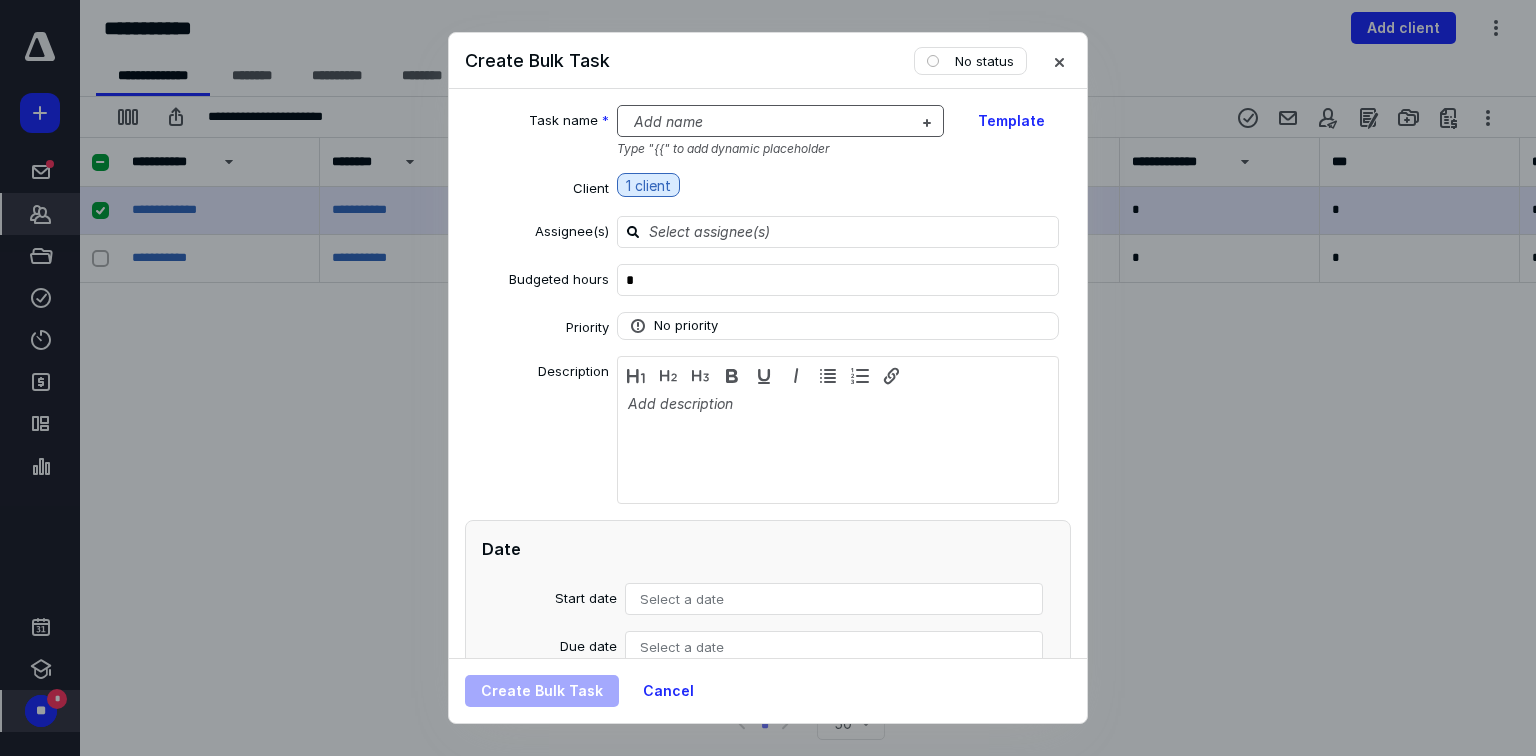 click at bounding box center (769, 122) 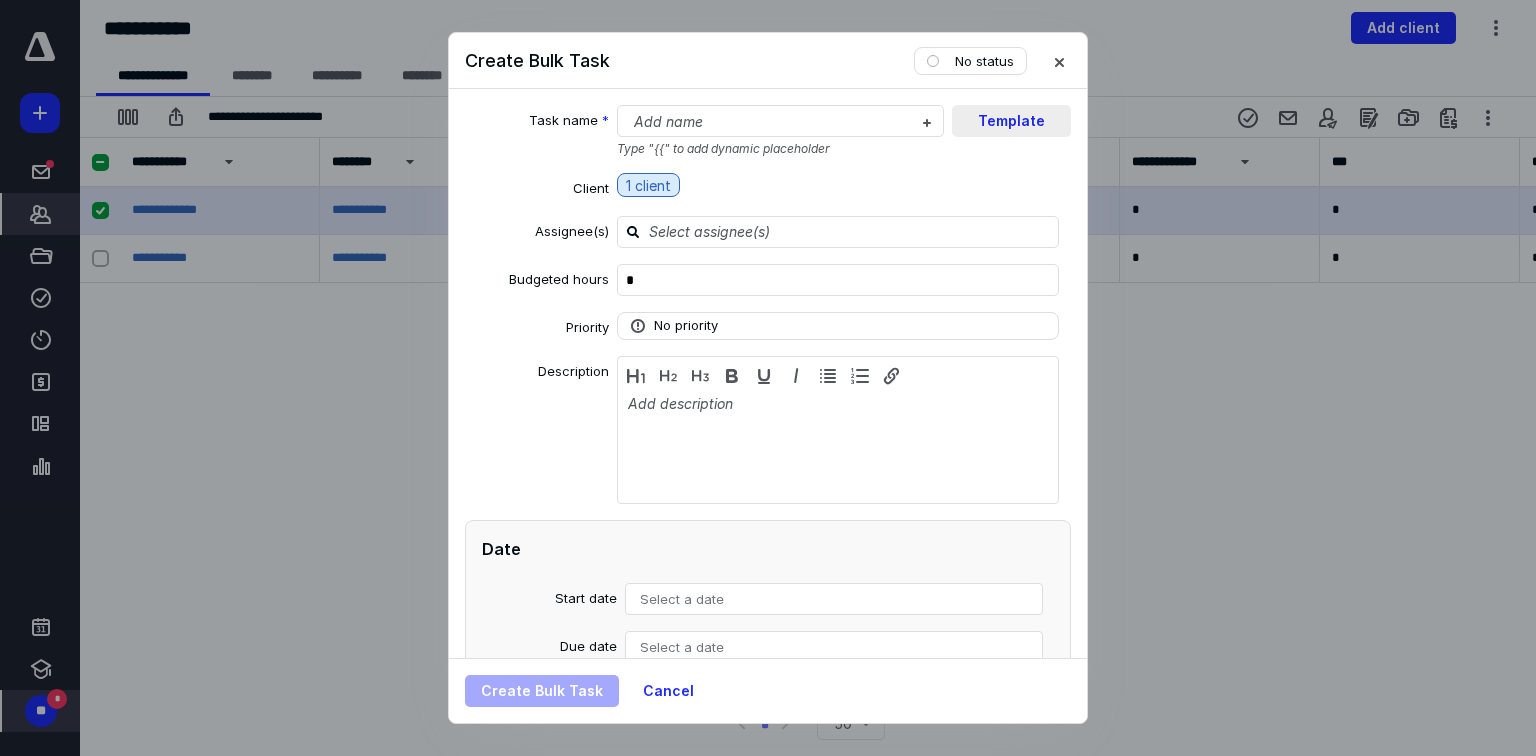click on "Template" at bounding box center [1011, 121] 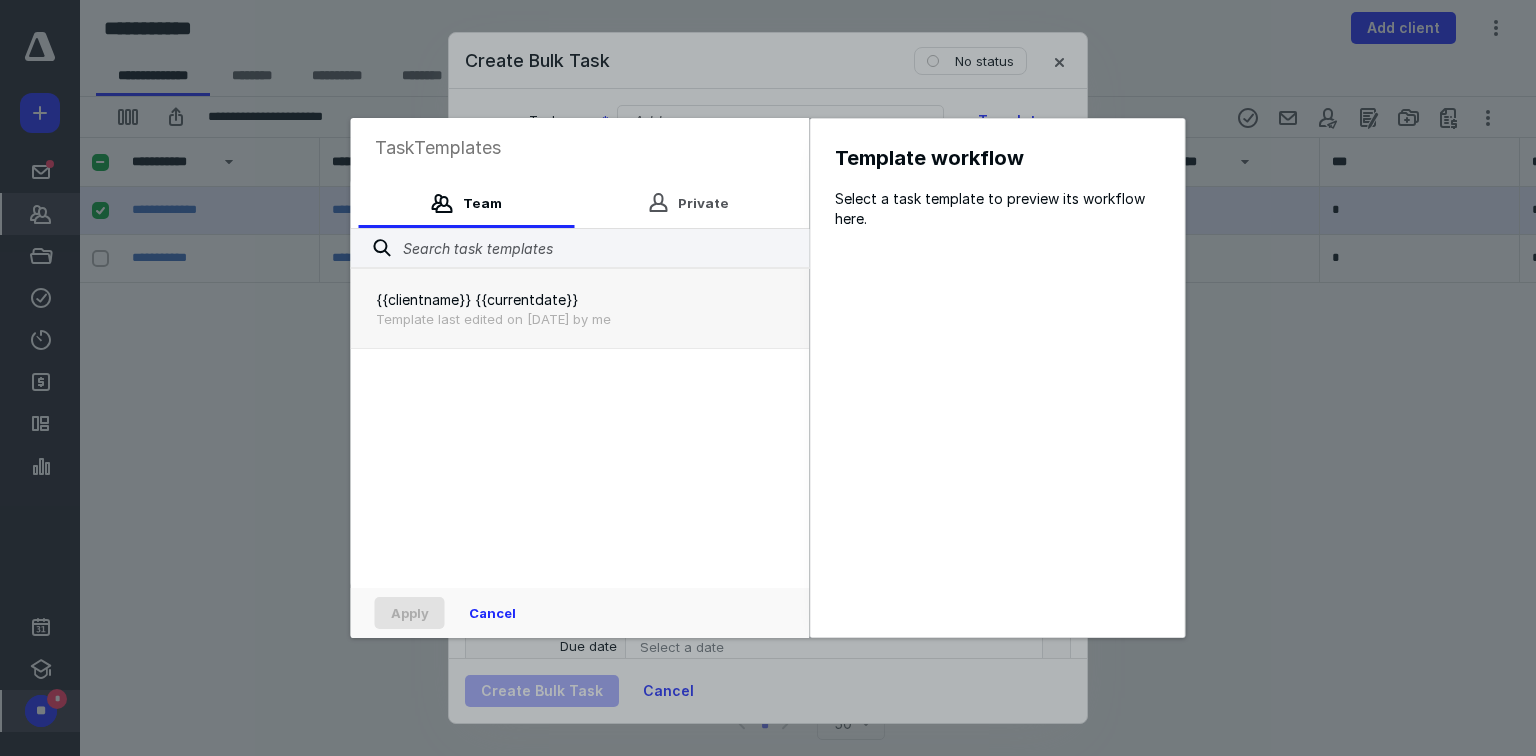 click on "{{clientname}} {{currentdate}}" at bounding box center (580, 300) 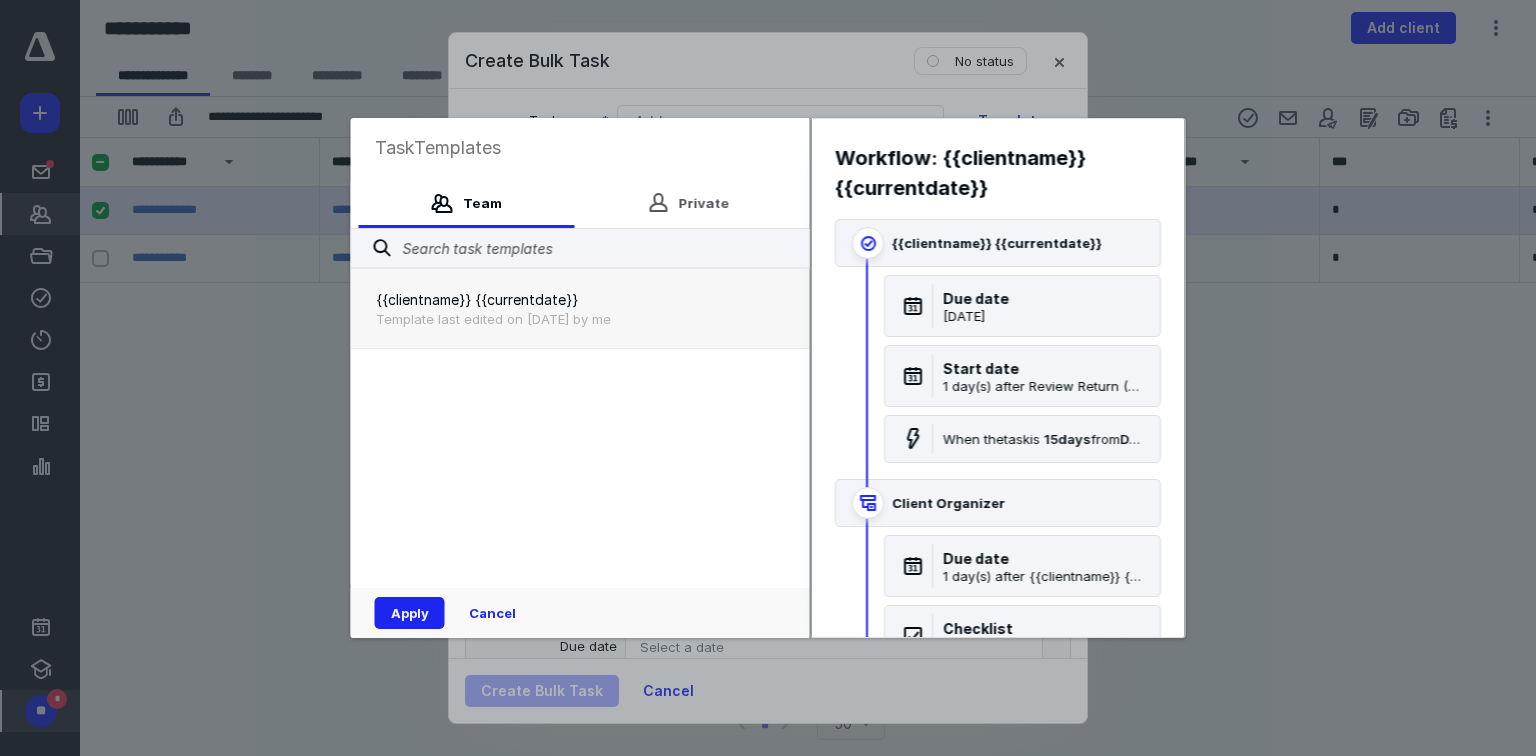 click on "Apply" at bounding box center [410, 613] 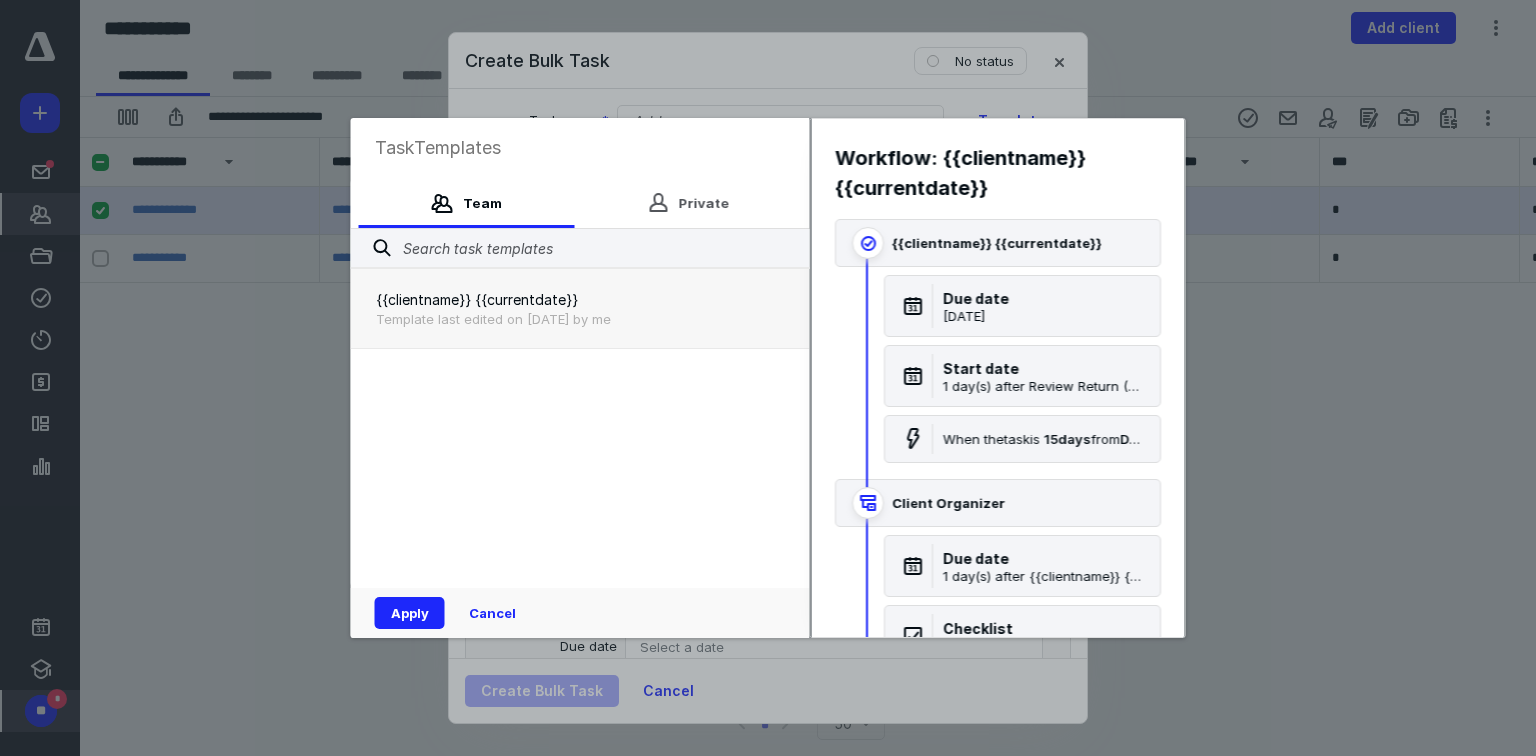 type on "**" 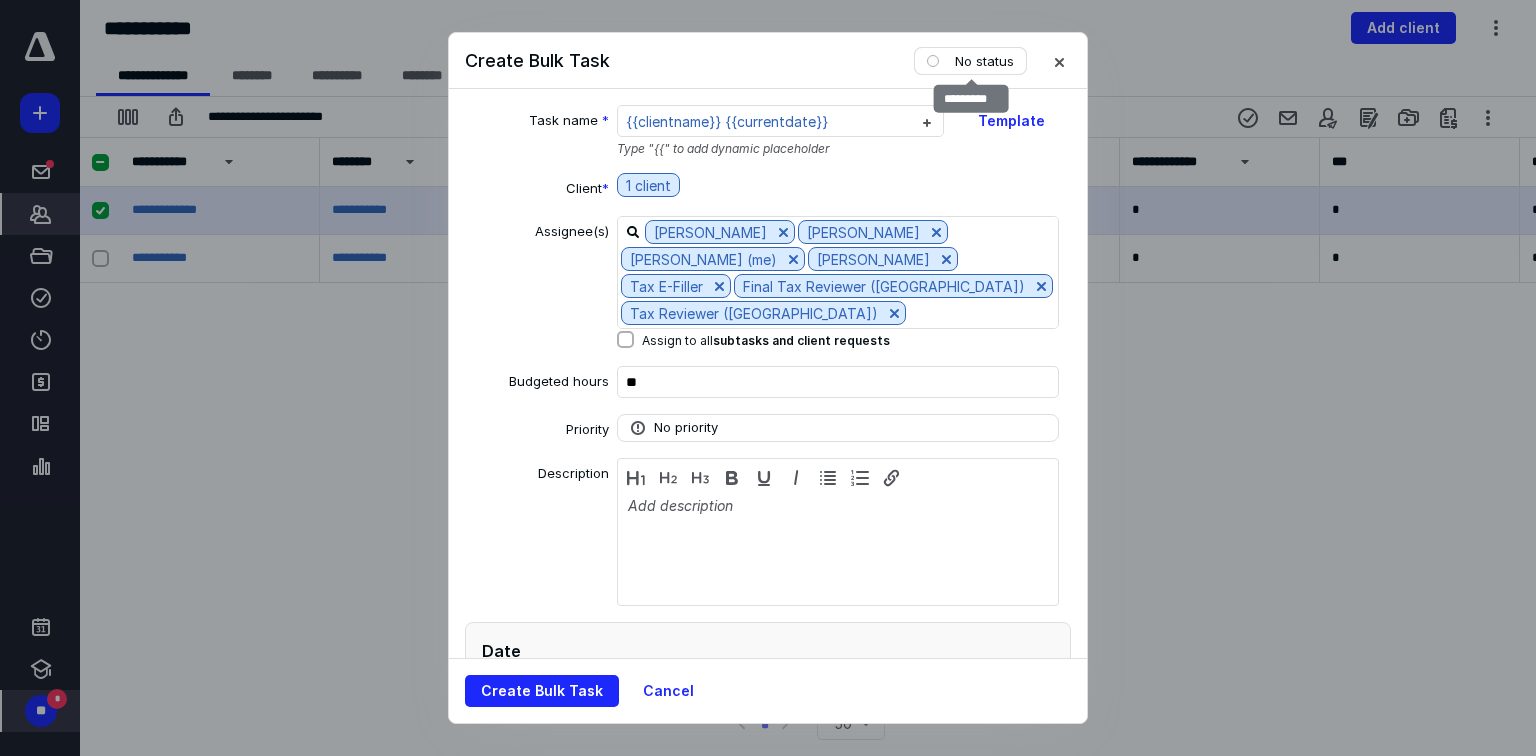 click on "No status" at bounding box center (970, 61) 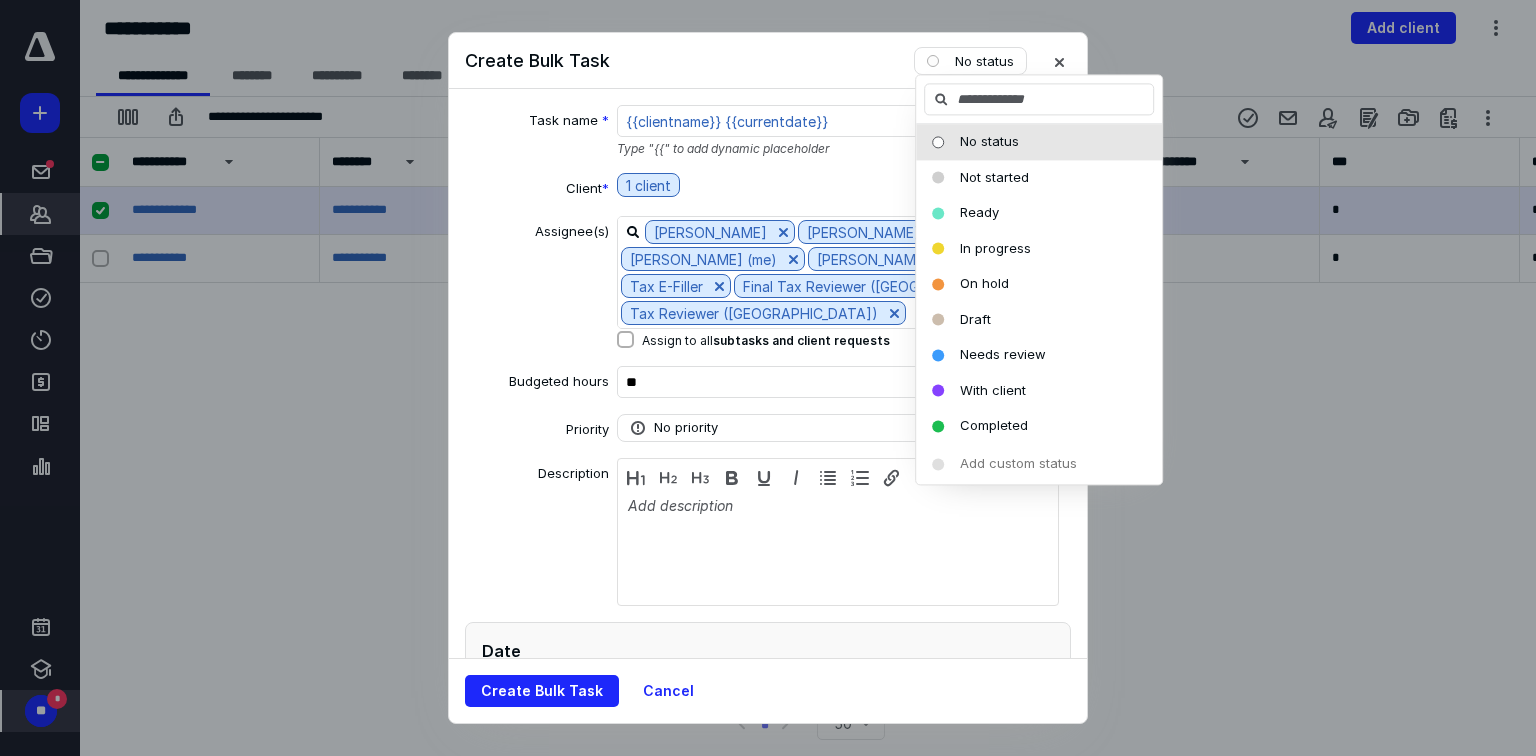 click on "Create Bulk Task No status" at bounding box center [768, 61] 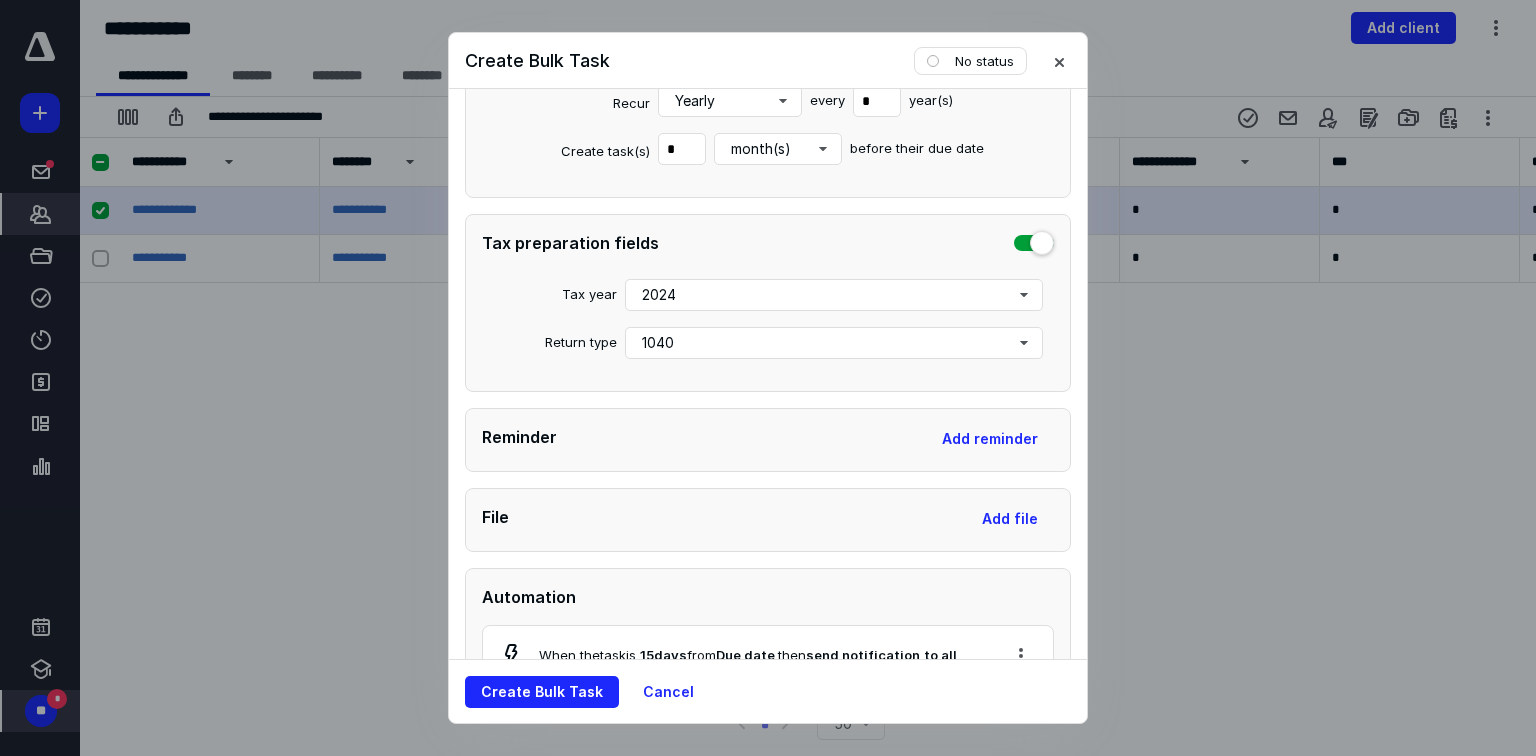 scroll, scrollTop: 960, scrollLeft: 0, axis: vertical 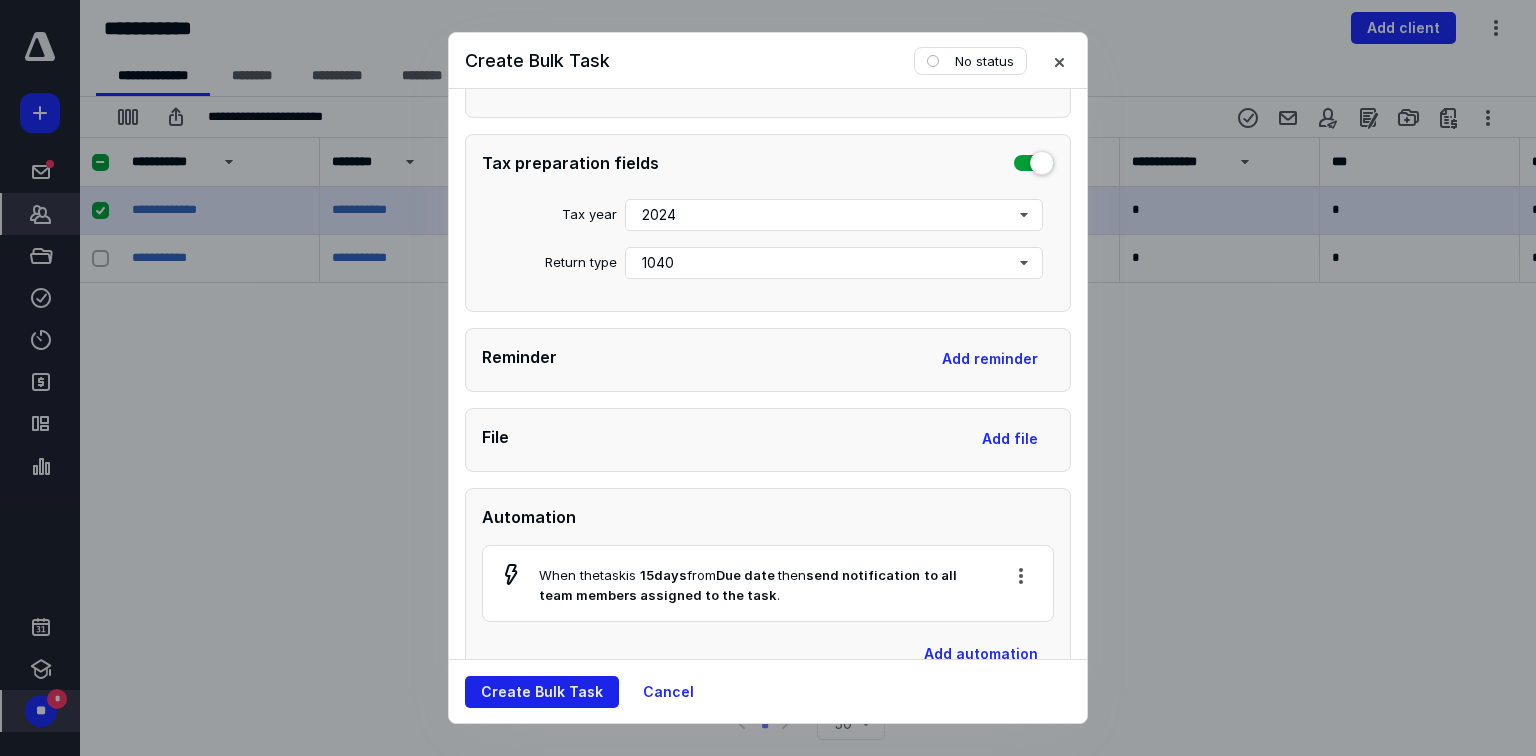 click on "Create Bulk Task" at bounding box center (542, 692) 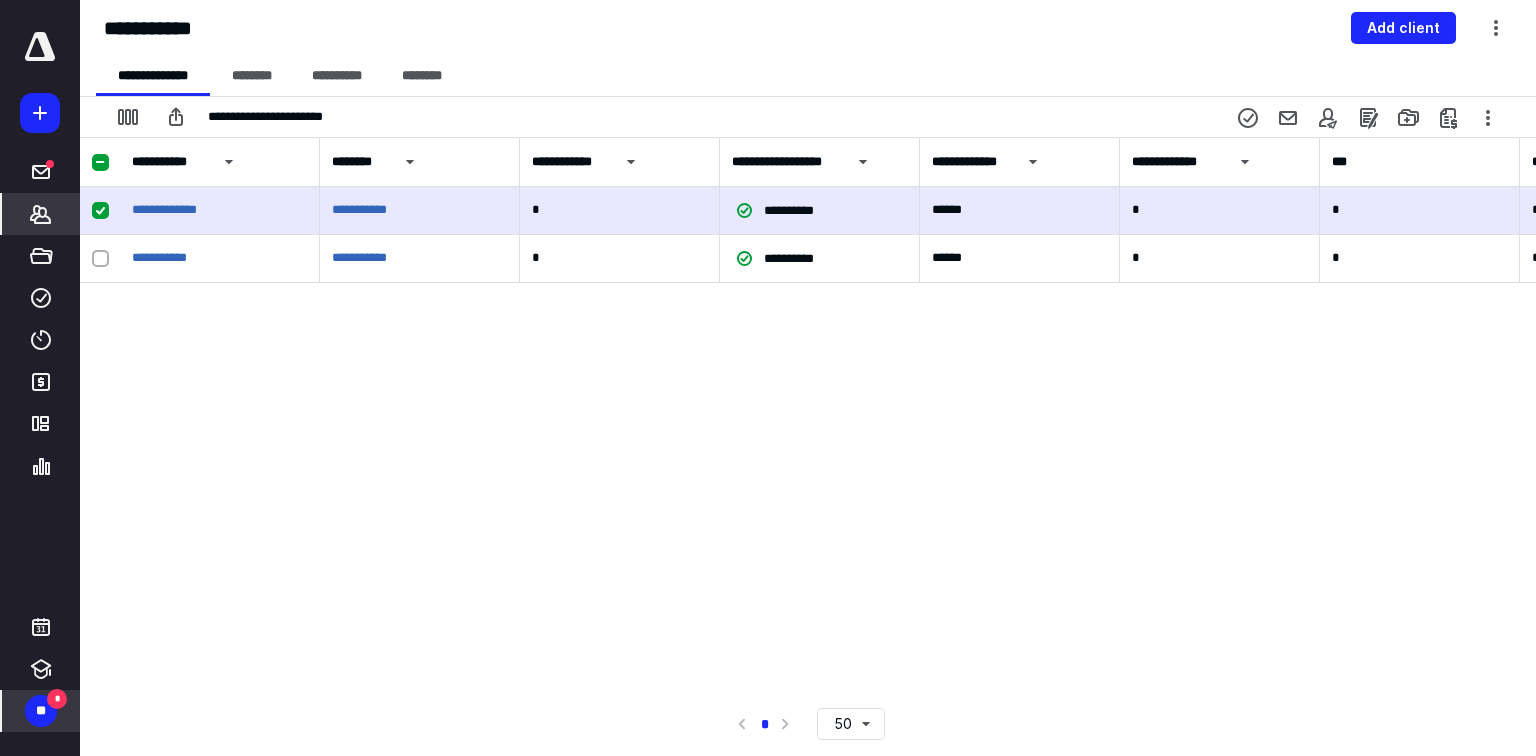 click on "**" at bounding box center [41, 711] 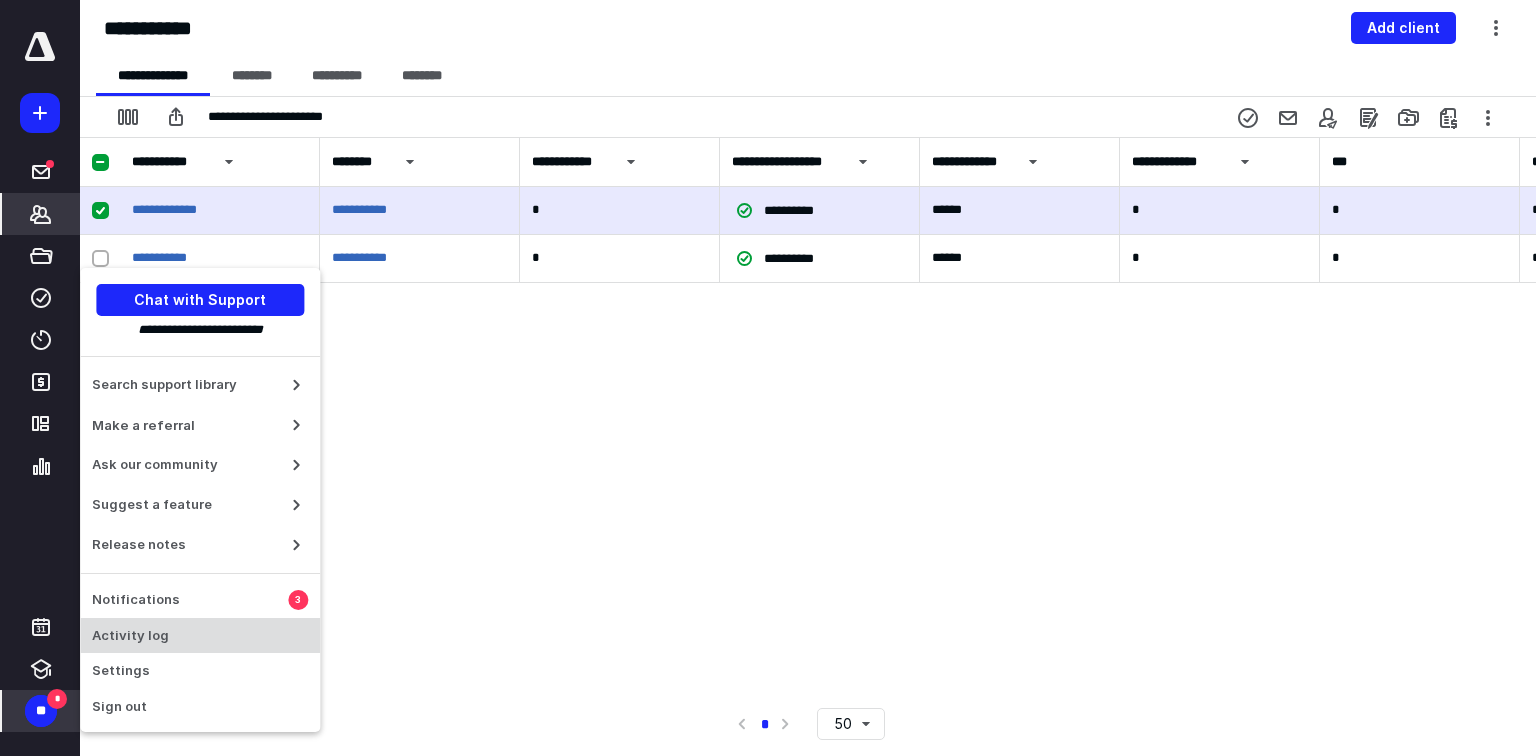 click on "Activity log" at bounding box center (200, 636) 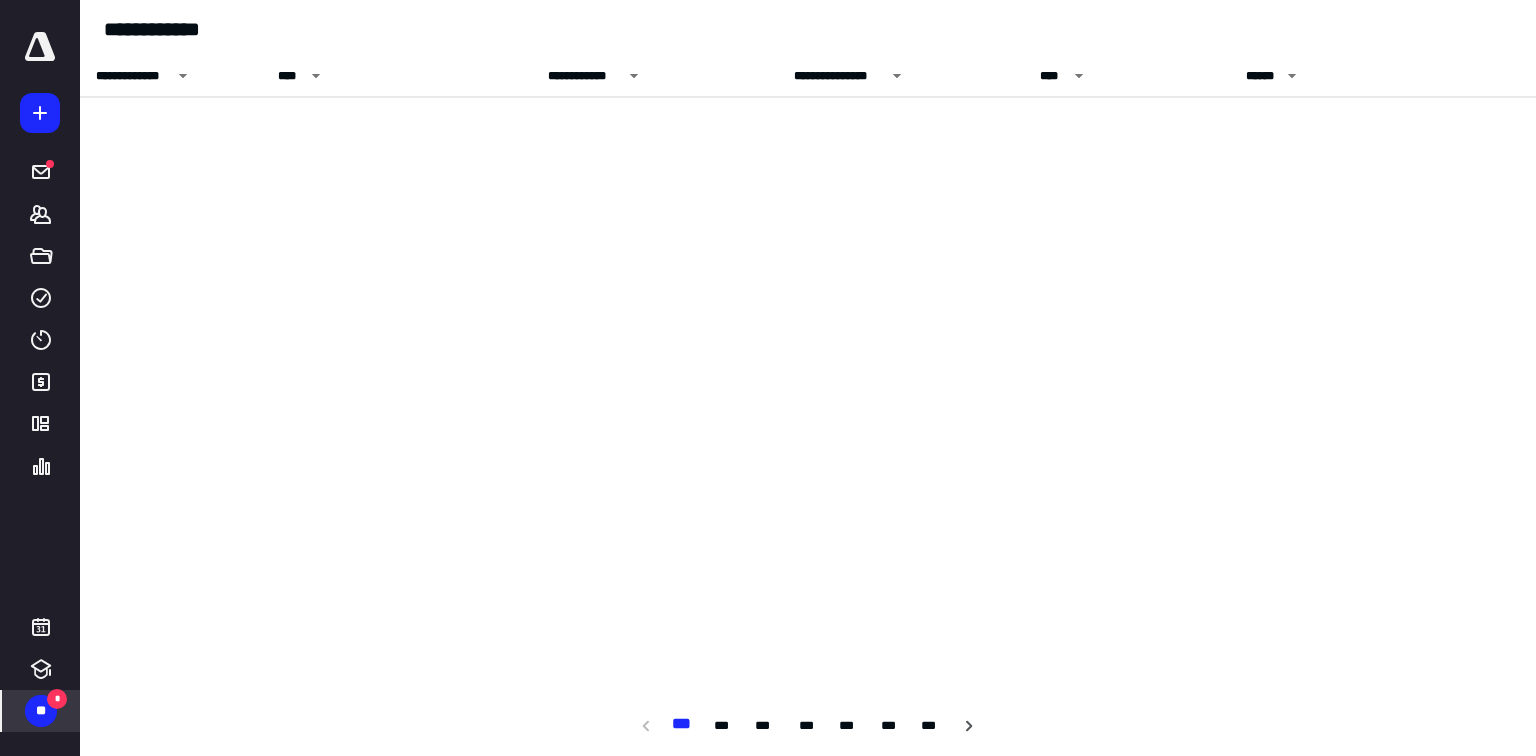 click on "**" at bounding box center [41, 711] 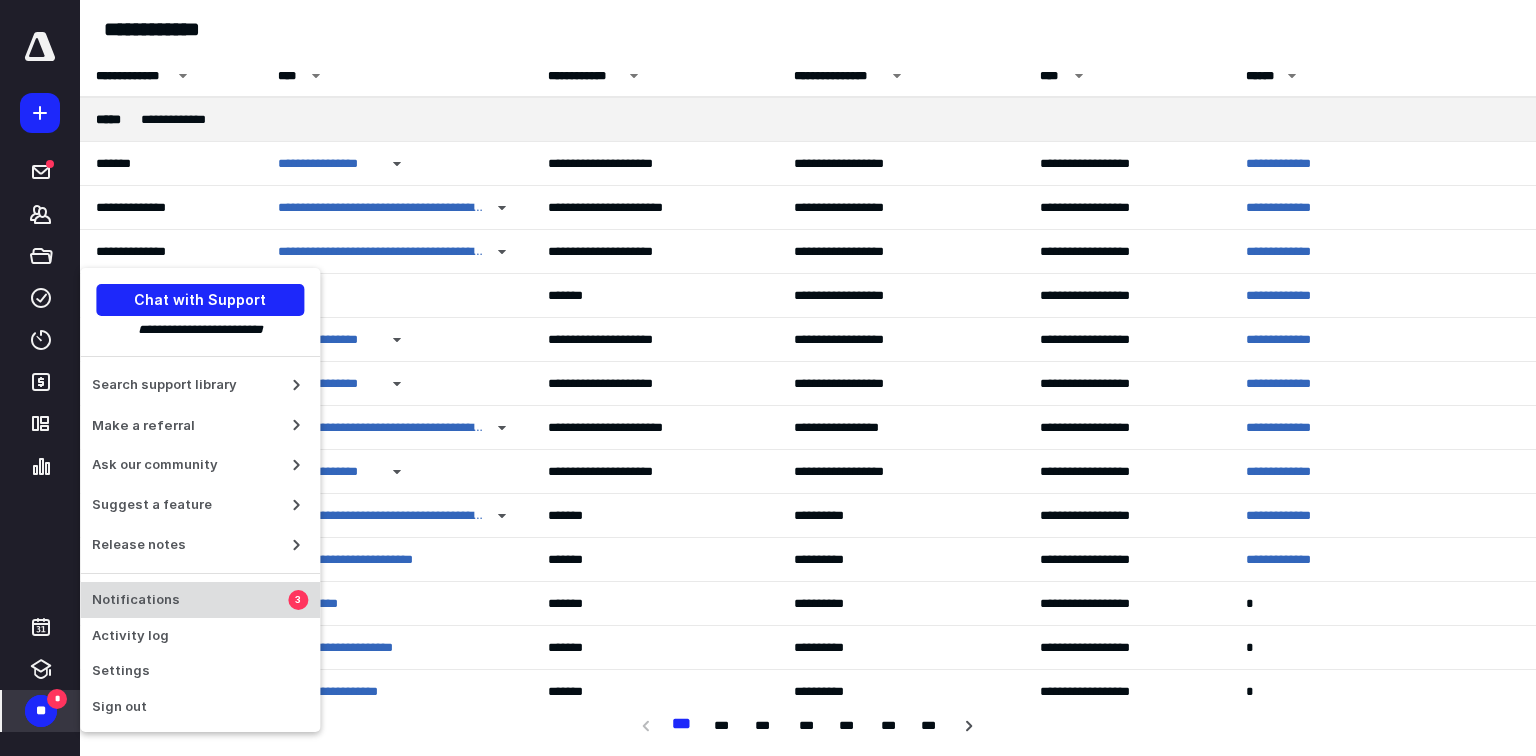 click on "Notifications" at bounding box center (190, 600) 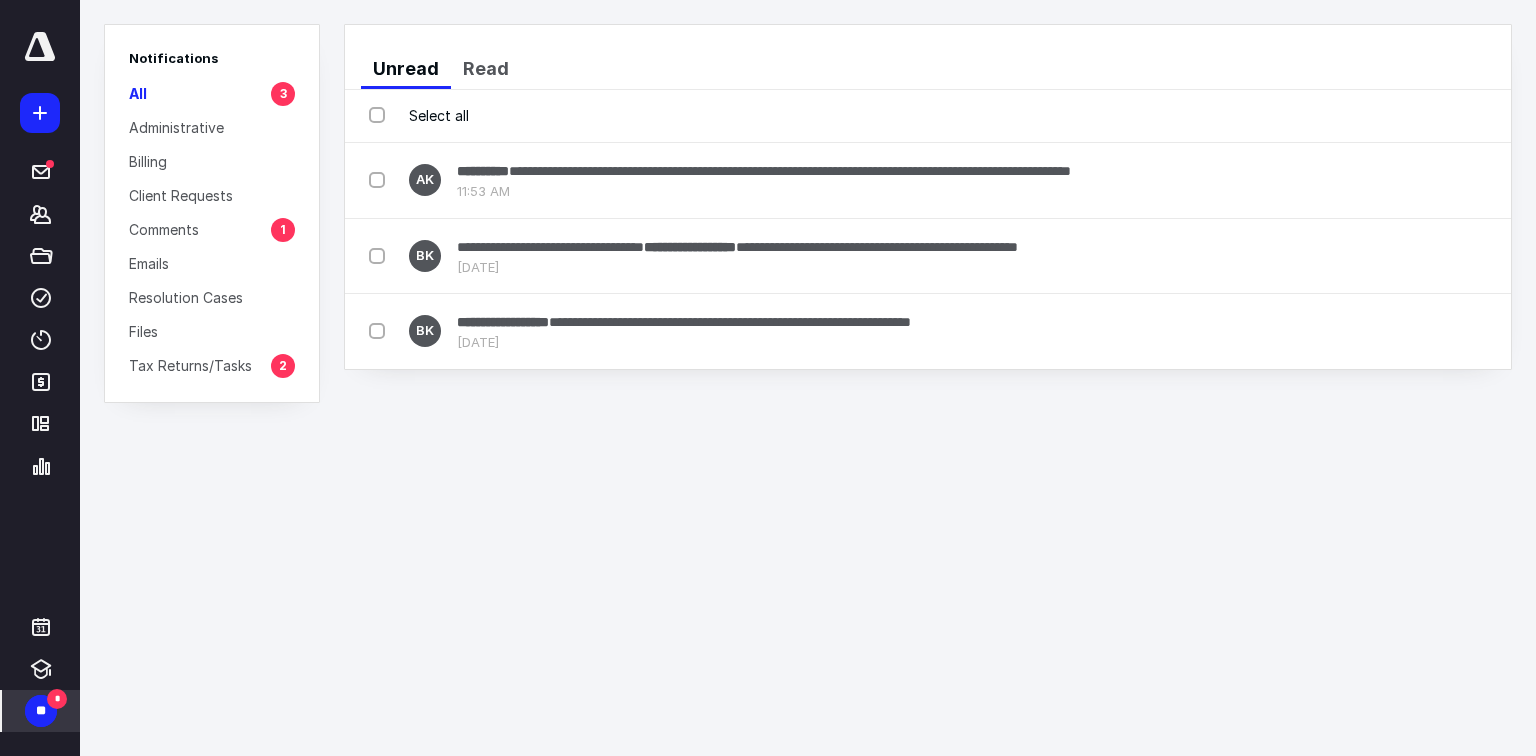 click on "All 3" at bounding box center [212, 93] 